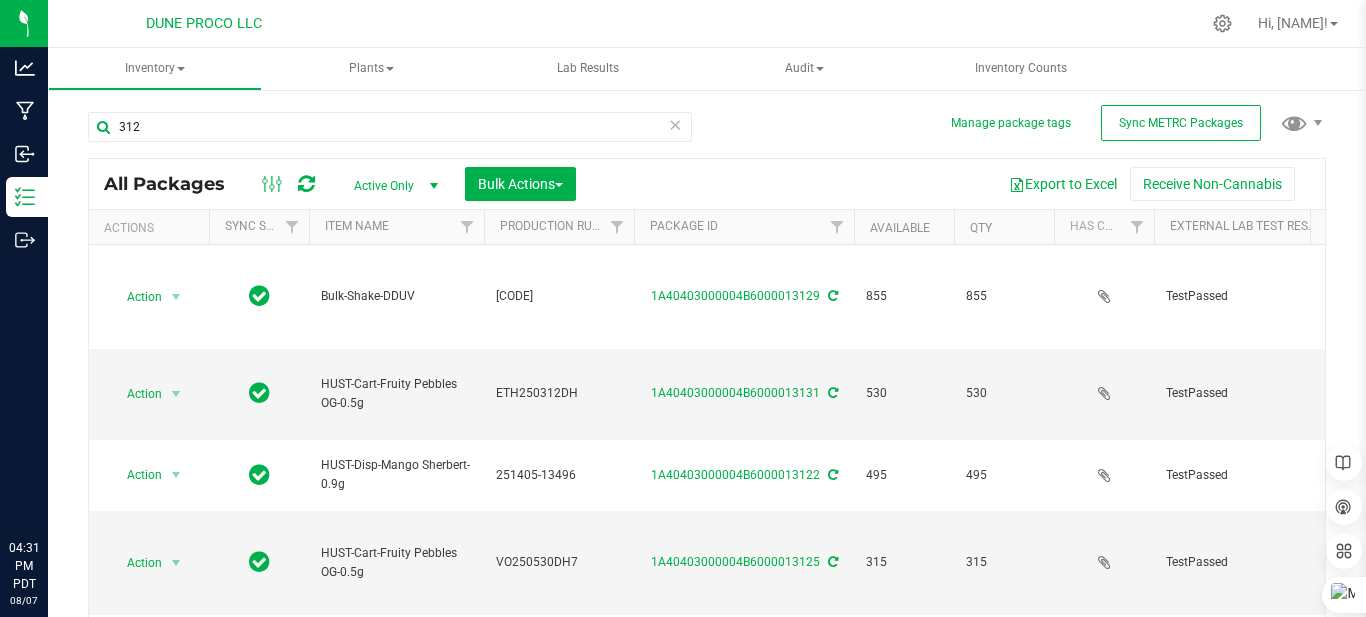 scroll, scrollTop: 0, scrollLeft: 0, axis: both 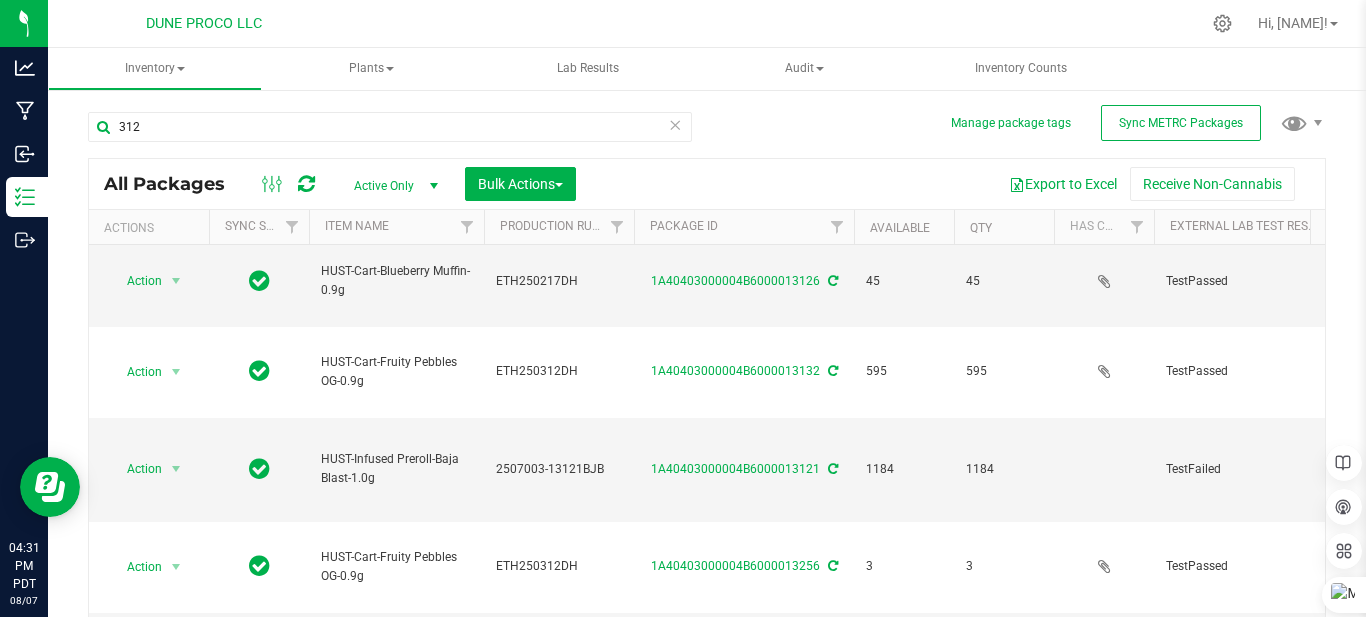 click on "HUST-Infused Preroll-Baja Blast-1.0g" at bounding box center [396, 469] 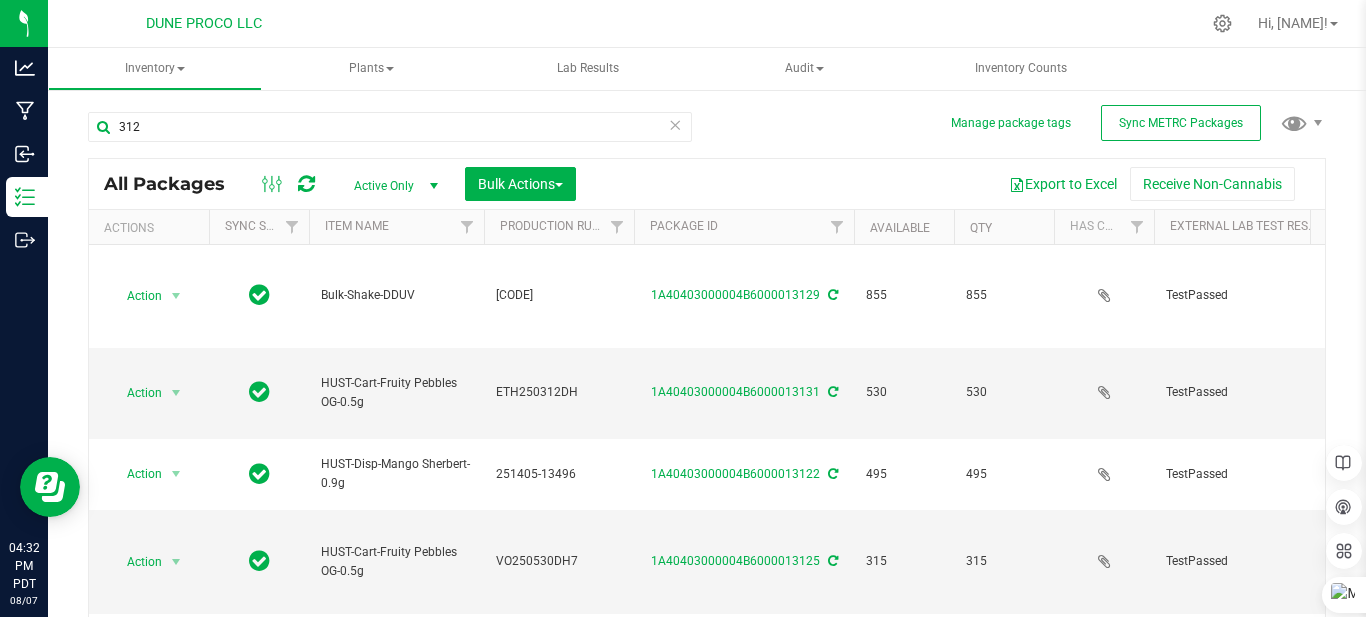 scroll, scrollTop: 0, scrollLeft: 0, axis: both 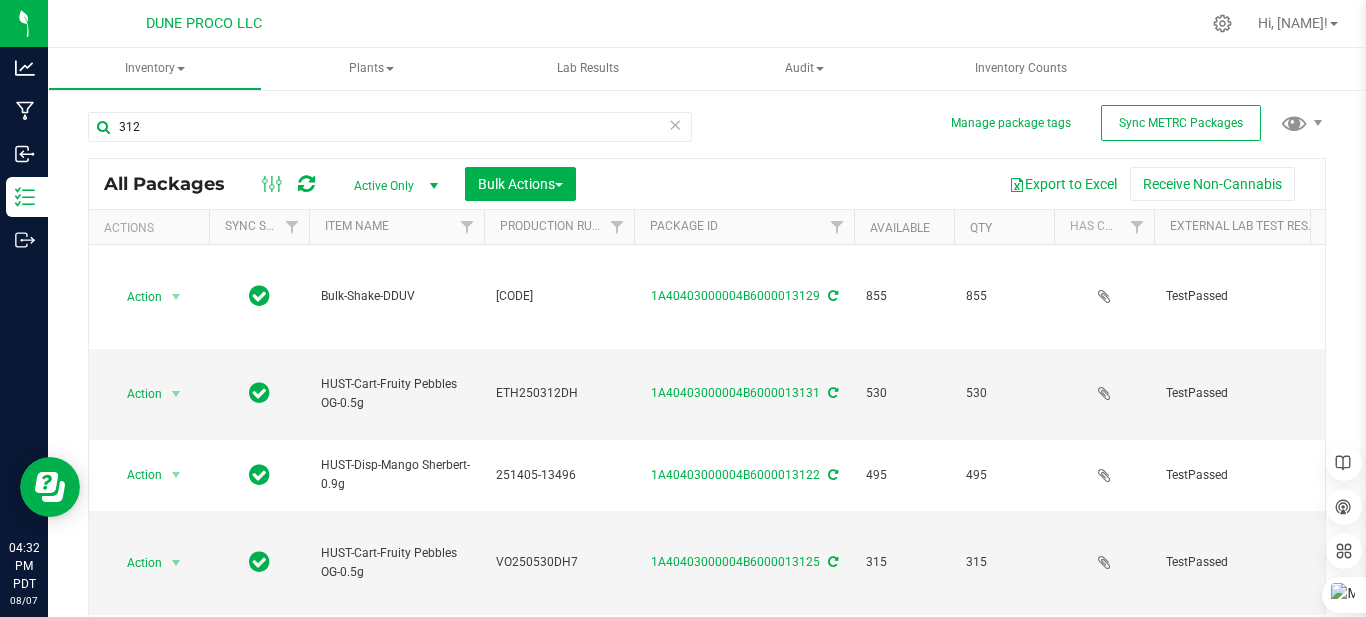 click at bounding box center (779, 23) 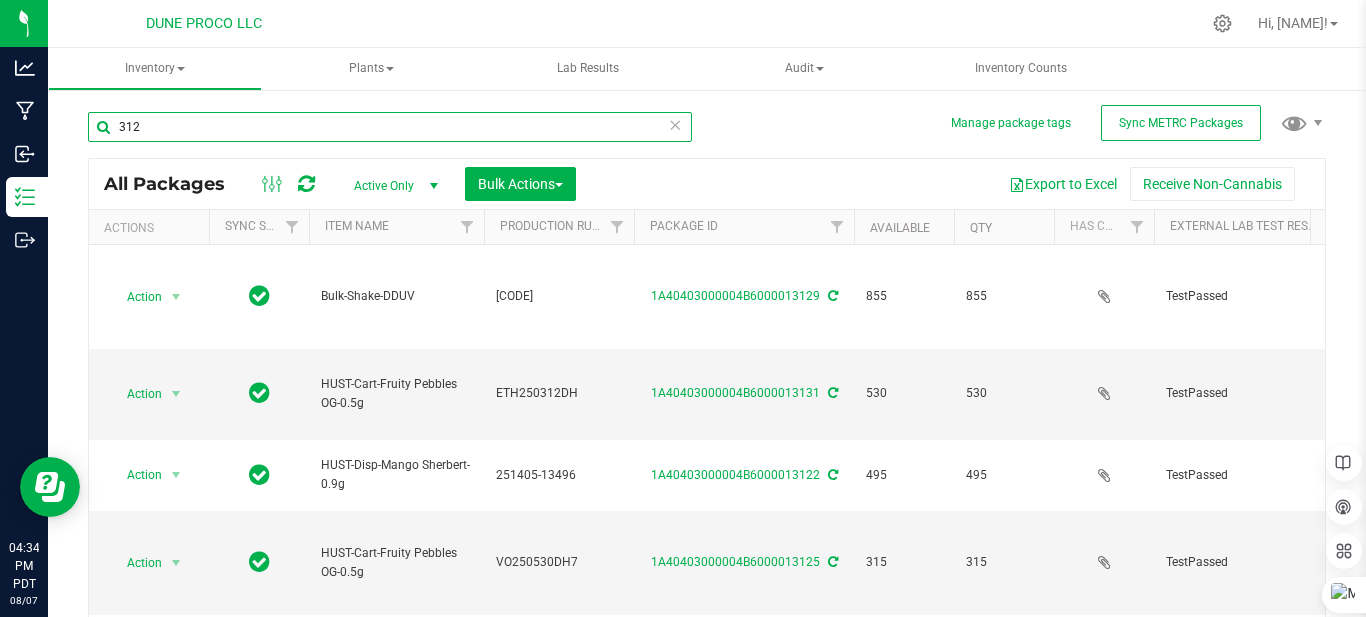 click on "312" at bounding box center [390, 127] 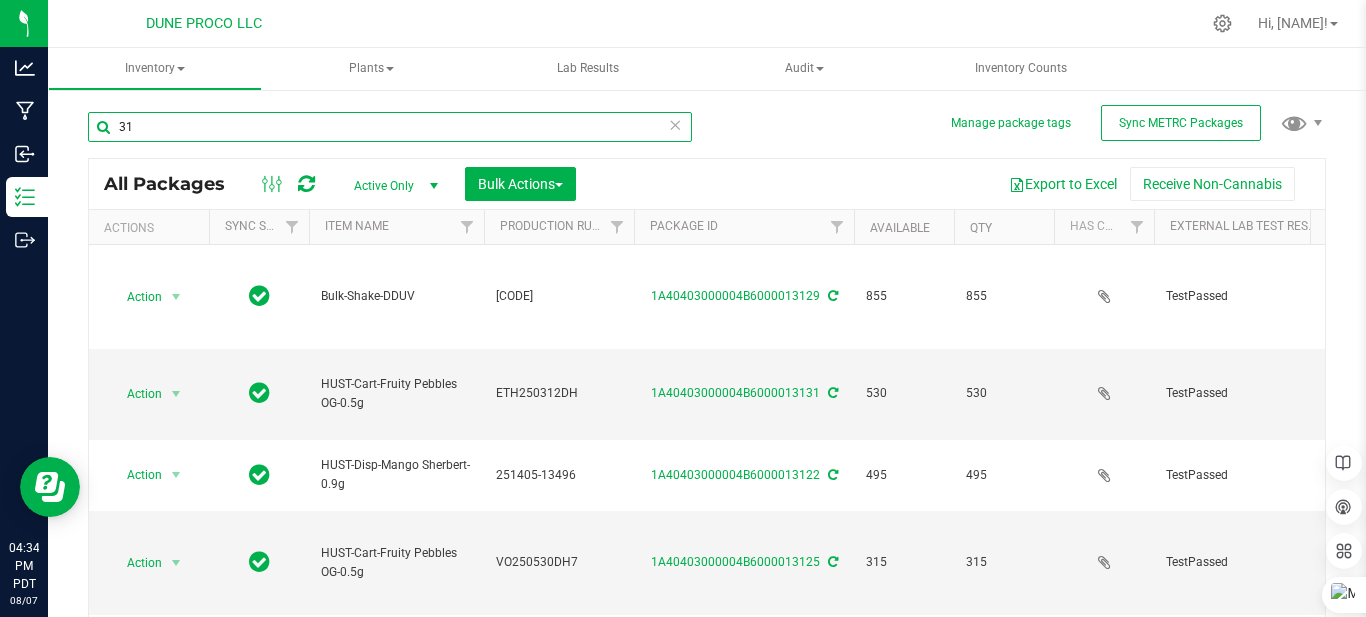 type on "3" 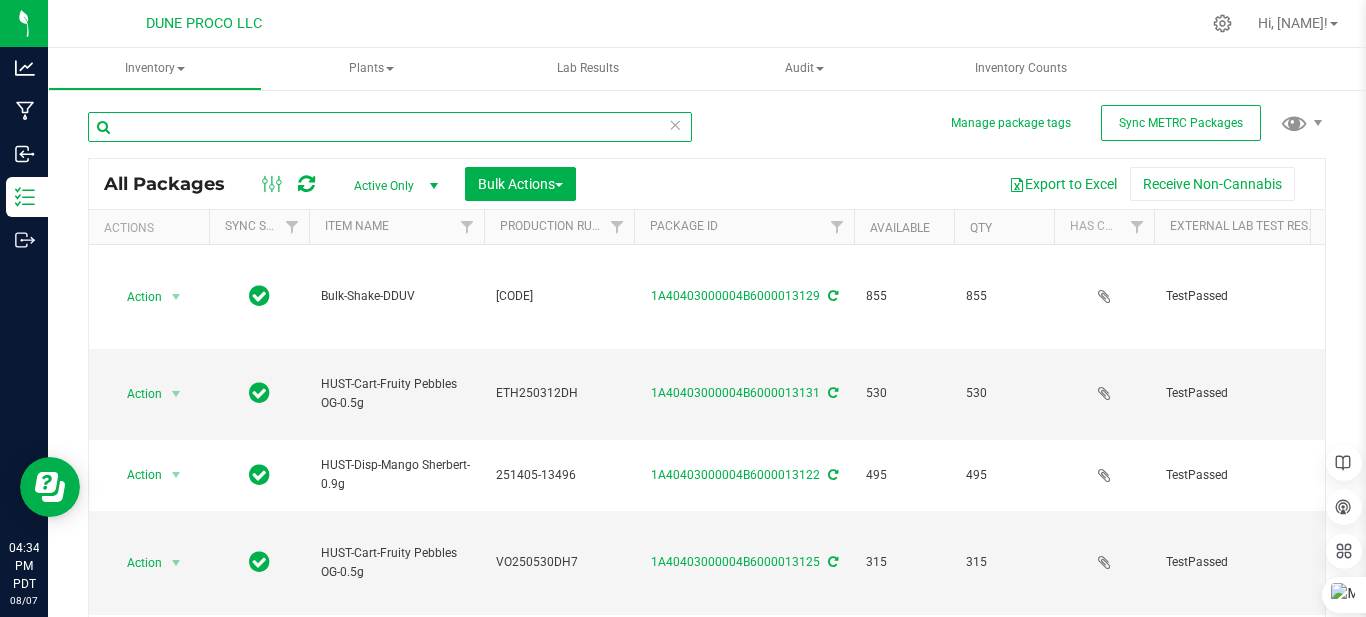 type 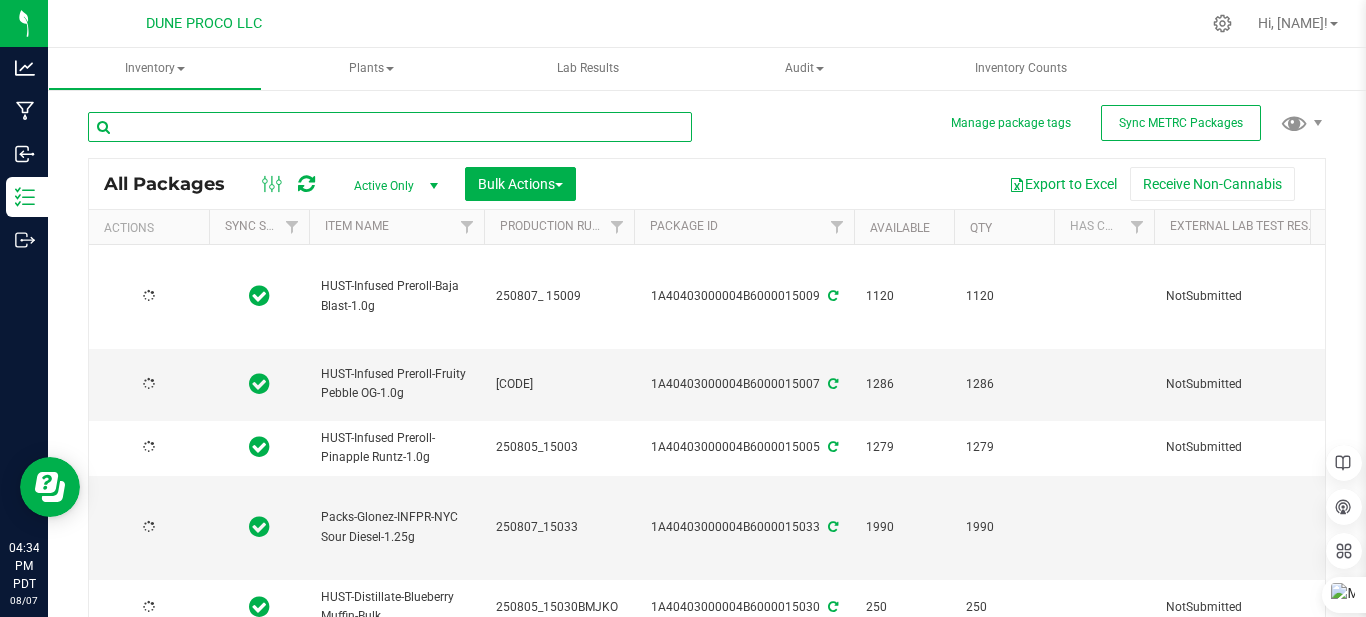 type on "2025-07-16" 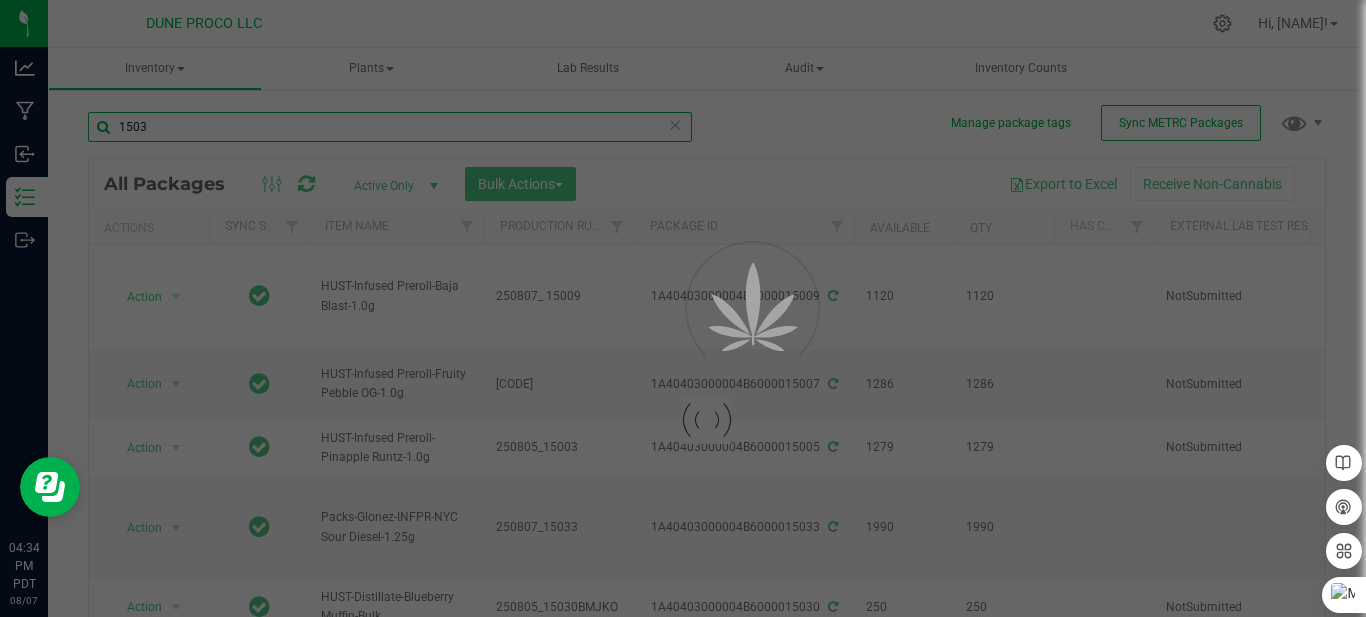 type on "15031" 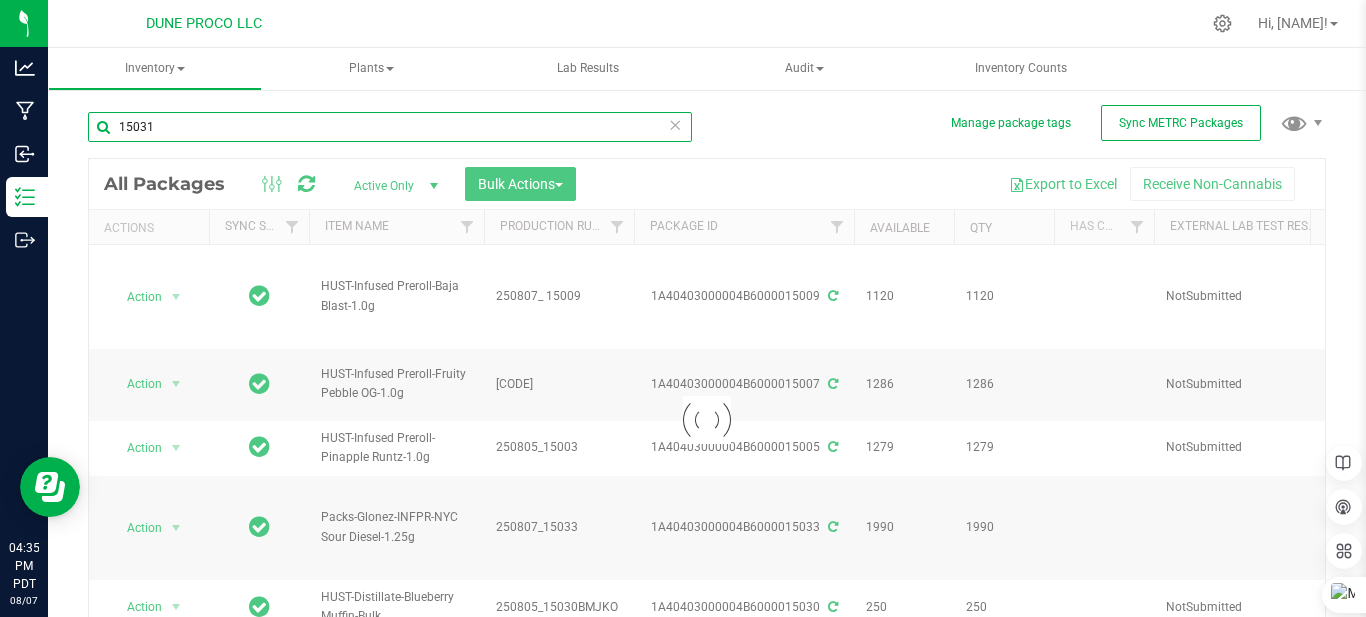 type on "2025-07-16" 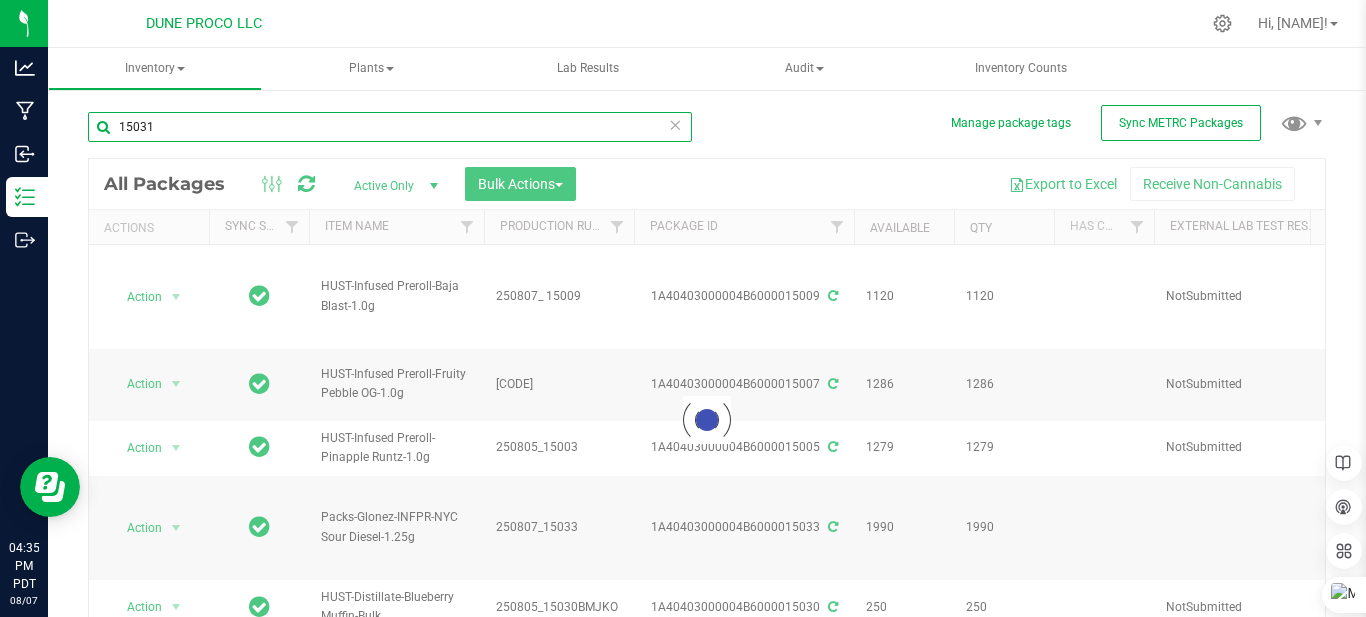 type on "2025-05-26" 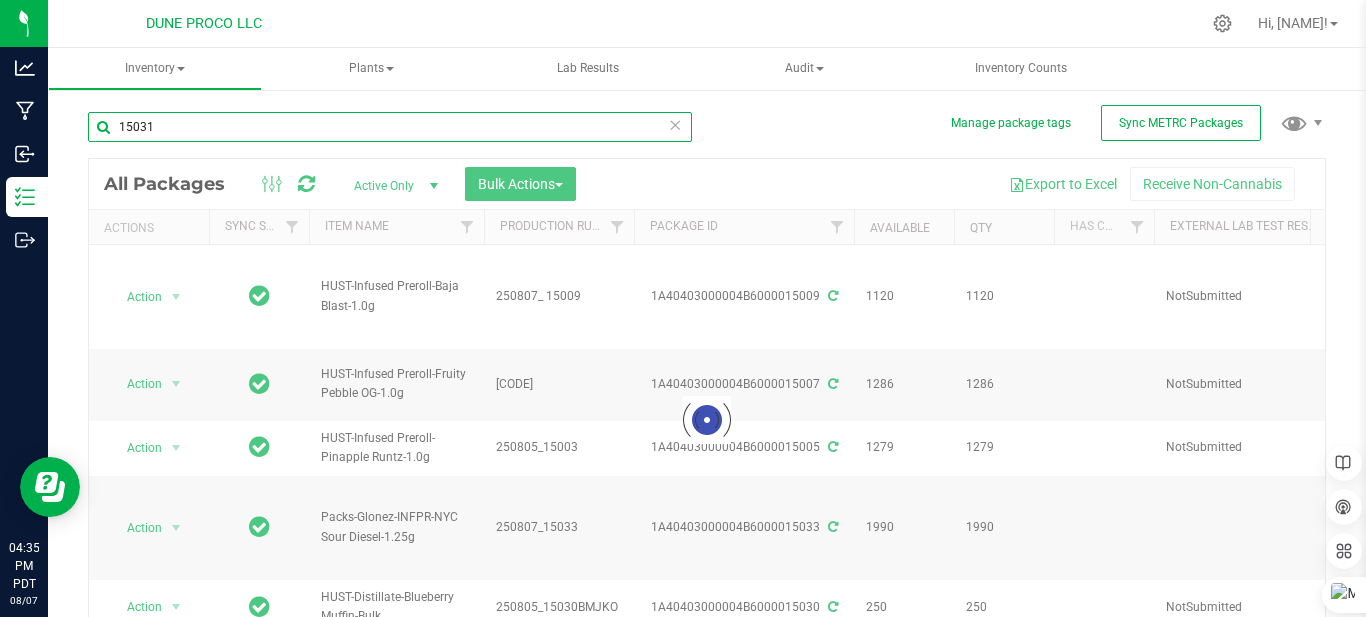 type on "2025-07-16" 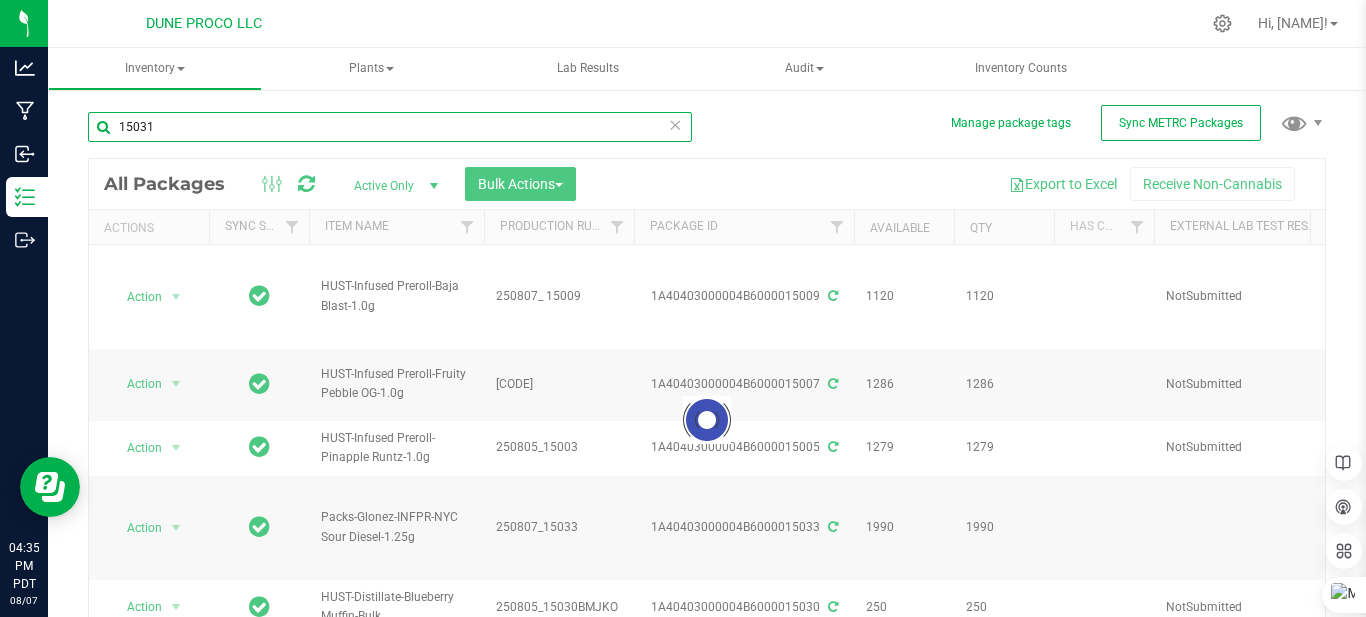 type on "2025-07-16" 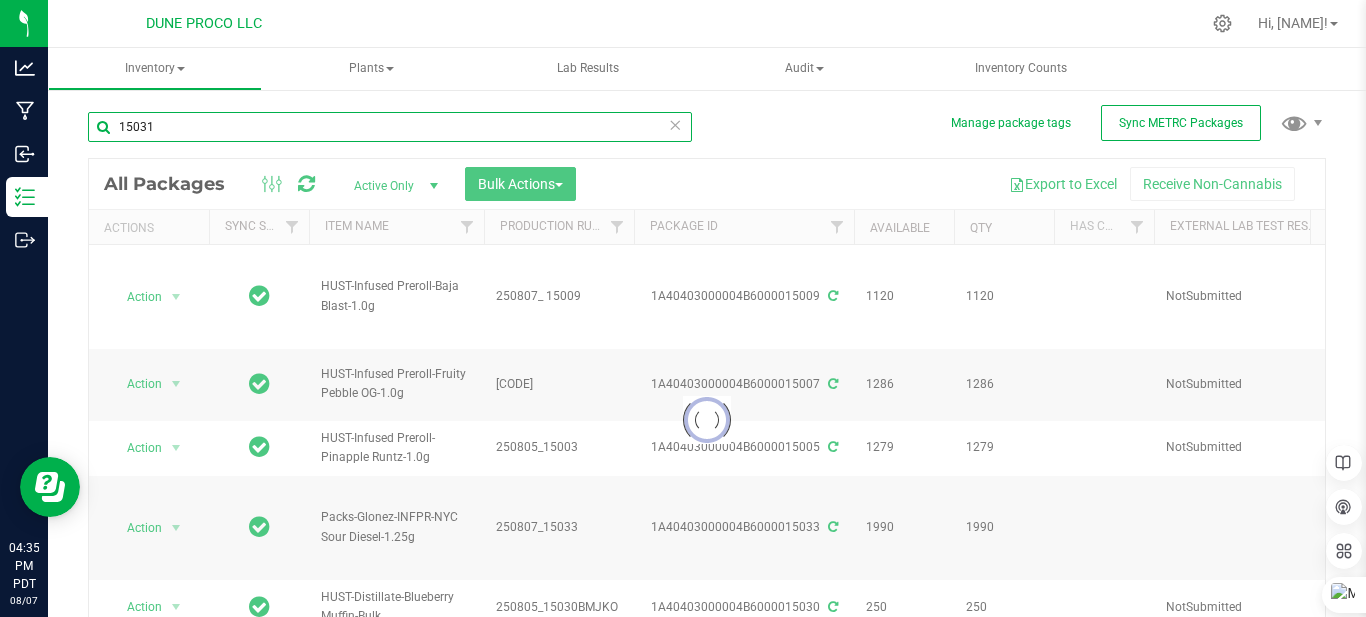 type on "2025-07-04" 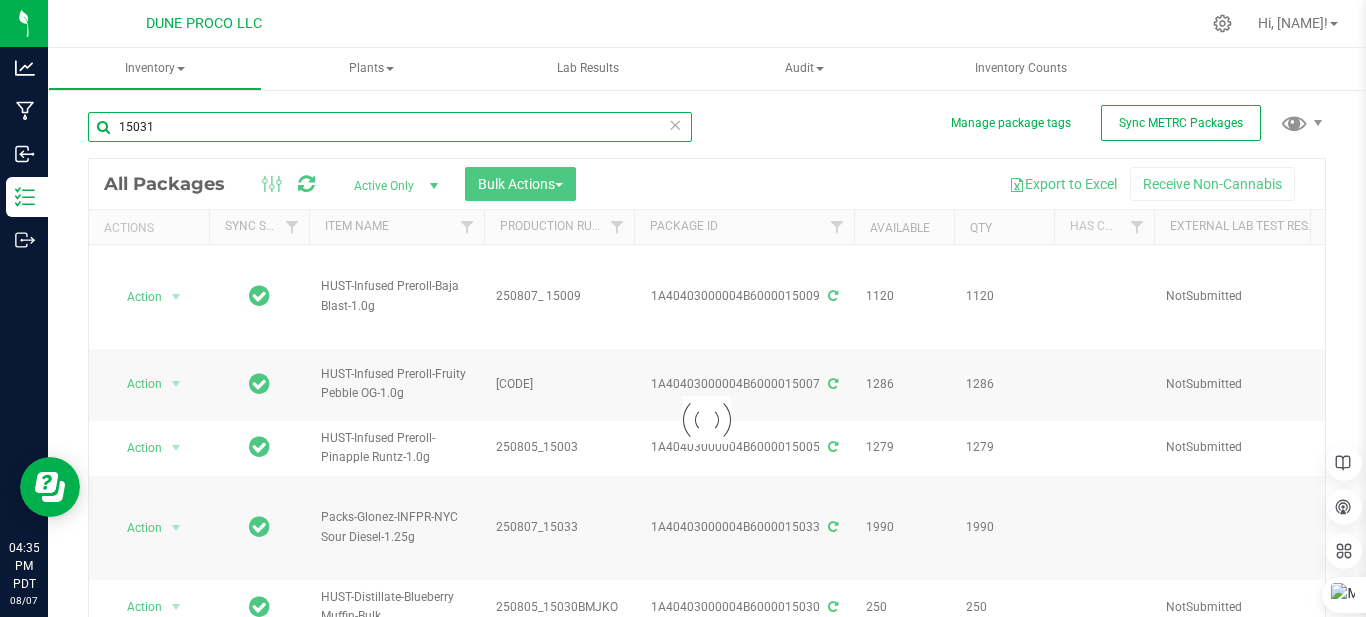 type on "2025-07-03" 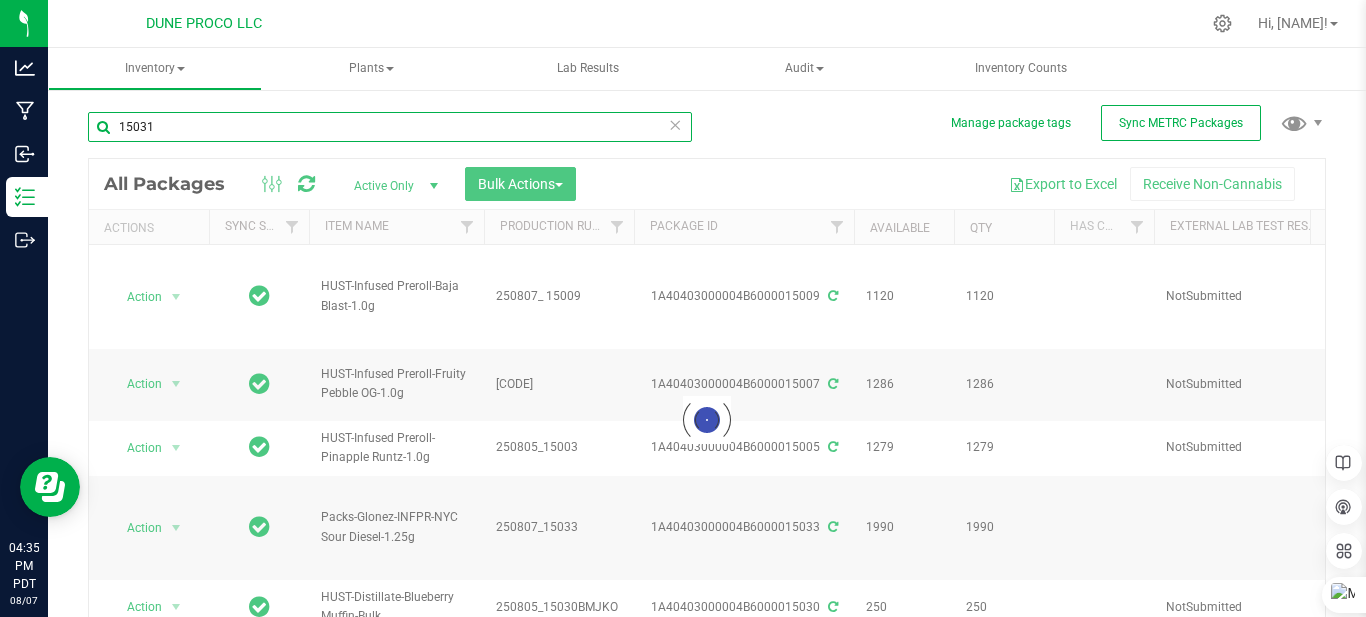 type on "2025-07-03" 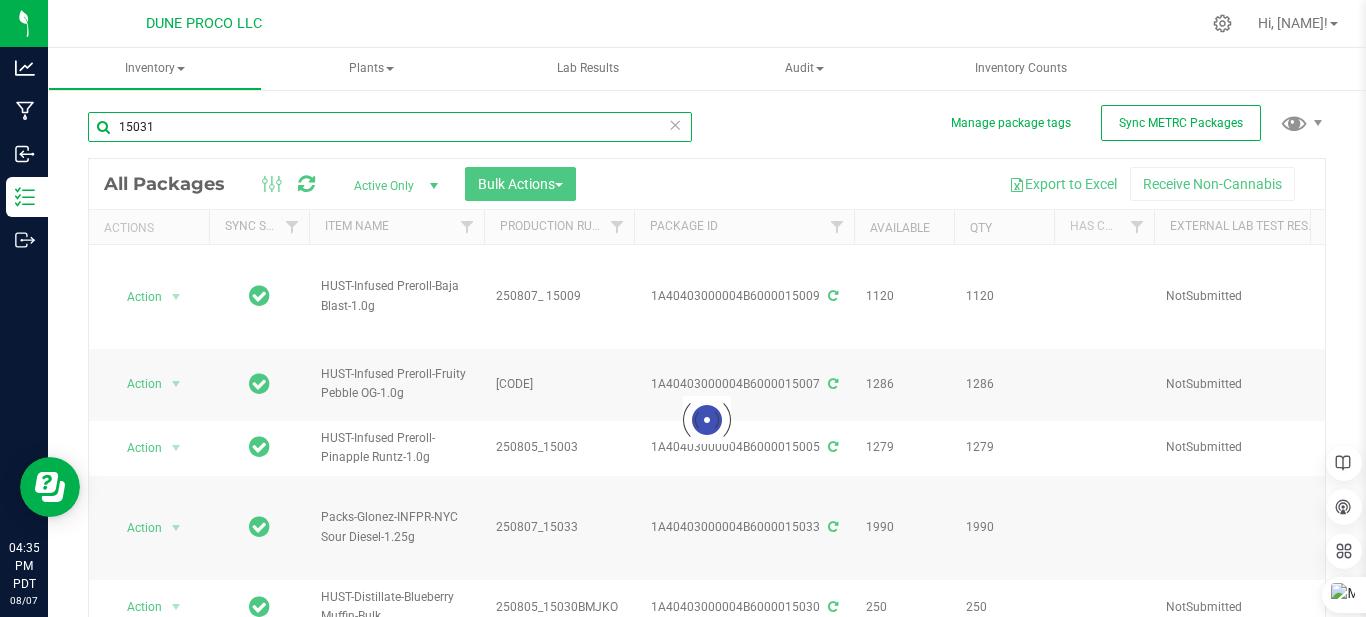 type on "2025-07-16" 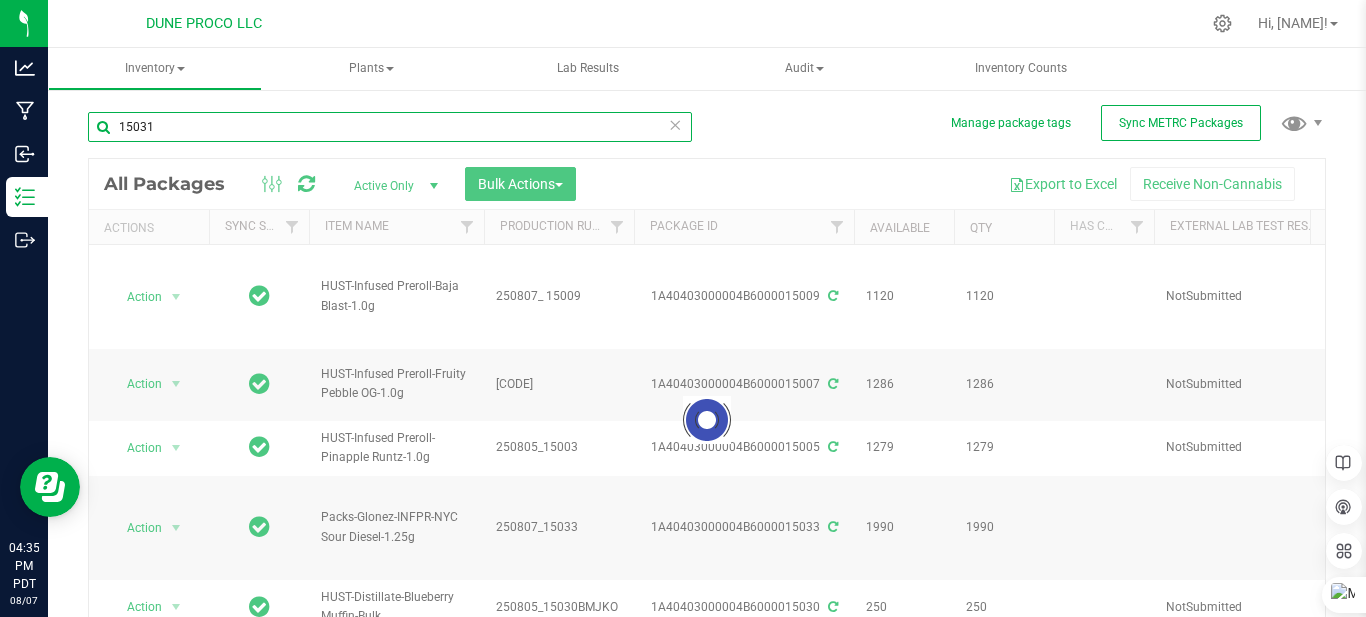 type on "2025-07-04" 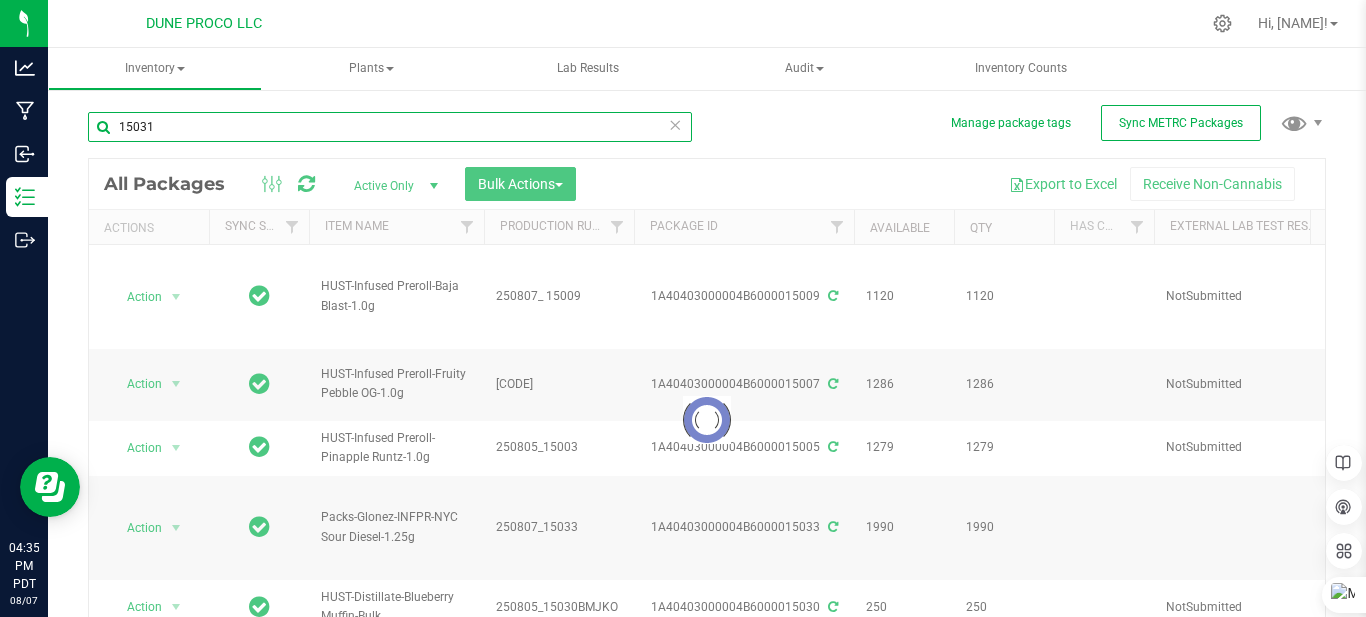 type on "2025-07-16" 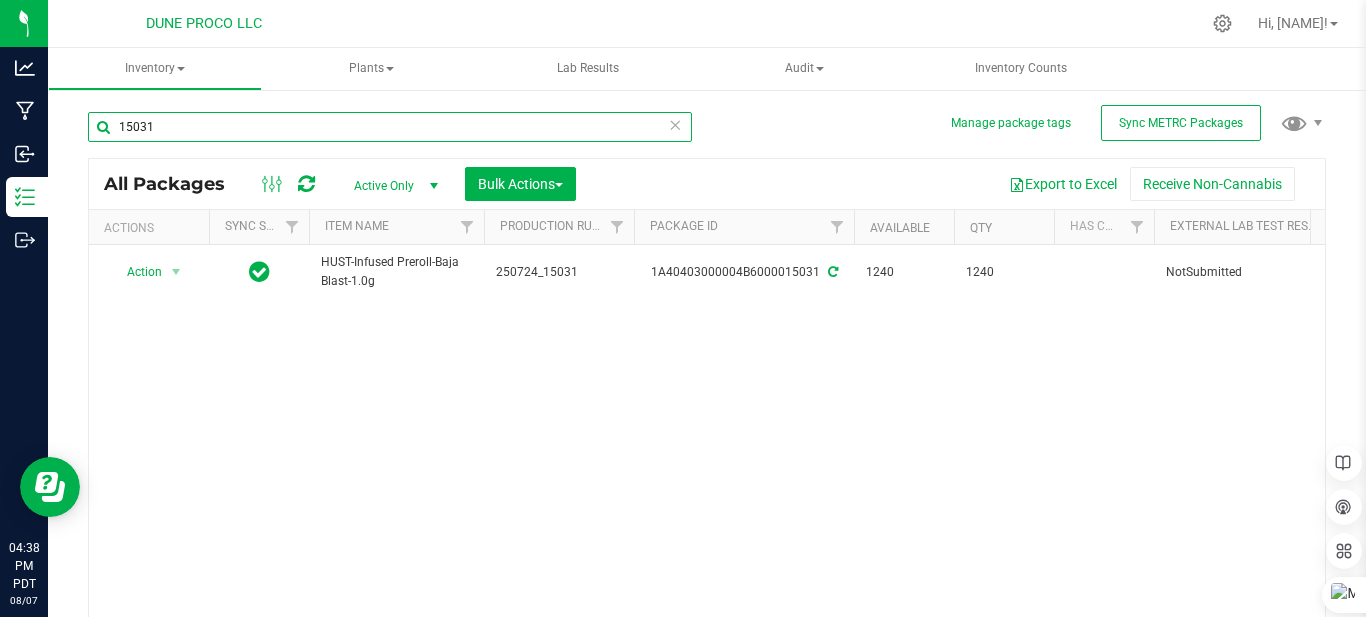click on "15031" at bounding box center [390, 127] 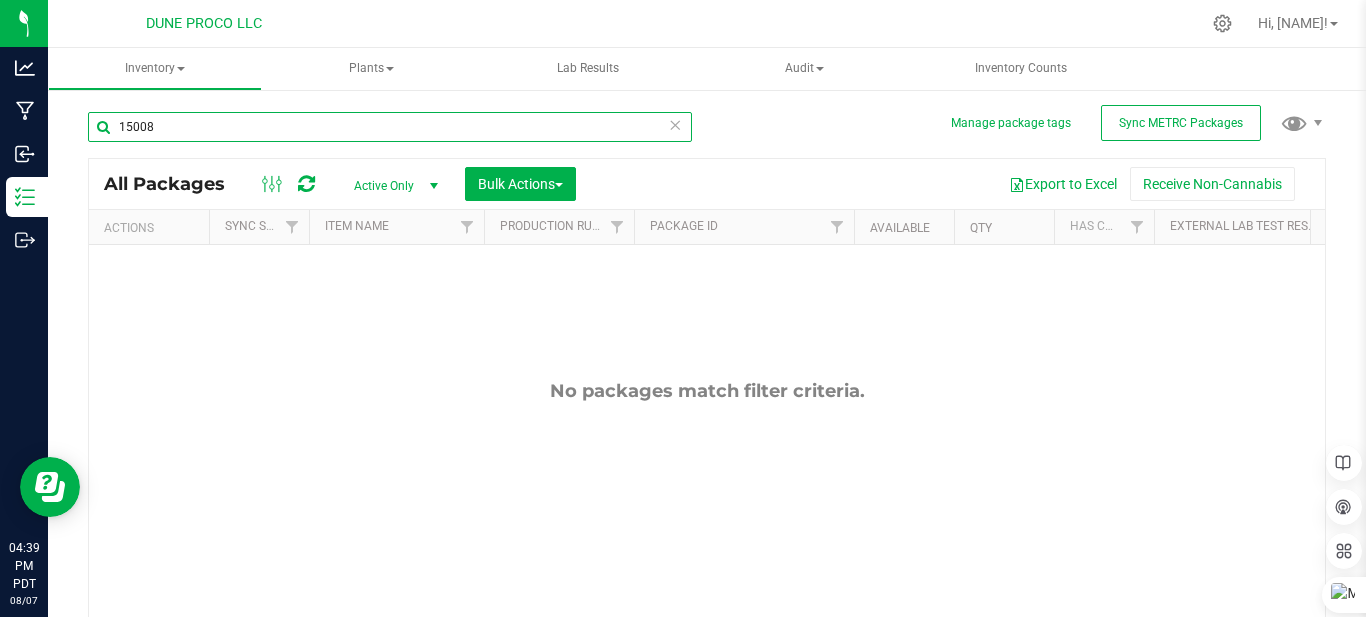 type on "15008" 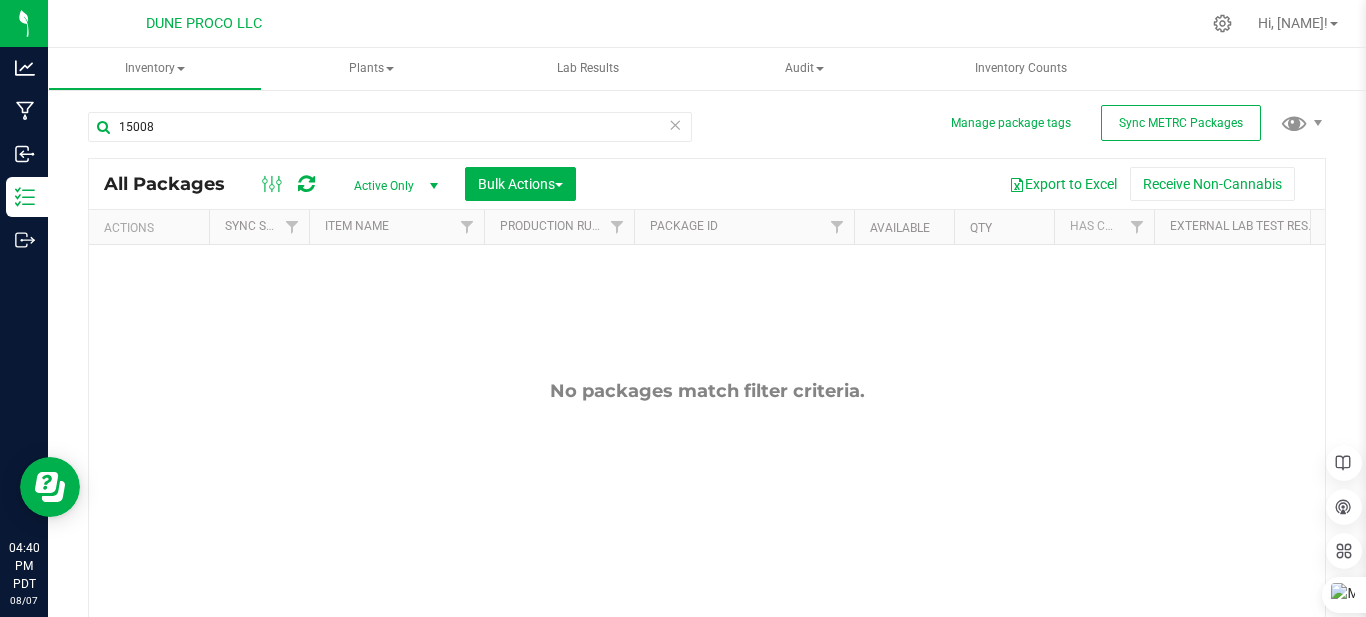 click at bounding box center (675, 124) 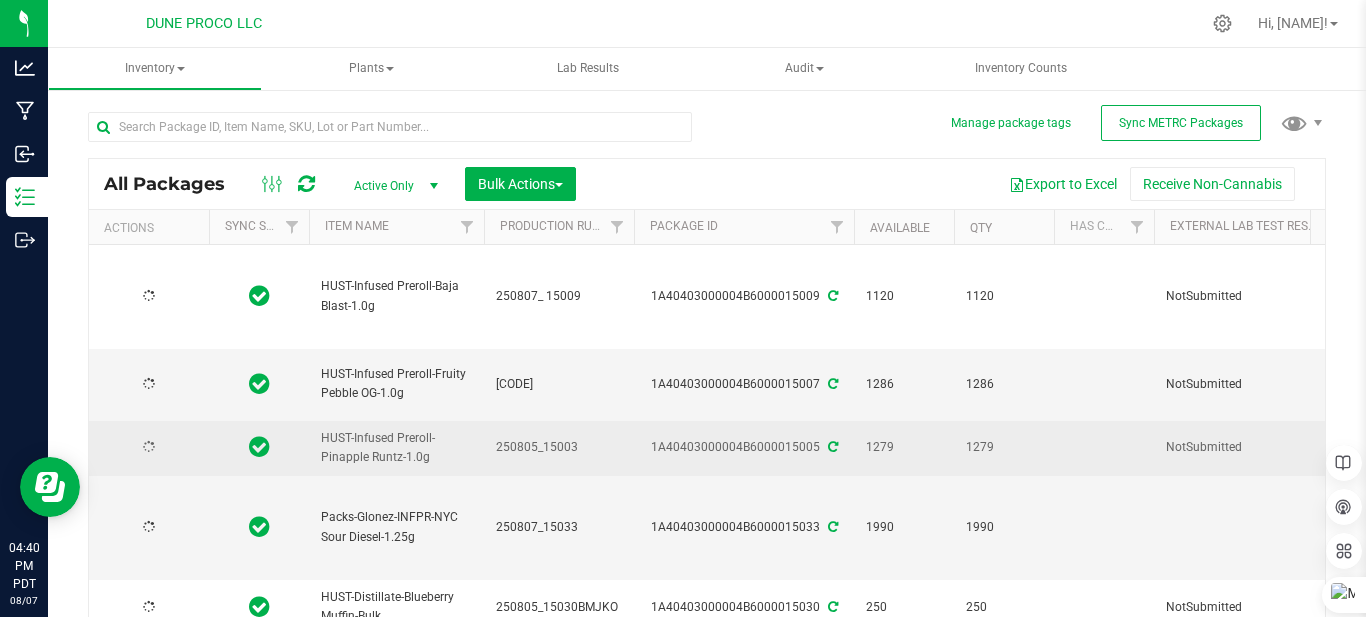 type on "2025-07-16" 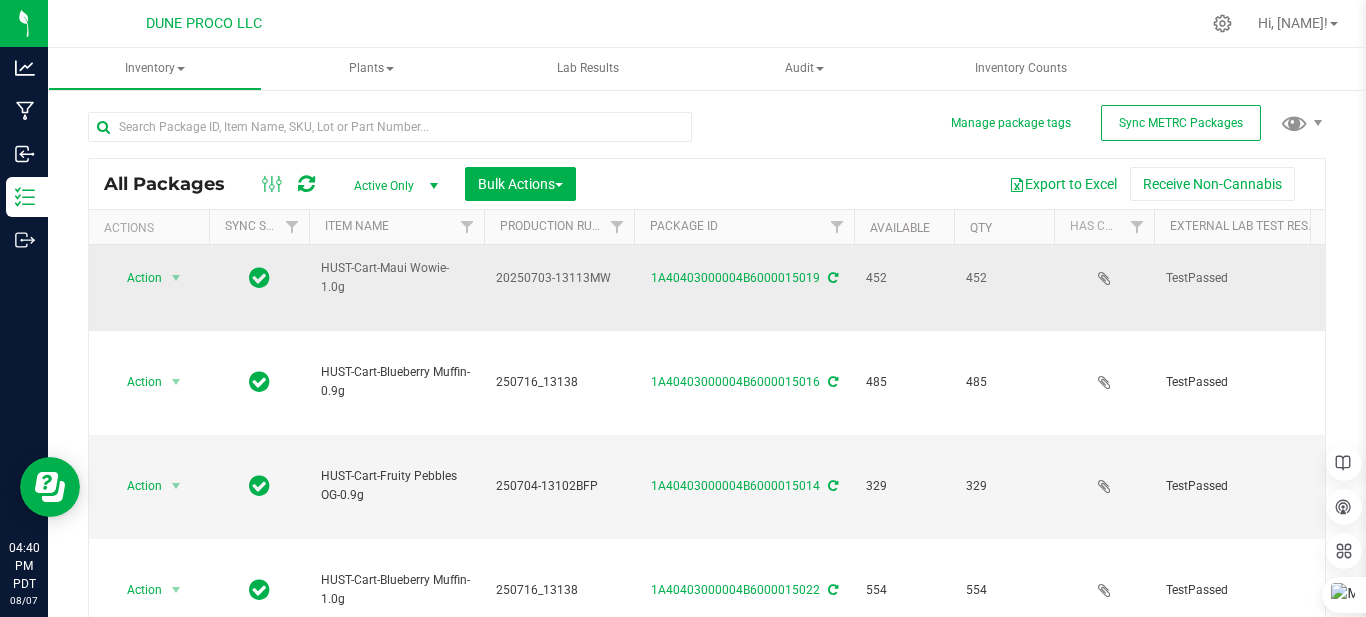 scroll, scrollTop: 1300, scrollLeft: 0, axis: vertical 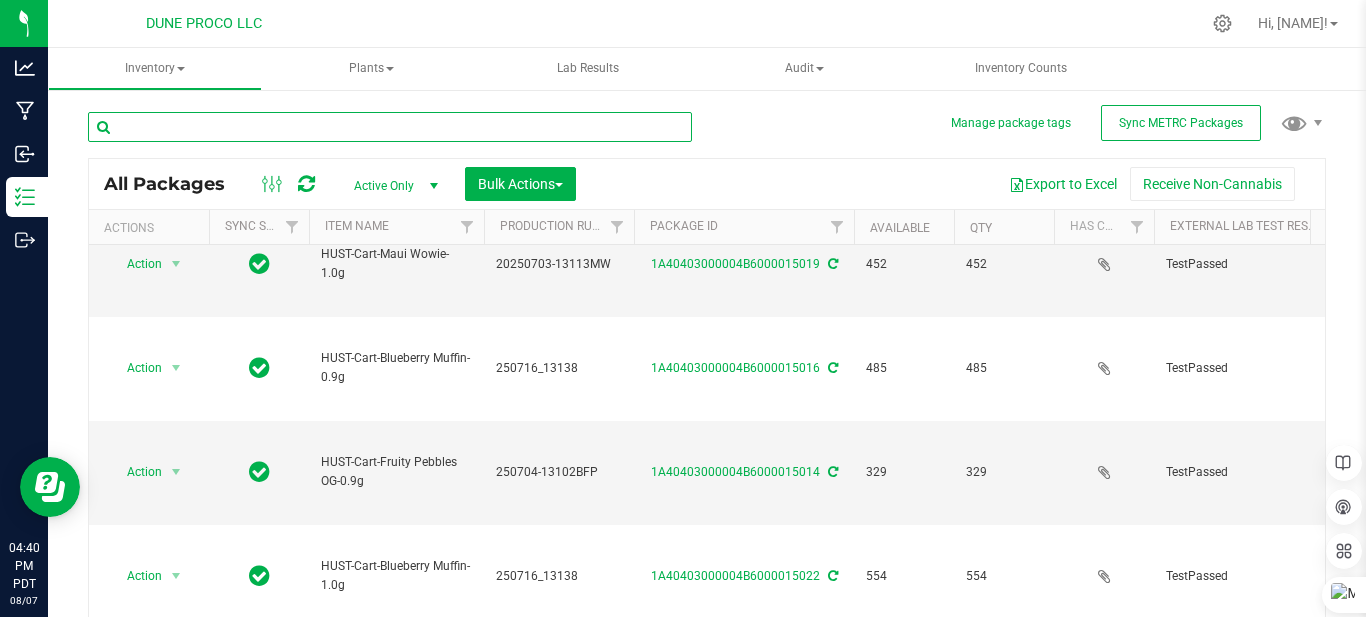 click at bounding box center [390, 127] 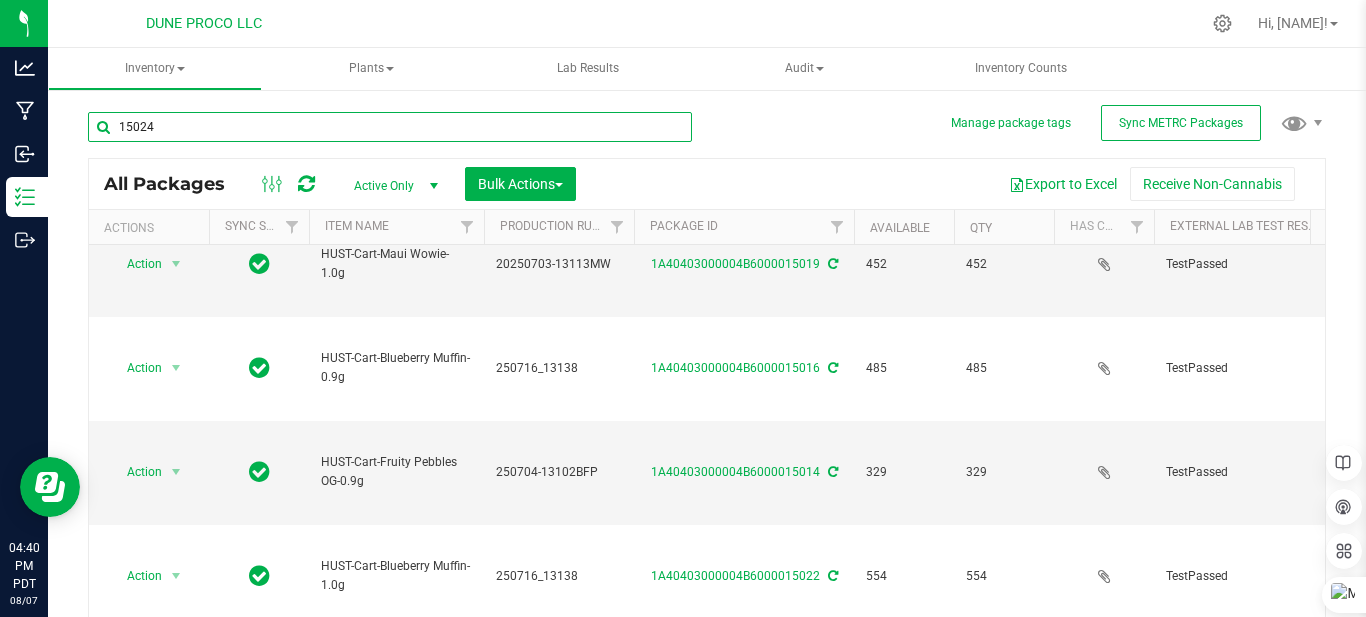type on "15024" 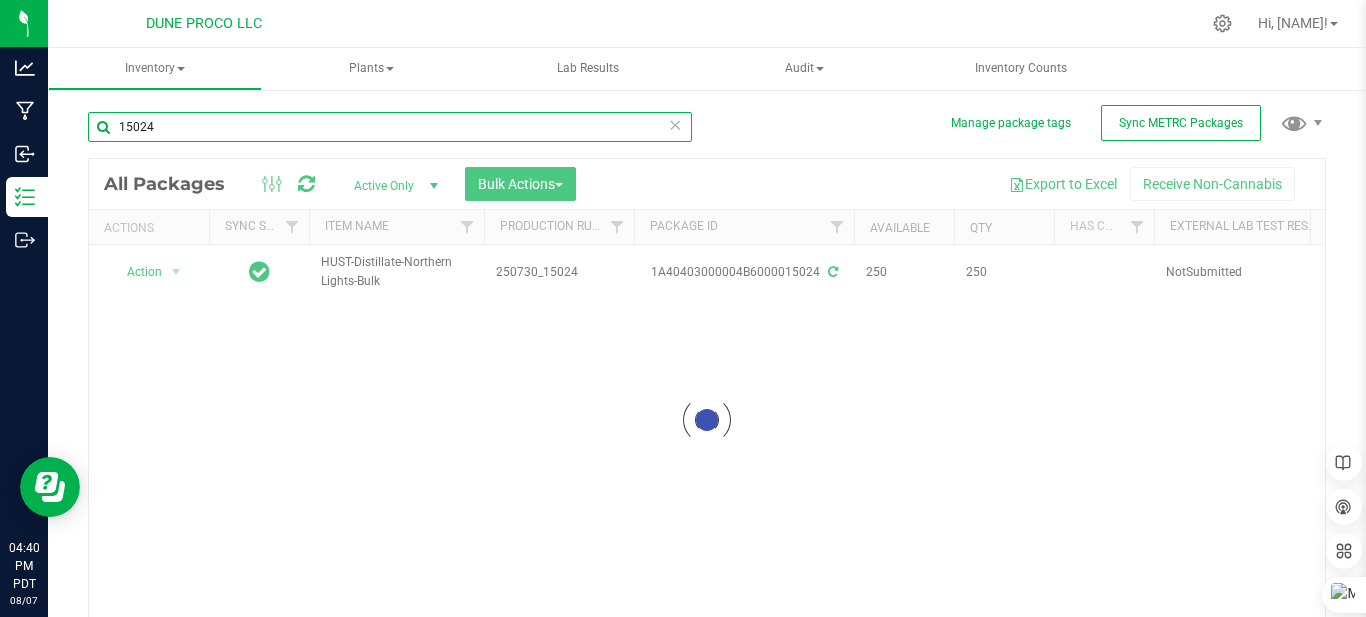 scroll, scrollTop: 0, scrollLeft: 0, axis: both 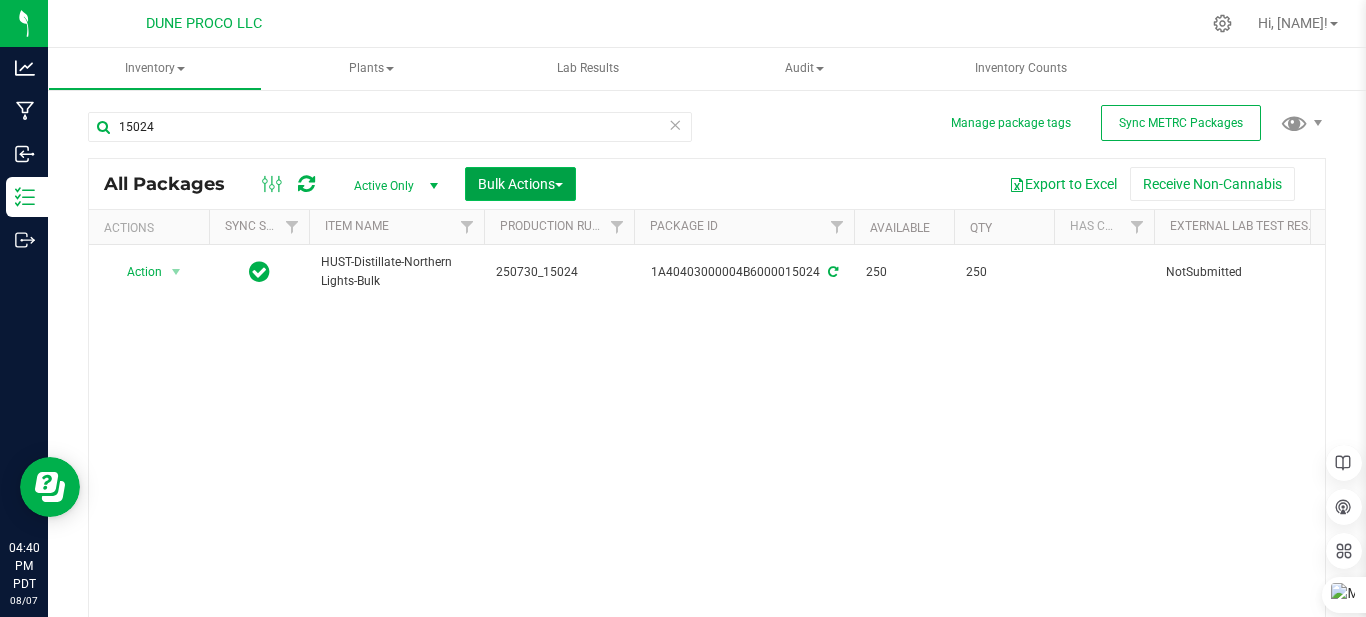 click on "Bulk Actions" at bounding box center [520, 184] 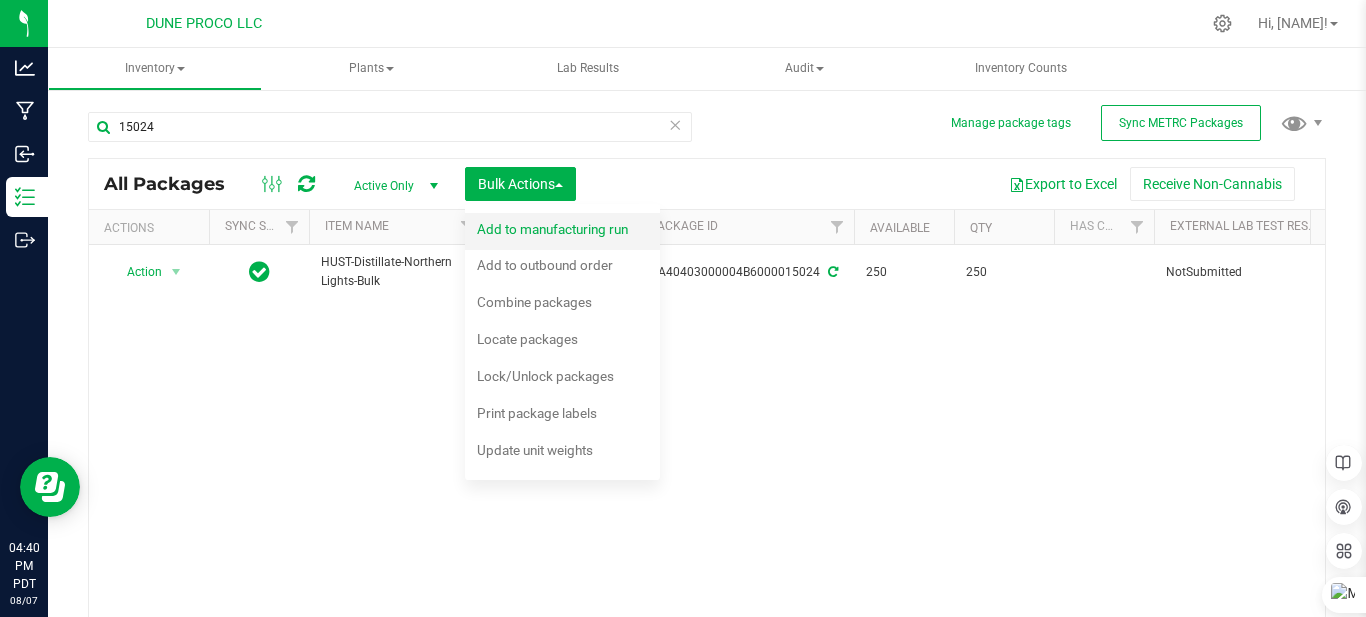 click on "Add to manufacturing run" at bounding box center (552, 229) 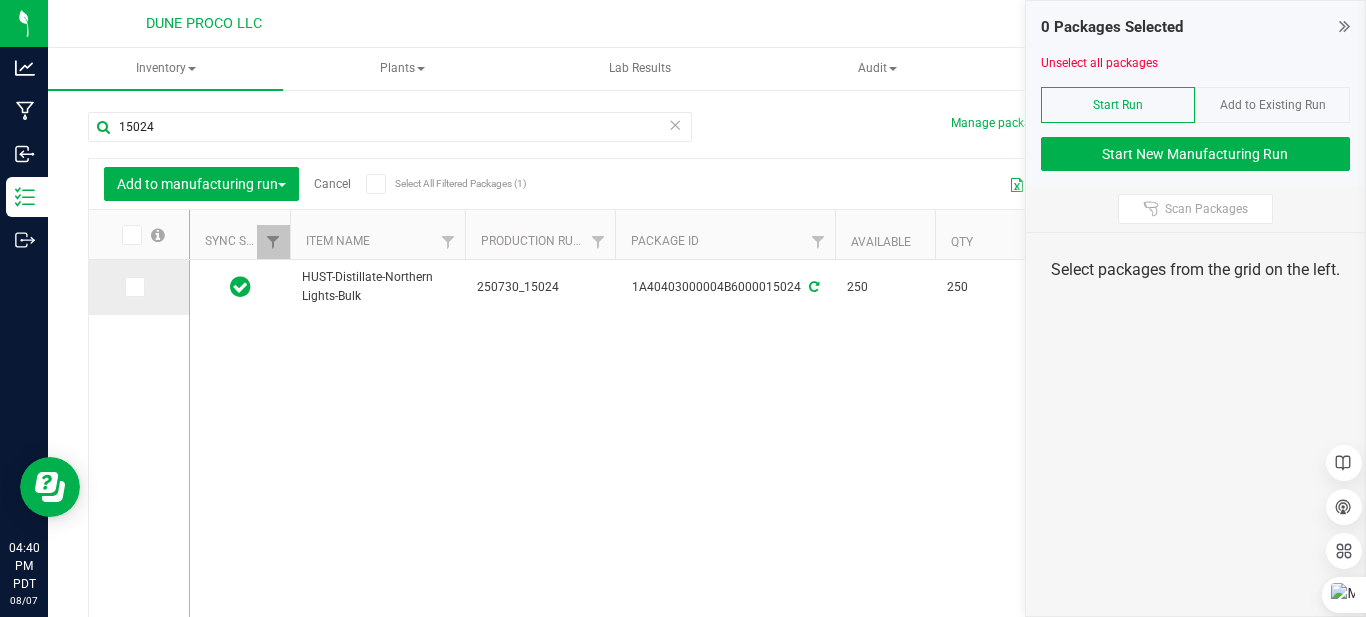 click at bounding box center [135, 287] 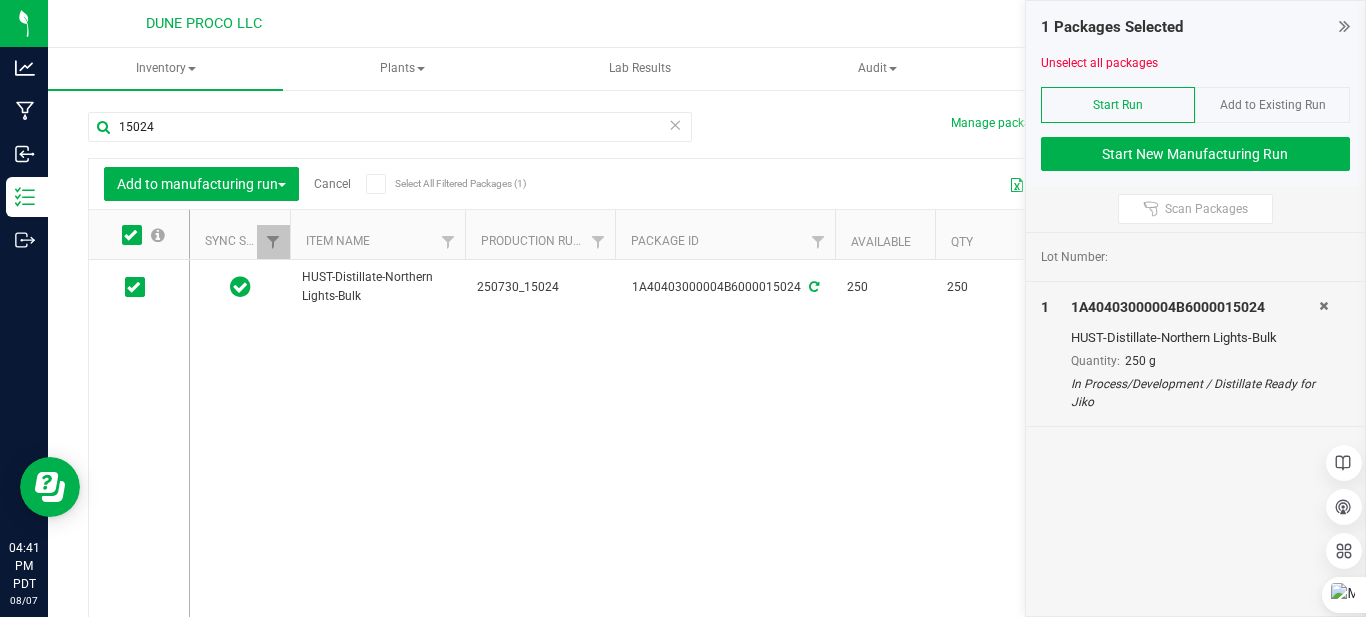 click at bounding box center [675, 124] 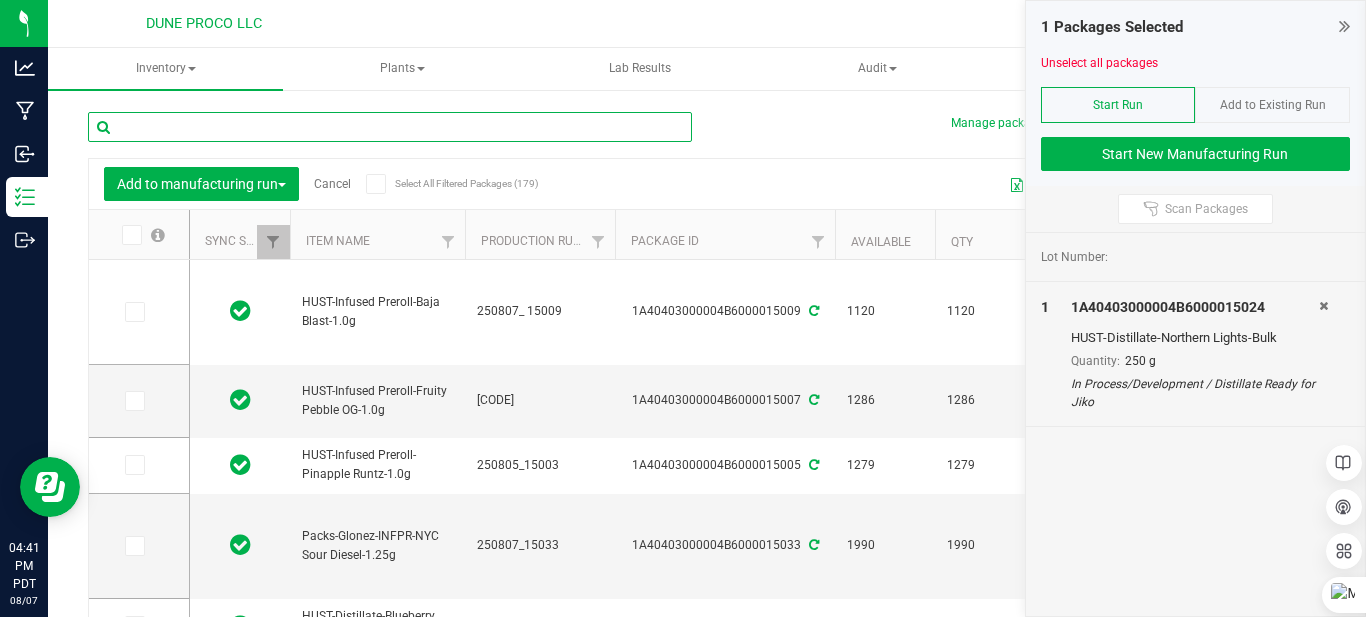 click at bounding box center [390, 127] 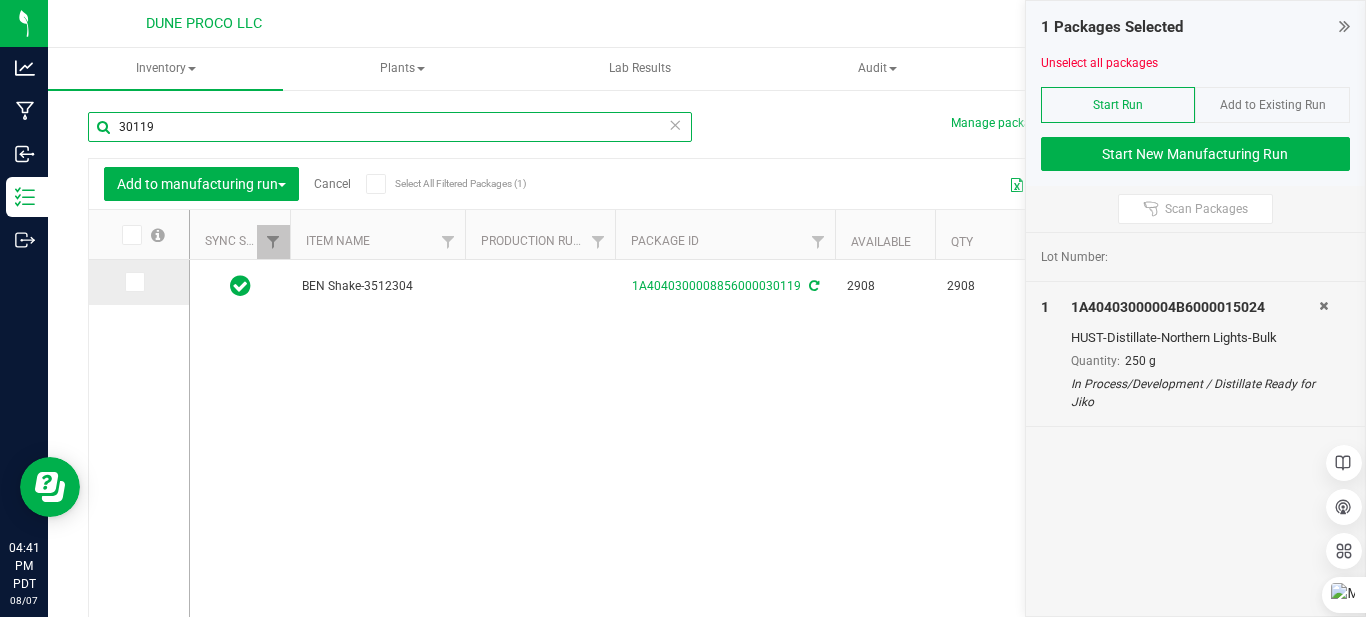 type on "30119" 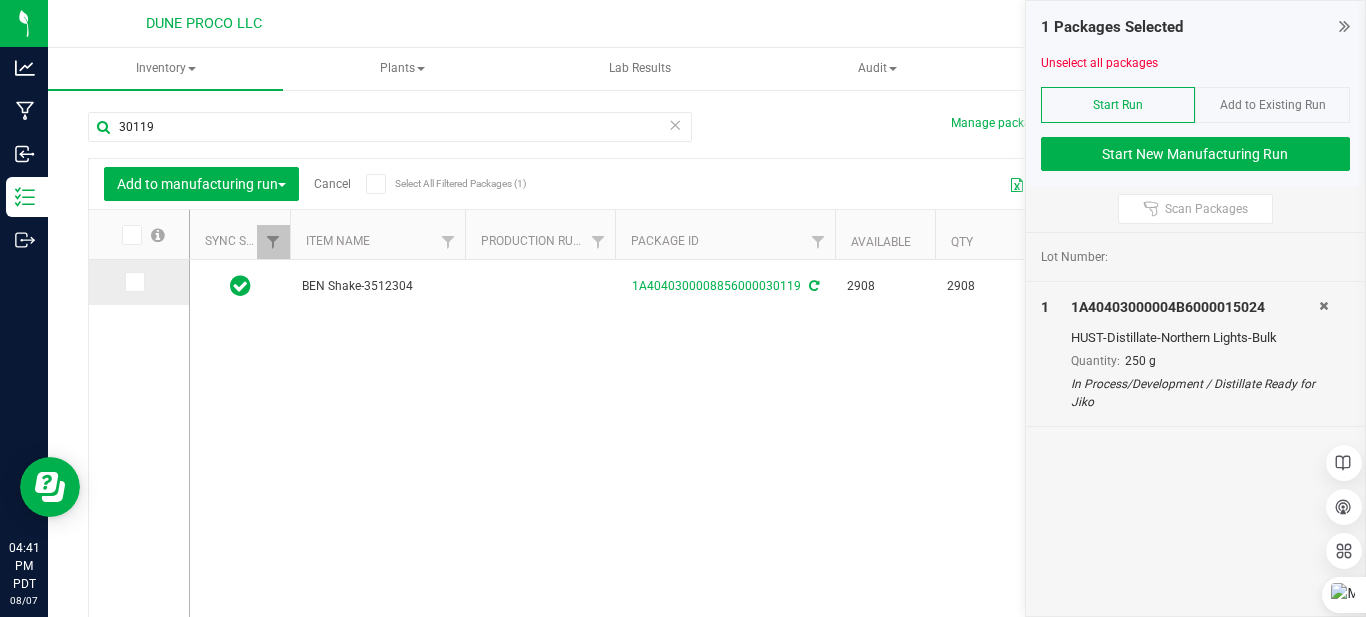 click at bounding box center [139, 282] 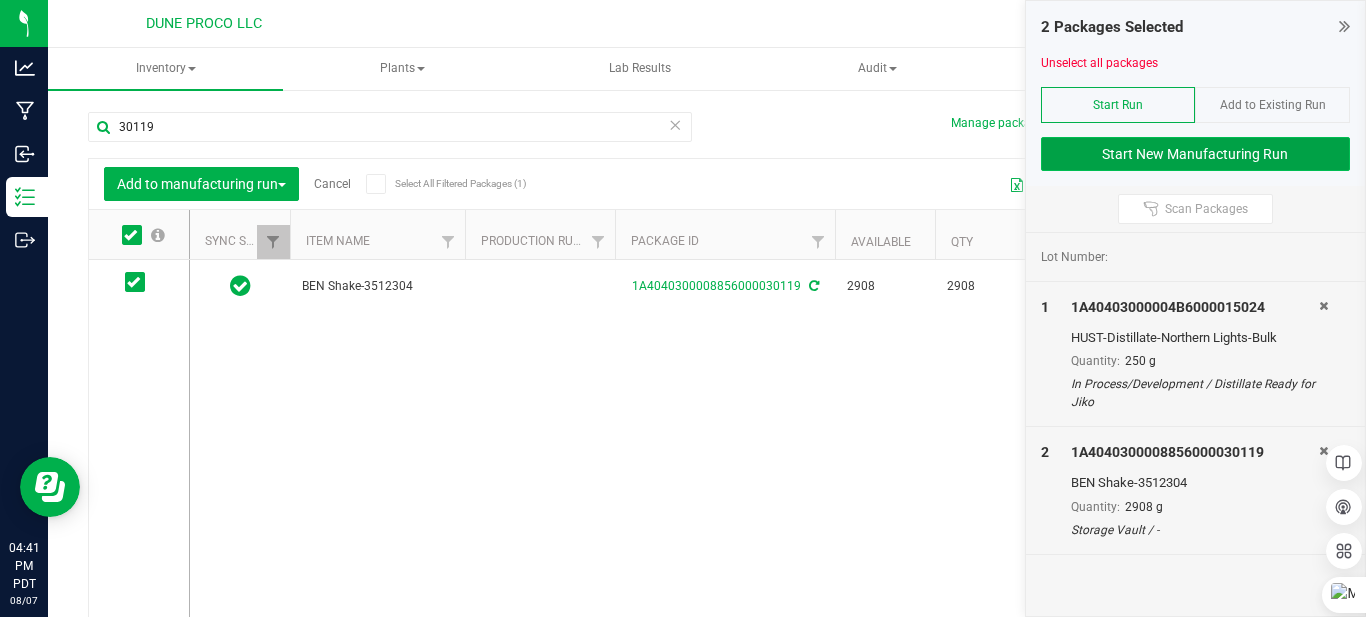 click on "Start New Manufacturing Run" at bounding box center [1196, 154] 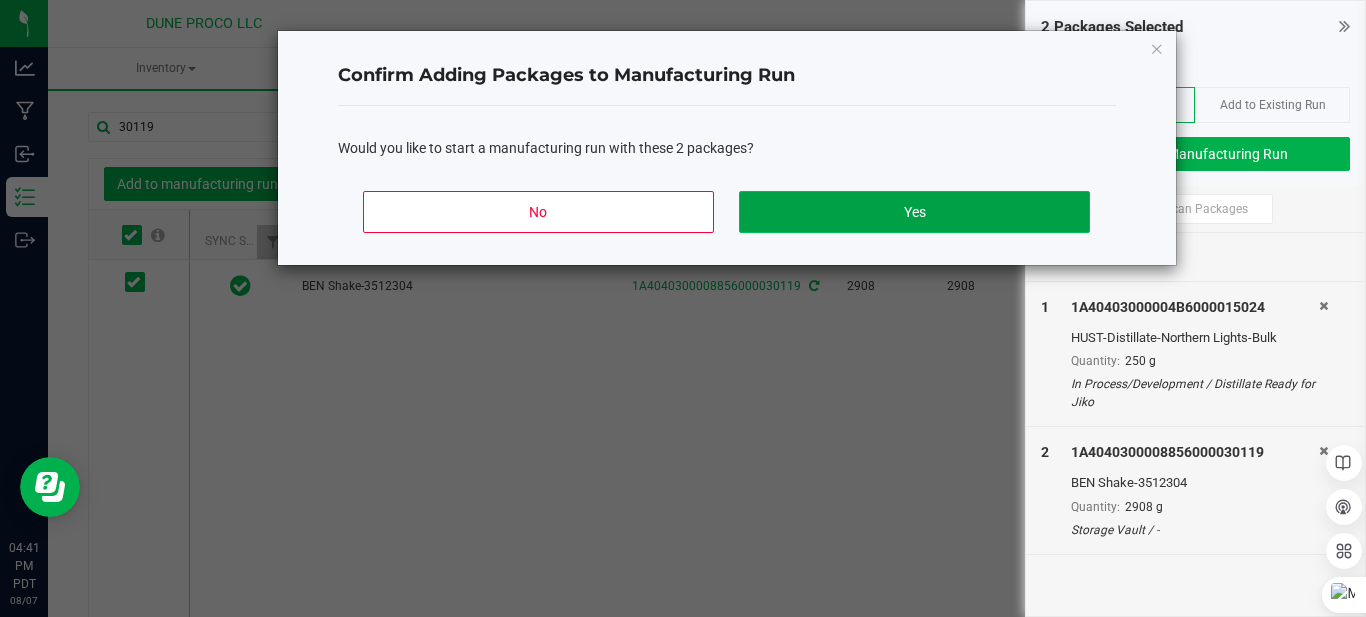 click on "Yes" 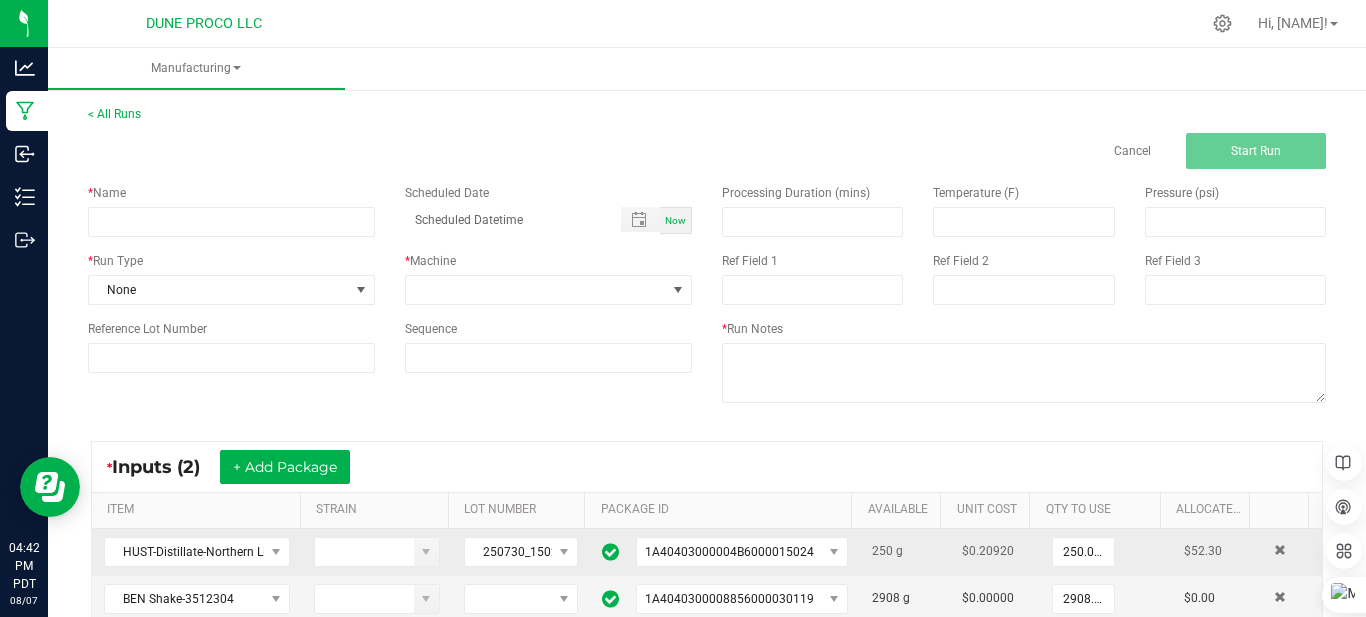 scroll, scrollTop: 200, scrollLeft: 0, axis: vertical 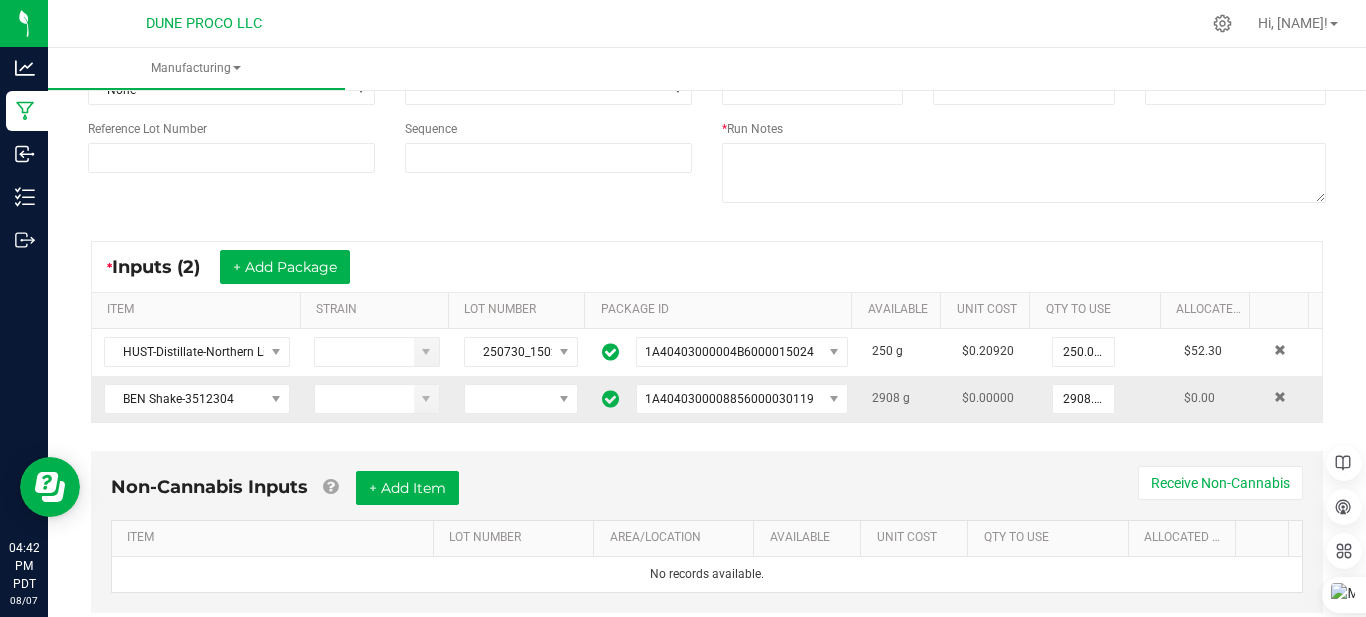 drag, startPoint x: 1067, startPoint y: 390, endPoint x: 1064, endPoint y: 417, distance: 27.166155 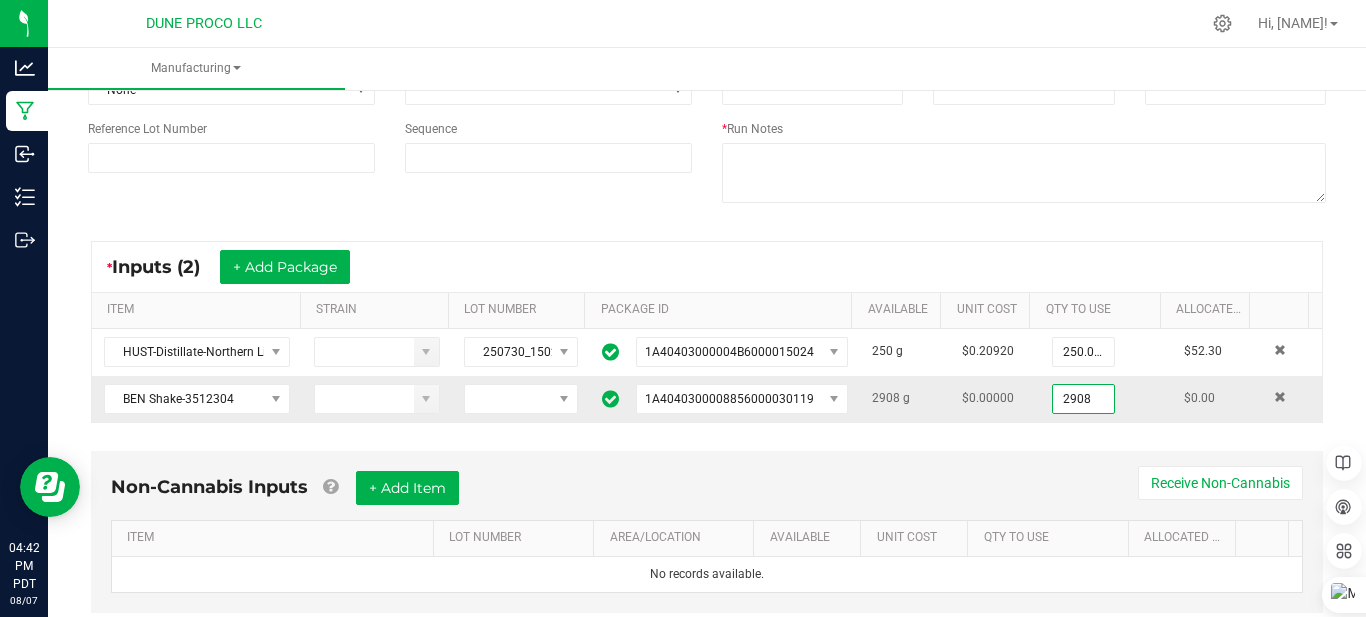 type on "0" 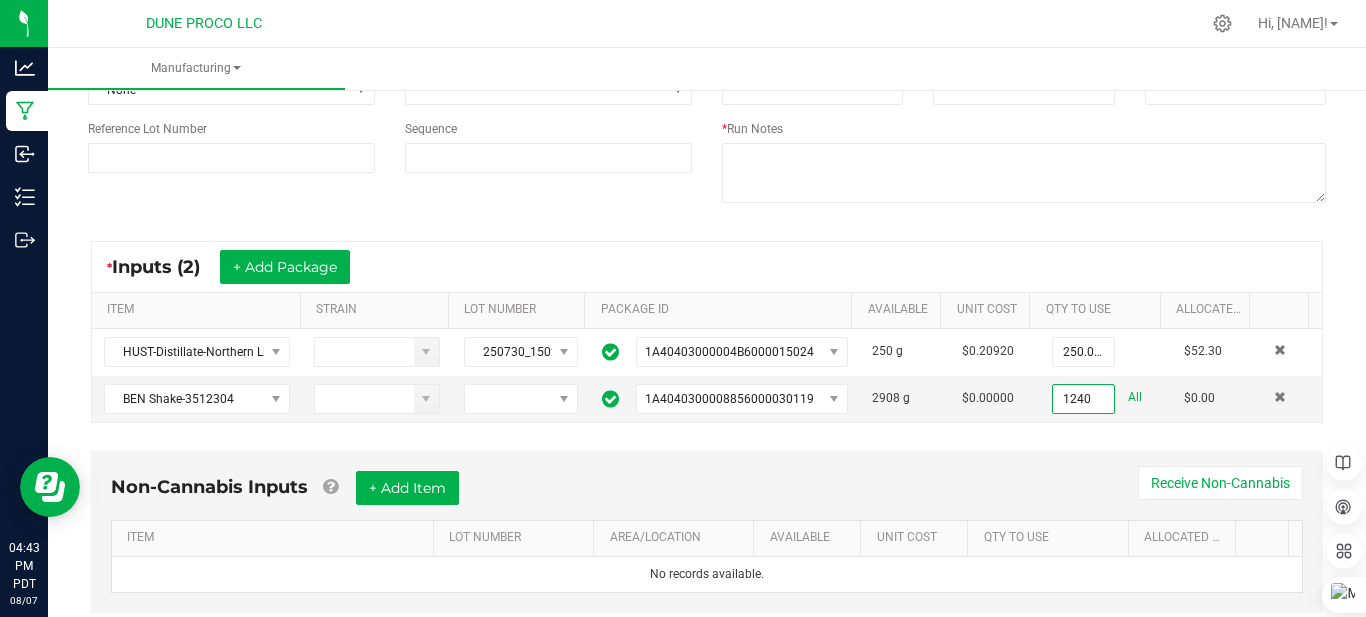 type on "1240.0000 g" 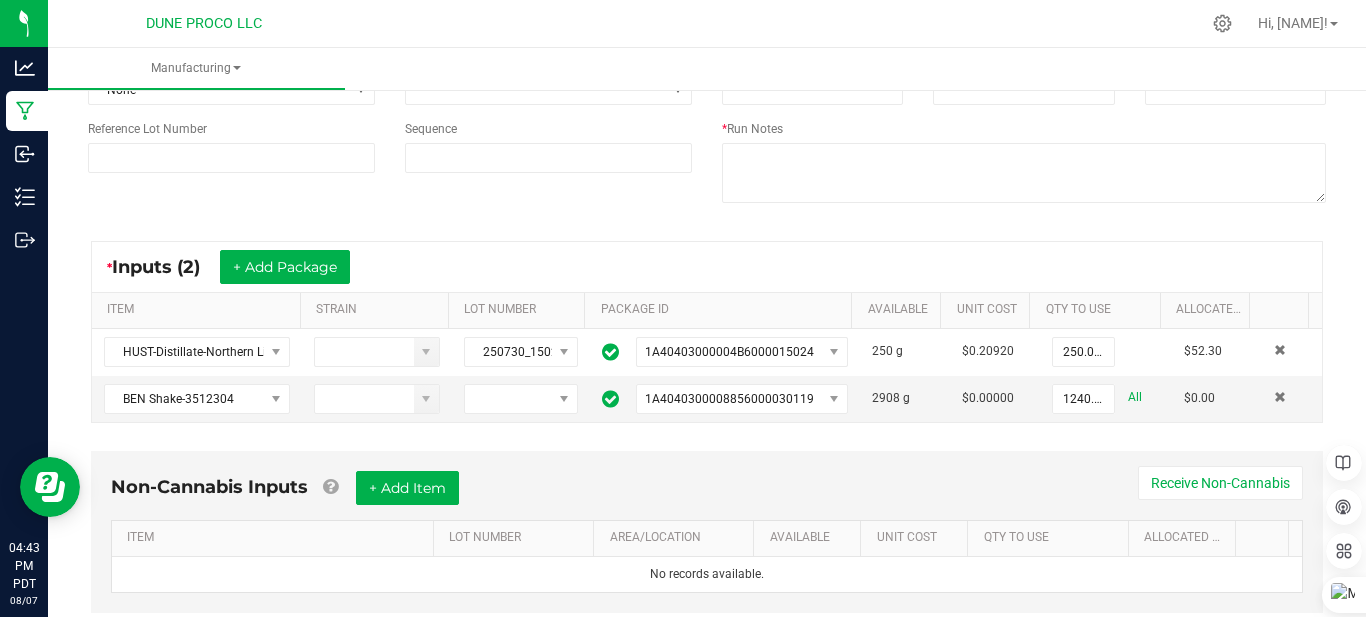 click on "*    Inputs (2)   + Add Package" at bounding box center (707, 267) 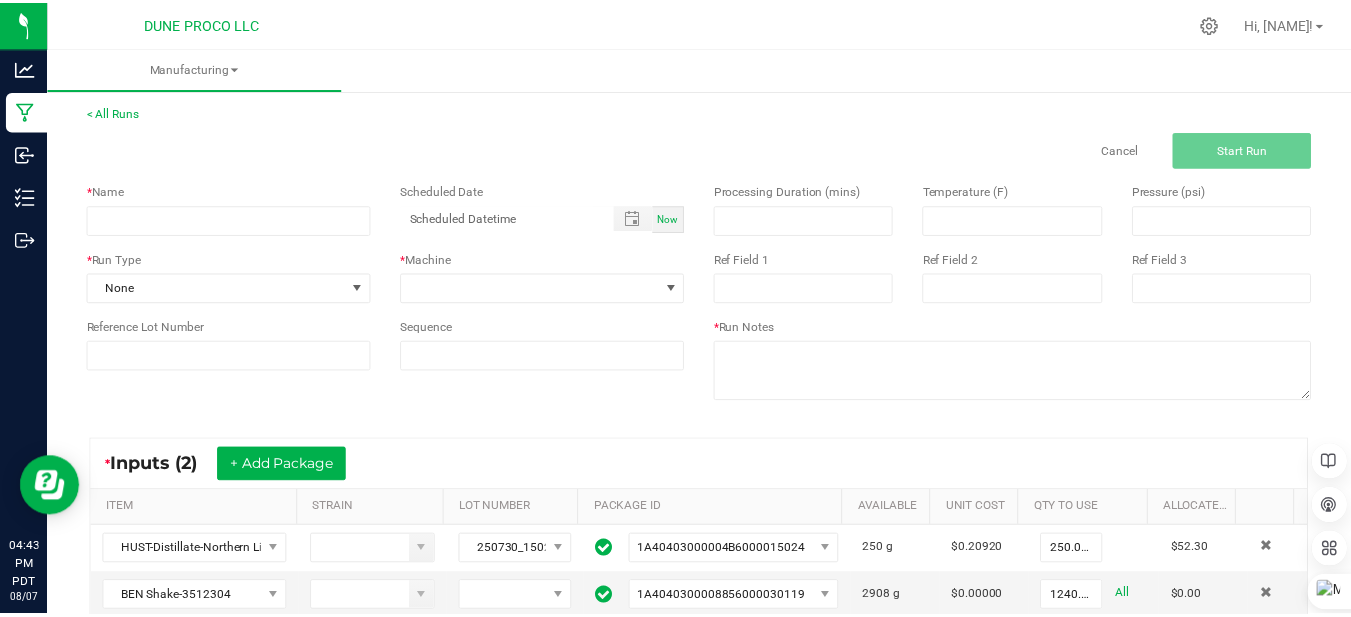 scroll, scrollTop: 0, scrollLeft: 0, axis: both 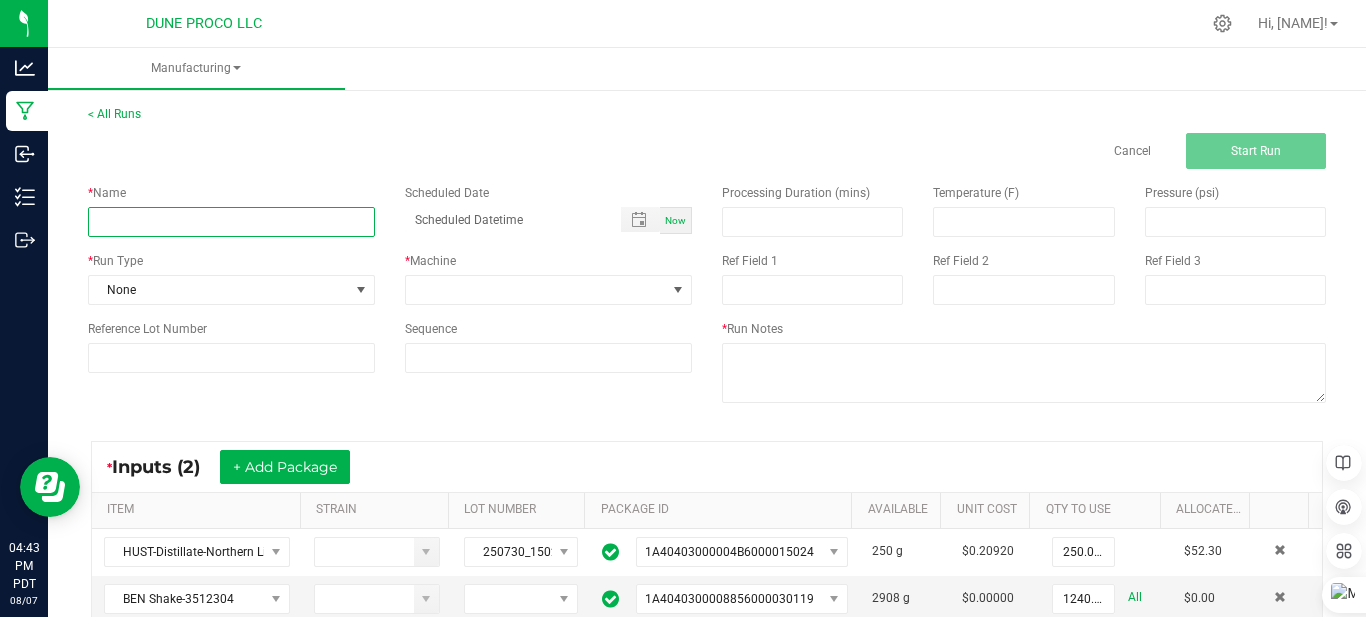 click at bounding box center (231, 222) 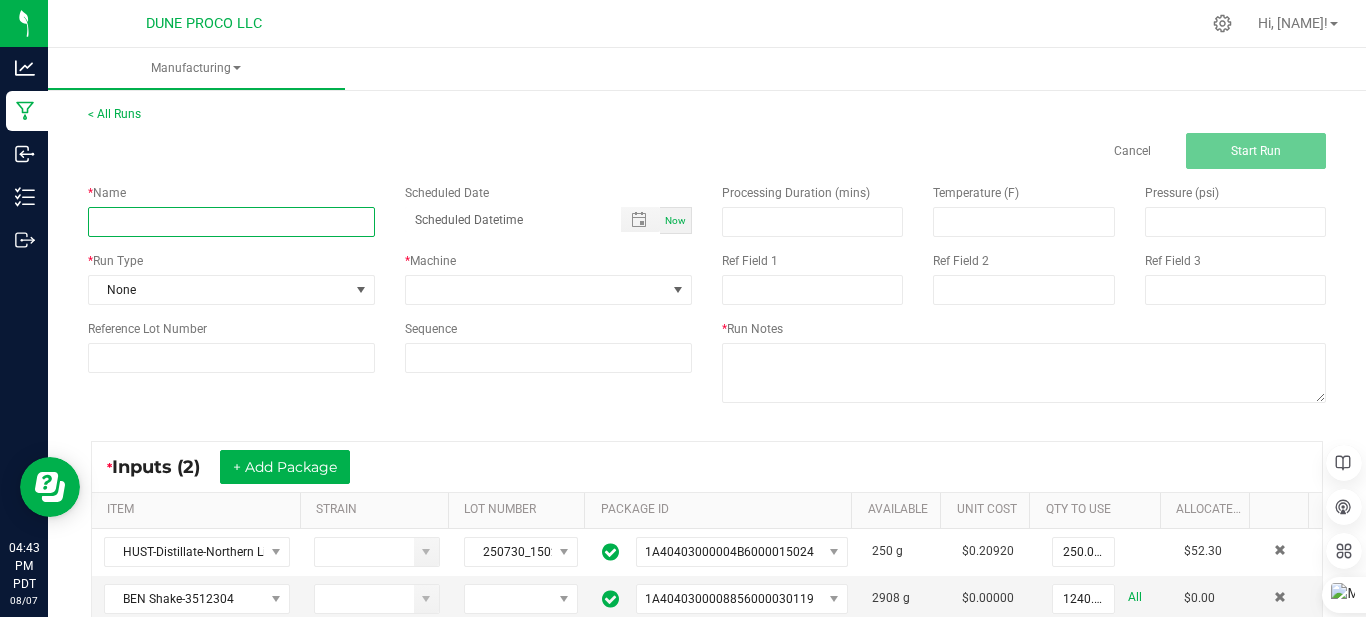 type on "HUST-Infused Prerolls-Baja Blast-1.0g" 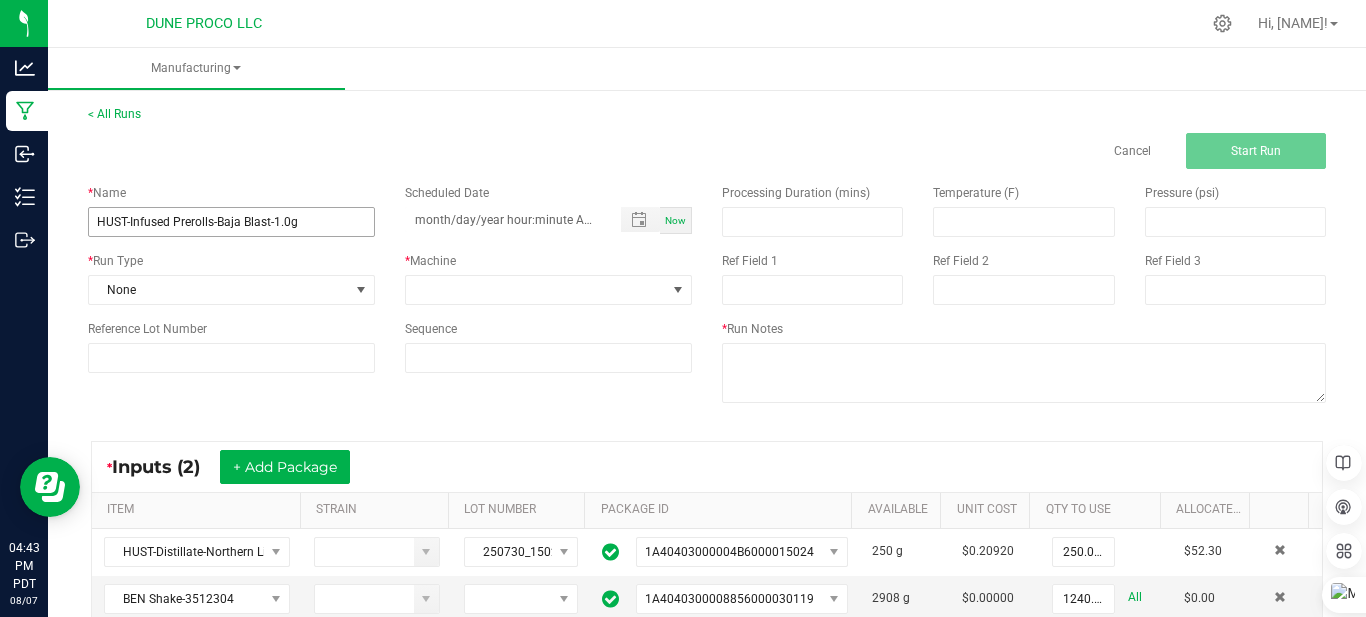 type on "month/day/year hour:minute AM" 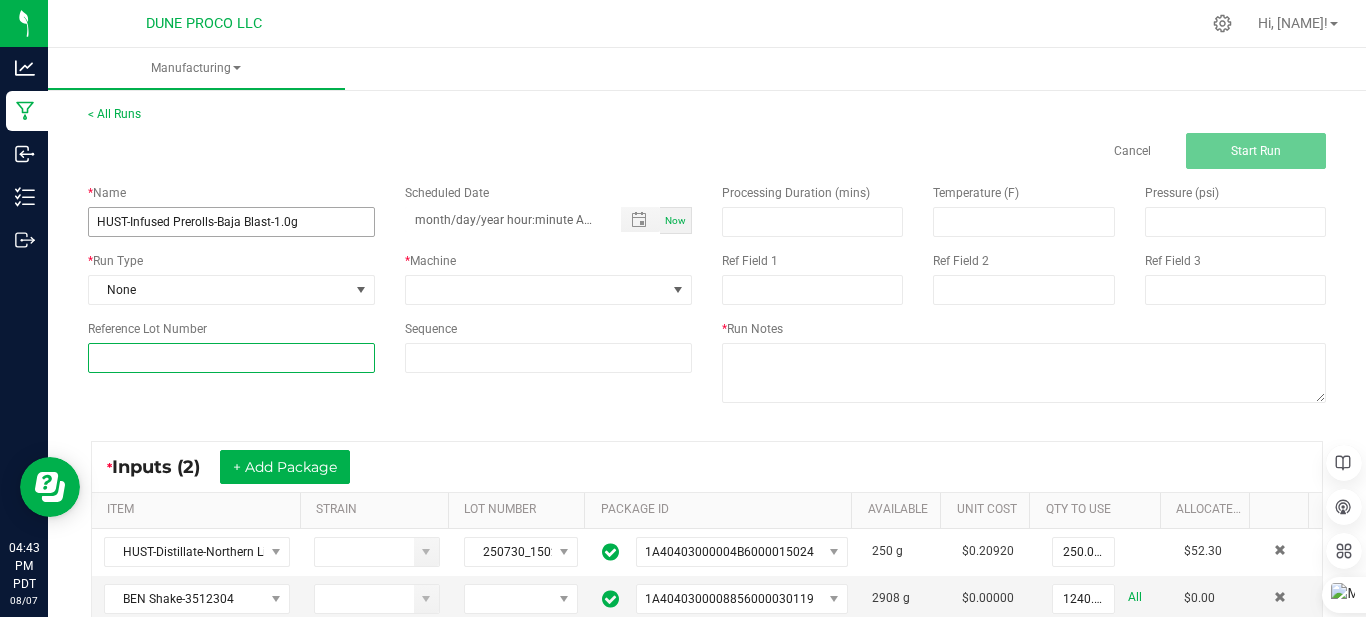 type on "[CODE]" 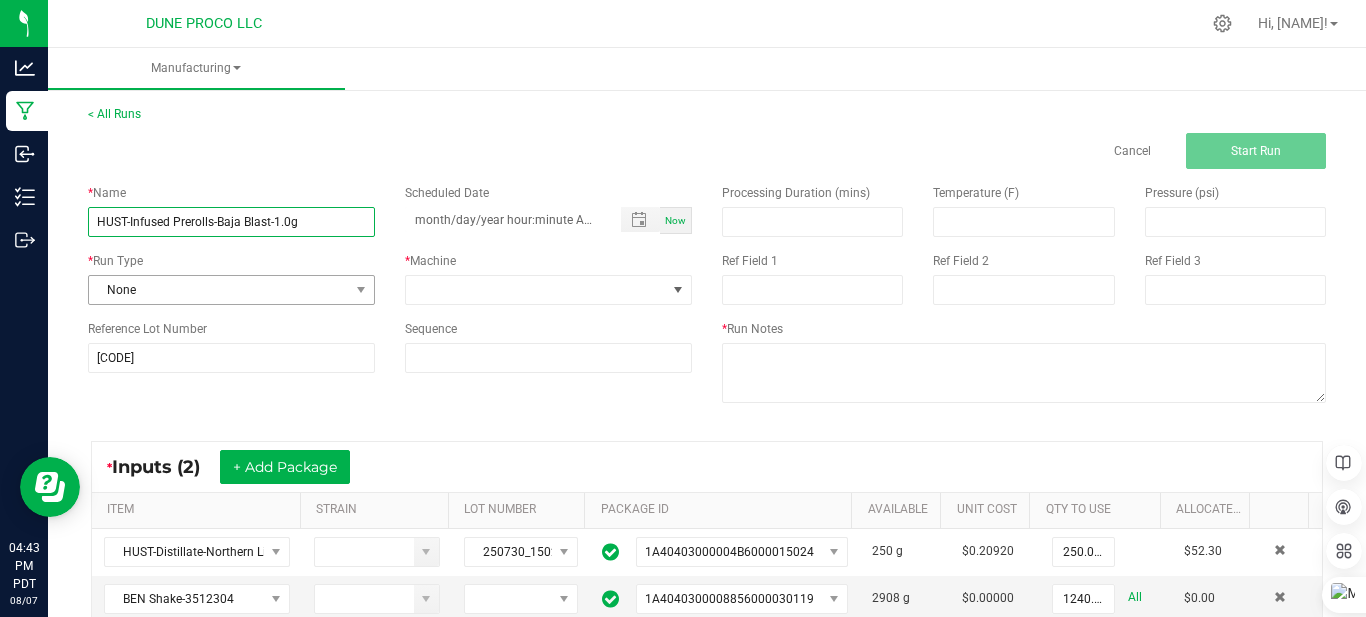 type on "month/day/year hour:minute AM" 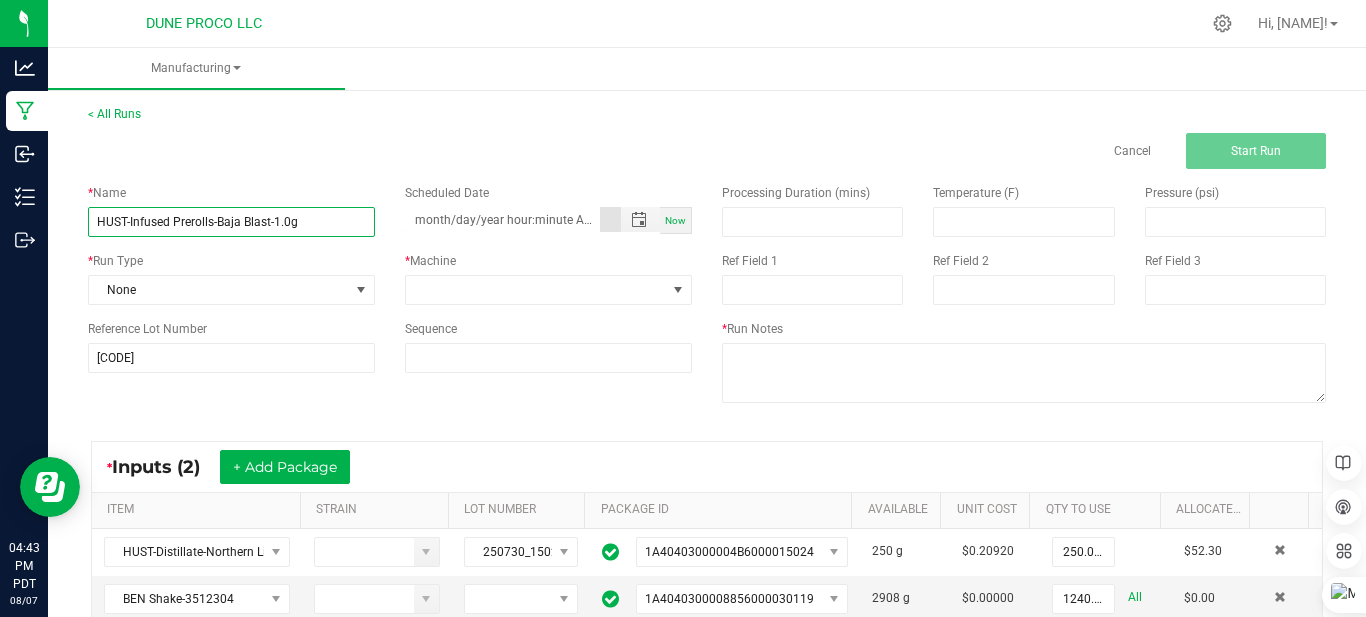 type 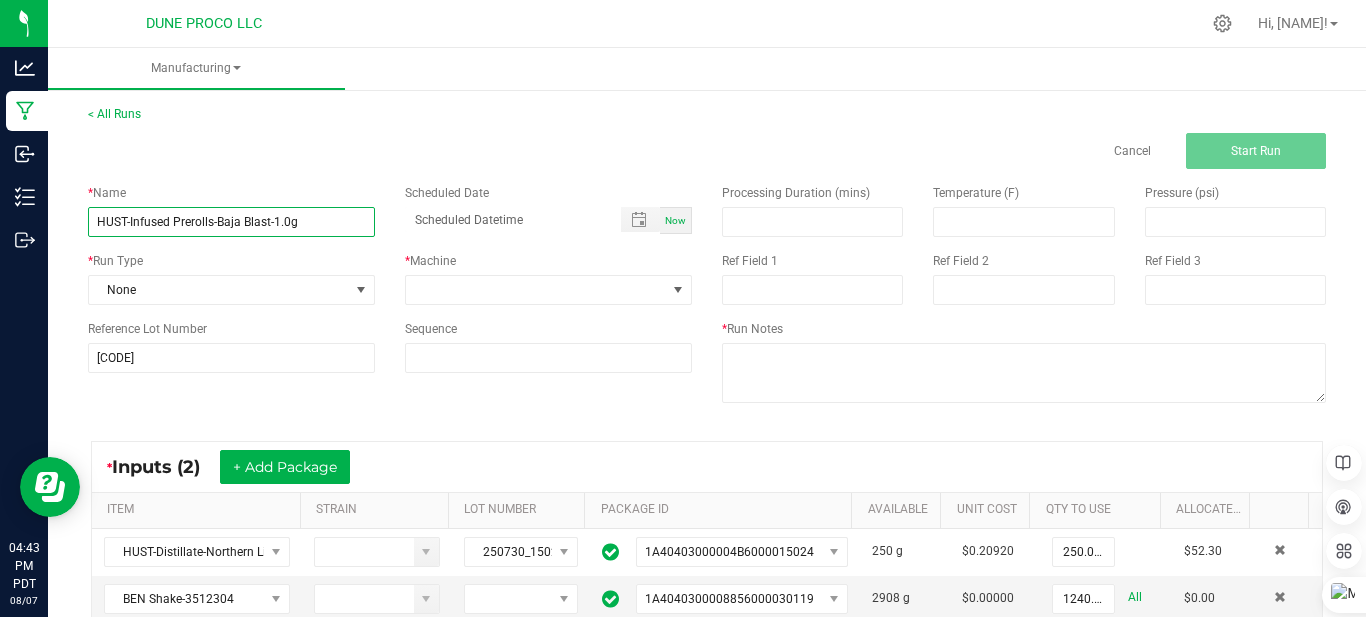 click on "HUST-Infused Prerolls-Baja Blast-1.0g" at bounding box center [231, 222] 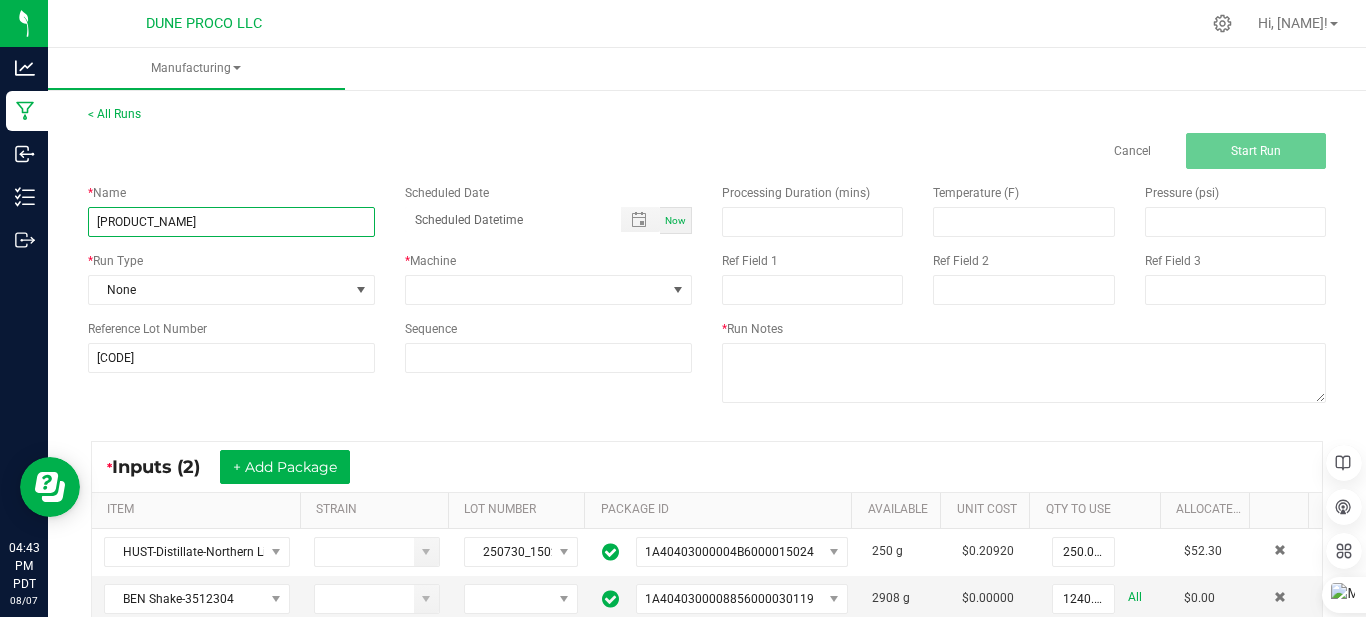 drag, startPoint x: 171, startPoint y: 217, endPoint x: 173, endPoint y: 240, distance: 23.086792 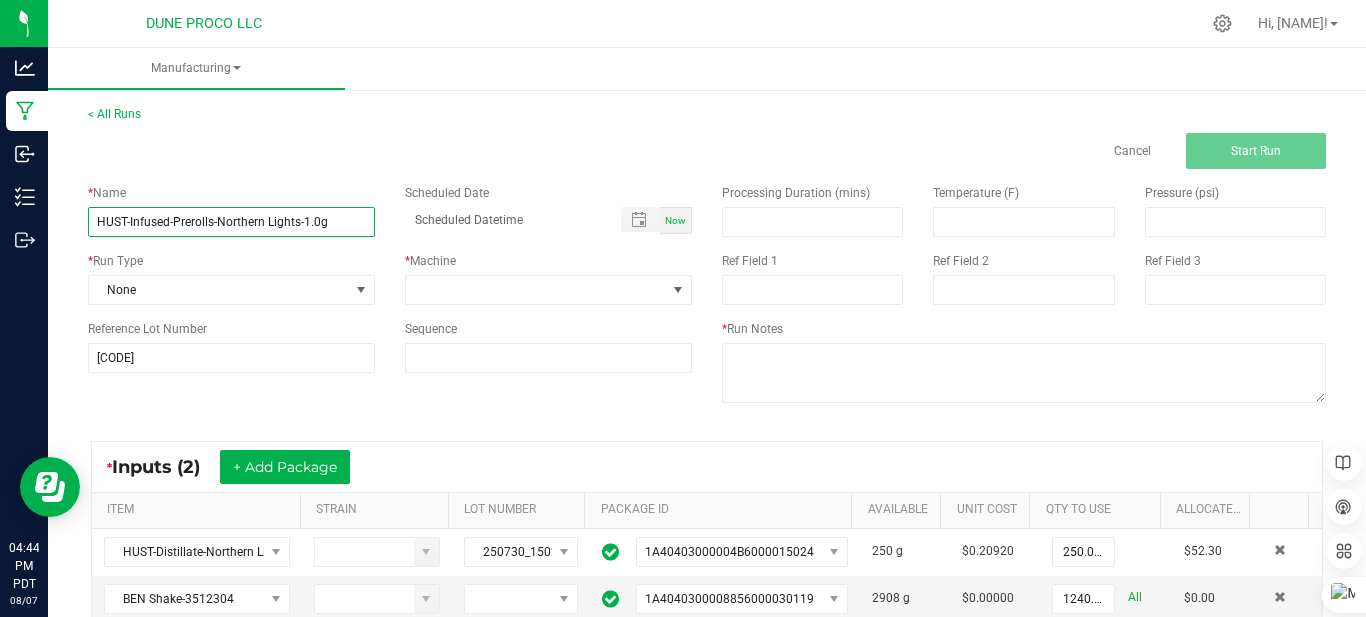 type on "HUST-Infused-Prerolls-Northern Lights-1.0g" 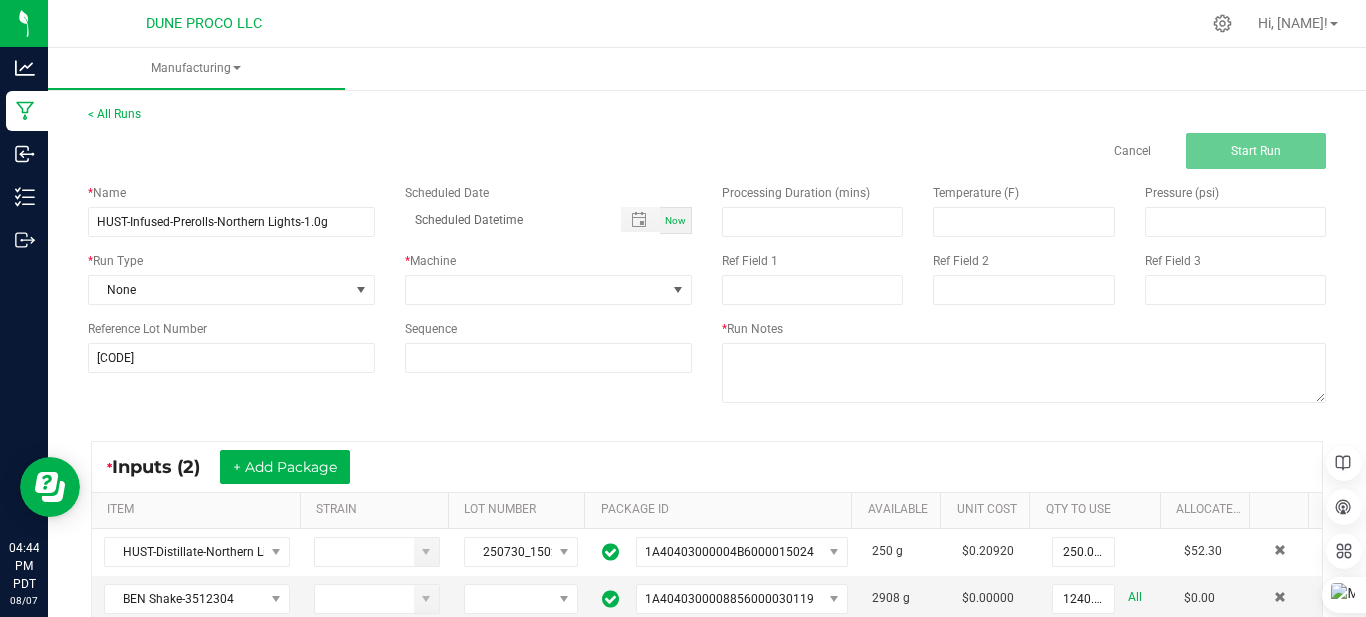drag, startPoint x: 359, startPoint y: 99, endPoint x: 367, endPoint y: 106, distance: 10.630146 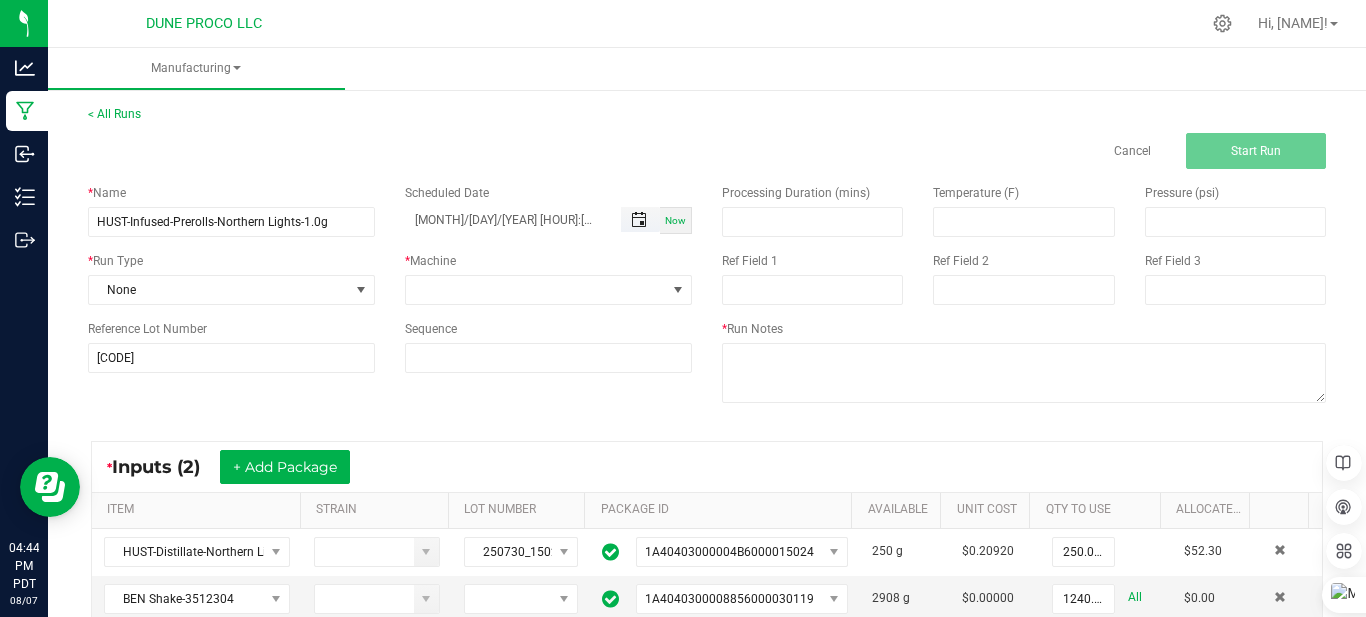 click at bounding box center [639, 220] 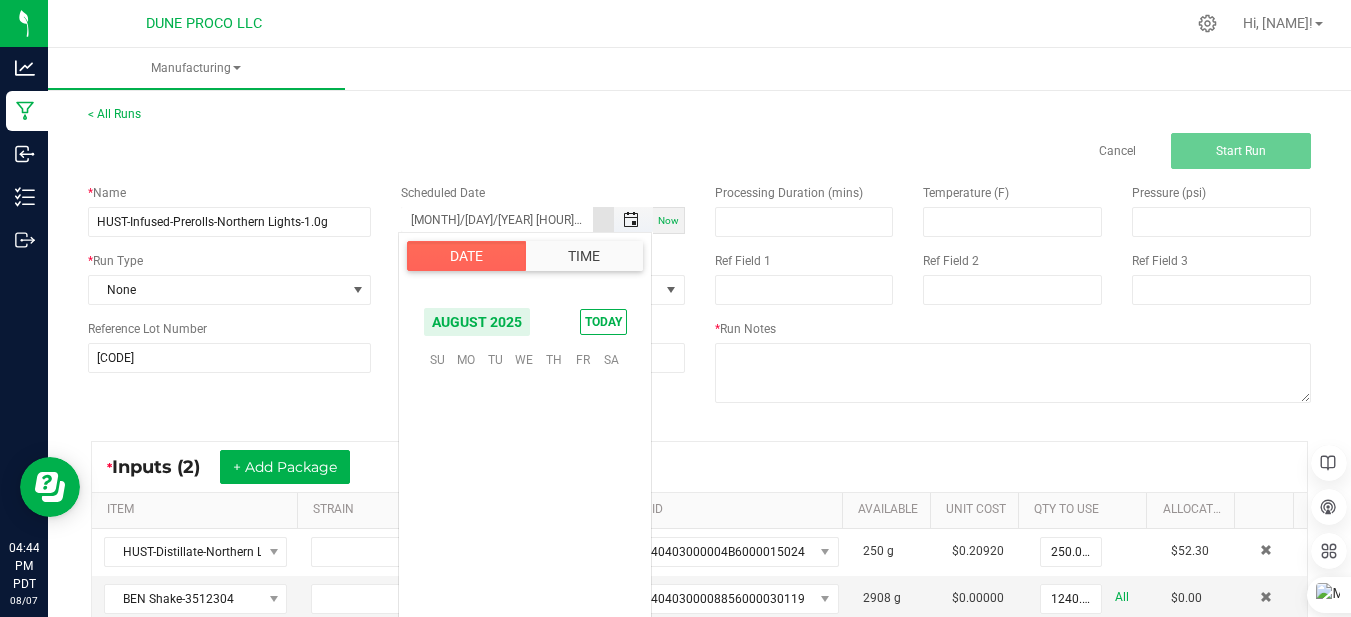 scroll, scrollTop: 324098, scrollLeft: 0, axis: vertical 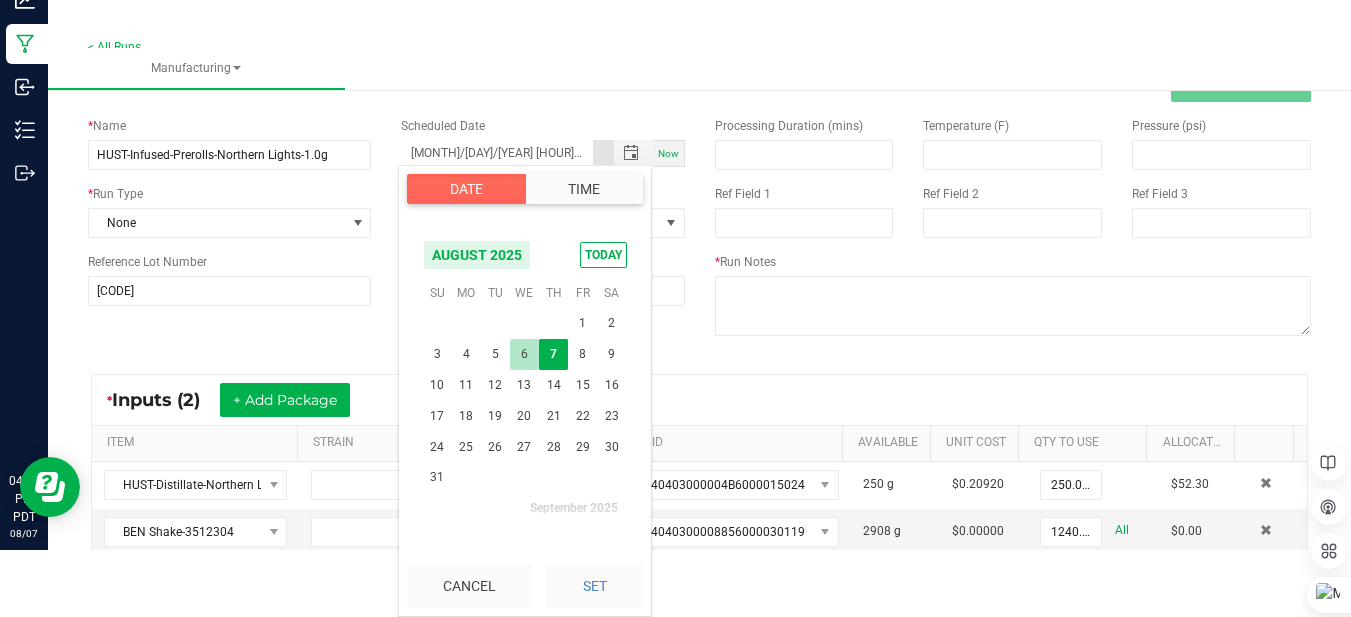 click on "6" at bounding box center [524, 354] 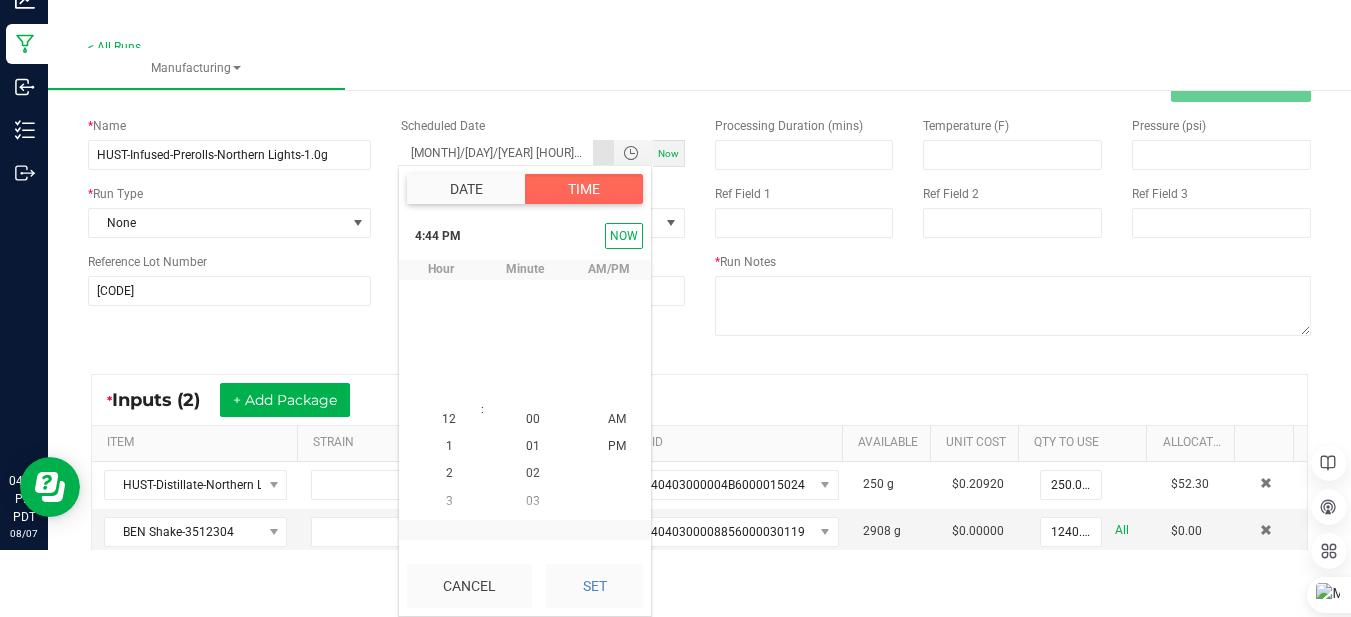 scroll, scrollTop: 435, scrollLeft: 0, axis: vertical 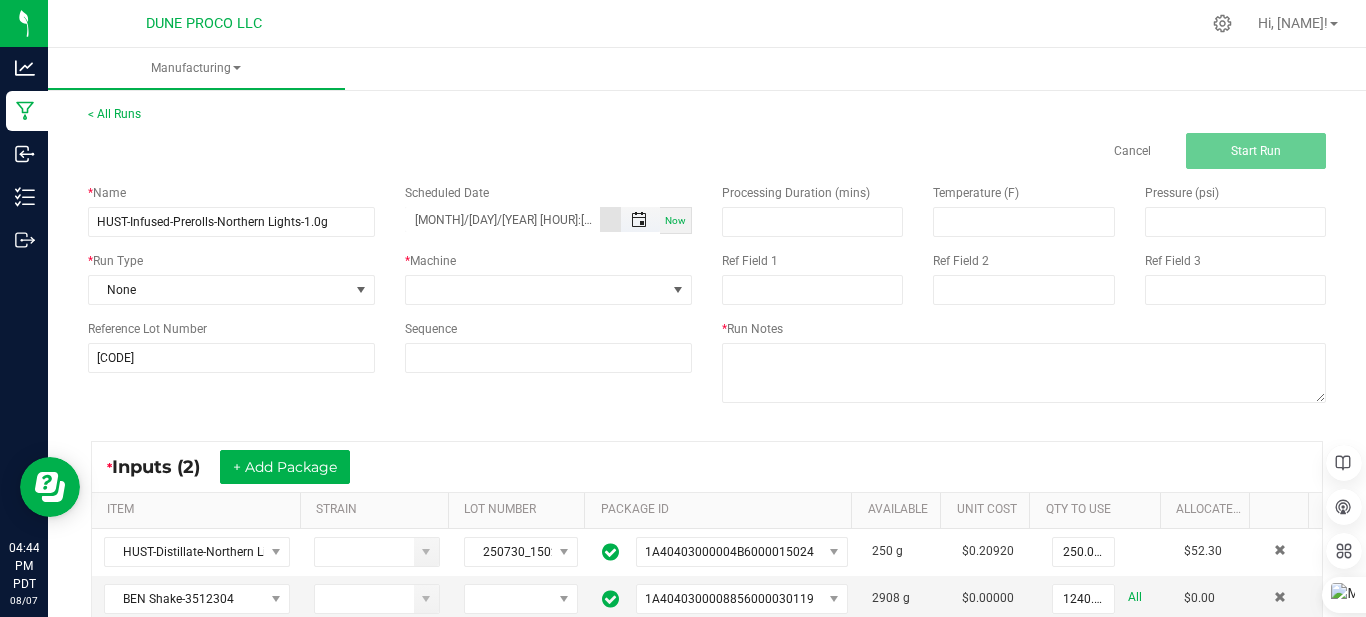 click at bounding box center (639, 220) 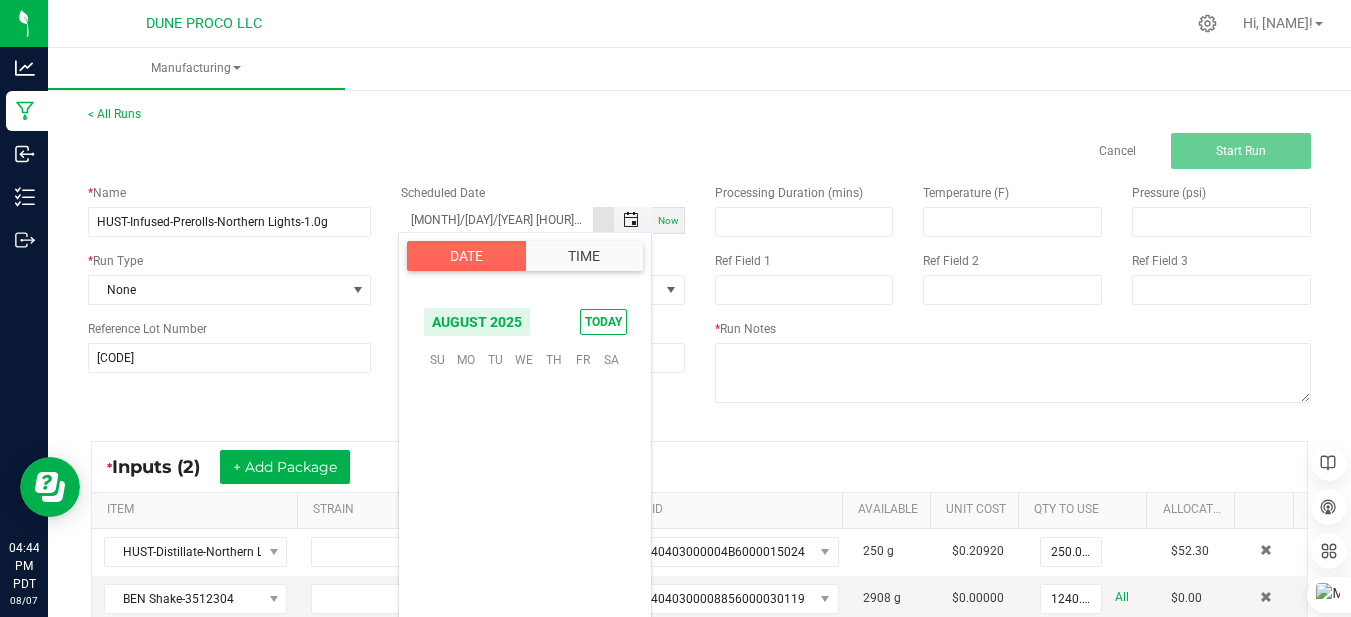 scroll, scrollTop: 324098, scrollLeft: 0, axis: vertical 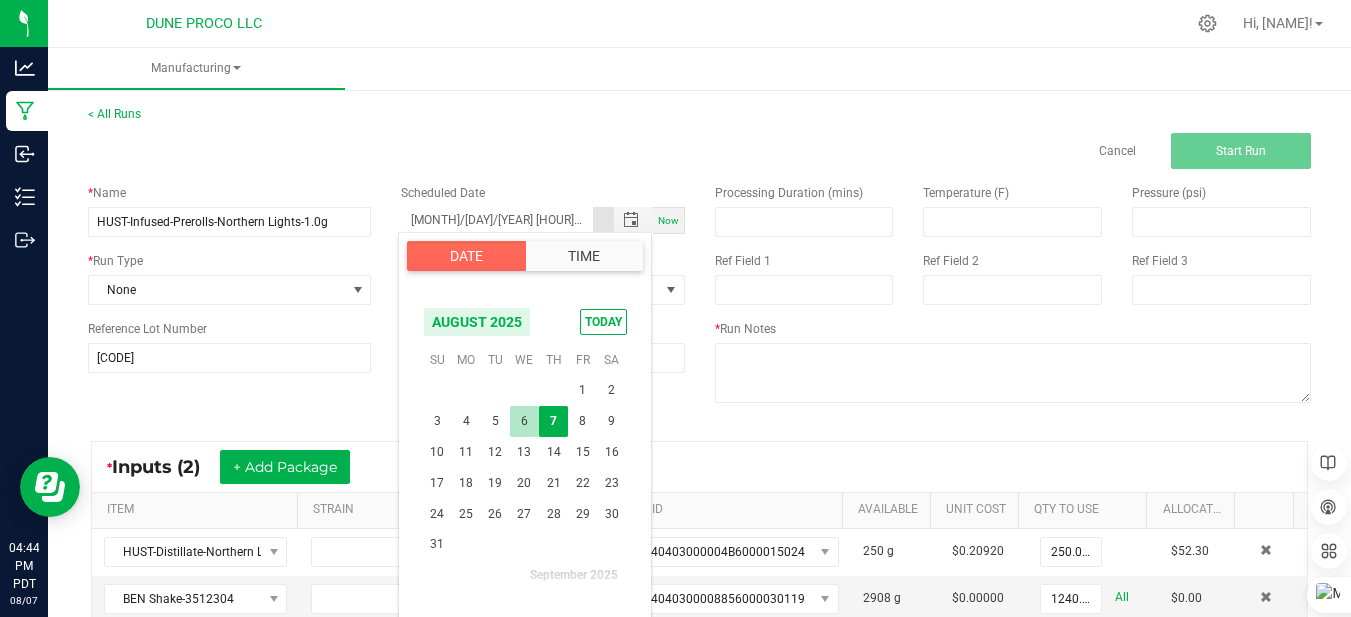 click on "6" at bounding box center [524, 421] 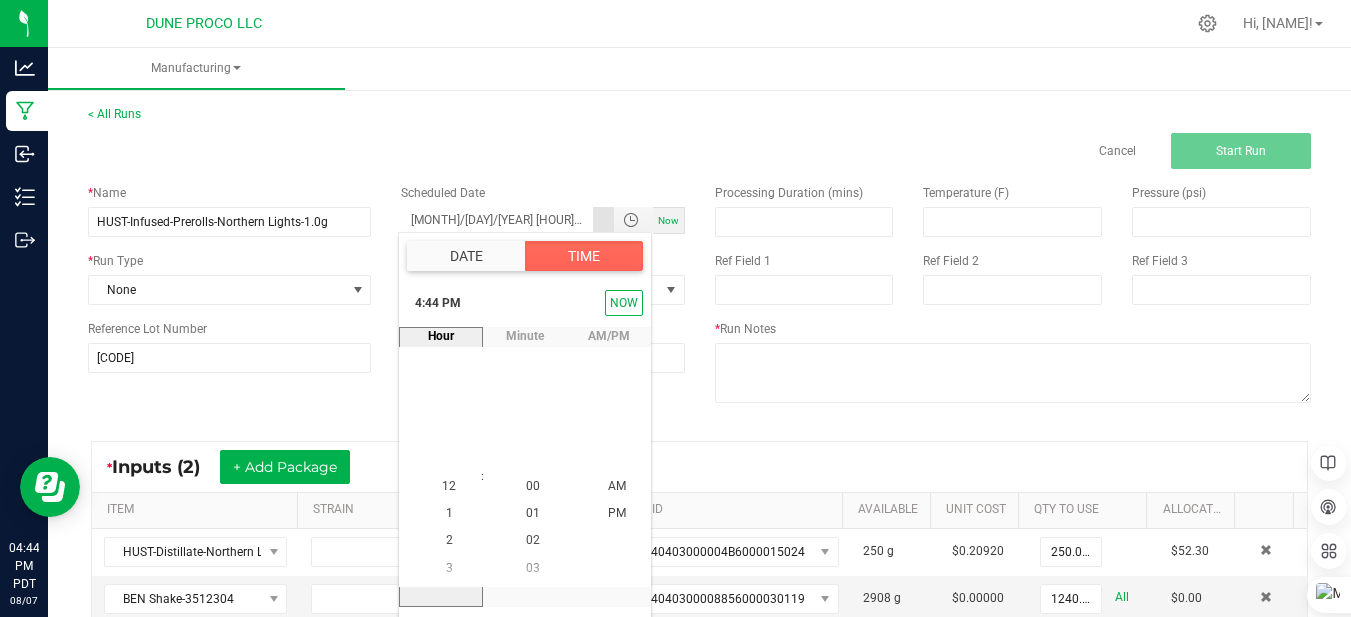 scroll, scrollTop: 435, scrollLeft: 0, axis: vertical 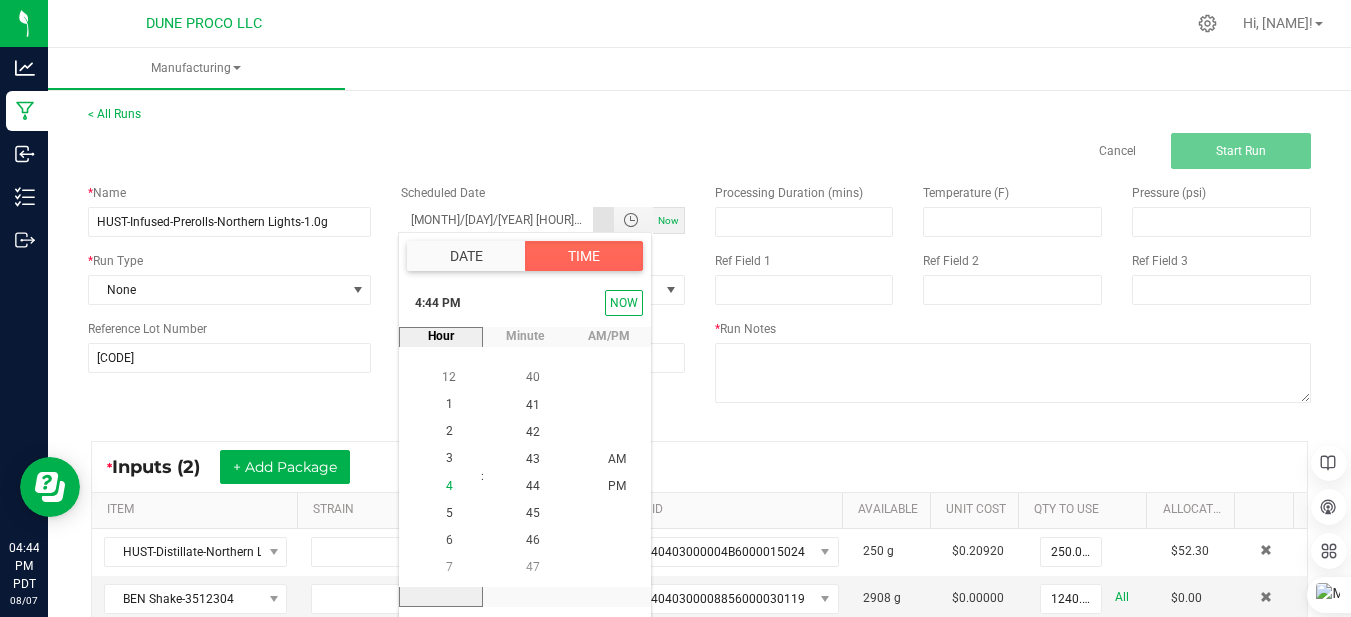 click on "4" at bounding box center (449, 486) 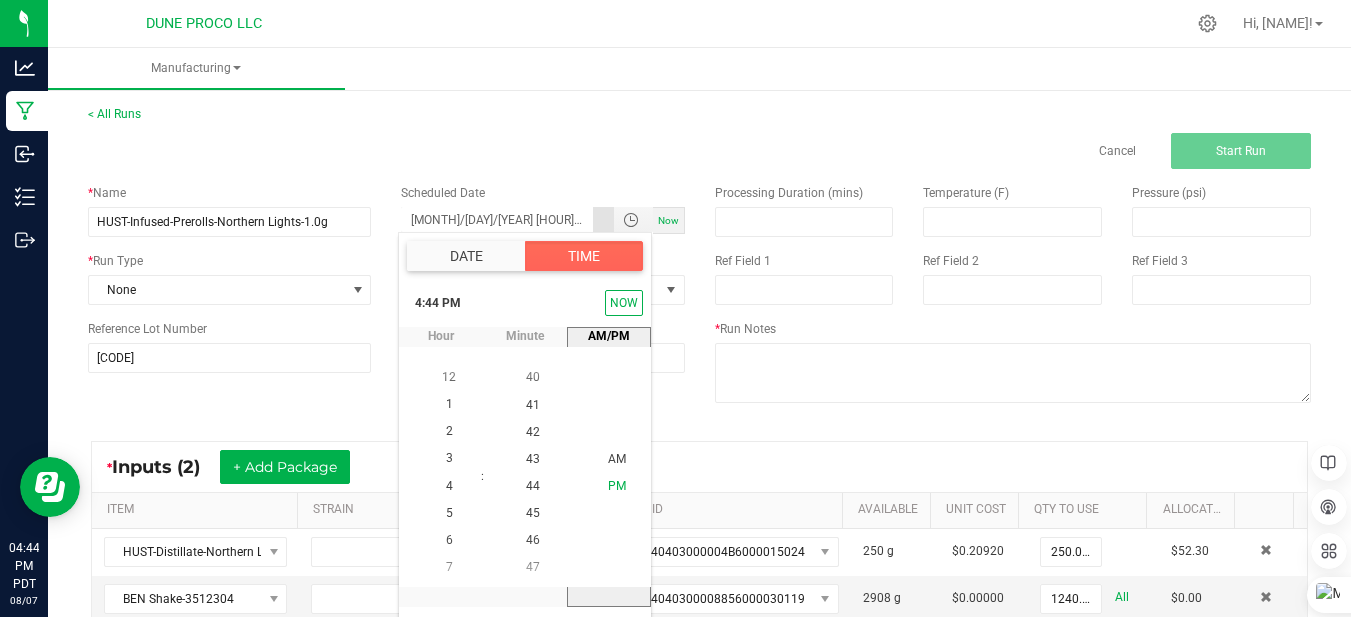 click on "PM" at bounding box center [617, 487] 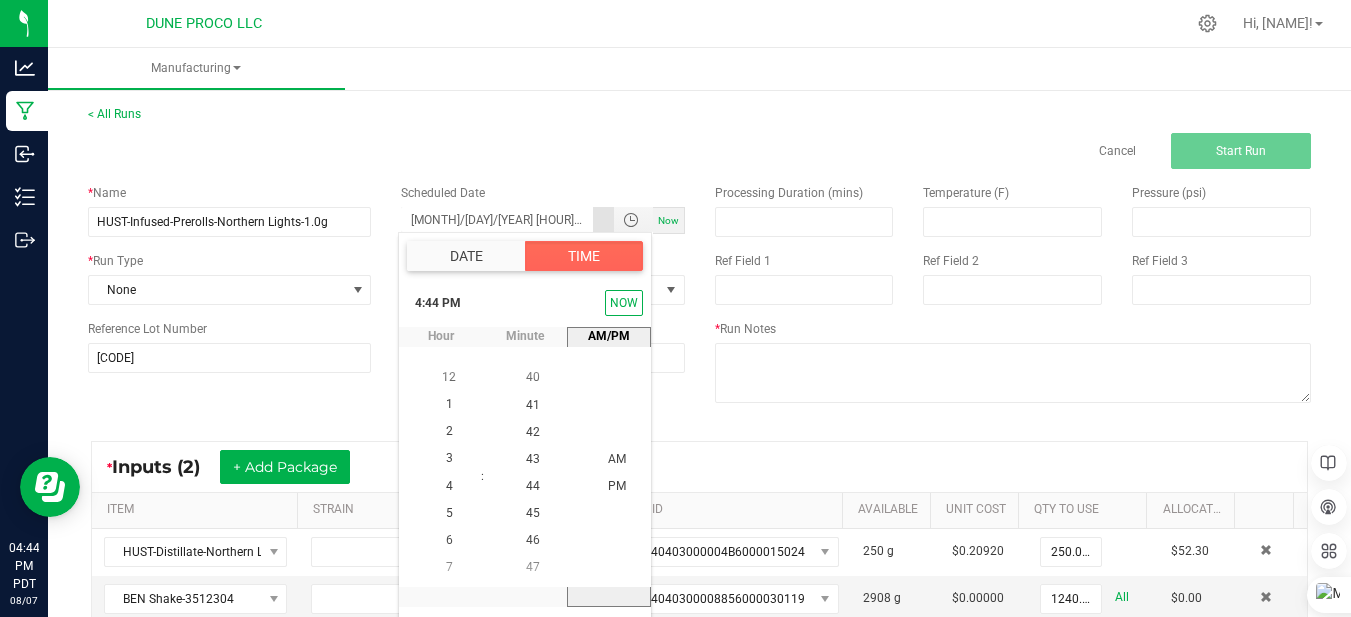 scroll, scrollTop: 67, scrollLeft: 0, axis: vertical 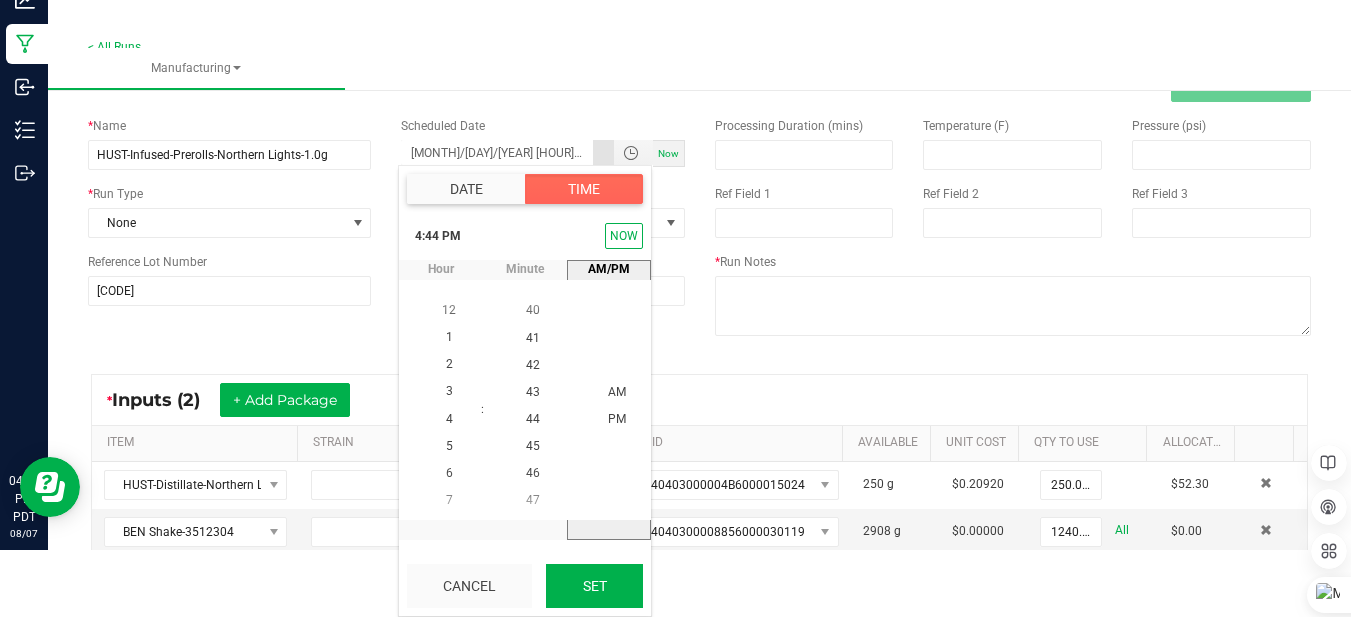 click on "Set" at bounding box center [594, 586] 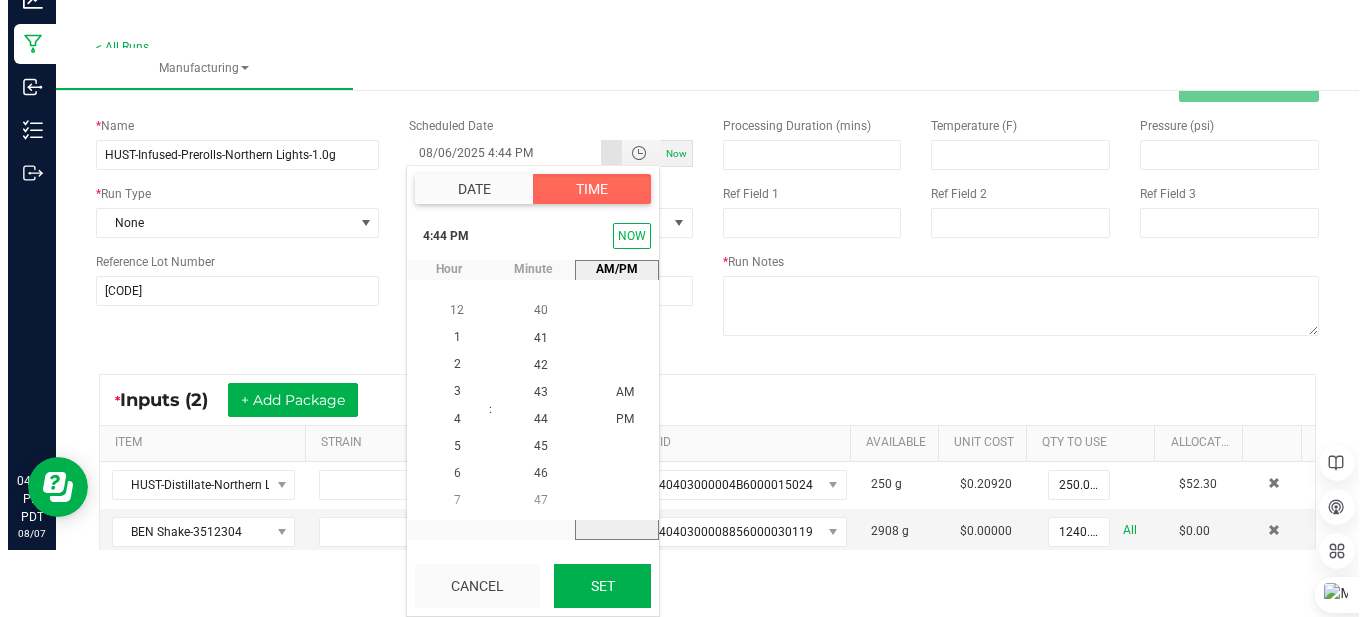 scroll, scrollTop: 0, scrollLeft: 0, axis: both 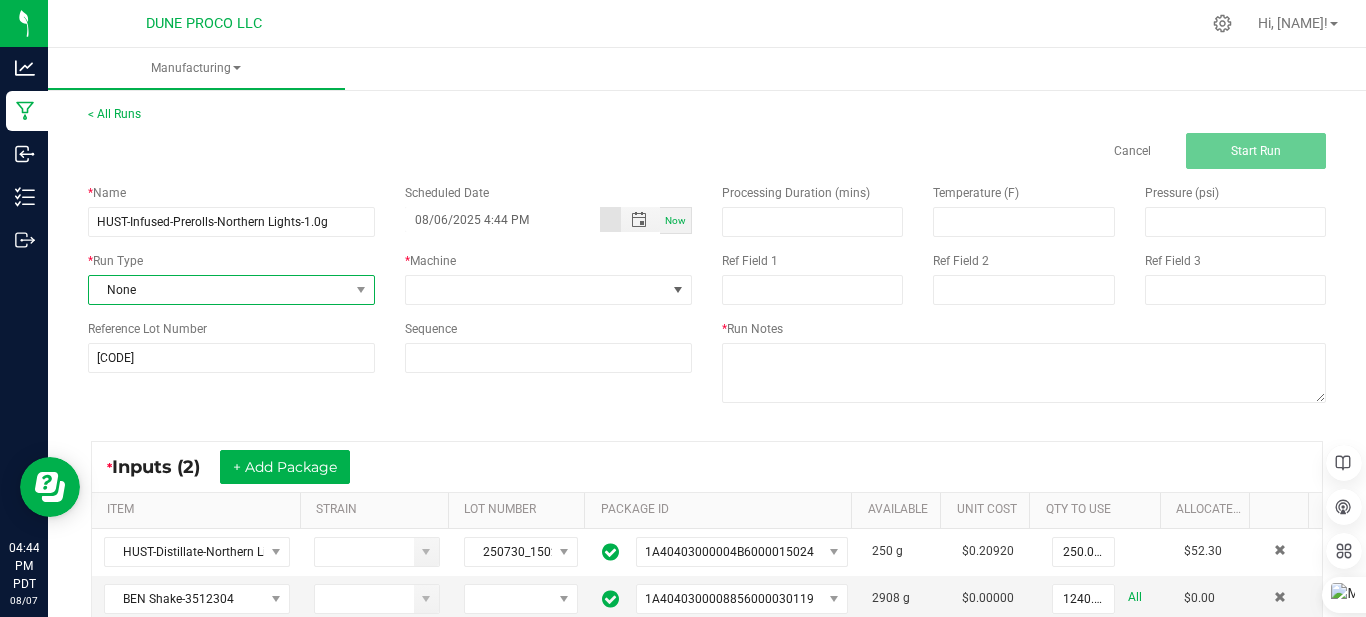 click on "None" at bounding box center [219, 290] 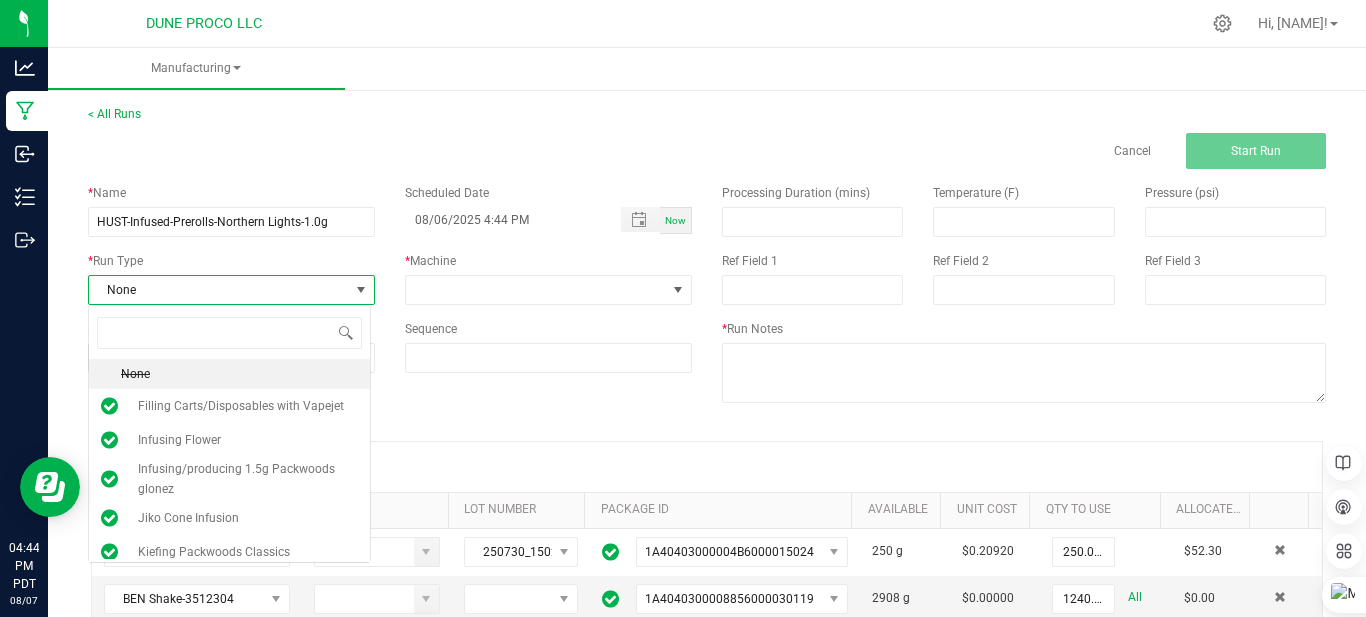 scroll, scrollTop: 99970, scrollLeft: 99717, axis: both 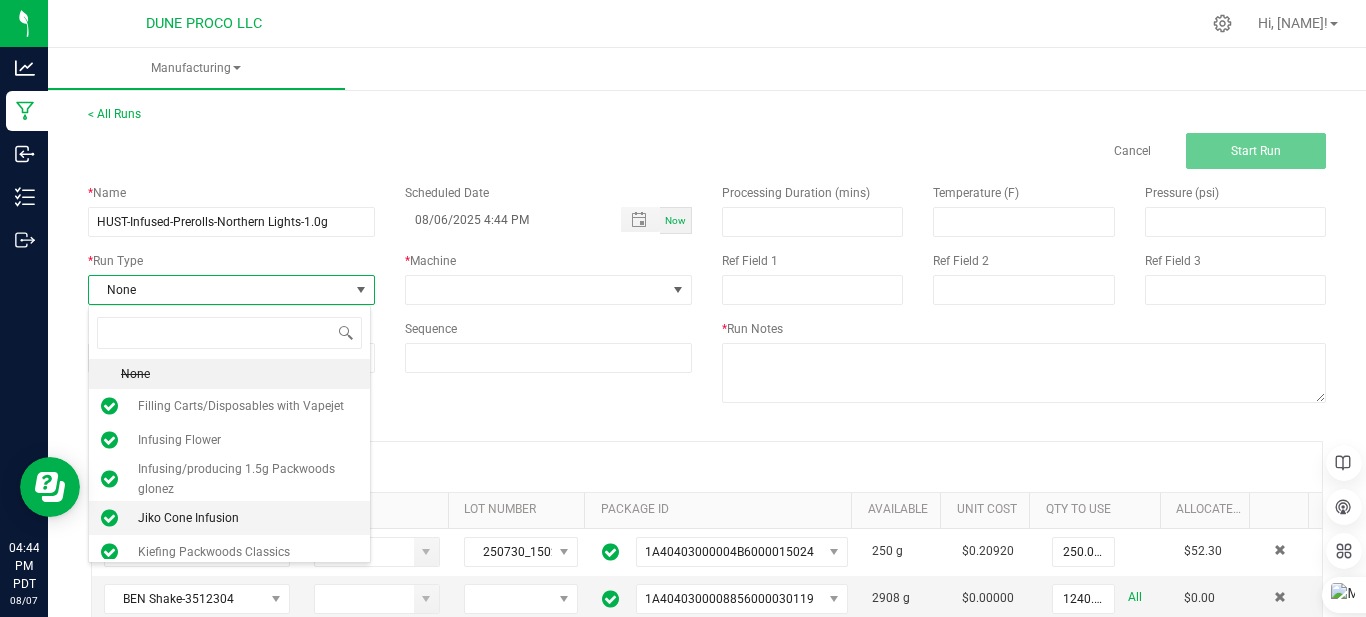 click on "Jiko Cone Infusion" at bounding box center (229, 518) 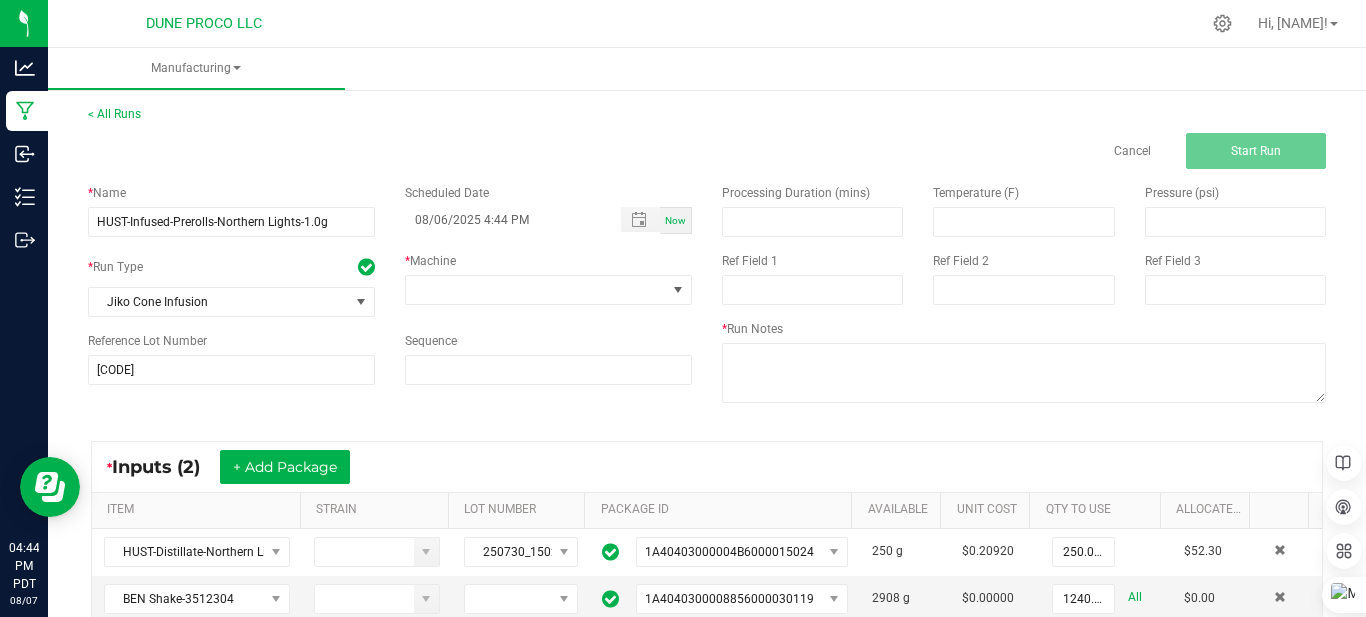 click on "*   Machine" at bounding box center [548, 278] 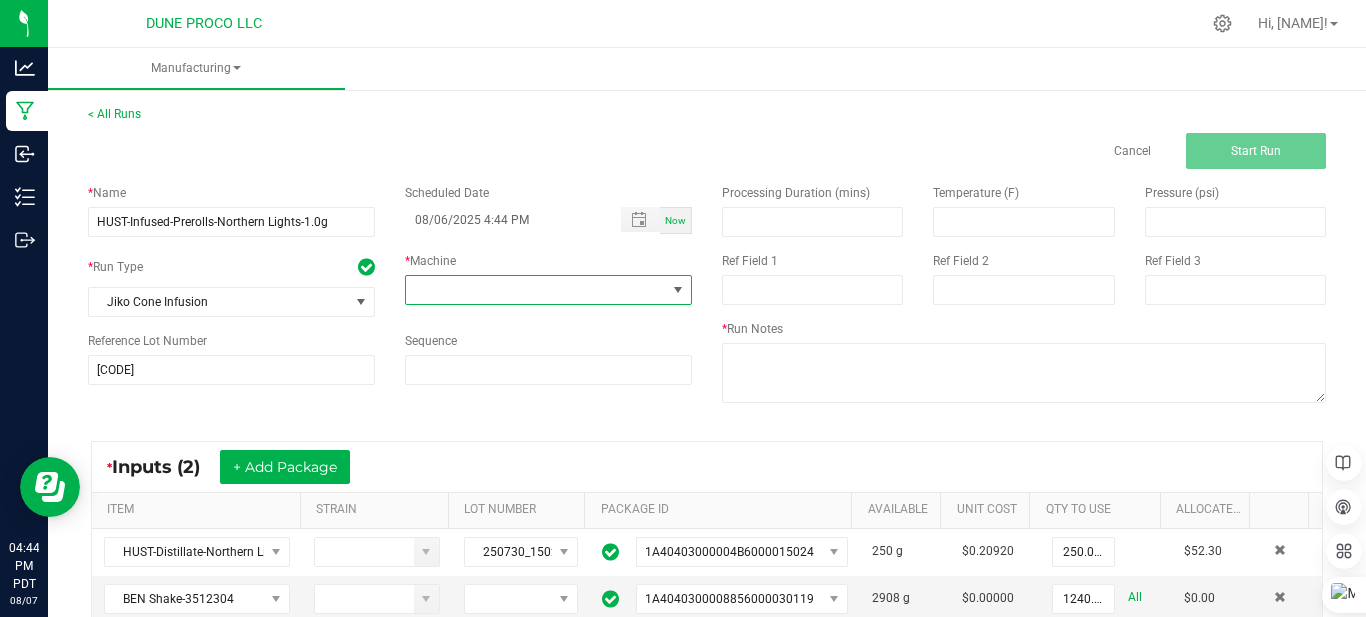 click at bounding box center [536, 290] 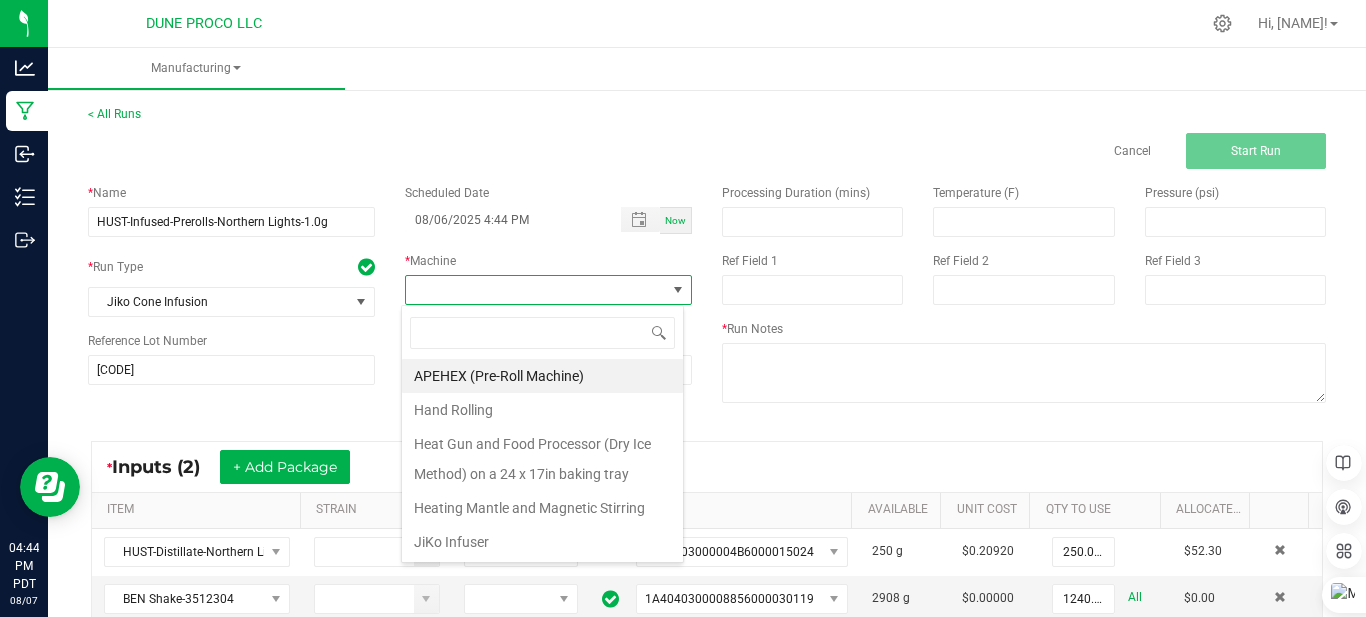 scroll, scrollTop: 99970, scrollLeft: 99717, axis: both 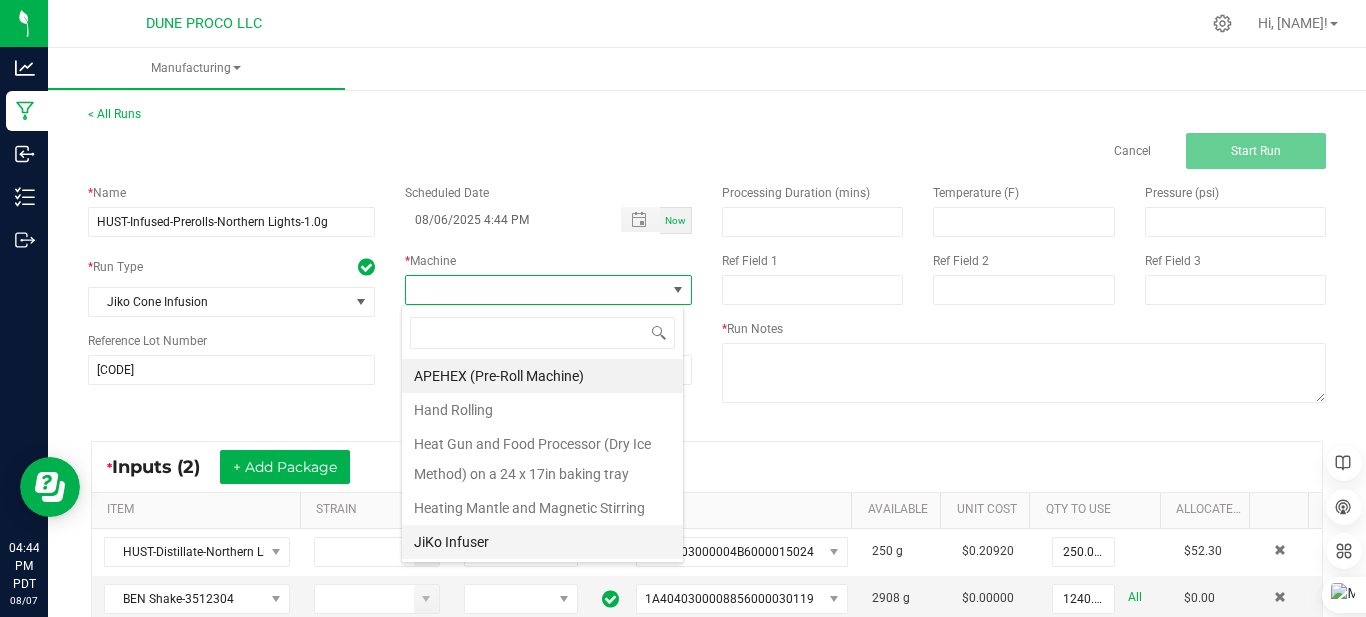 click on "JiKo Infuser" at bounding box center [542, 542] 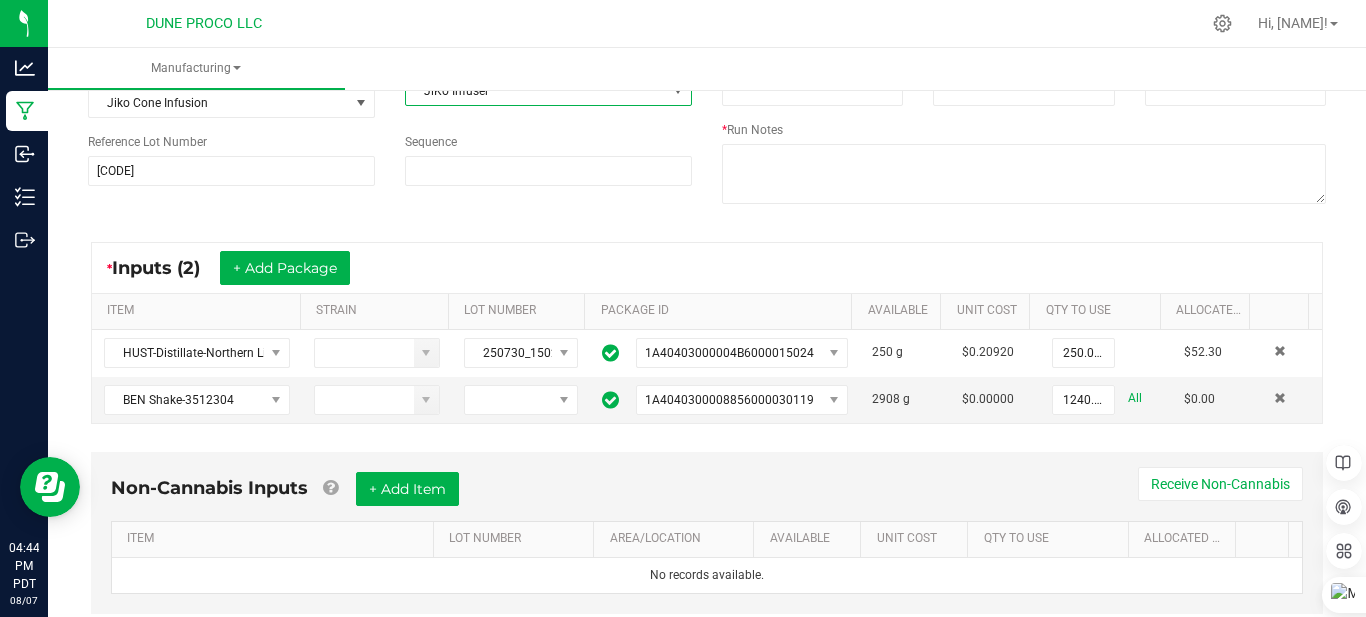 scroll, scrollTop: 200, scrollLeft: 0, axis: vertical 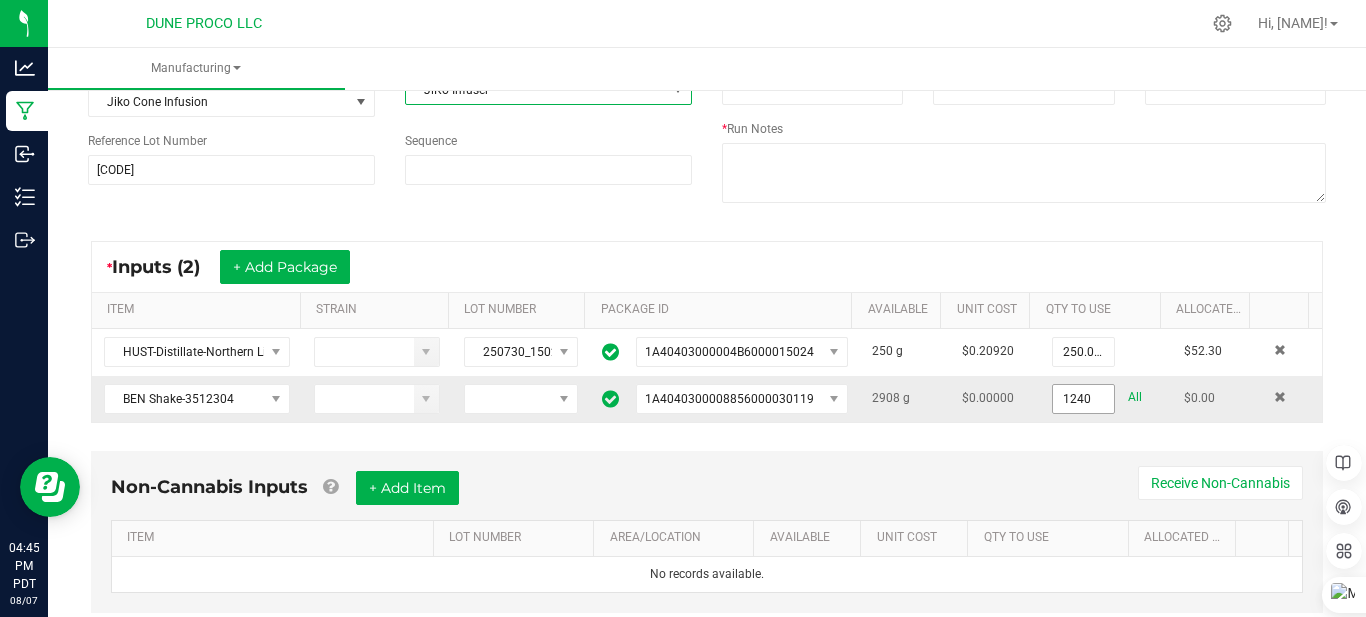click on "1240" at bounding box center (1083, 399) 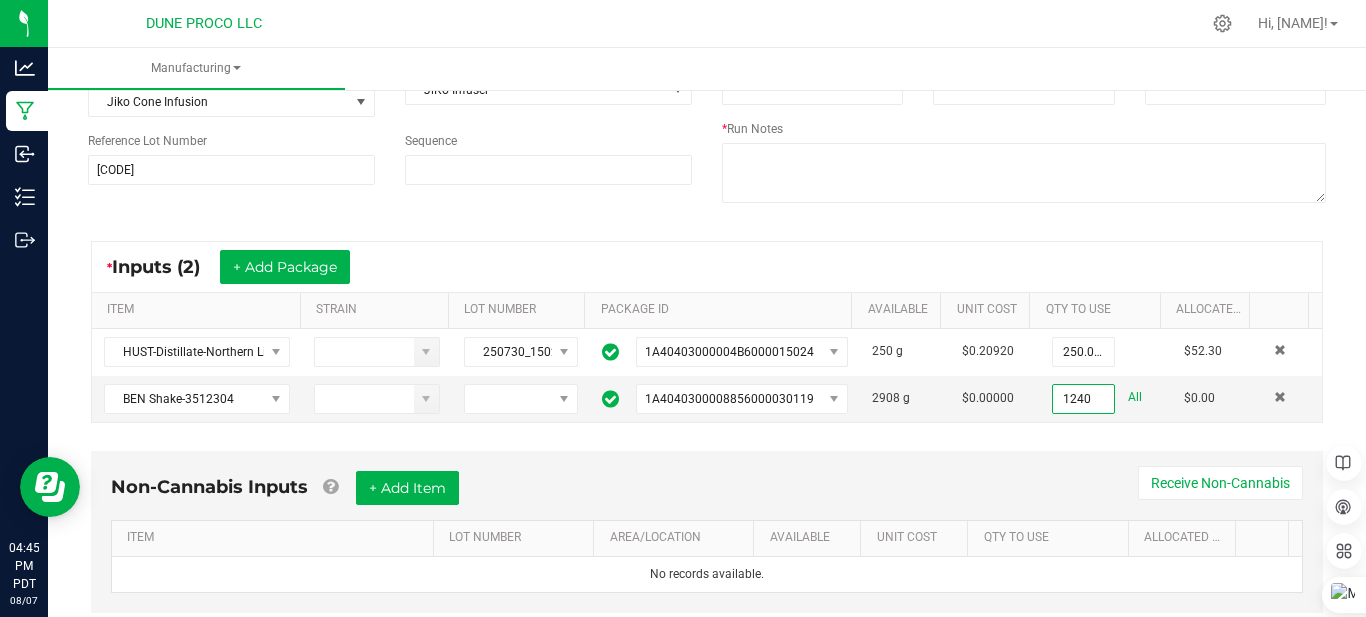 type on "1240.0000 g" 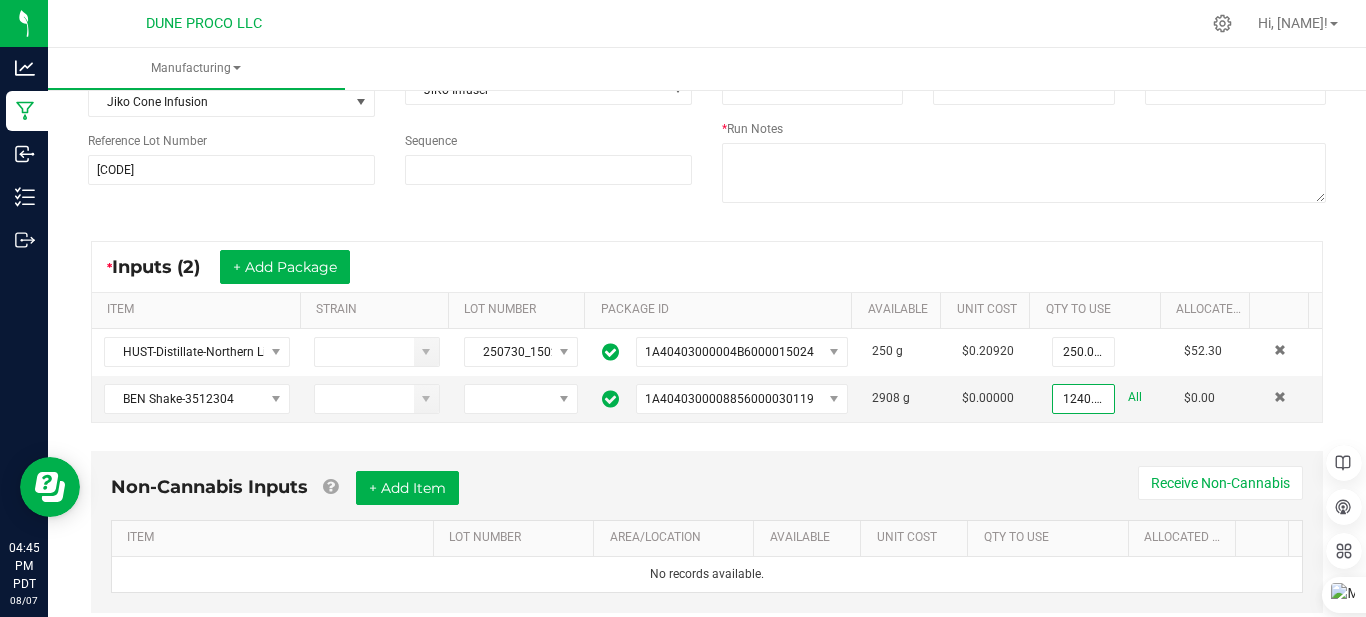 click on "*   Inputs (2)   + Add Package  ITEM STRAIN LOT NUMBER PACKAGE ID AVAILABLE Unit Cost QTY TO USE Allocated Cost HUST-Distillate-Northern Lights-Bulk 250730_15024
1A40403000004B6000015024 250   g  $0.20920  250.0000 g  $52.30  BEN Shake-3512304
1A40403000004B6000030119 2908   g  $0.00000  1240.0000 g All  $0.00" at bounding box center (707, 332) 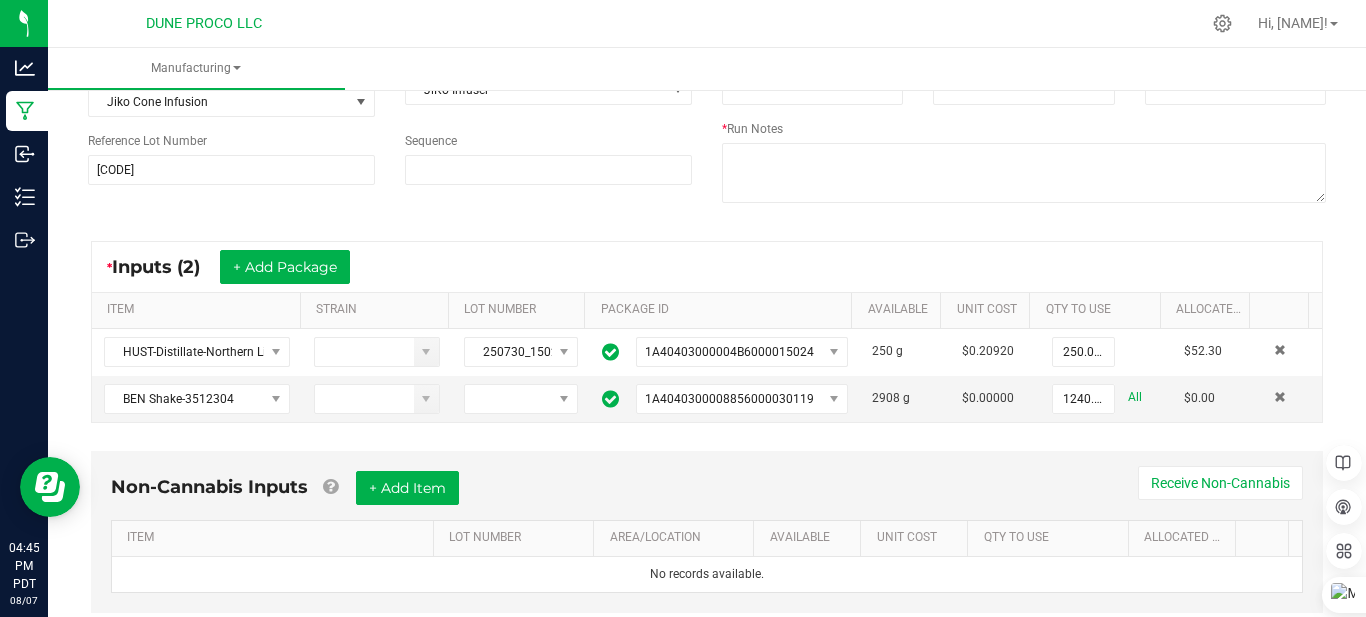 click on "Non-Cannabis Inputs   + Add Item   Receive Non-Cannabis  ITEM LOT NUMBER AREA/LOCATION AVAILABLE Unit Cost QTY TO USE Allocated Cost  No records available." at bounding box center (707, 532) 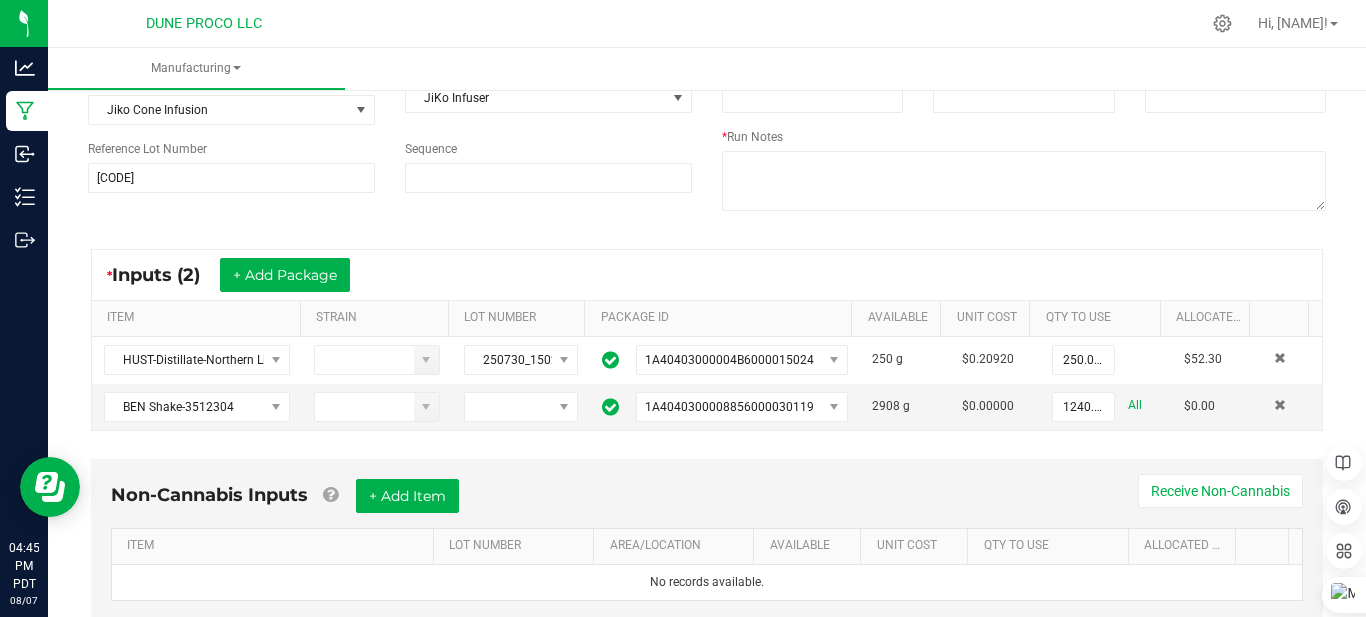 scroll, scrollTop: 0, scrollLeft: 0, axis: both 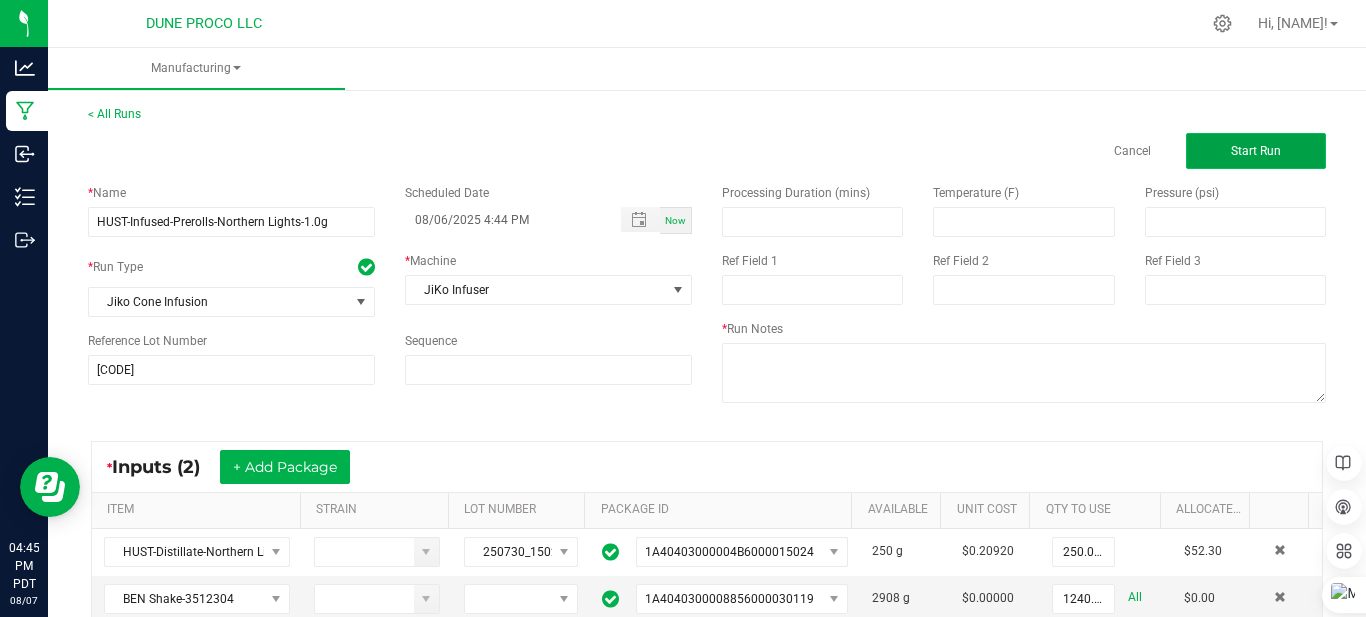 click on "Start Run" 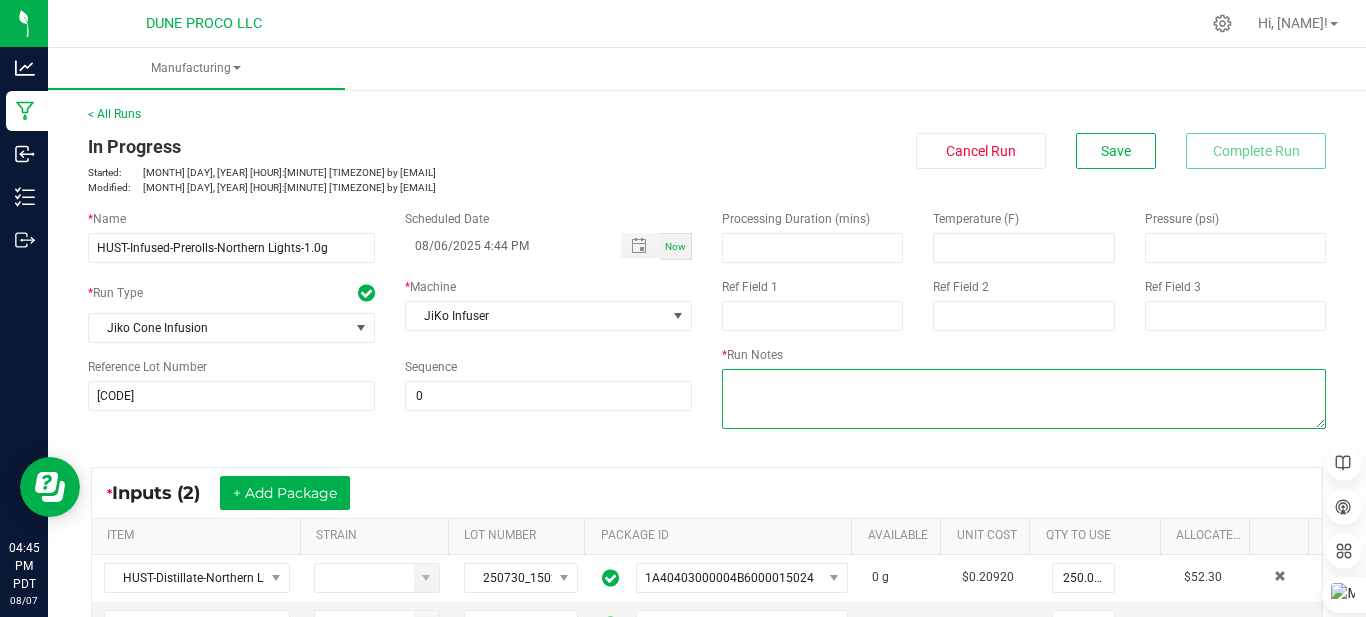 click at bounding box center (1024, 399) 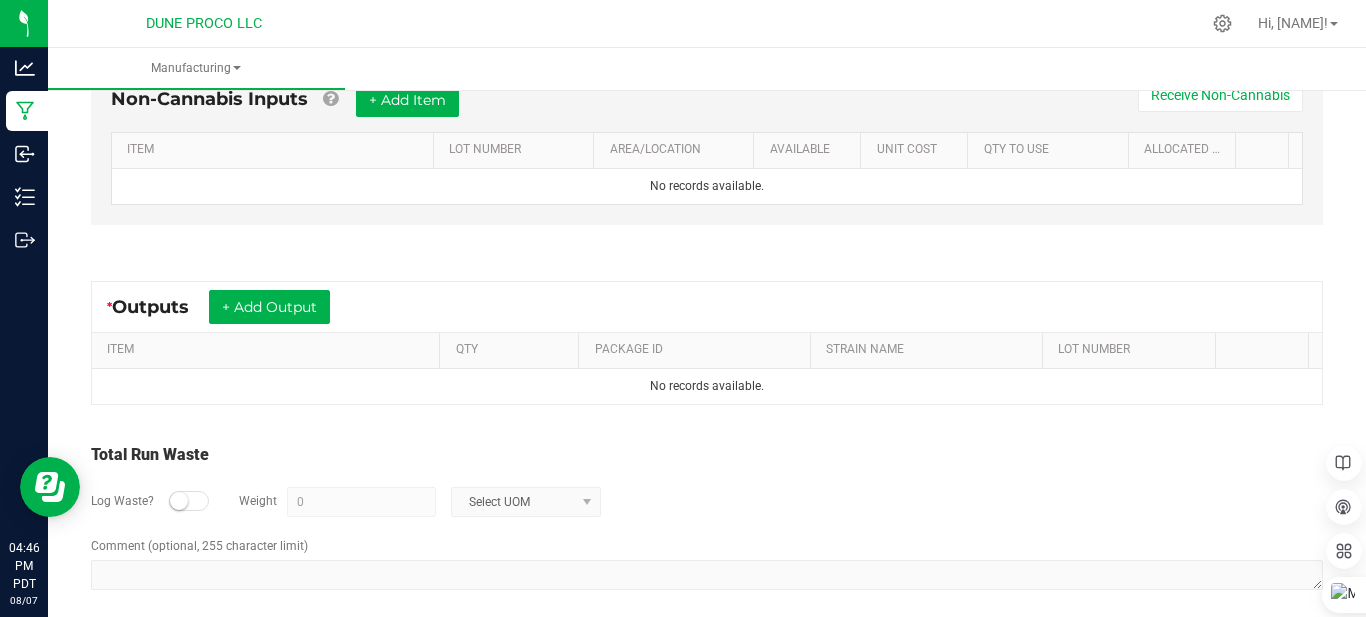 scroll, scrollTop: 648, scrollLeft: 0, axis: vertical 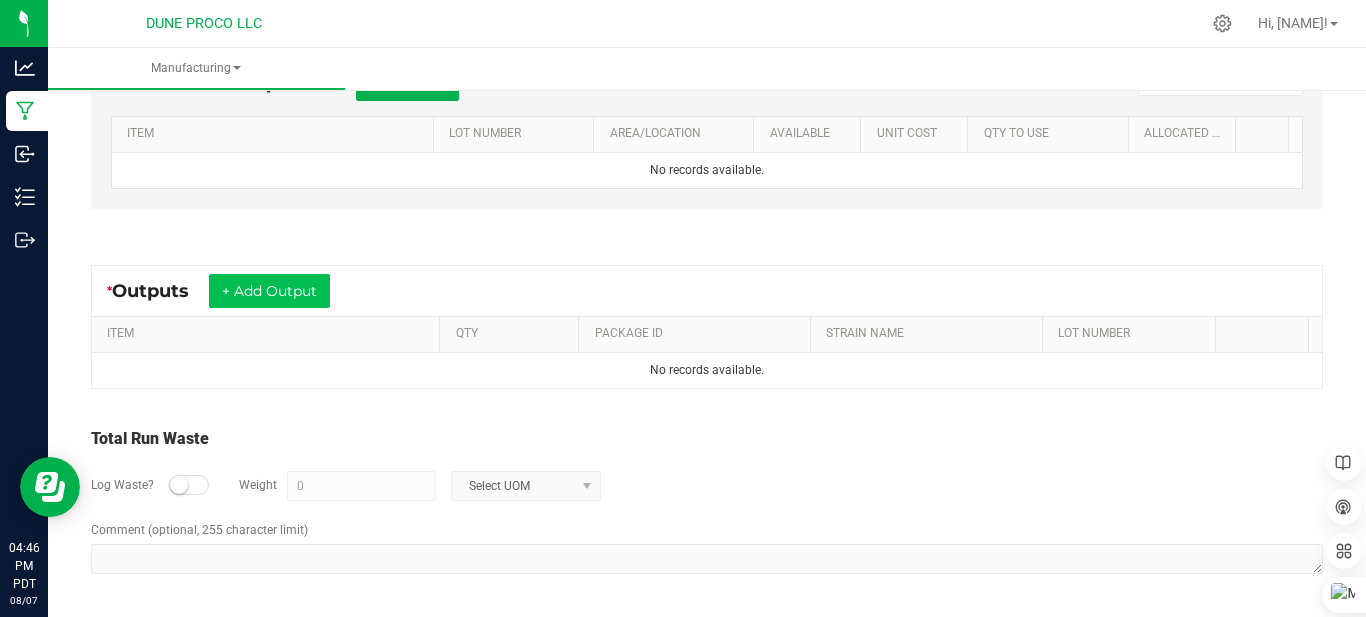 type on "this was a .2ml infusion rate" 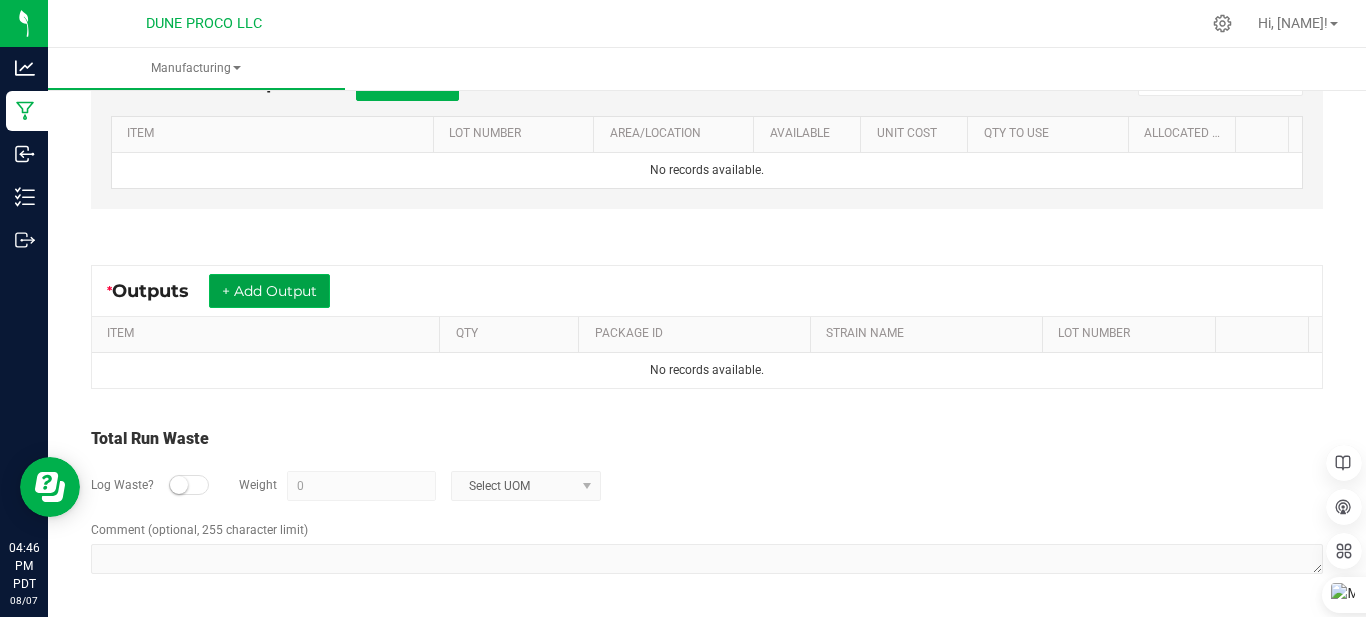 click on "+ Add Output" at bounding box center [269, 291] 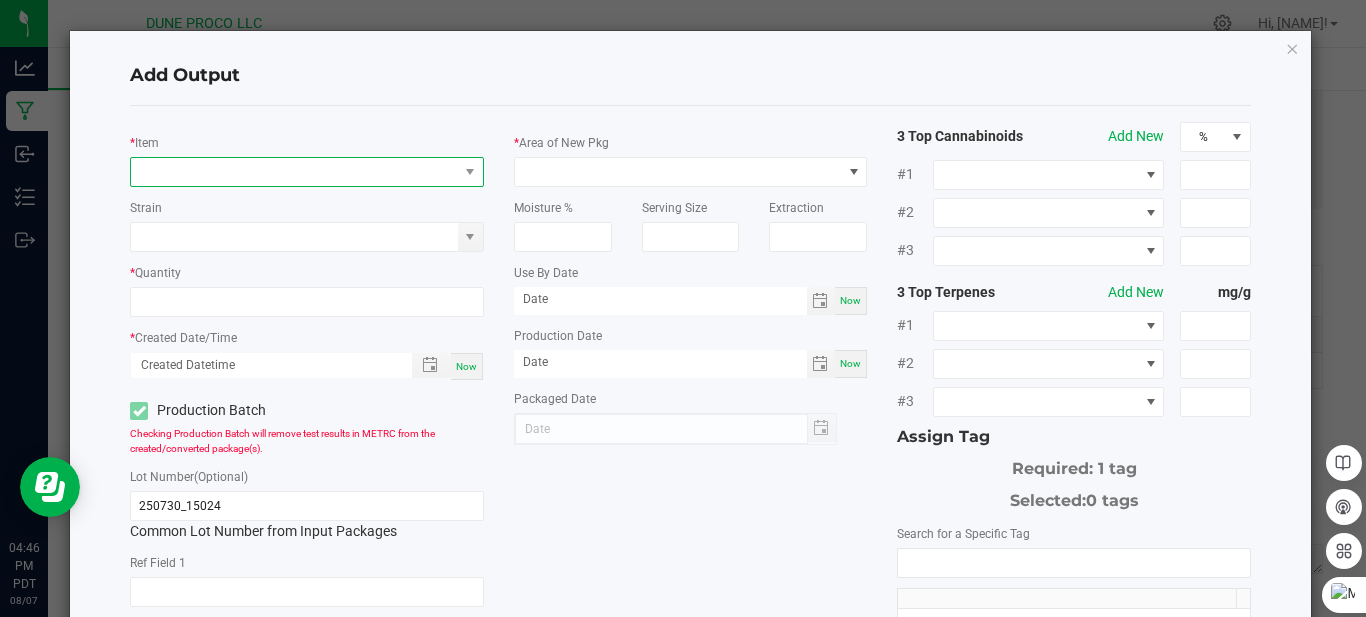 click at bounding box center (294, 172) 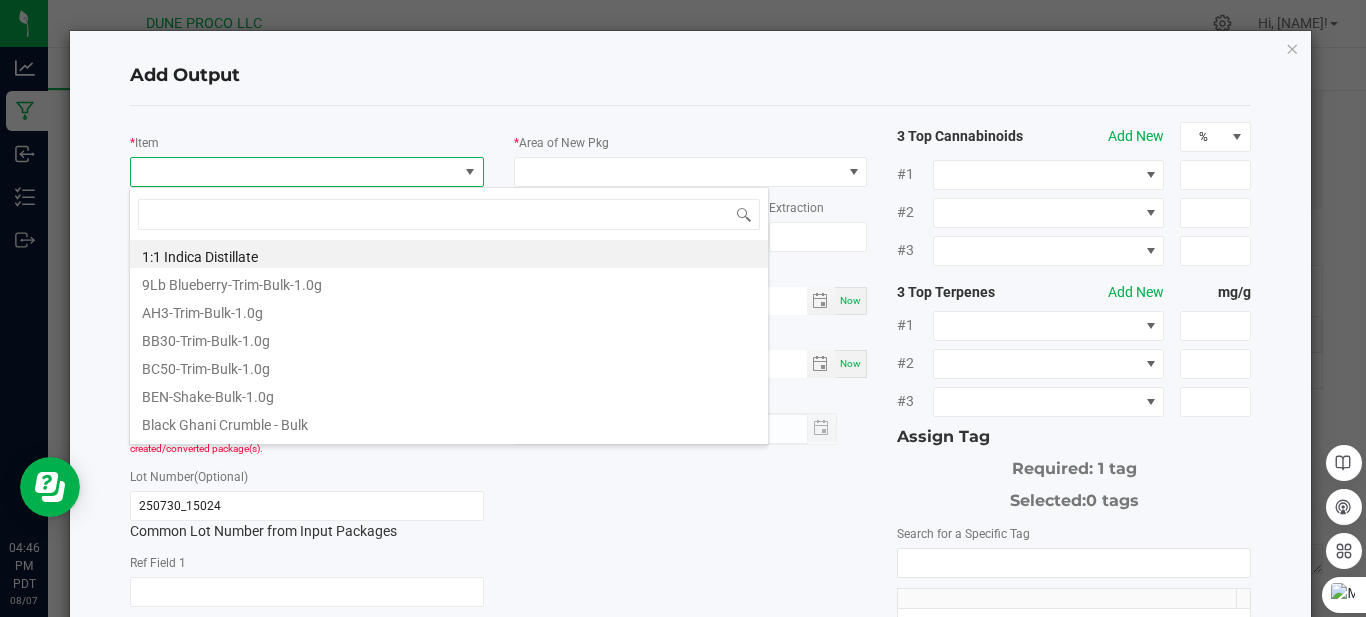 scroll, scrollTop: 99970, scrollLeft: 99651, axis: both 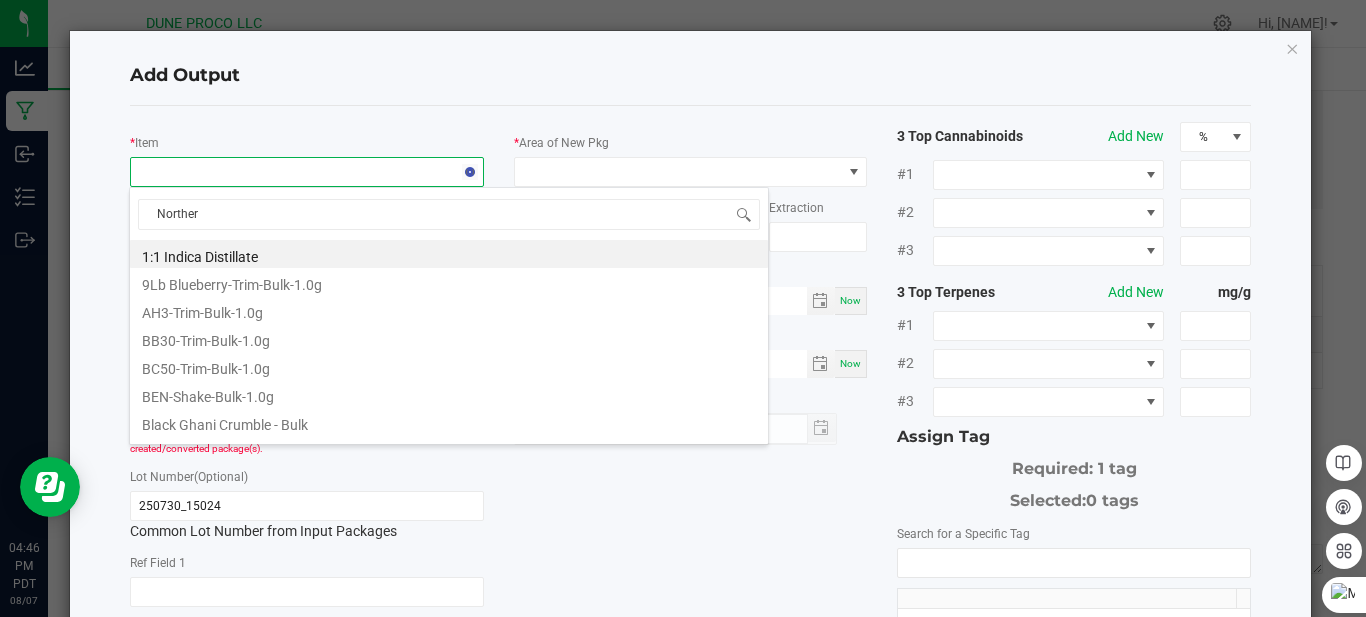 type on "Northern" 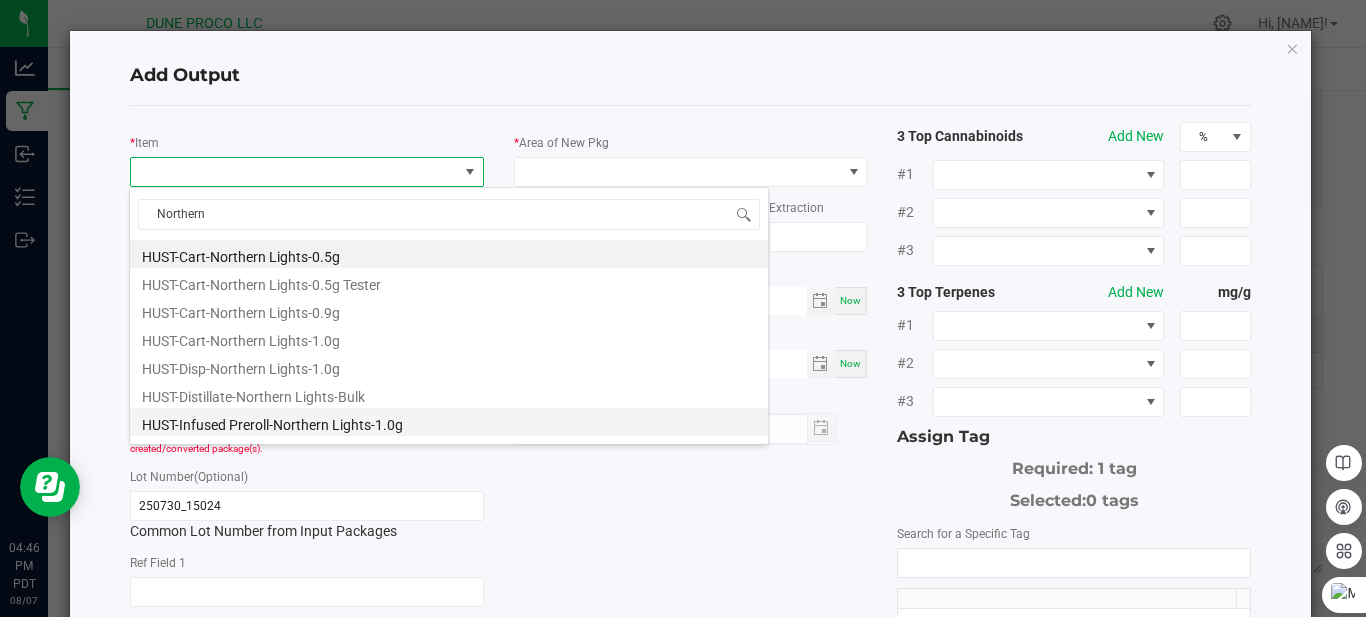 click on "HUST-Infused Preroll-Northern Lights-1.0g" at bounding box center [449, 422] 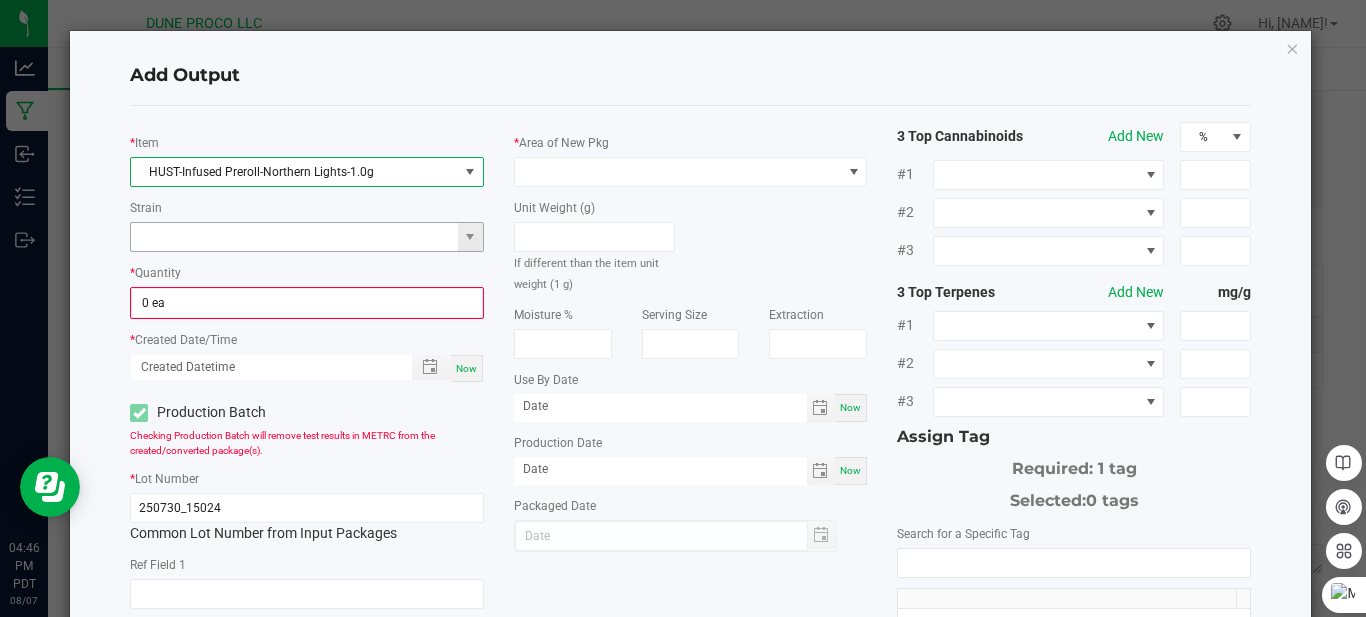 click at bounding box center [294, 237] 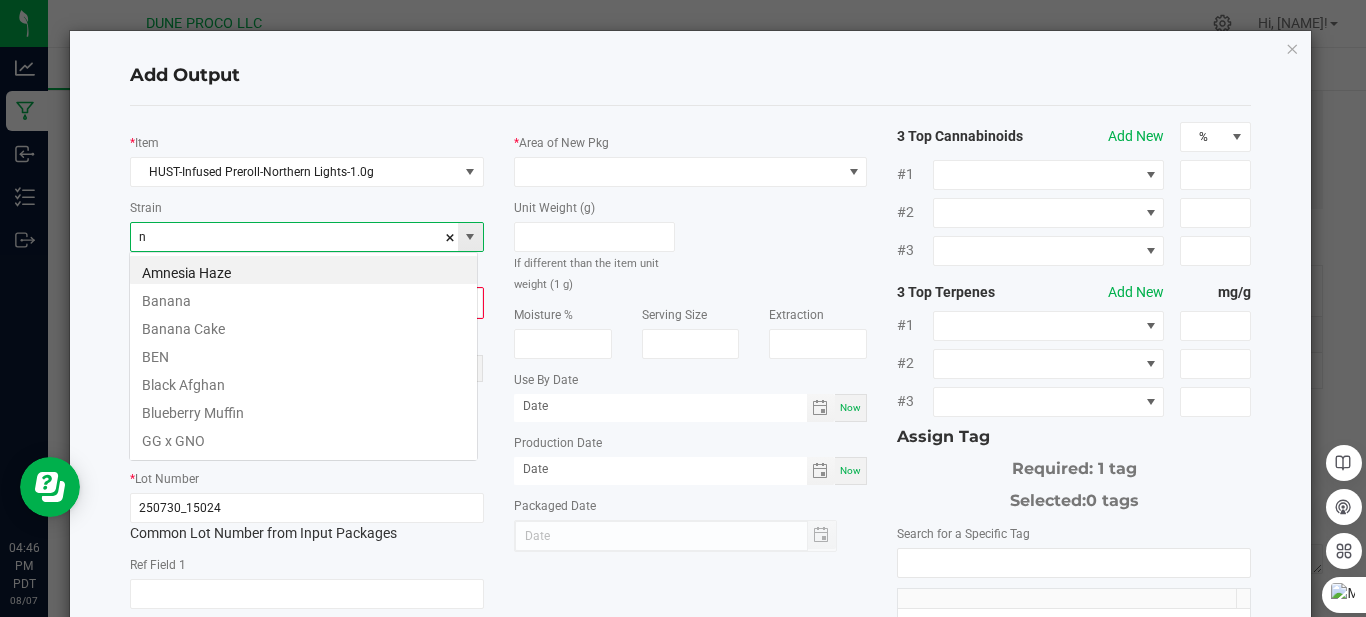 scroll, scrollTop: 99970, scrollLeft: 99651, axis: both 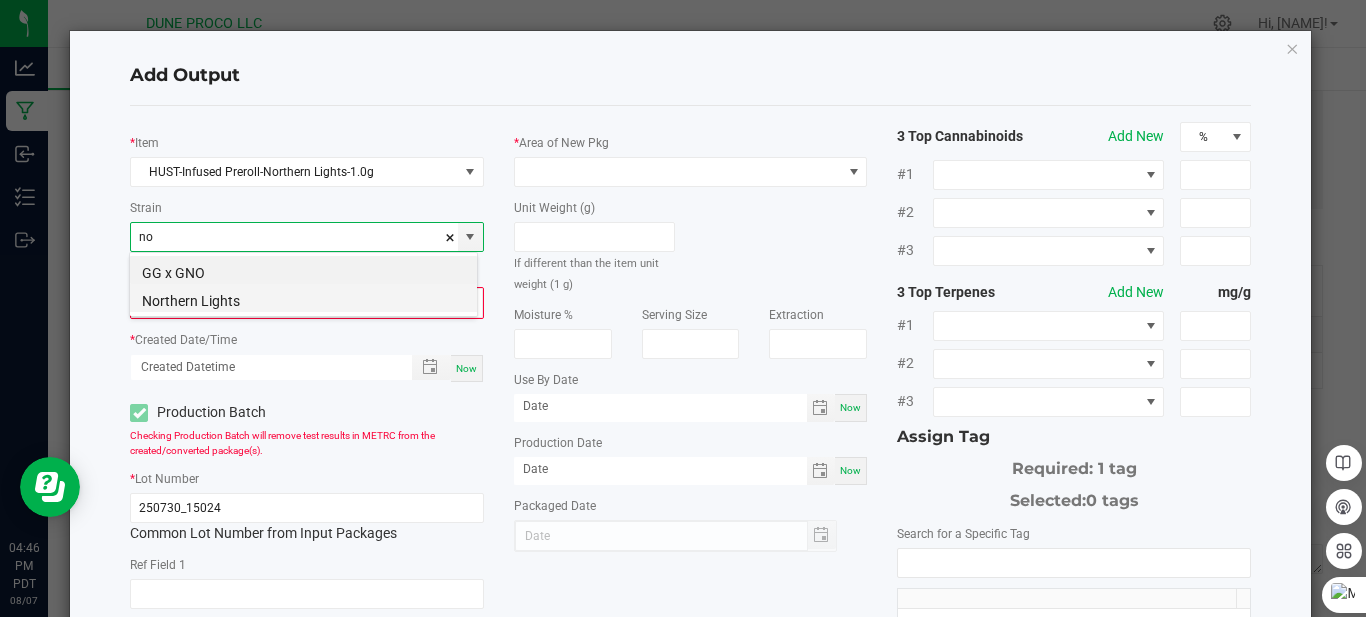 click on "Northern Lights" at bounding box center (303, 298) 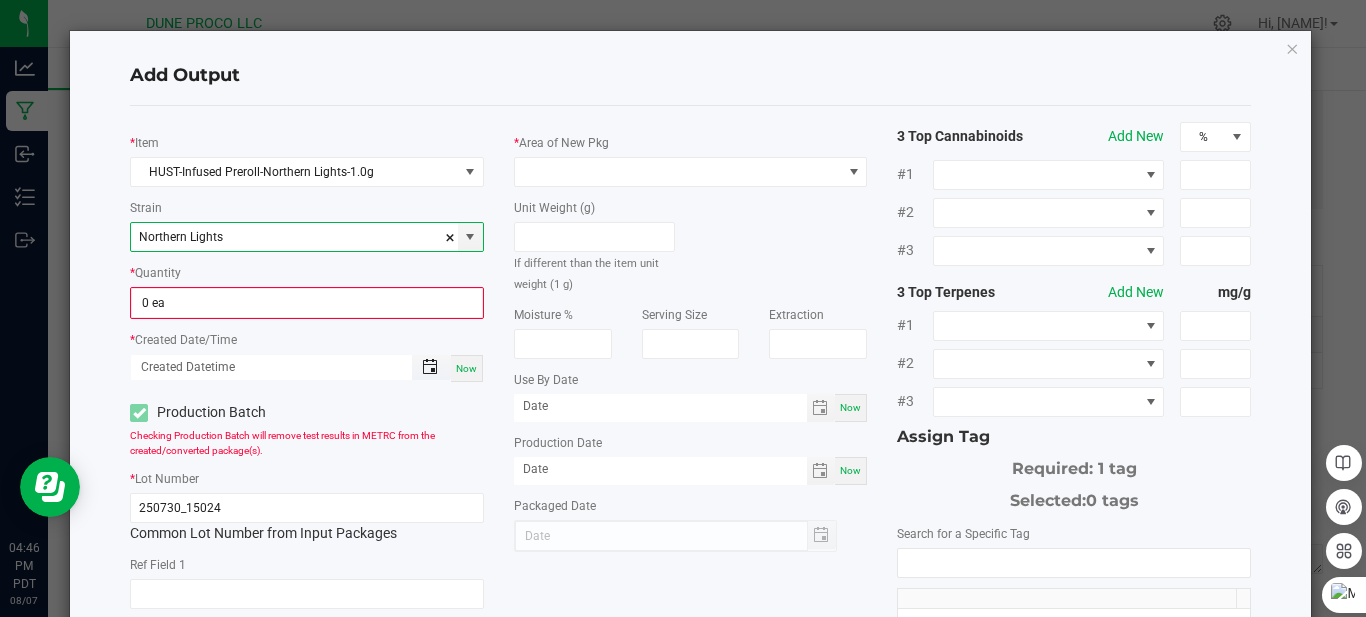 click at bounding box center [430, 367] 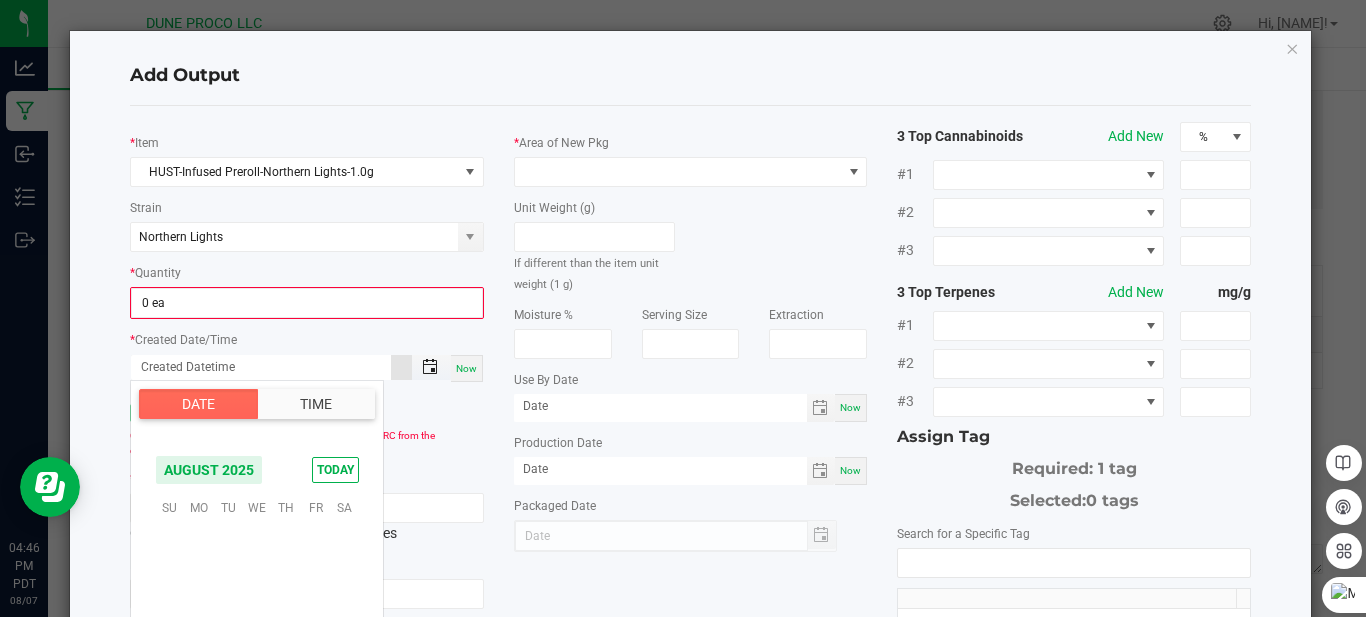 scroll, scrollTop: 324098, scrollLeft: 0, axis: vertical 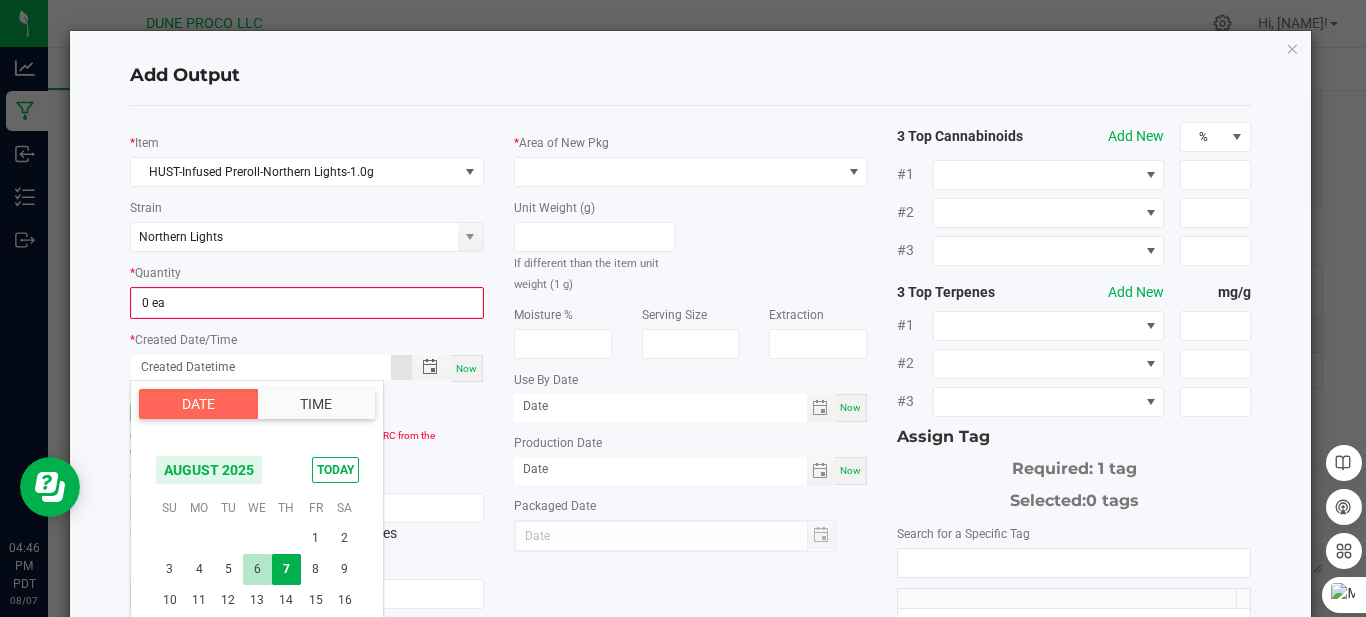 click on "6" at bounding box center (257, 569) 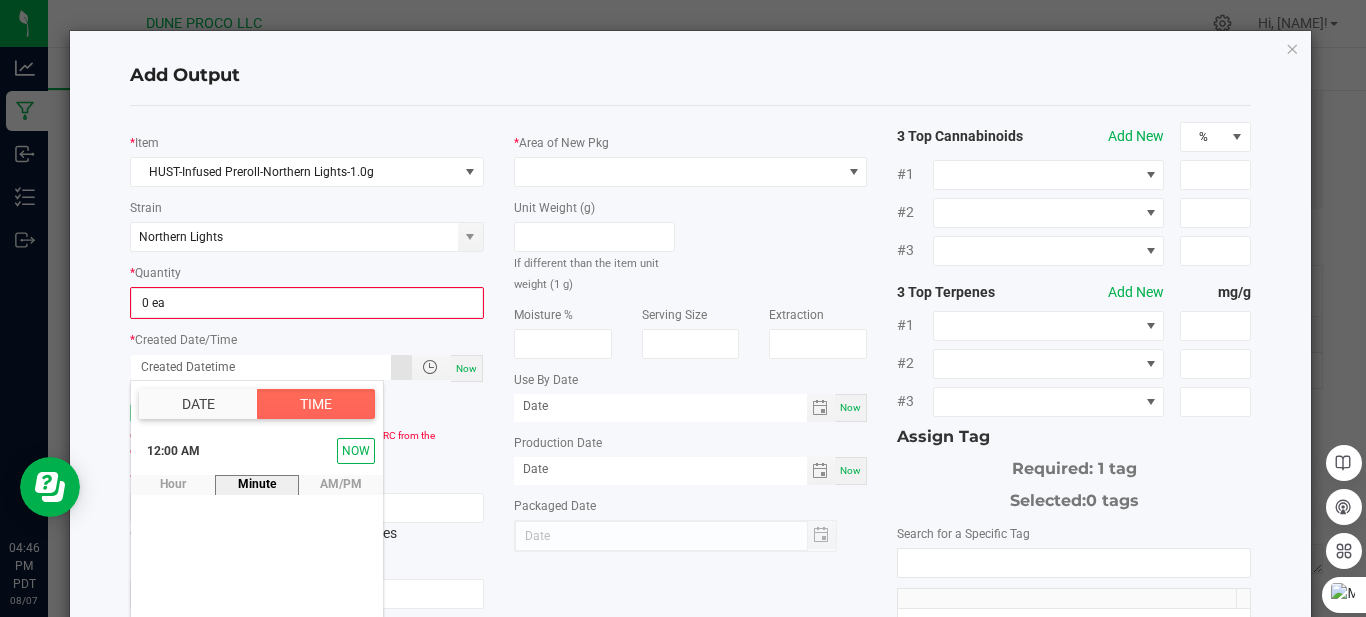 scroll, scrollTop: 118, scrollLeft: 0, axis: vertical 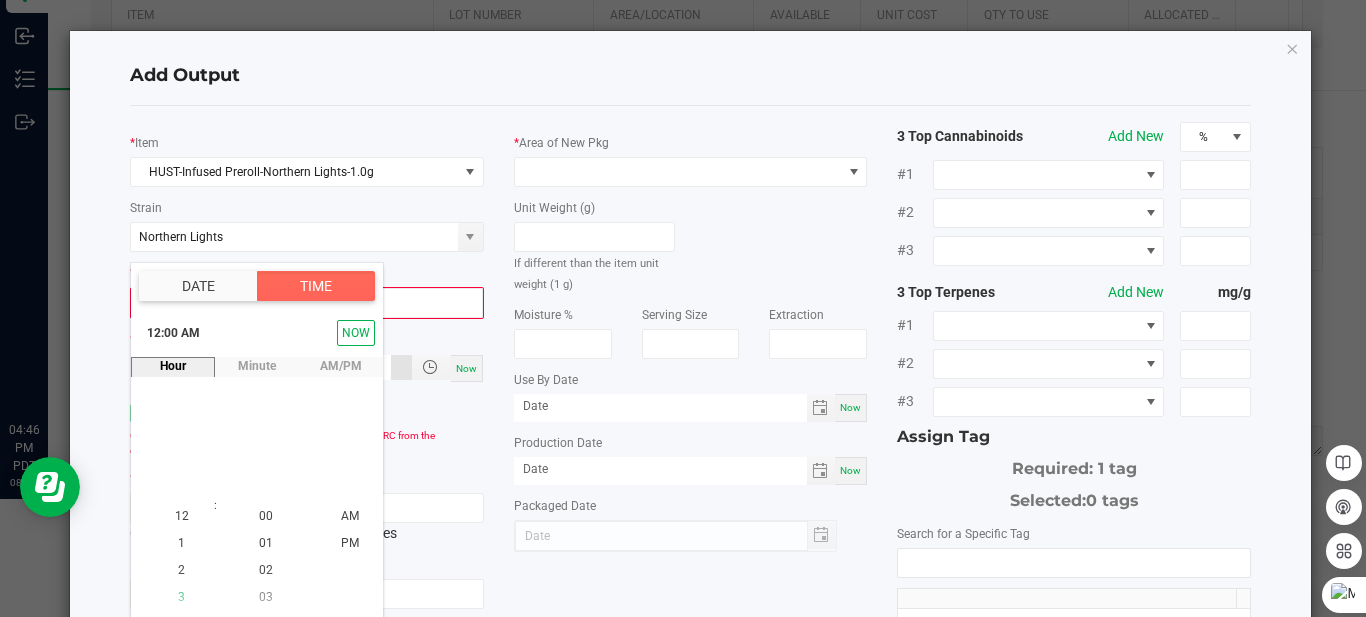 click on "3" 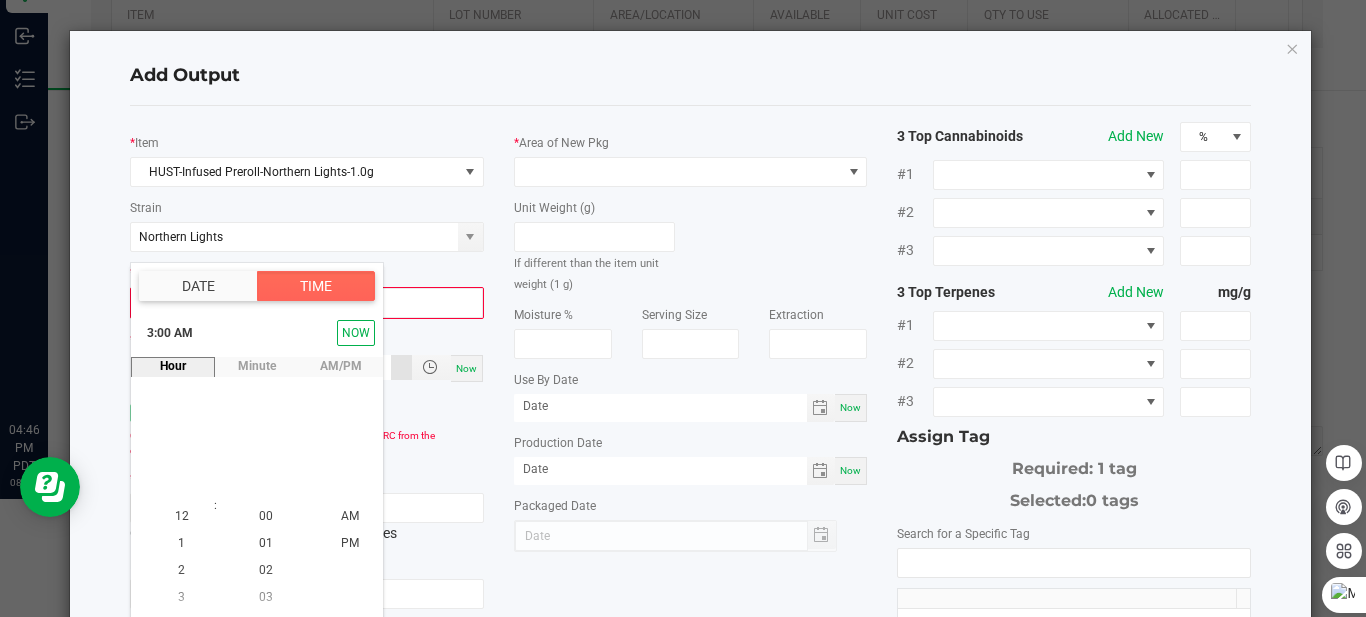 scroll, scrollTop: 81, scrollLeft: 0, axis: vertical 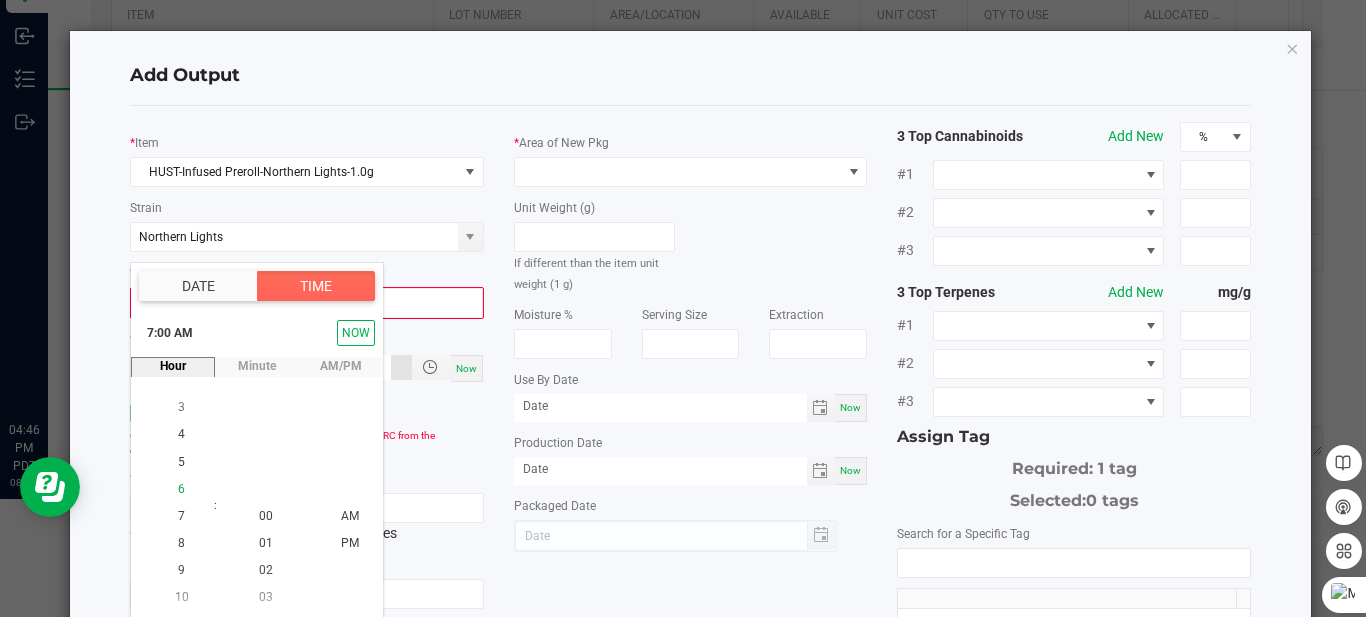 click on "6" 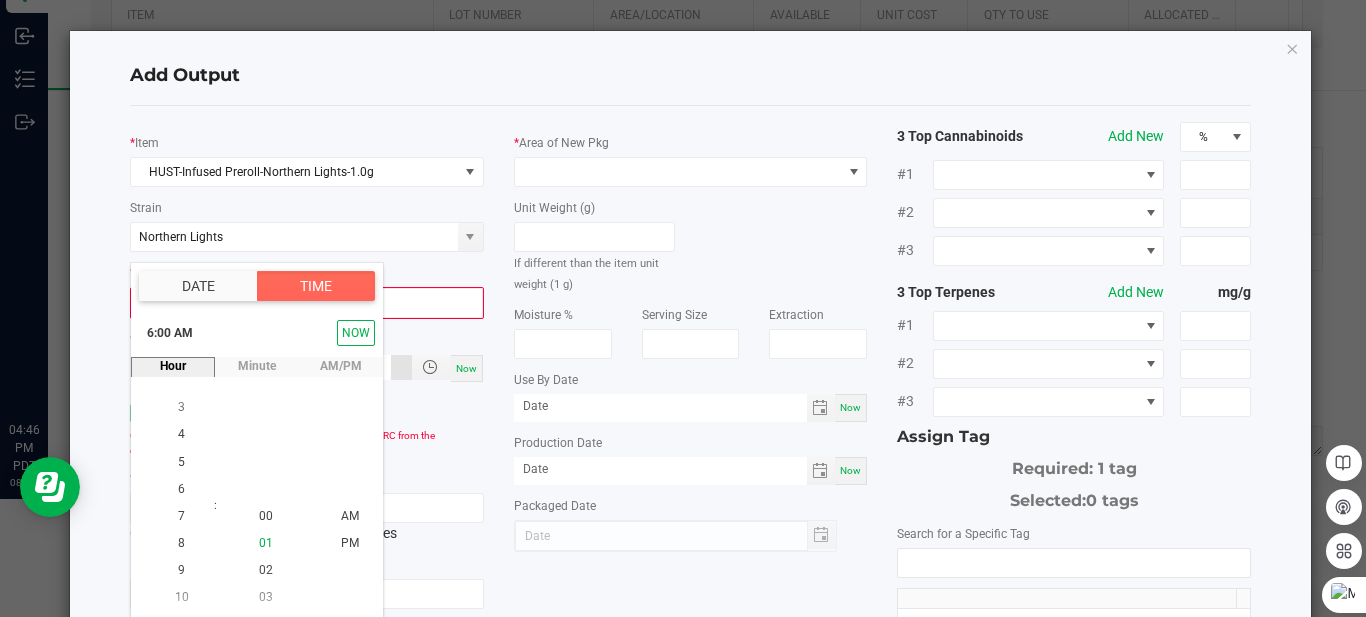 scroll, scrollTop: 163, scrollLeft: 0, axis: vertical 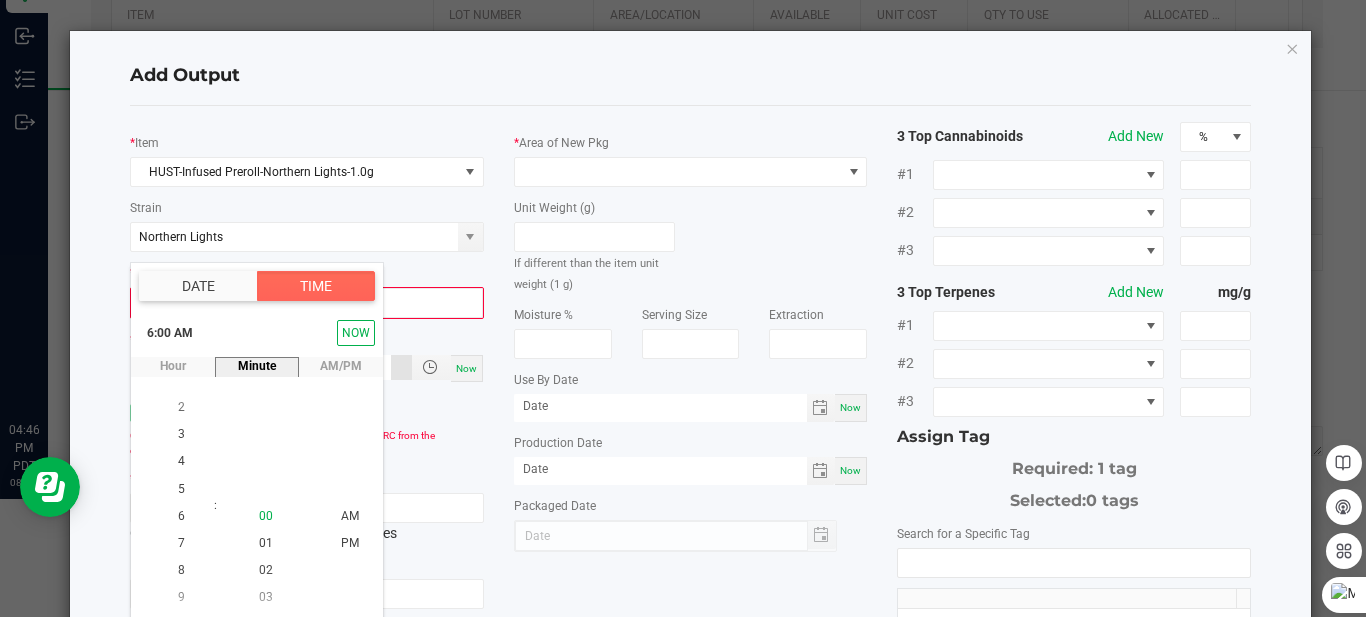 click on "00" 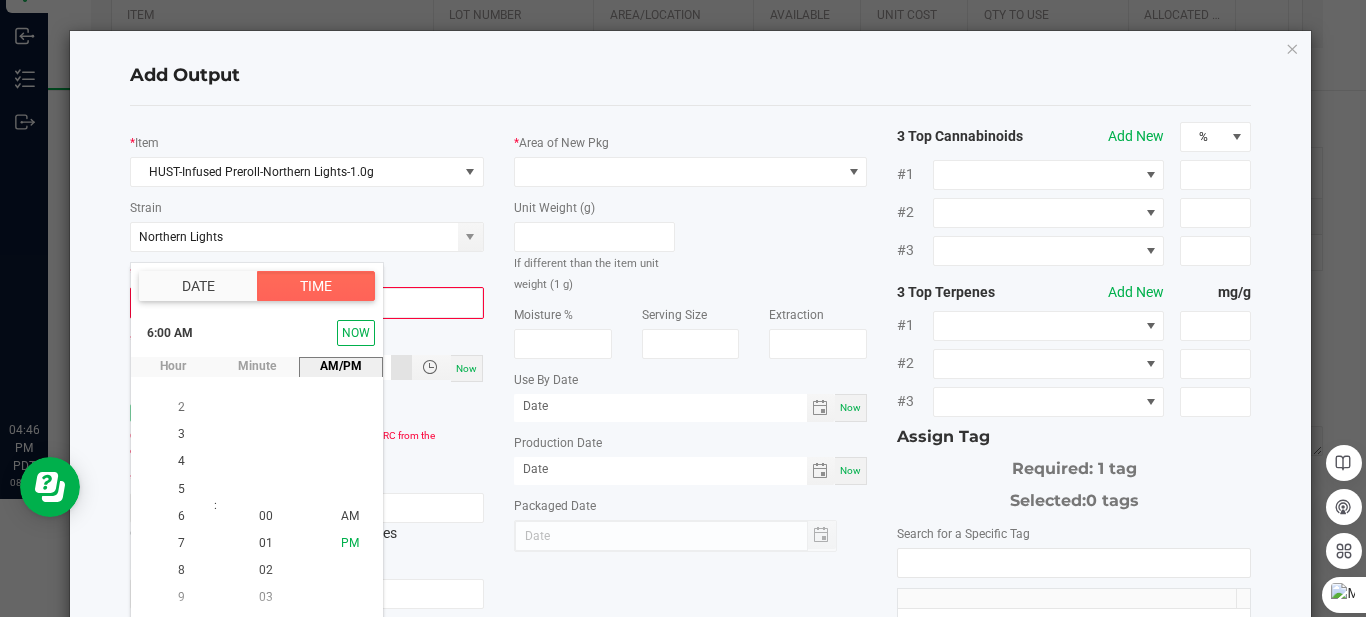 click on "PM" 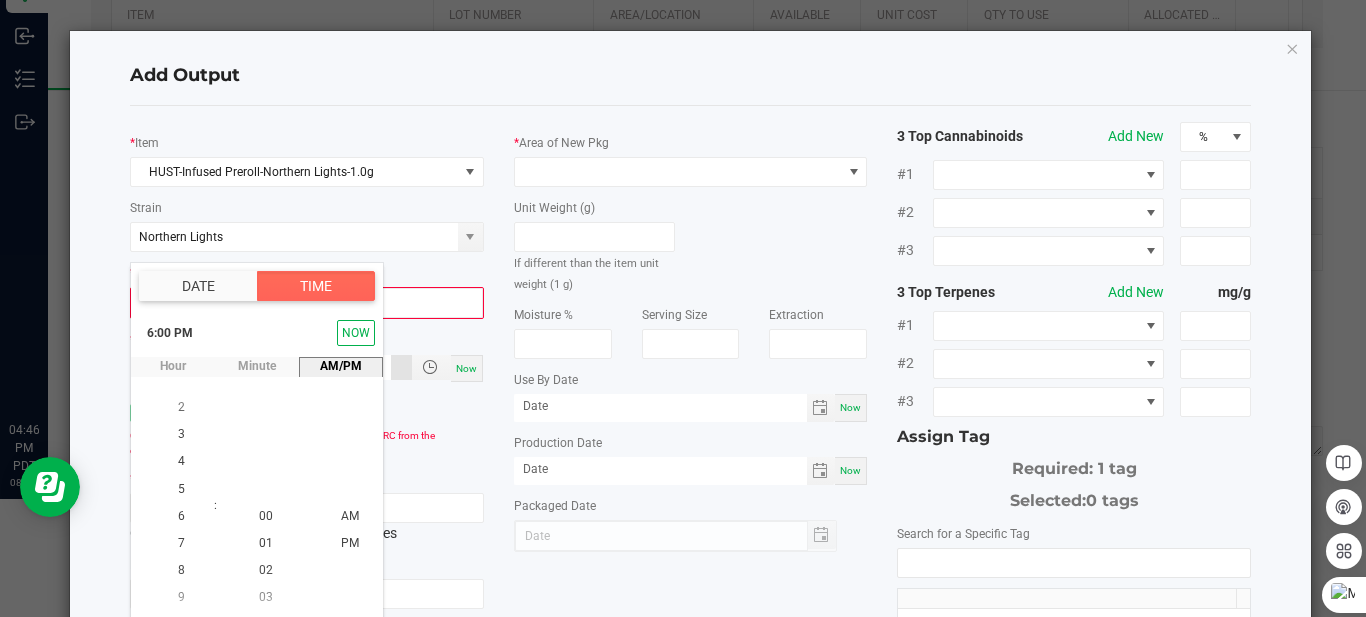 scroll, scrollTop: 489, scrollLeft: 0, axis: vertical 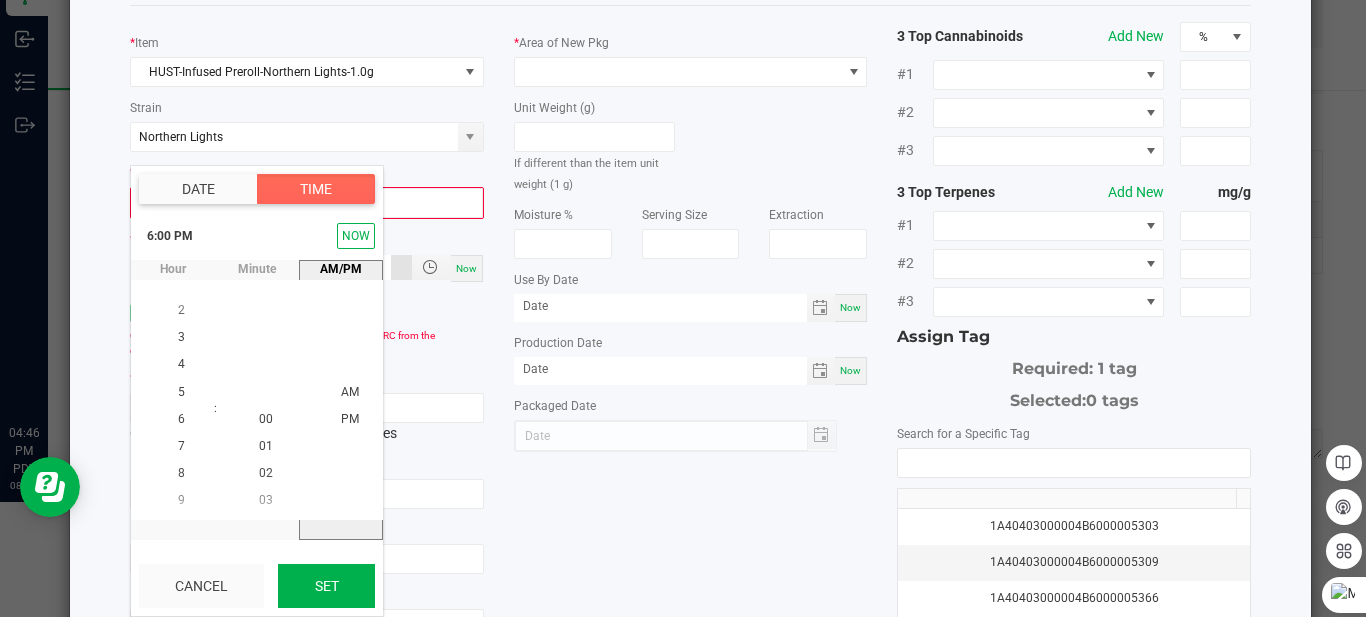 click on "Set" 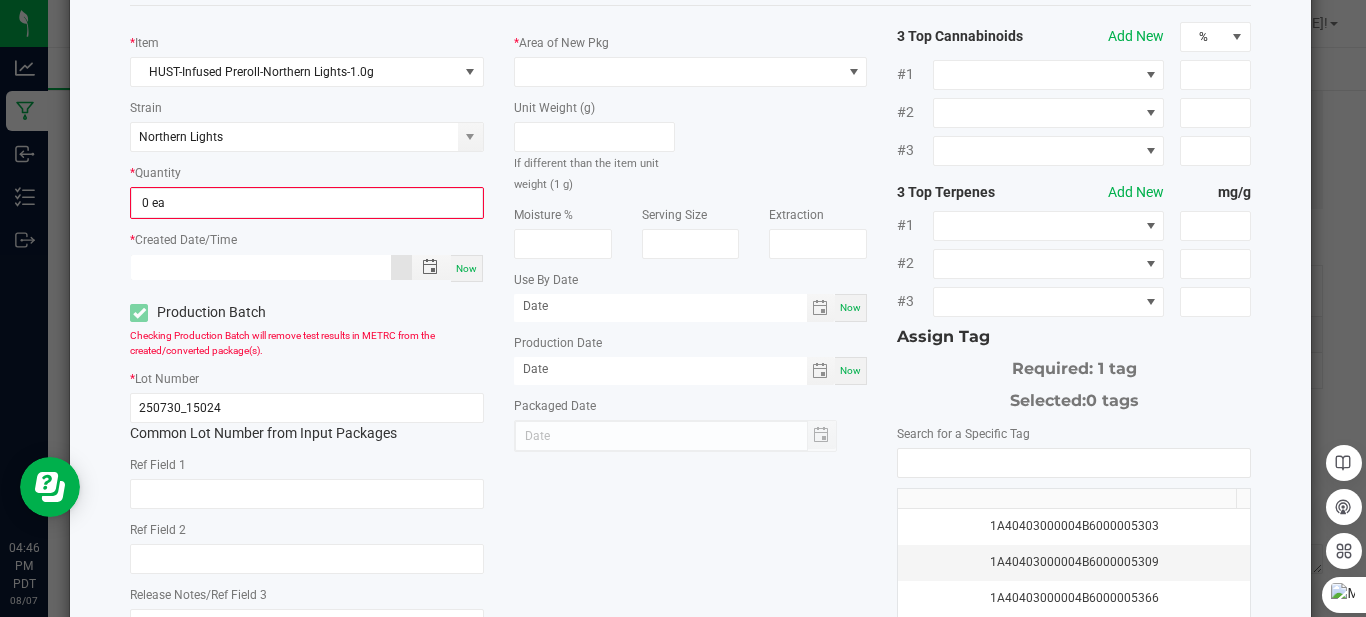 type on "[MONTH]/[DAY]/[YEAR] [HOUR]:[MINUTE] [TIMEZONE]" 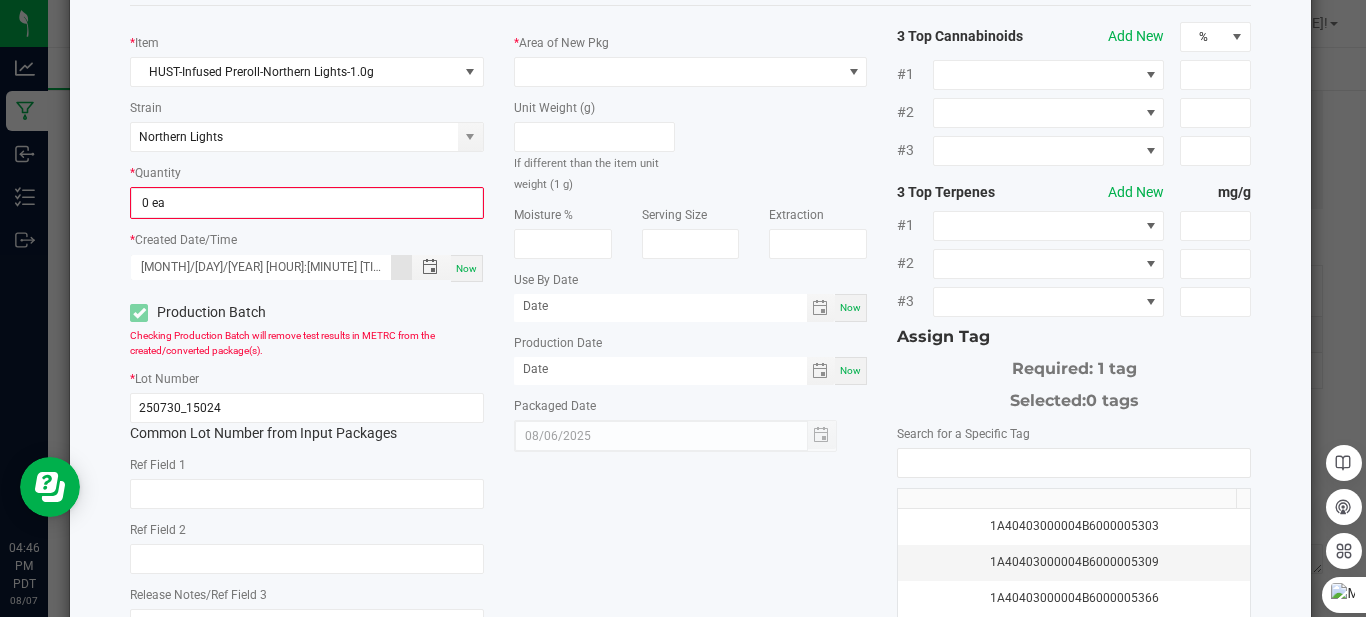 scroll, scrollTop: 0, scrollLeft: 0, axis: both 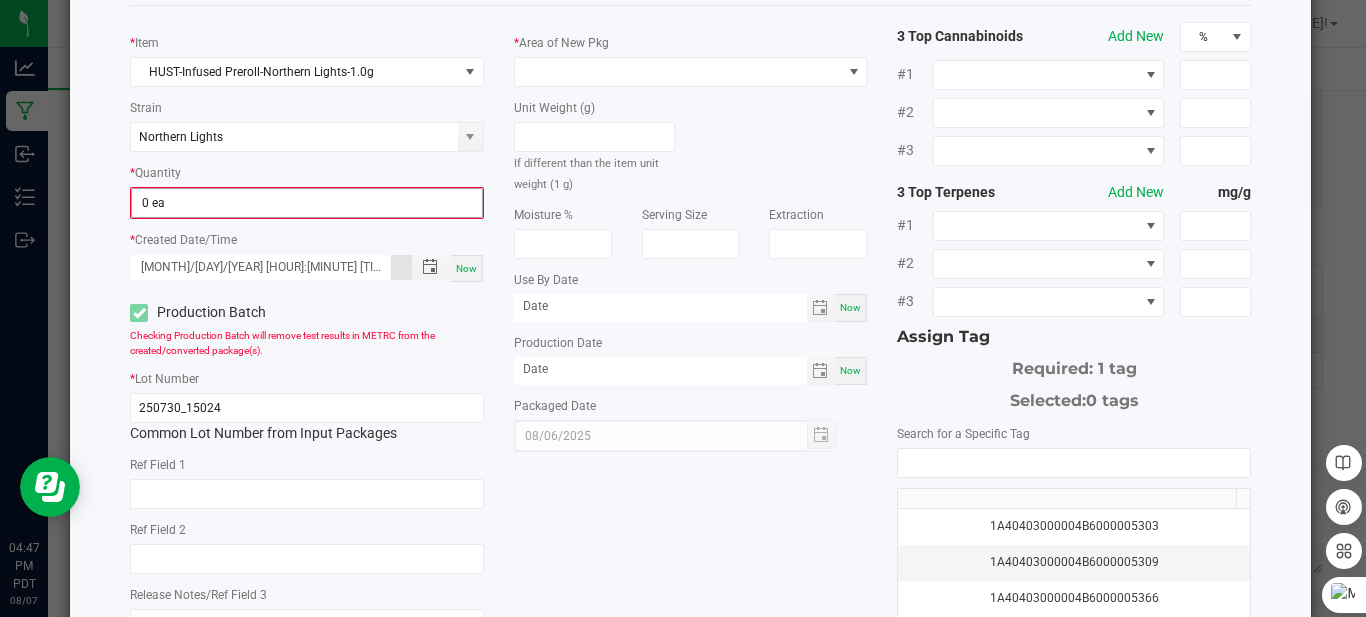 type on "0" 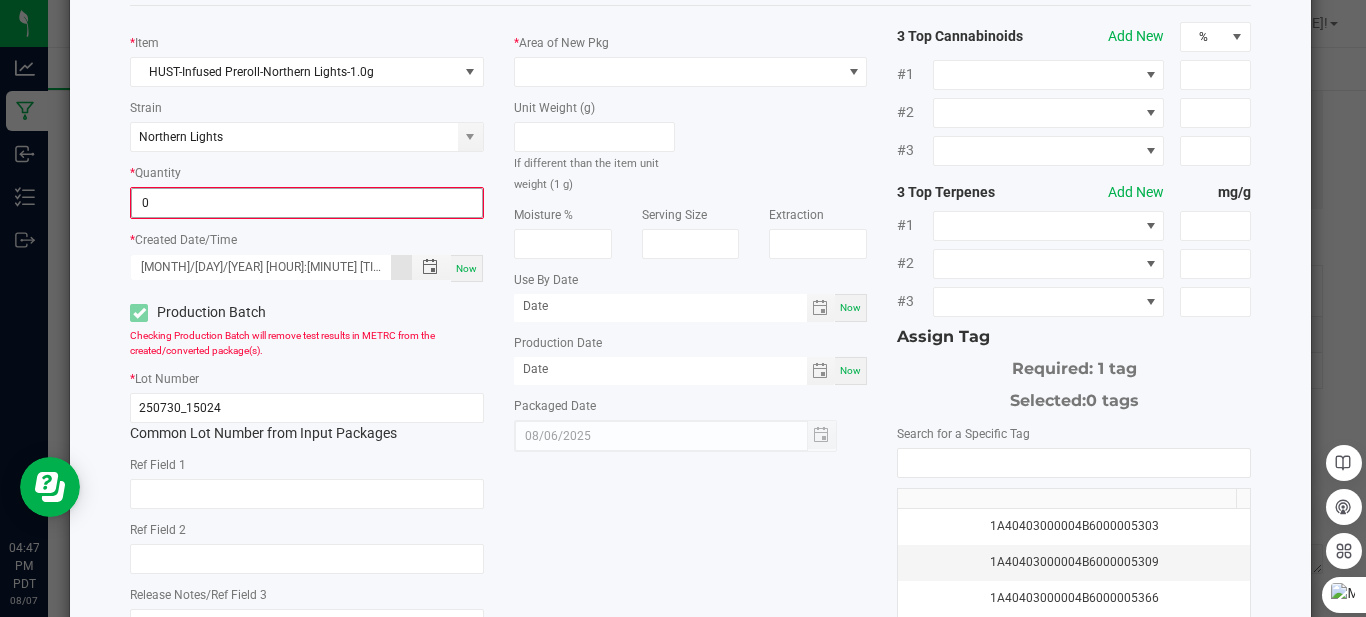 click on "0" at bounding box center (307, 203) 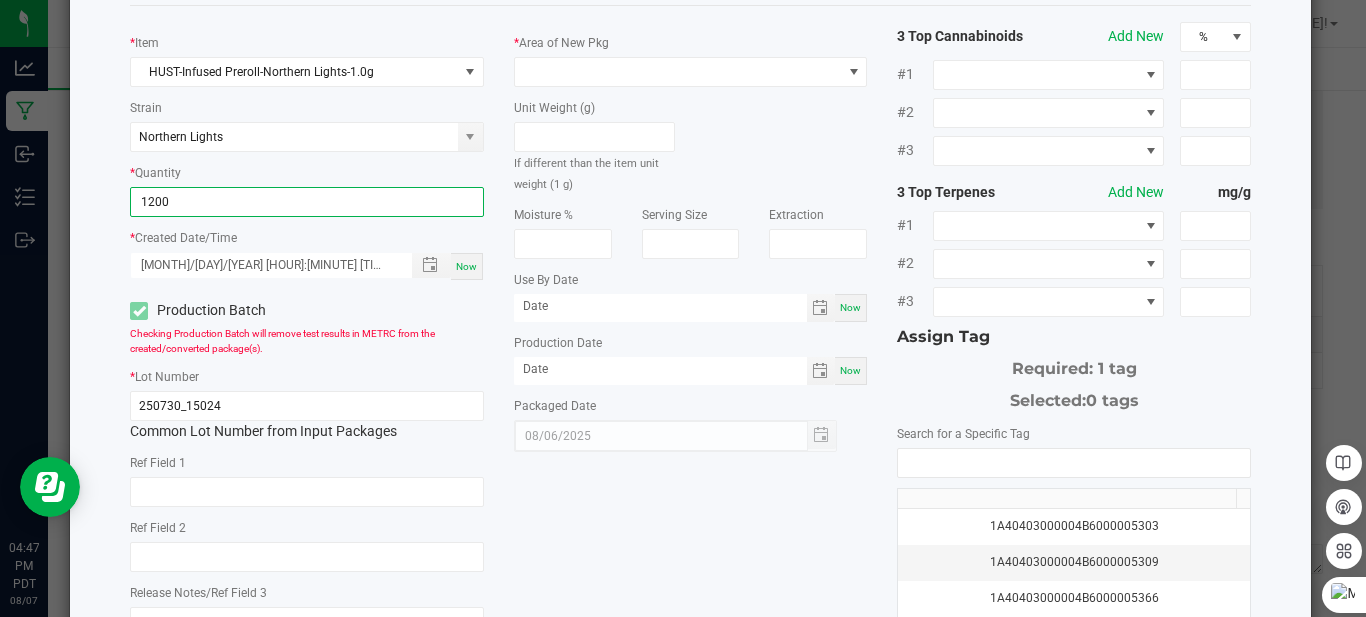 type on "1200 ea" 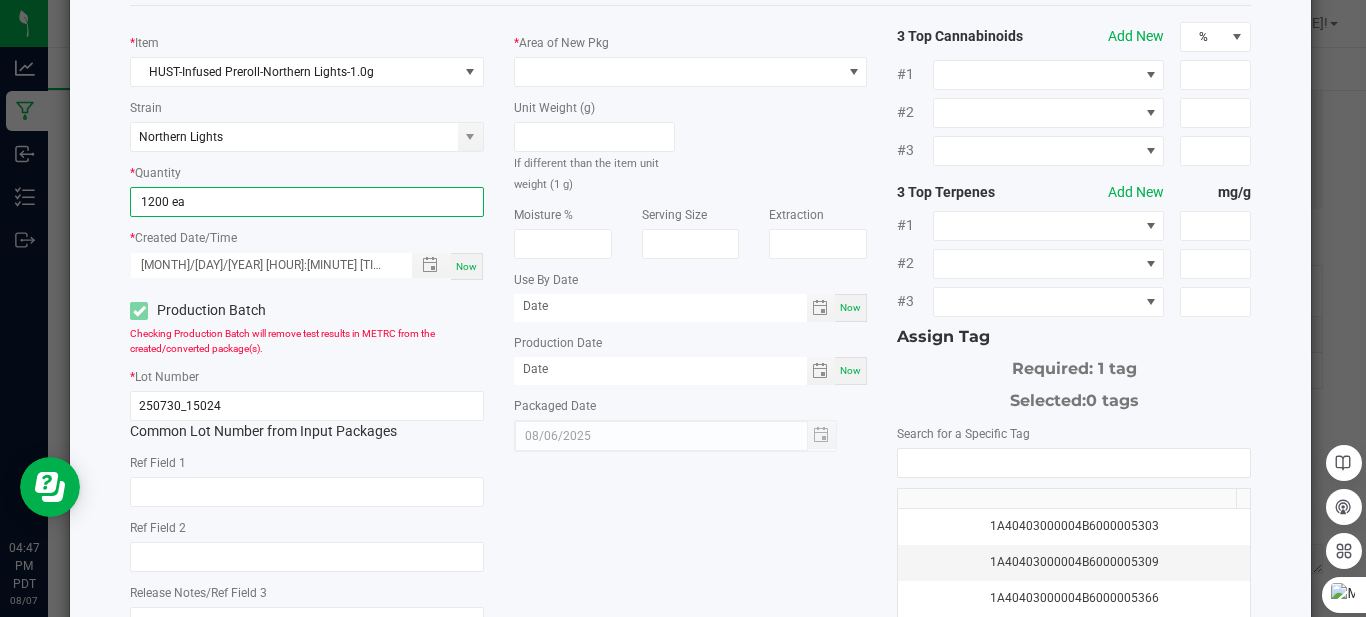 click on "* Item [PRODUCT_NAME] Strain [STRAIN] * Quantity [QUANTITY] * Created Date/Time [MONTH]/[DAY]/[YEAR] [HOUR]:[MINUTE] [TIMEZONE] Now Production Batch Checking Production Batch will remove test results in METRC from the created/converted package(s). * Lot Number [CODE] Common Lot Number from Input Packages Ref Field 1 Ref Field 2 Release Notes/Ref Field 3 * Area of New Pkg Unit Weight (g) If different than the item unit weight (1 g) Moisture % Serving Size Extraction Use By Date Now Production Date Now Packaged Date [MONTH]/[DAY]/[YEAR] 3 Top Cannabinoids Add New % #1 #2 #3 3 Top Terpenes Add New mg/g #1 #2 #3 Assign Tag Required: 1 tag Selected: 0 tags Search for a Specific Tag [LICENSE_NUMBER] [LICENSE_NUMBER] [LICENSE_NUMBER] [LICENSE_NUMBER] [LICENSE_NUMBER] [LICENSE_NUMBER] [LICENSE_NUMBER] [LICENSE_NUMBER] [LICENSE_NUMBER] [LICENSE_NUMBER]" 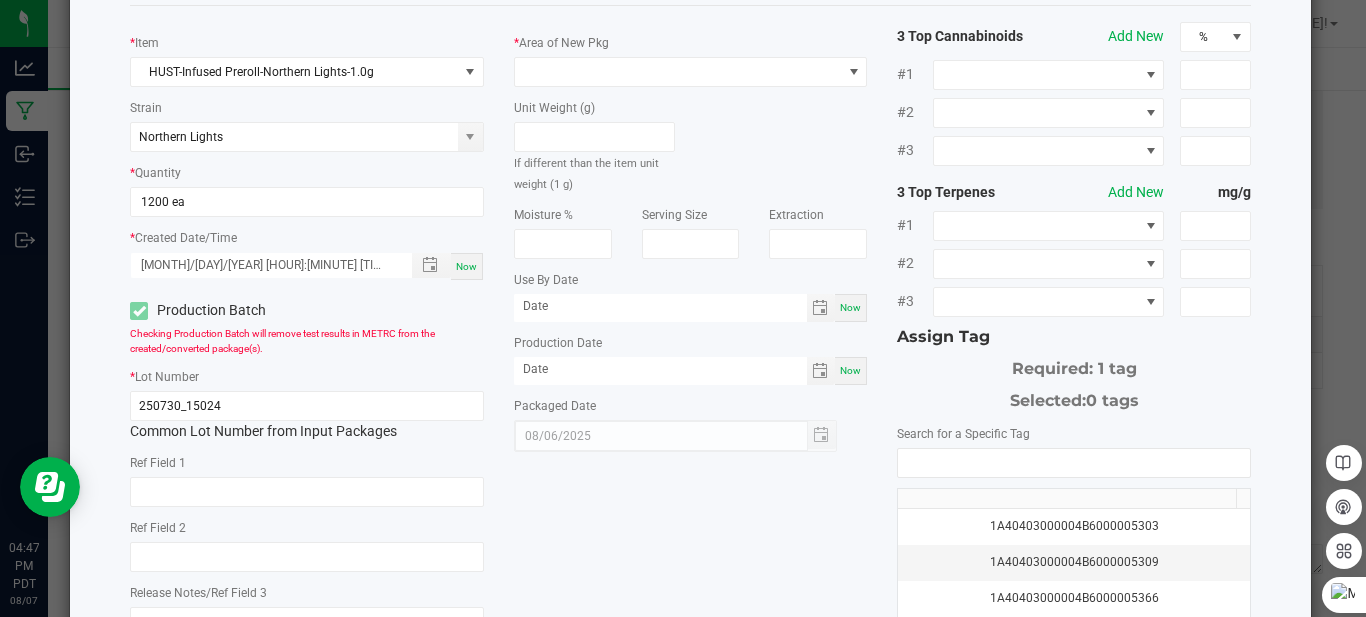 click on "Search for a Specific Tag   1A40403000004B6000005303   1A40403000004B6000005309   1A40403000004B6000005366   1A40403000004B6000005367   1A40403000004B6000005368   1A40403000004B6000005465   1A40403000004B6000005666   1A40403000004B6000005716   1A40403000004B6000005808   1A40403000004B6000005997   1A40403000004B6000006000   1A40403000004B6000006004   1A40403000004B6000006005   1A40403000004B6000006006   1A40403000004B6000006007   1A40403000004B6000006008   1A40403000004B6000006028   1A40403000004B6000006032   1A40403000004B6000006108   1A40403000004B6000006150   1A40403000004B6000006264   1A40403000004B6000006281   1A40403000004B6000006305   1A40403000004B6000006354   1A40403000004B6000006356   1A40403000004B6000006362   1A40403000004B6000006410   1A40403000004B6000006441   1A40403000004B6000006442   1A40403000004B6000006469   1A40403000004B6000006530   1A40403000004B6000006560   1A40403000004B6000006565   1A40403000004B6000006656   1A40403000004B6000006657   1A40403000004B6000006736   Manage package tags" 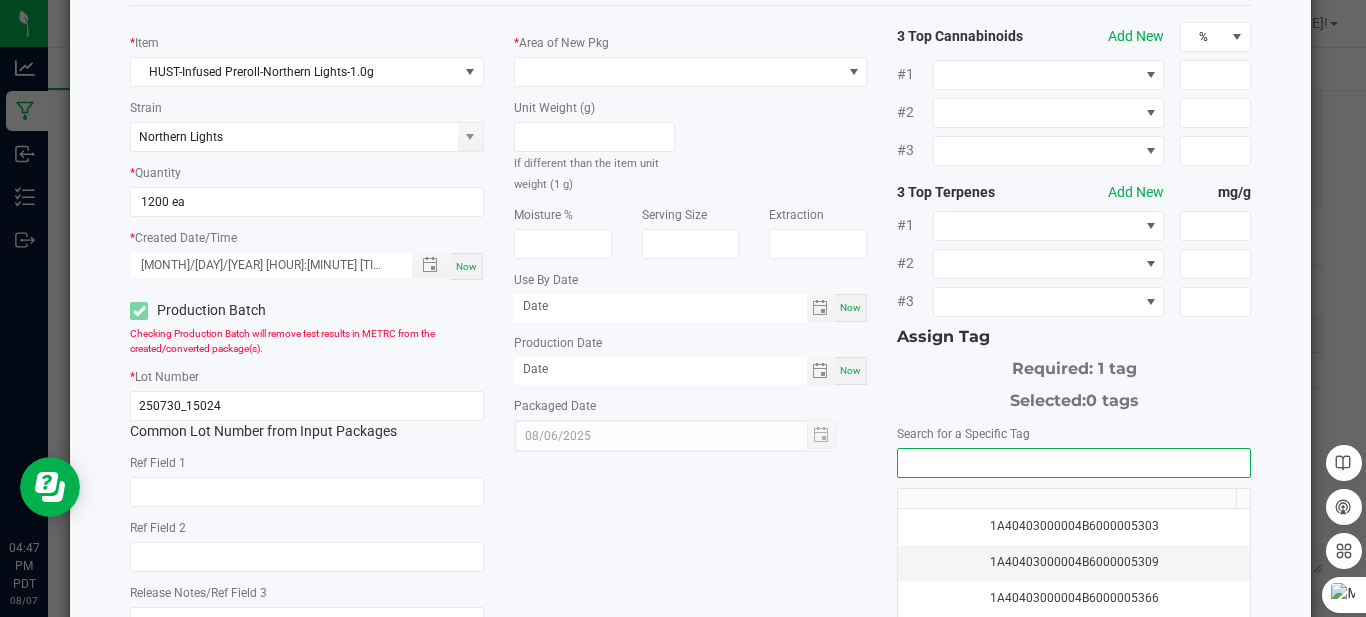 click at bounding box center [1074, 463] 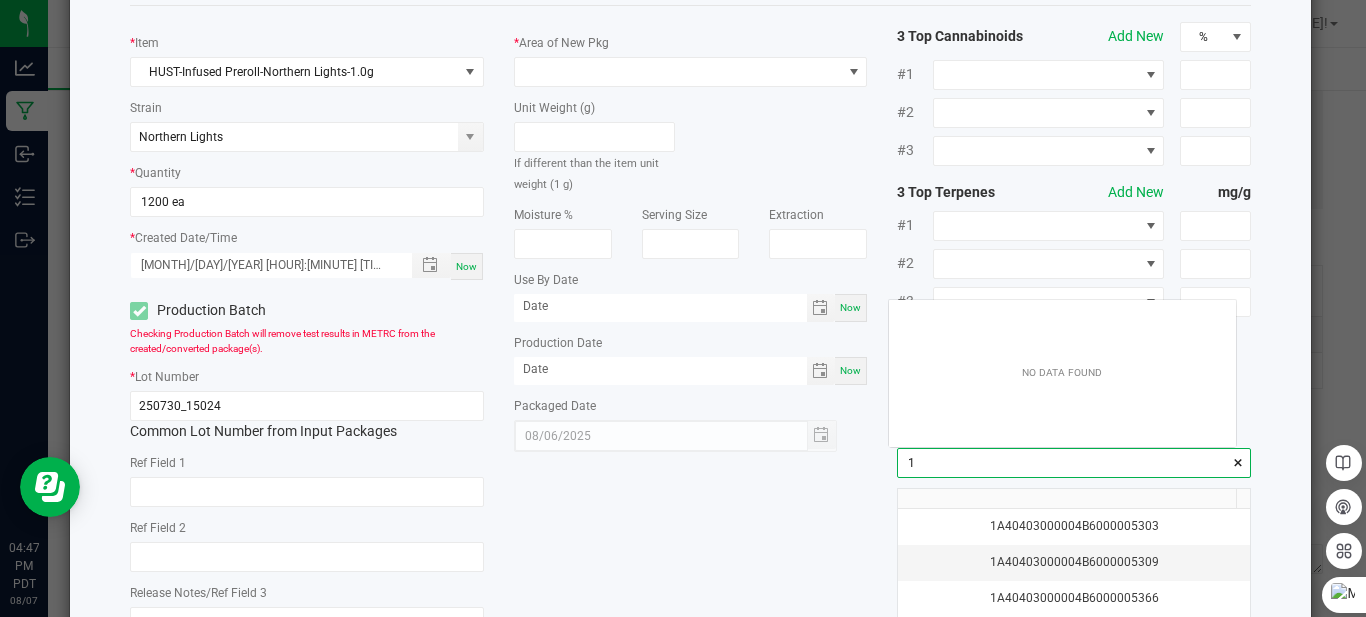 scroll, scrollTop: 99972, scrollLeft: 99653, axis: both 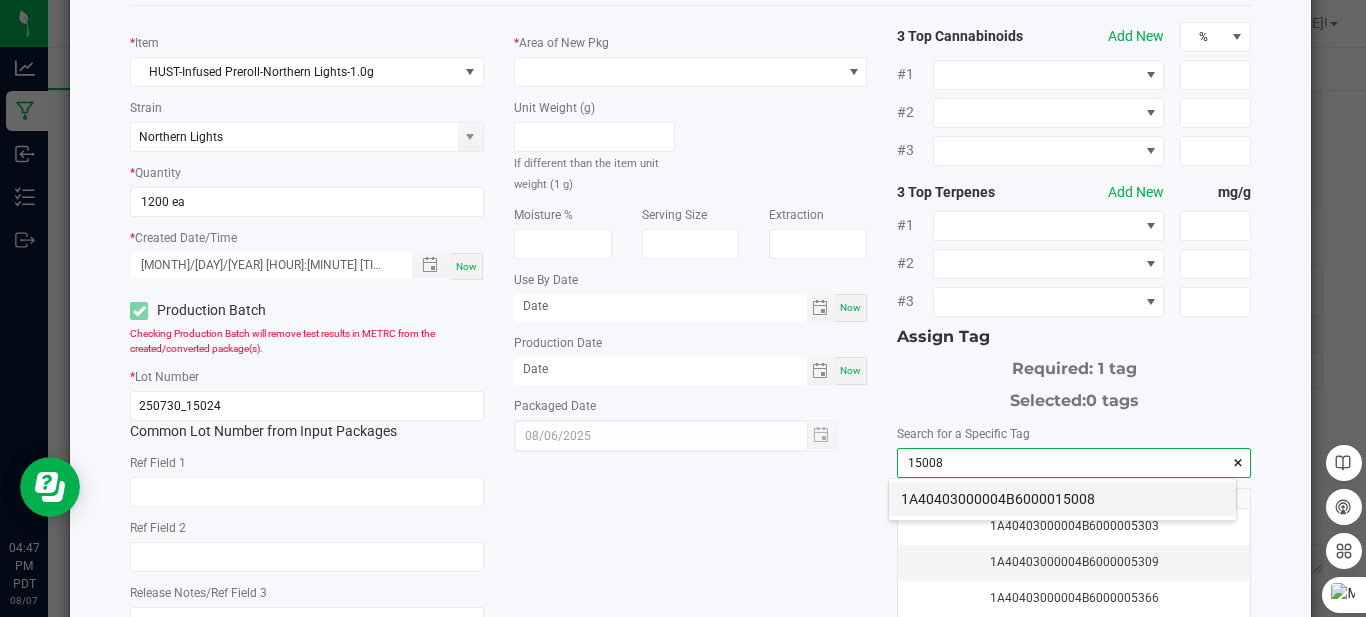 click on "1A40403000004B6000015008" at bounding box center (1062, 499) 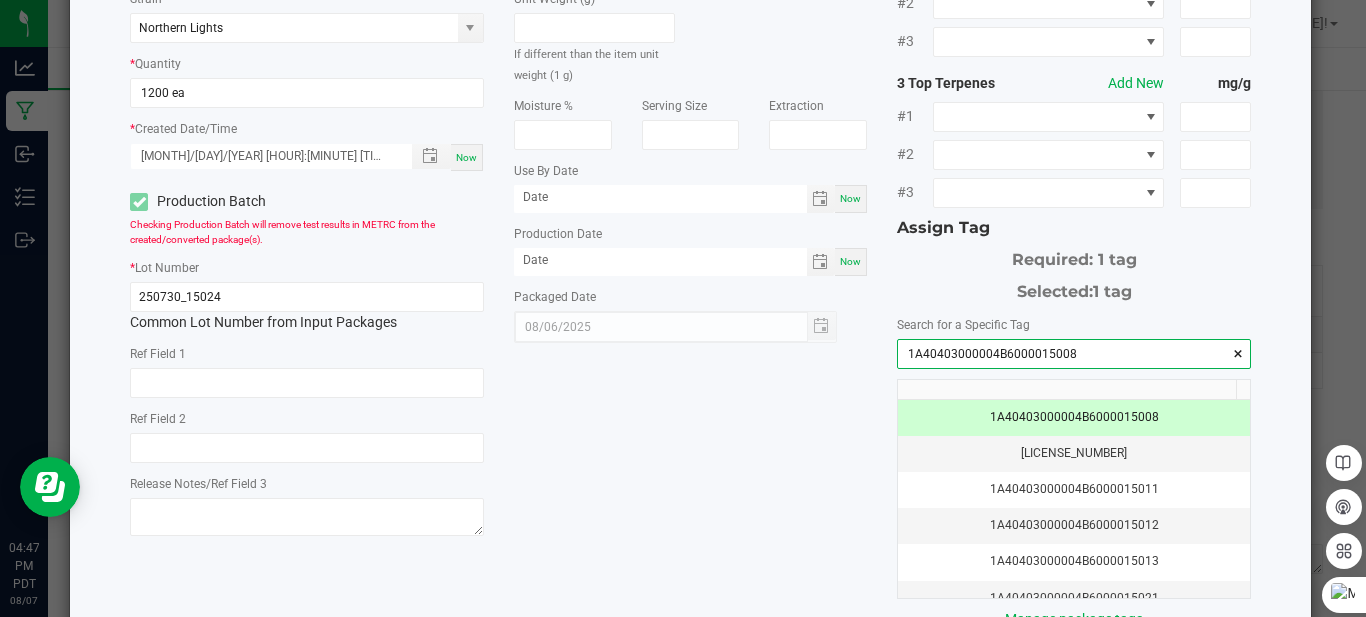 scroll, scrollTop: 338, scrollLeft: 0, axis: vertical 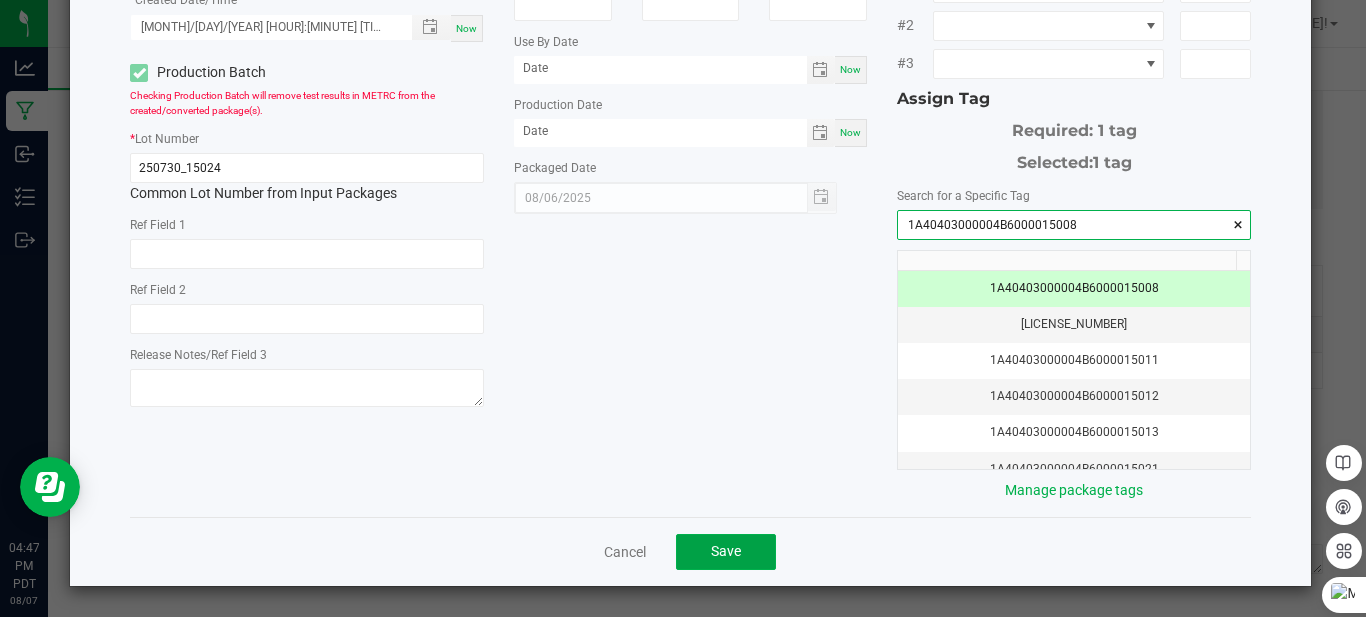 click on "Save" 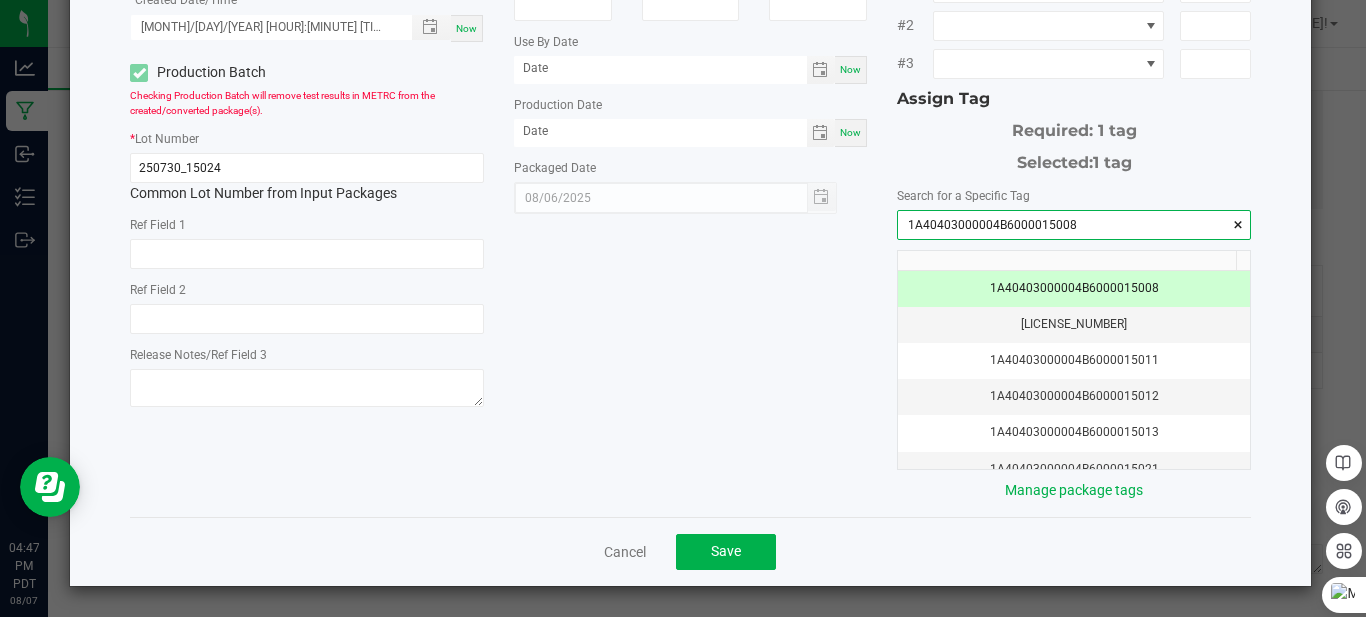 click on "Comment (optional, 255 character limit)" at bounding box center (707, 550) 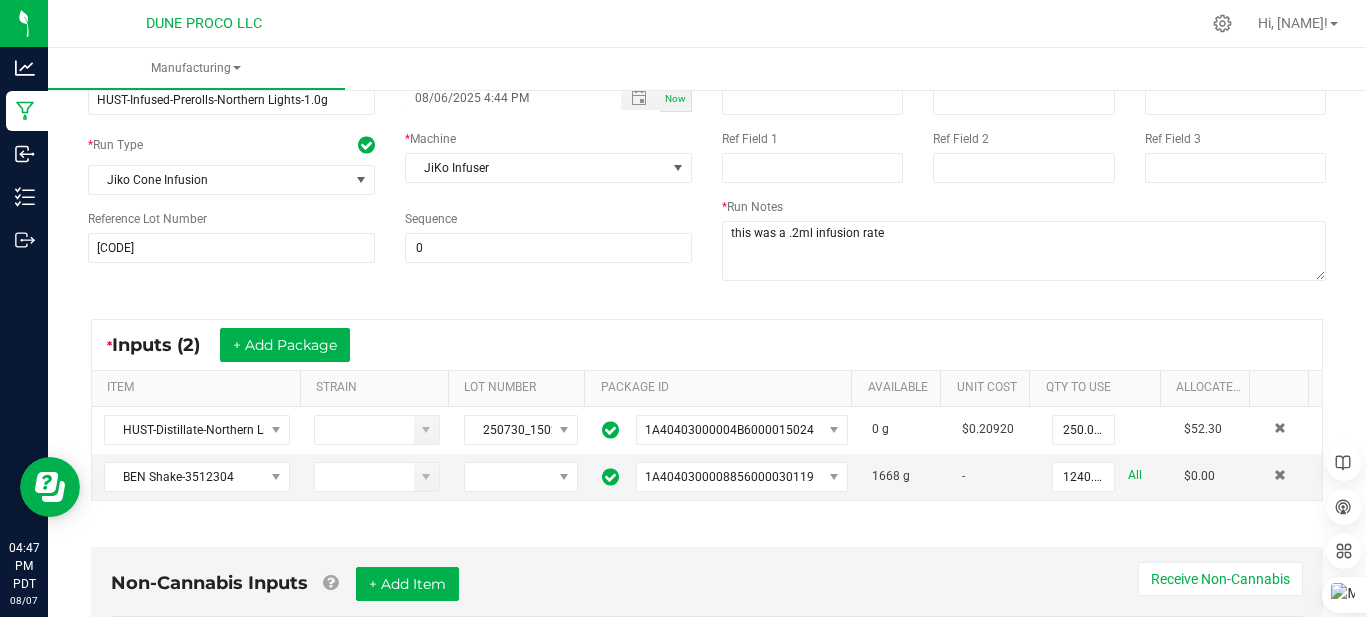 scroll, scrollTop: 0, scrollLeft: 0, axis: both 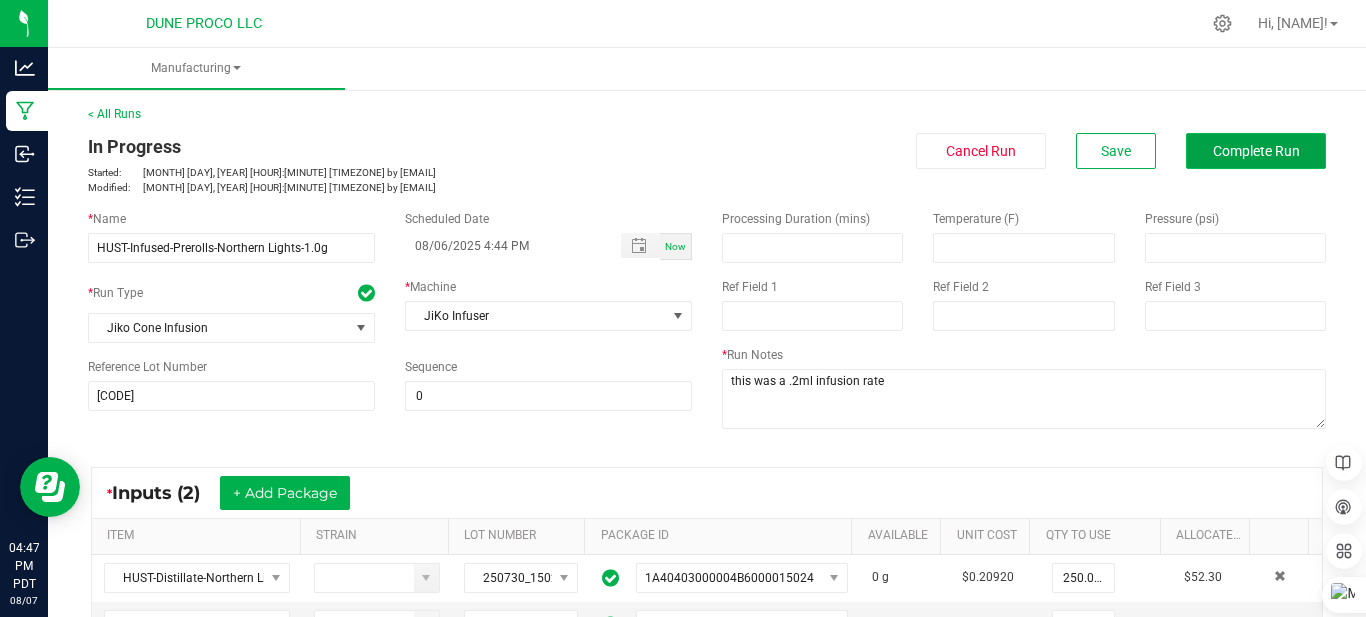 click on "Complete Run" at bounding box center (1256, 151) 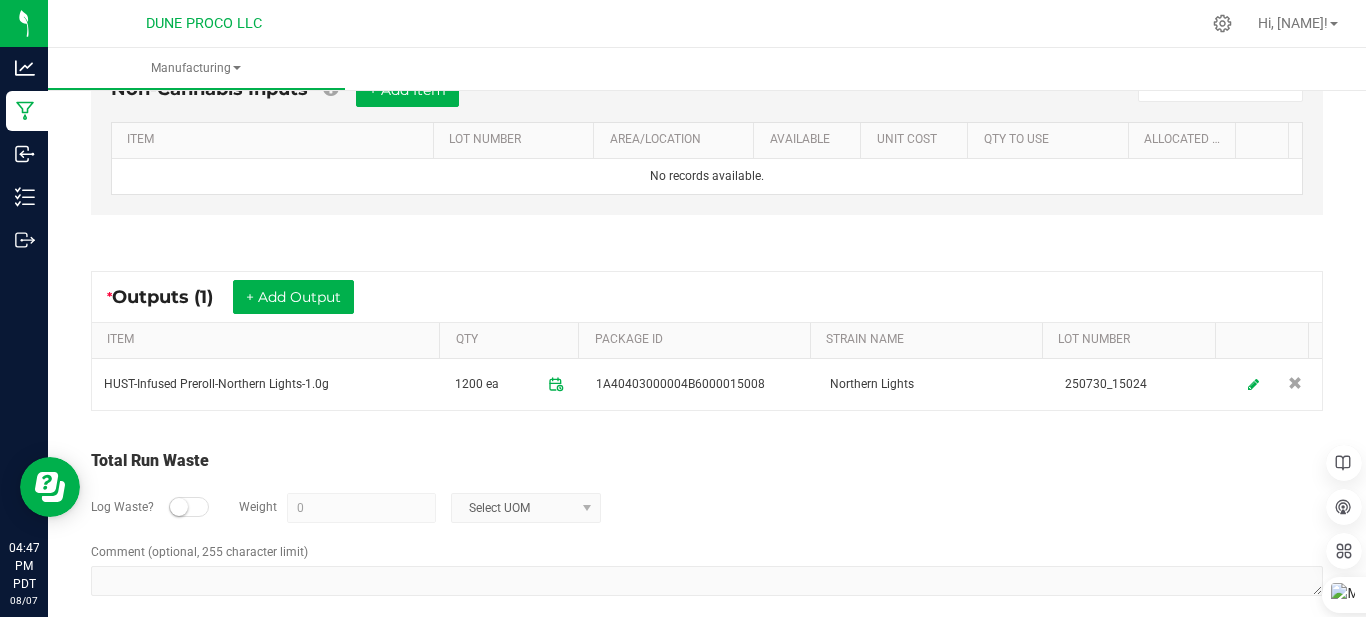 scroll, scrollTop: 664, scrollLeft: 0, axis: vertical 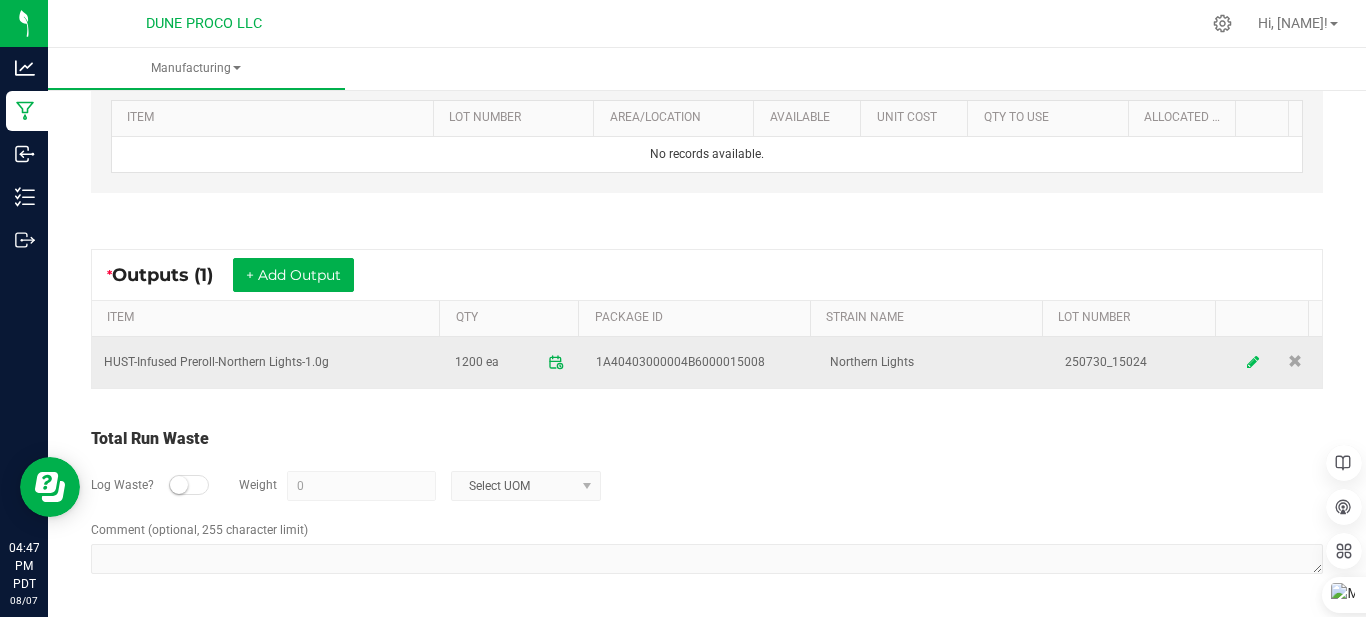 click at bounding box center (1254, 362) 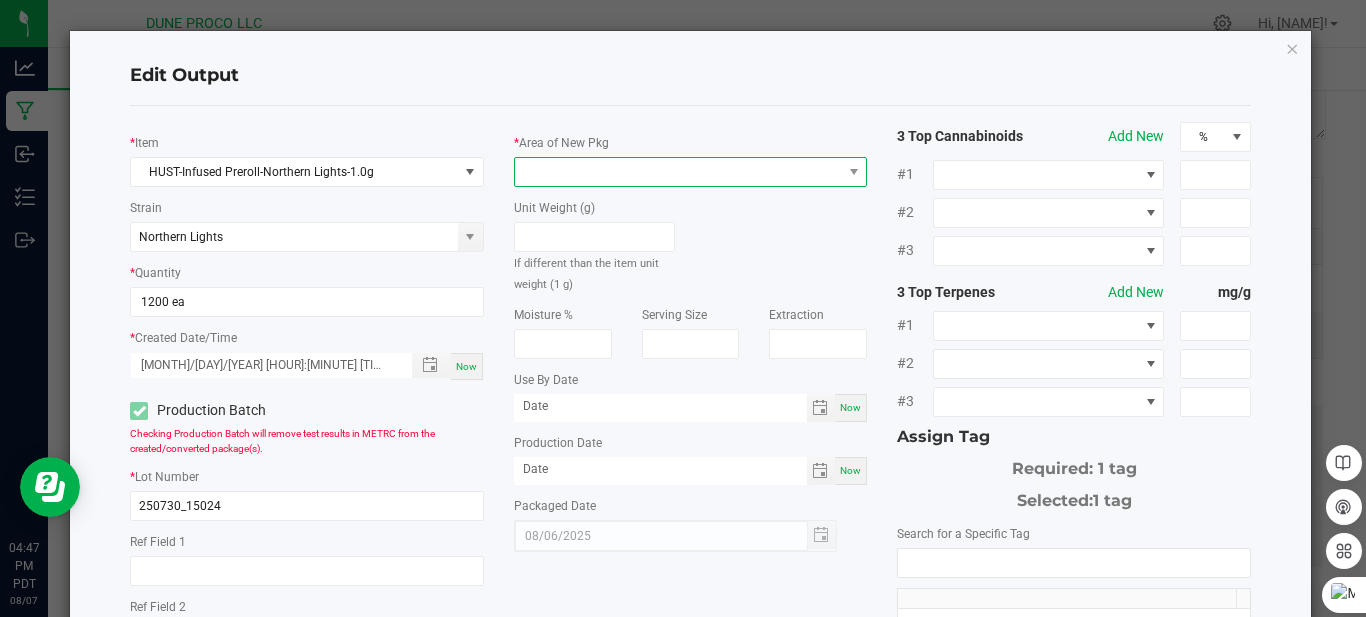 click at bounding box center [678, 172] 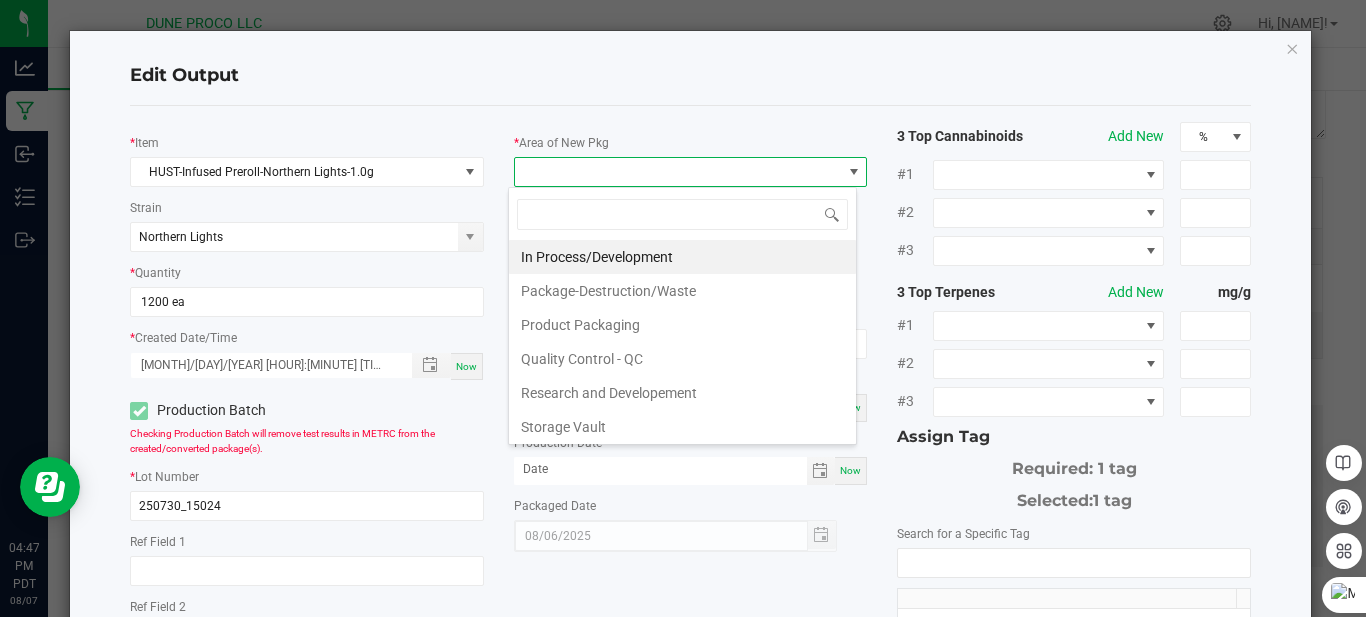 scroll, scrollTop: 99970, scrollLeft: 99651, axis: both 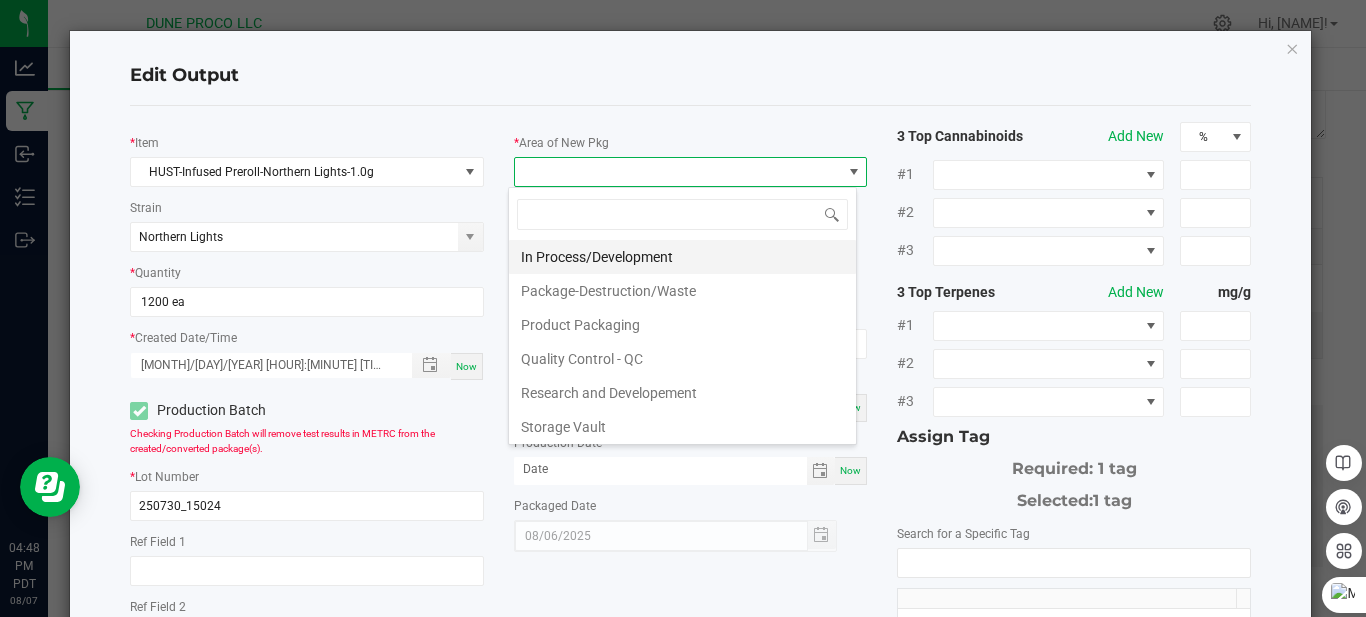 click on "In Process/Development" at bounding box center (682, 257) 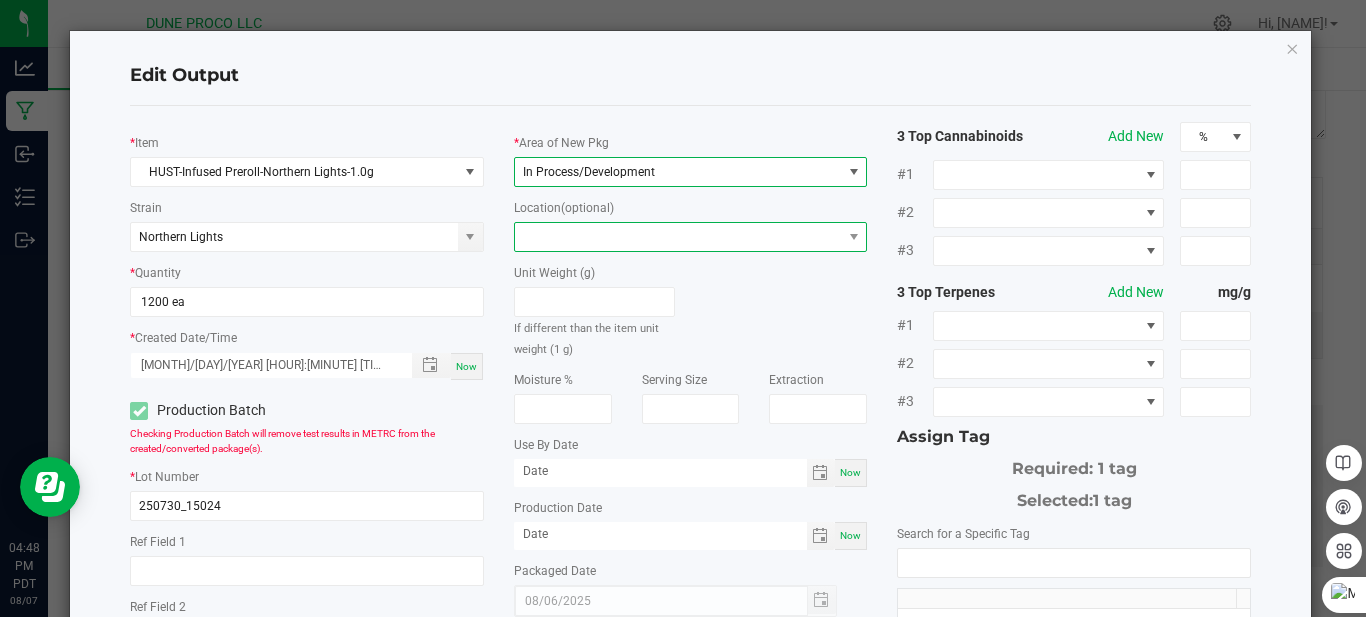 click at bounding box center (678, 237) 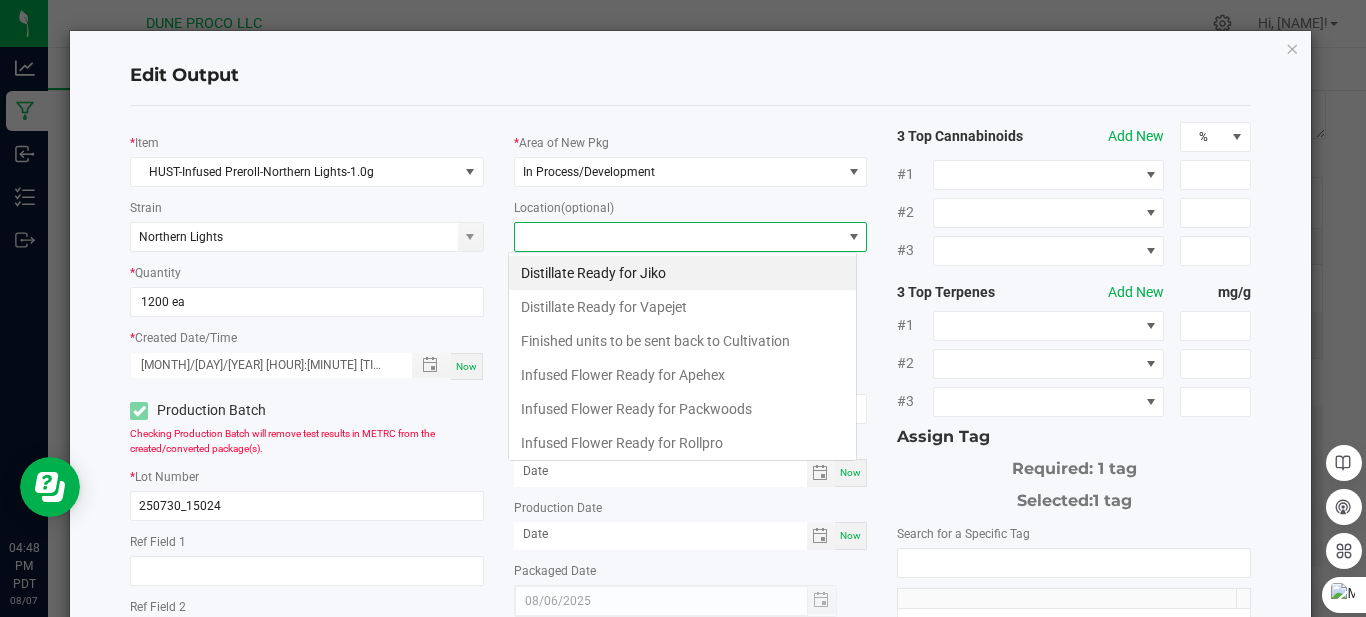 scroll, scrollTop: 99970, scrollLeft: 99651, axis: both 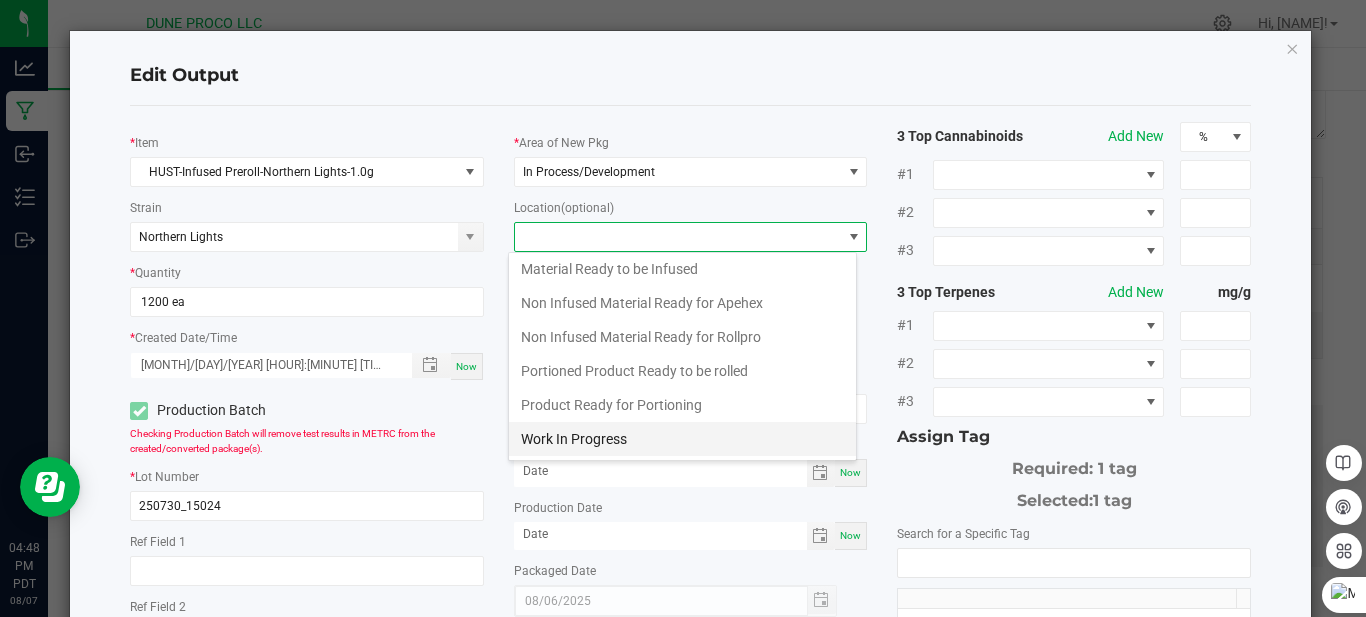 click on "Work In Progress" at bounding box center (682, 439) 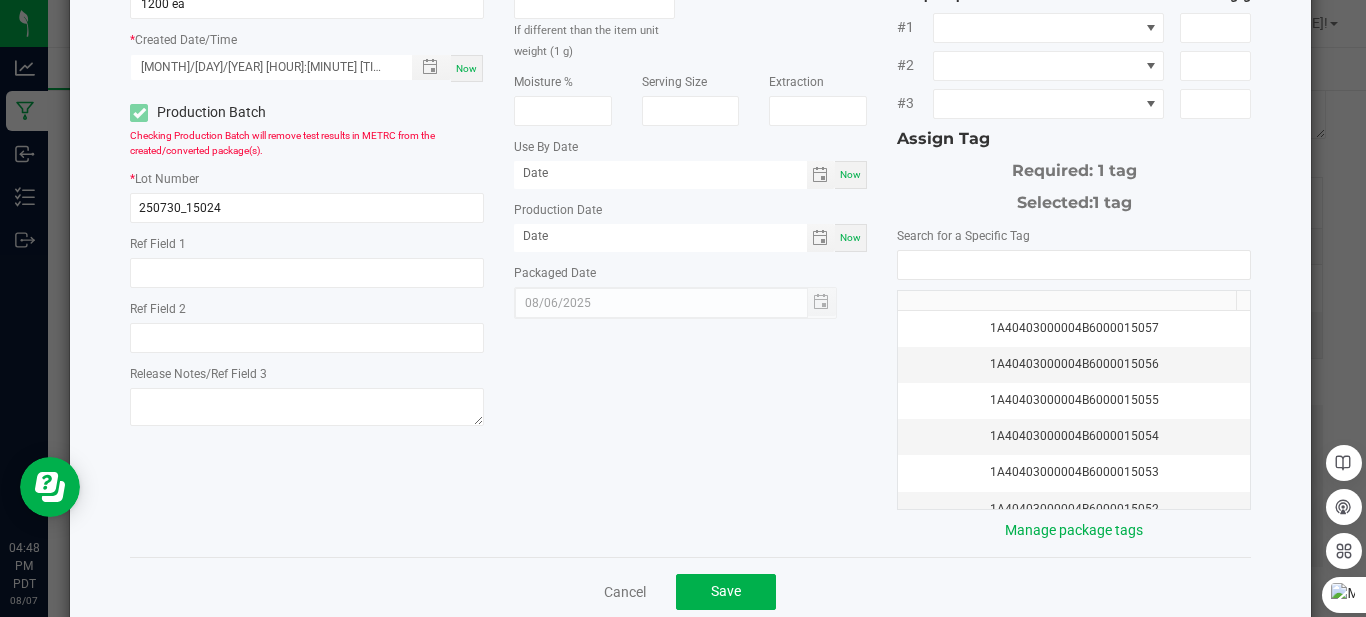 scroll, scrollTop: 338, scrollLeft: 0, axis: vertical 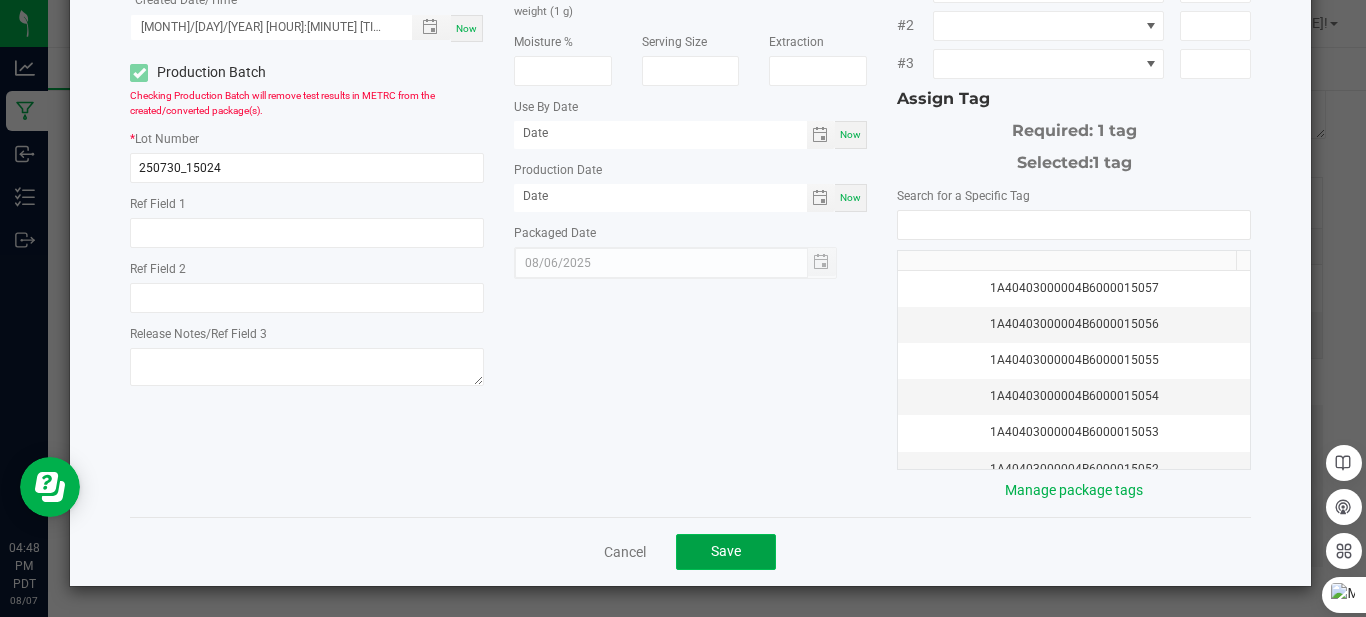 click on "Save" 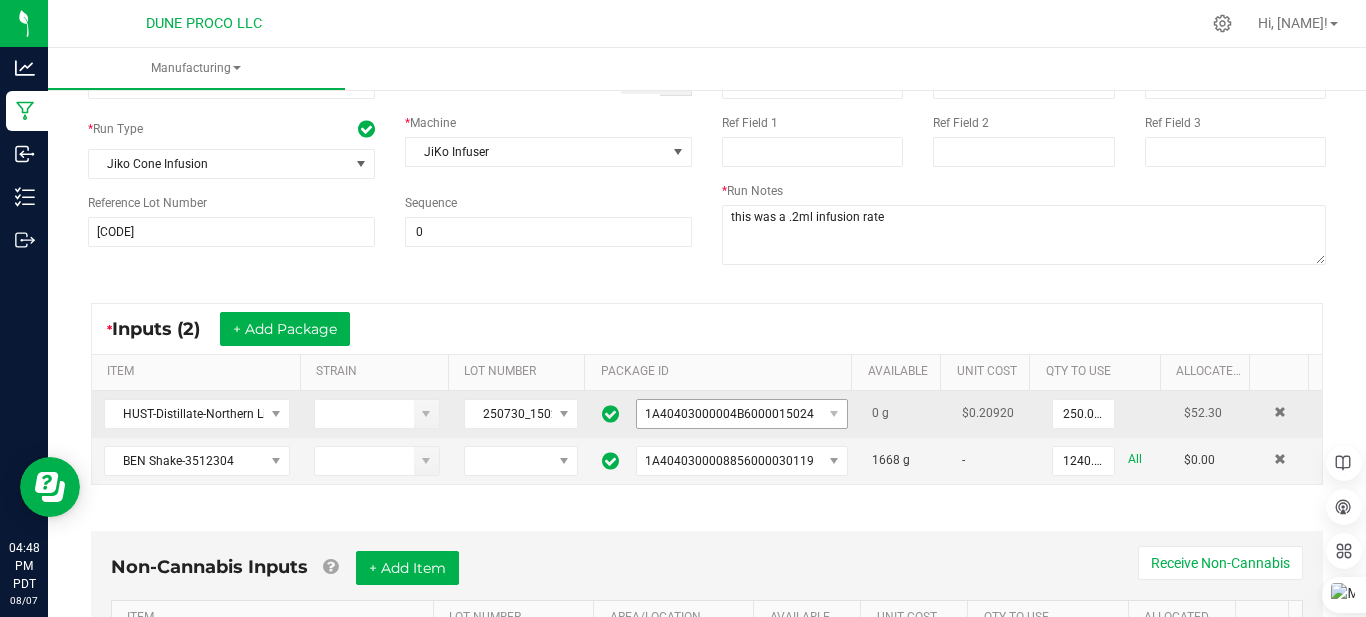 scroll, scrollTop: 0, scrollLeft: 0, axis: both 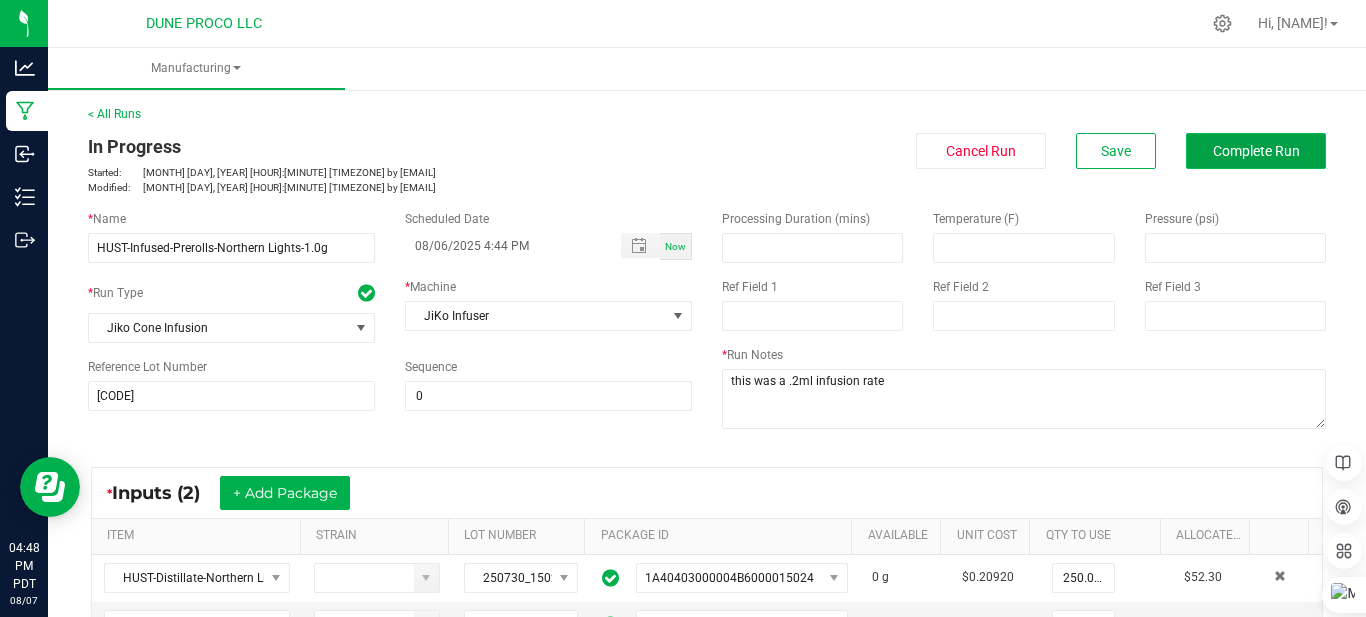 click on "Complete Run" at bounding box center (1256, 151) 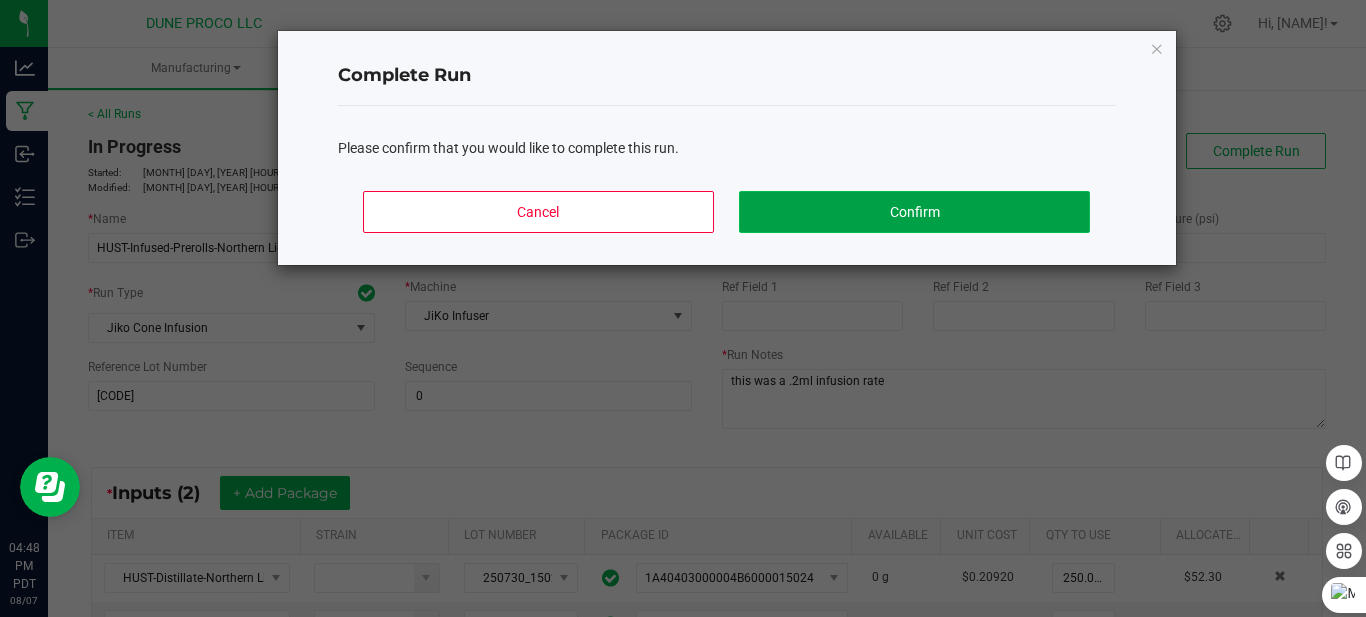 click on "Confirm" 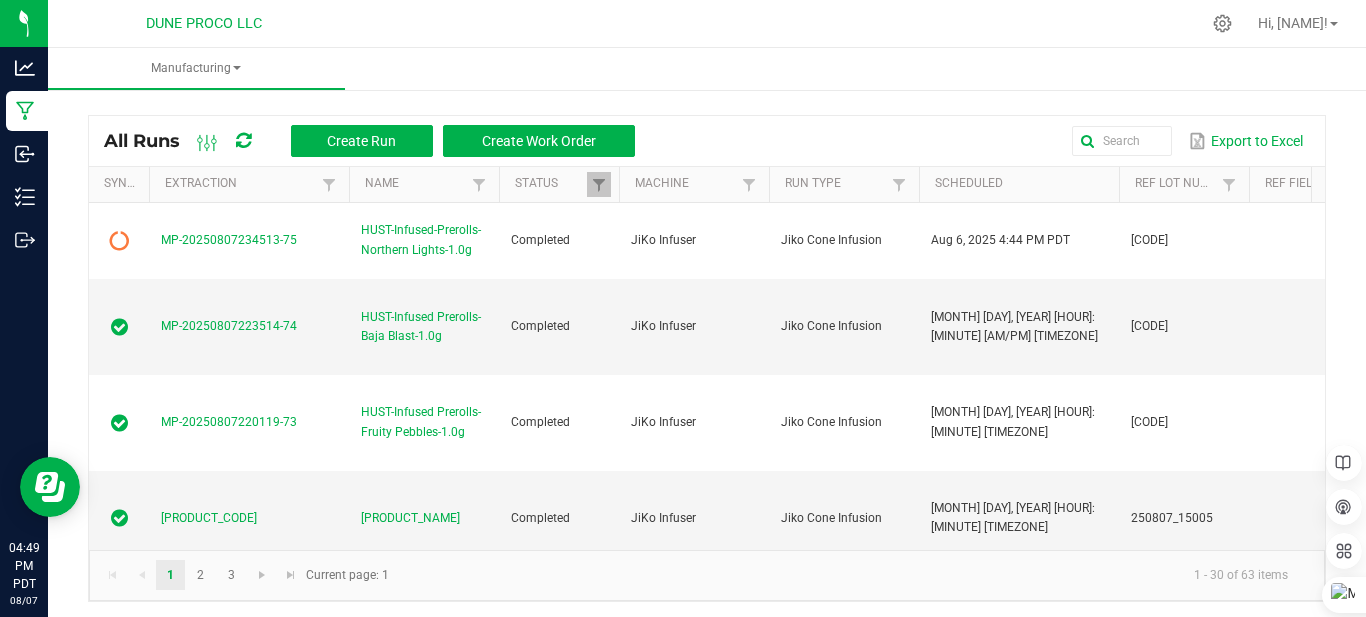 click at bounding box center (243, 141) 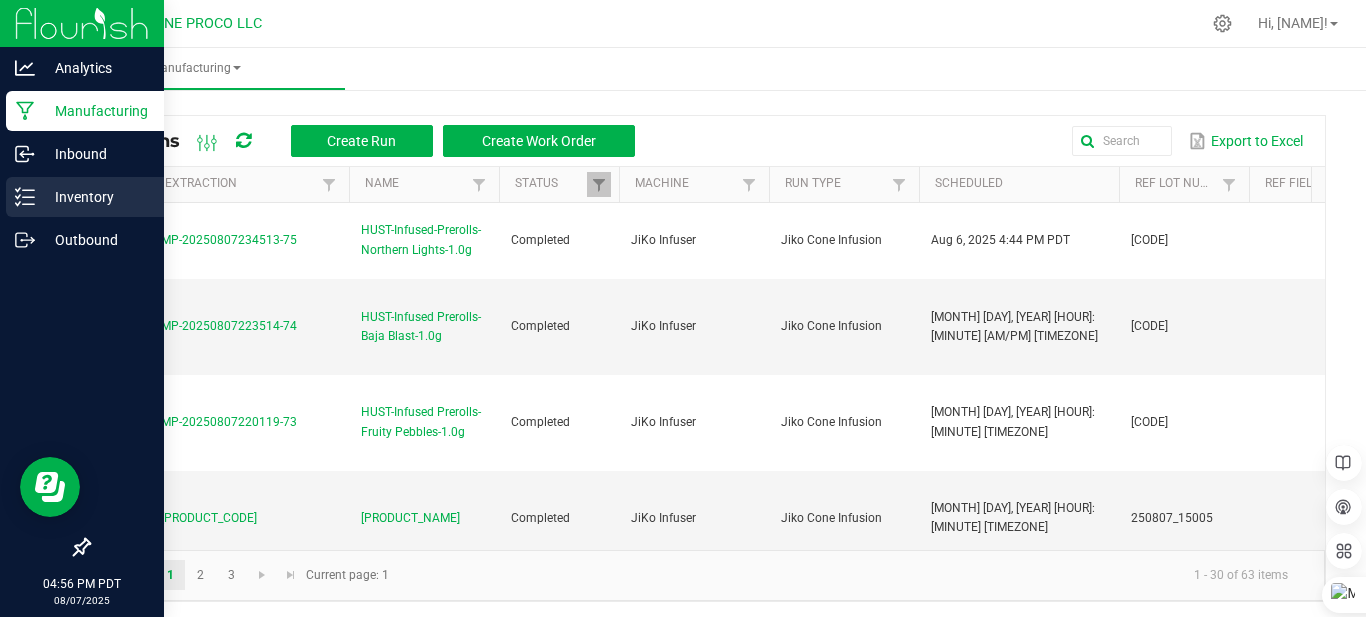 click on "Inventory" at bounding box center [95, 197] 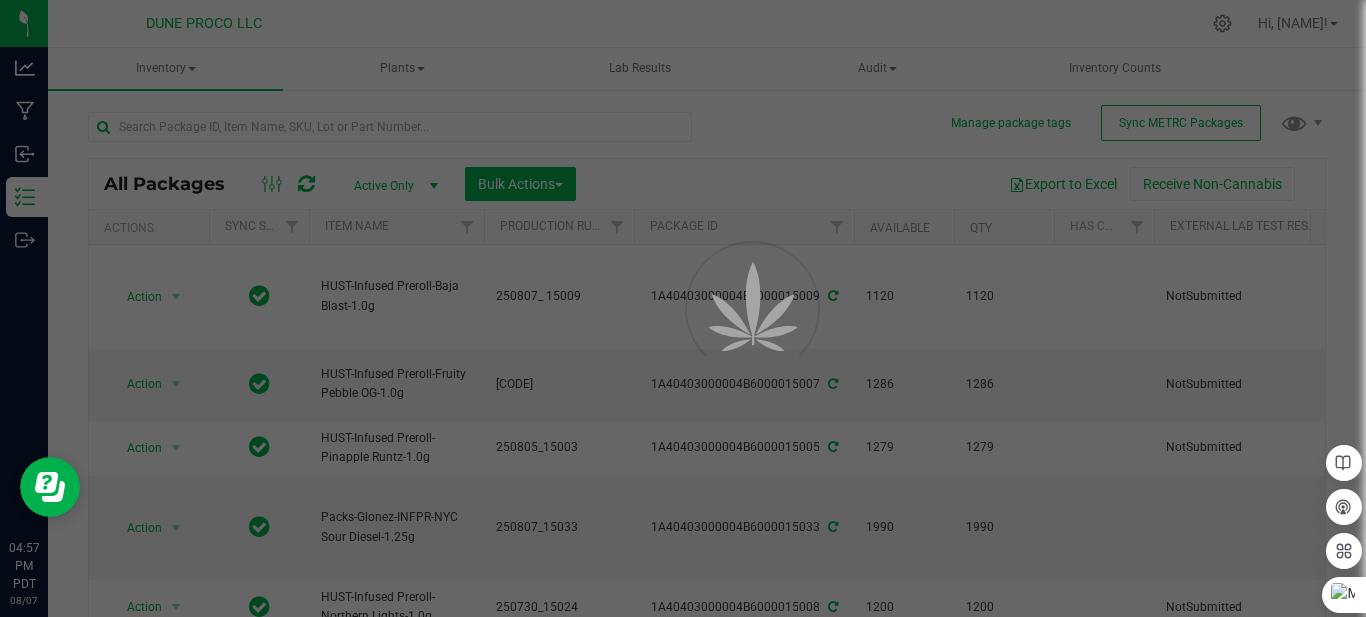 type on "2025-07-16" 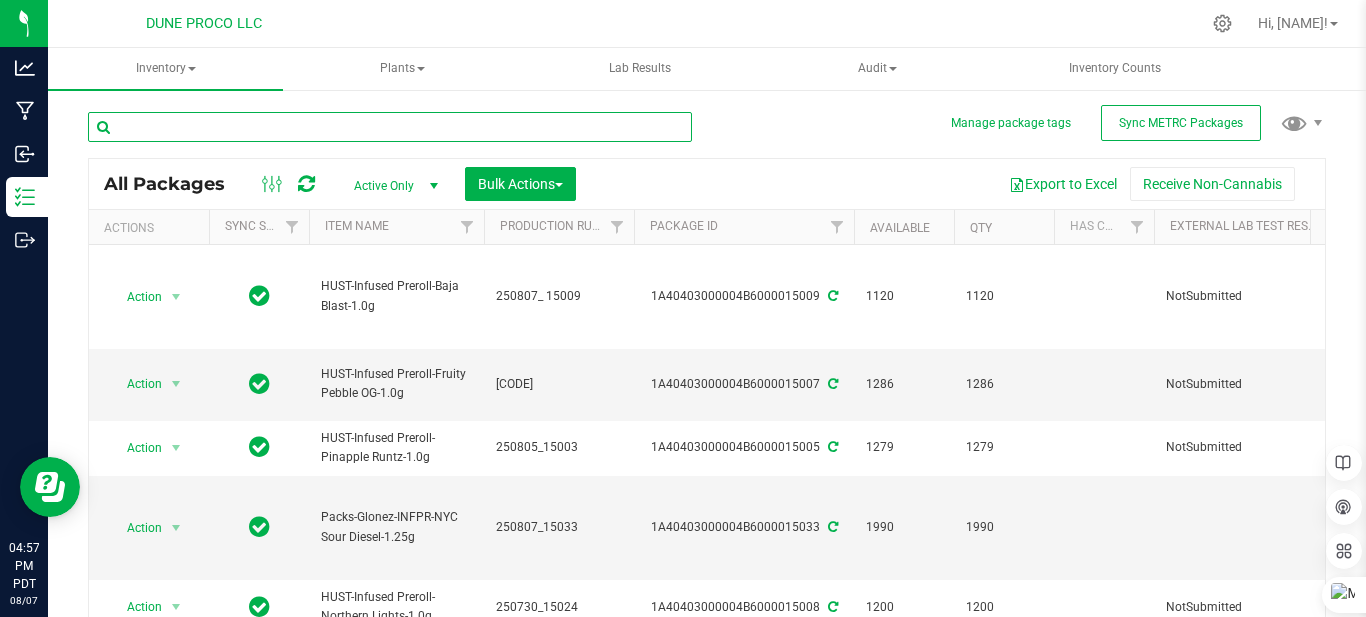 click at bounding box center (390, 127) 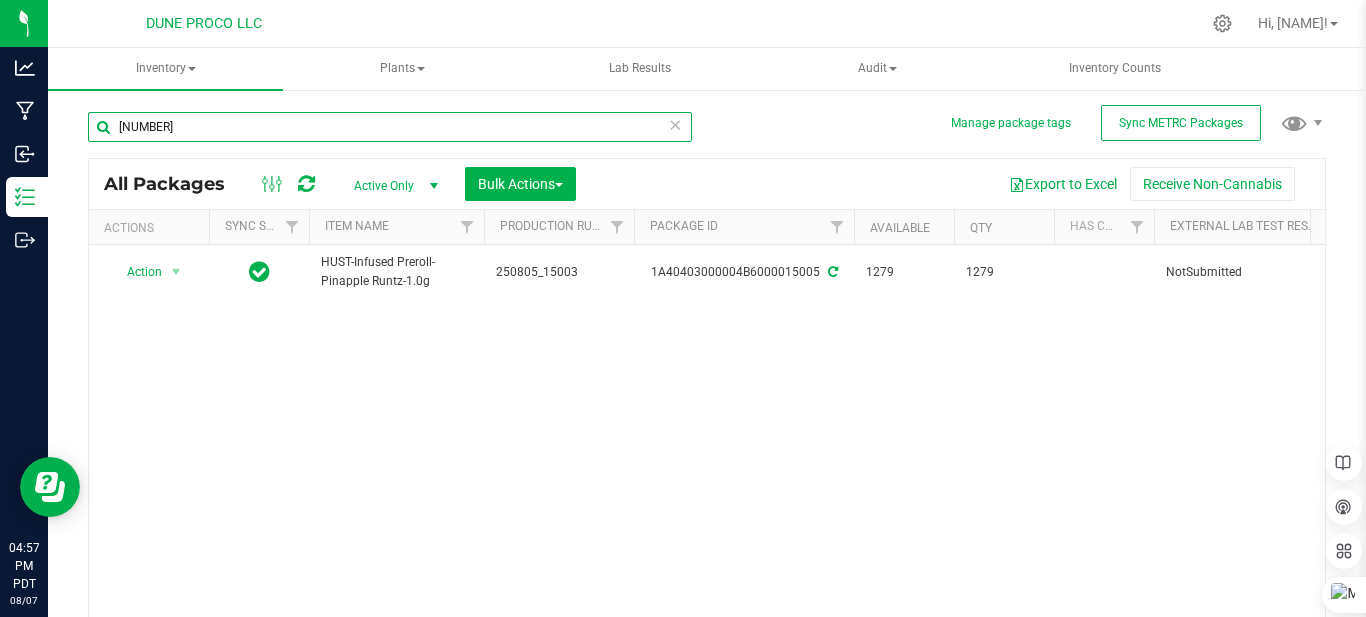 click on "[NUMBER]" at bounding box center (390, 127) 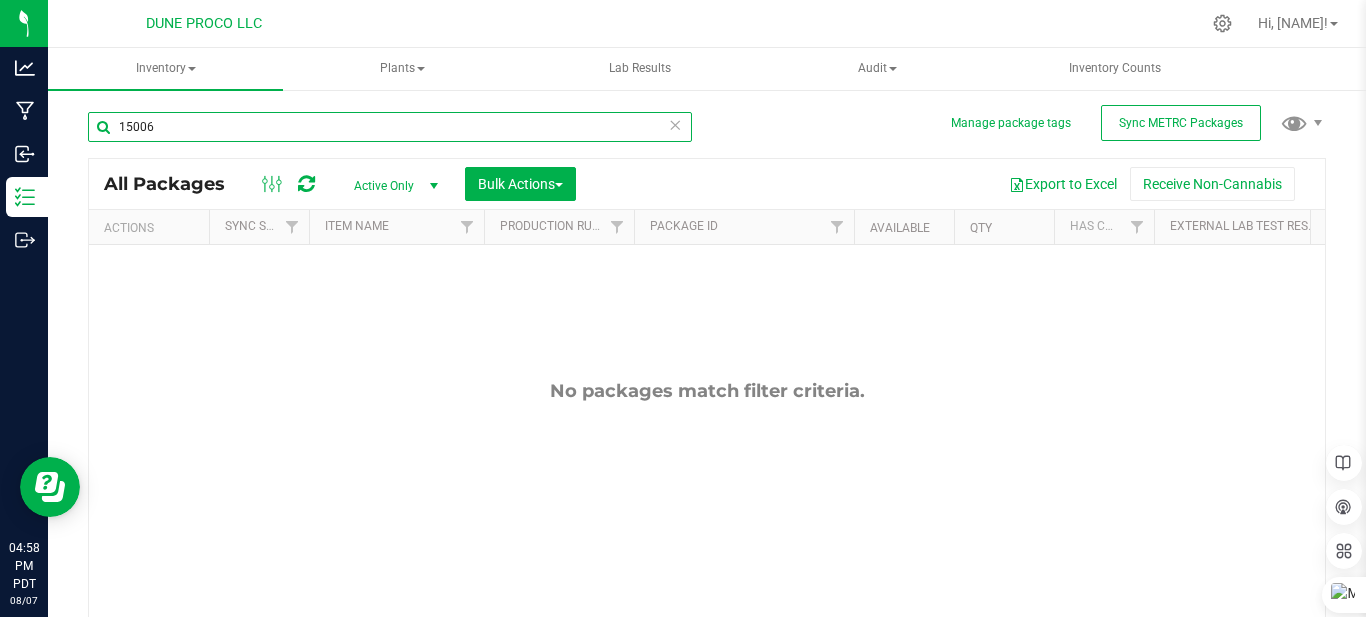 type on "15006" 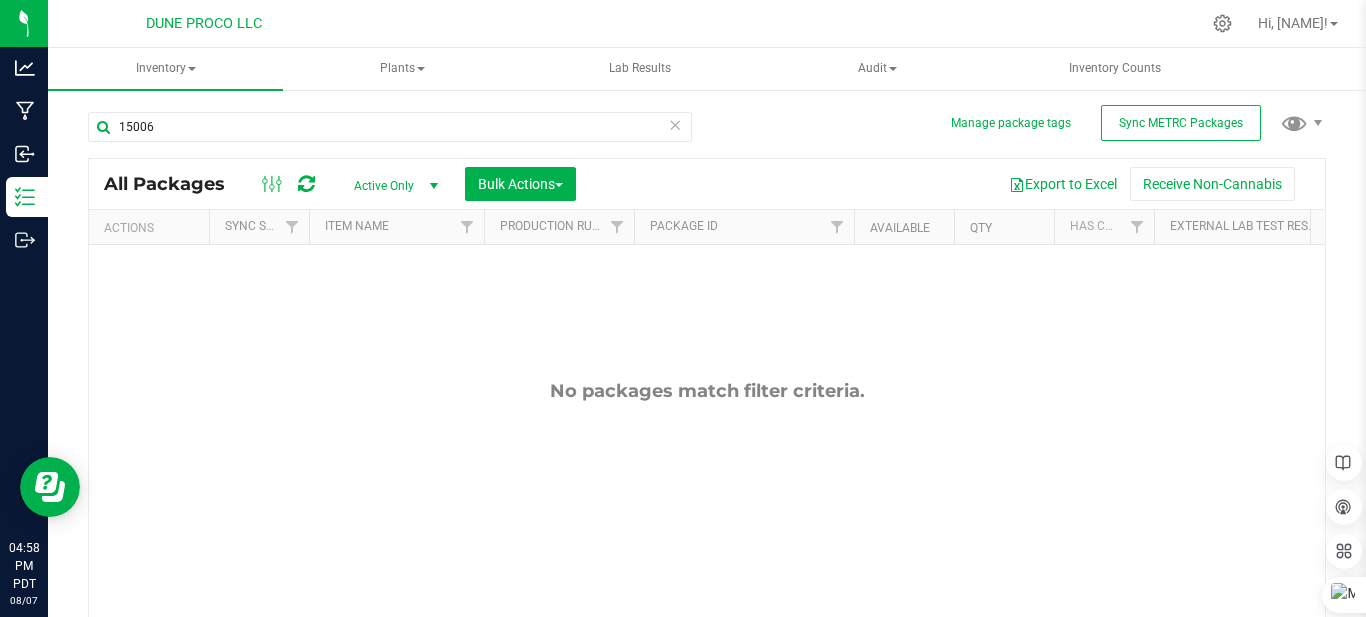 click at bounding box center (675, 124) 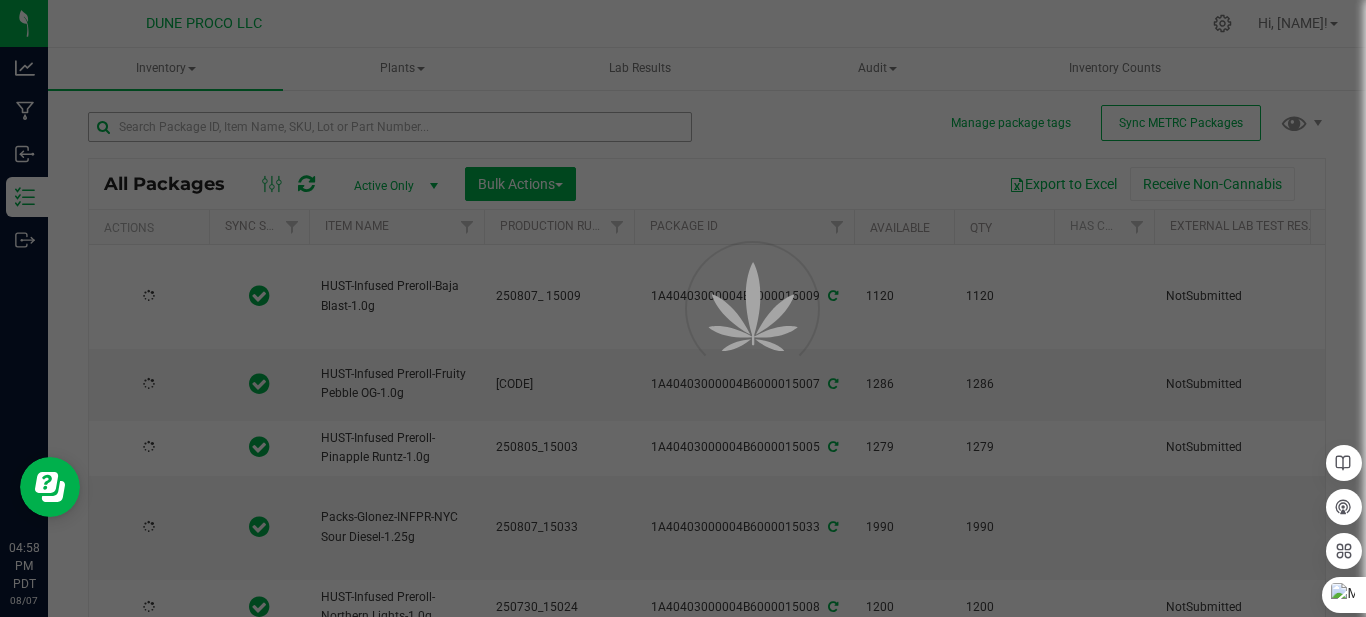 type on "2025-07-16" 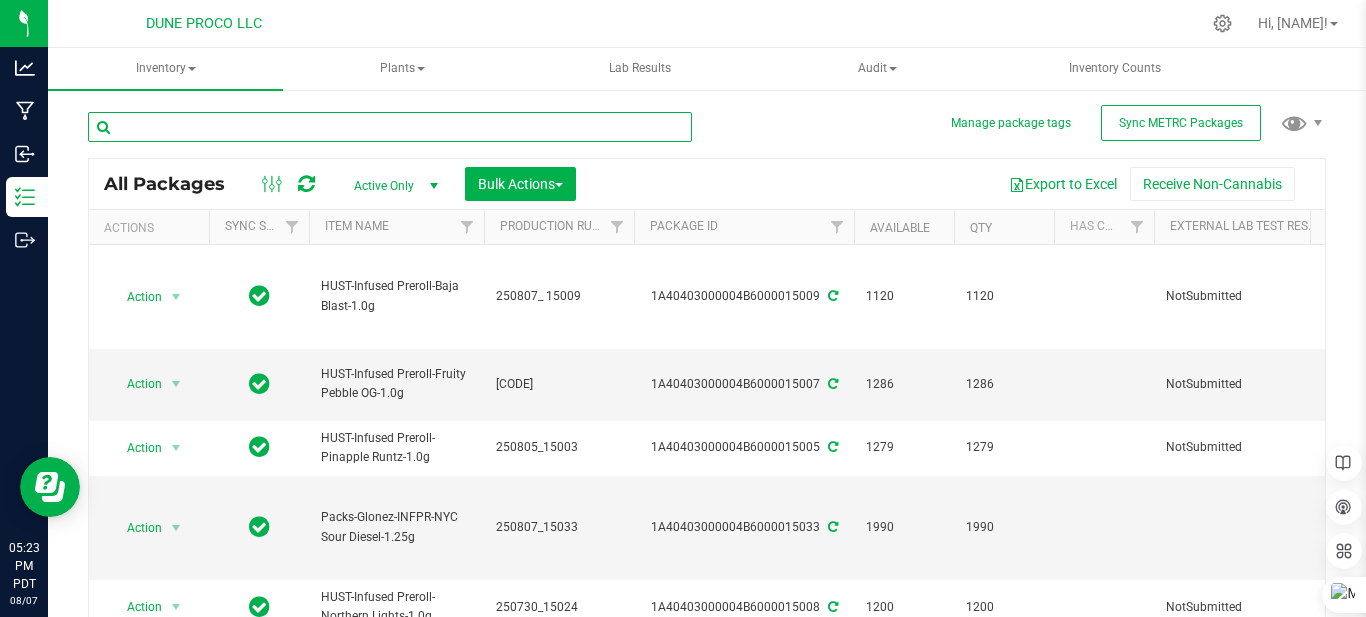 click at bounding box center [390, 127] 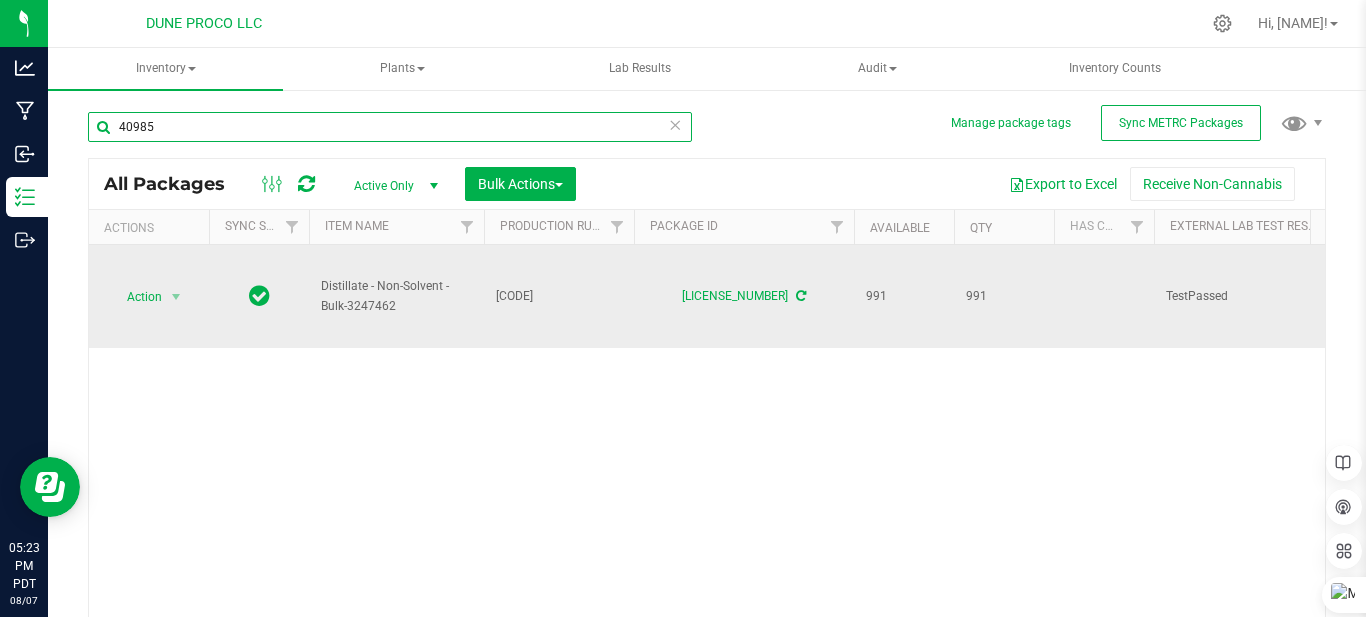 type on "40985" 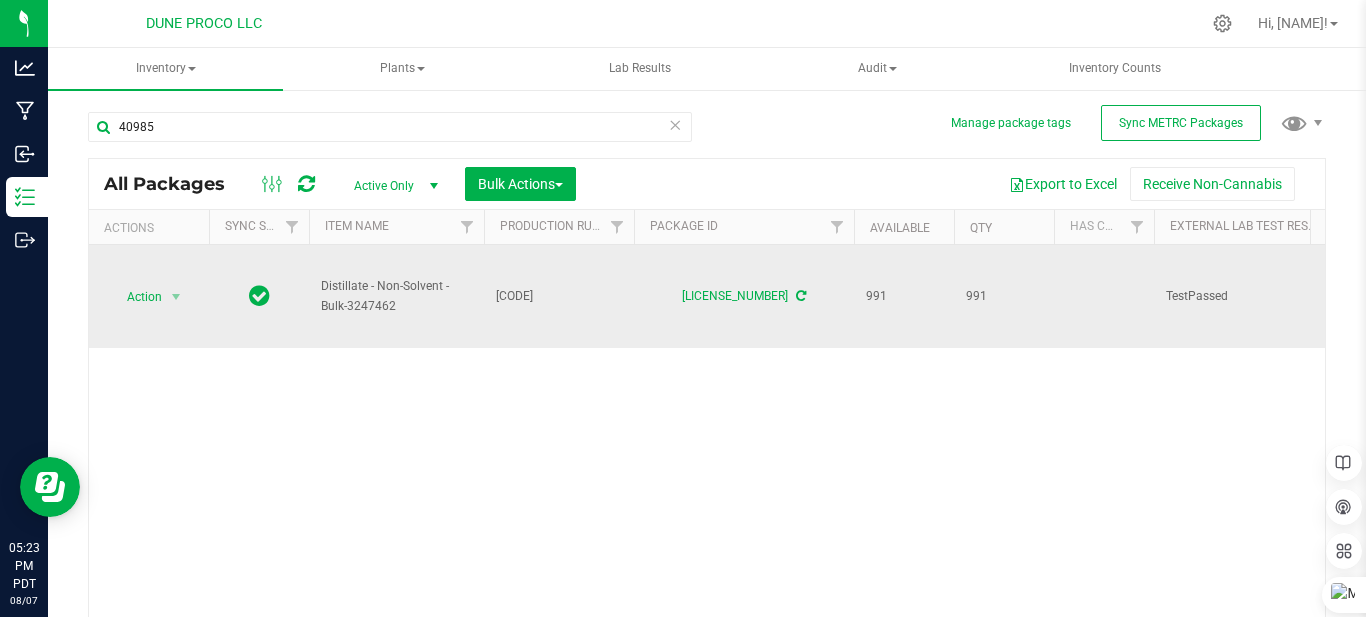click on "Distillate - Non-Solvent - Bulk-3247462" at bounding box center [396, 296] 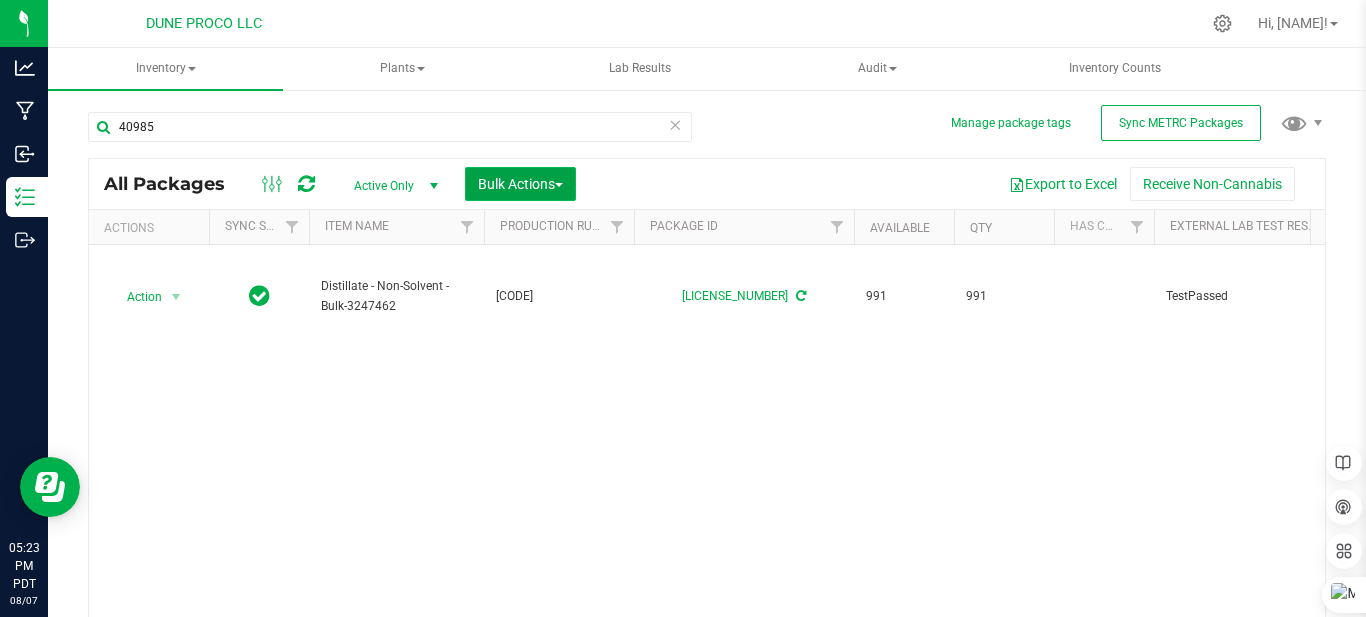 click on "Bulk Actions" at bounding box center (520, 184) 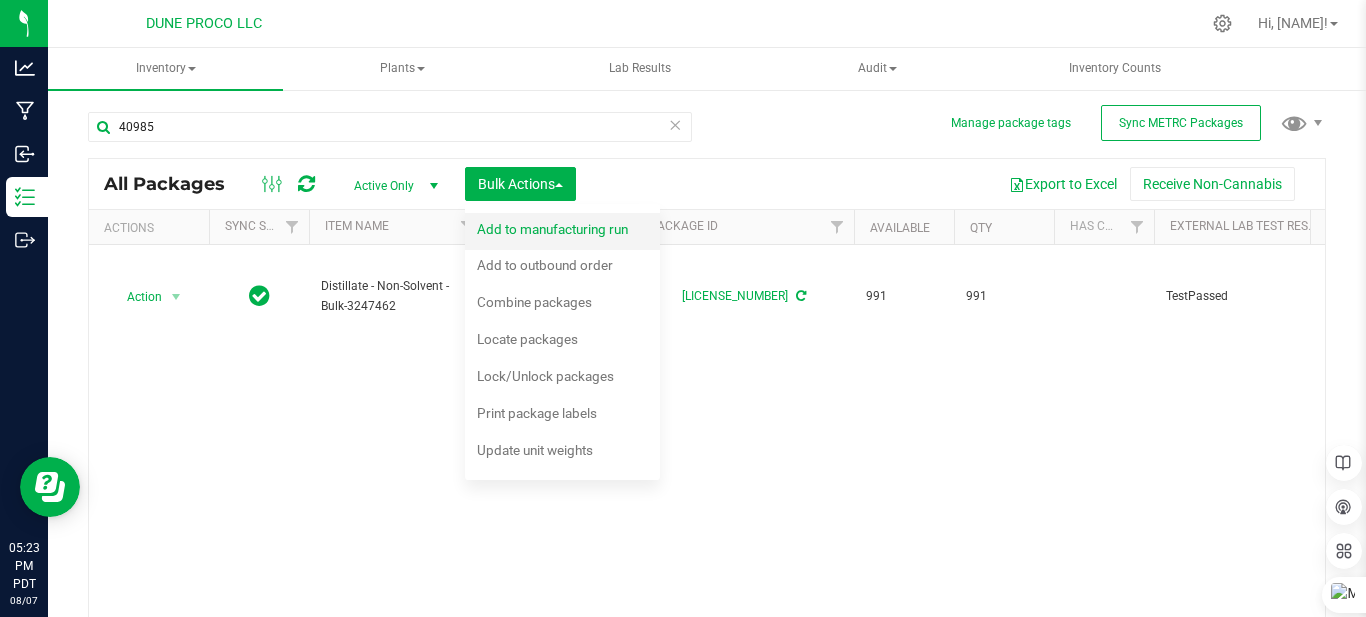 click on "Add to manufacturing run" at bounding box center (566, 232) 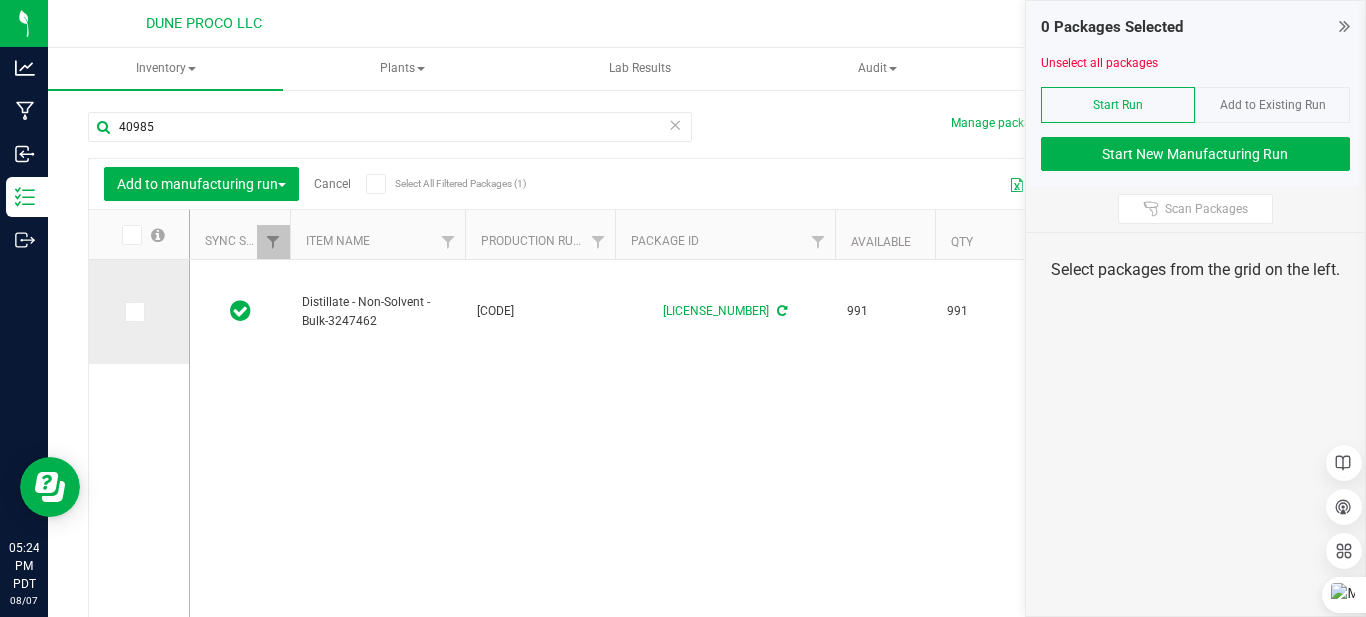 click at bounding box center [133, 312] 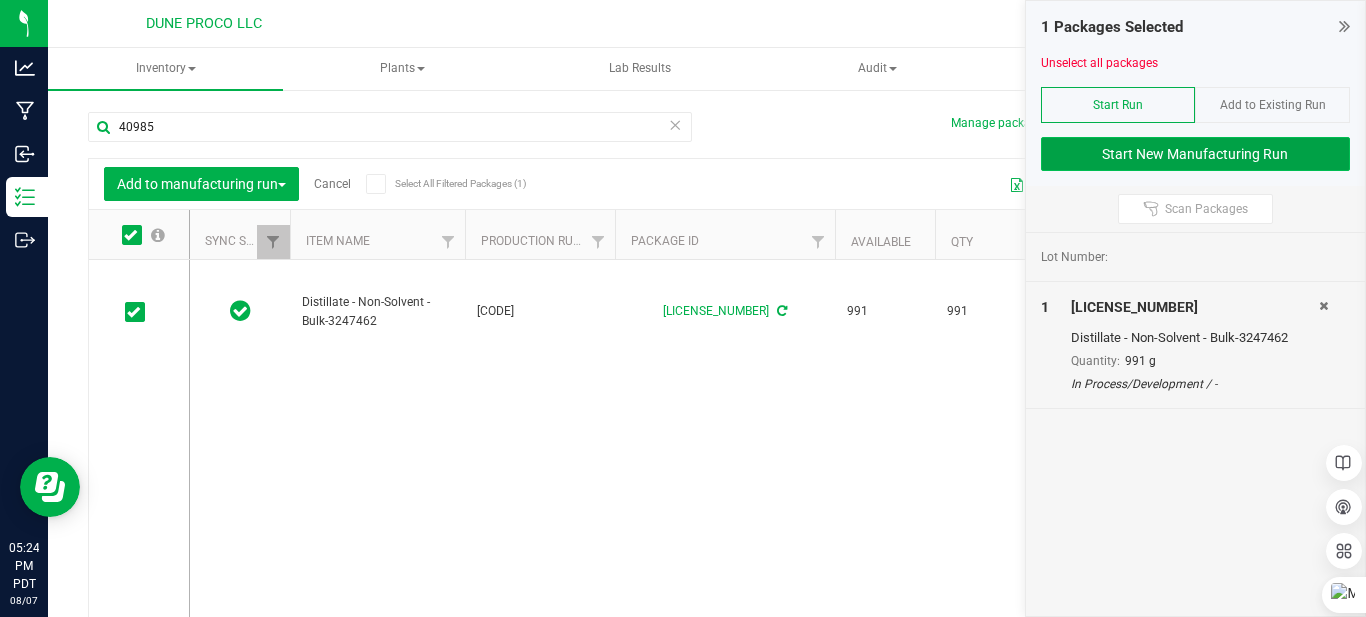 click on "Start New Manufacturing Run" at bounding box center (1196, 154) 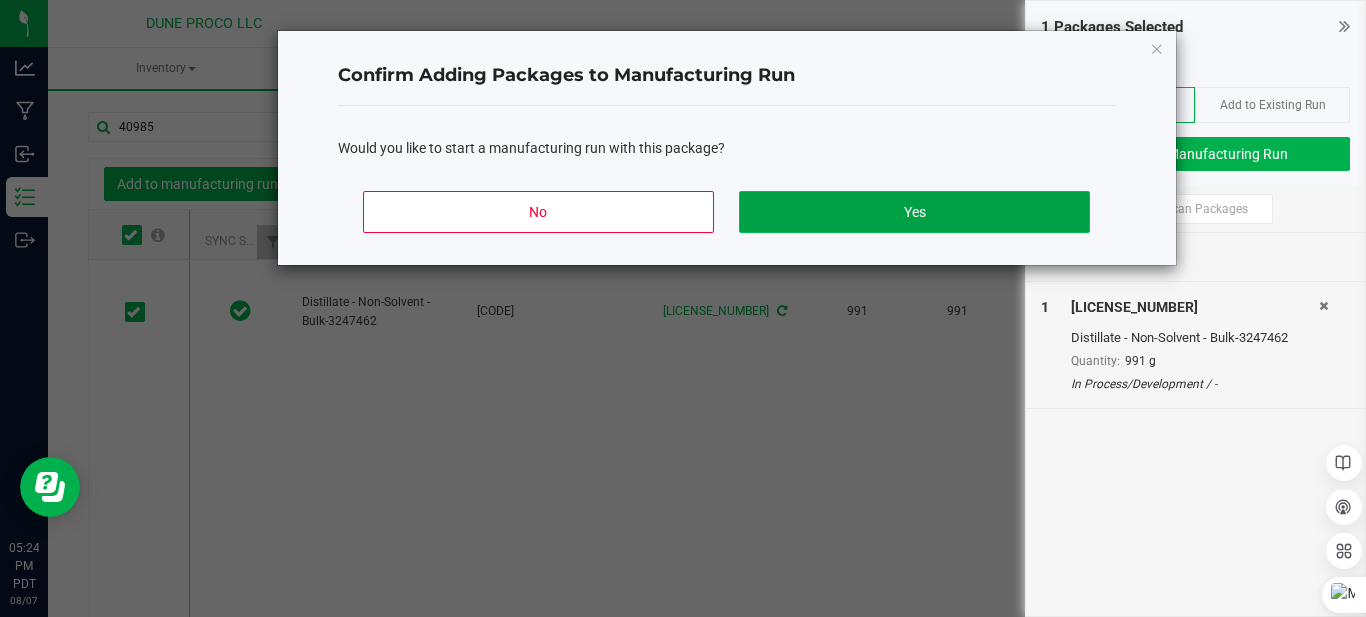 click on "Yes" 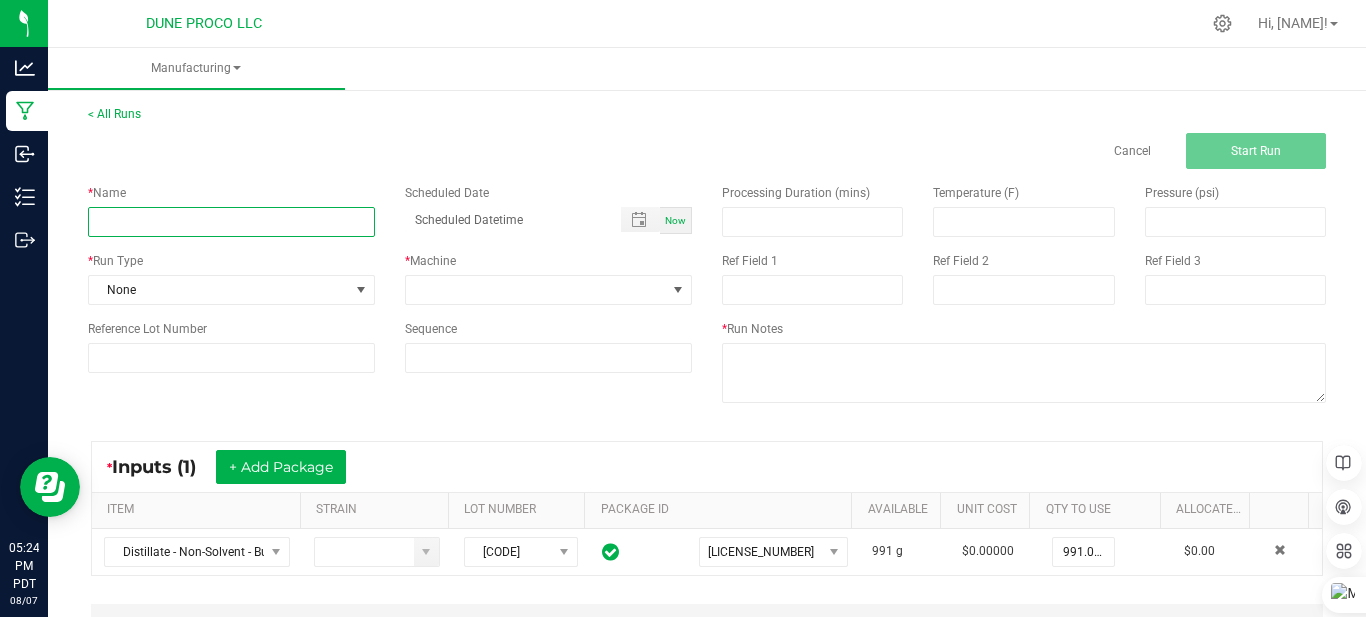 click at bounding box center (231, 222) 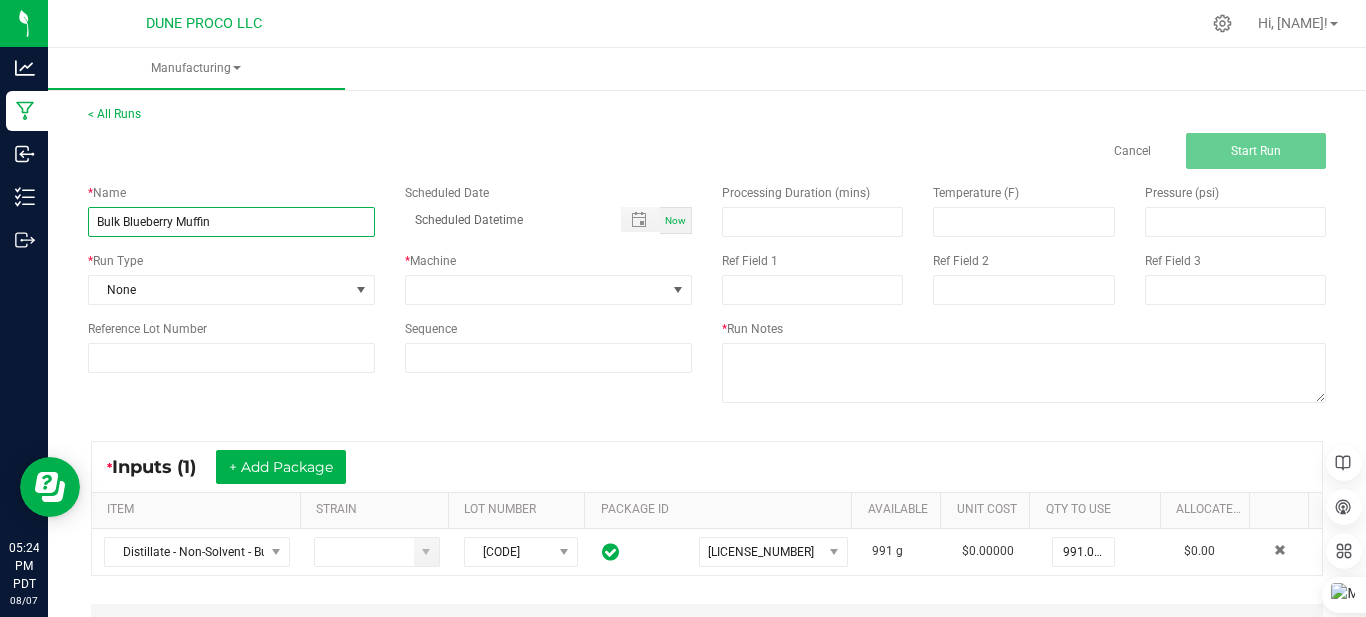 click on "Bulk Blueberry Muffin" at bounding box center [231, 222] 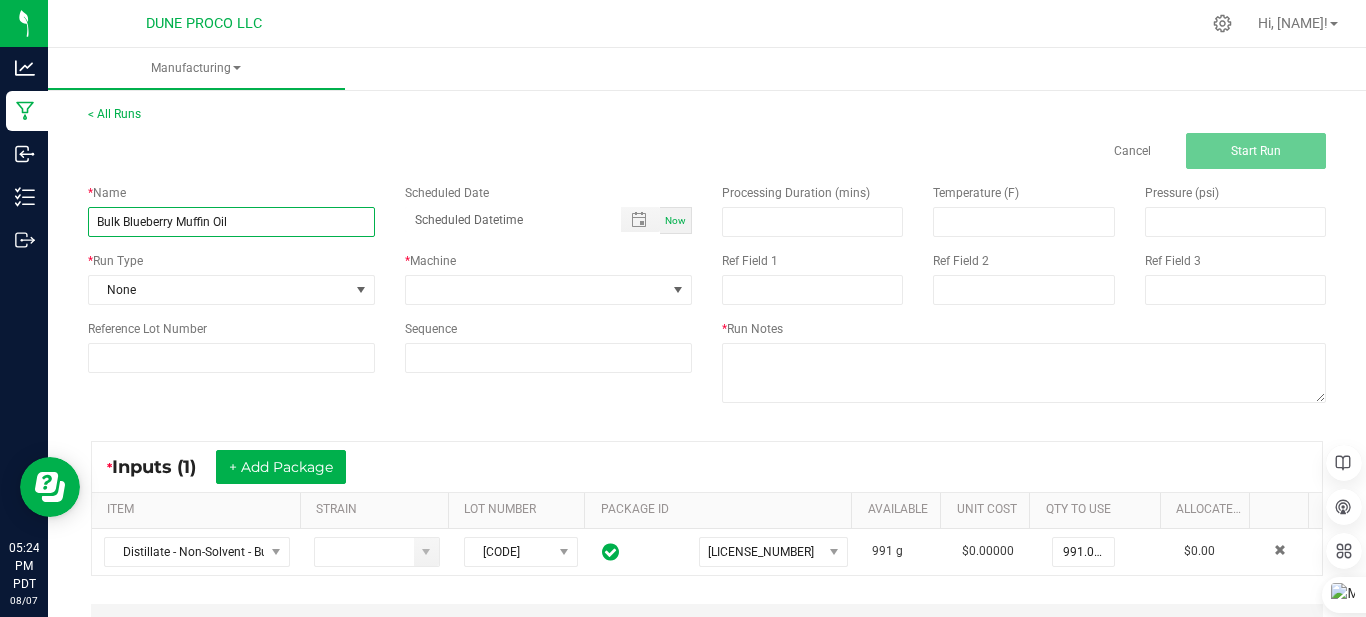 type on "Bulk Blueberry Muffin Oil" 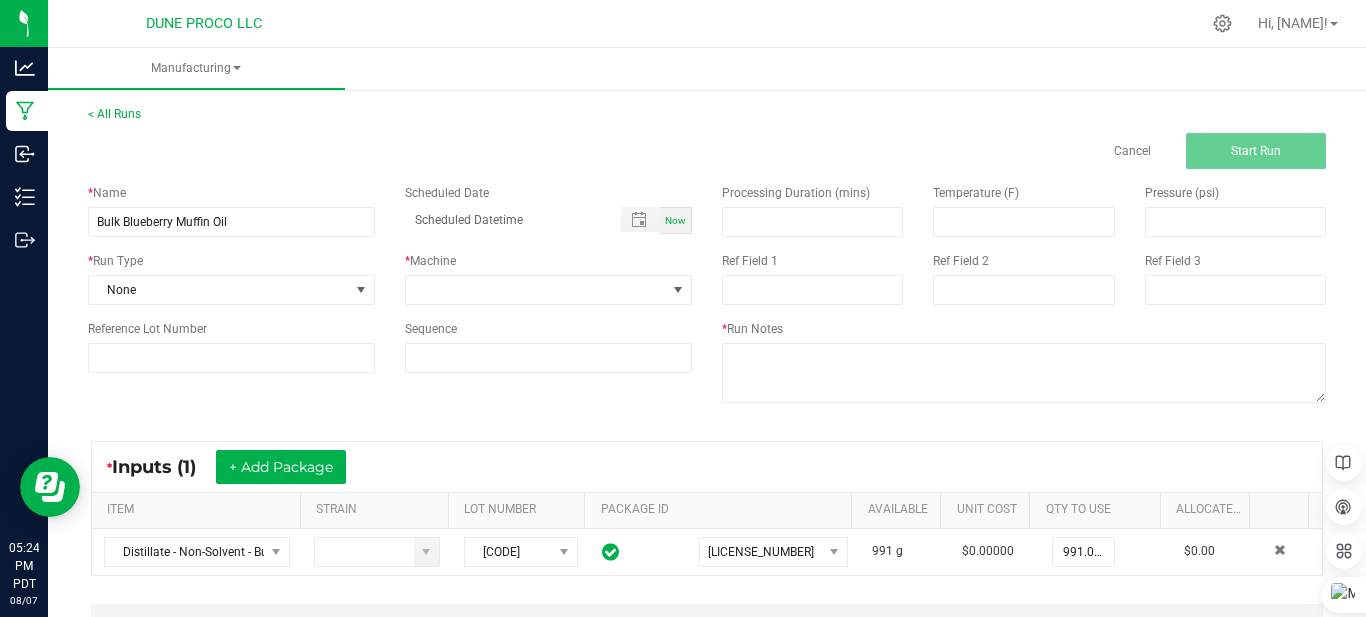 click on "Now" at bounding box center [676, 220] 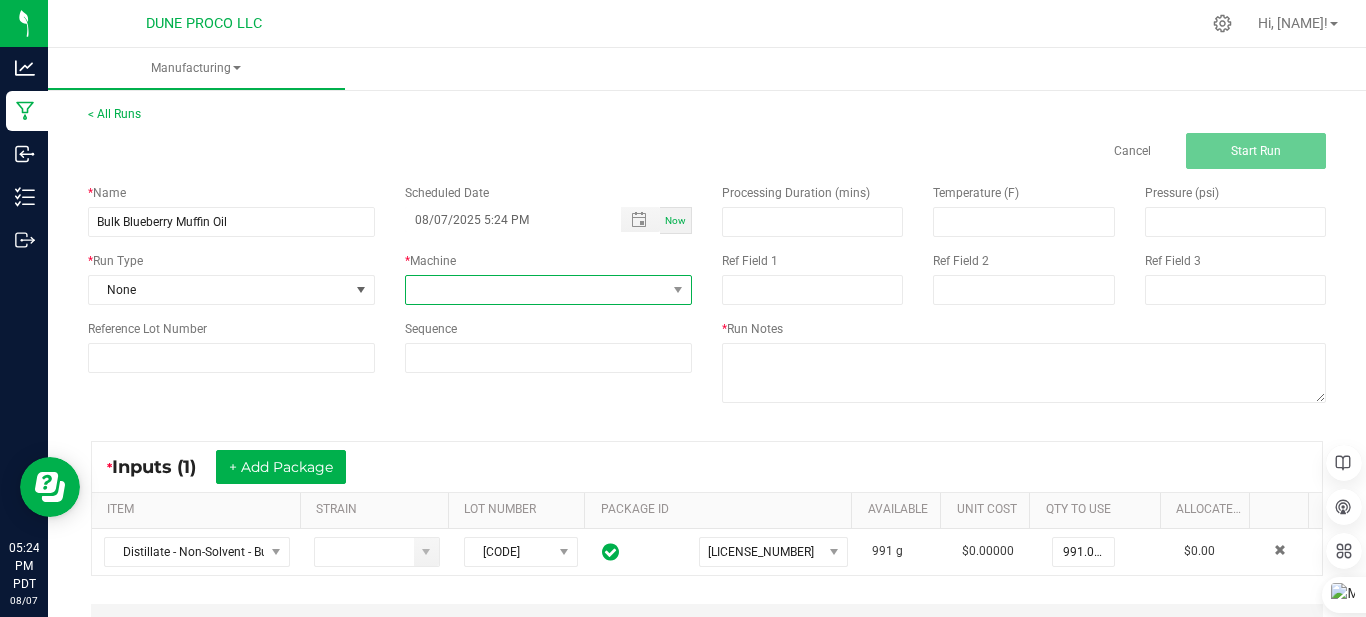 click at bounding box center (536, 290) 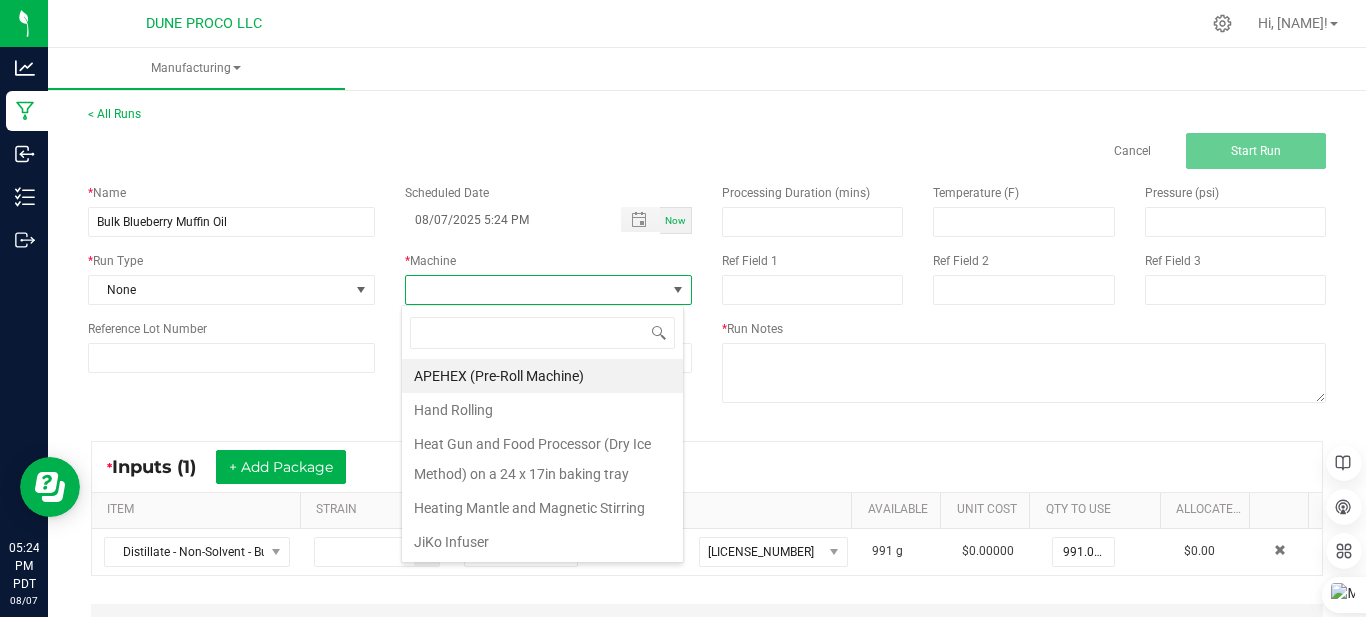 scroll, scrollTop: 99970, scrollLeft: 99717, axis: both 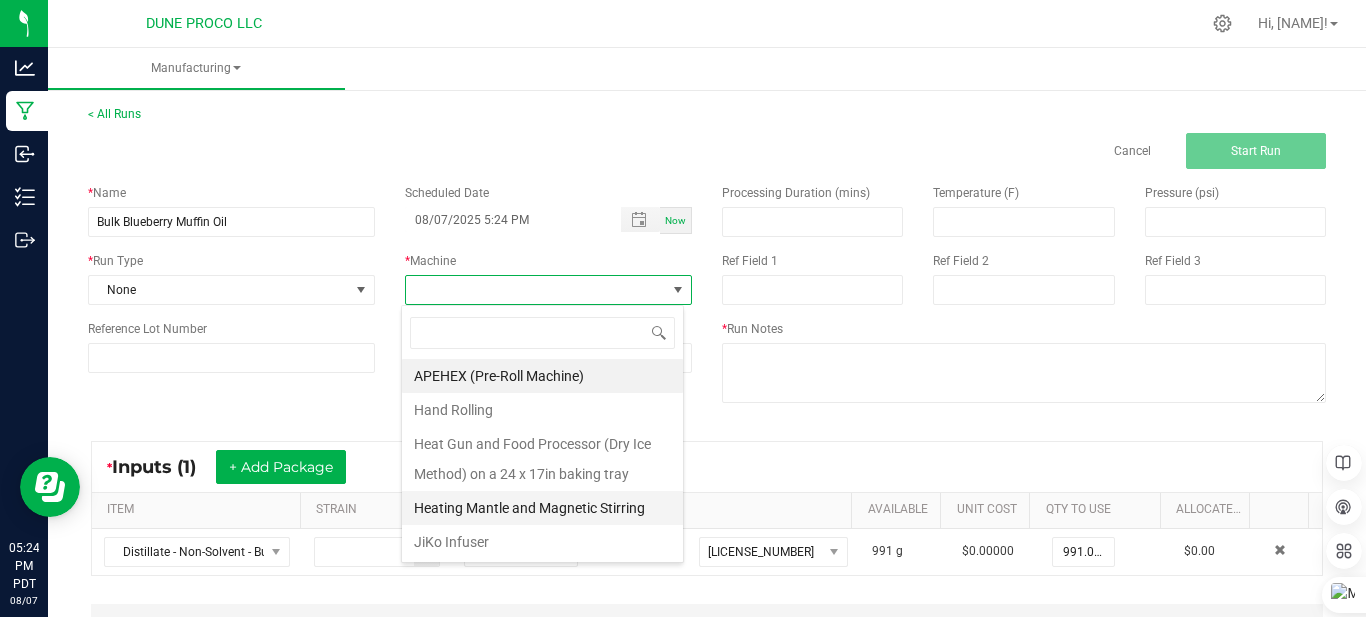 click on "Heating Mantle and Magnetic Stirring" at bounding box center (542, 508) 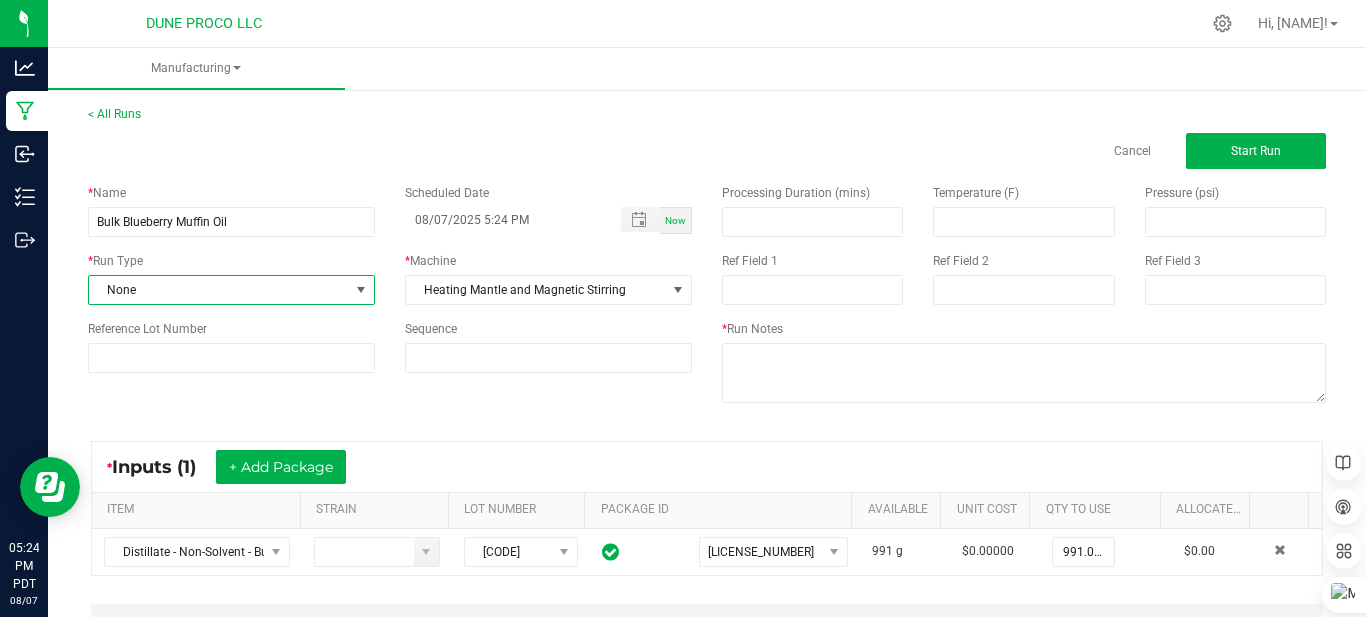 click on "None" at bounding box center [219, 290] 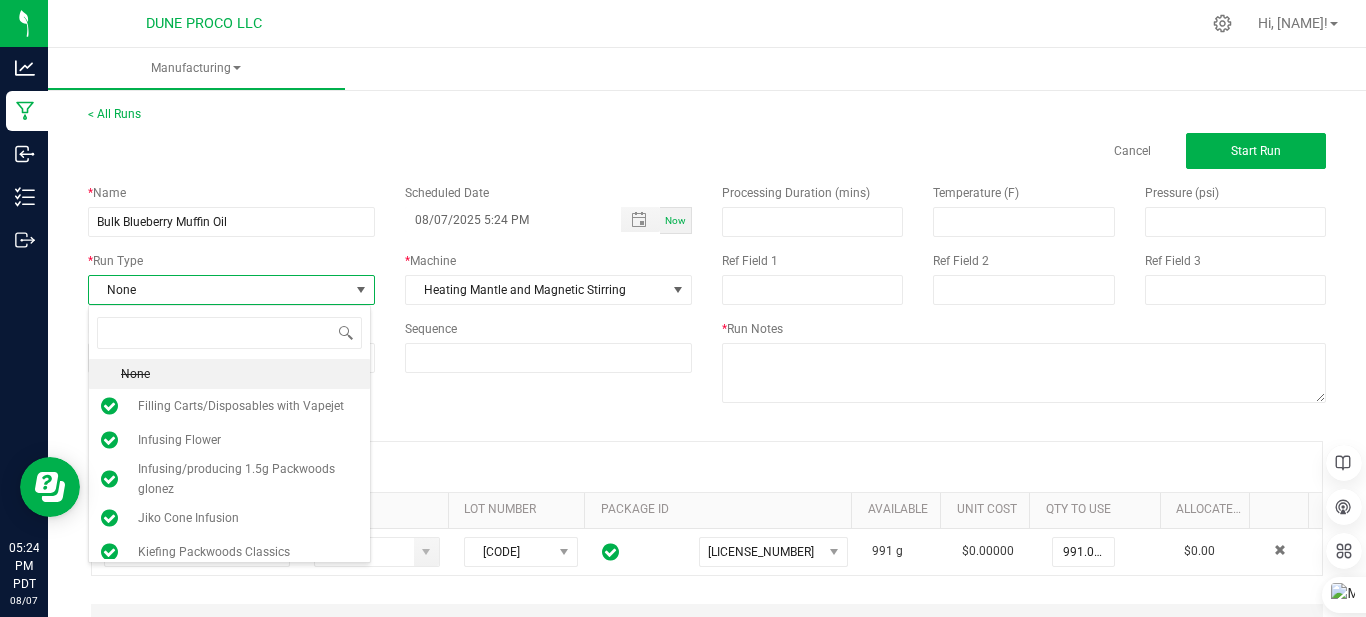 scroll, scrollTop: 99970, scrollLeft: 99717, axis: both 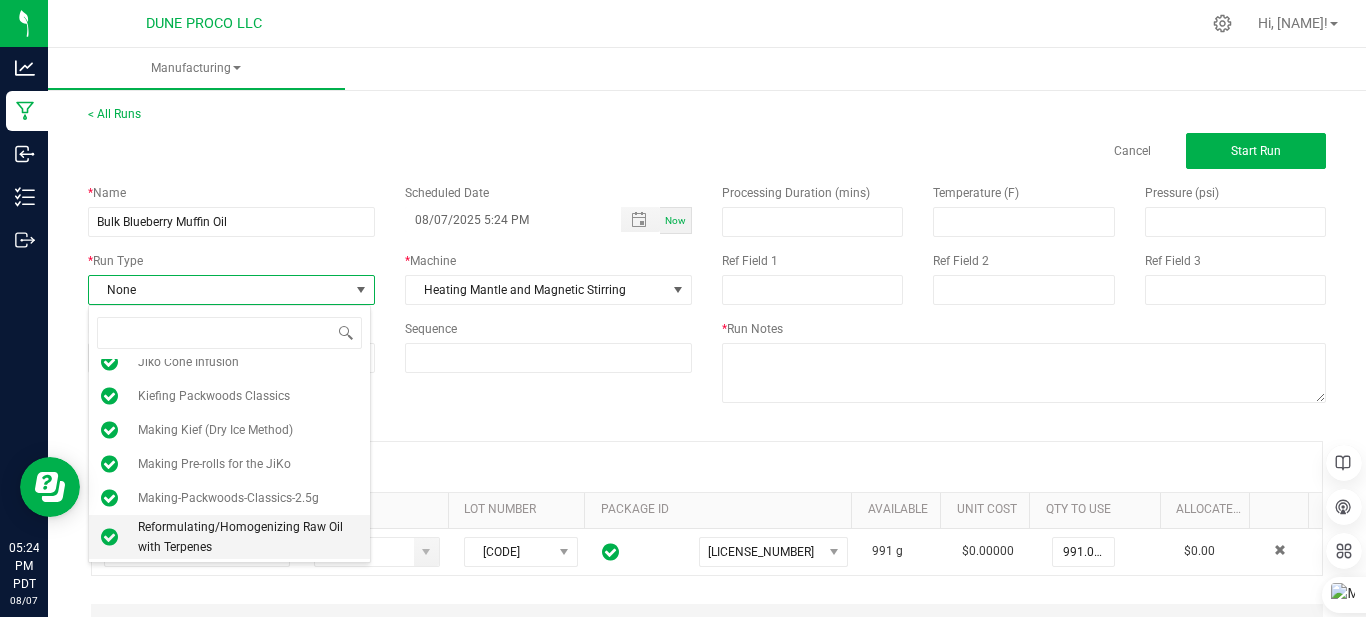 click on "Reformulating/Homogenizing Raw Oil with Terpenes" at bounding box center (248, 537) 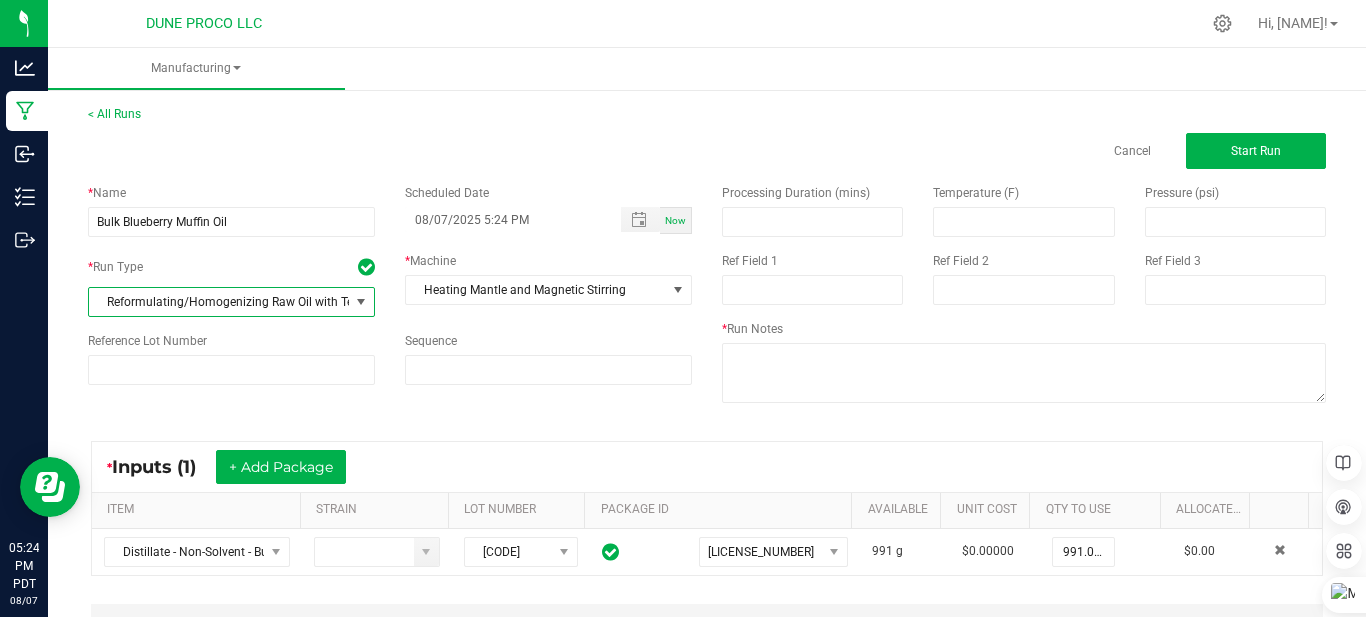 scroll, scrollTop: 200, scrollLeft: 0, axis: vertical 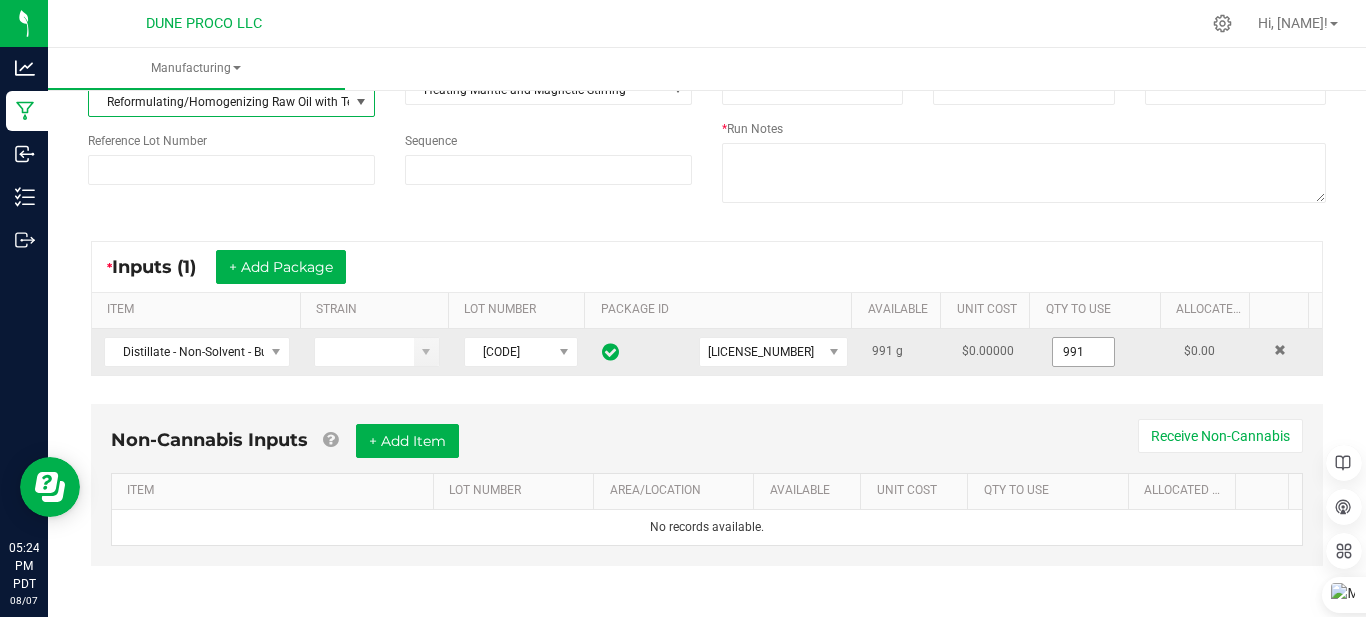 click on "991" at bounding box center [1083, 352] 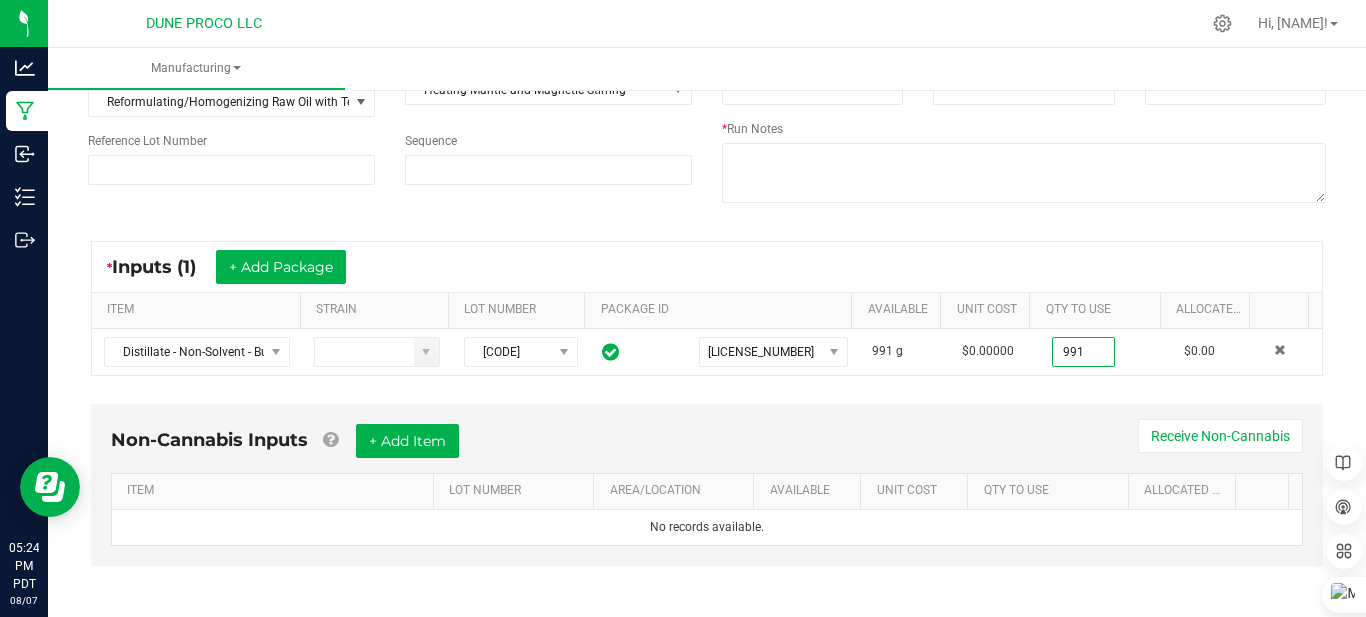 type on "0" 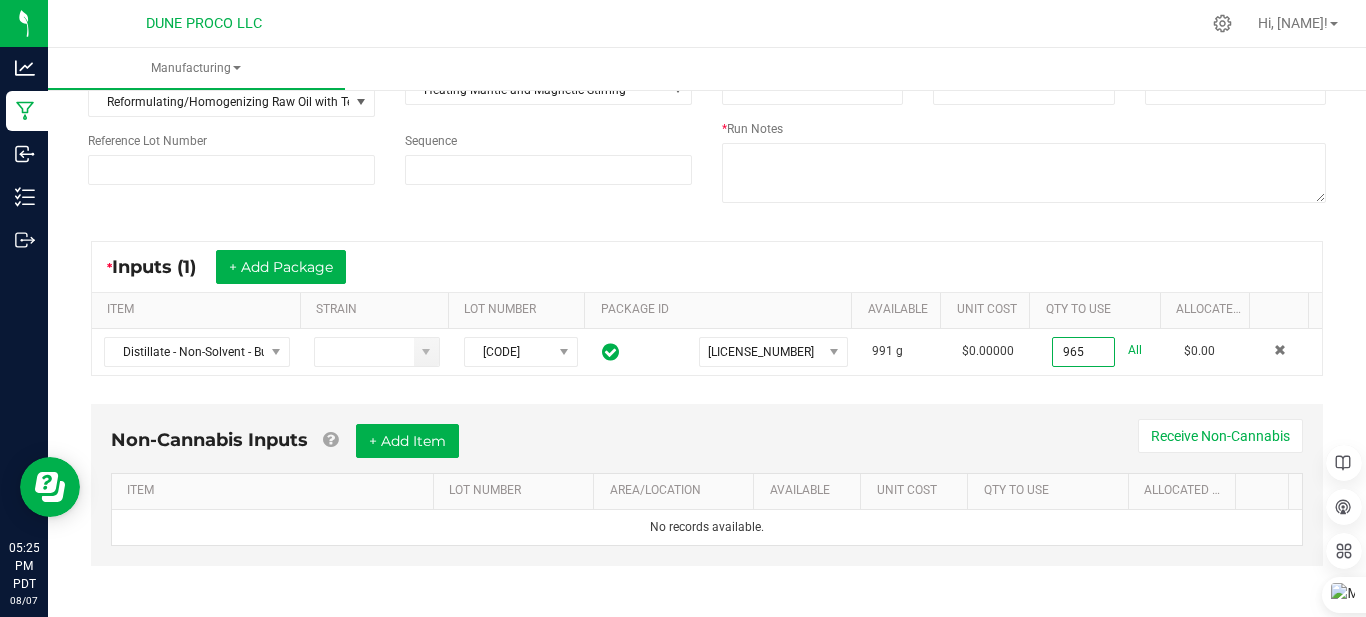 type on "965.0000 g" 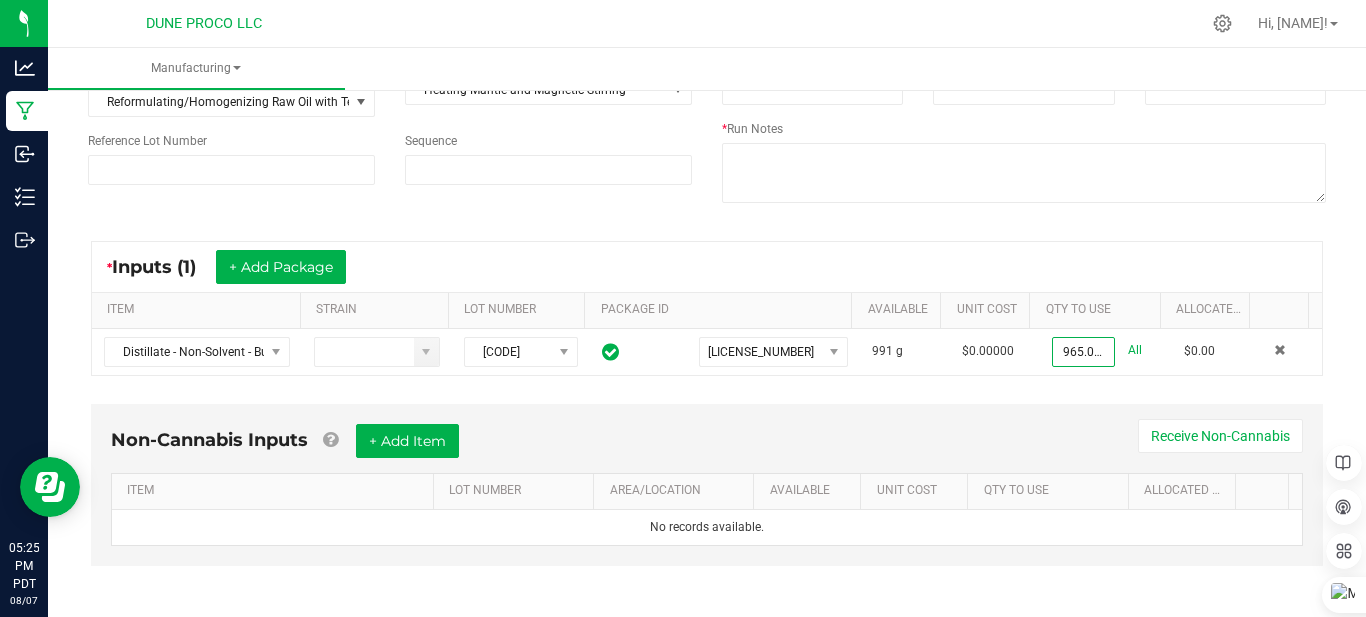 click on "*    Inputs (1)   + Add Package" at bounding box center (707, 267) 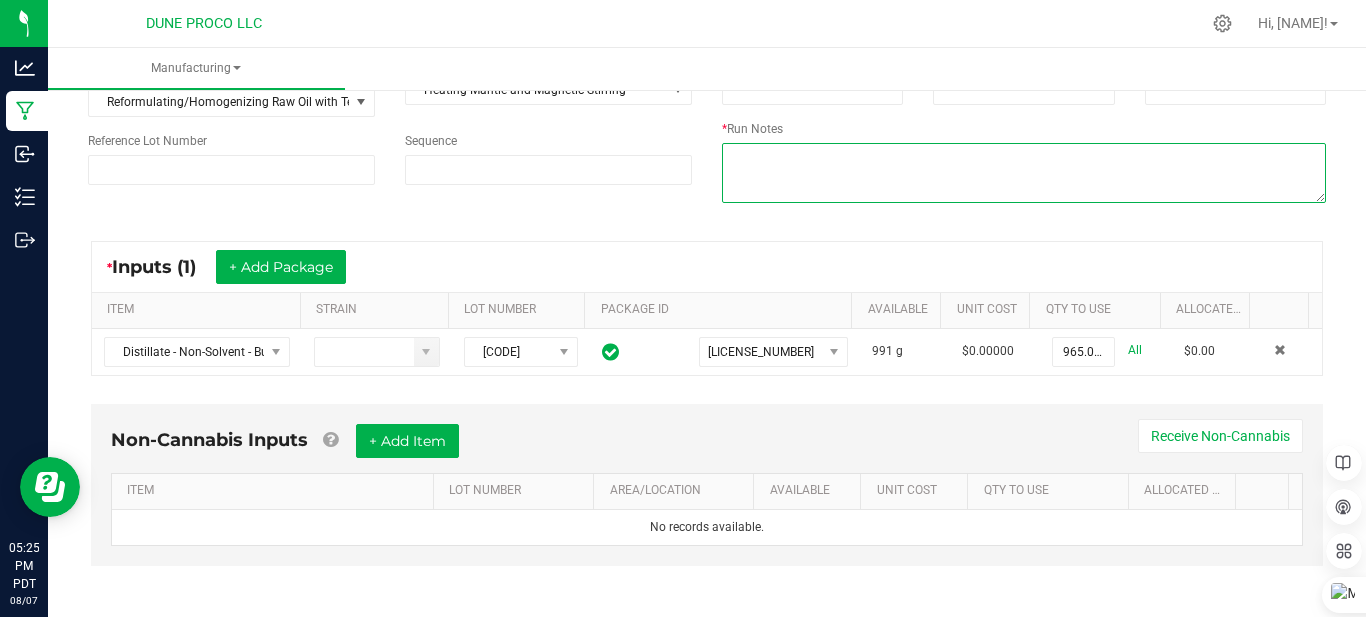 click at bounding box center [1024, 173] 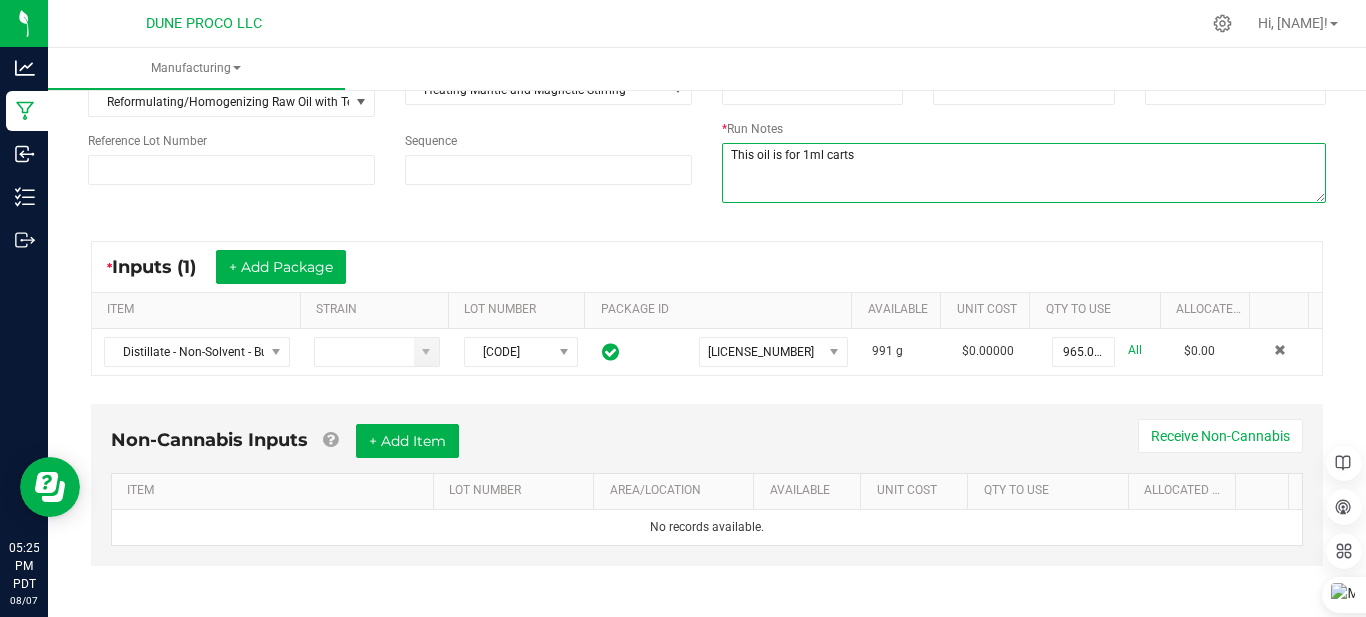 drag, startPoint x: 719, startPoint y: 152, endPoint x: 850, endPoint y: 163, distance: 131.46101 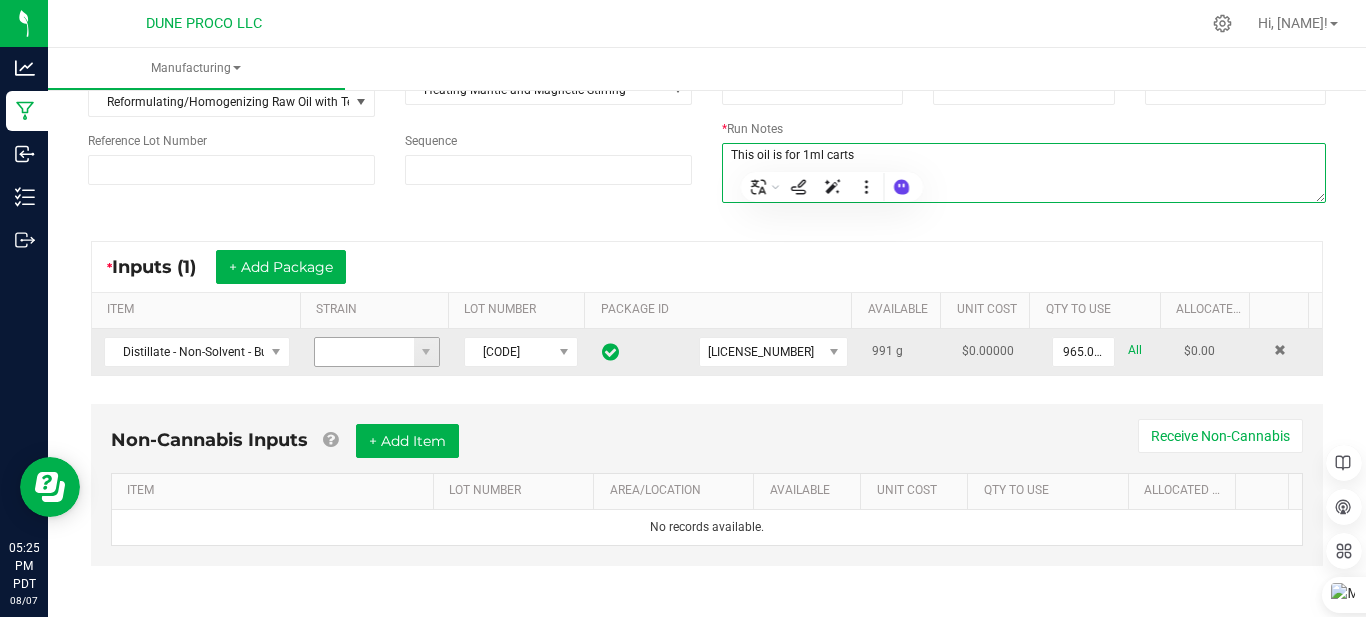 scroll, scrollTop: 207, scrollLeft: 0, axis: vertical 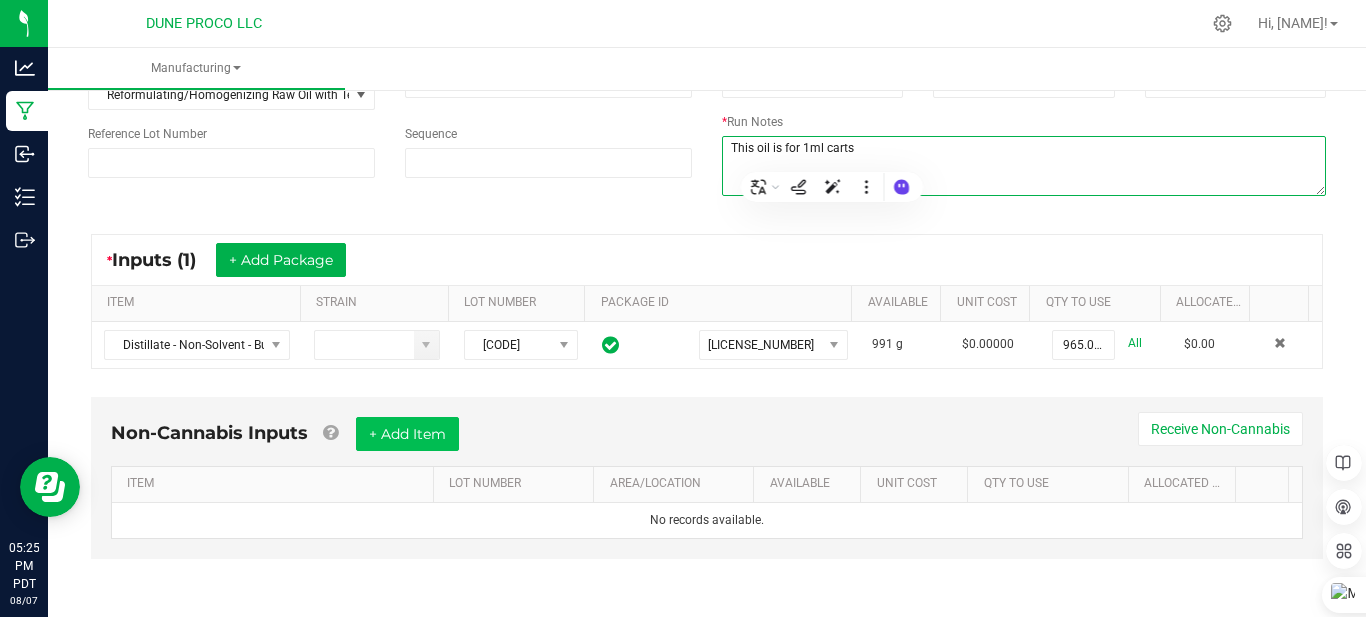type on "This oil is for 1ml carts" 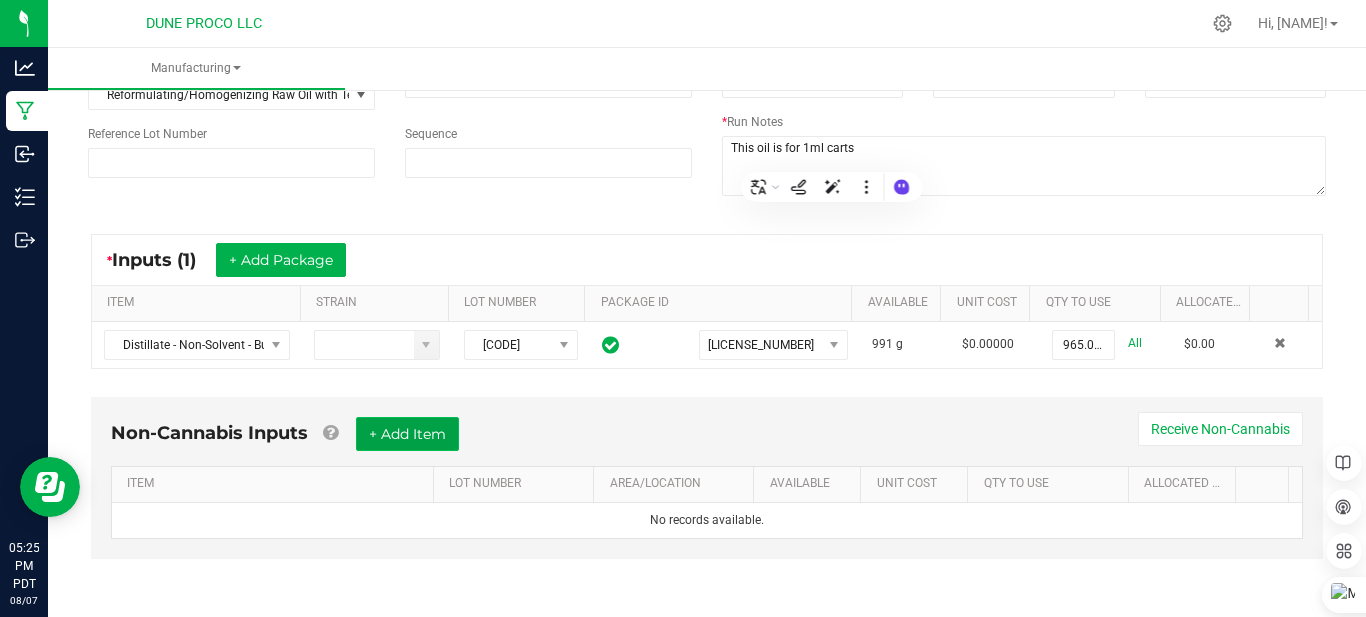 click on "+ Add Item" at bounding box center (407, 434) 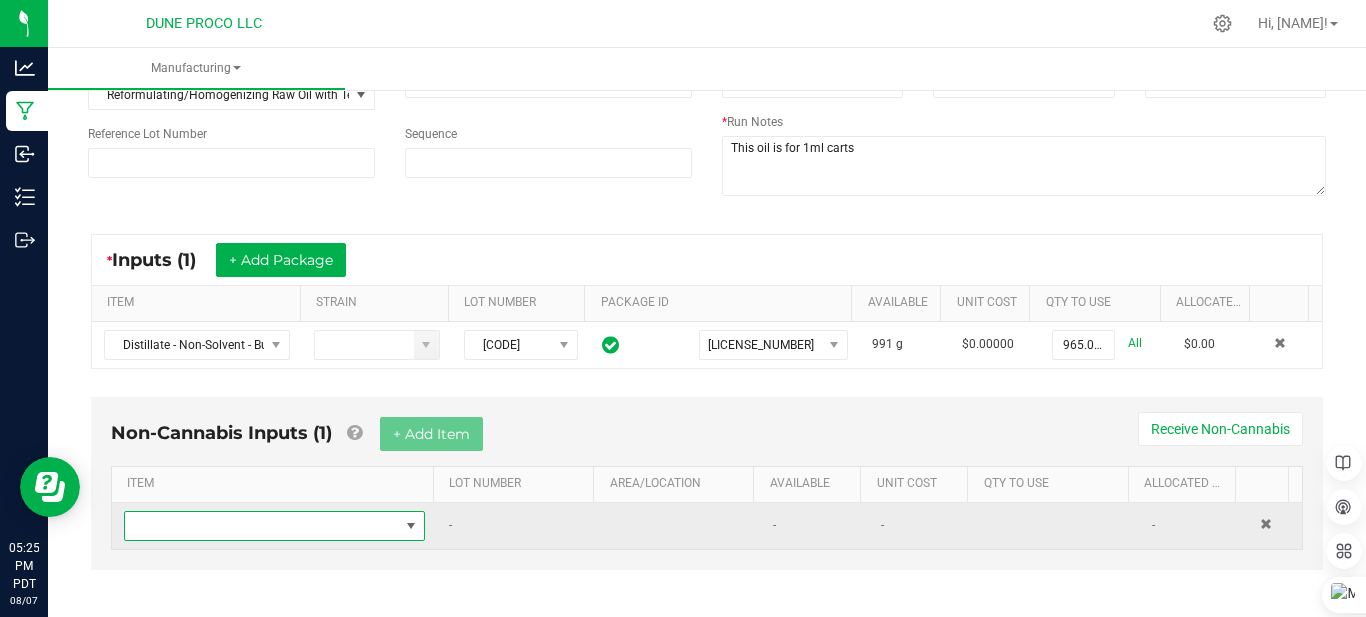 click at bounding box center [262, 526] 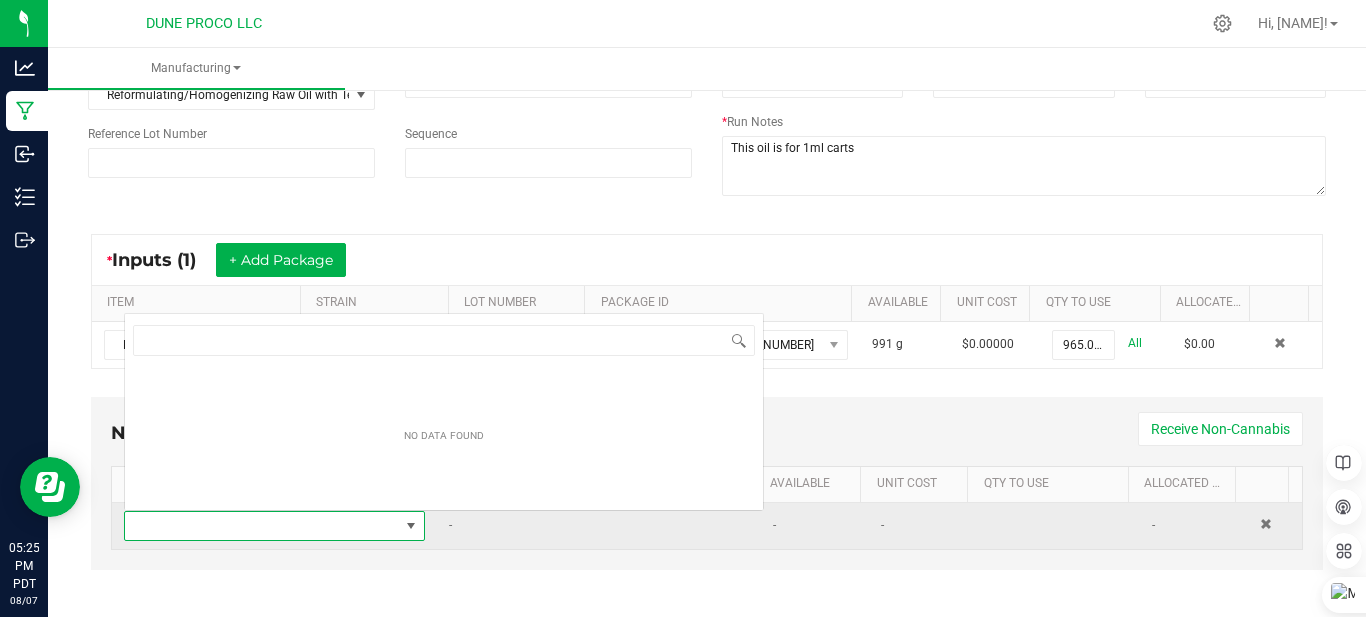 scroll, scrollTop: 99970, scrollLeft: 99708, axis: both 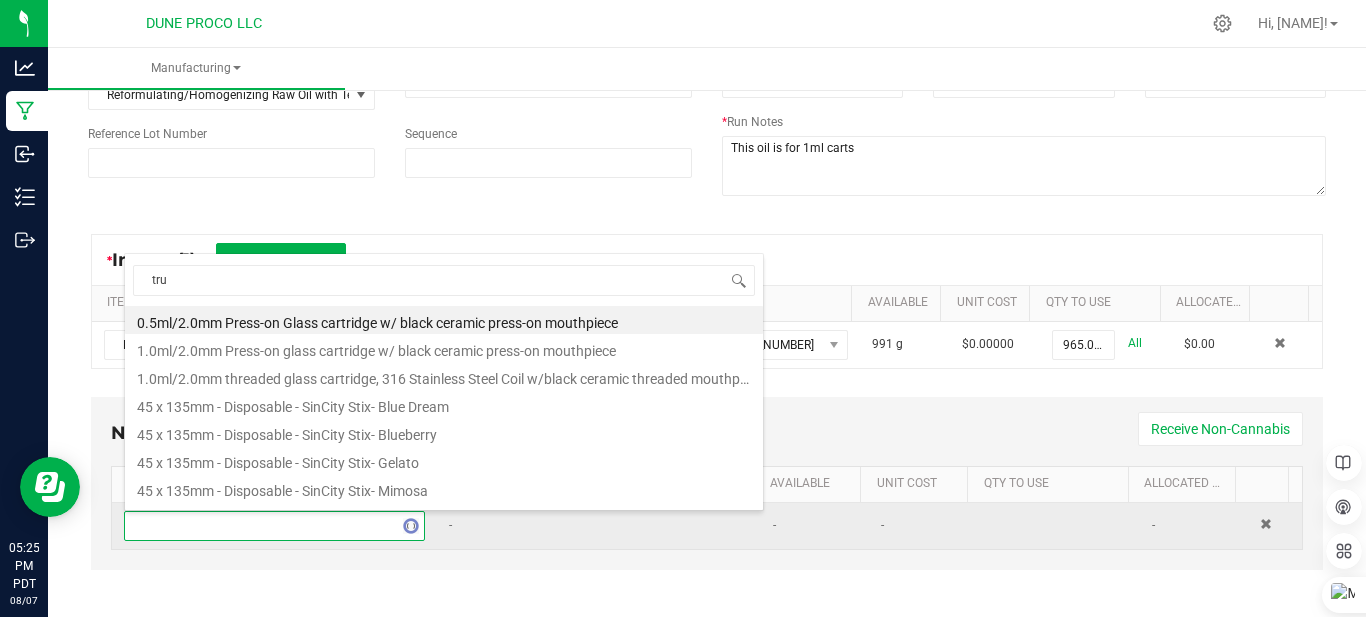 type on "true" 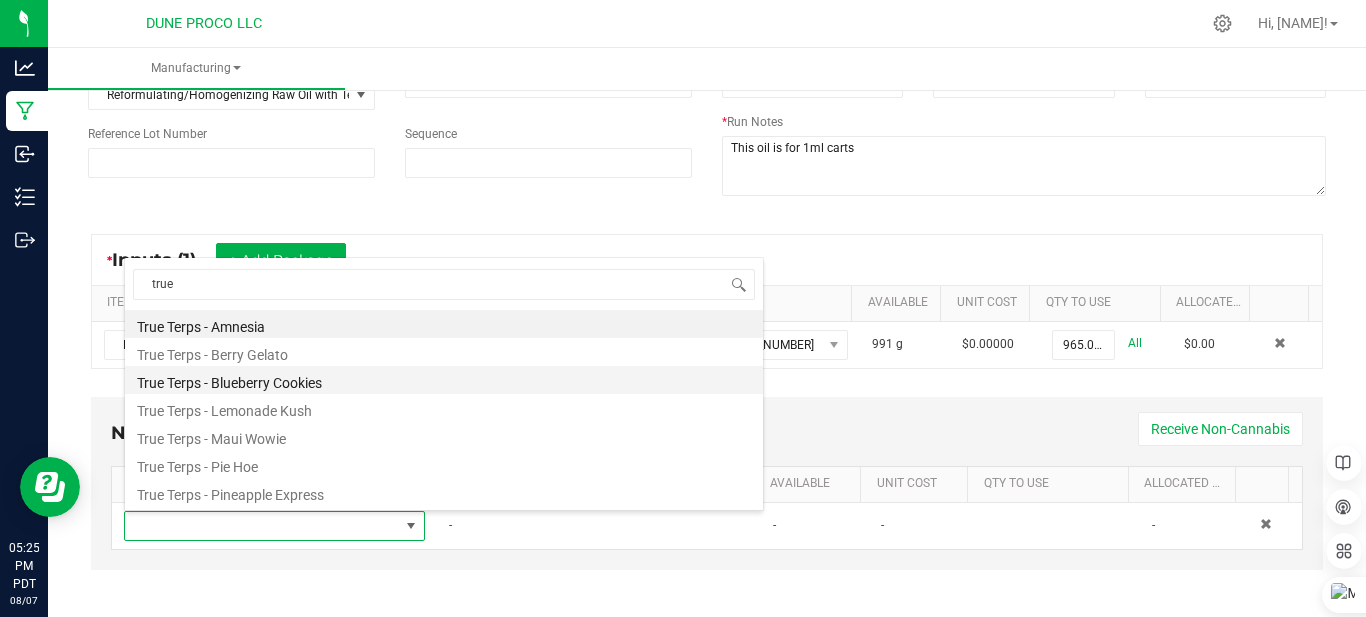 click on "True Terps - Blueberry Cookies" at bounding box center [444, 380] 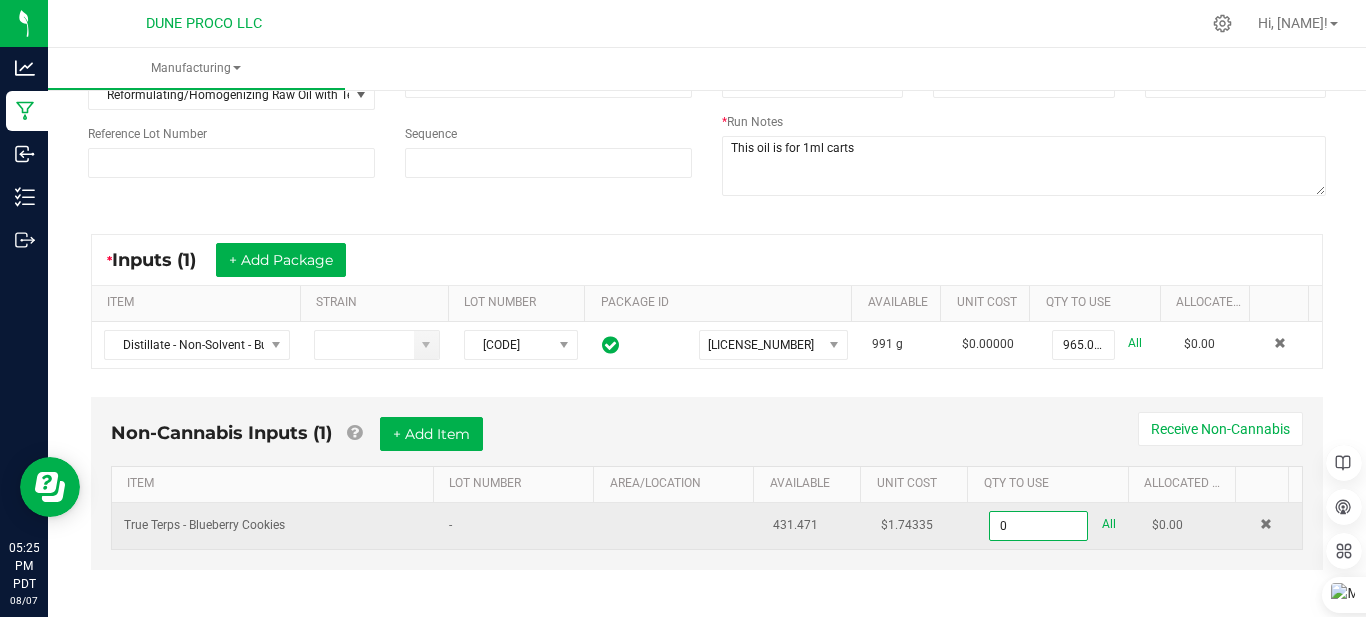 click on "0" at bounding box center [1038, 526] 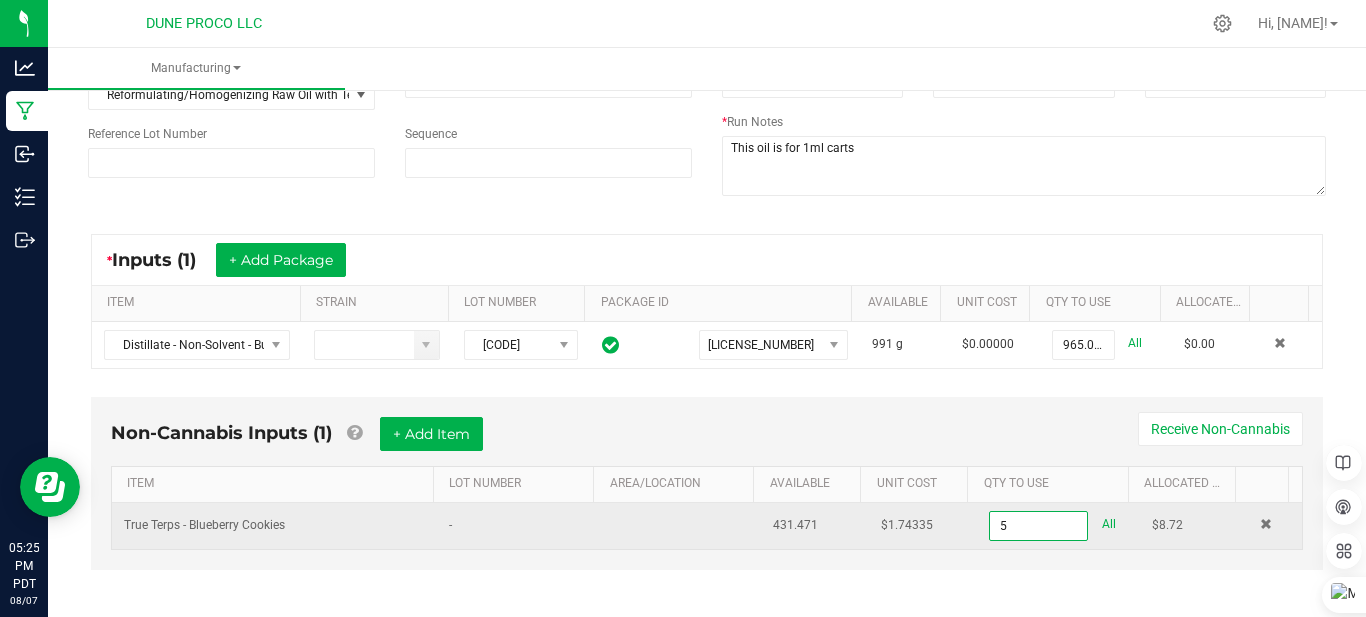 type on "0" 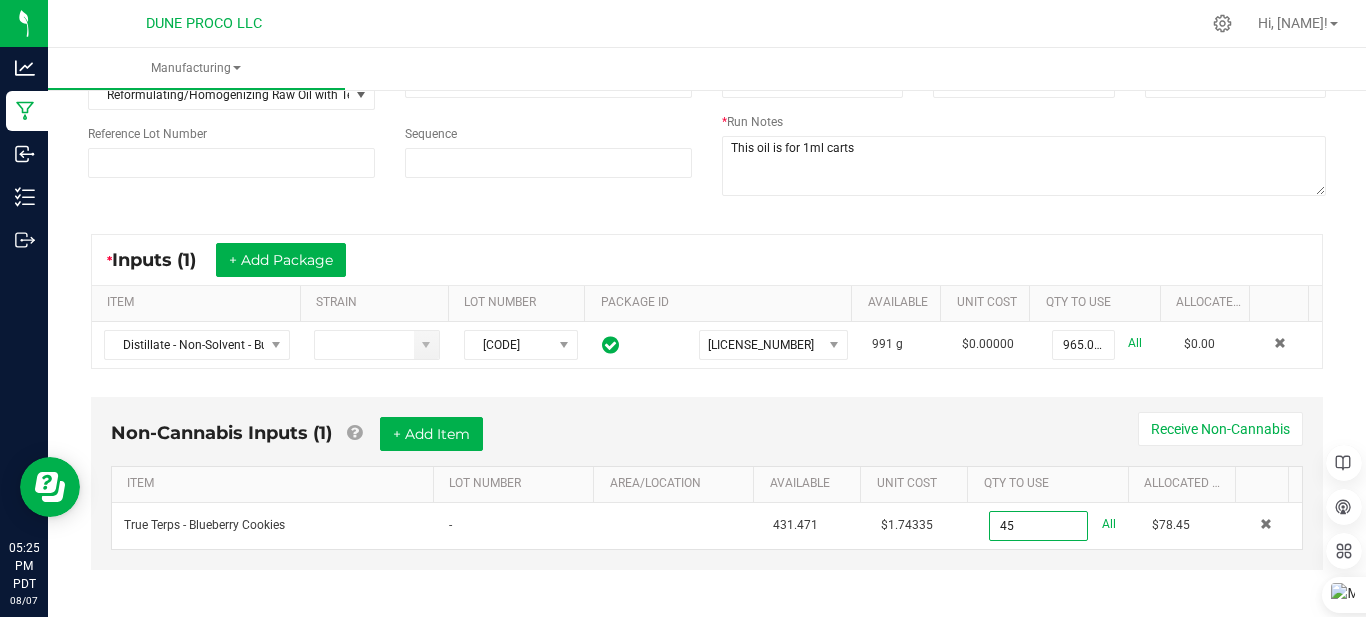 type on "45.0000 ml" 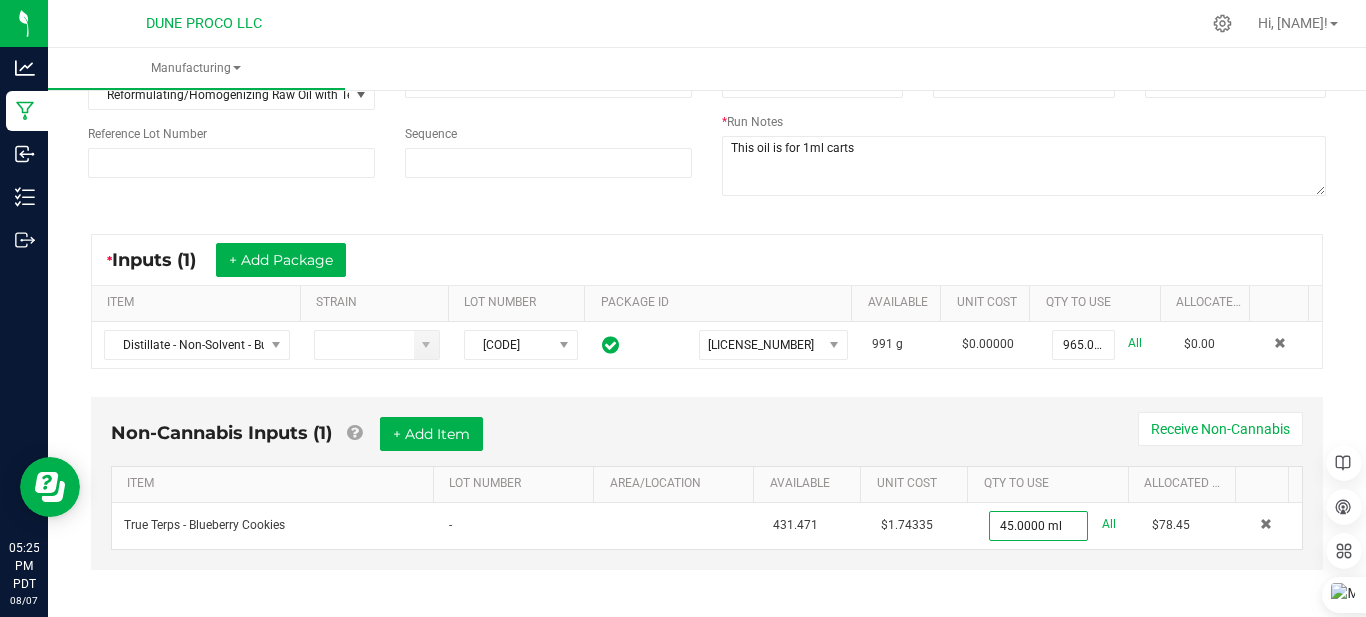 click on "Non-Cannabis Inputs (1)  + Add Item   Receive Non-Cannabis  ITEM LOT NUMBER AREA/LOCATION AVAILABLE Unit Cost QTY TO USE Allocated Cost  True Terps - Blueberry Cookies   -      431.471    $1.74335  45.0000 ml All  $78.45" at bounding box center [707, 497] 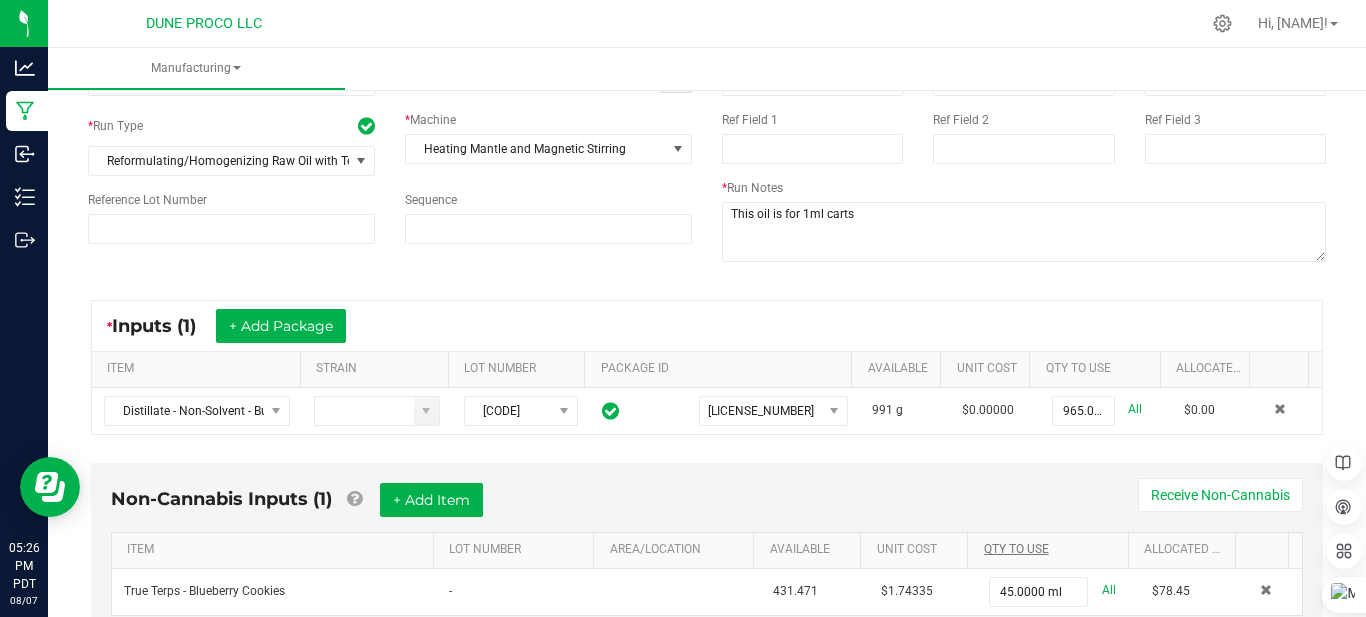 scroll, scrollTop: 0, scrollLeft: 0, axis: both 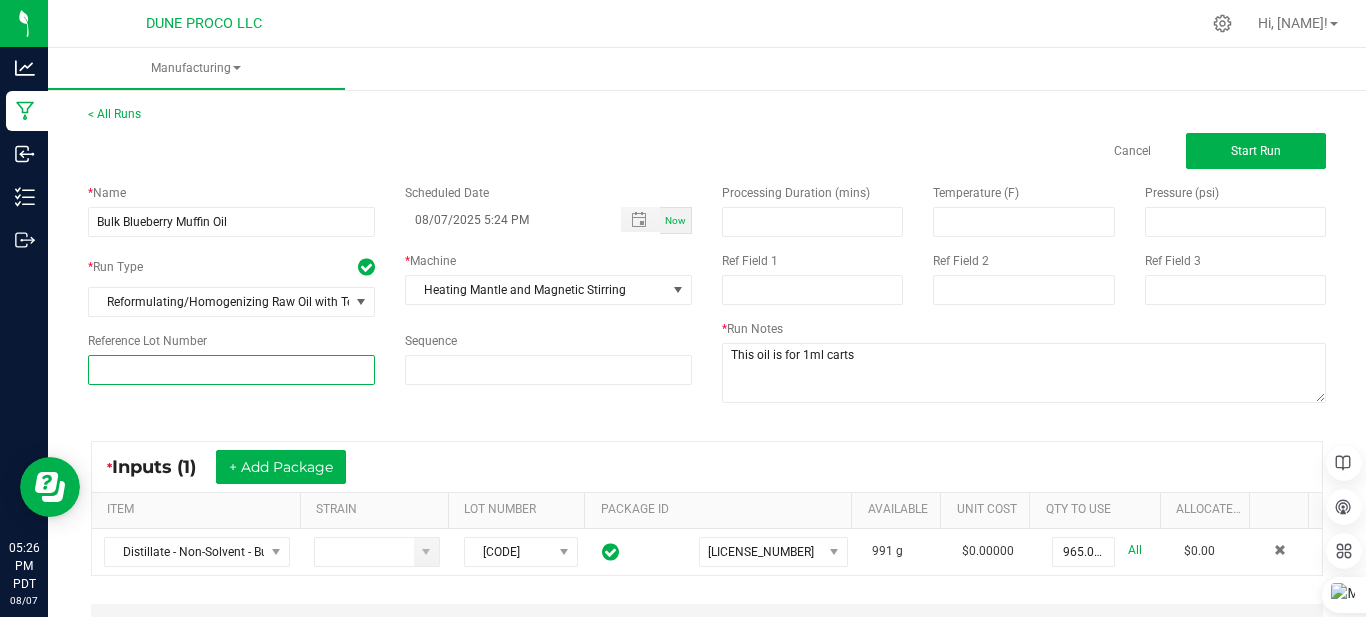 click at bounding box center (231, 370) 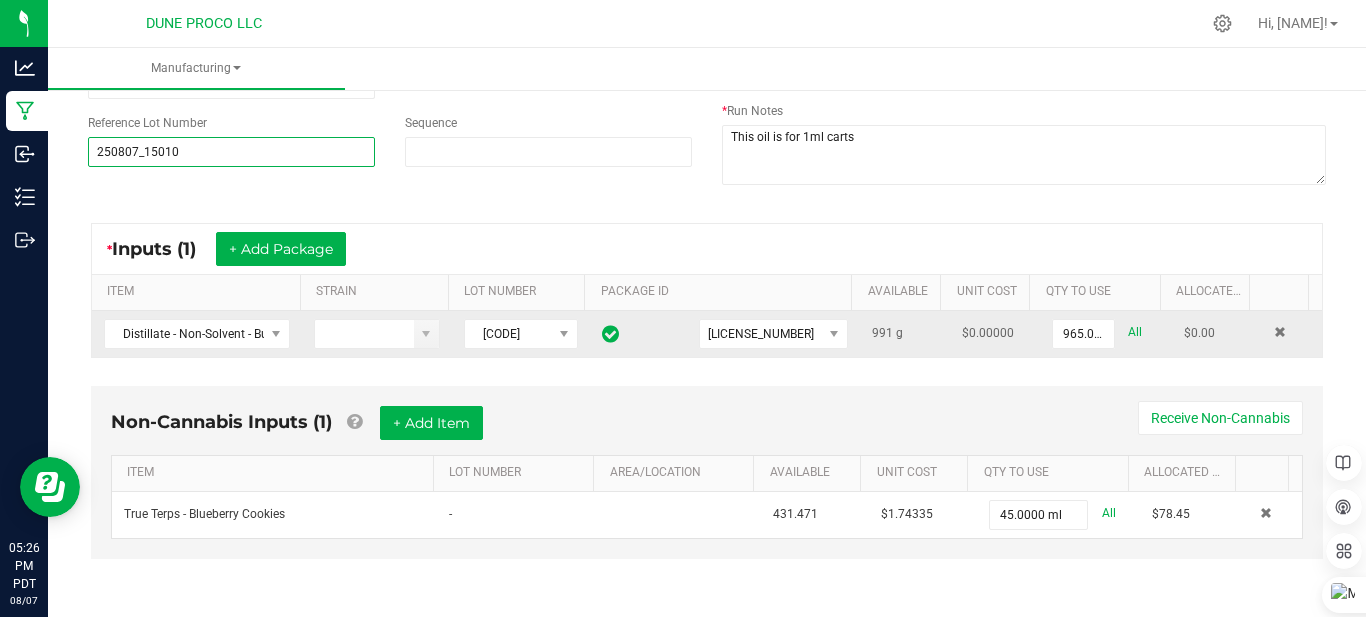 scroll, scrollTop: 0, scrollLeft: 0, axis: both 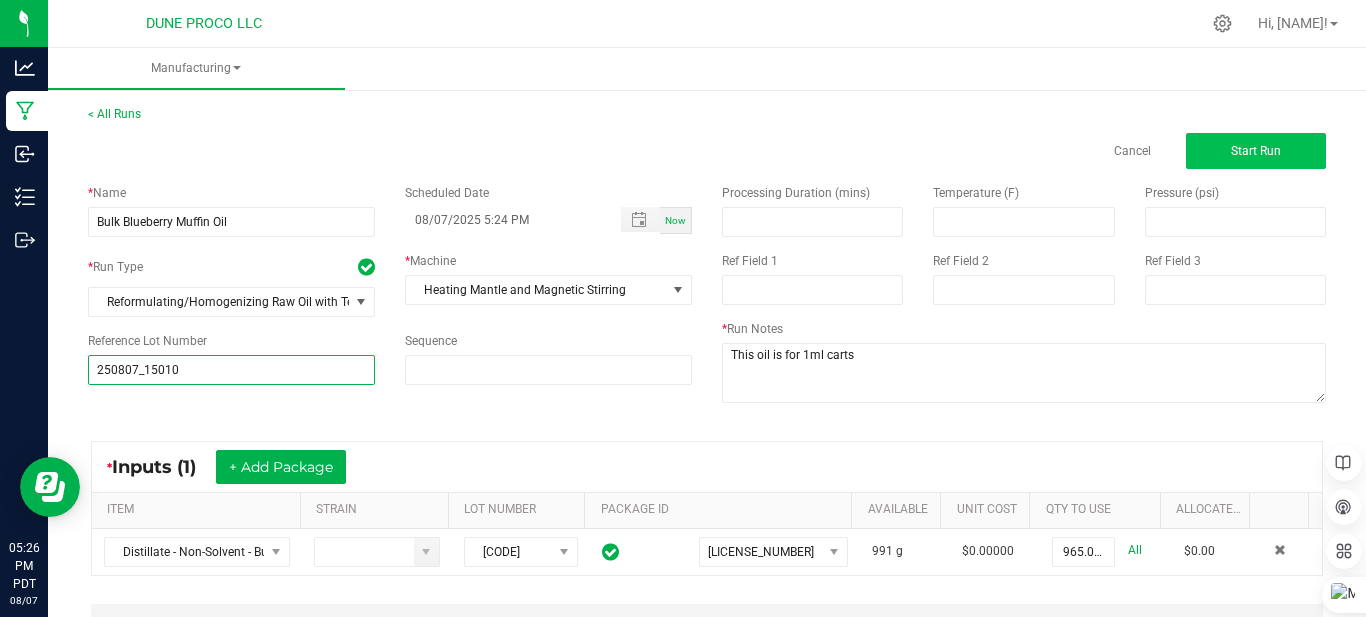 type on "250807_15010" 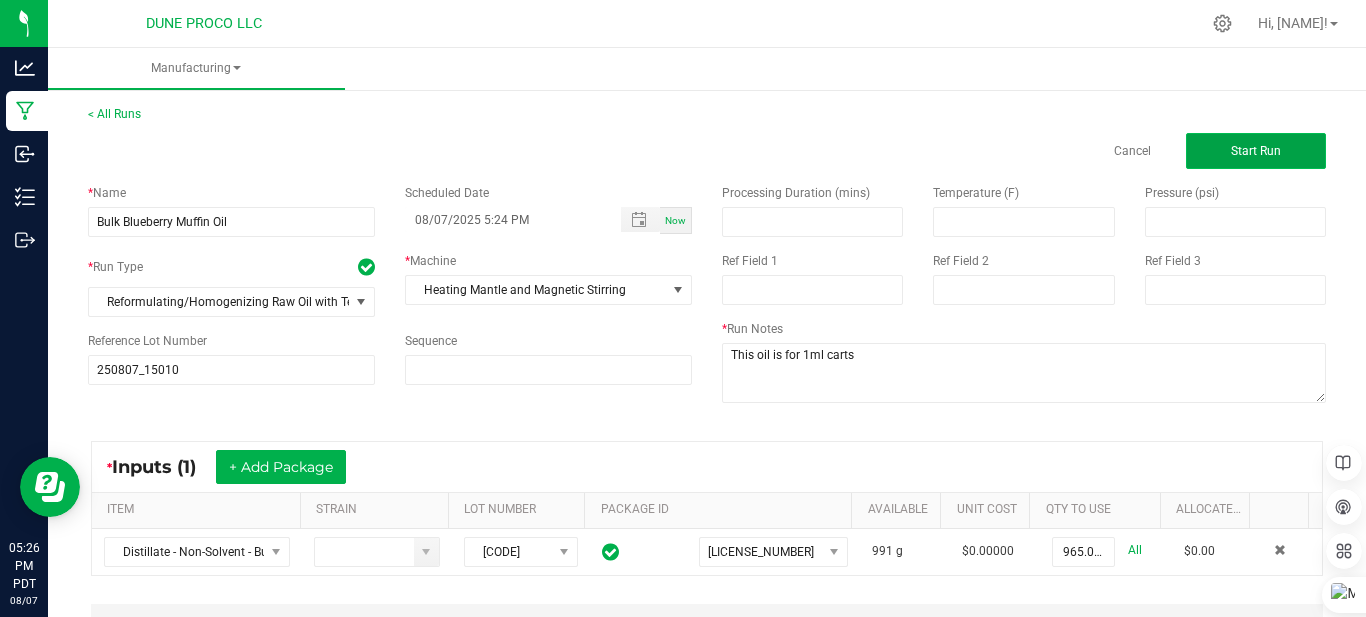 click on "Start Run" 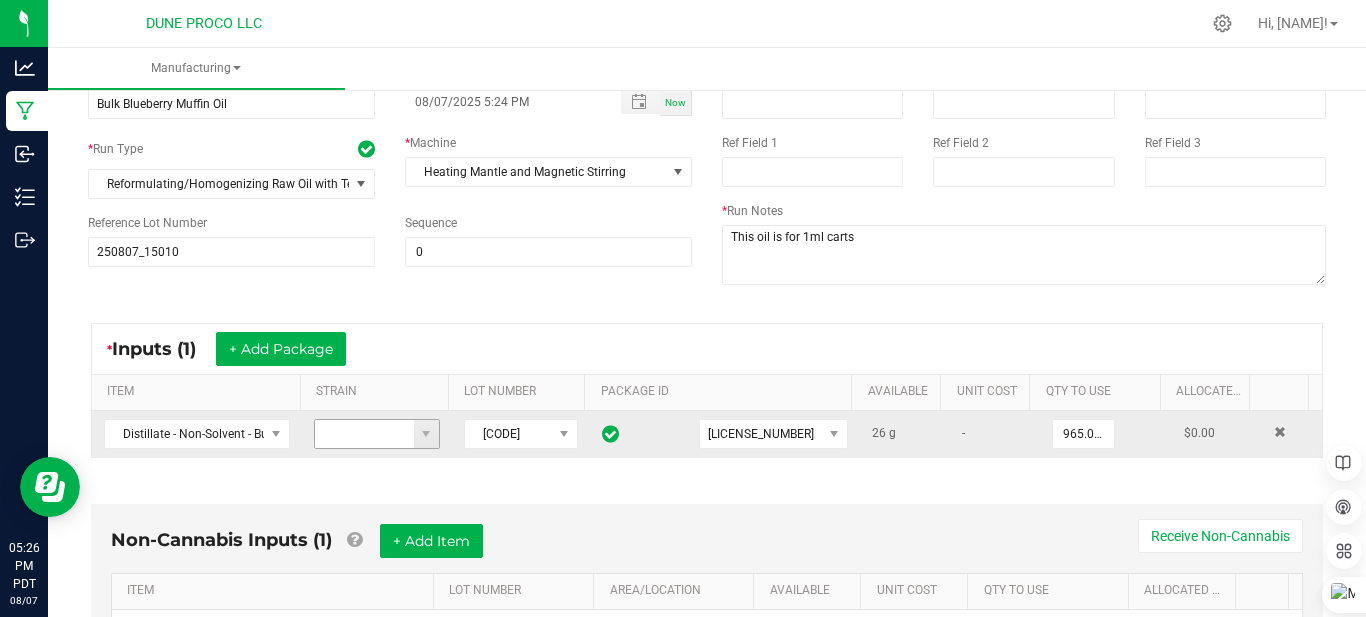scroll, scrollTop: 0, scrollLeft: 0, axis: both 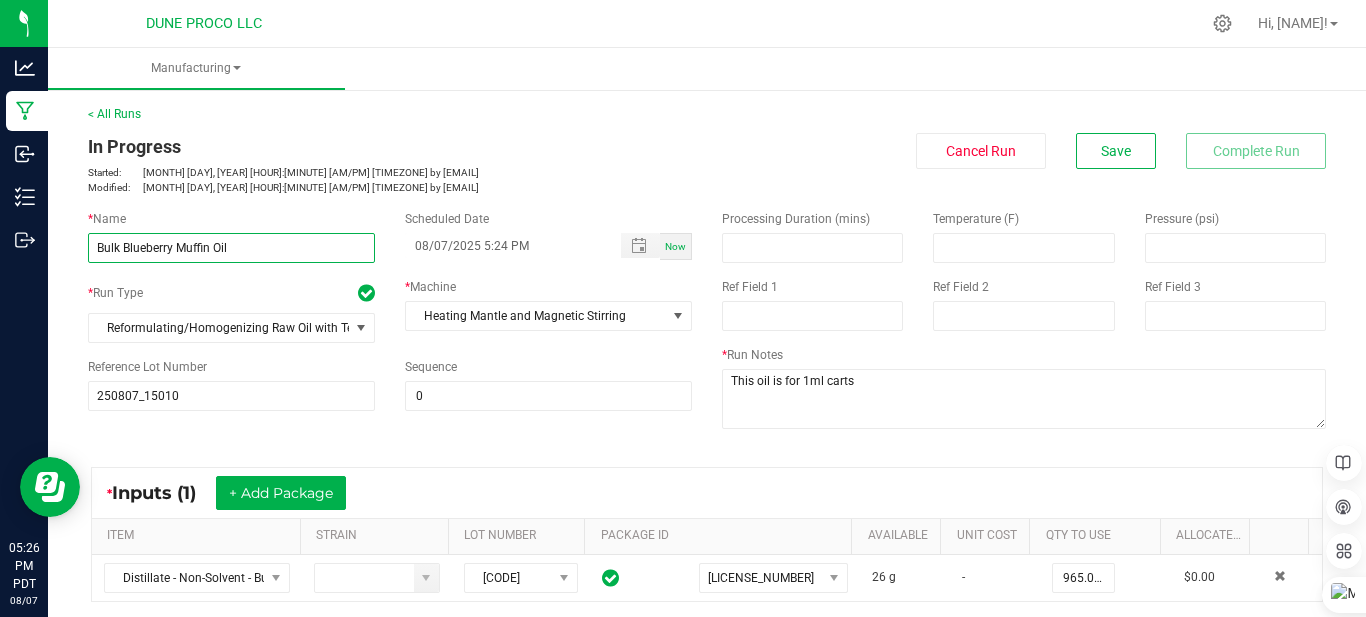 click on "Bulk Blueberry Muffin Oil" at bounding box center (231, 248) 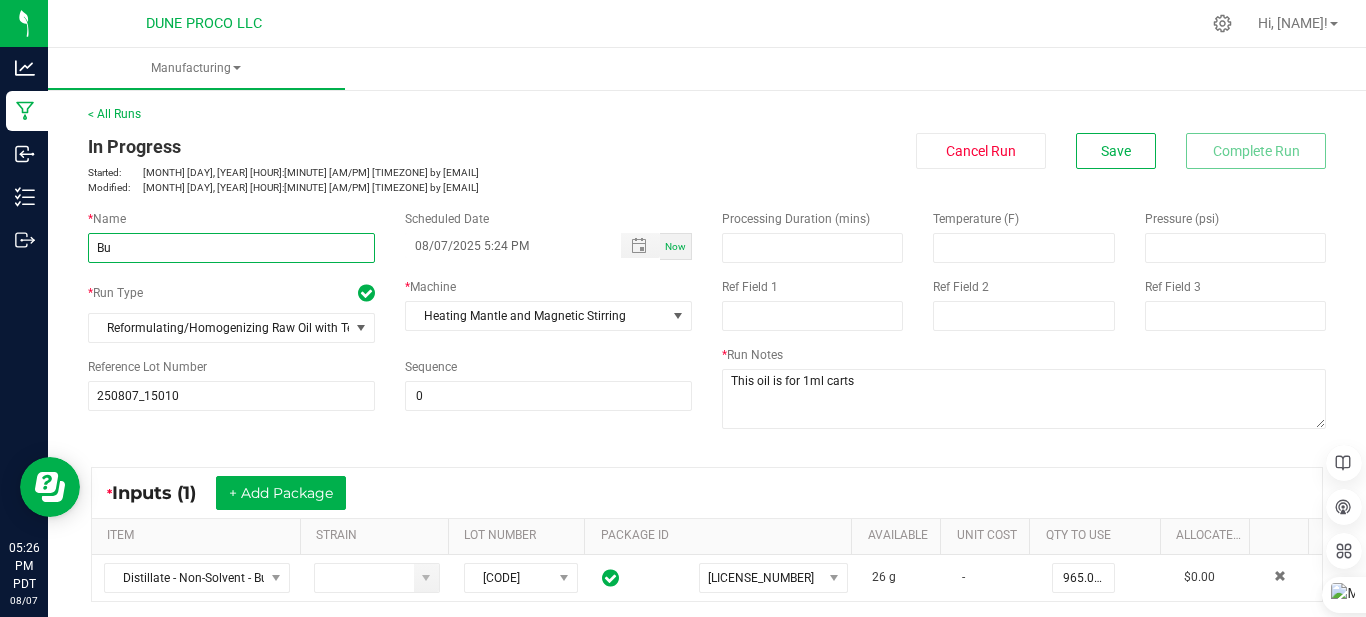 type on "B" 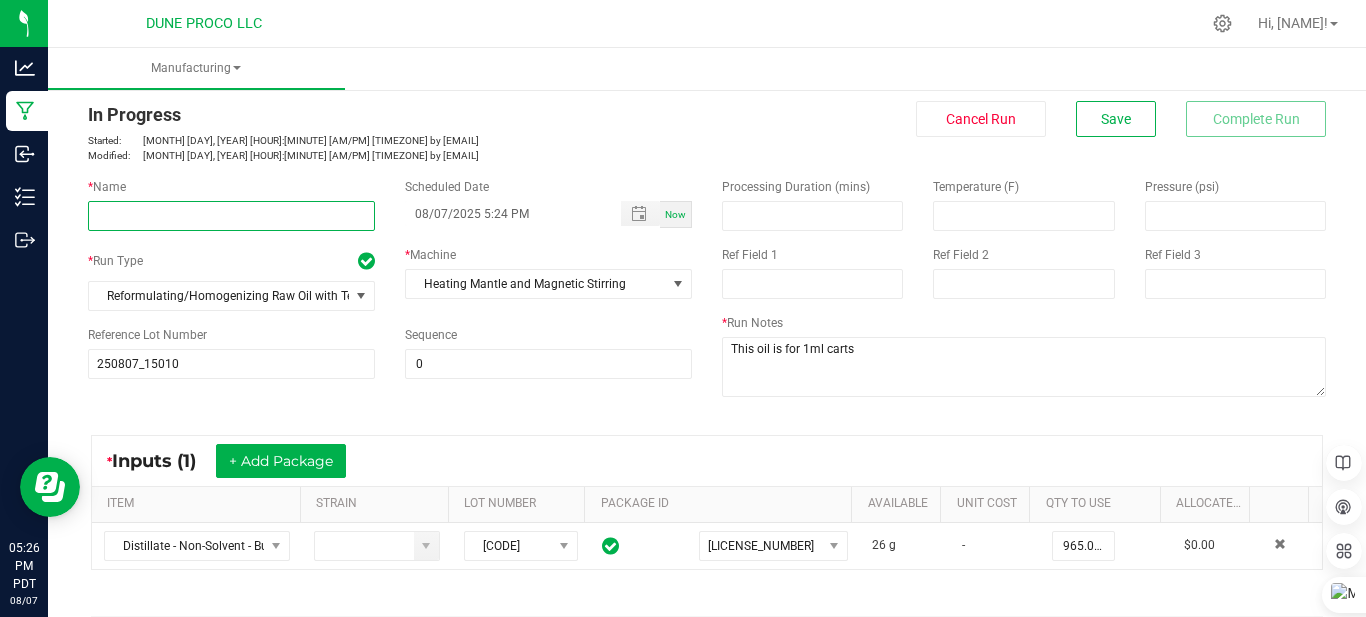 scroll, scrollTop: 0, scrollLeft: 0, axis: both 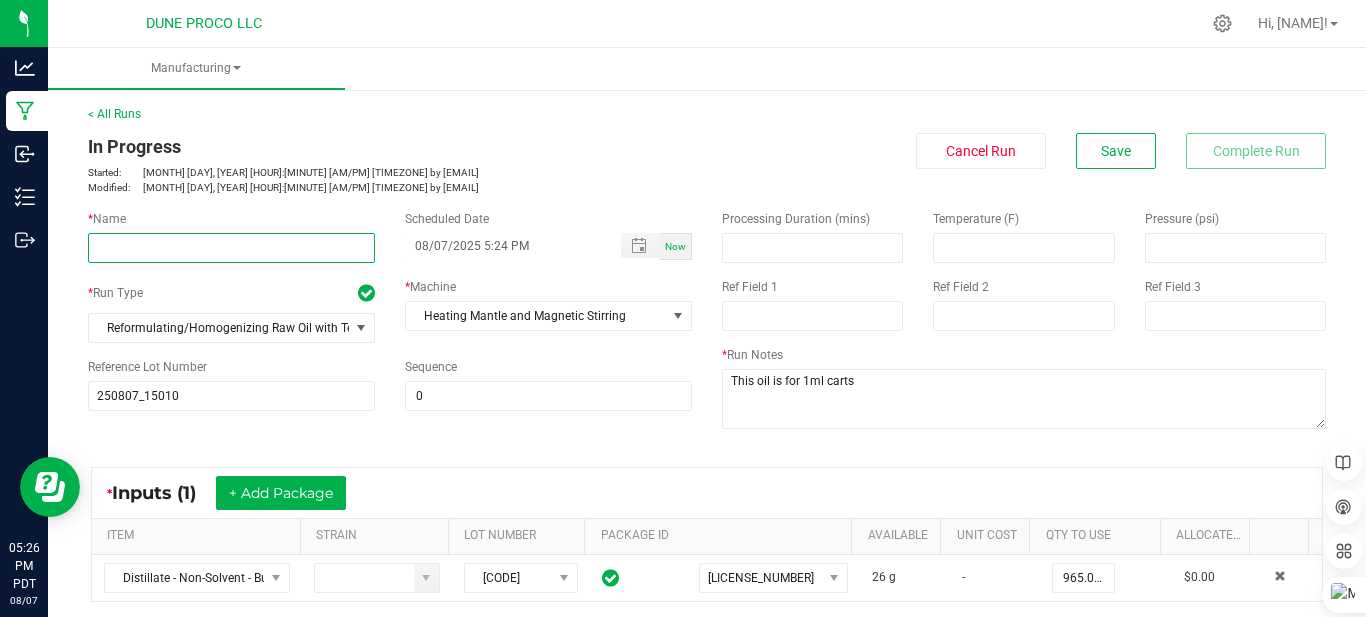 type on "H" 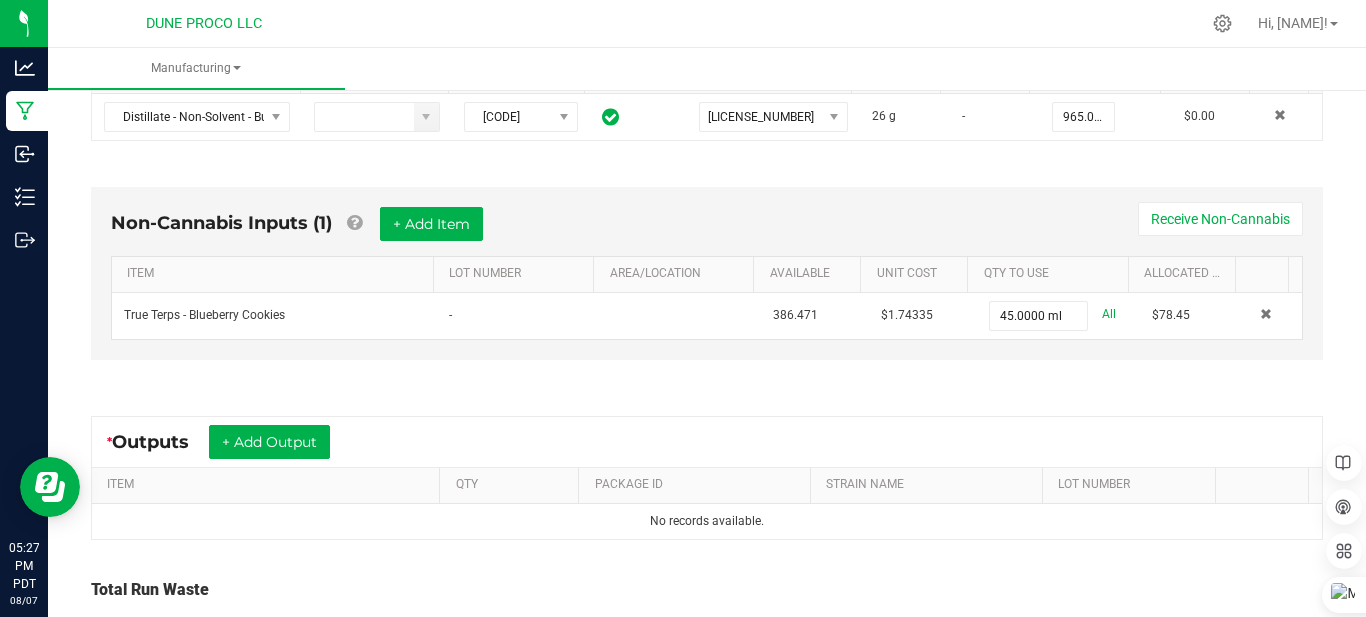 scroll, scrollTop: 500, scrollLeft: 0, axis: vertical 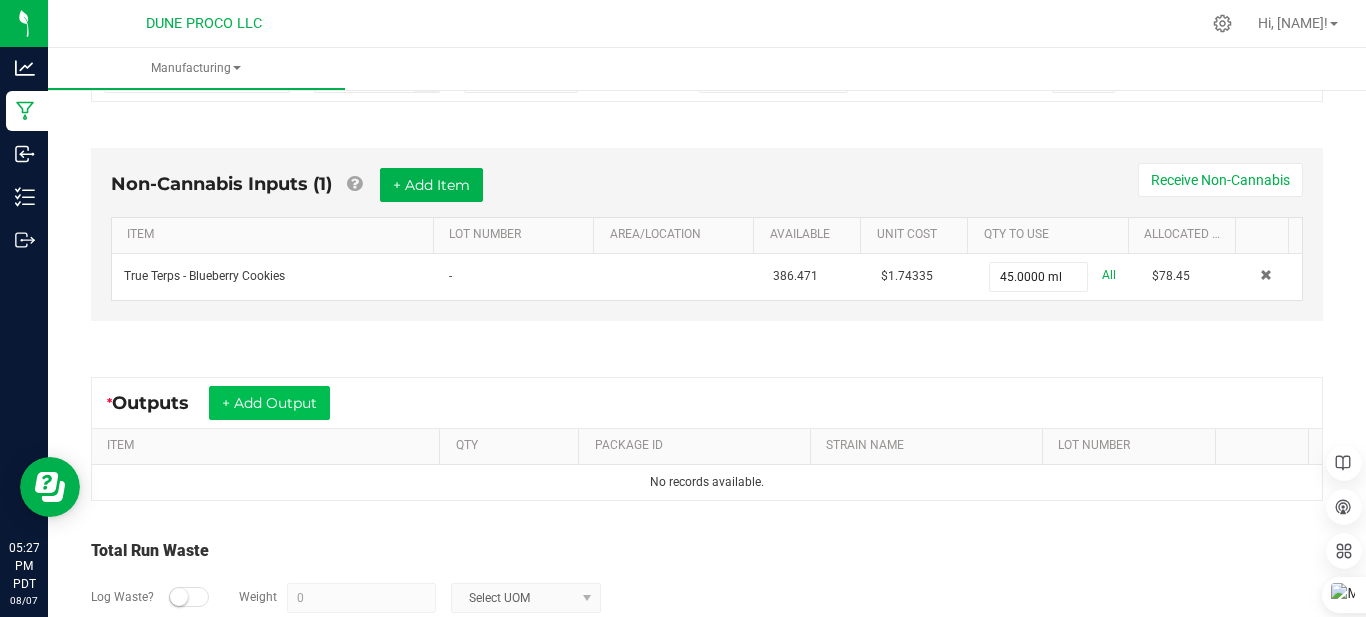 type on "Bluberry Muffin oil" 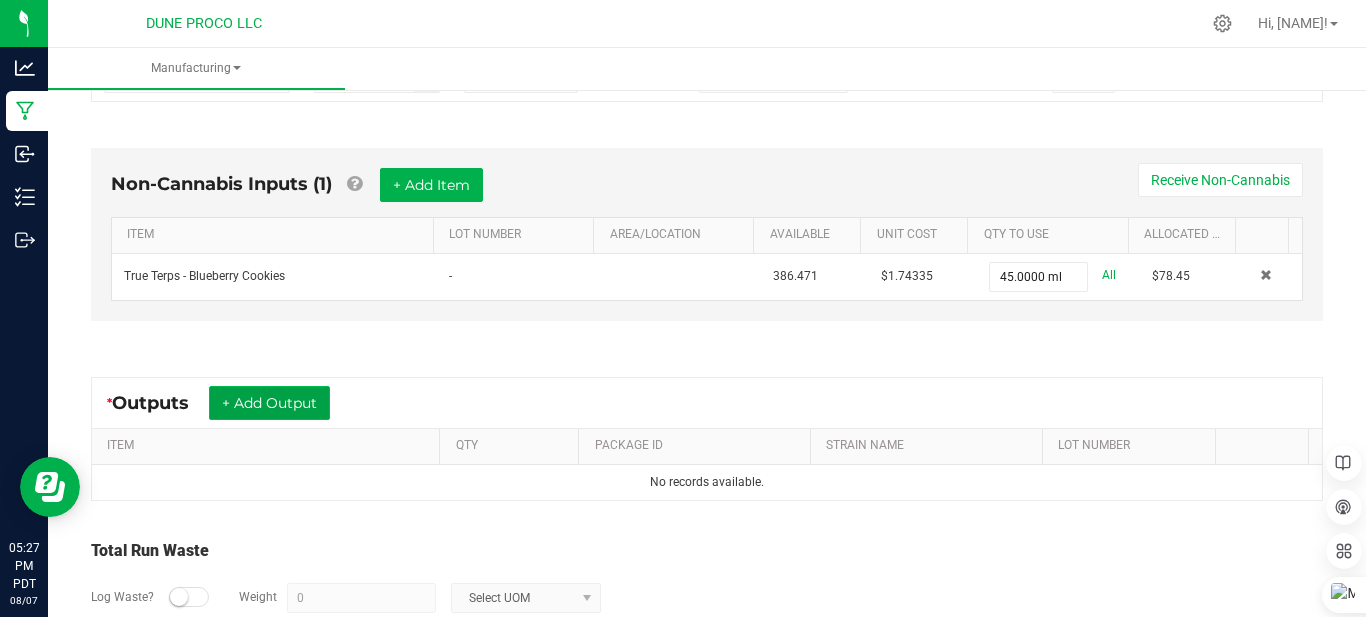 click on "+ Add Output" at bounding box center [269, 403] 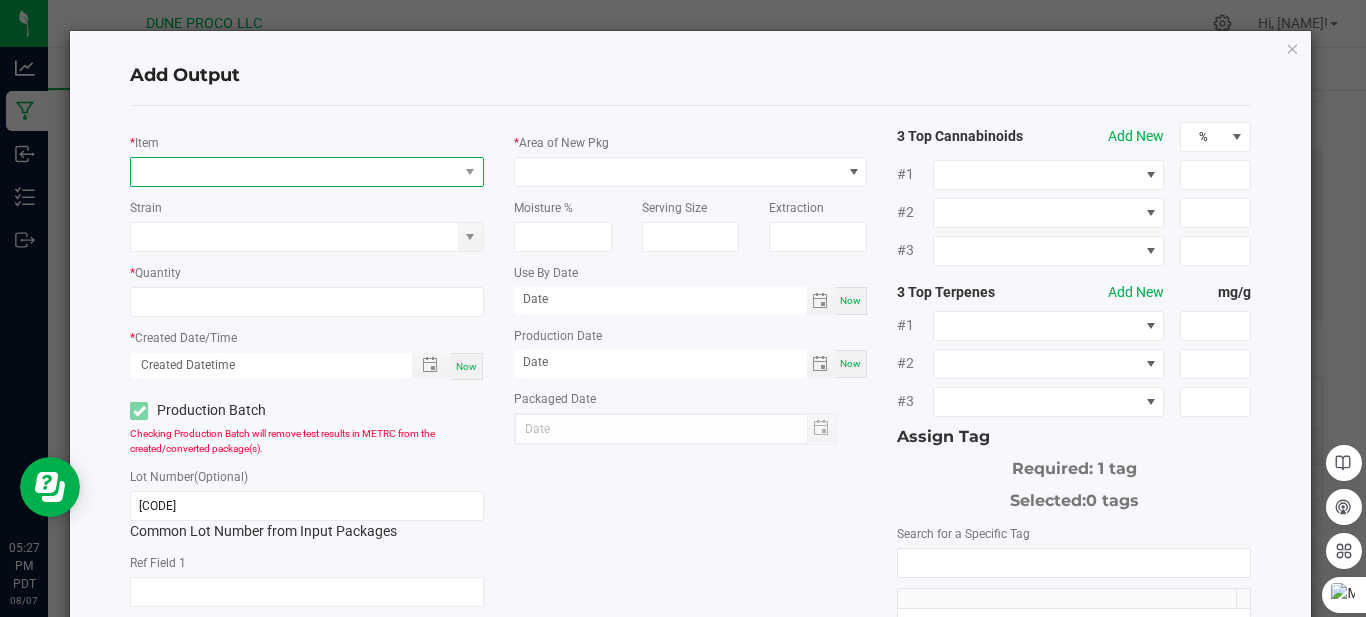 click at bounding box center (294, 172) 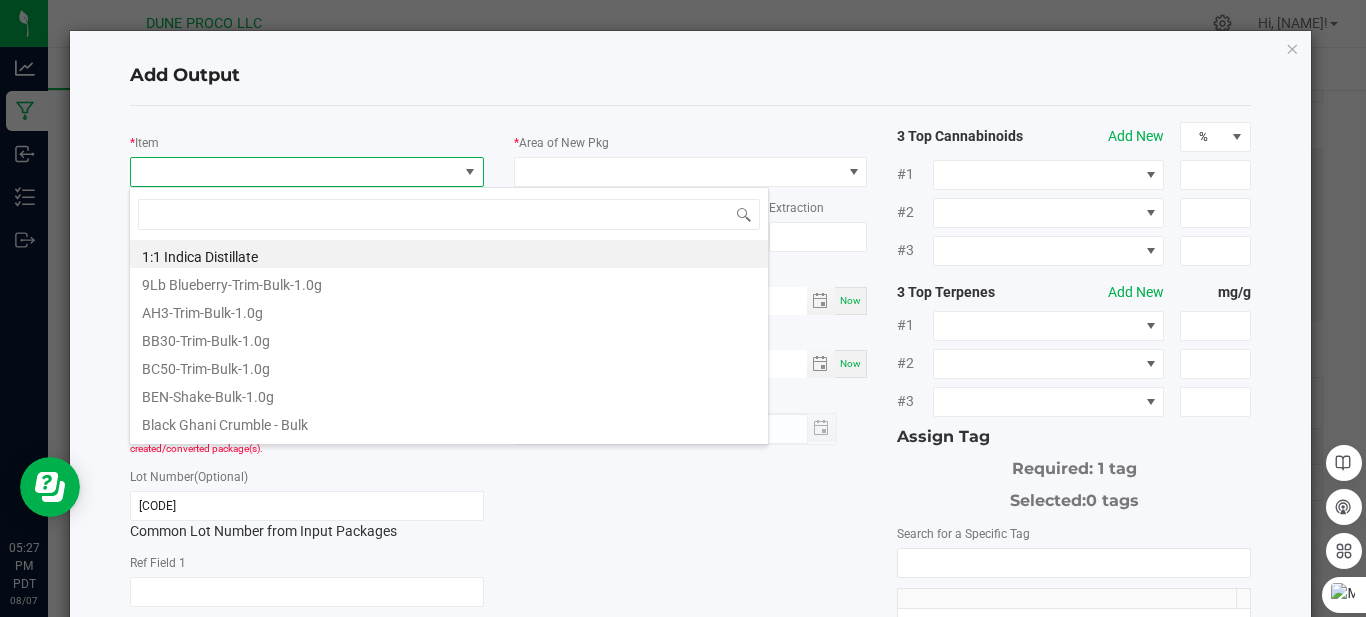 scroll, scrollTop: 99970, scrollLeft: 99651, axis: both 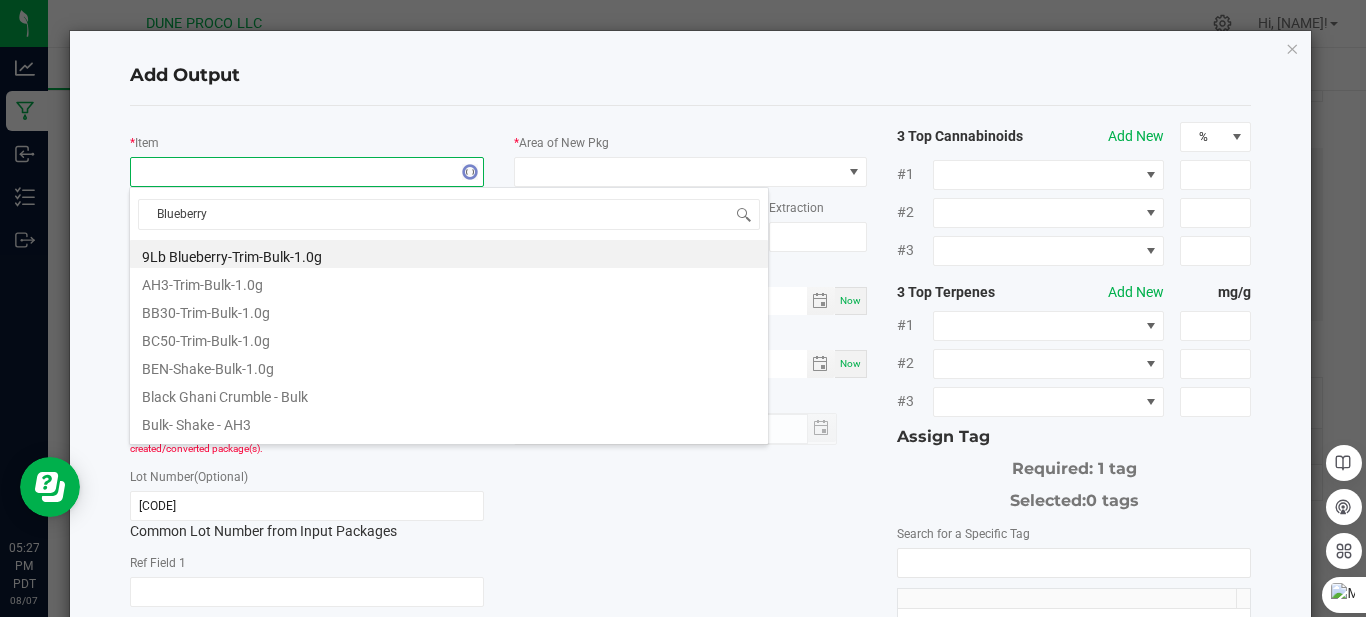 type on "Blueberry" 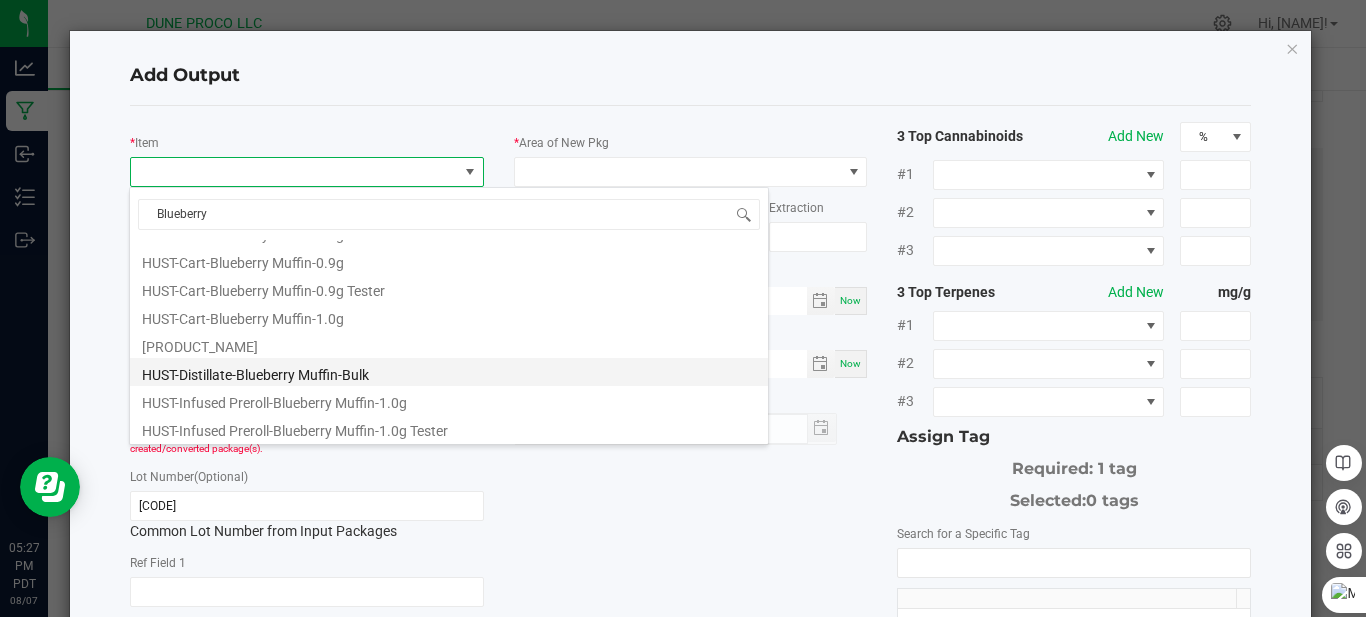 scroll, scrollTop: 80, scrollLeft: 0, axis: vertical 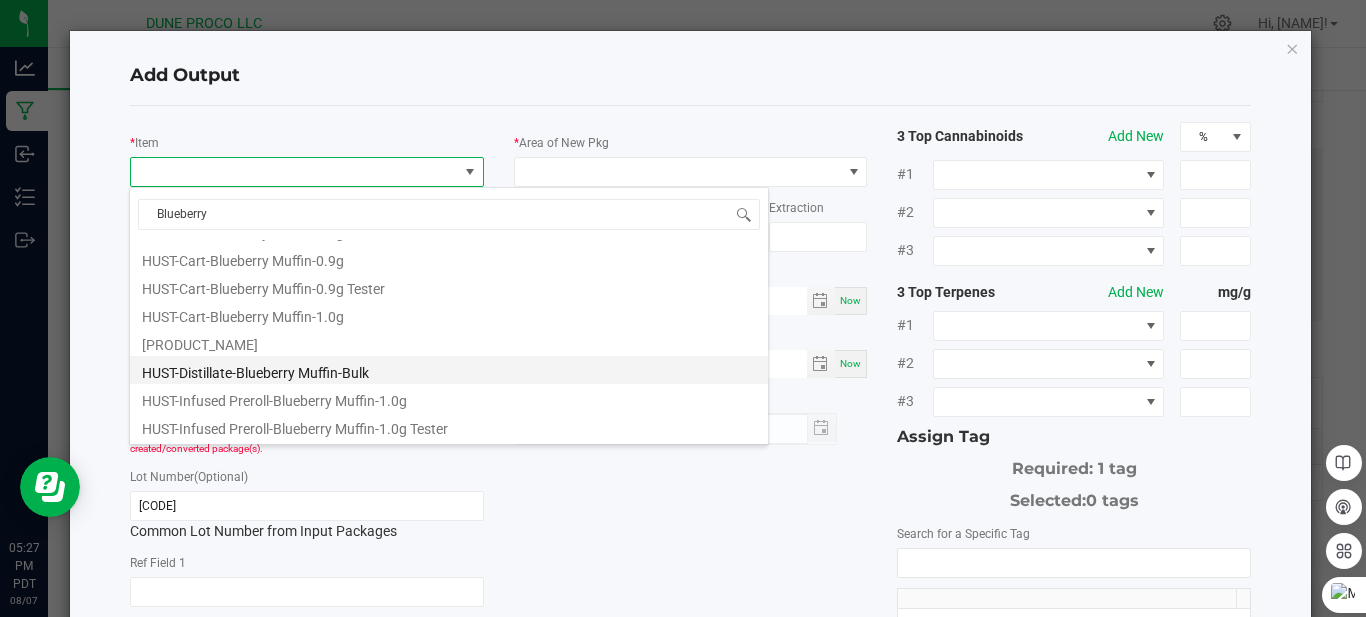 click on "HUST-Distillate-Blueberry Muffin-Bulk" at bounding box center [449, 370] 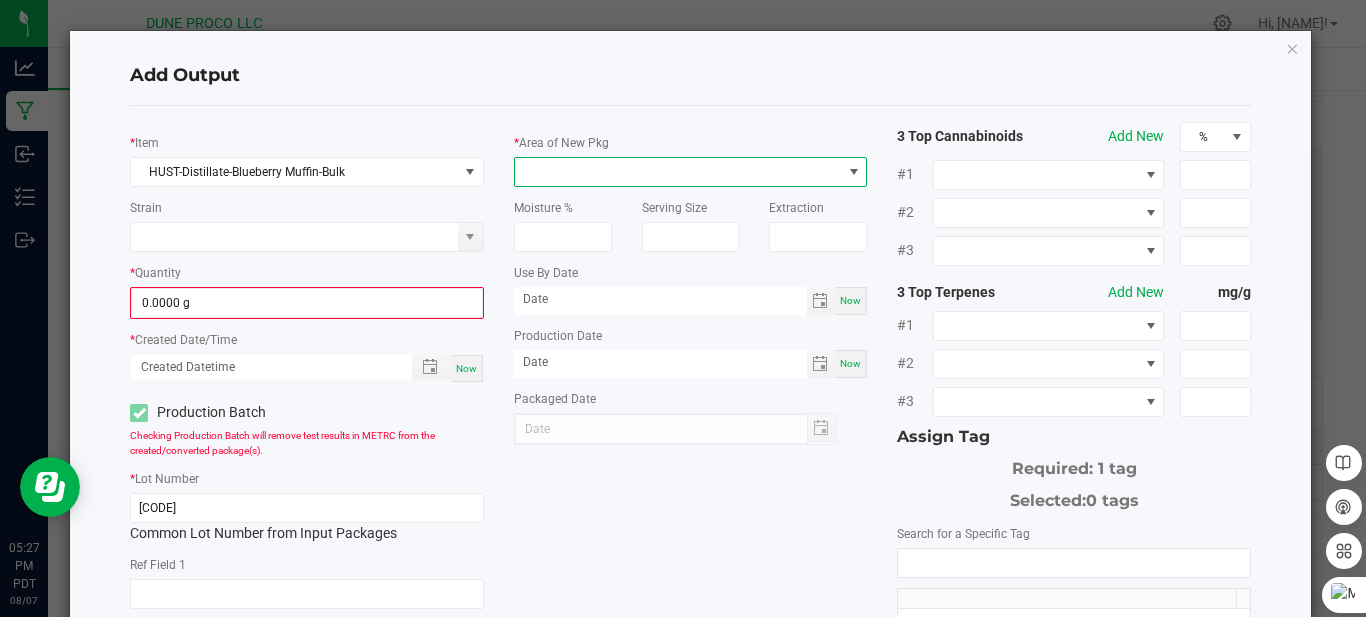 click at bounding box center [678, 172] 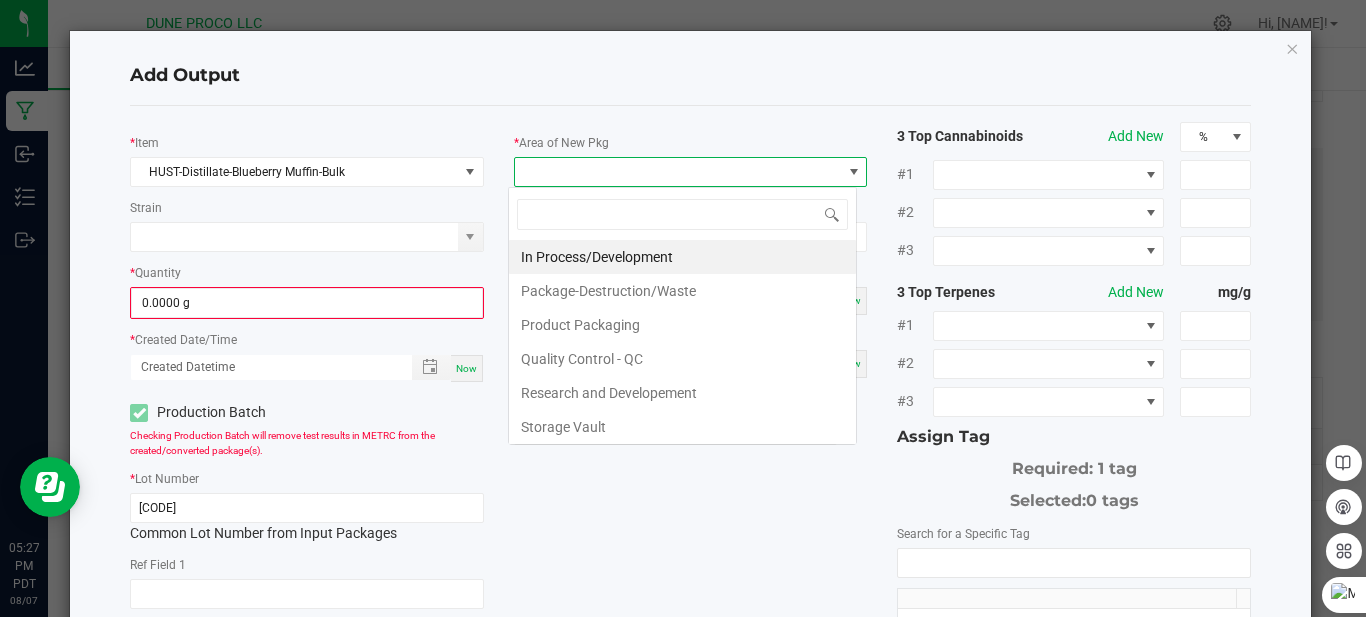 scroll, scrollTop: 99970, scrollLeft: 99651, axis: both 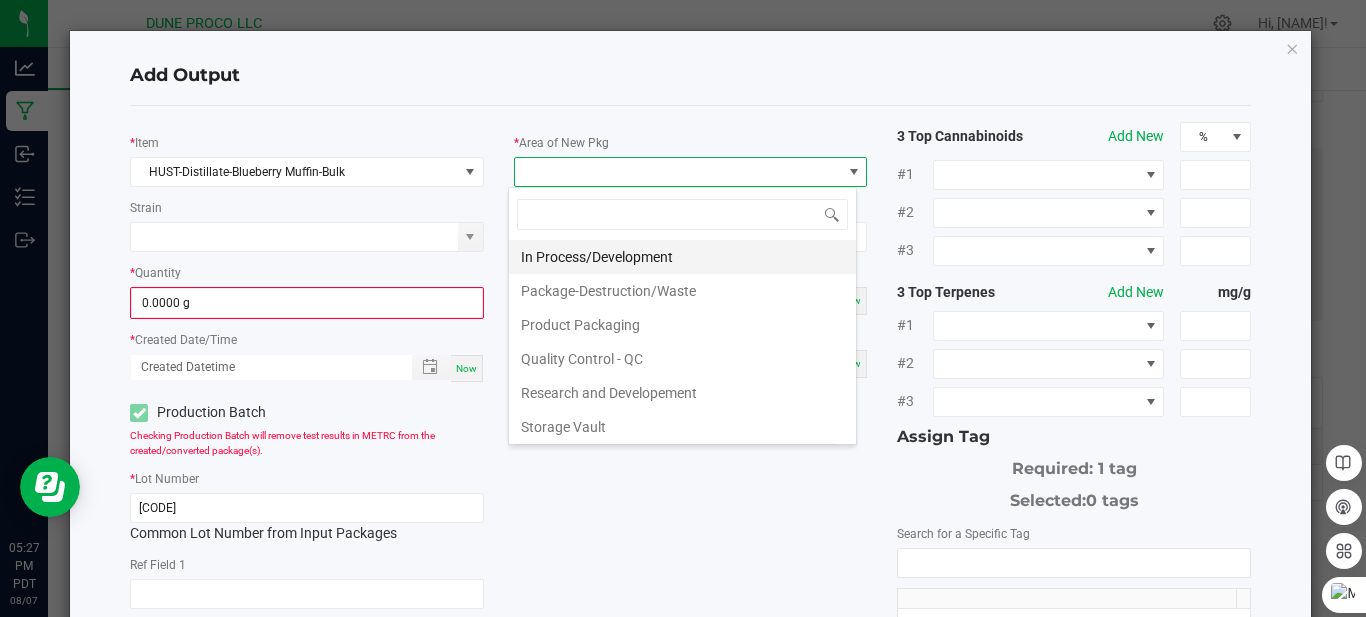 click on "In Process/Development" at bounding box center (682, 257) 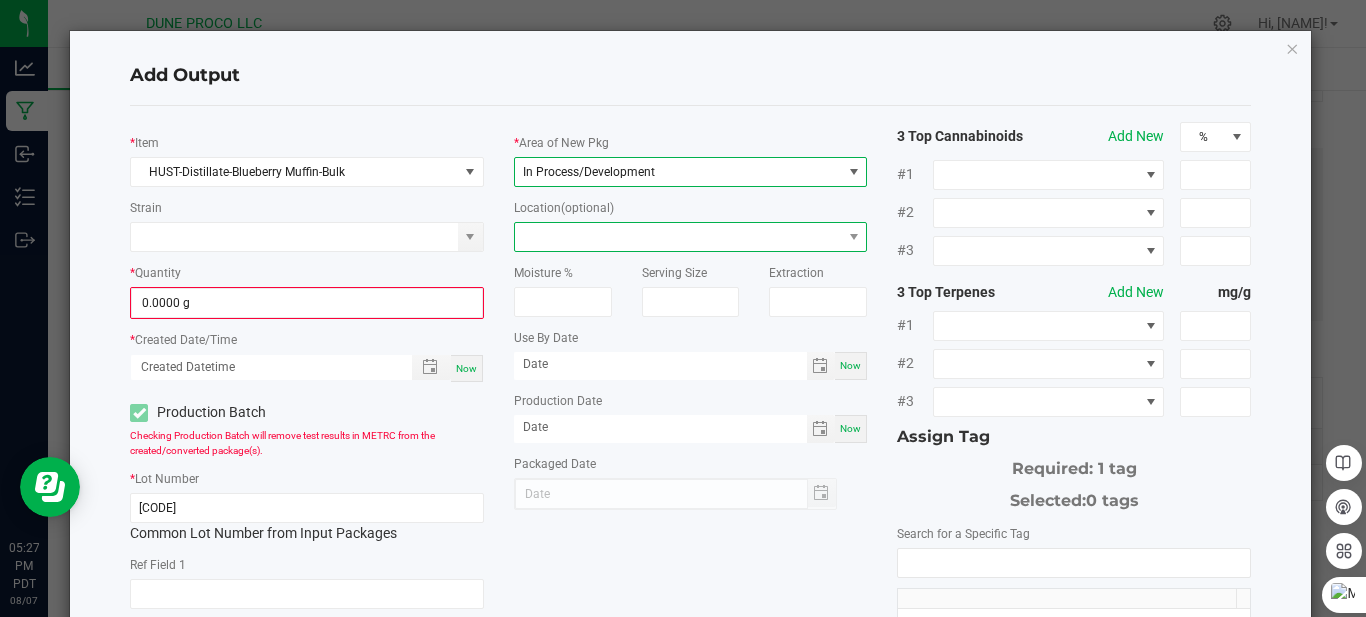 click at bounding box center (678, 237) 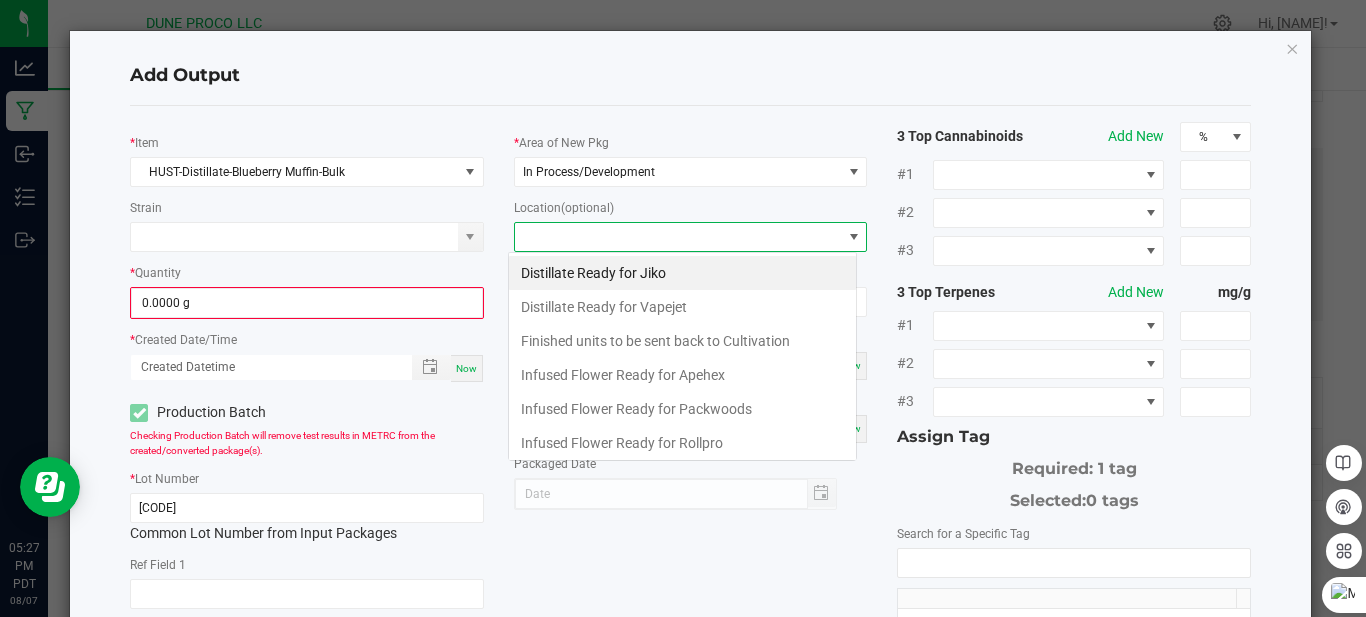 scroll, scrollTop: 99970, scrollLeft: 99651, axis: both 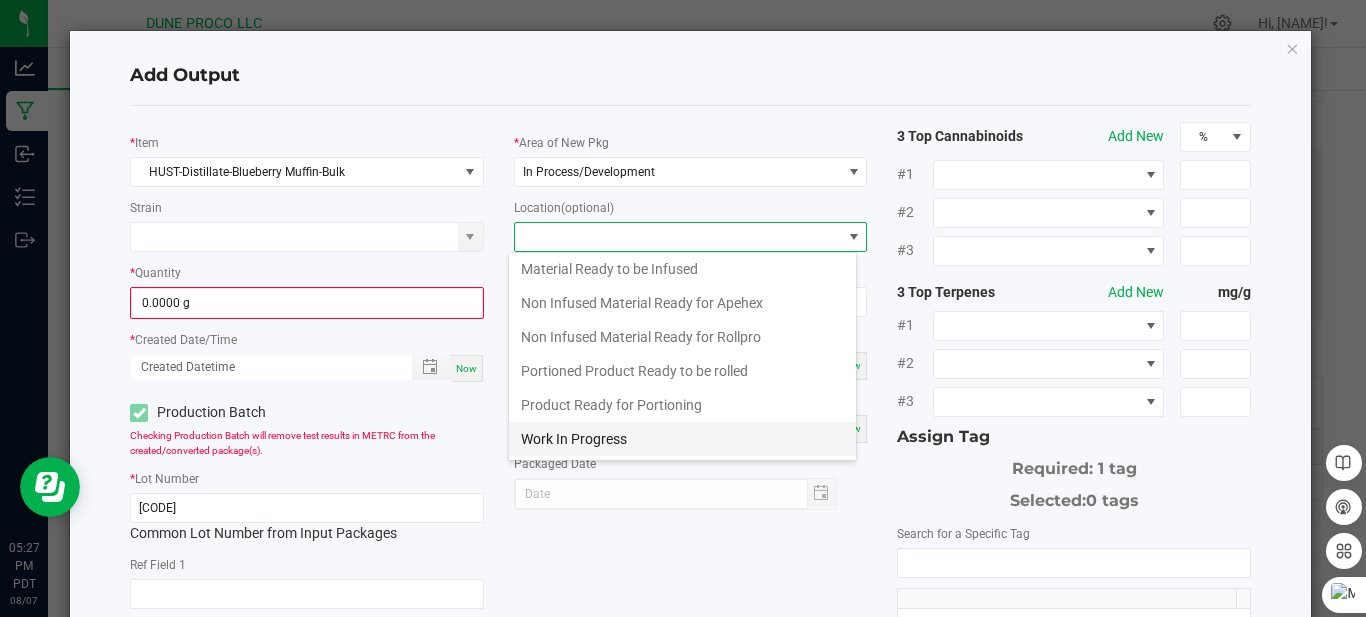 click on "Work In Progress" at bounding box center [682, 439] 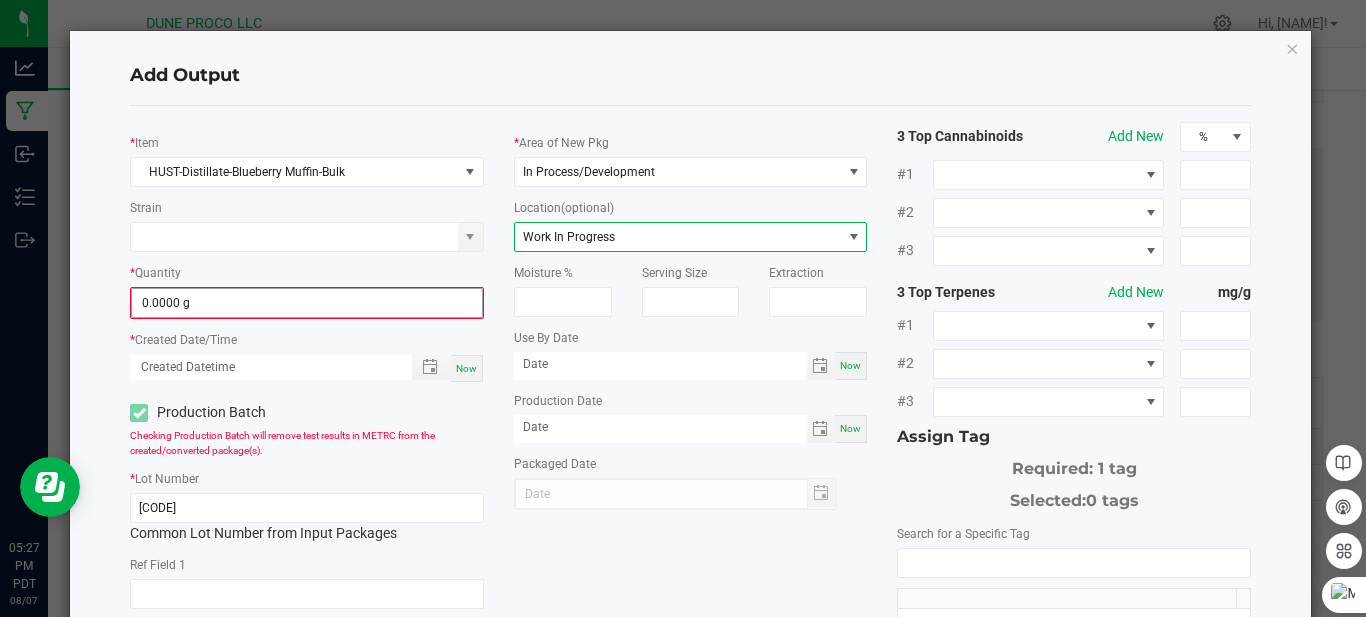 type on "0" 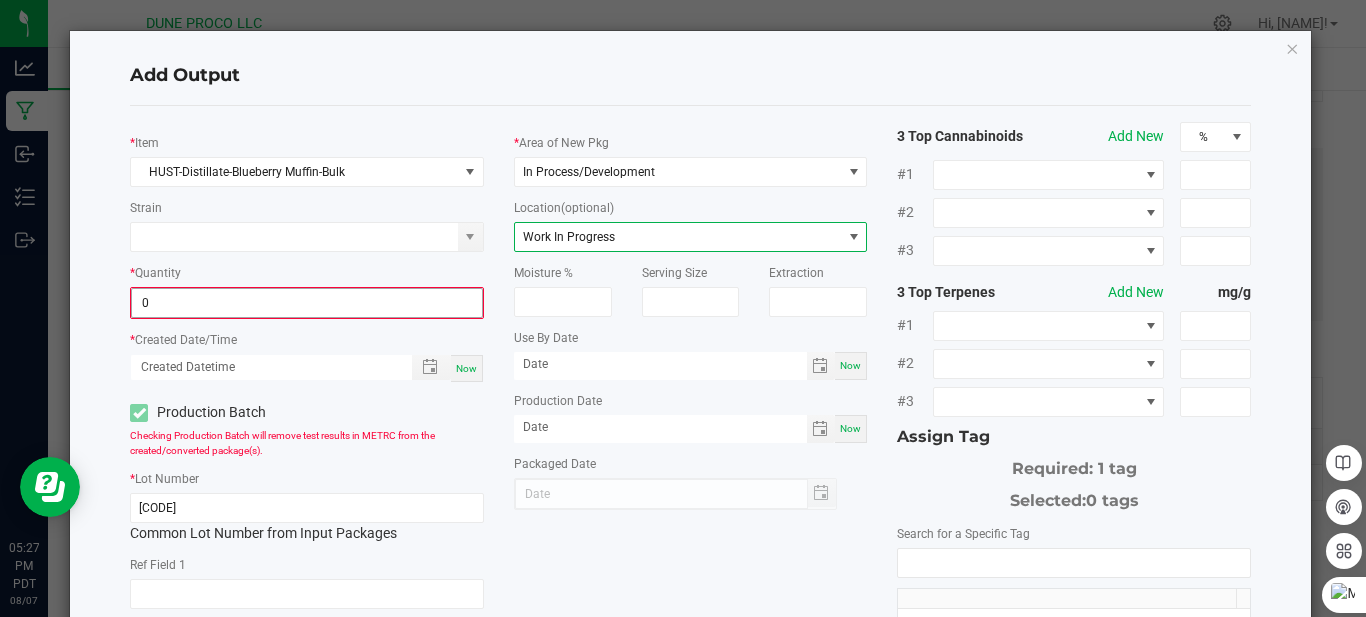 click on "0" at bounding box center (307, 303) 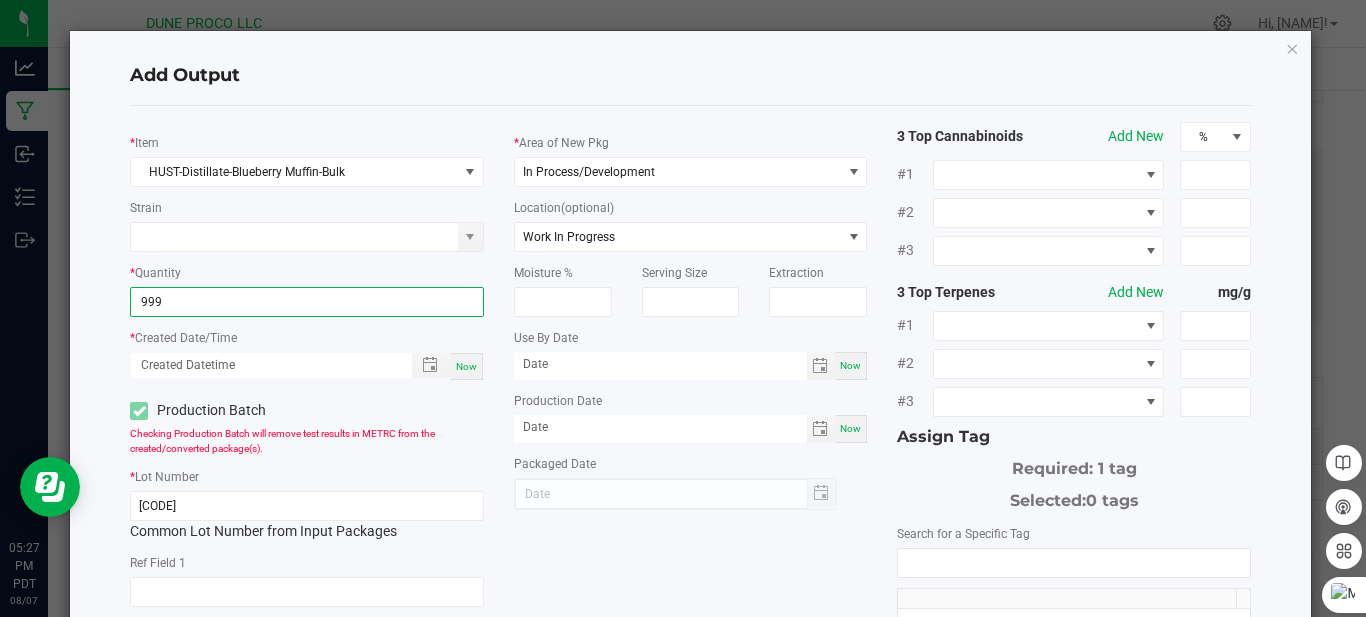 click on "Now" at bounding box center (466, 366) 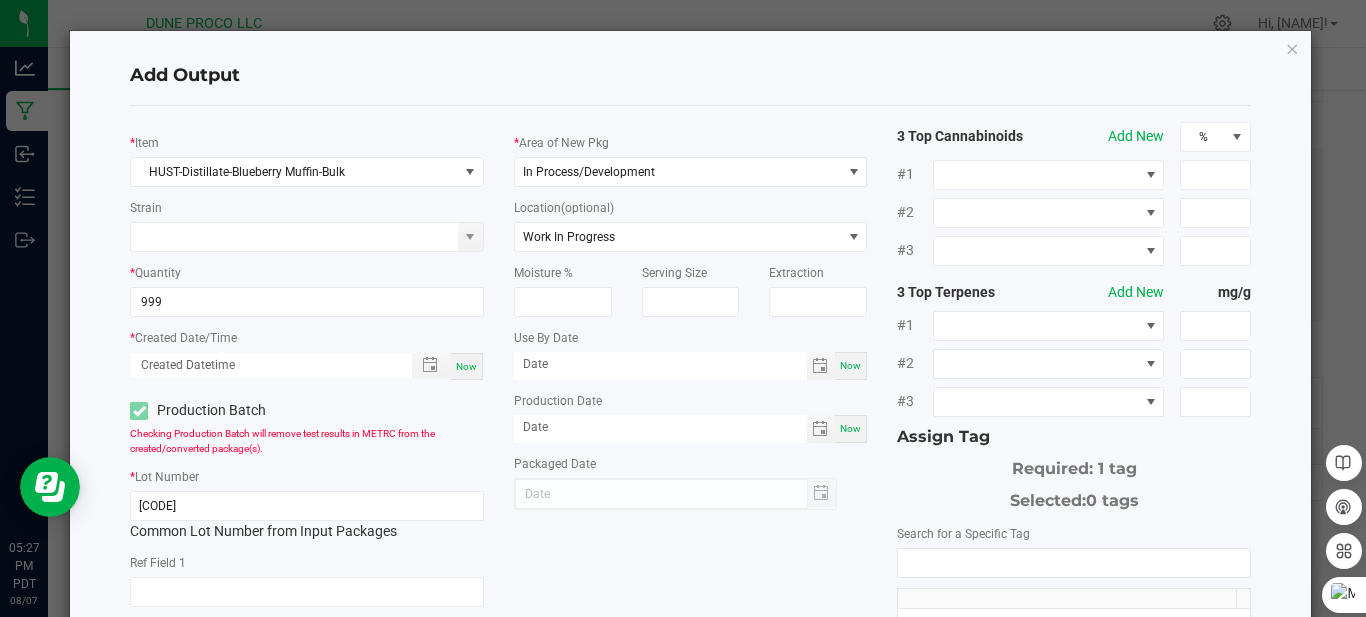 type on "[QUANTITY]" 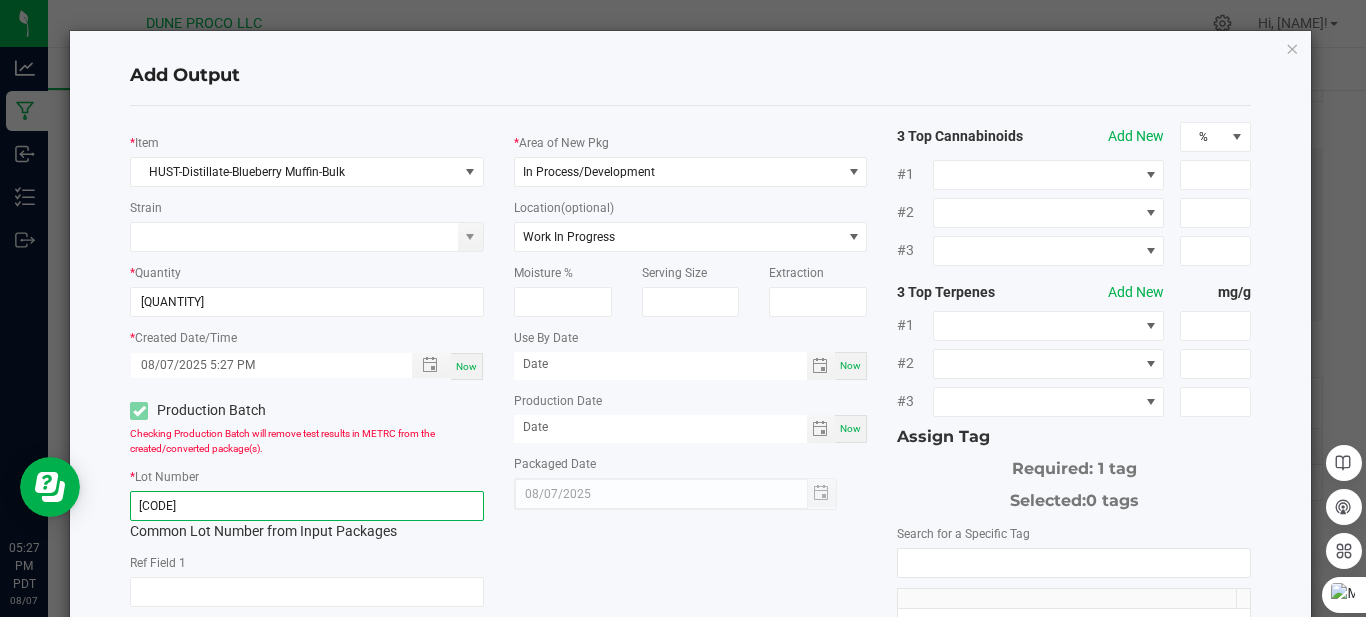 click on "[CODE]" 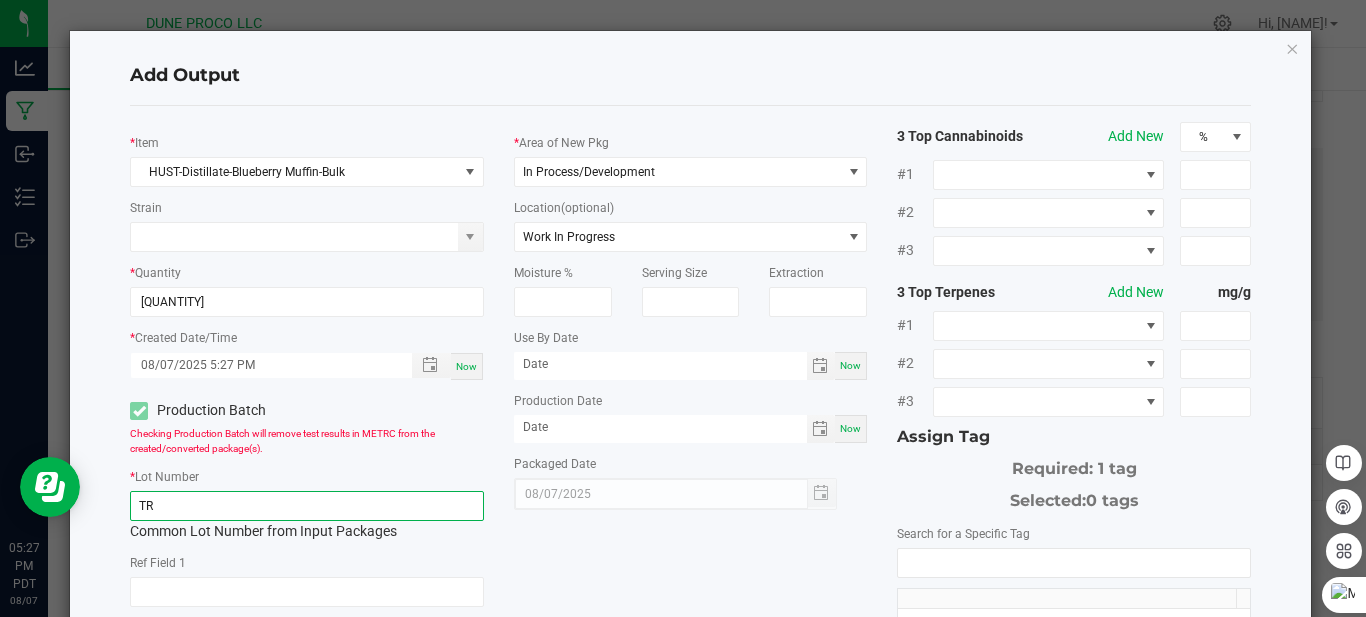 type on "T" 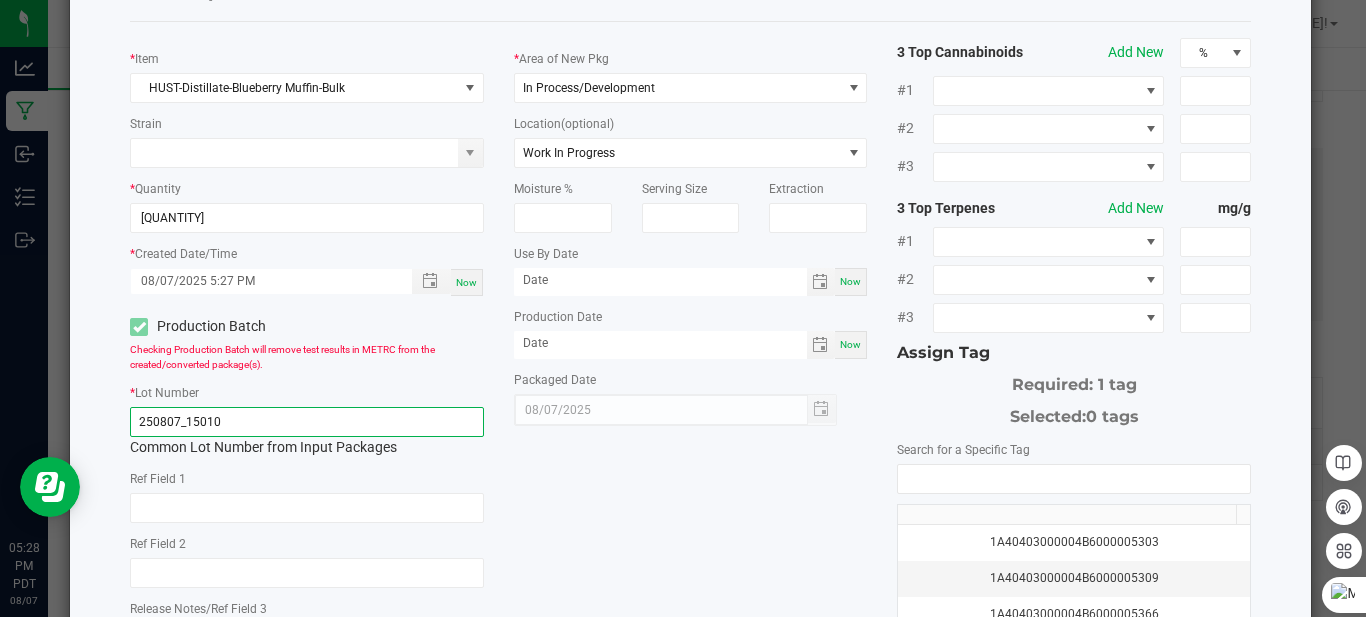 scroll, scrollTop: 100, scrollLeft: 0, axis: vertical 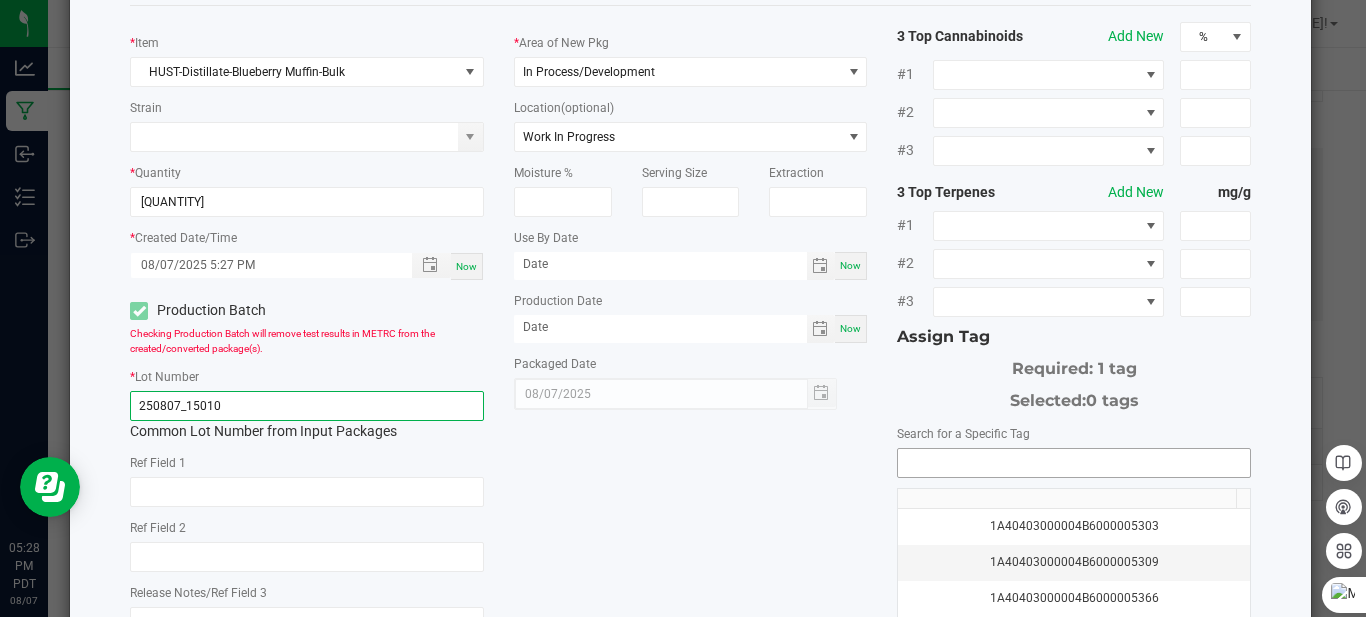 type on "250807_15010" 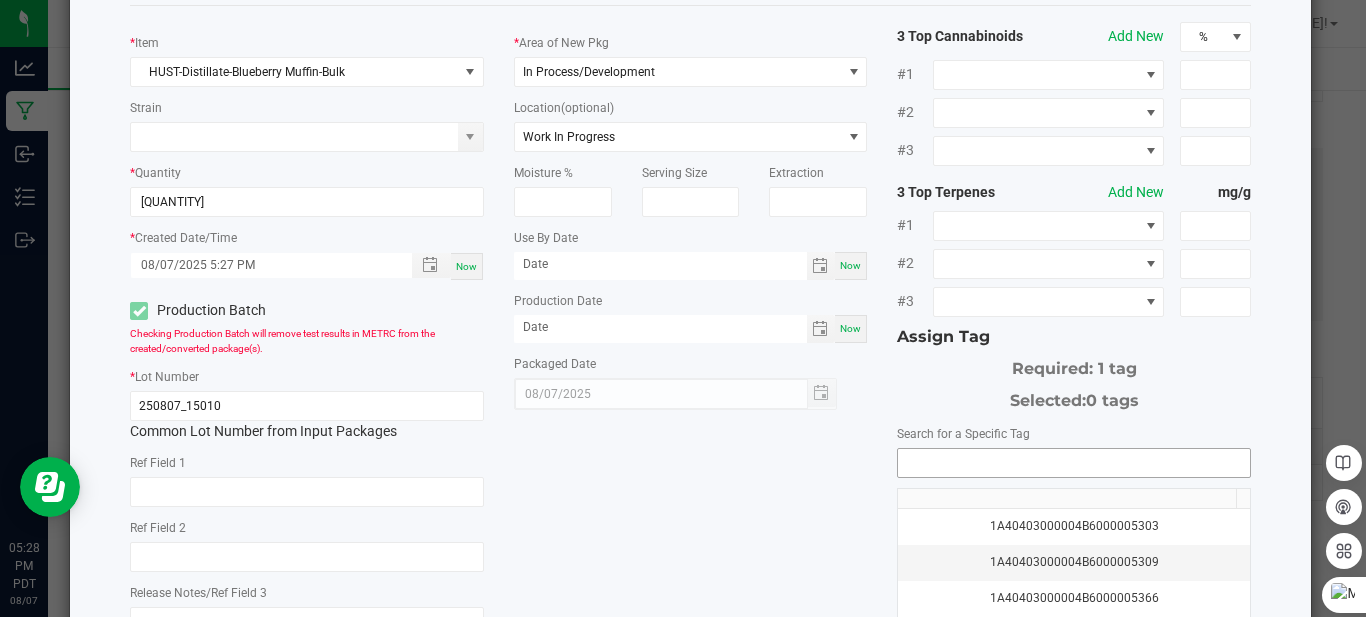 click at bounding box center [1074, 463] 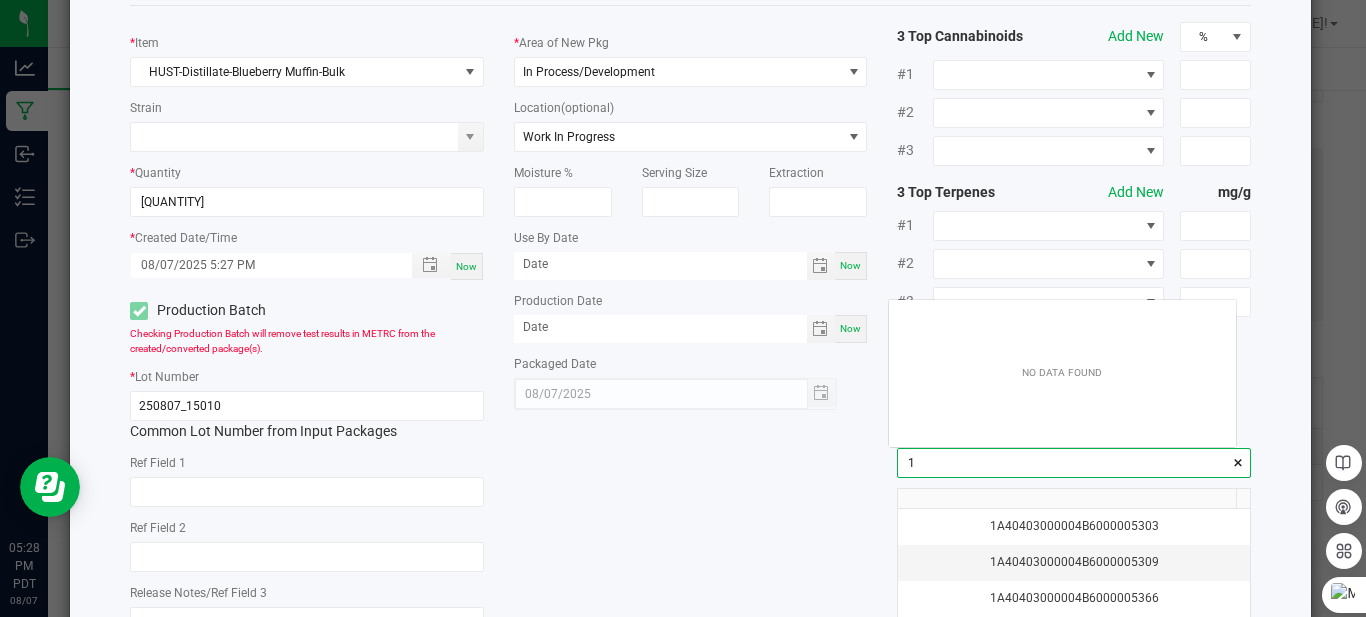 scroll, scrollTop: 99972, scrollLeft: 99653, axis: both 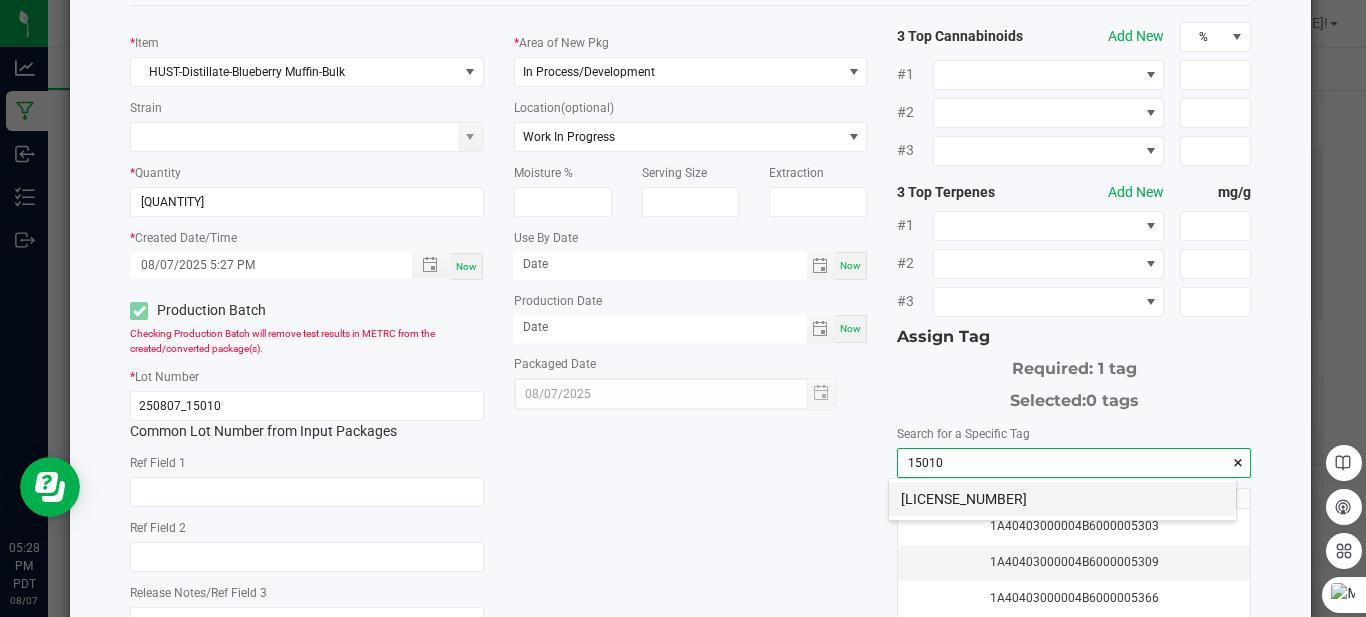 click on "[LICENSE_NUMBER]" at bounding box center (1062, 499) 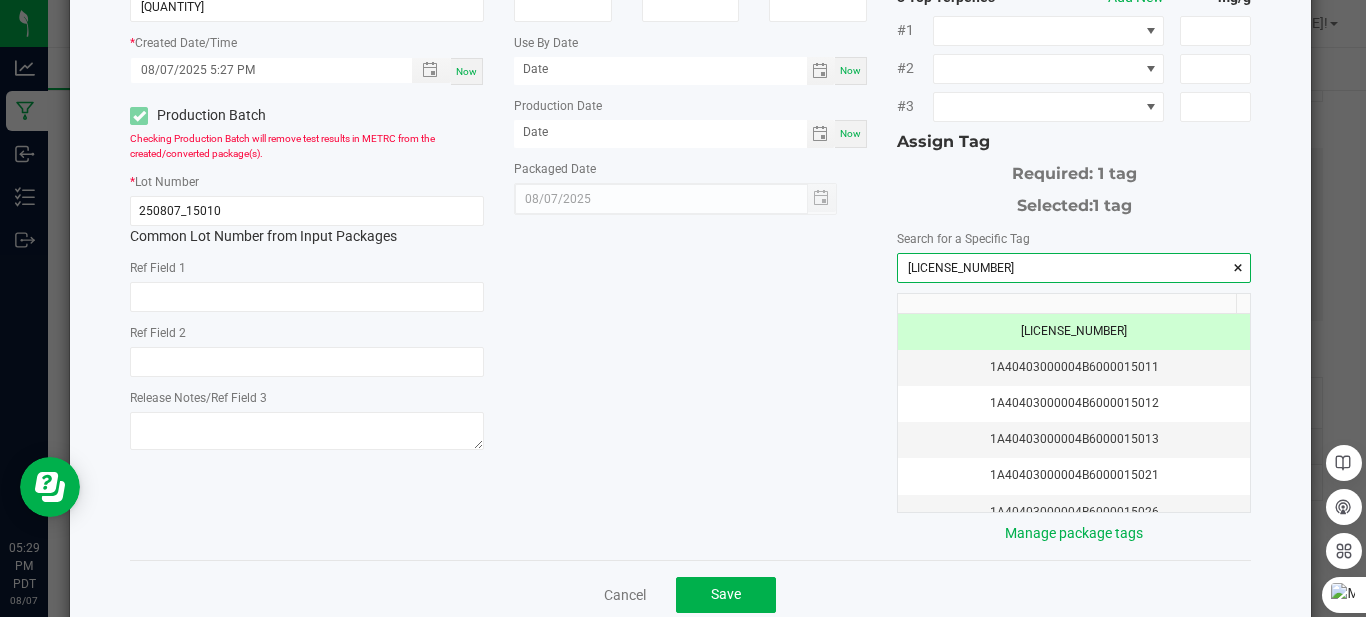 scroll, scrollTop: 338, scrollLeft: 0, axis: vertical 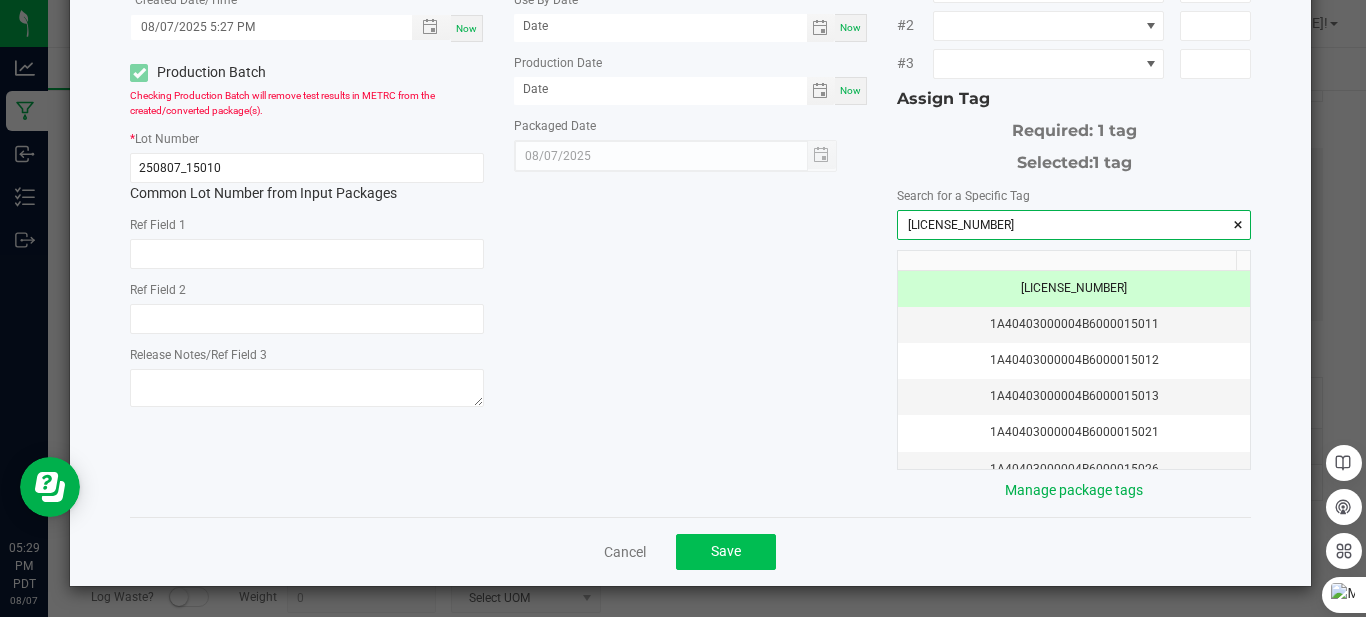 type on "[LICENSE_NUMBER]" 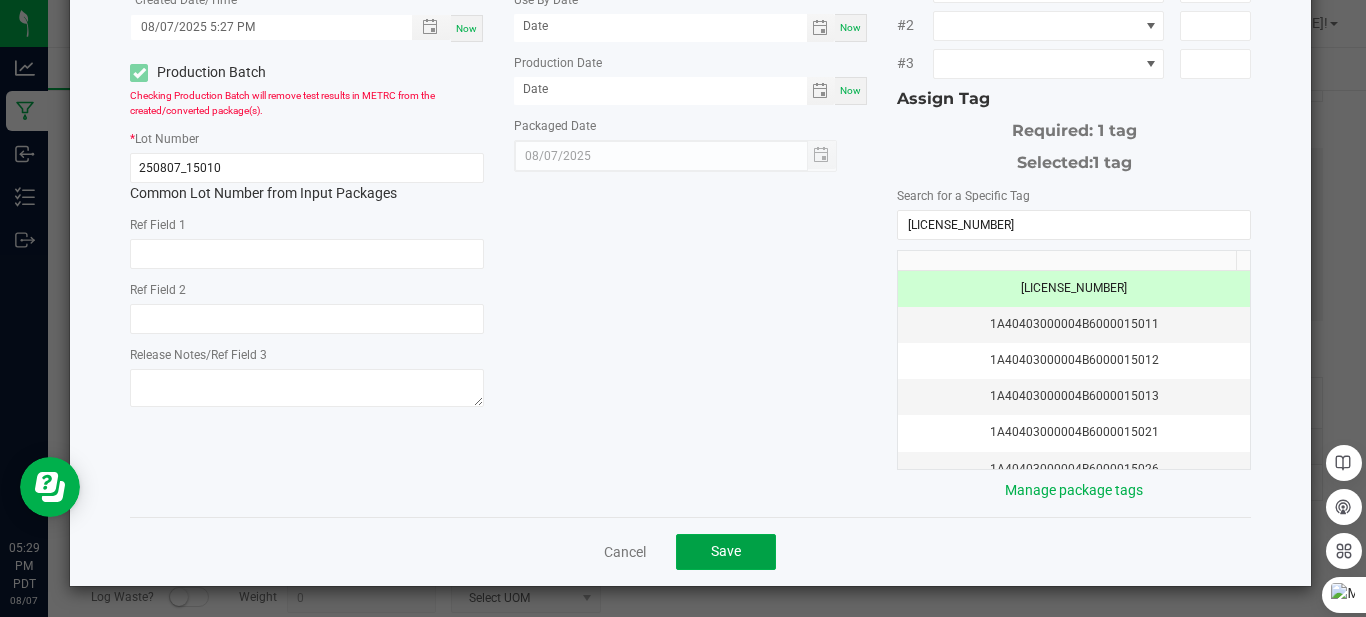 click on "Save" 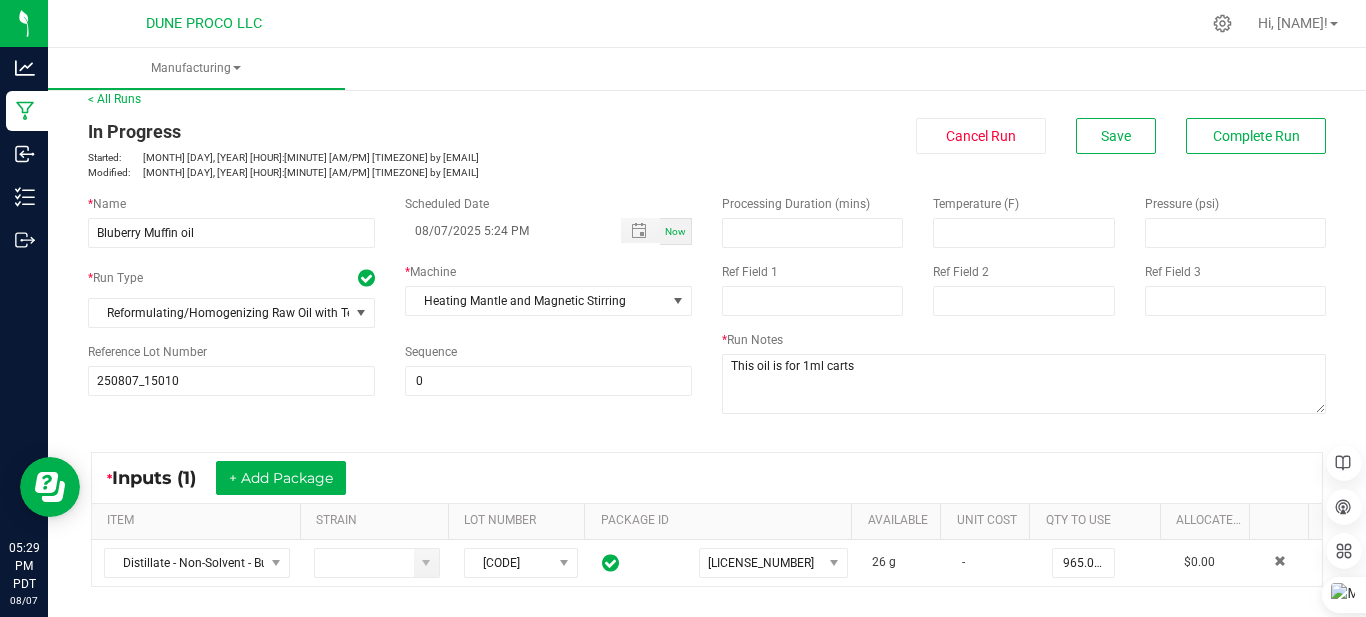 scroll, scrollTop: 0, scrollLeft: 0, axis: both 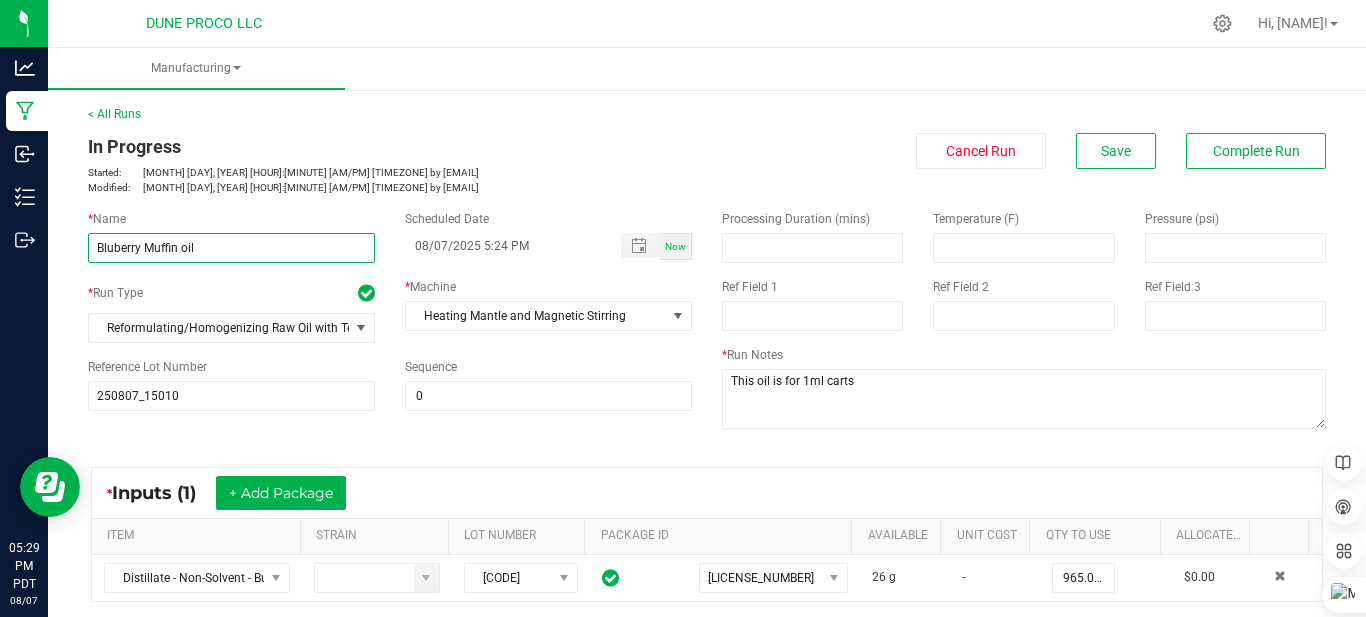 click on "Bluberry Muffin oil" at bounding box center [231, 248] 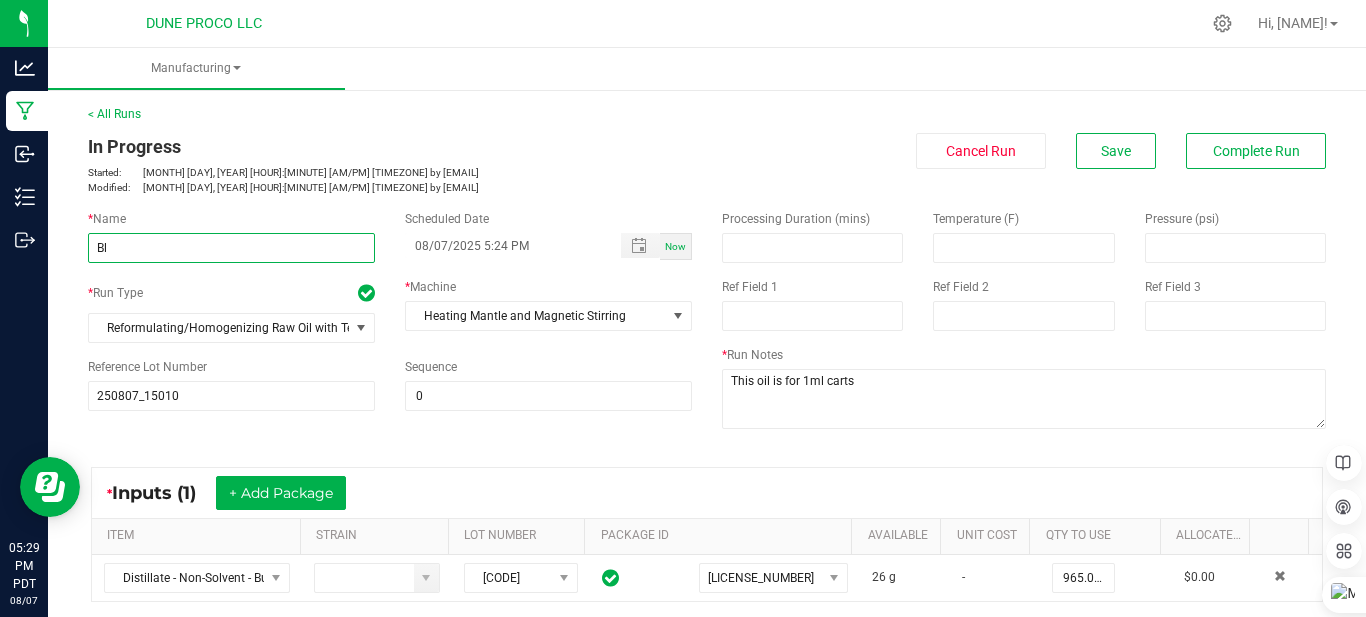 type on "B" 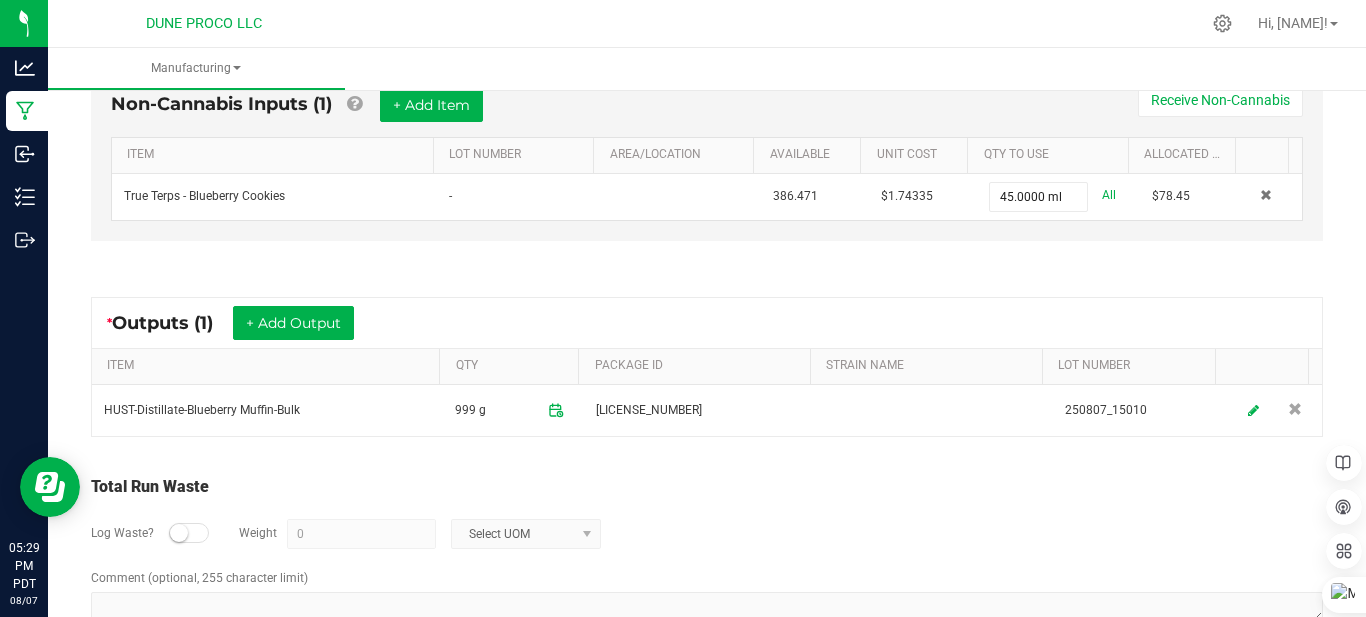 scroll, scrollTop: 628, scrollLeft: 0, axis: vertical 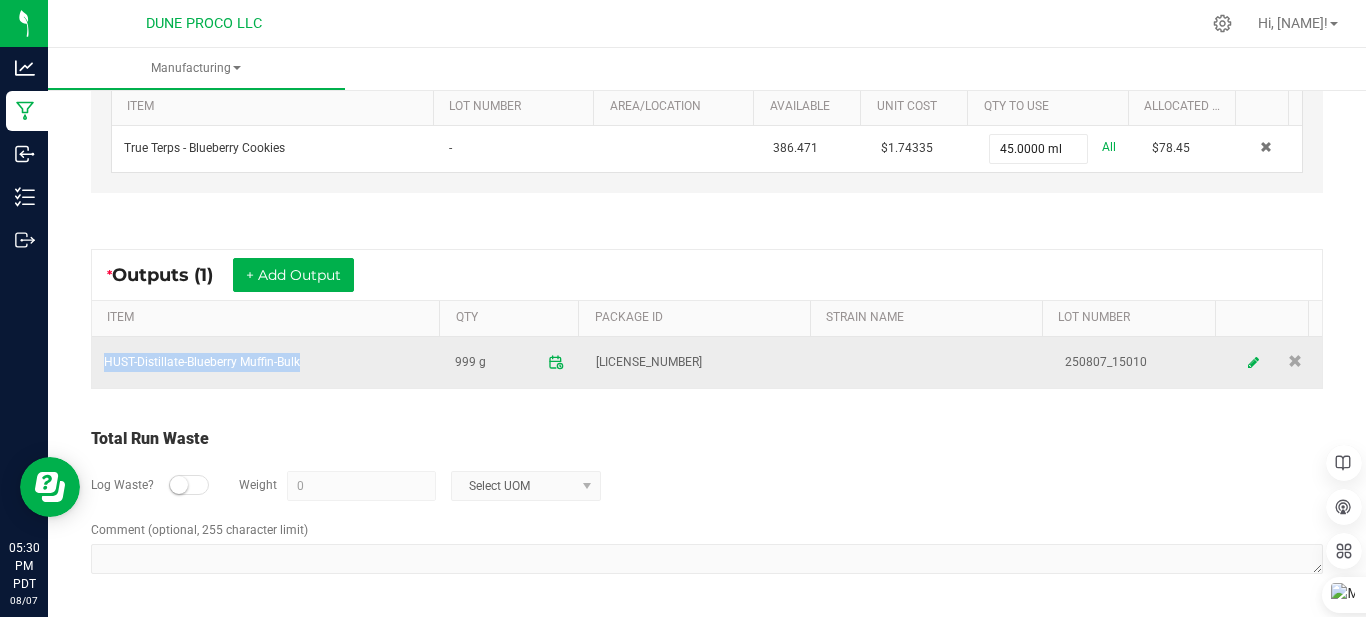 drag, startPoint x: 99, startPoint y: 362, endPoint x: 309, endPoint y: 366, distance: 210.03809 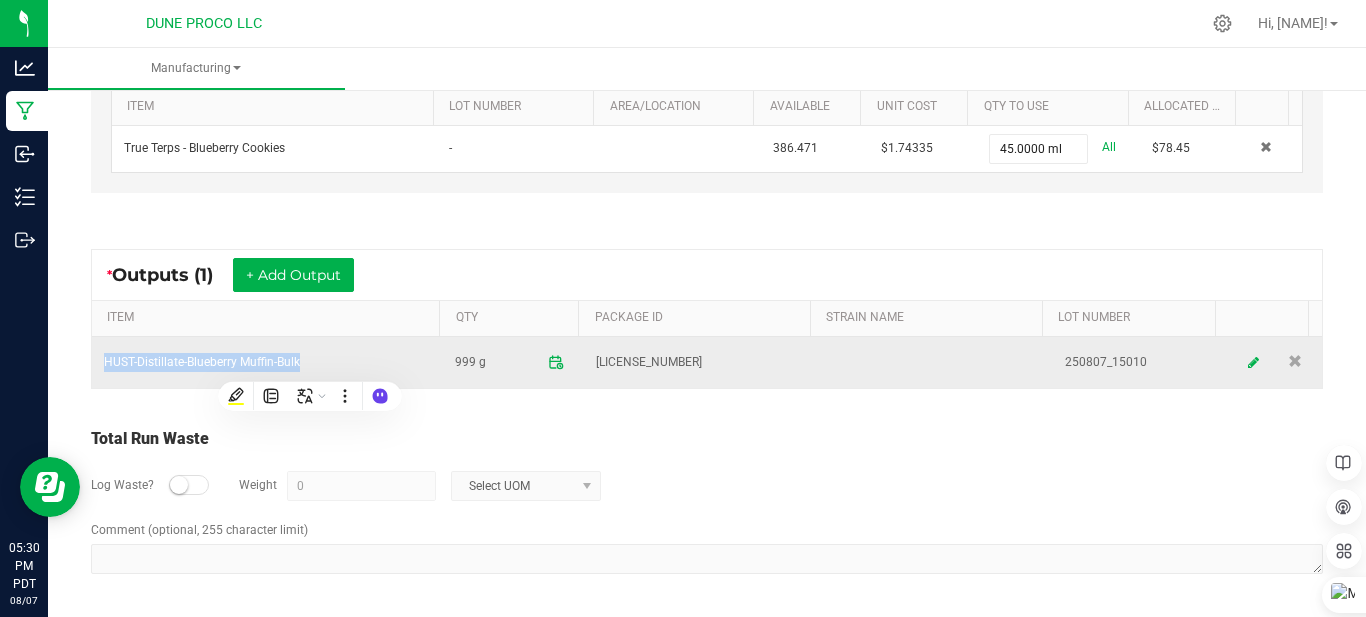 drag, startPoint x: 309, startPoint y: 366, endPoint x: 263, endPoint y: 364, distance: 46.043457 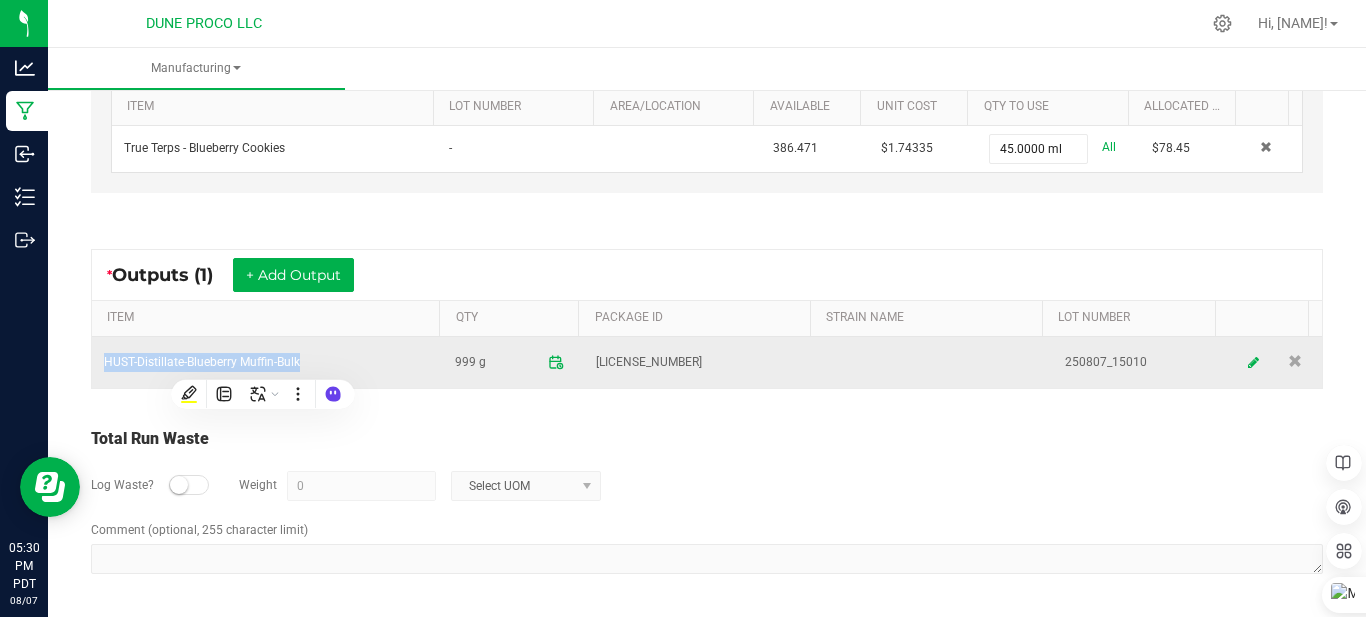 copy on "HUST-Distillate-Blueberry Muffin-Bulk" 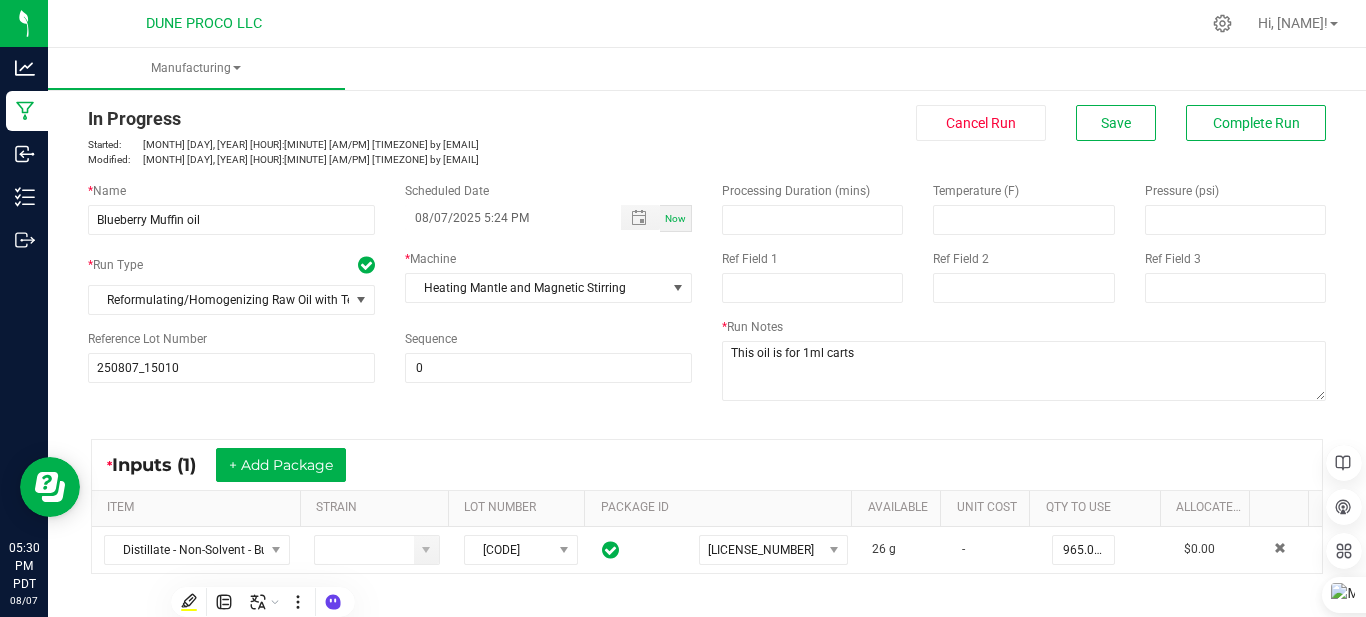 scroll, scrollTop: 0, scrollLeft: 0, axis: both 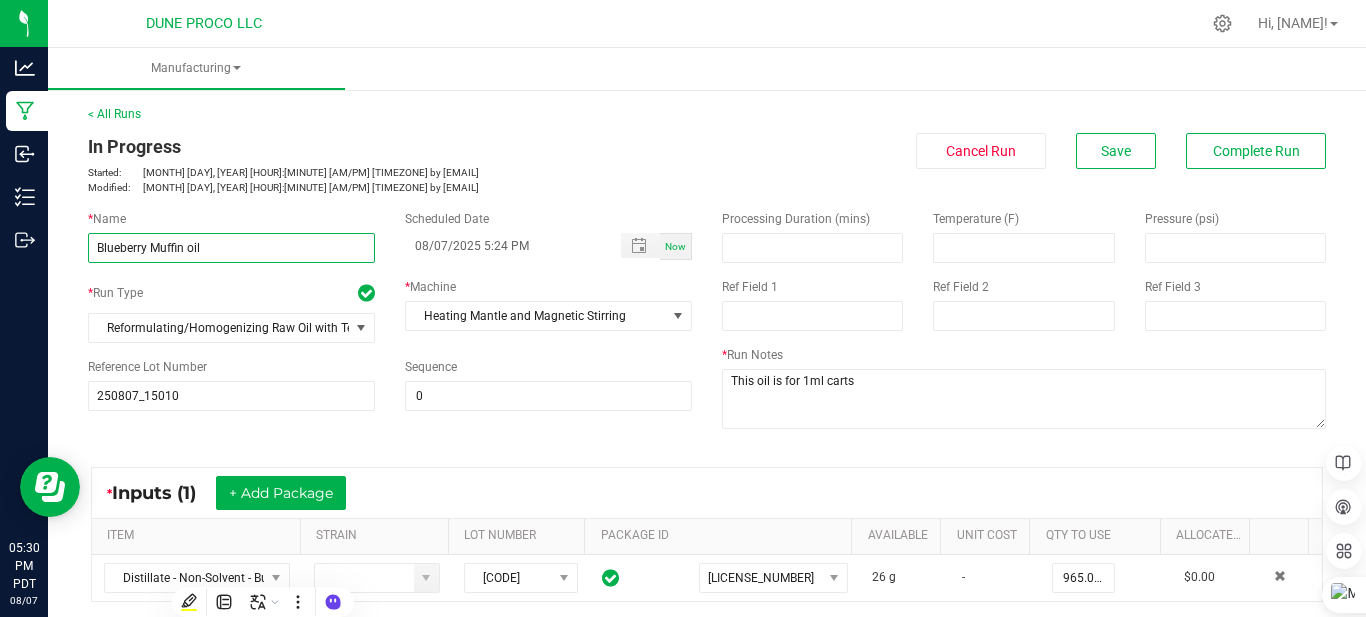 click on "Blueberry Muffin oil" at bounding box center (231, 248) 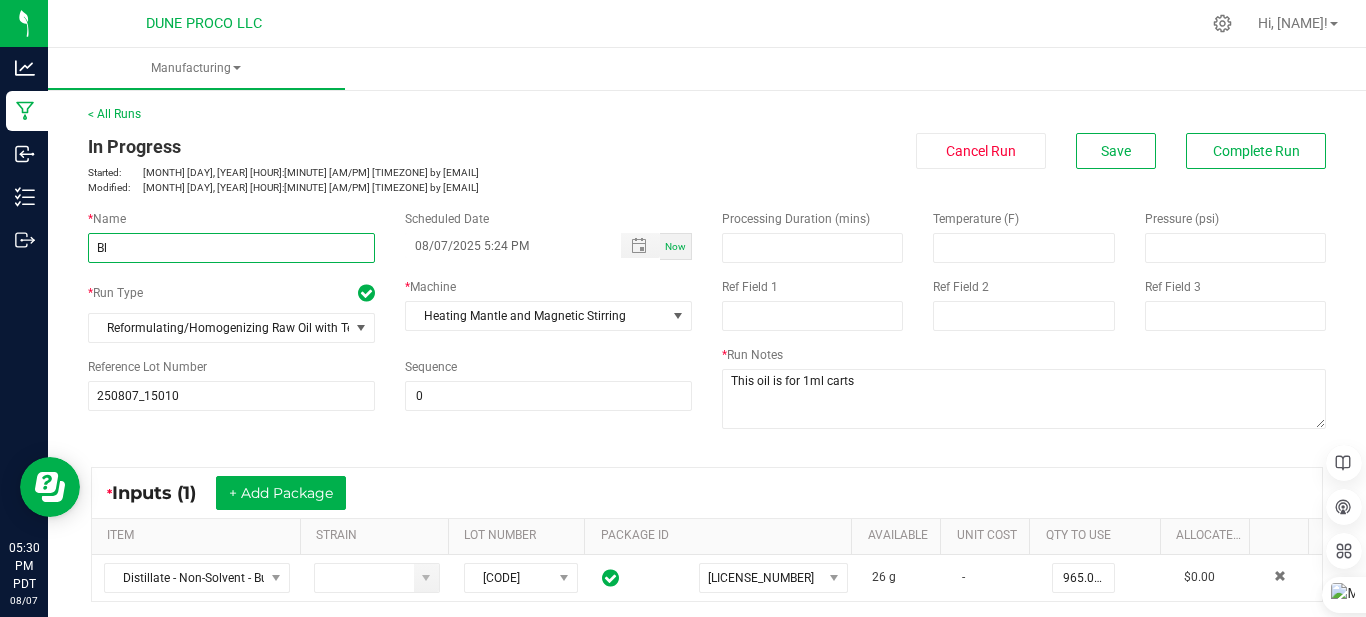 type on "B" 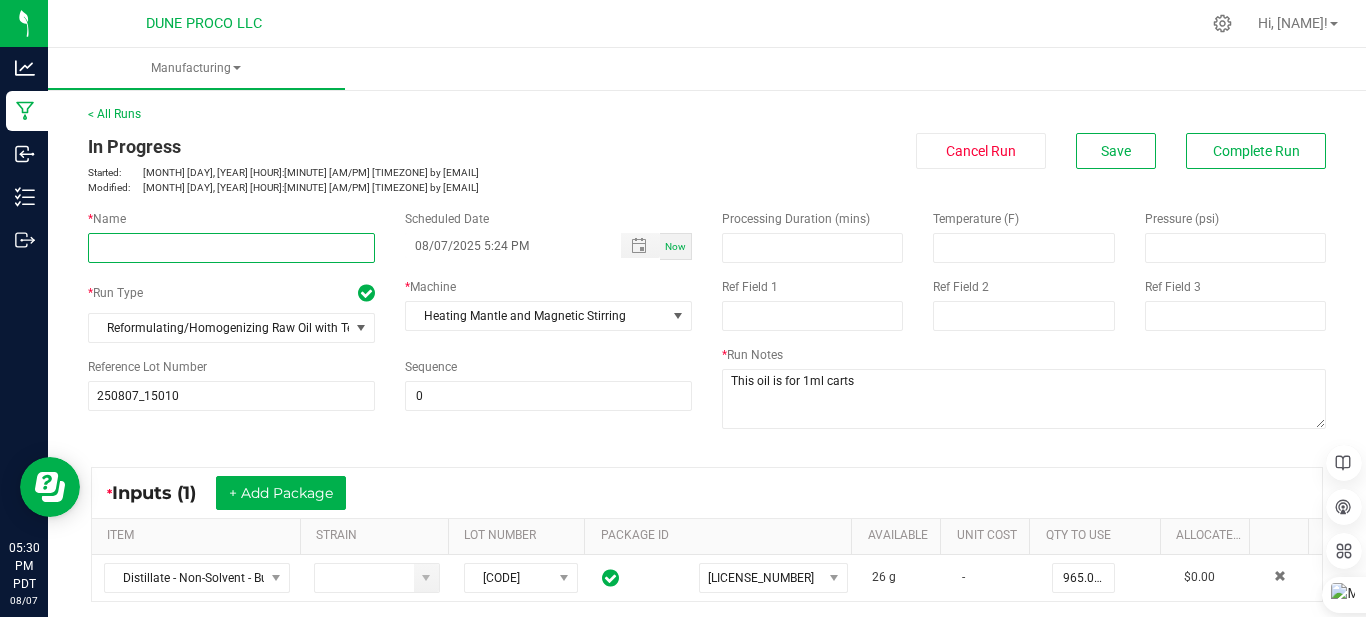 paste on "HUST-Distillate-Blueberry Muffin-Bulk" 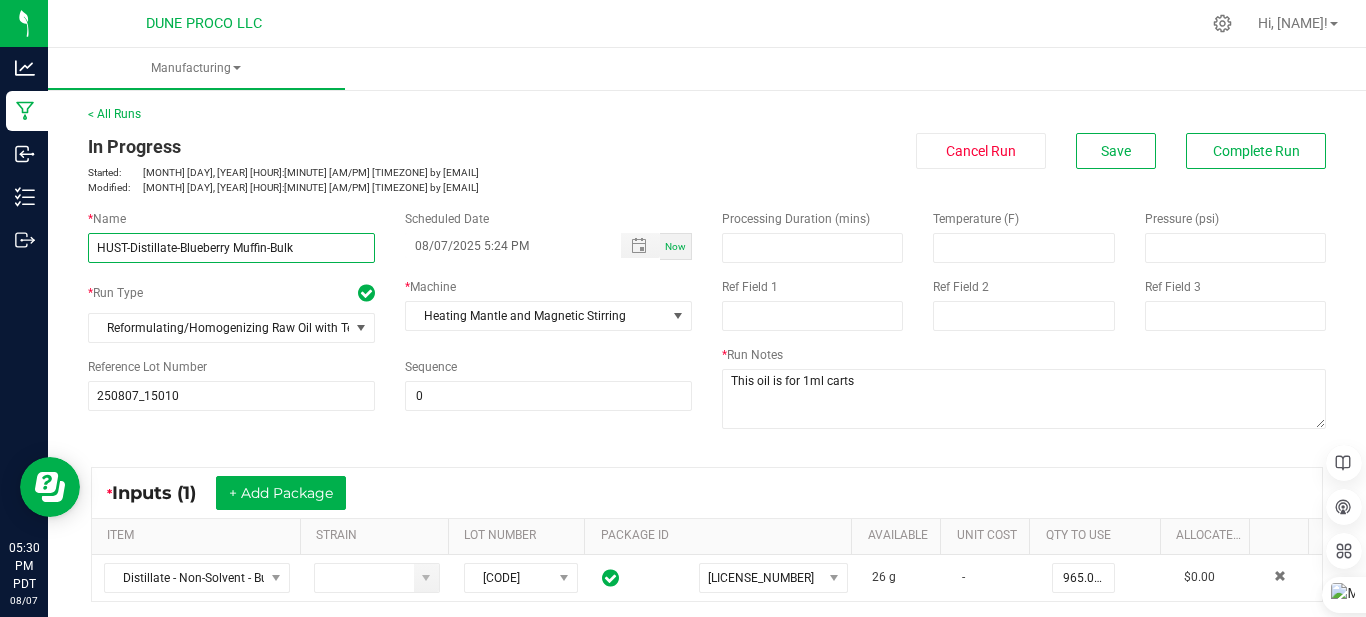type on "HUST-Distillate-Blueberry Muffin-Bulk" 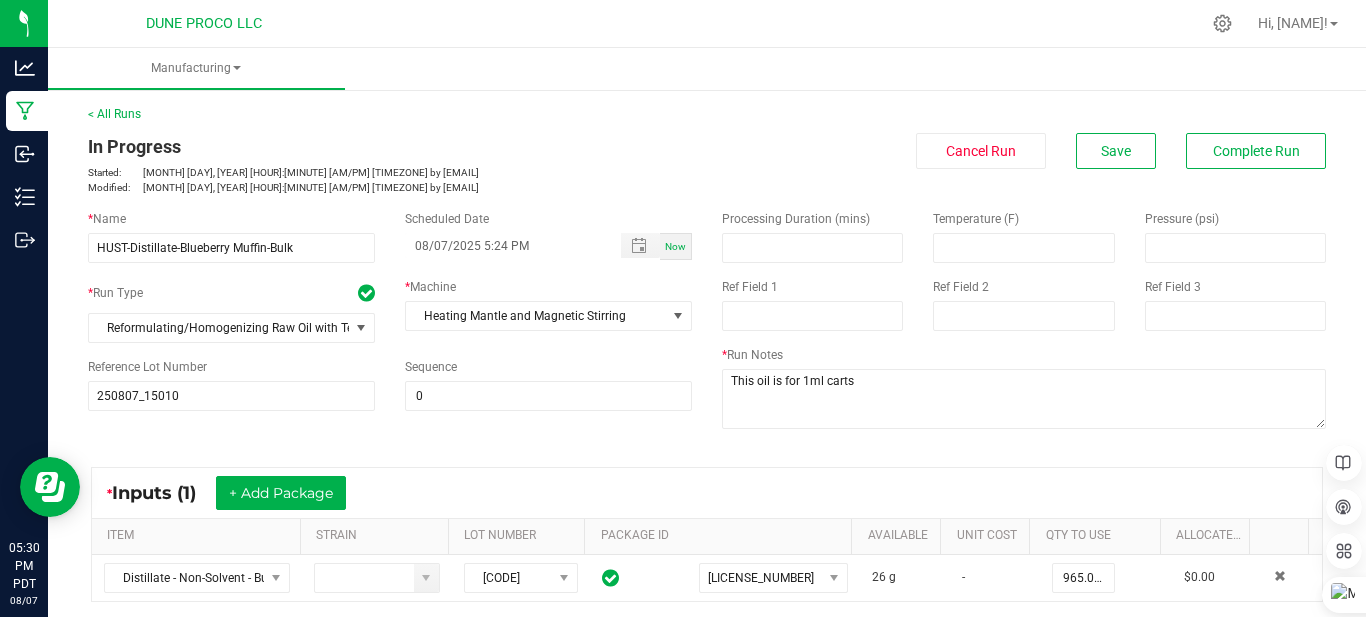 click on "< All Runs   In Progress  Started:  Aug 7, 2025 5:26 PM PDT by [EMAIL]   Modified:   Aug 7, 2025 5:26 PM PDT by [EMAIL]   Cancel Run   Save   Complete Run   *   Name  HUST-Distillate-Blueberry Muffin-Bulk  Scheduled Date  08/07/2025 5:24 PM Now  *   Run Type
Reformulating/Homogenizing Raw Oil with Terpenes  *   Machine  Heating Mantle and Magnetic Stirring   Reference Lot Number  250807_15010  Sequence  0  Processing Duration (mins)   Temperature (F)   Pressure (psi)   Ref Field 1   Ref Field 2   Ref Field 3   *   Run Notes                  *    Inputs (1)   + Add Package  ITEM STRAIN LOT NUMBER PACKAGE ID AVAILABLE Unit Cost QTY TO USE Allocated Cost Distillate - Non-Solvent - Bulk-3247462 TR-DIS-NS-070925-12
1A4040300000F43000040985 26   g  -  965.0000 g  $0.00  Non-Cannabis Inputs (1)  + Add Item   Receive Non-Cannabis  ITEM LOT NUMBER AREA/LOCATION AVAILABLE Unit Cost QTY TO USE" at bounding box center [707, 665] 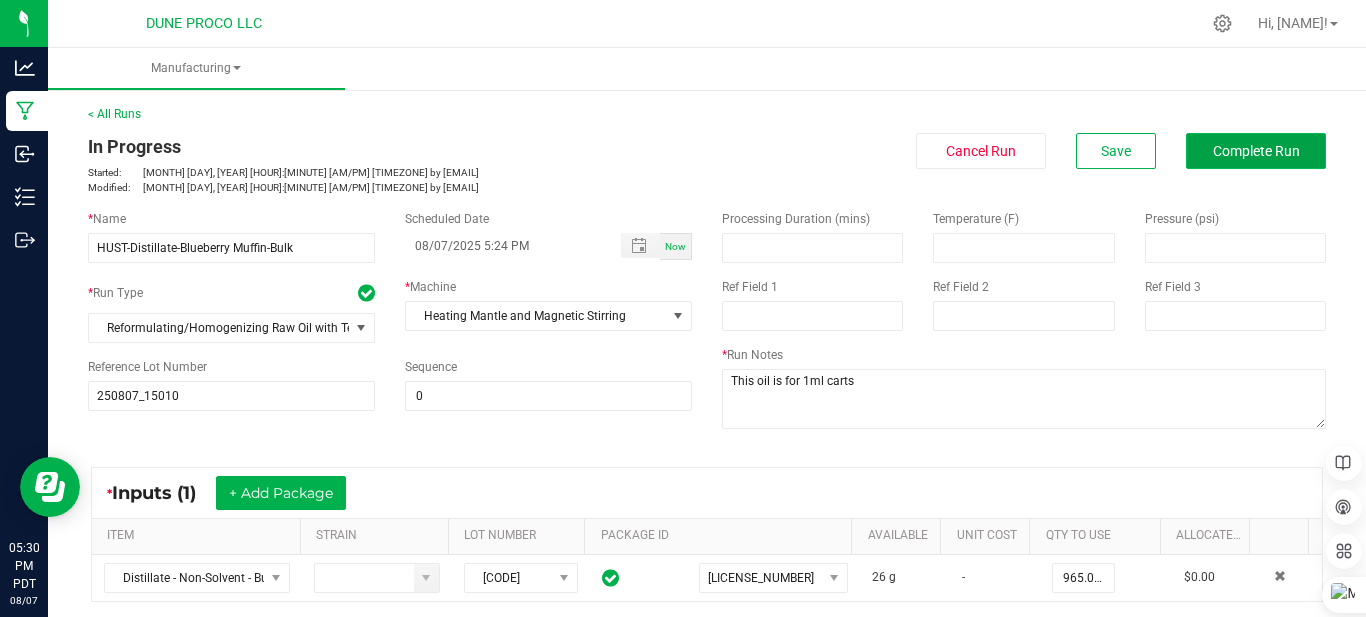 click on "Complete Run" at bounding box center (1256, 151) 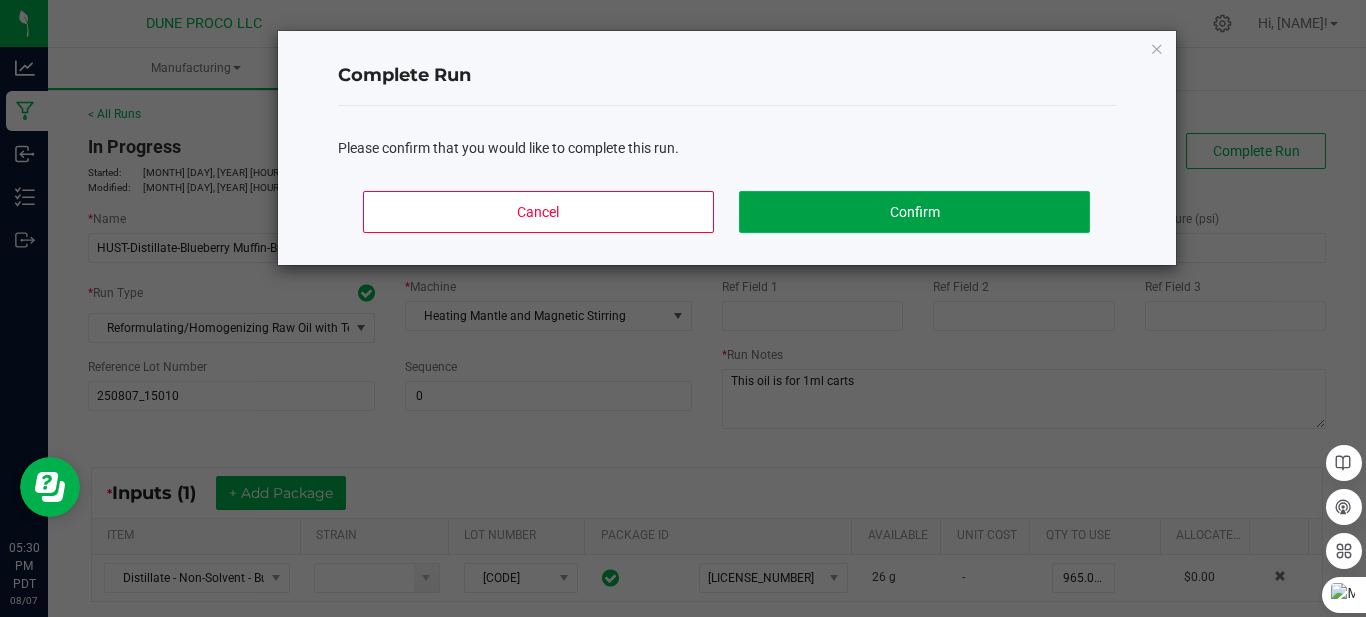click on "Confirm" 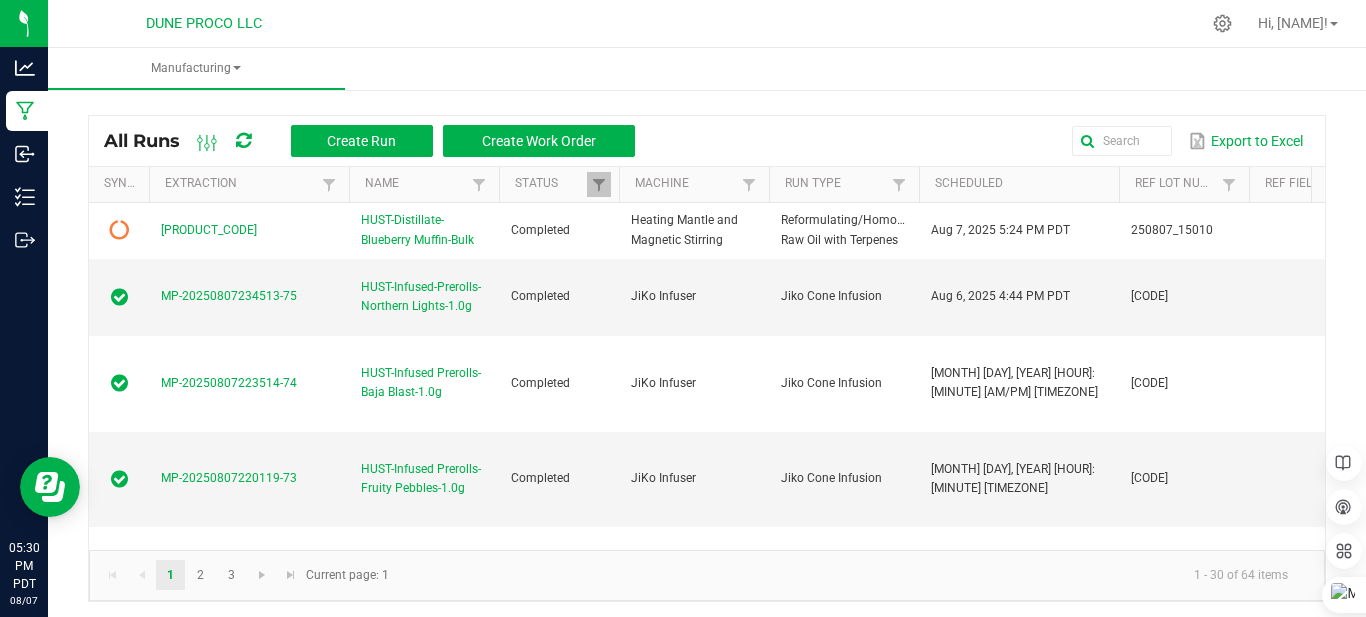 click at bounding box center [243, 141] 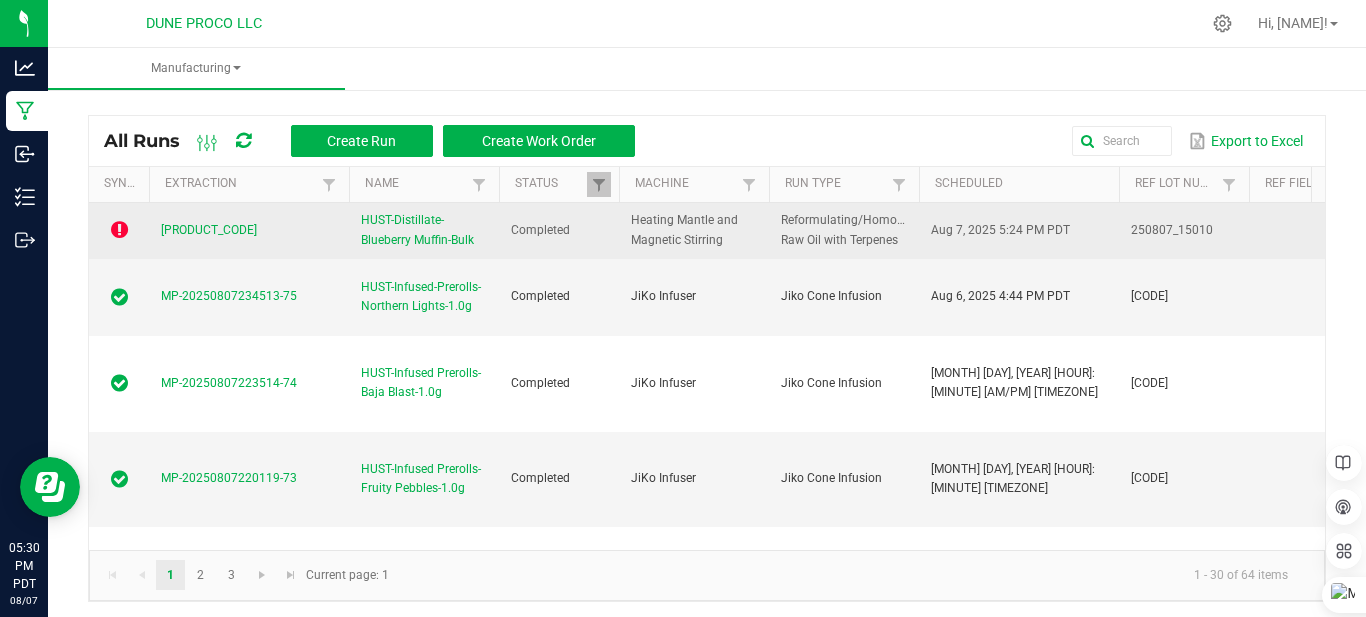 click at bounding box center [119, 230] 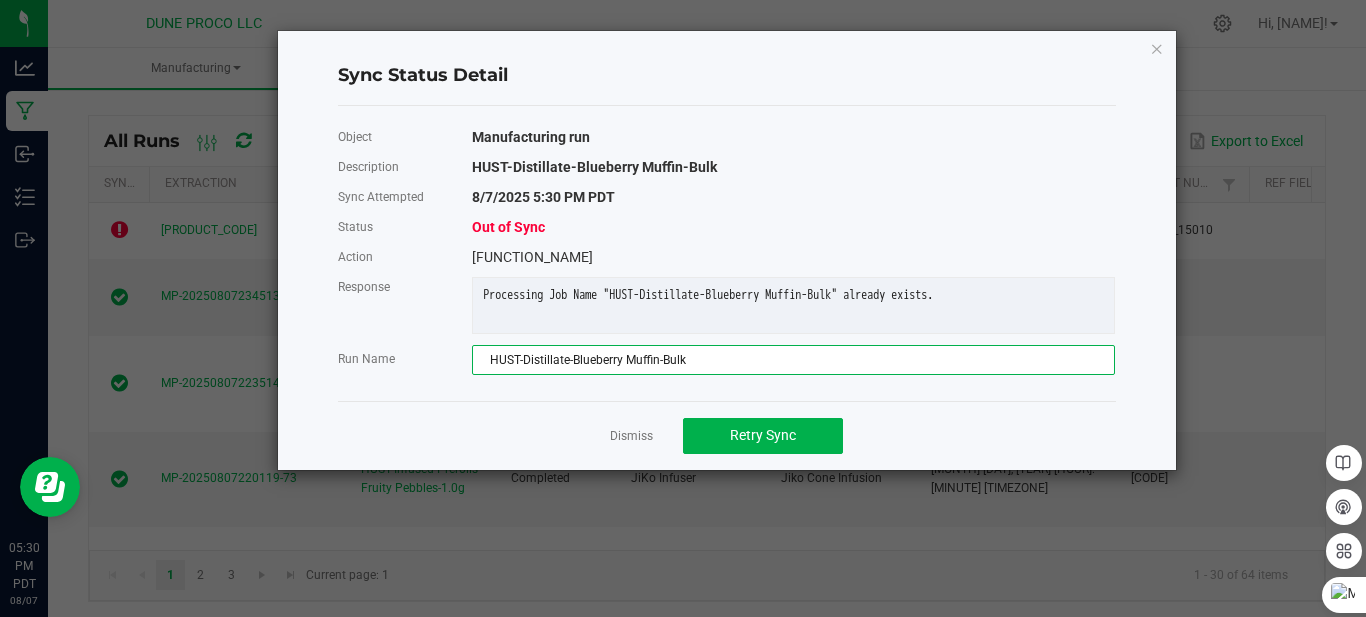 drag, startPoint x: 736, startPoint y: 379, endPoint x: 752, endPoint y: 382, distance: 16.27882 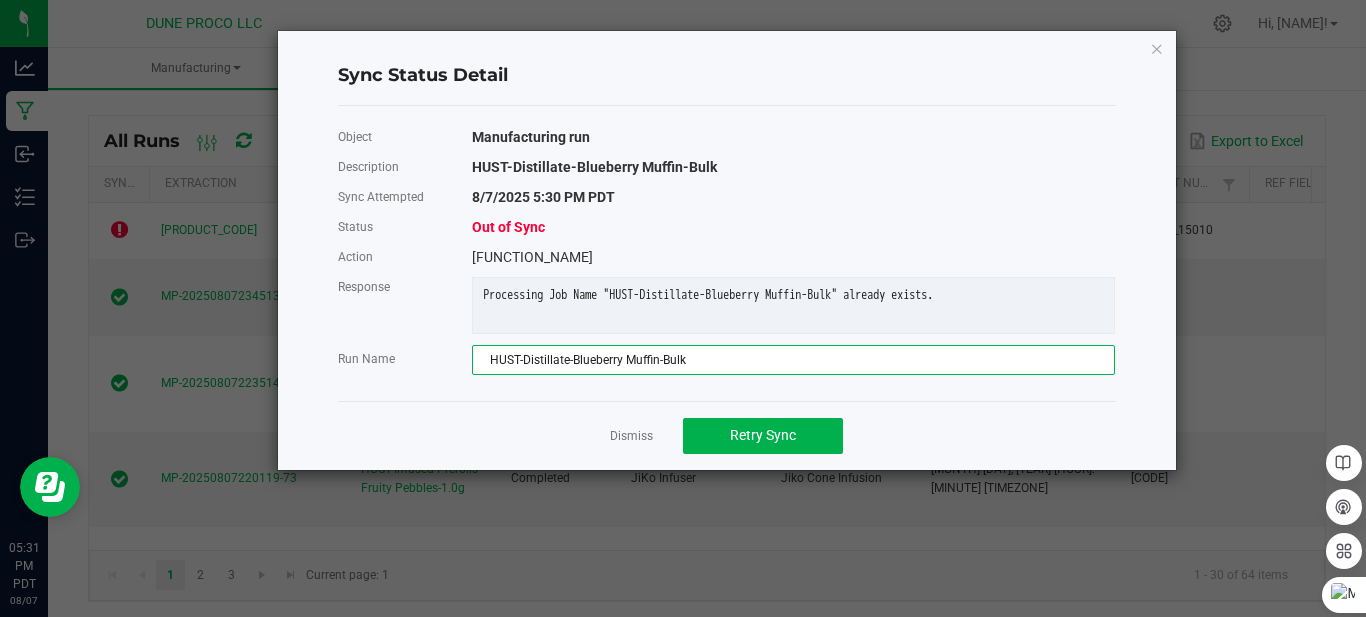 click on "HUST-Distillate-Blueberry Muffin-Bulk" at bounding box center [793, 360] 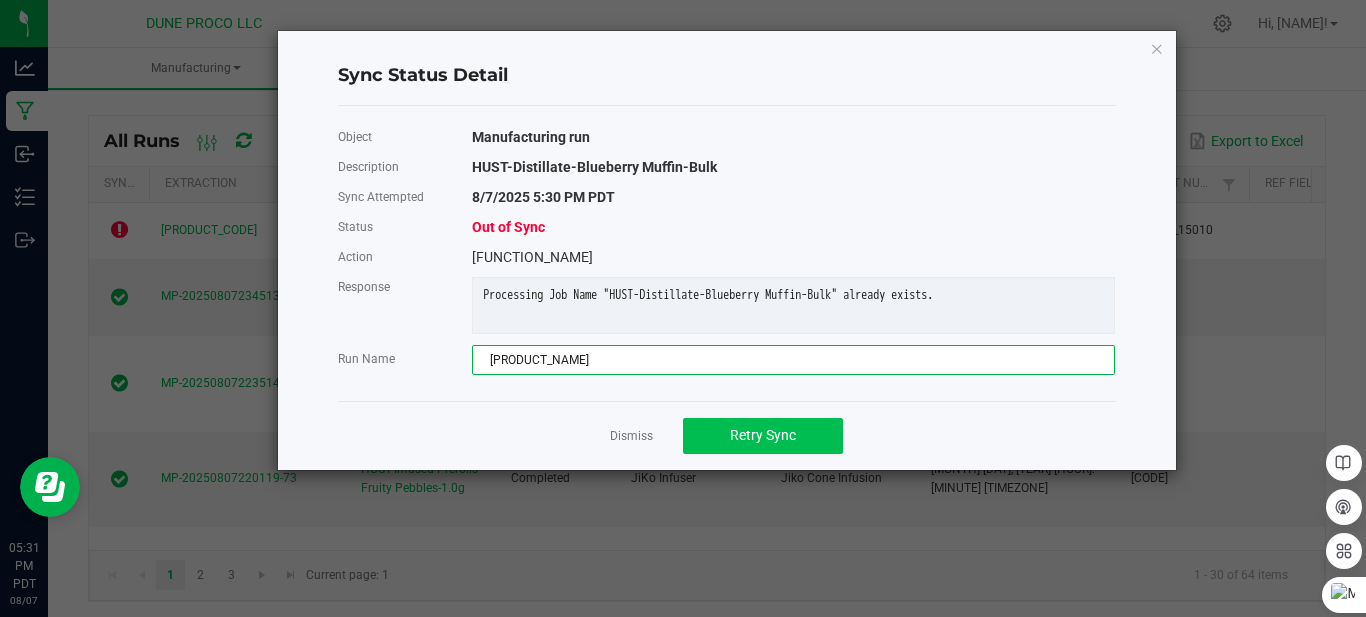type on "[PRODUCT_NAME]" 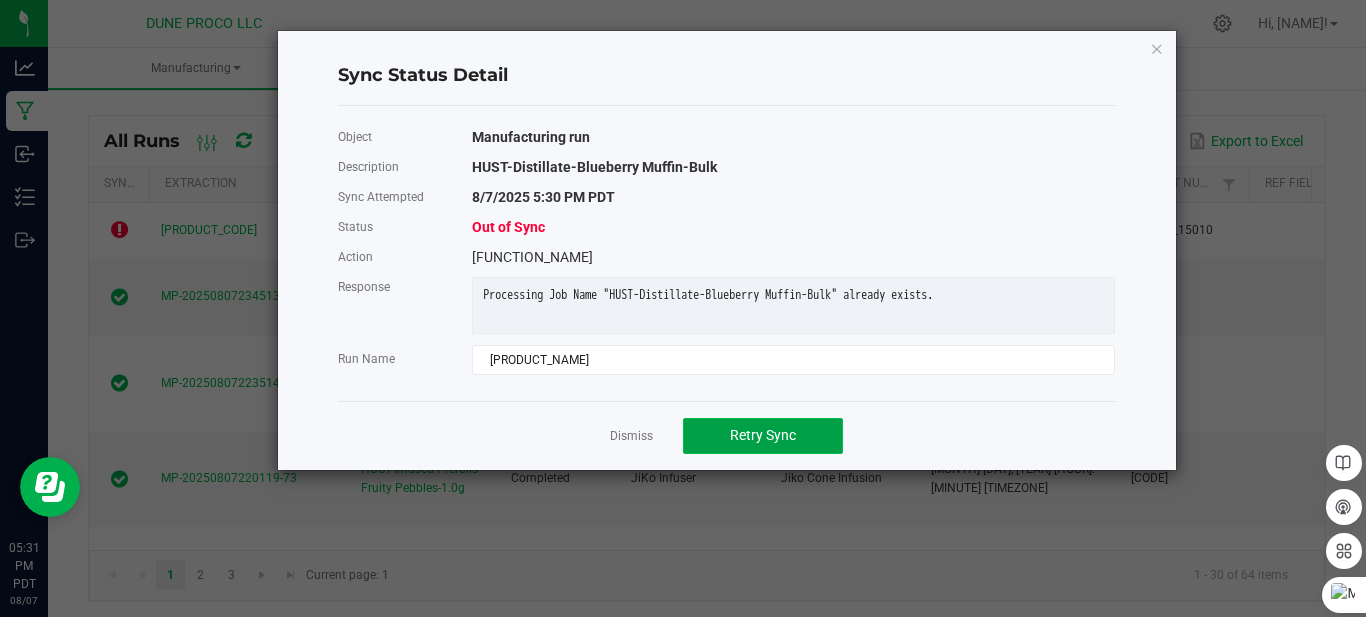 click on "Retry Sync" 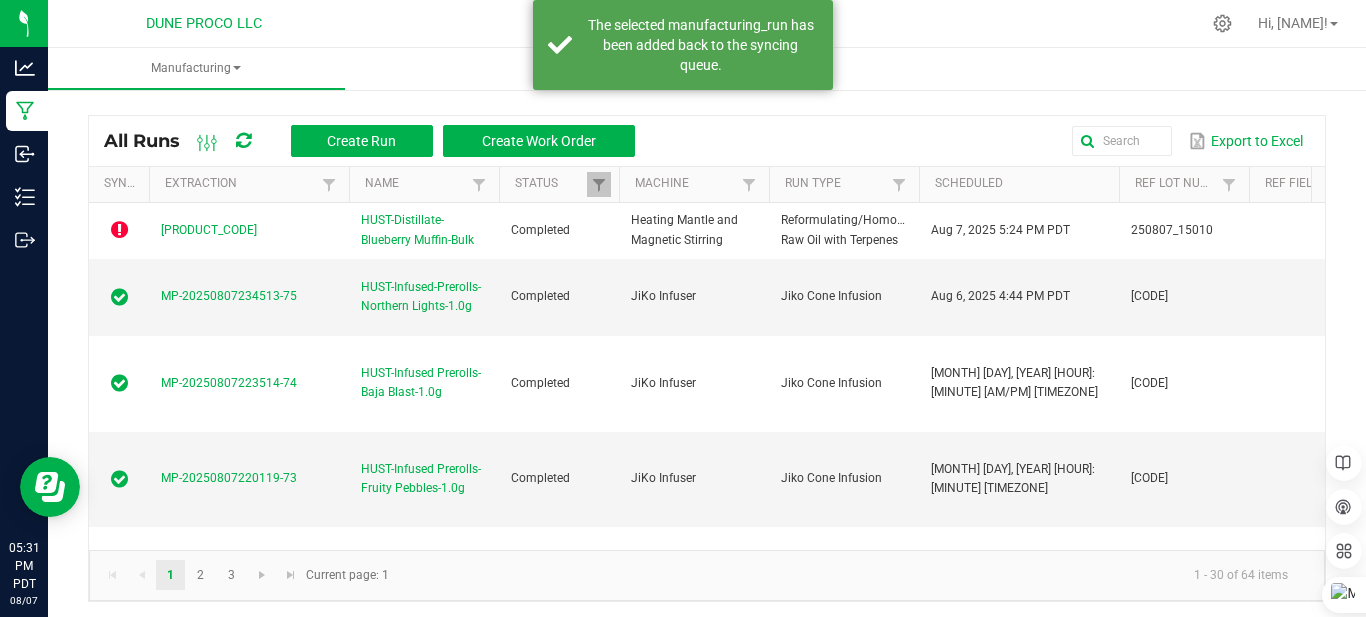 click at bounding box center [243, 141] 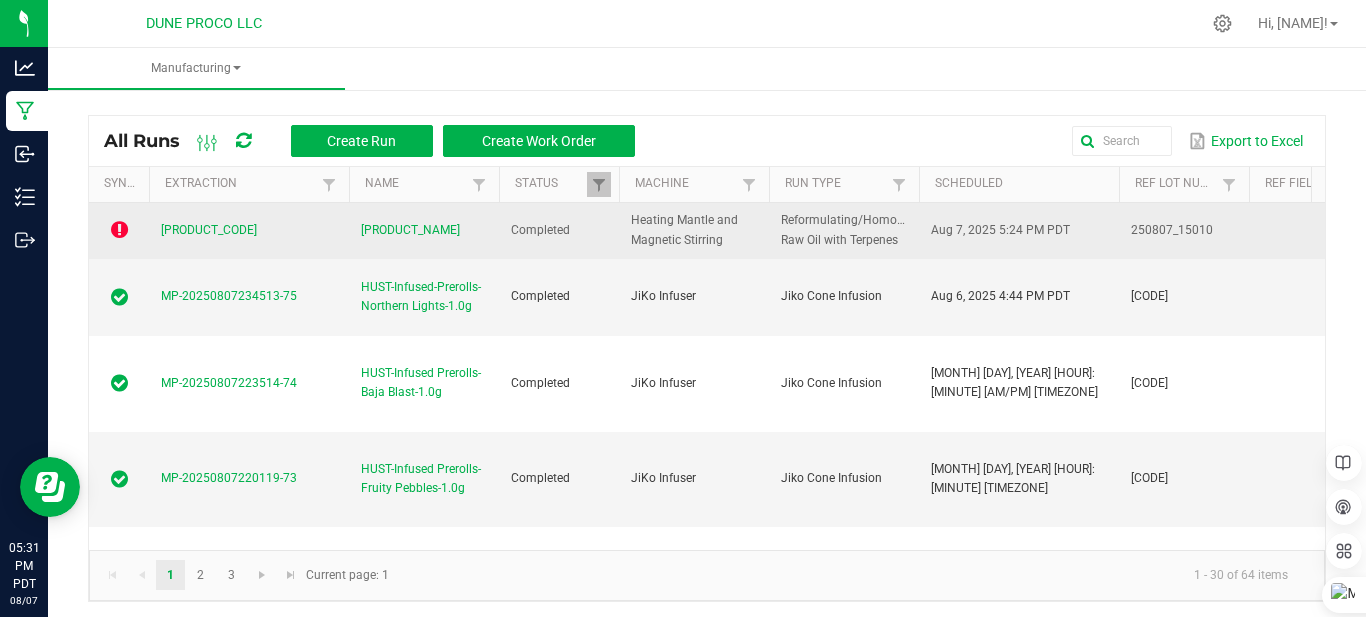 click at bounding box center (119, 230) 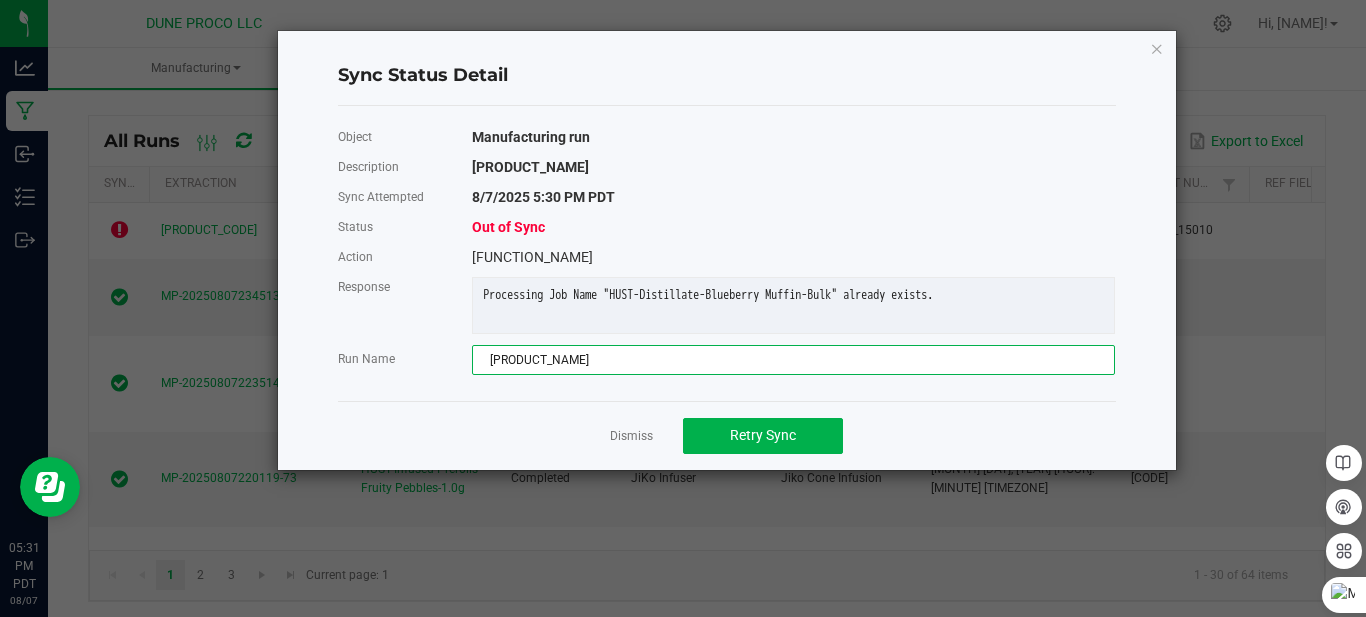 click on "[PRODUCT_NAME]" at bounding box center (793, 360) 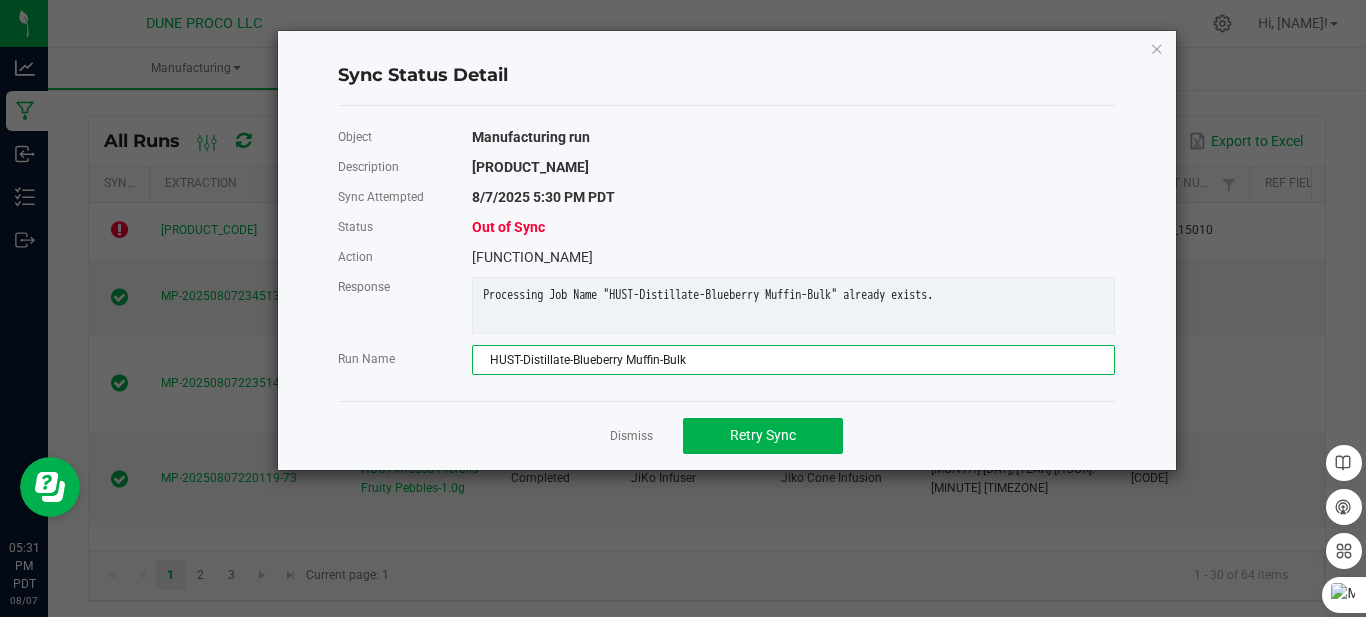 type on "HUST-Distillate-Blueberry Muffin-Bulk" 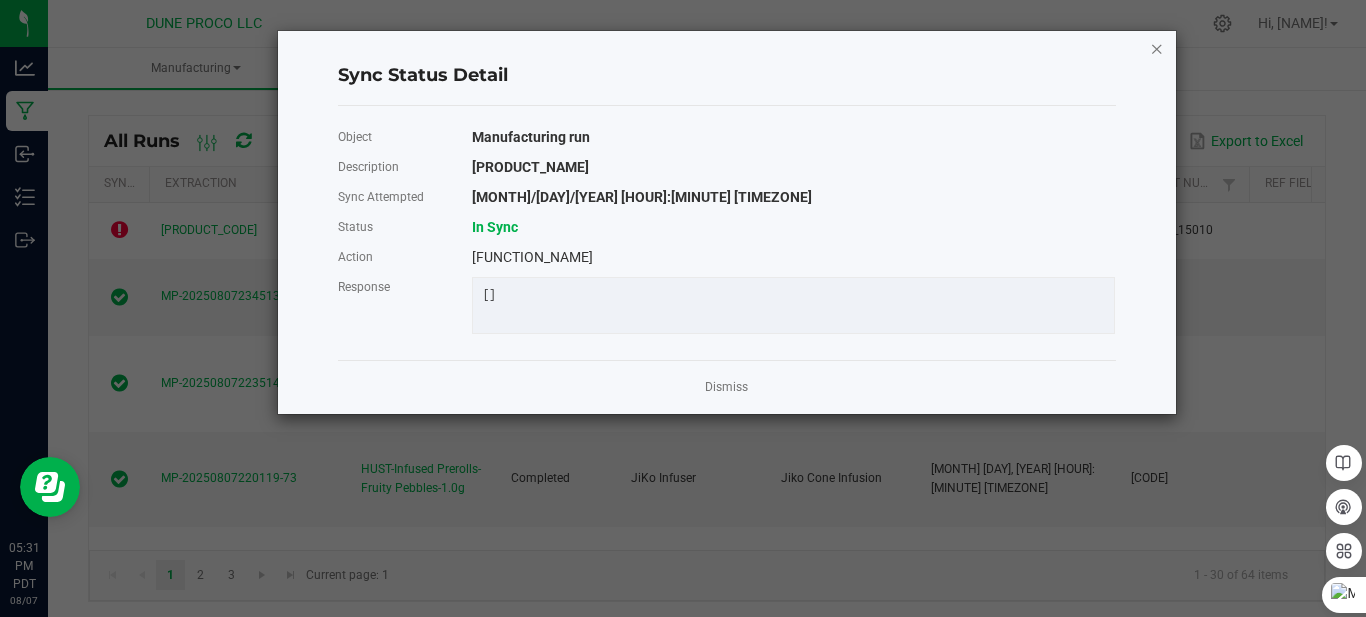click 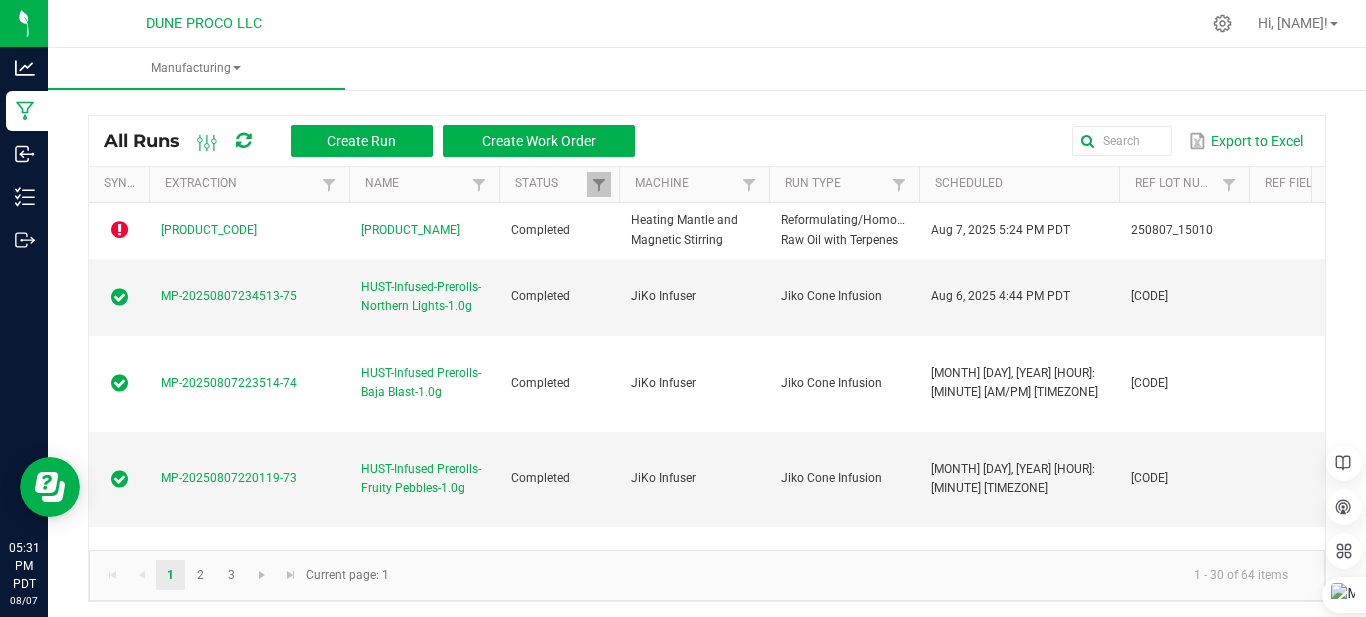 click at bounding box center [243, 141] 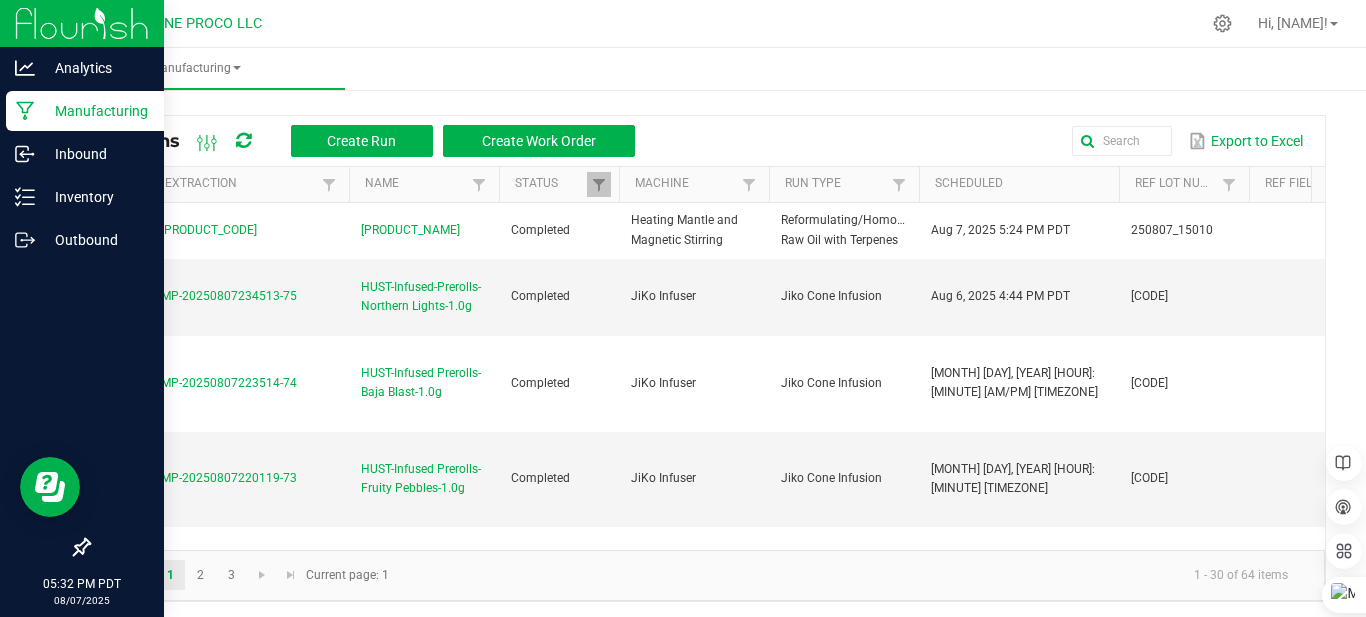 click at bounding box center [82, 23] 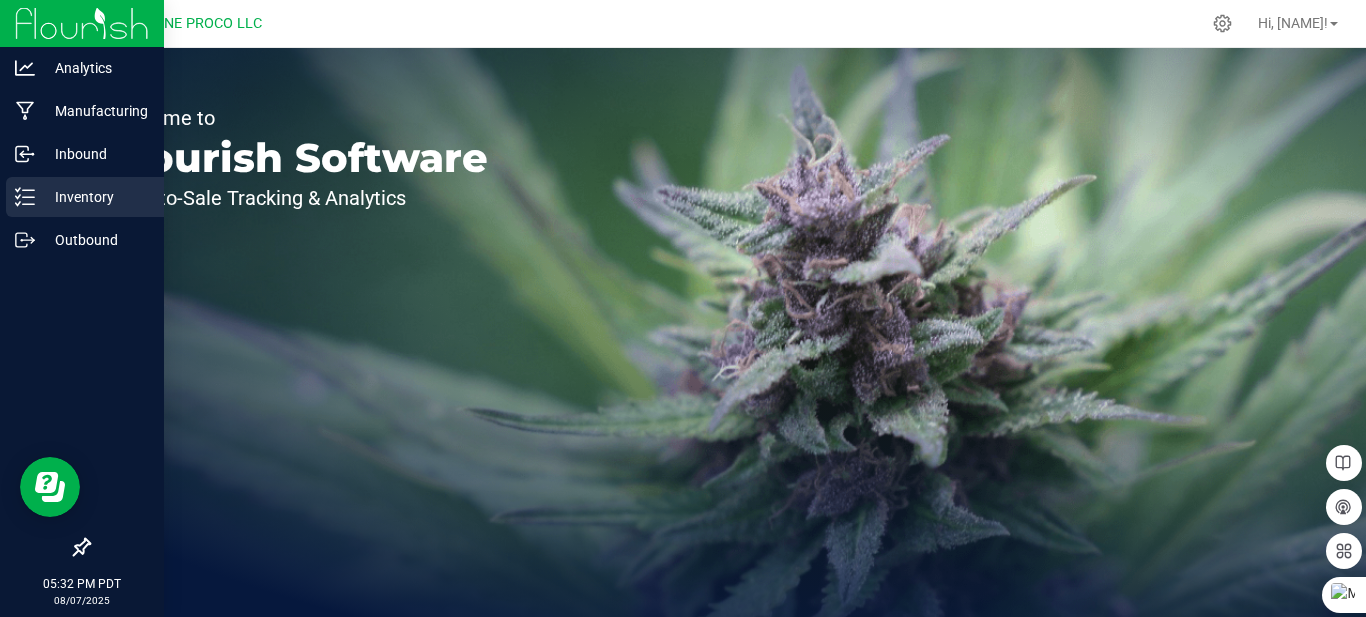 click on "Inventory" at bounding box center (85, 197) 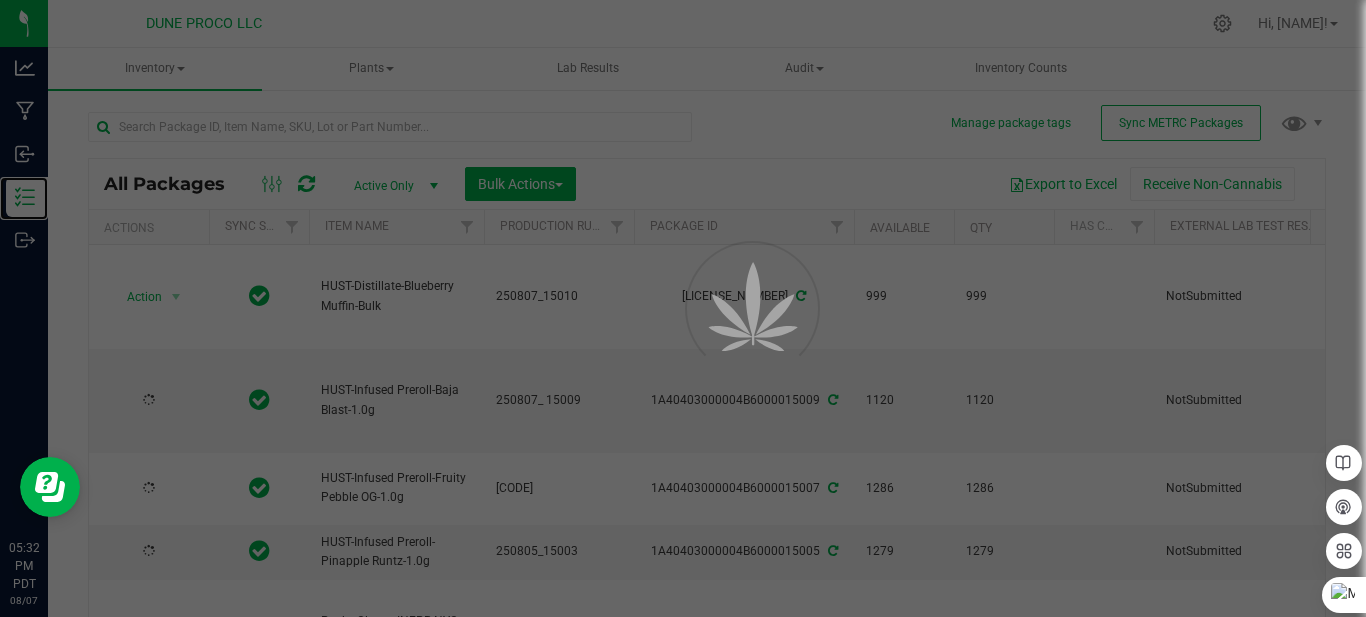 type on "2025-07-16" 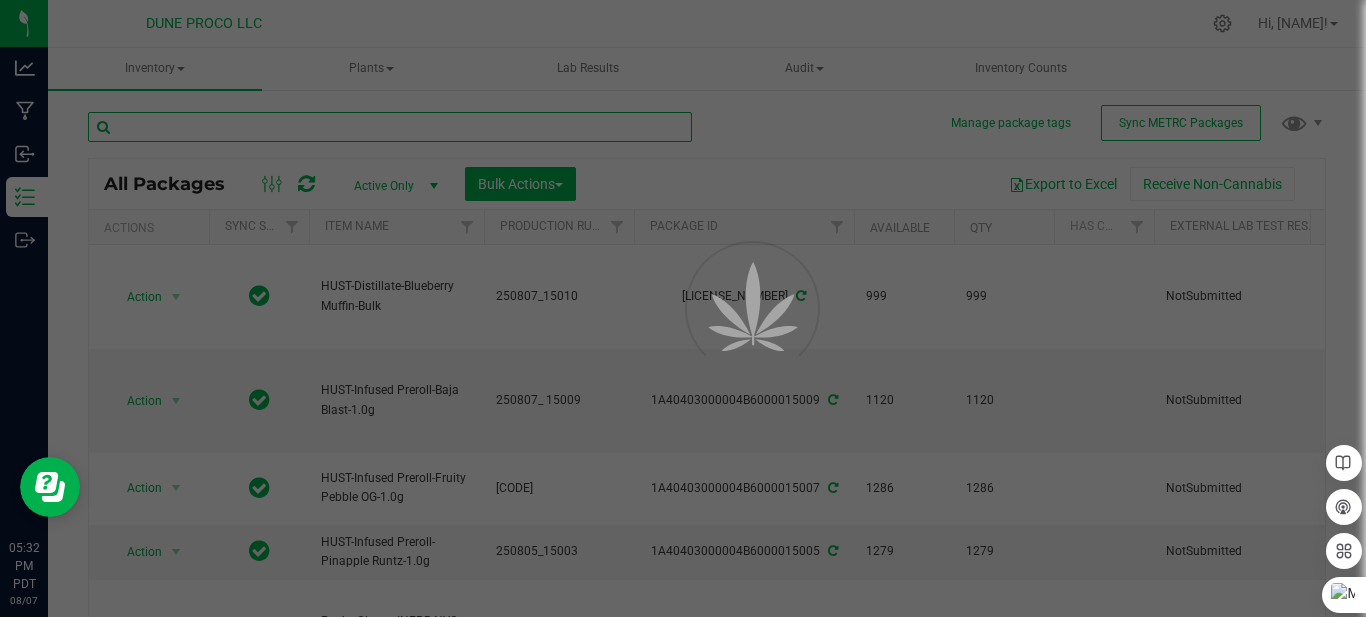 click at bounding box center (390, 127) 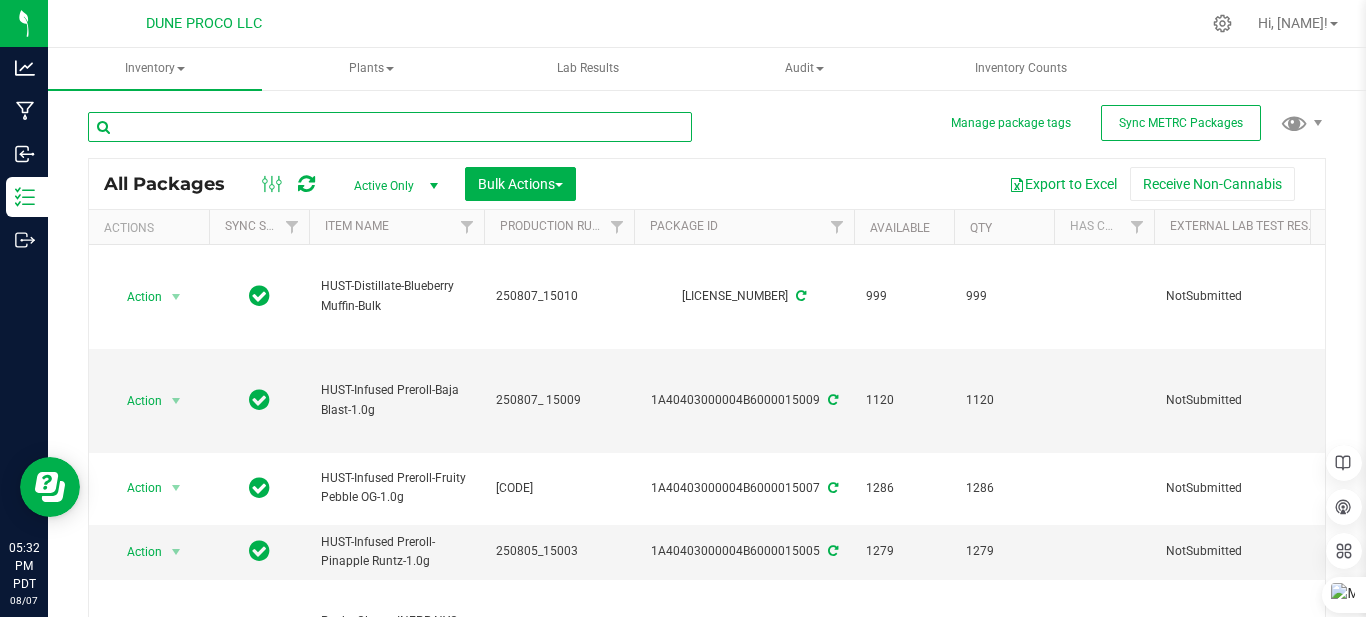 click at bounding box center [390, 127] 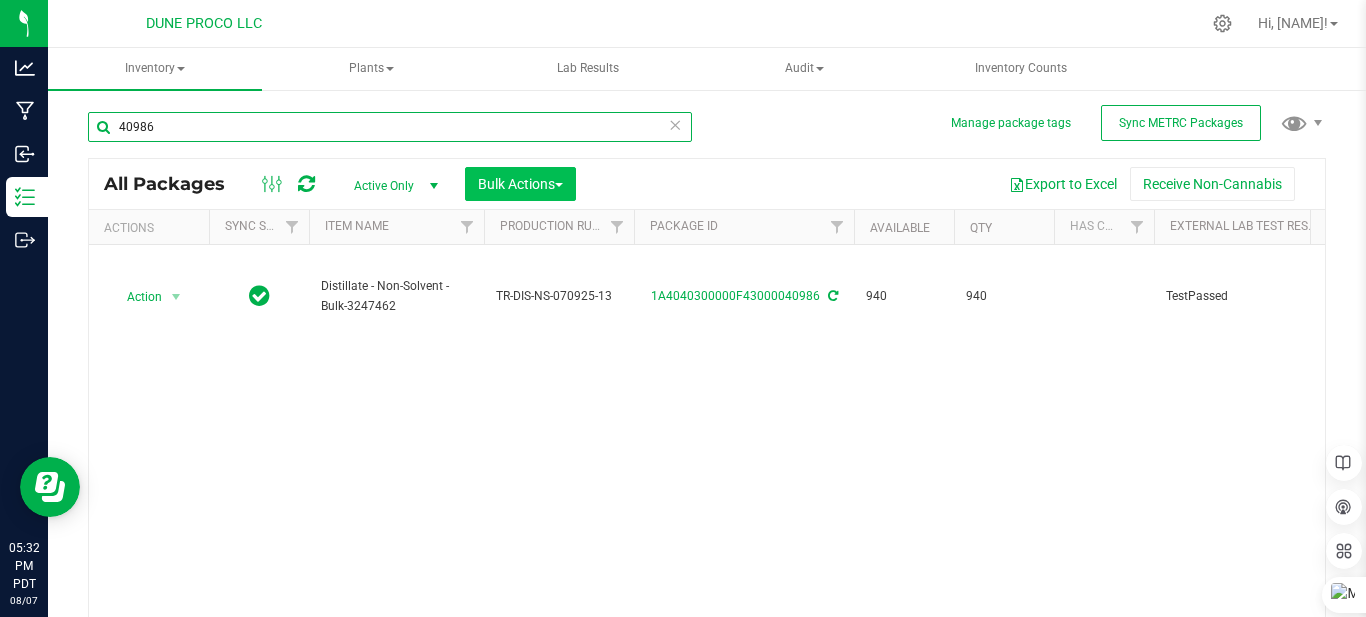 type on "40986" 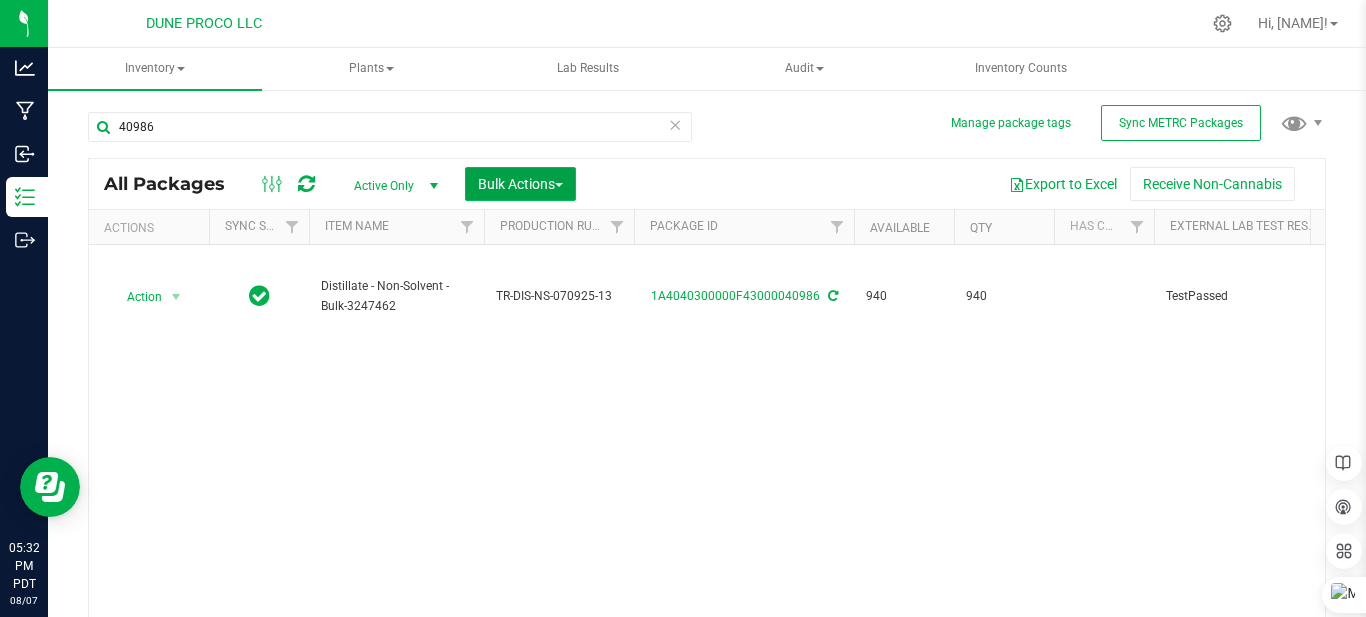 click on "Bulk Actions" at bounding box center (520, 184) 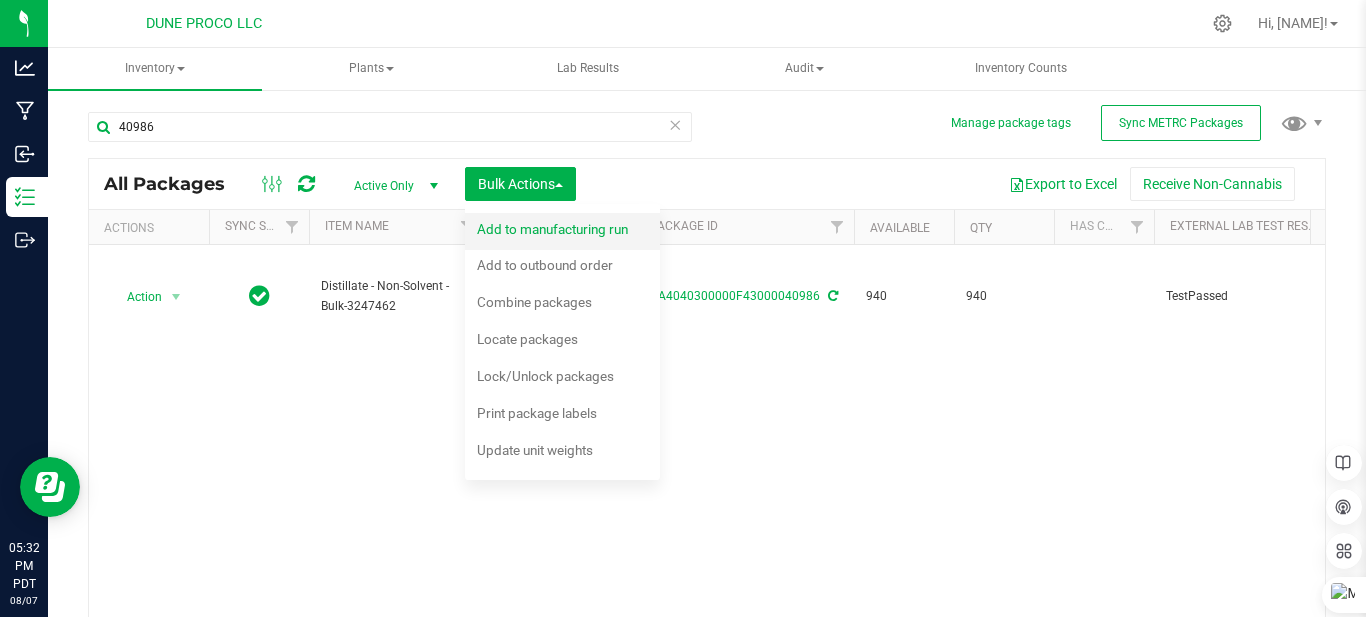 click on "Add to manufacturing run" at bounding box center (566, 232) 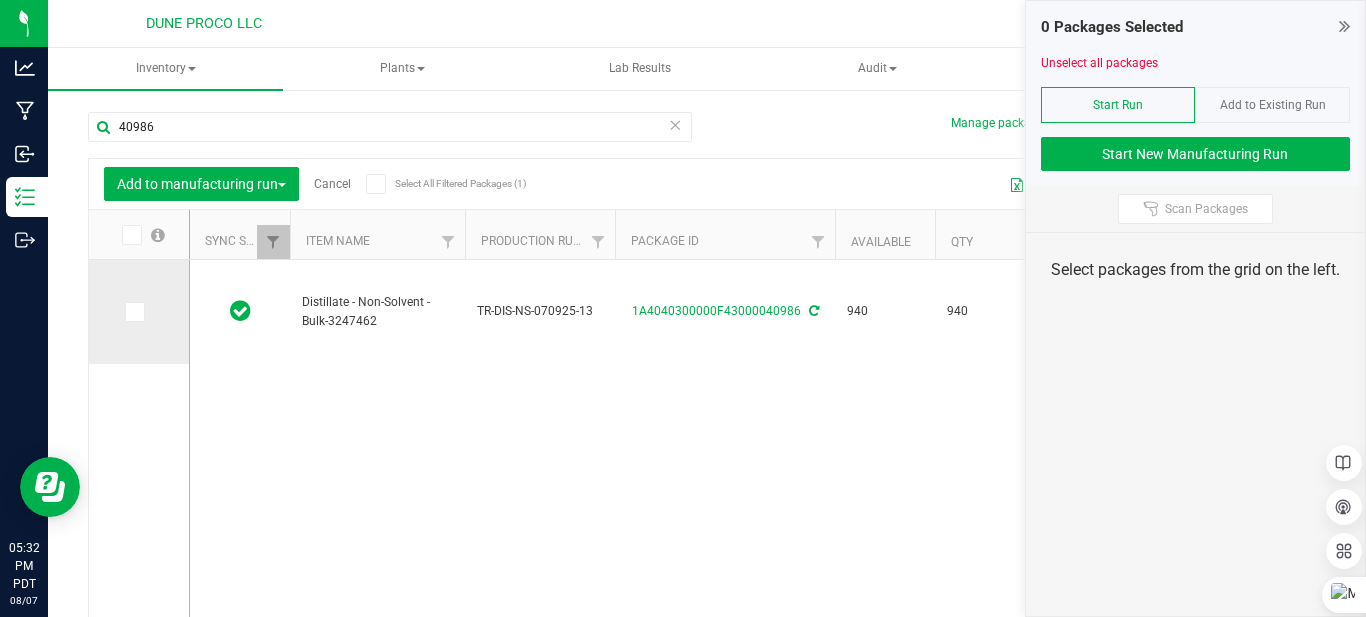 click at bounding box center [133, 312] 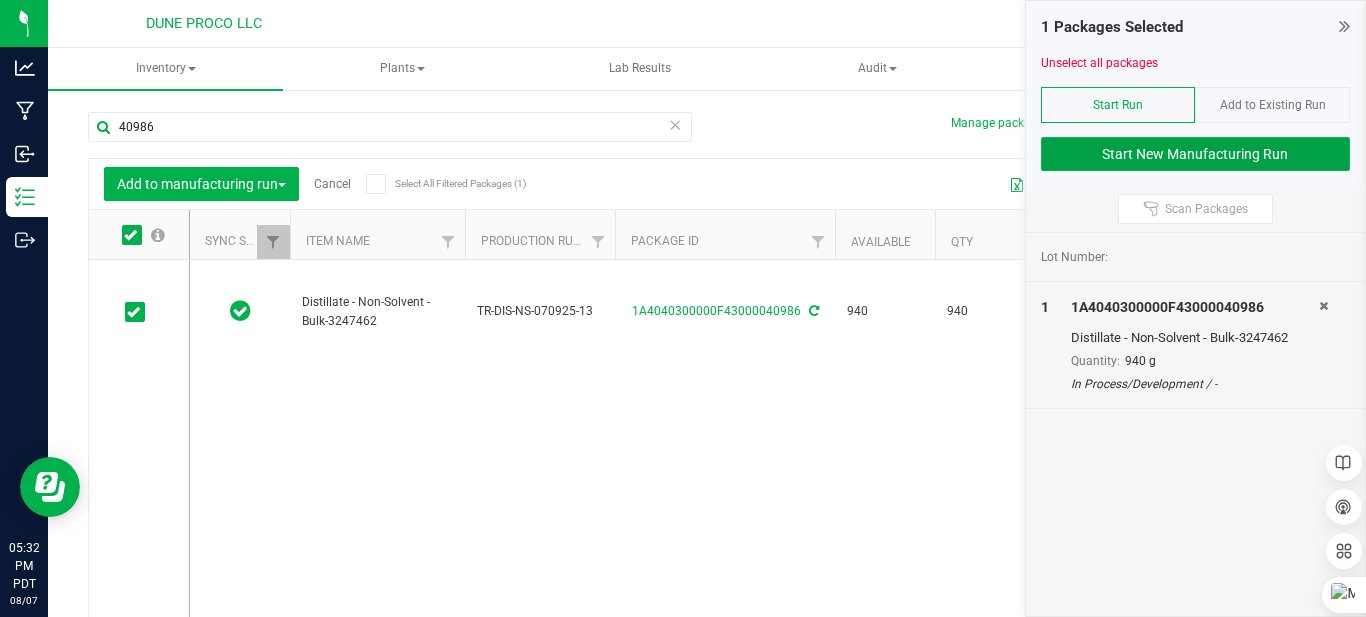 click on "Start New Manufacturing Run" at bounding box center (1196, 154) 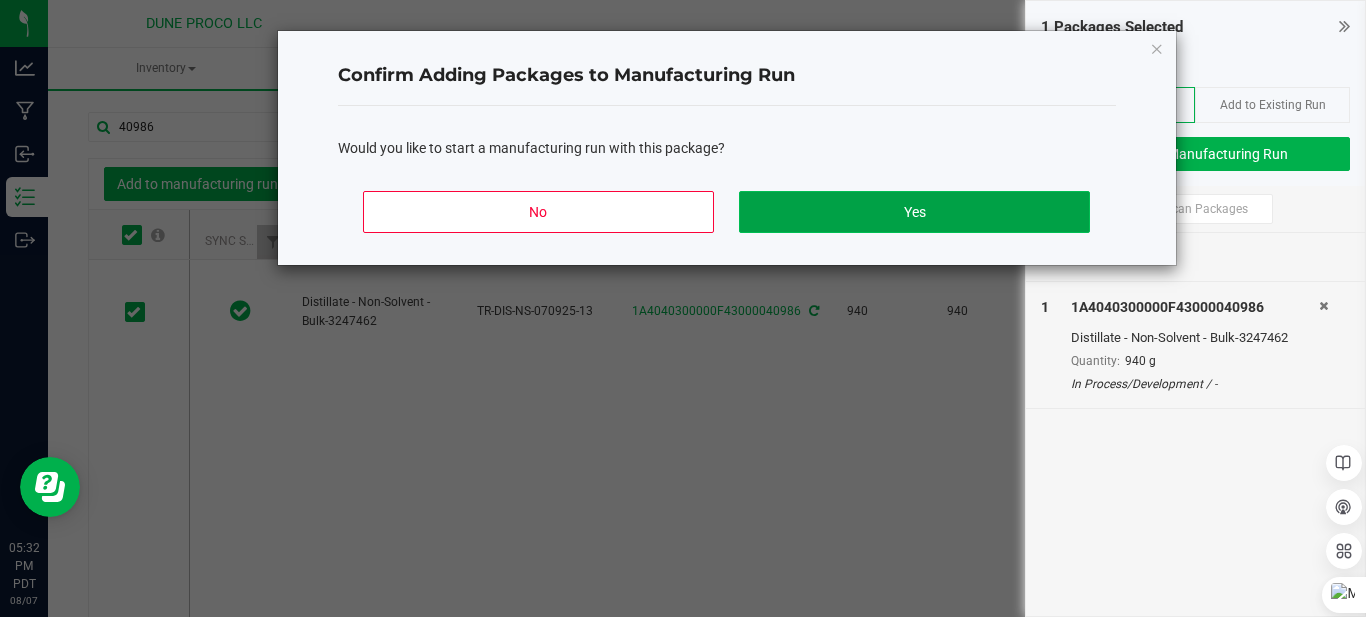 click on "Yes" 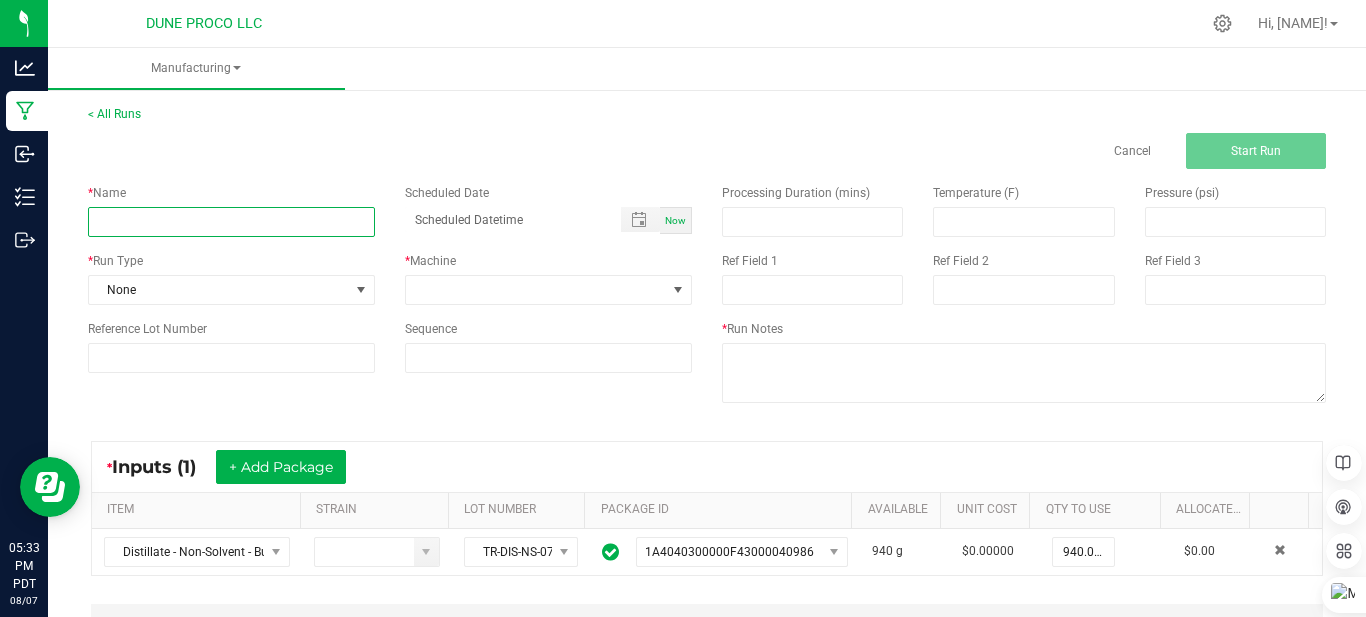 click at bounding box center (231, 222) 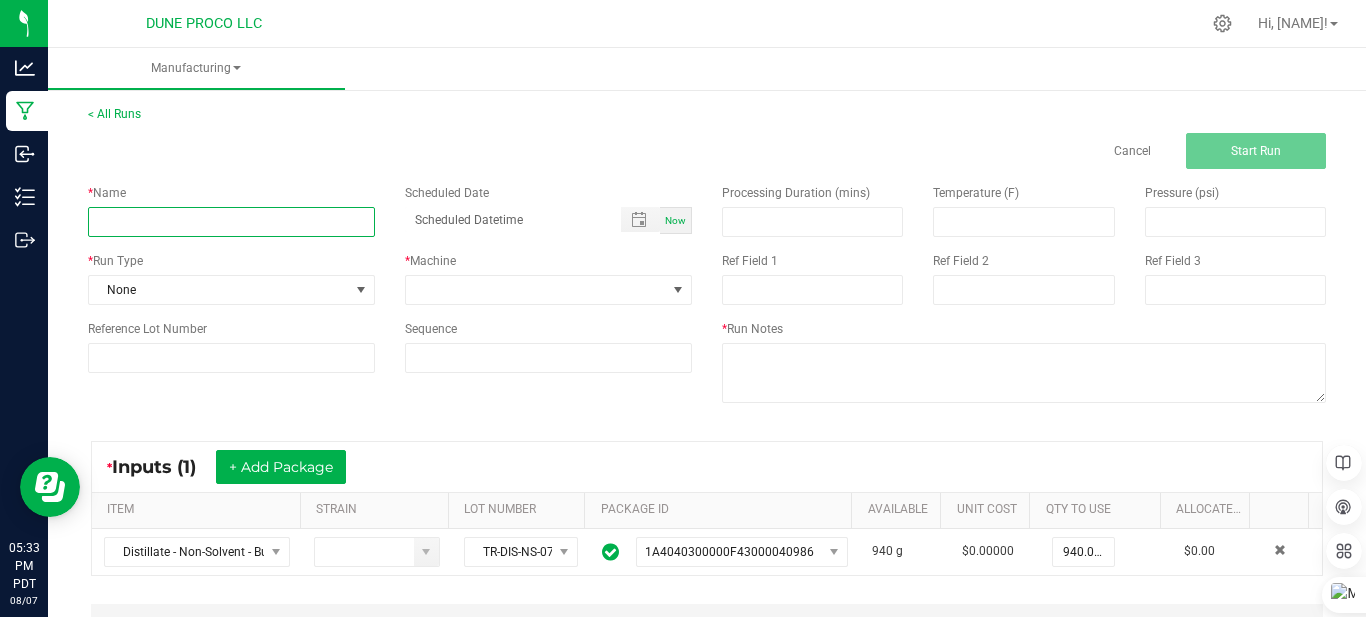 paste on "HUST-Distillate-Blueberry Muffin-Bulk" 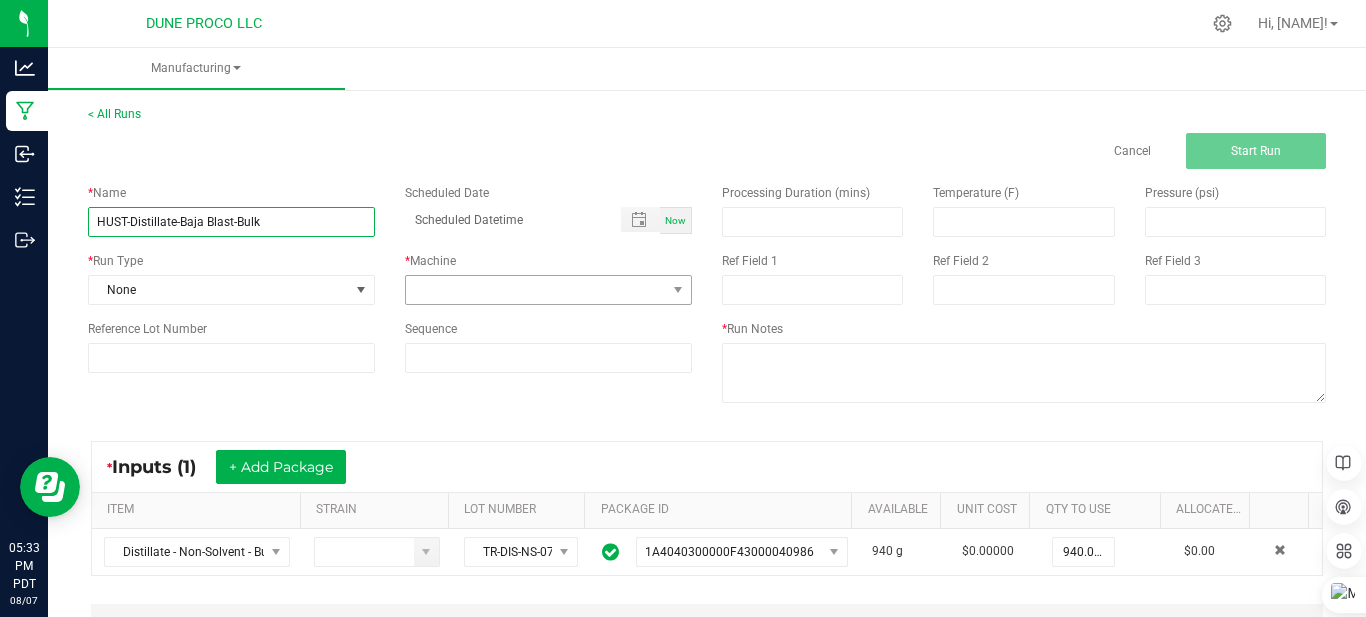 type on "HUST-Distillate-Baja Blast-Bulk" 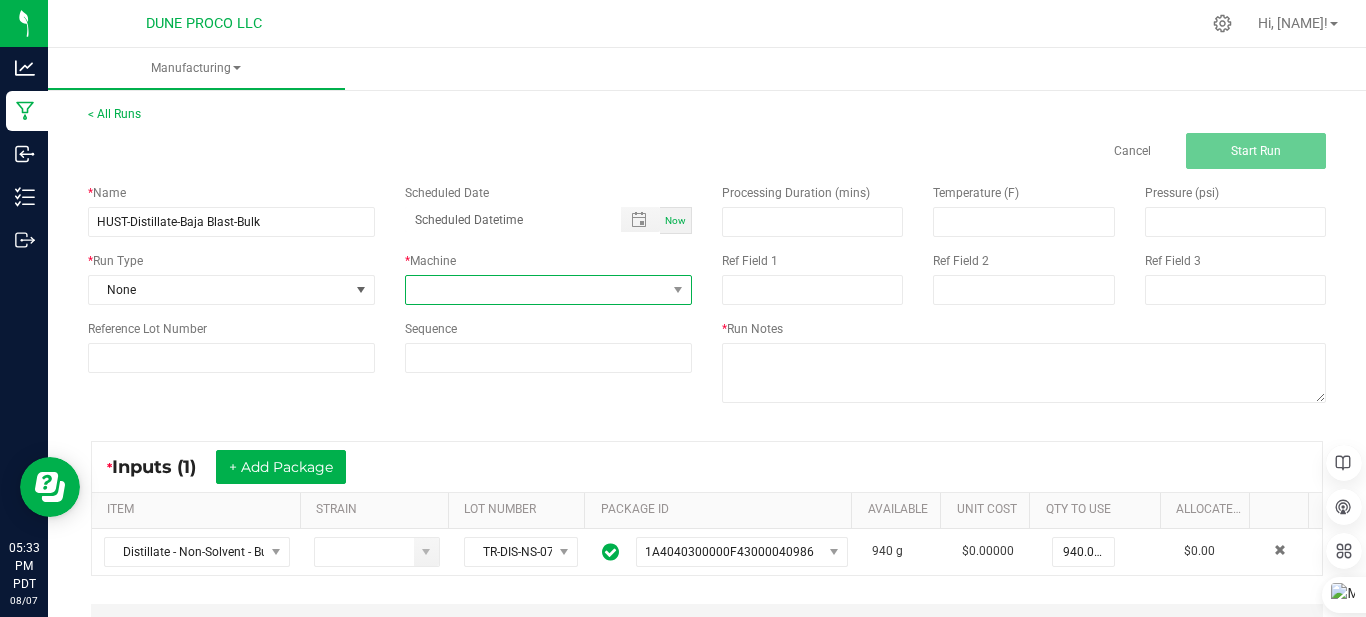 click at bounding box center (536, 290) 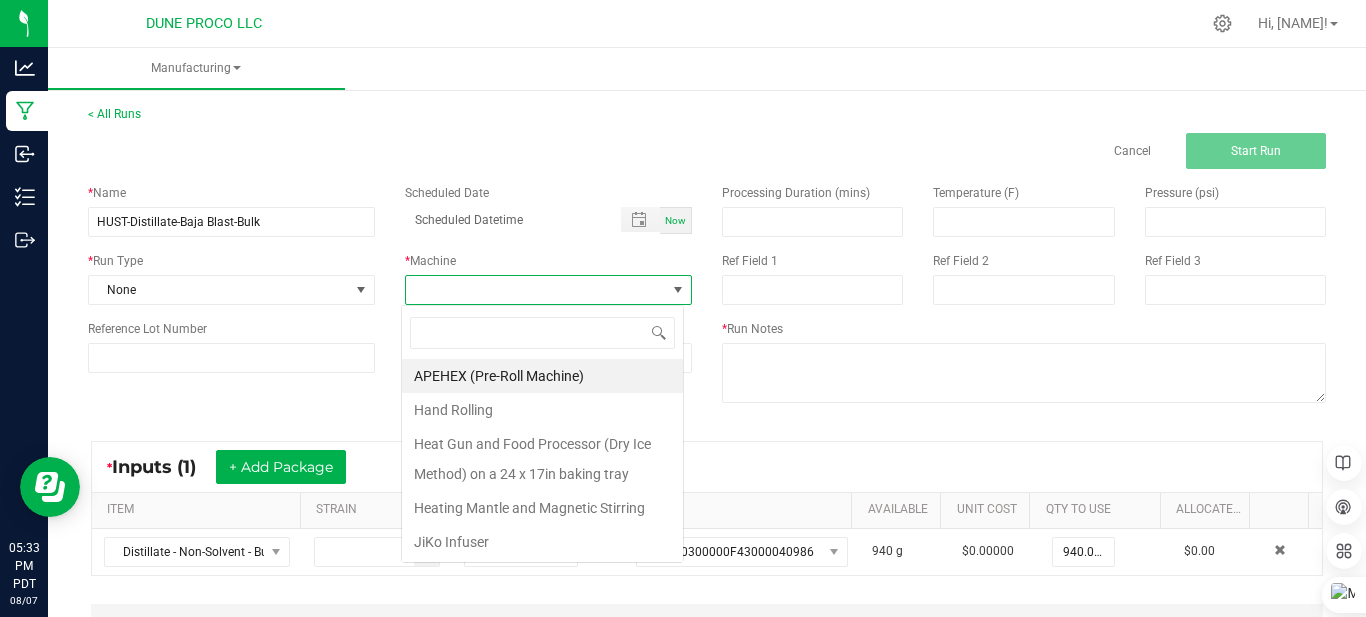 scroll, scrollTop: 99970, scrollLeft: 99717, axis: both 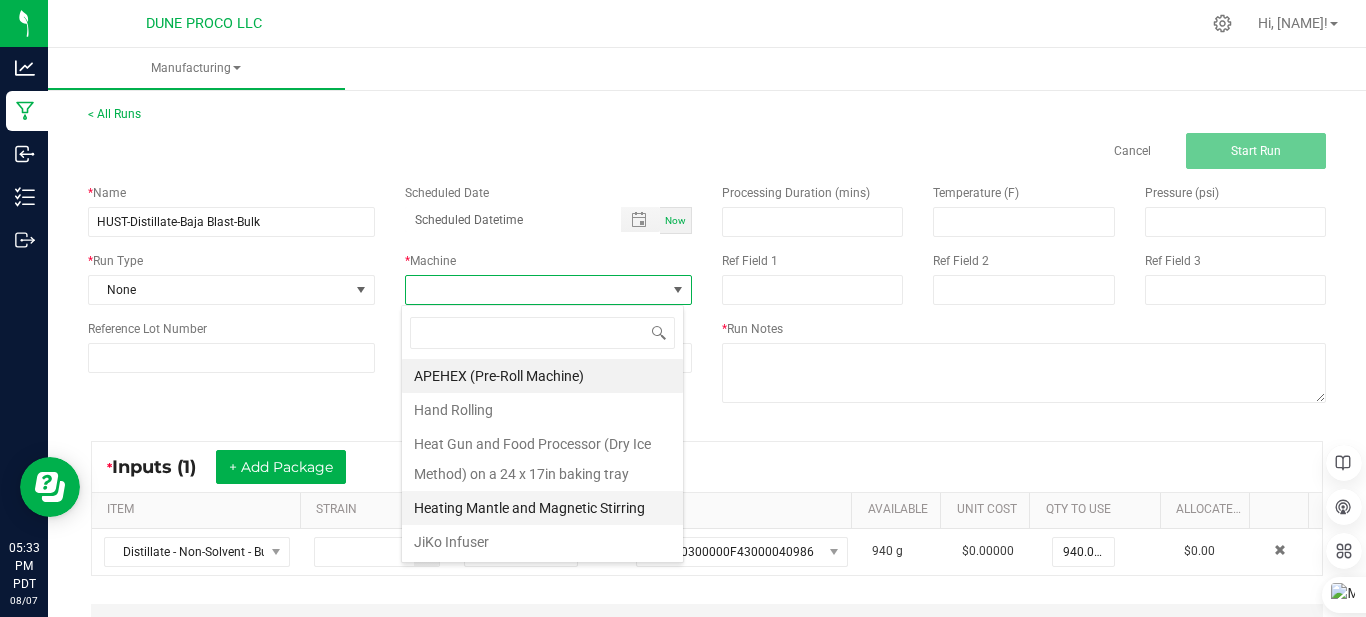 click on "Heating Mantle and Magnetic Stirring" at bounding box center (542, 508) 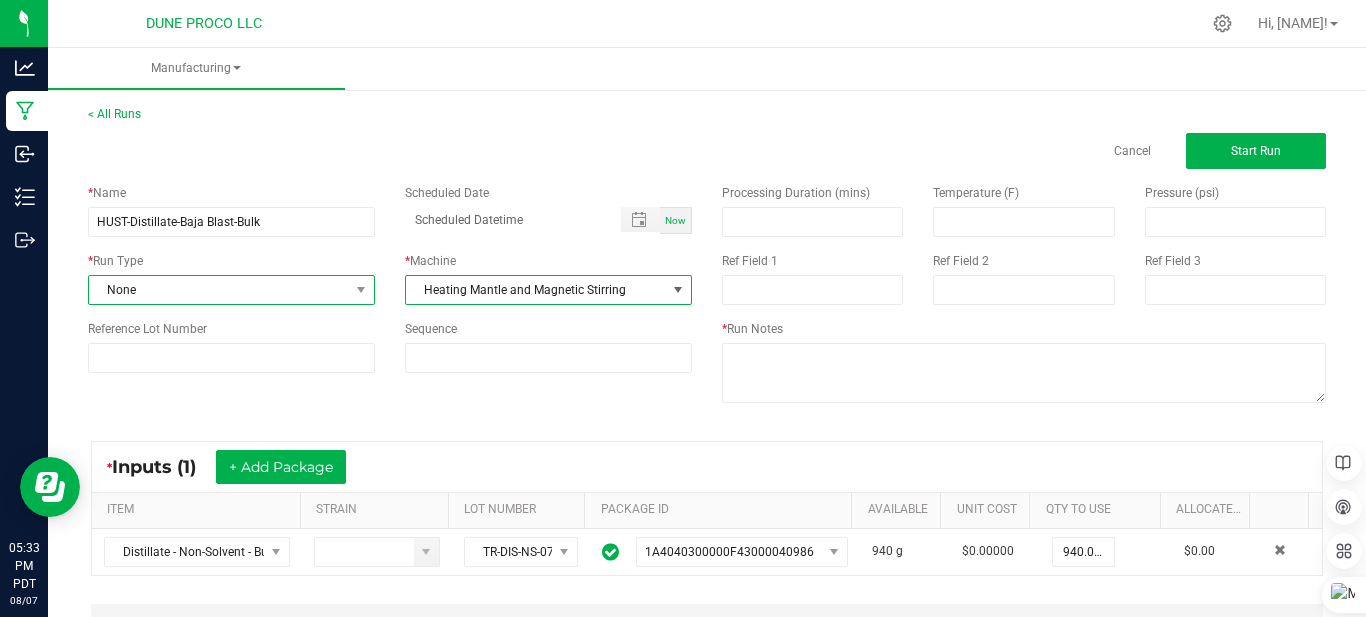 click on "None" at bounding box center (219, 290) 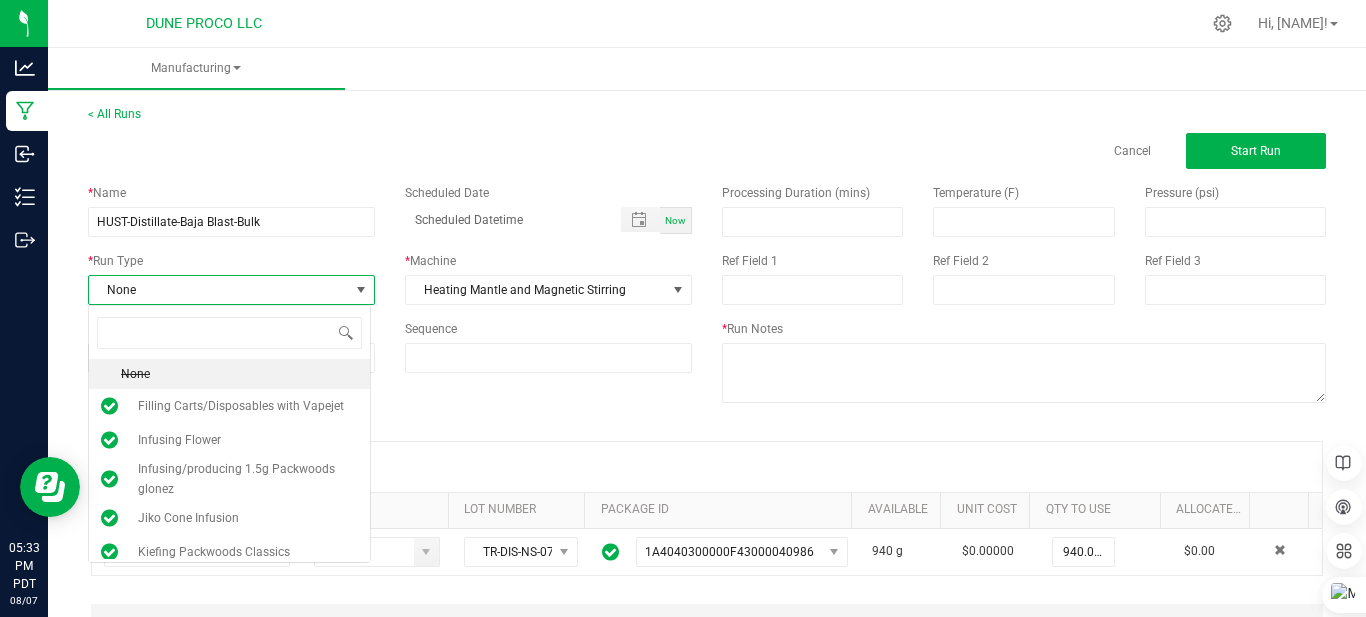 scroll, scrollTop: 99970, scrollLeft: 99717, axis: both 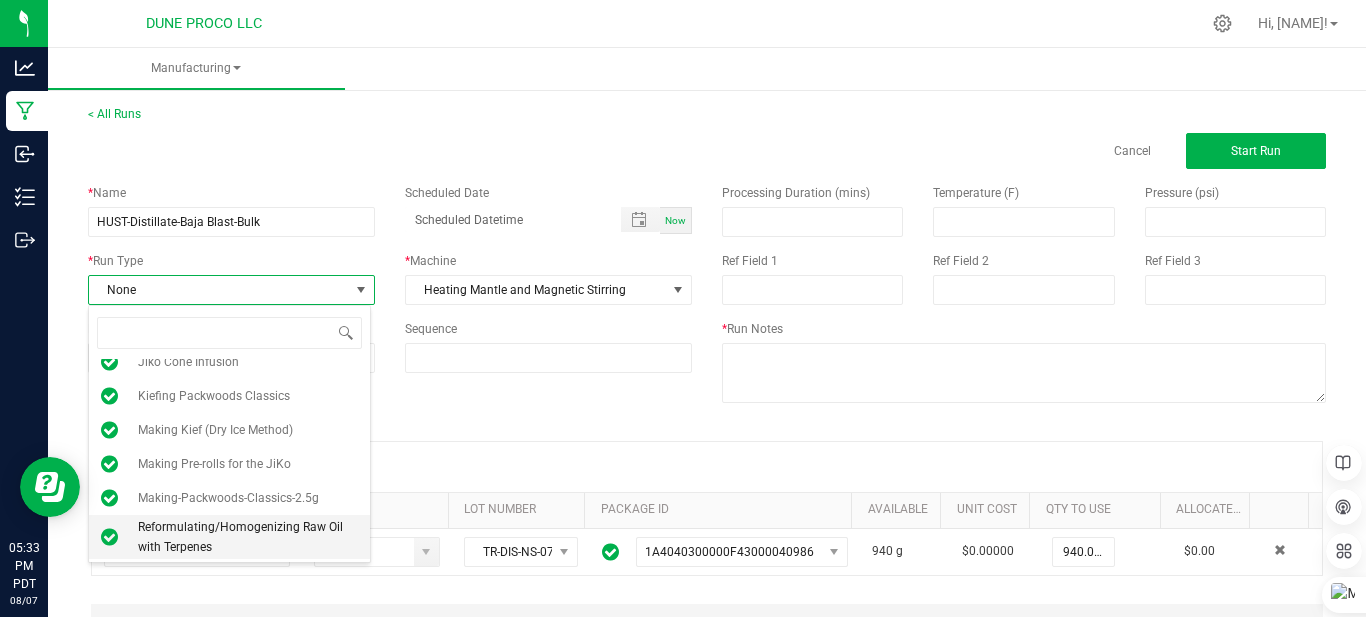click on "Reformulating/Homogenizing Raw Oil with Terpenes" at bounding box center (248, 537) 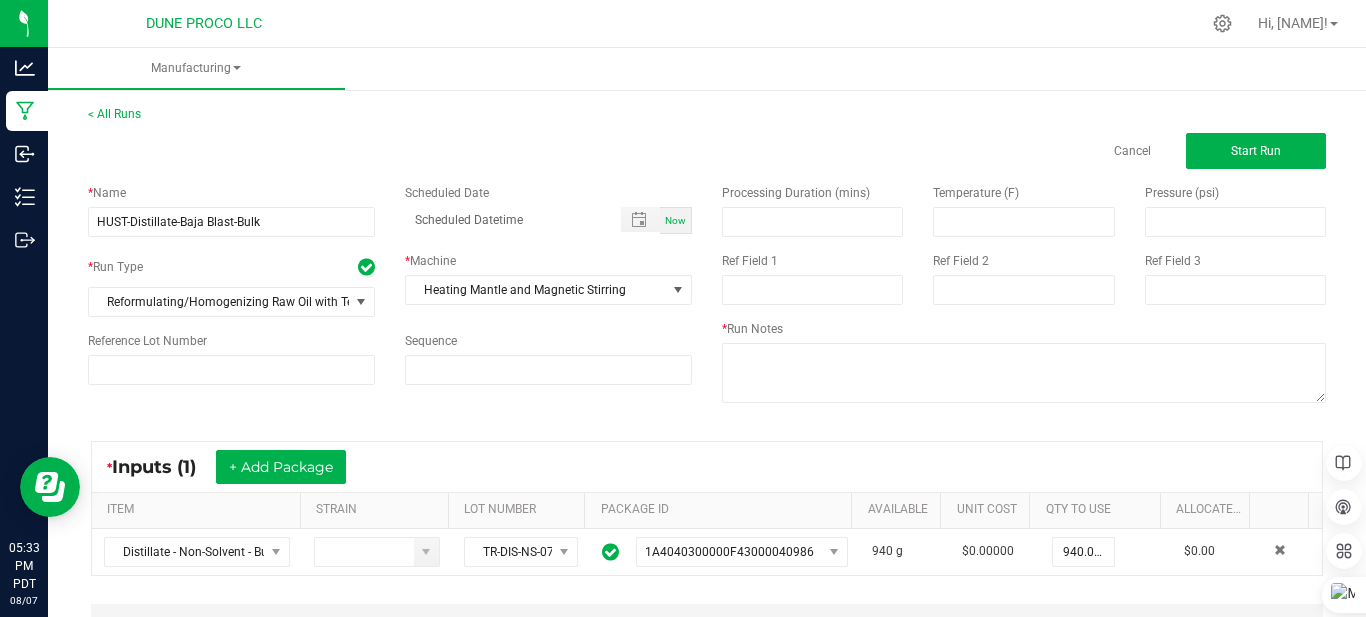 click on "Now" at bounding box center (675, 220) 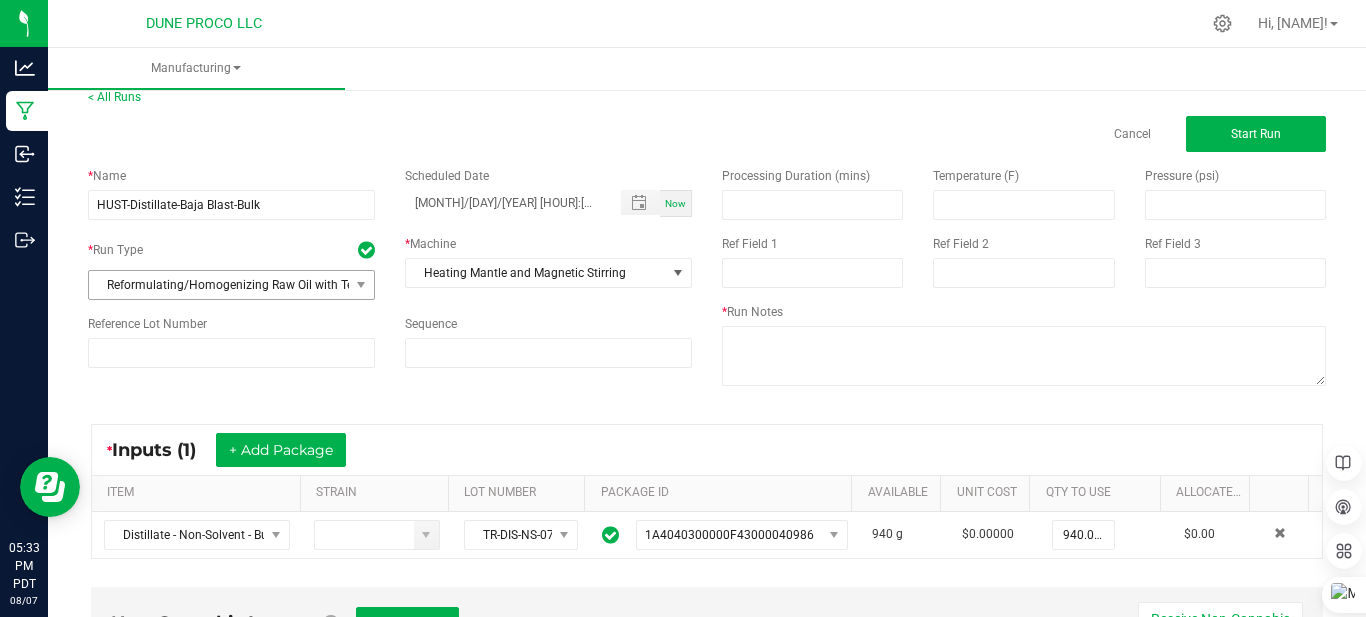 scroll, scrollTop: 0, scrollLeft: 0, axis: both 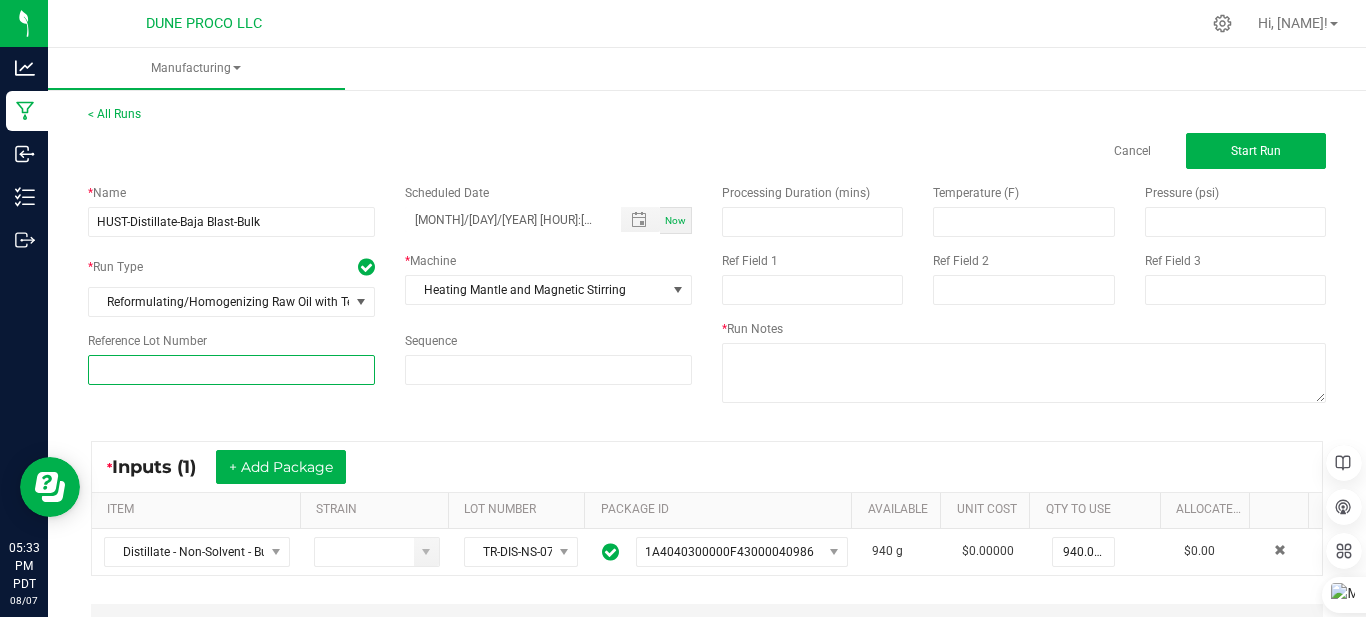 click at bounding box center [231, 370] 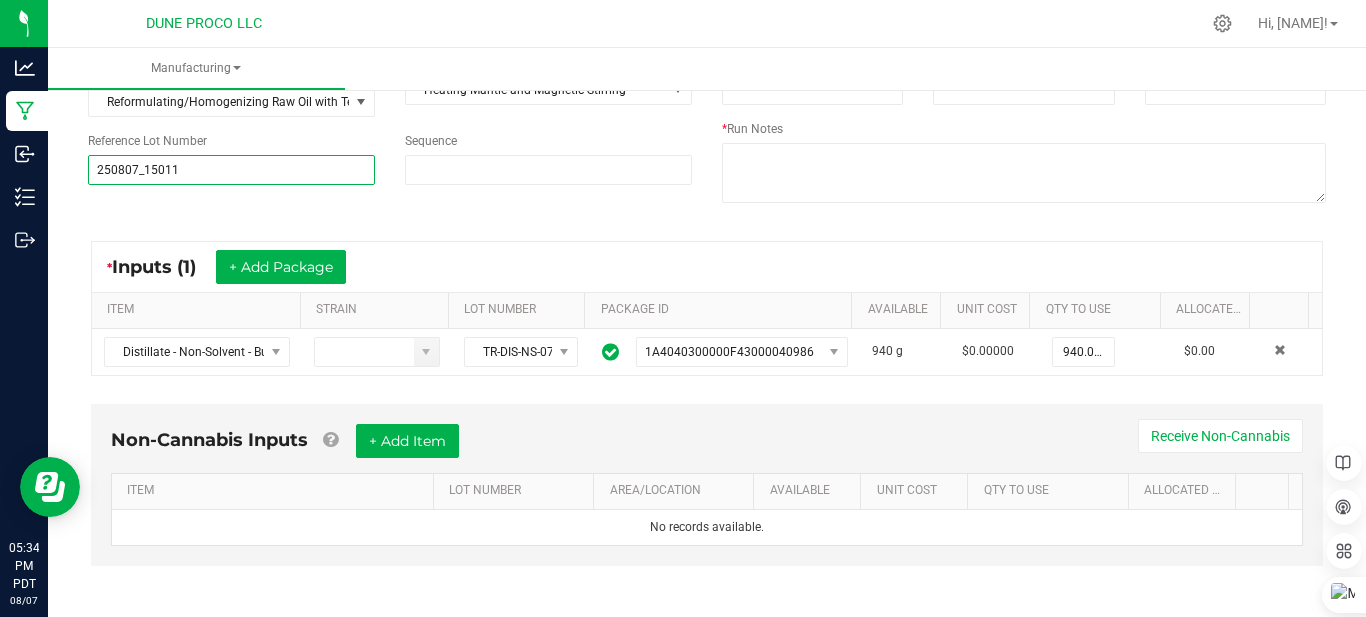 scroll, scrollTop: 207, scrollLeft: 0, axis: vertical 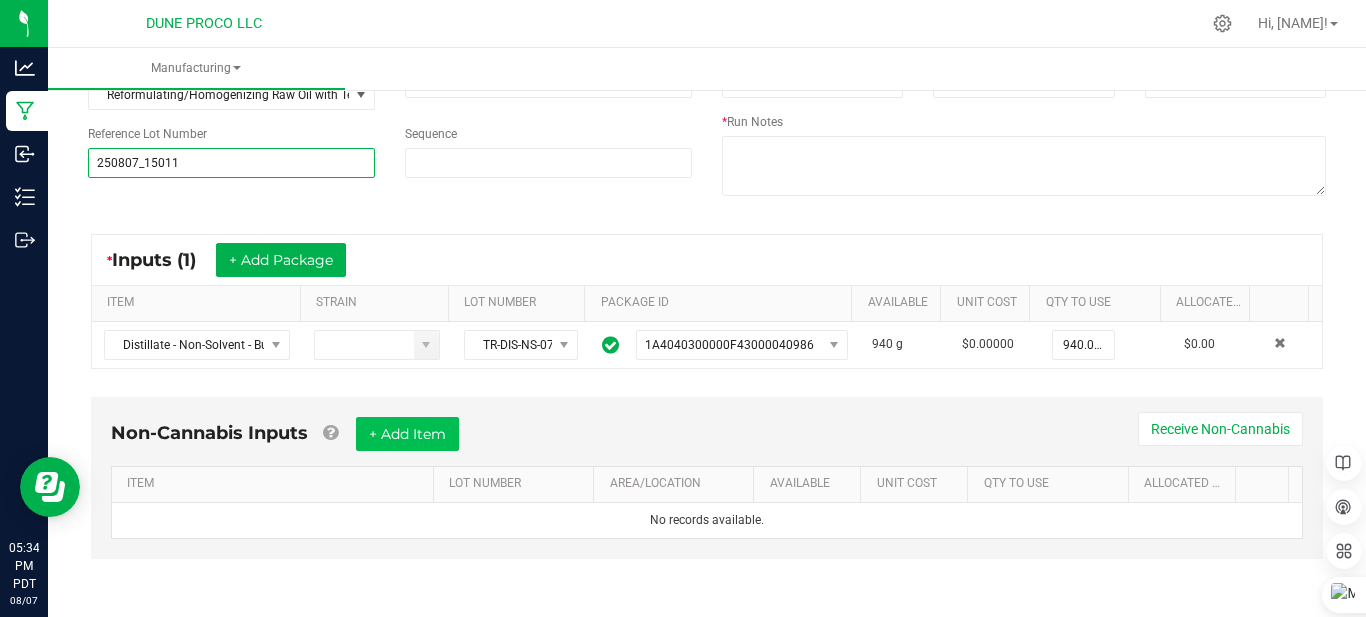 type on "250807_15011" 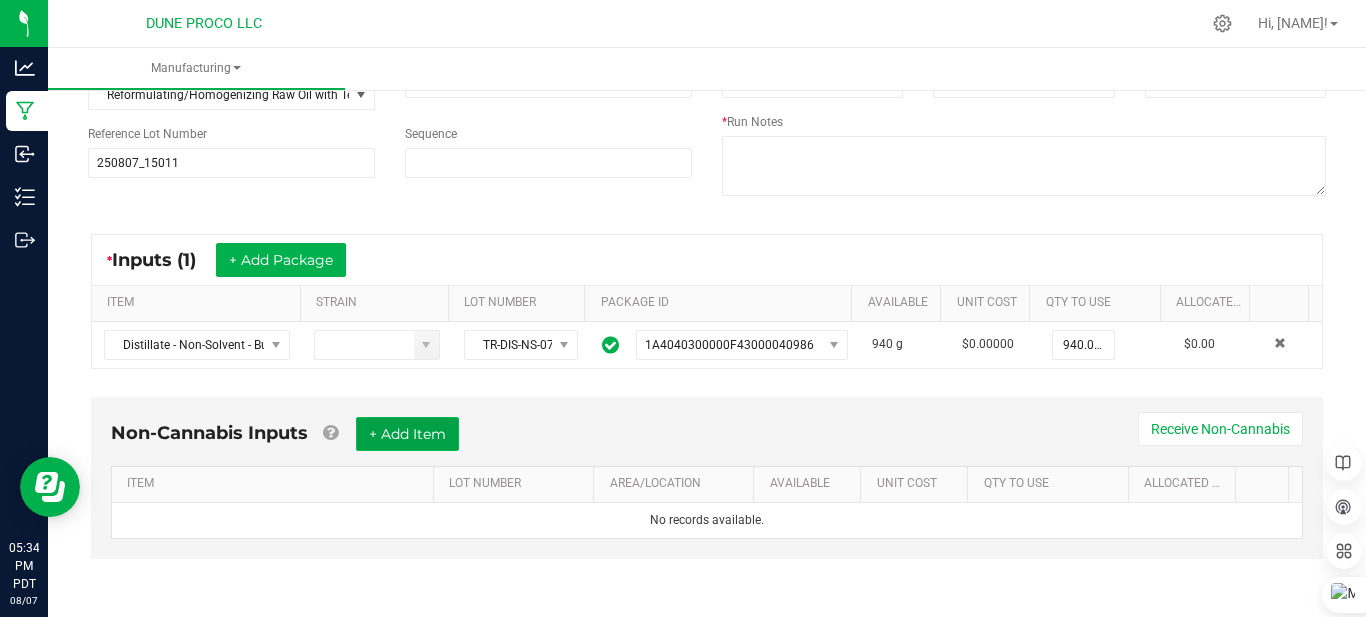 click on "+ Add Item" at bounding box center (407, 434) 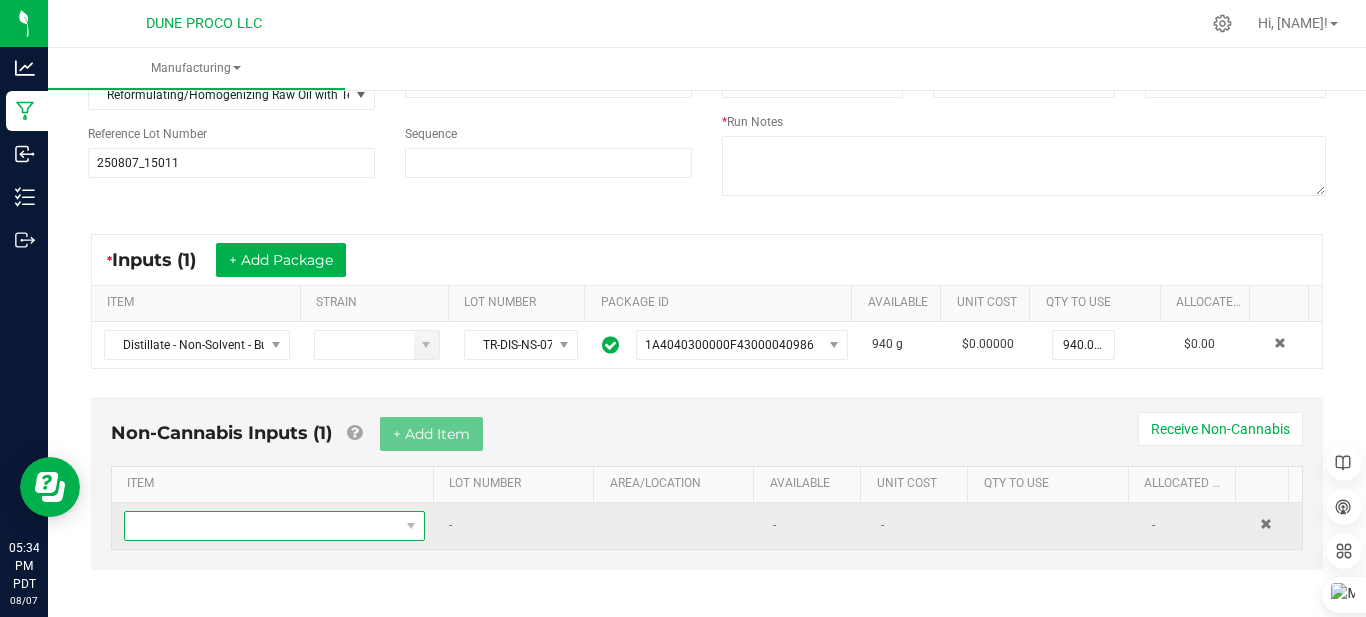 click at bounding box center [262, 526] 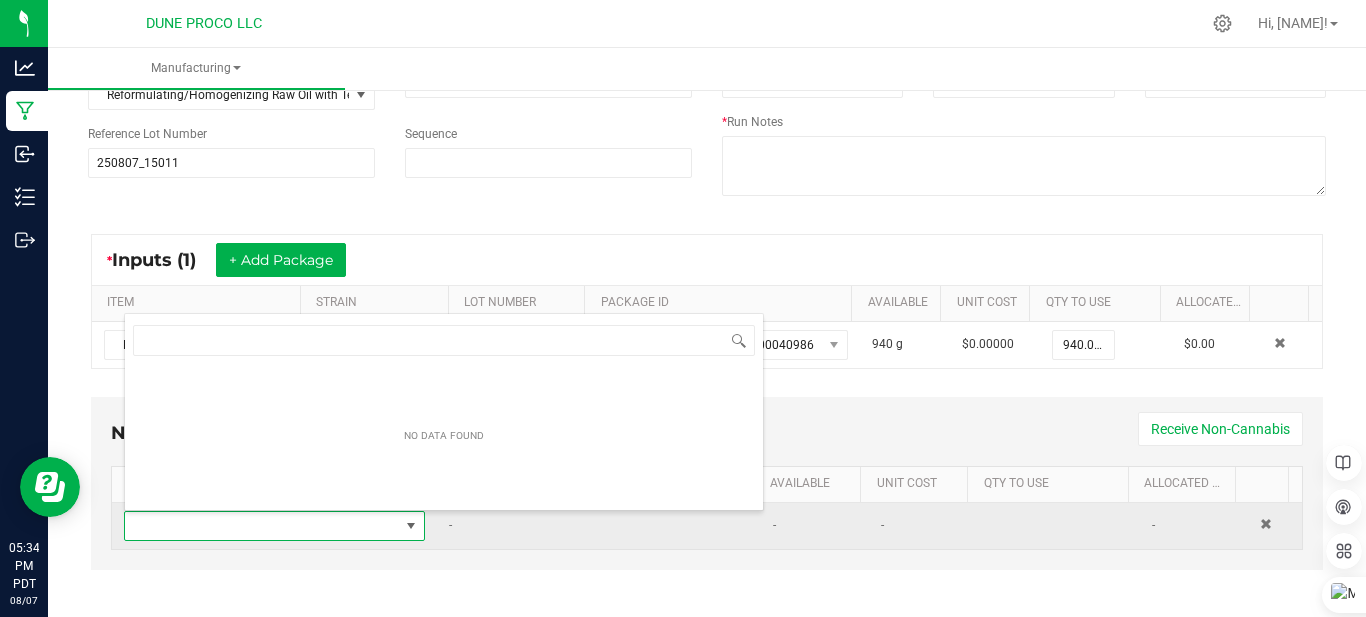 scroll, scrollTop: 0, scrollLeft: 0, axis: both 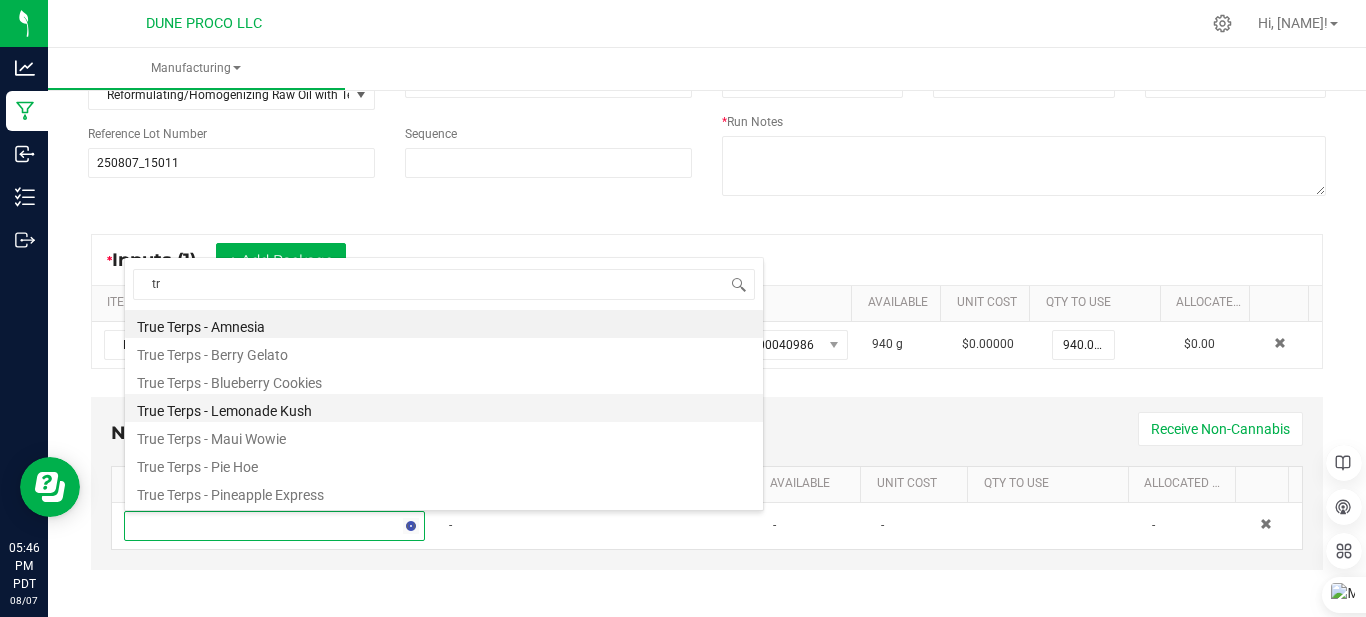 type on "t" 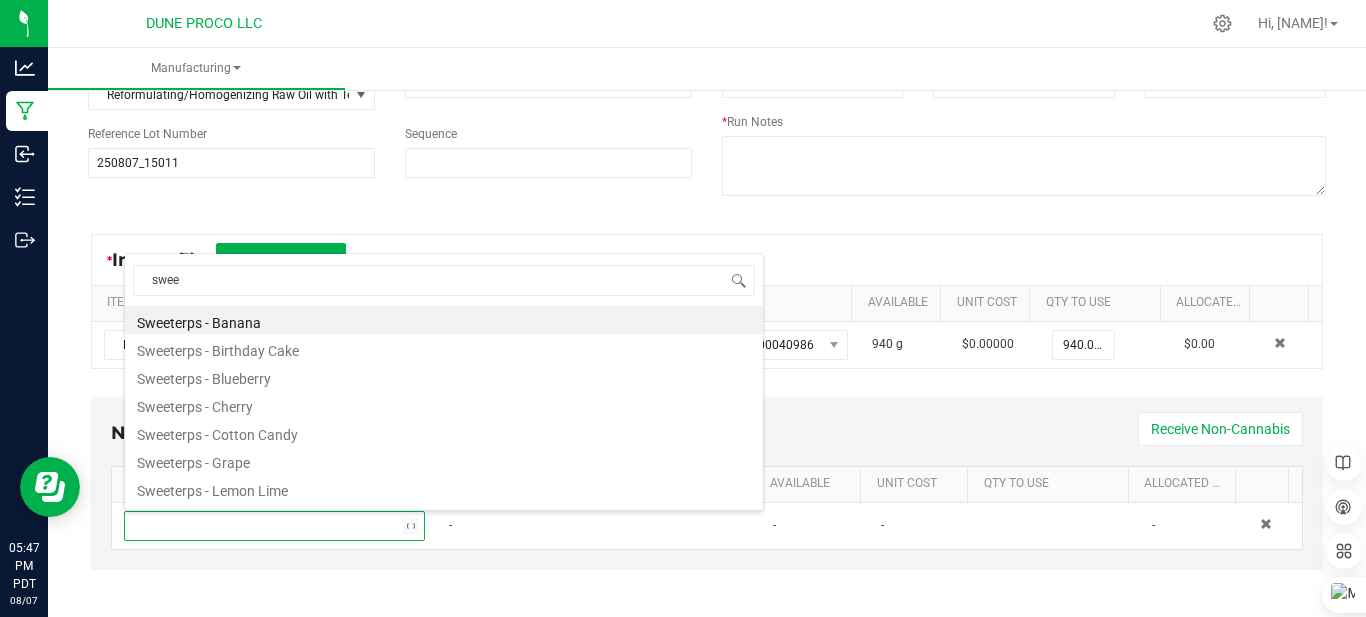 type on "sweet" 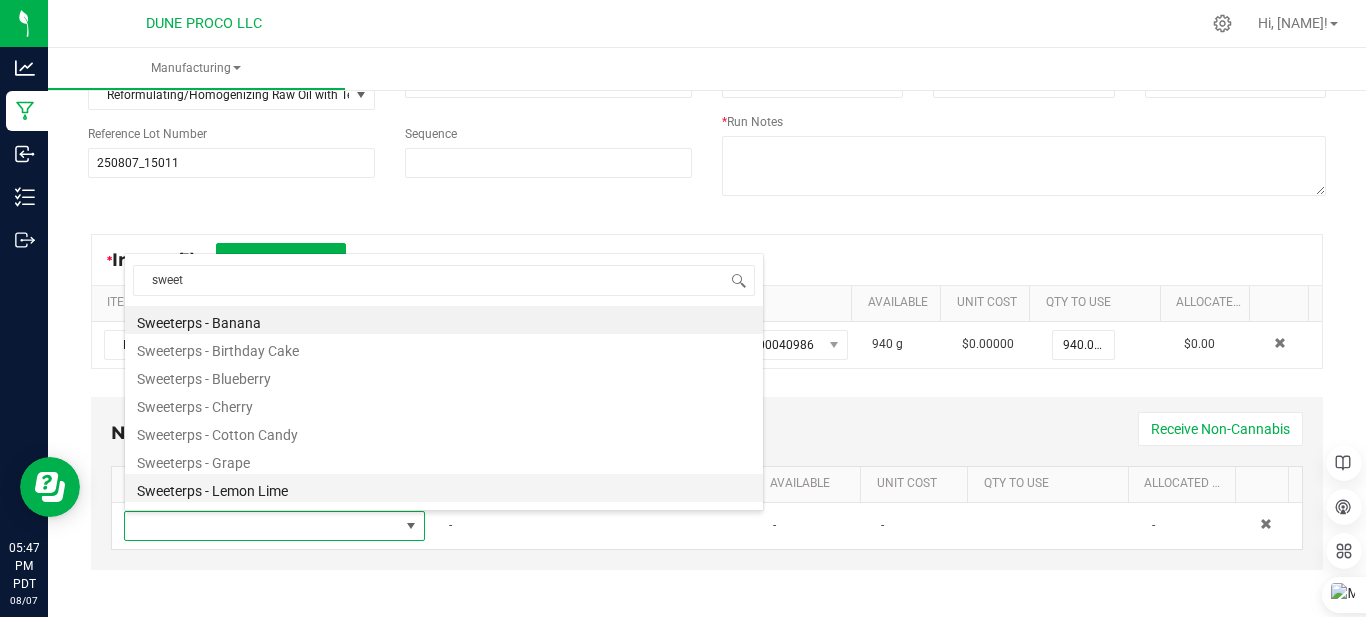 click on "Sweeterps - Lemon Lime" at bounding box center (444, 488) 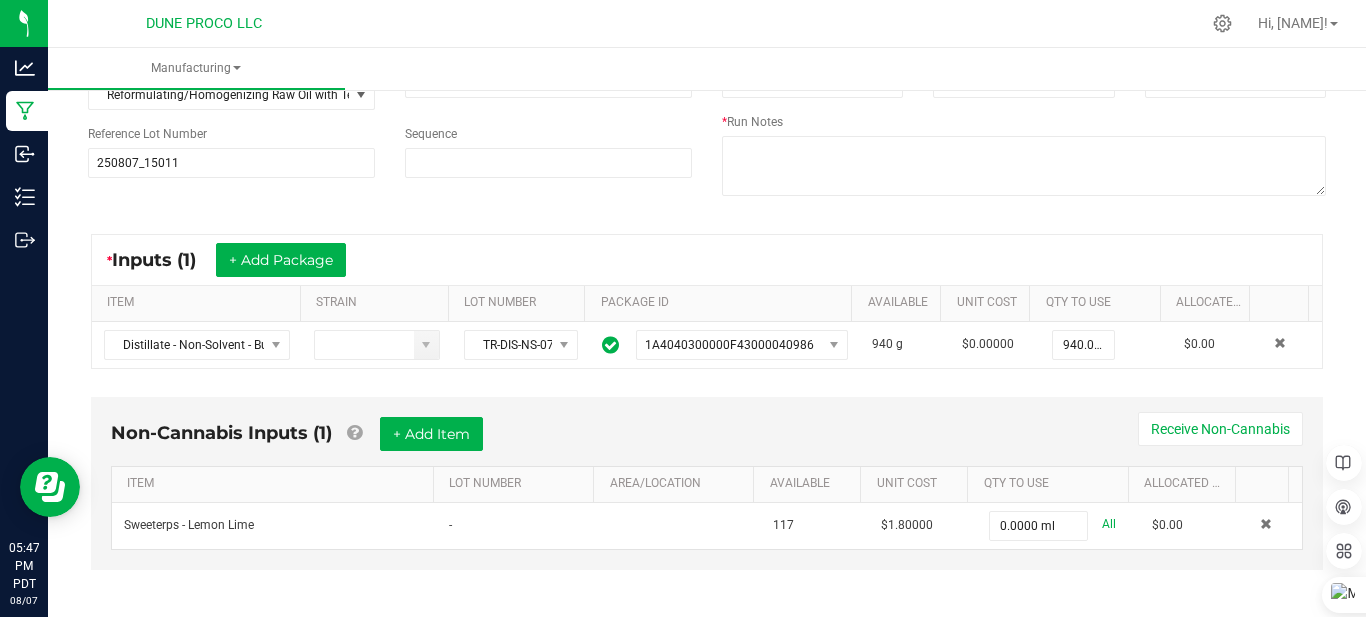 type on "0" 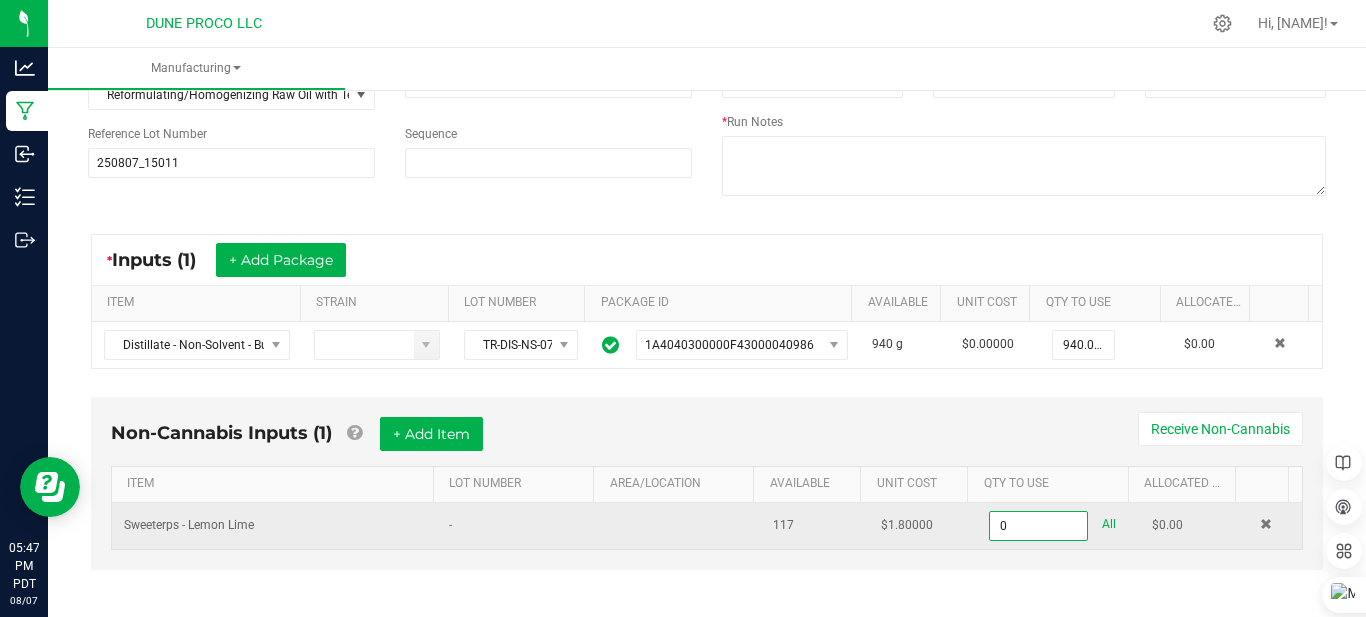 click on "0" at bounding box center [1038, 526] 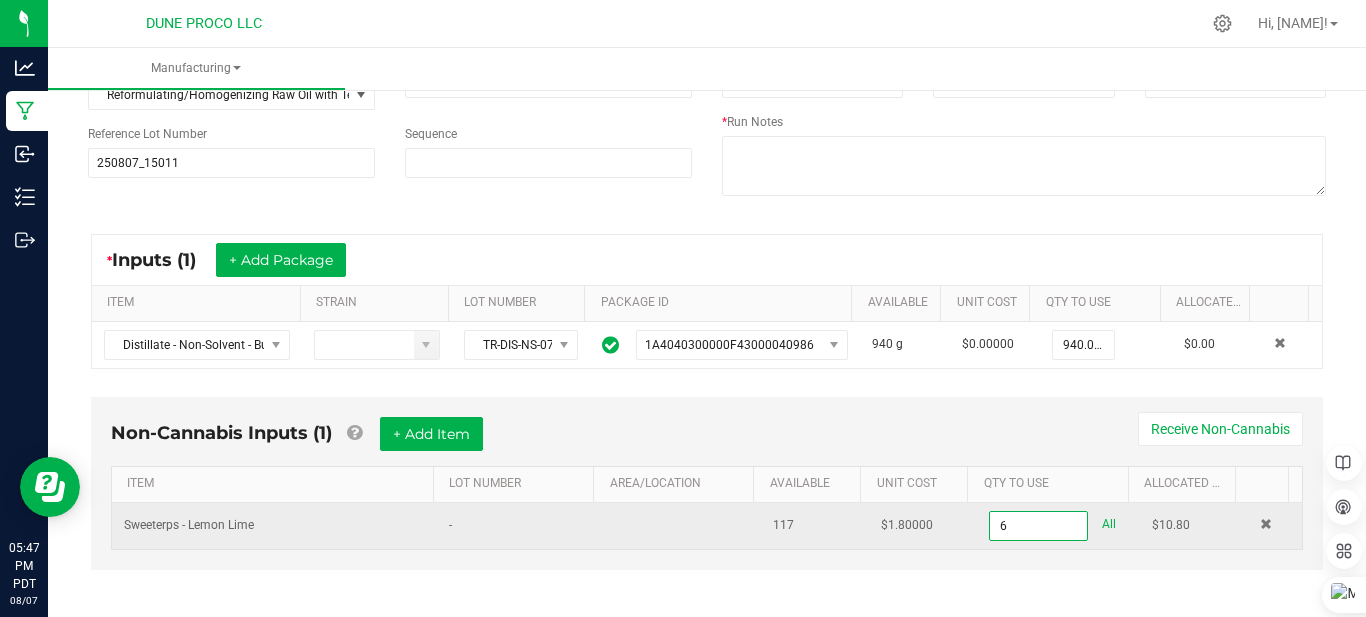 type on "0" 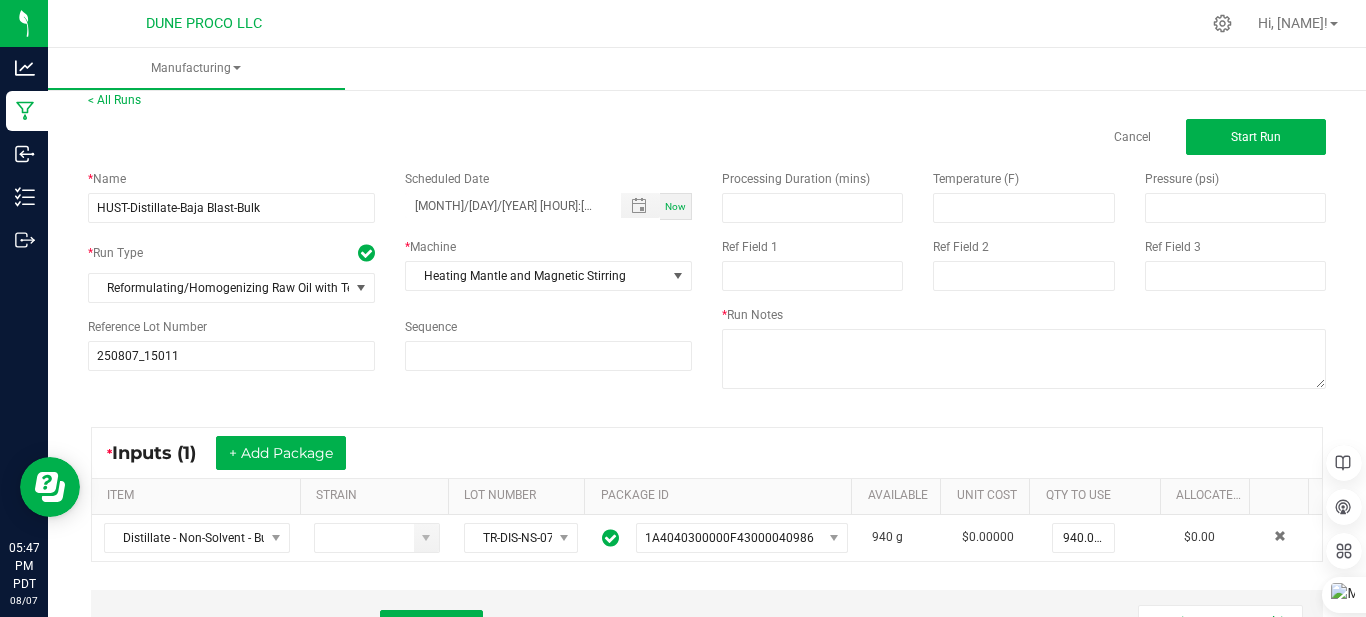 scroll, scrollTop: 0, scrollLeft: 0, axis: both 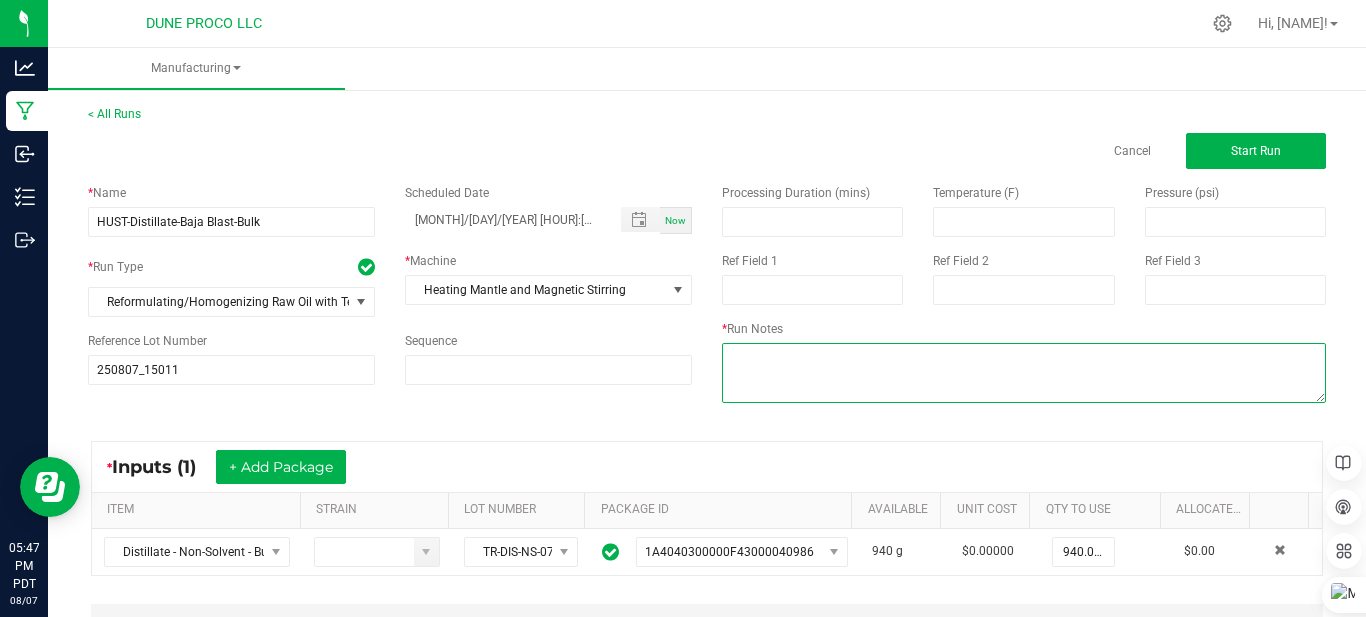 type on "[QUANTITY]" 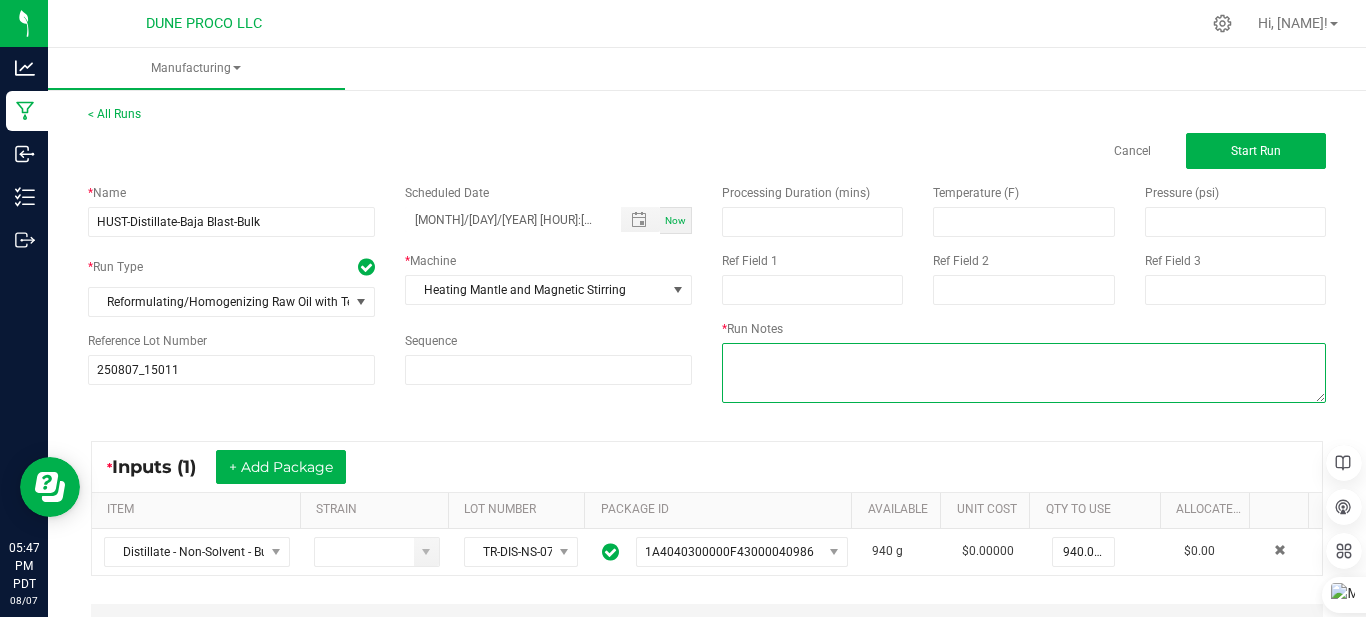 paste on "HUST-Distillate-Blueberry Muffin-Bulk" 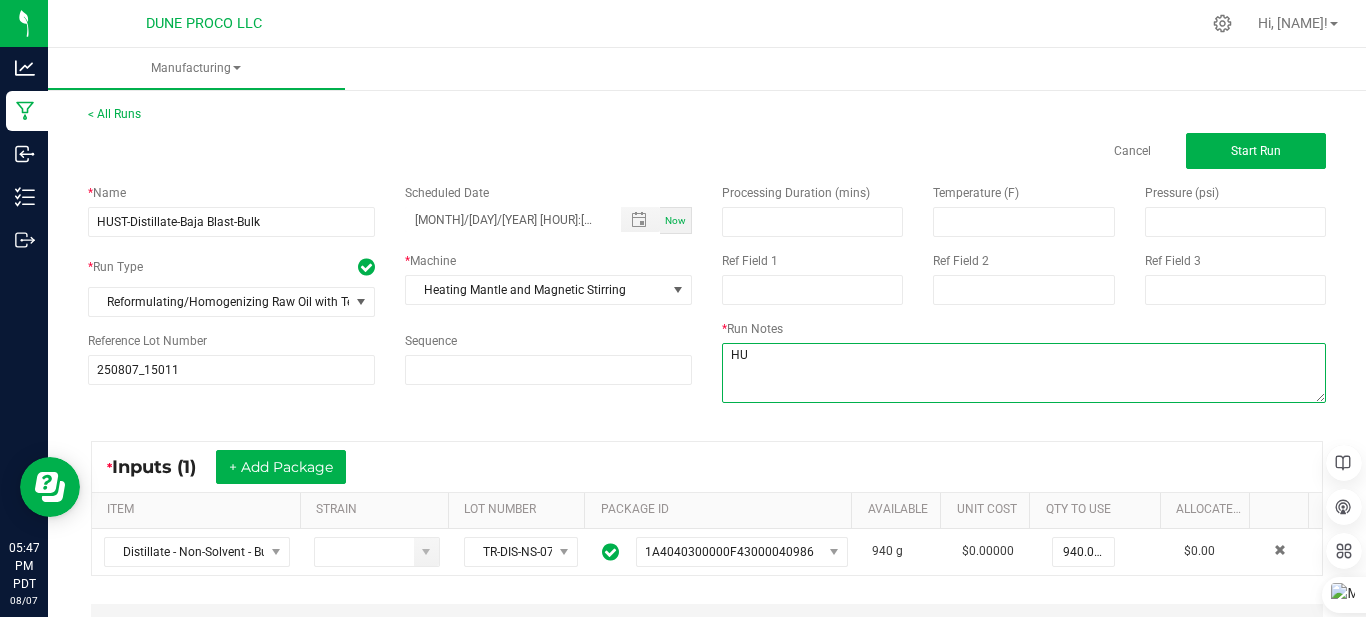 type on "H" 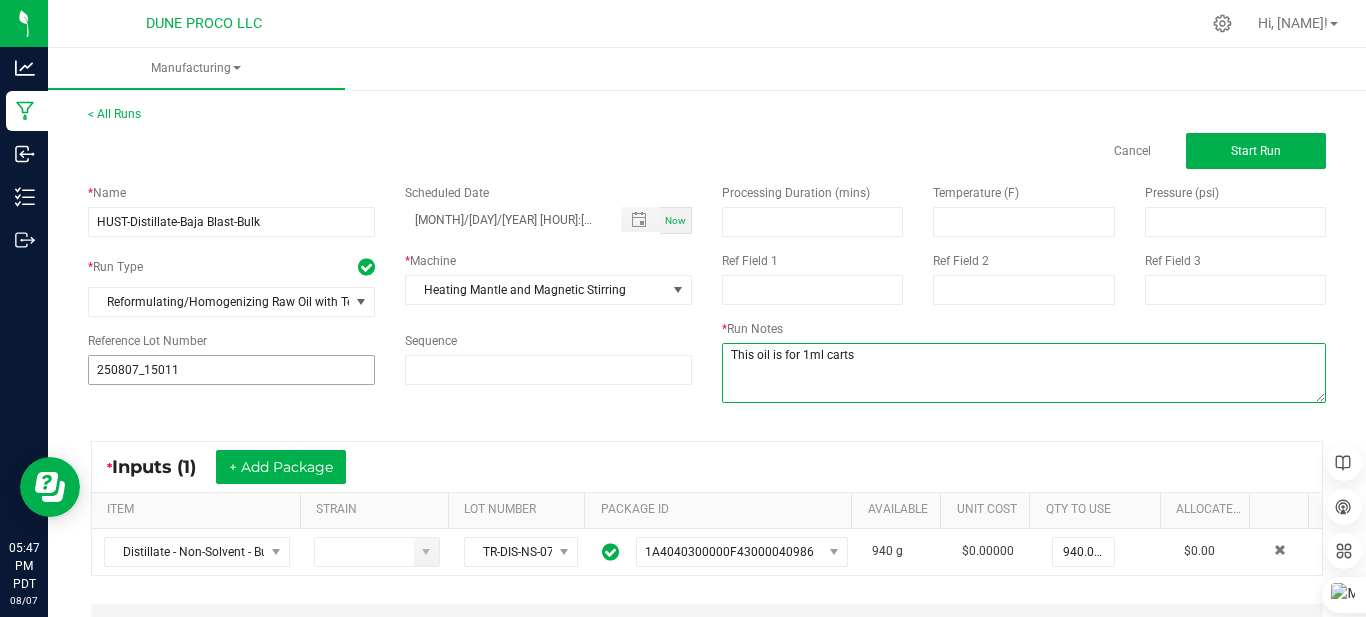 type on "This oil is for 1ml carts" 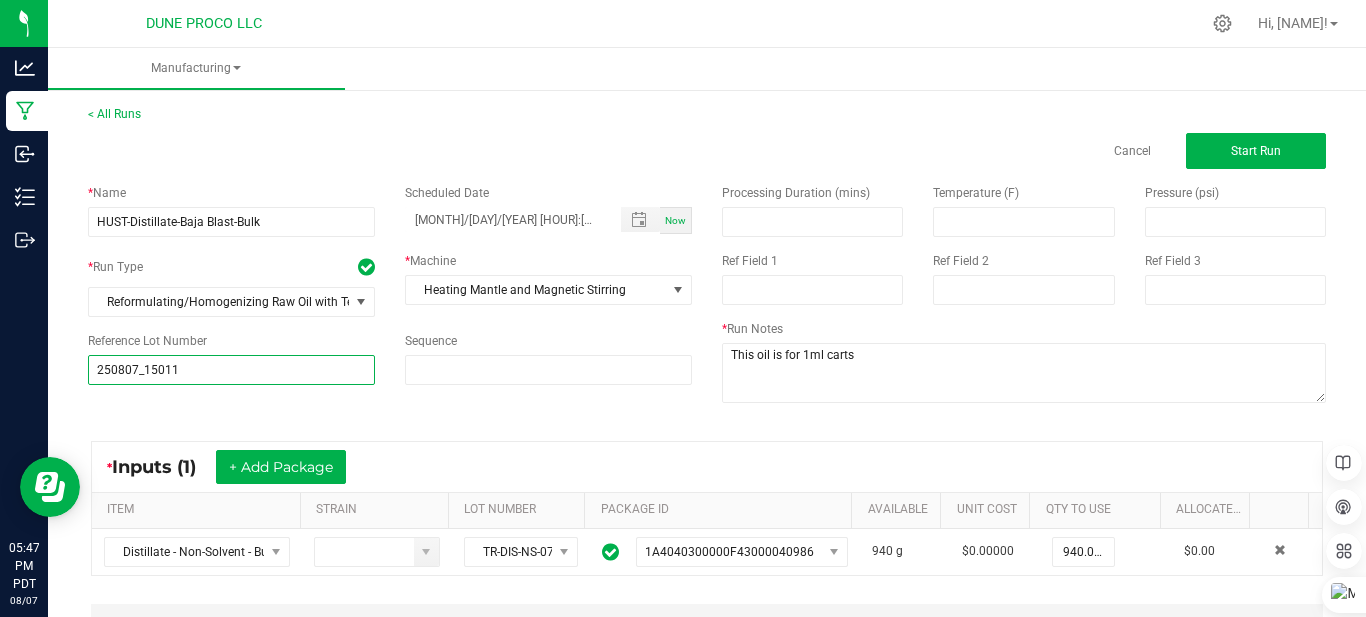 click on "250807_15011" at bounding box center [231, 370] 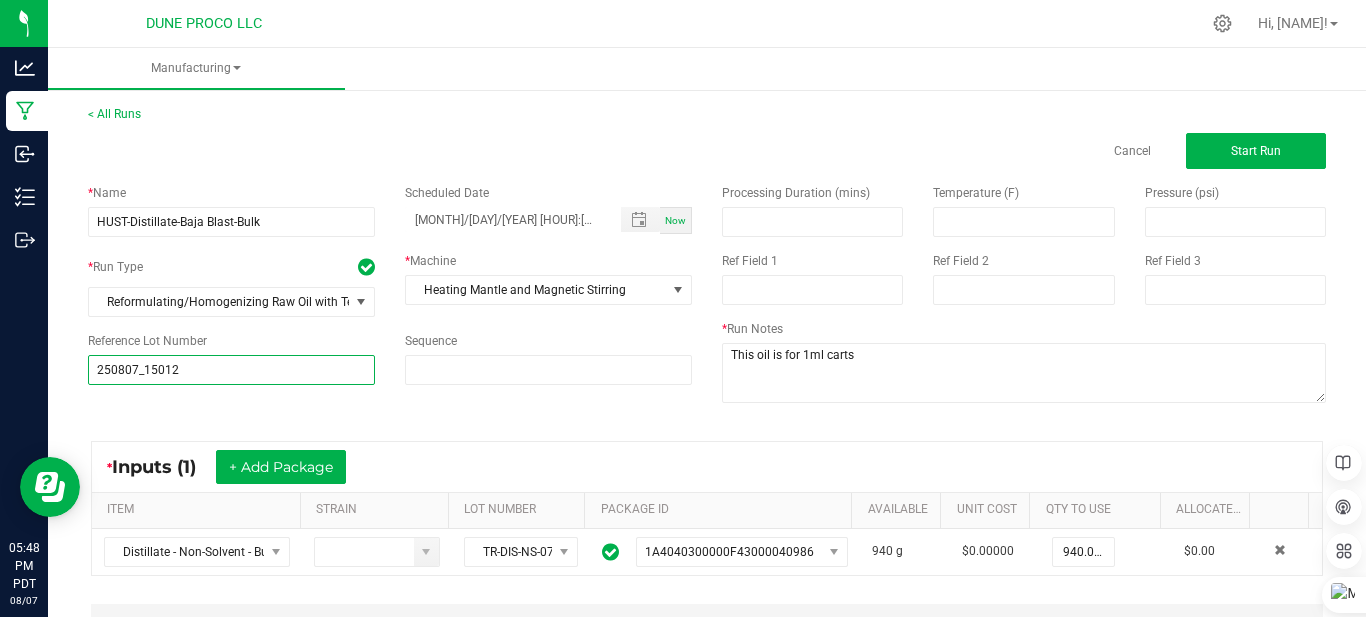 type on "250807_15012" 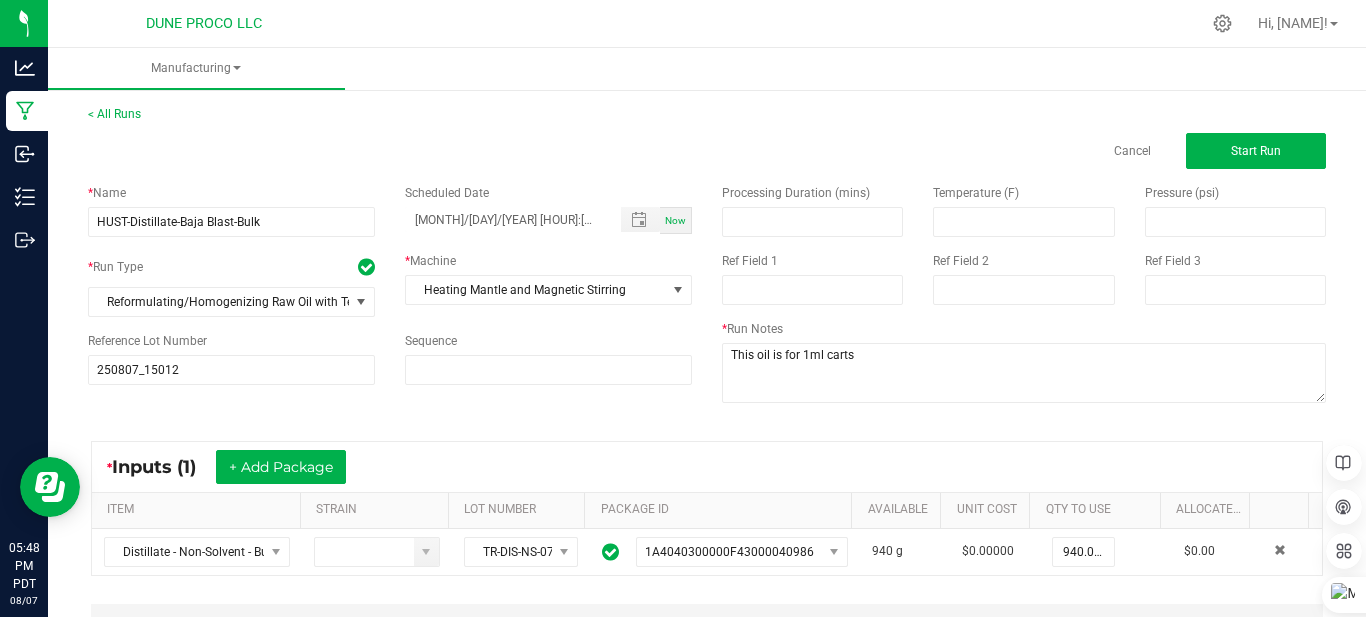 click on "< All Runs   Cancel   Start Run   *   Name  HUST-Distillate-Baja Blast-Bulk  Scheduled Date  08/07/2025 5:33 PM Now  *   Run Type
Reformulating/Homogenizing Raw Oil with Terpenes  *   Machine  Heating Mantle and Magnetic Stirring   Reference Lot Number  250807_15012  Sequence   Processing Duration (mins)   Temperature (F)   Pressure (psi)   Ref Field 1   Ref Field 2   Ref Field 3   *   Run Notes                  *    Inputs (1)   + Add Package  ITEM STRAIN LOT NUMBER PACKAGE ID AVAILABLE Unit Cost QTY TO USE Allocated Cost Distillate - Non-Solvent - Bulk-3247462 TR-DIS-NS-070925-13
1A4040300000F43000040986 940   g  $0.00000  940.0000 g  $0.00  Non-Cannabis Inputs (1)  + Add Item   Receive Non-Cannabis  ITEM LOT NUMBER AREA/LOCATION AVAILABLE Unit Cost QTY TO USE  Sweeterps - Lemon Lime   -      117    $1.80000  60.0000 ml All  $108.00" at bounding box center (707, 460) 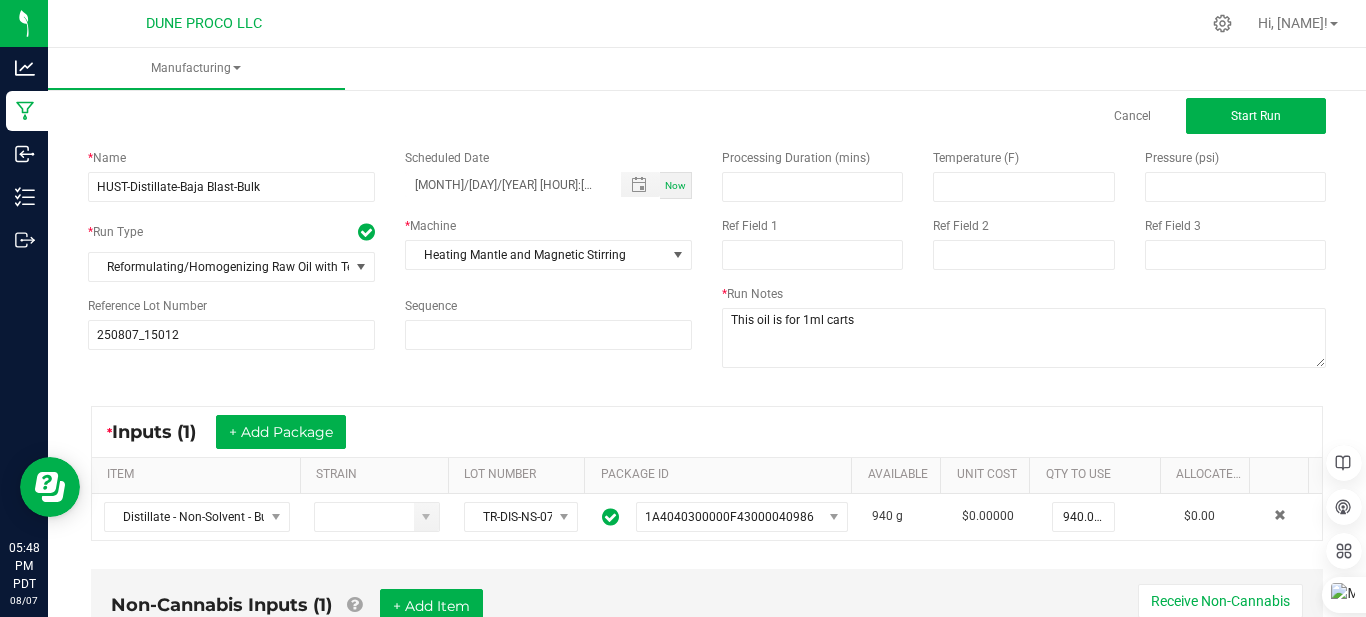 scroll, scrollTop: 0, scrollLeft: 0, axis: both 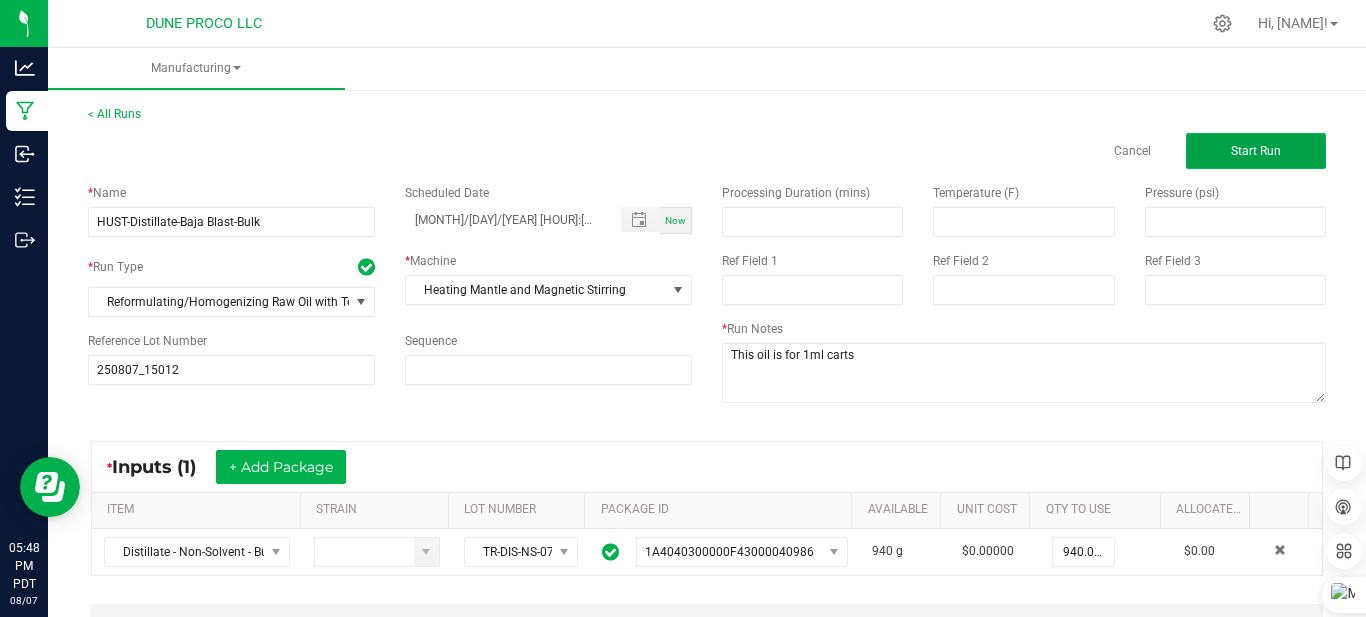 click on "Start Run" 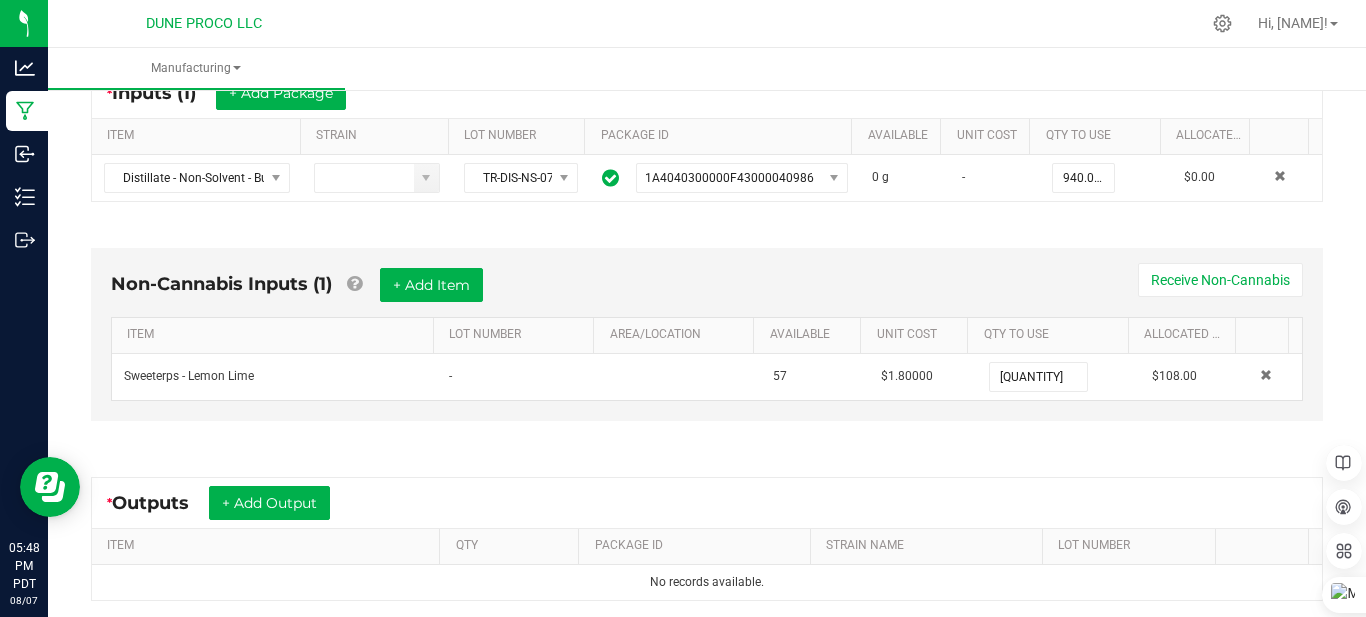 scroll, scrollTop: 612, scrollLeft: 0, axis: vertical 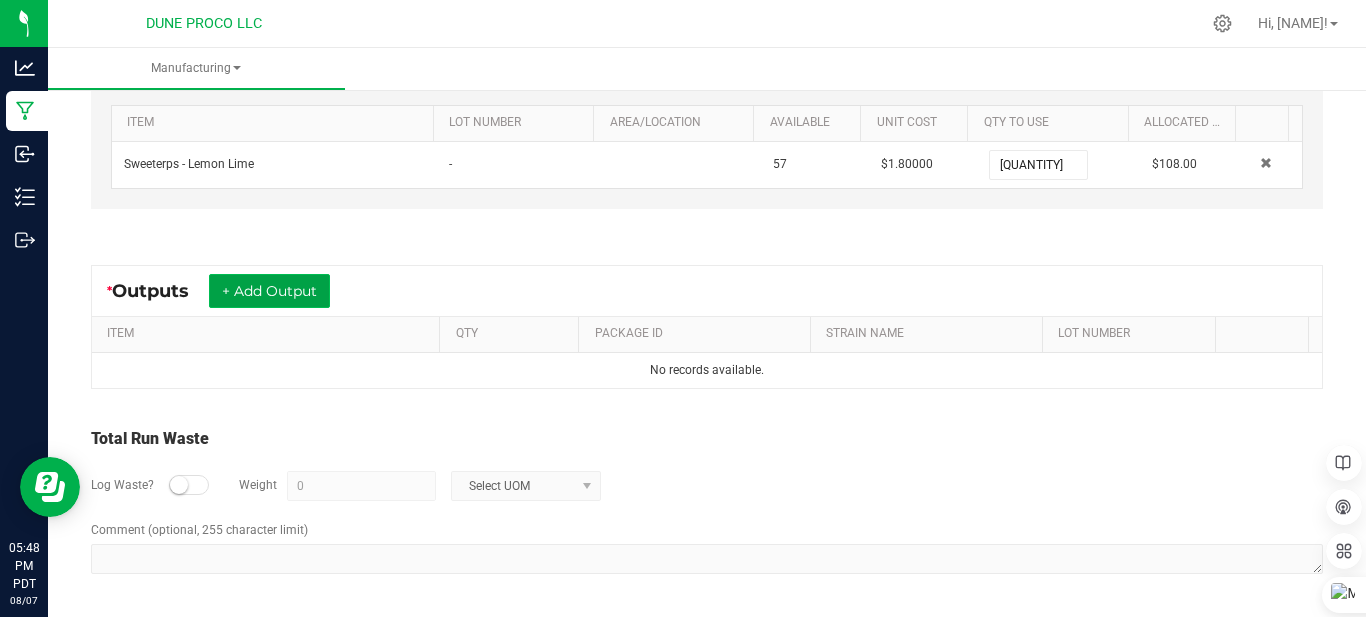 click on "+ Add Output" at bounding box center [269, 291] 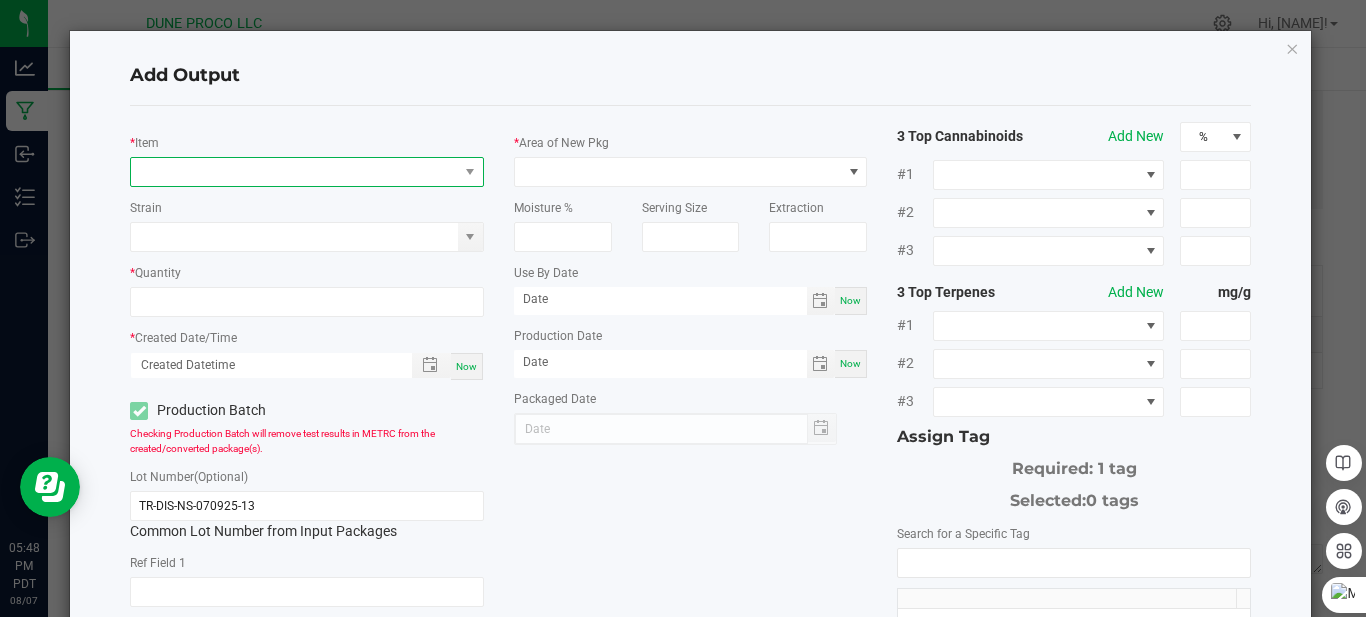 click at bounding box center (294, 172) 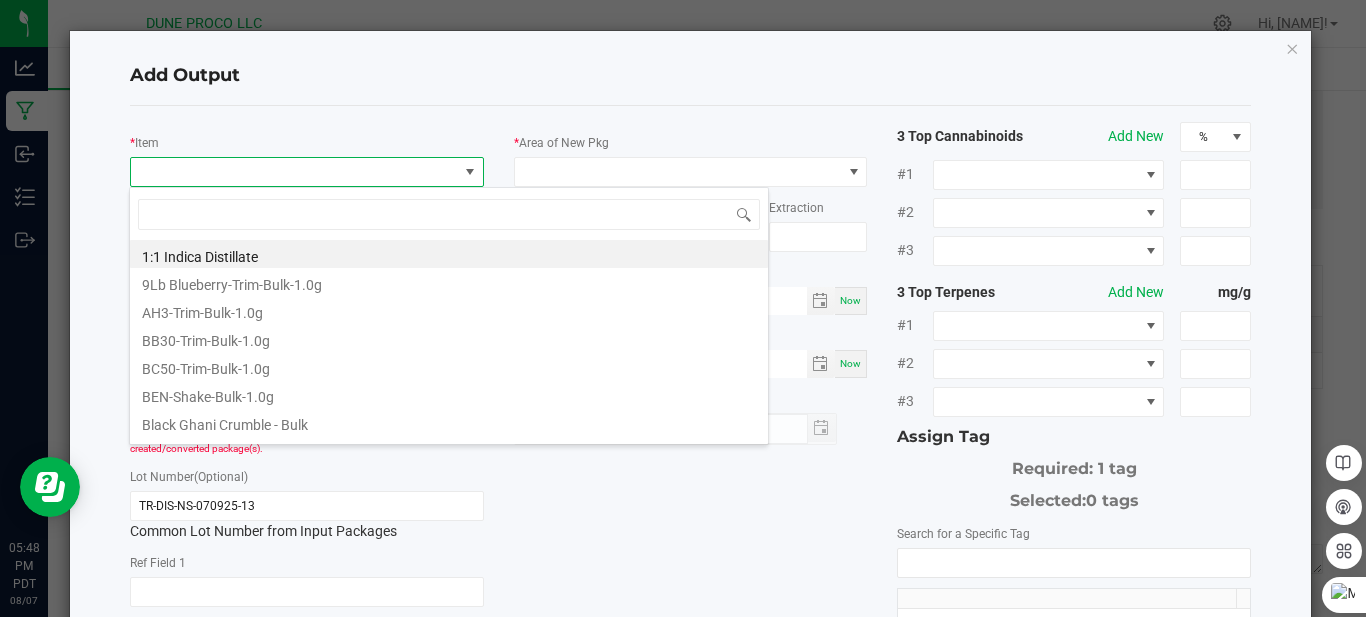 scroll, scrollTop: 99970, scrollLeft: 99651, axis: both 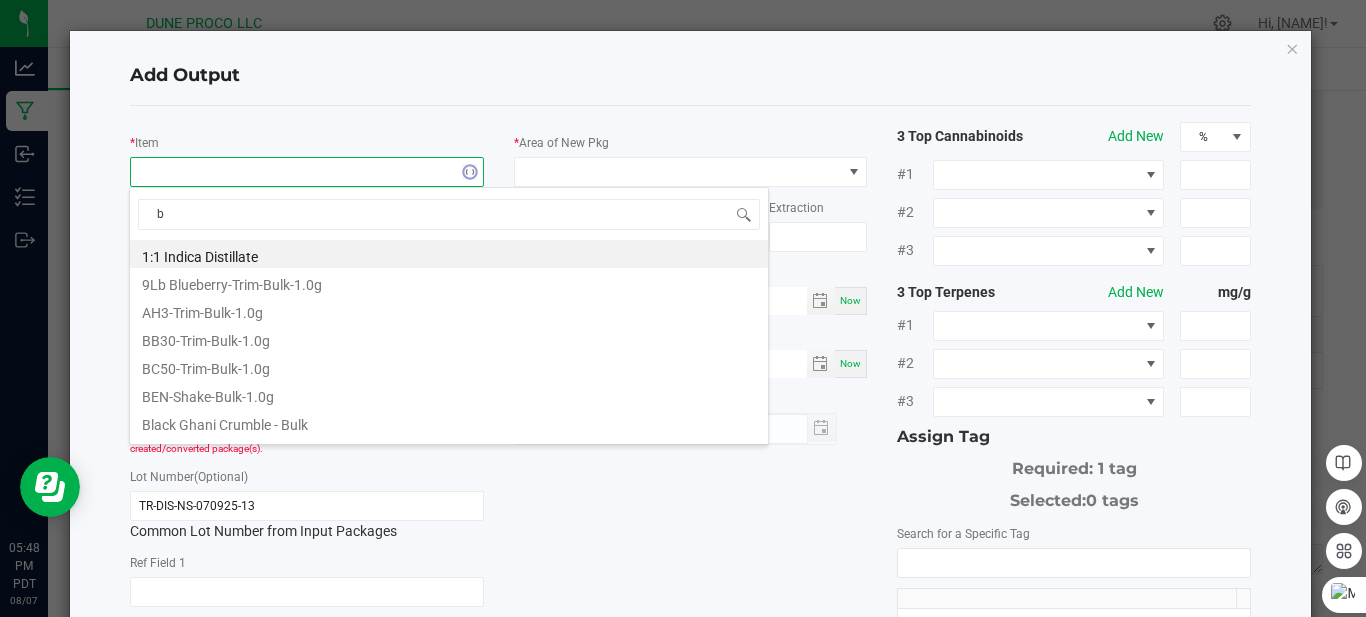 type on "ba" 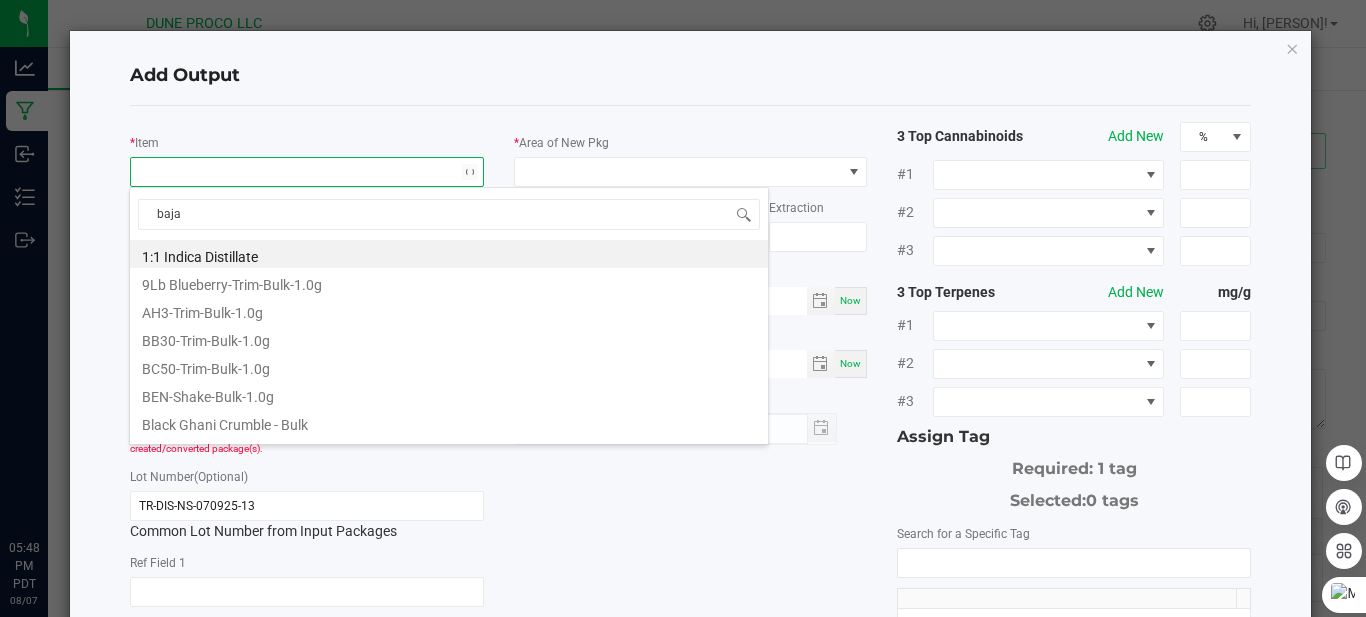 scroll, scrollTop: 0, scrollLeft: 0, axis: both 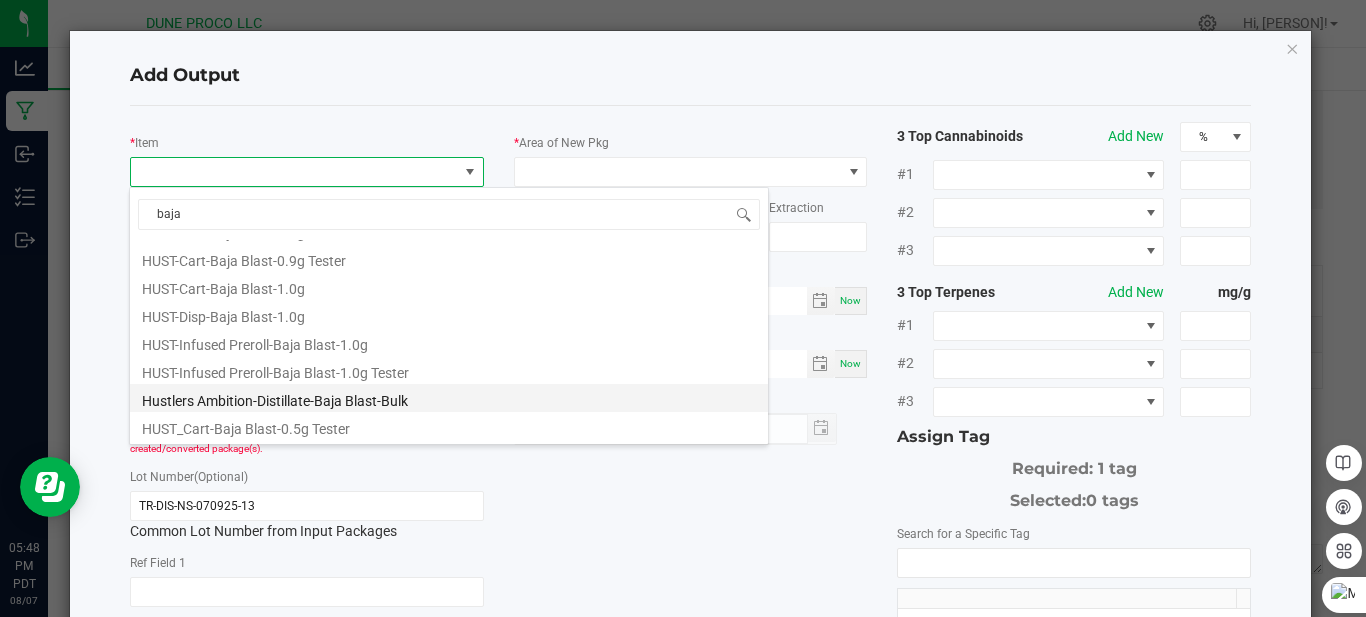click on "Hustlers Ambition-Distillate-Baja Blast-Bulk" at bounding box center [449, 398] 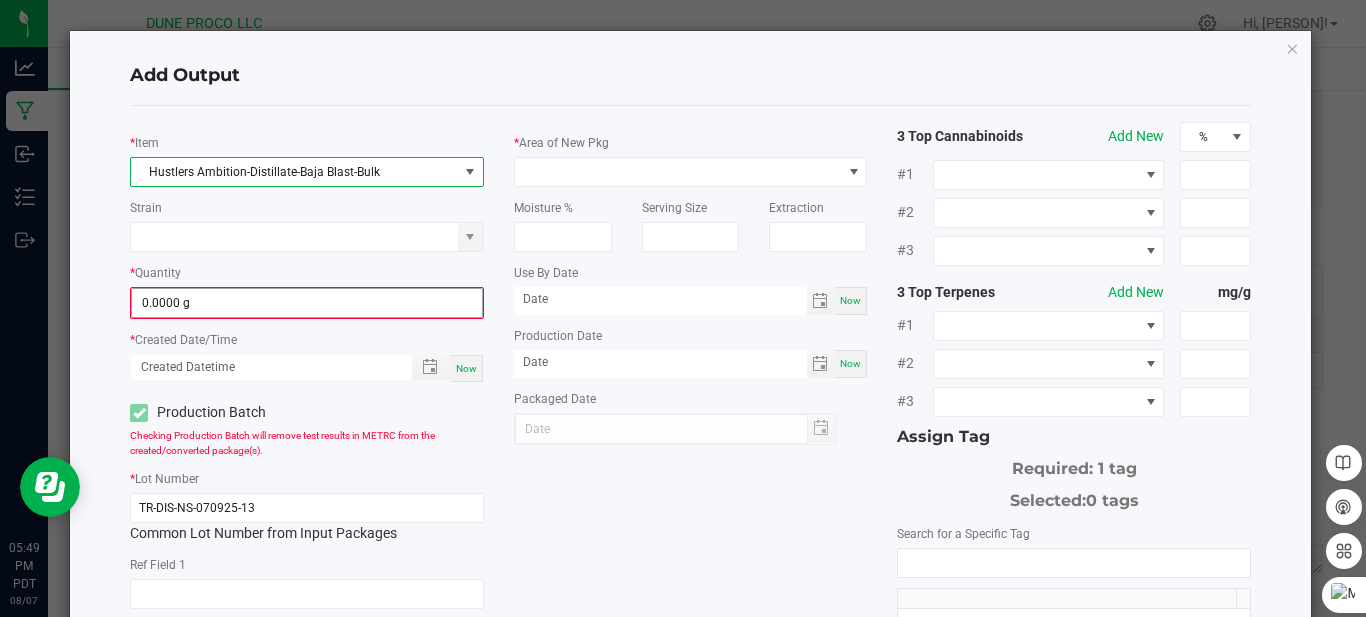 type on "0" 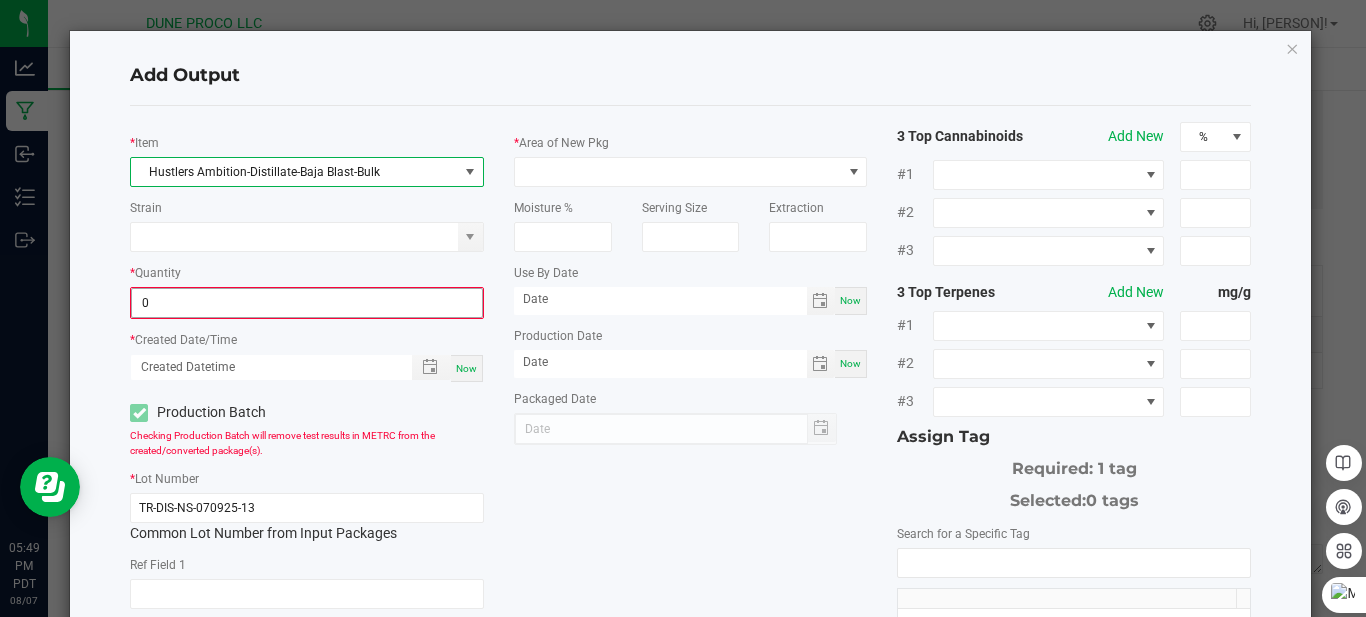 click on "0" at bounding box center [307, 303] 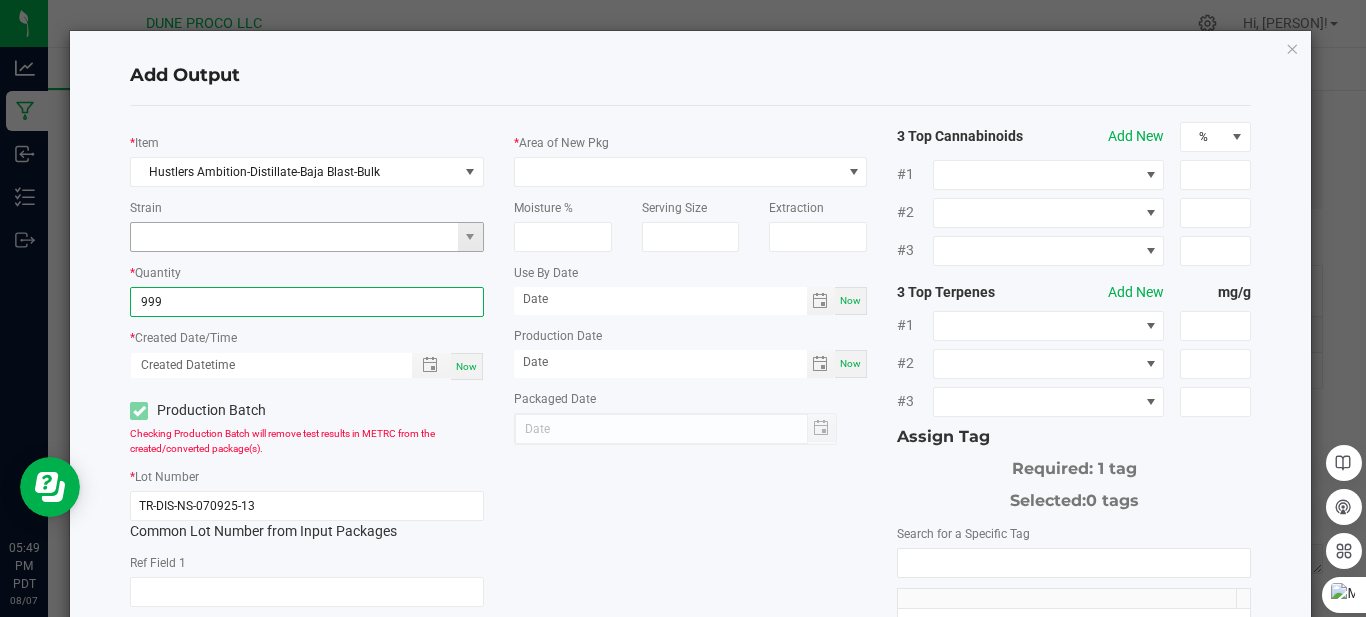 type on "[QUANTITY]" 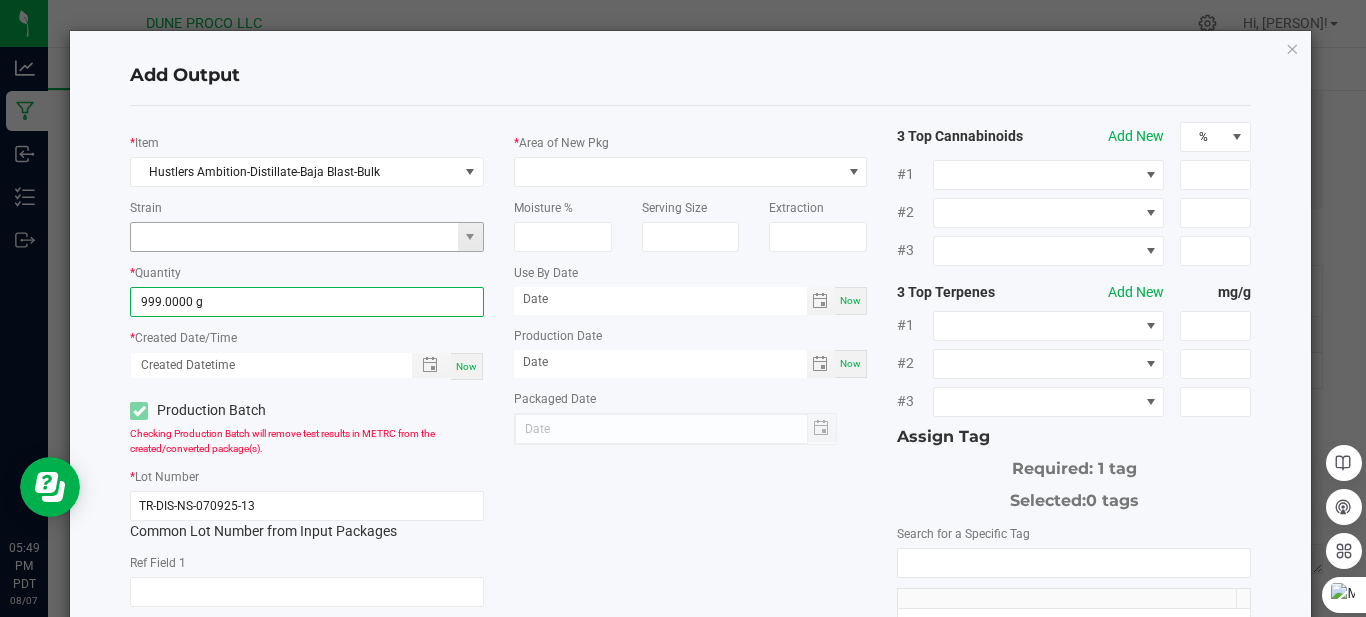 click at bounding box center [294, 237] 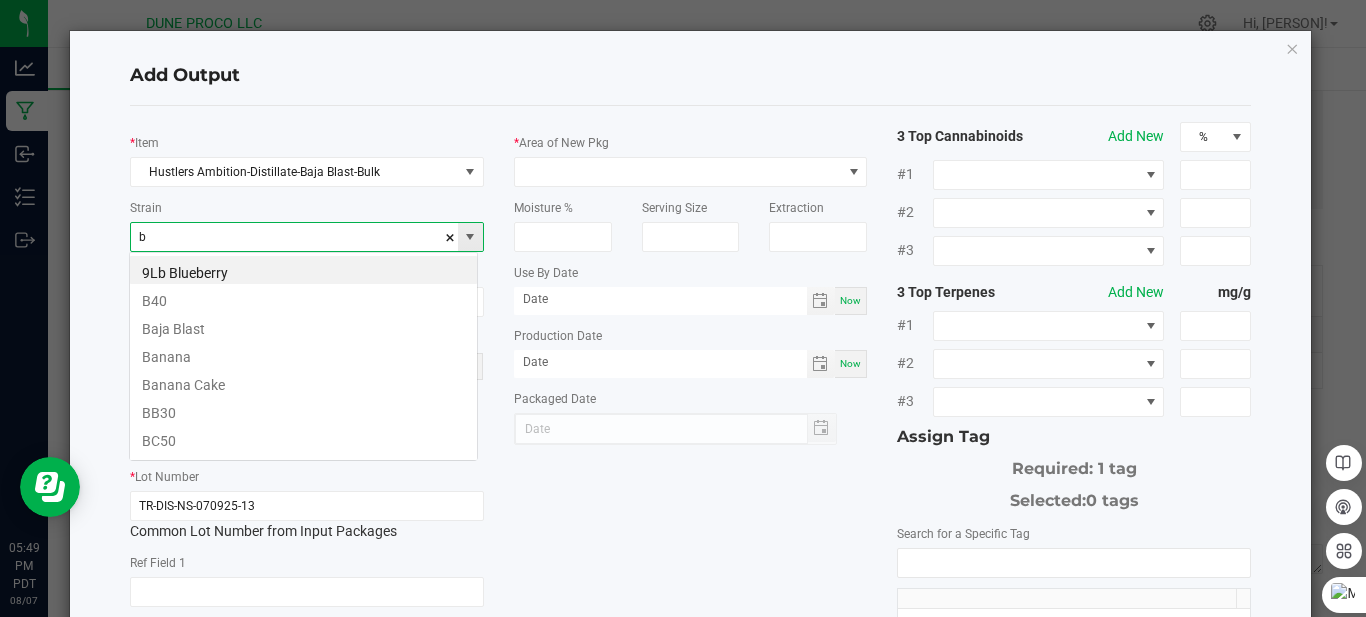 scroll, scrollTop: 99970, scrollLeft: 99651, axis: both 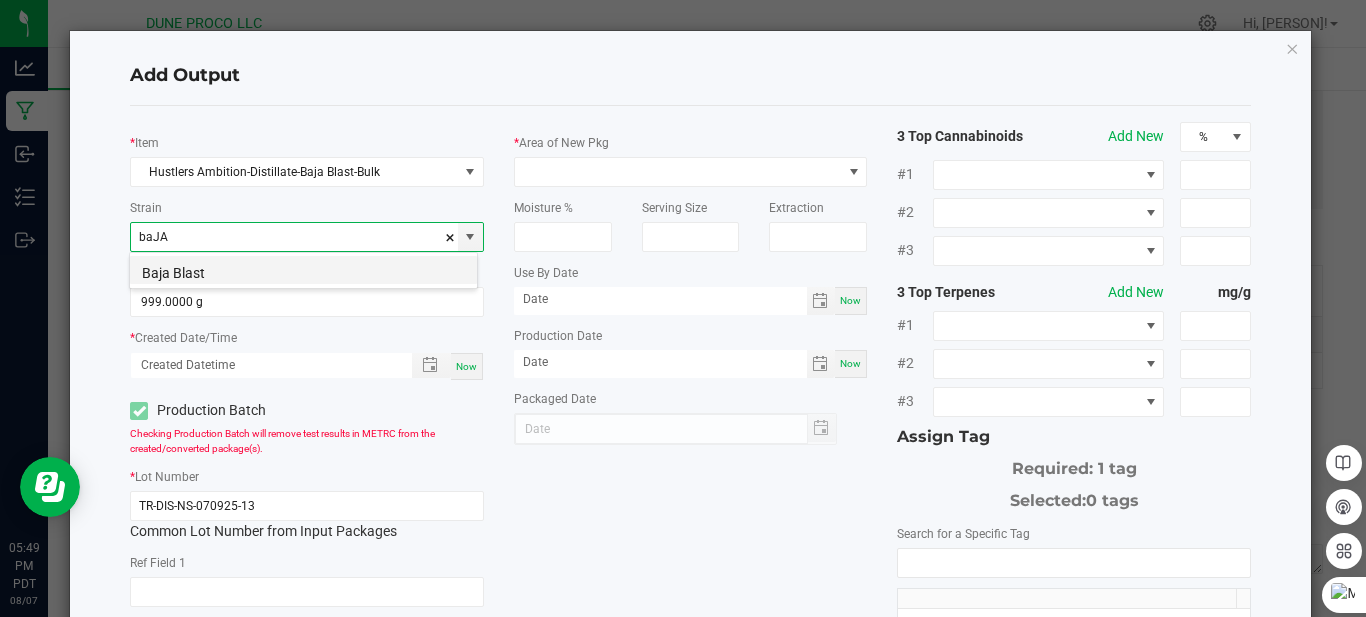 click on "Baja Blast" at bounding box center (303, 270) 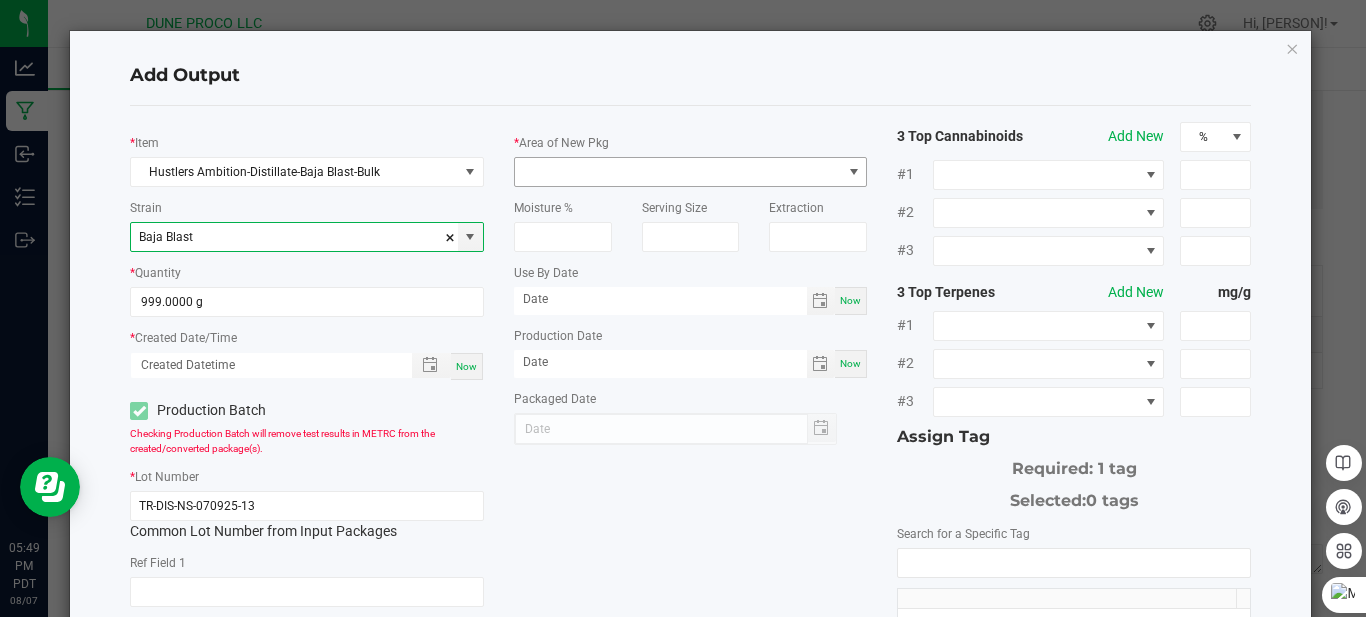 type on "Baja Blast" 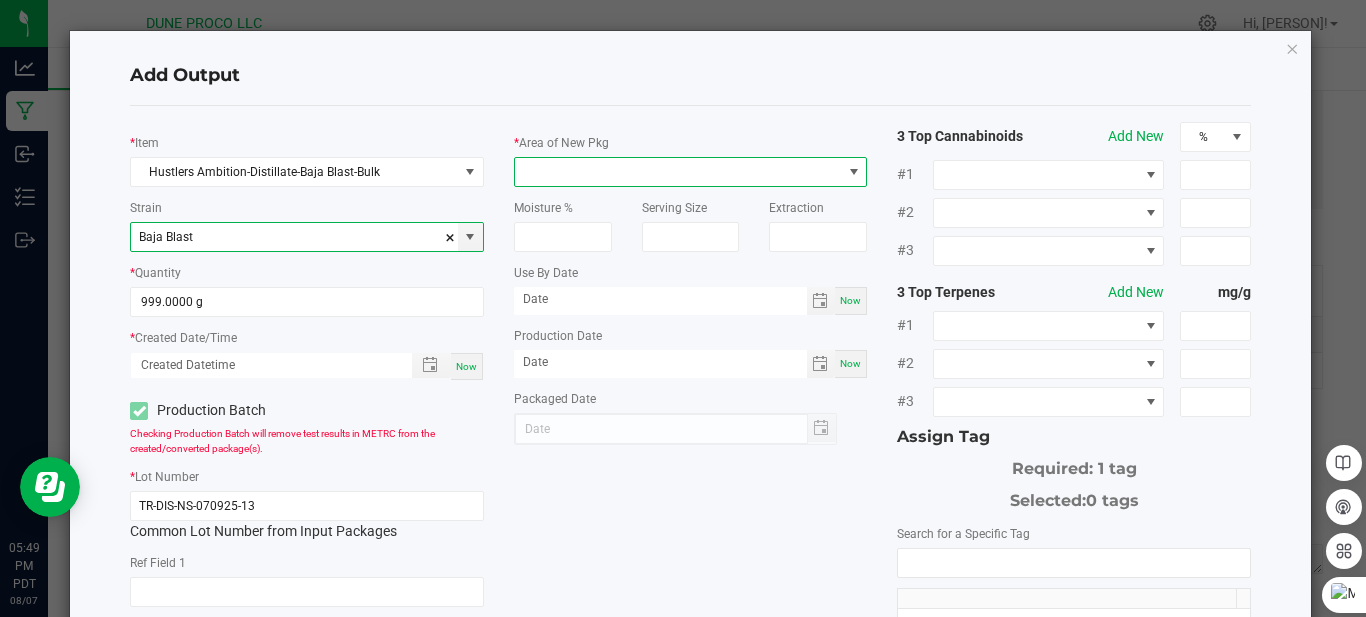 click at bounding box center (854, 172) 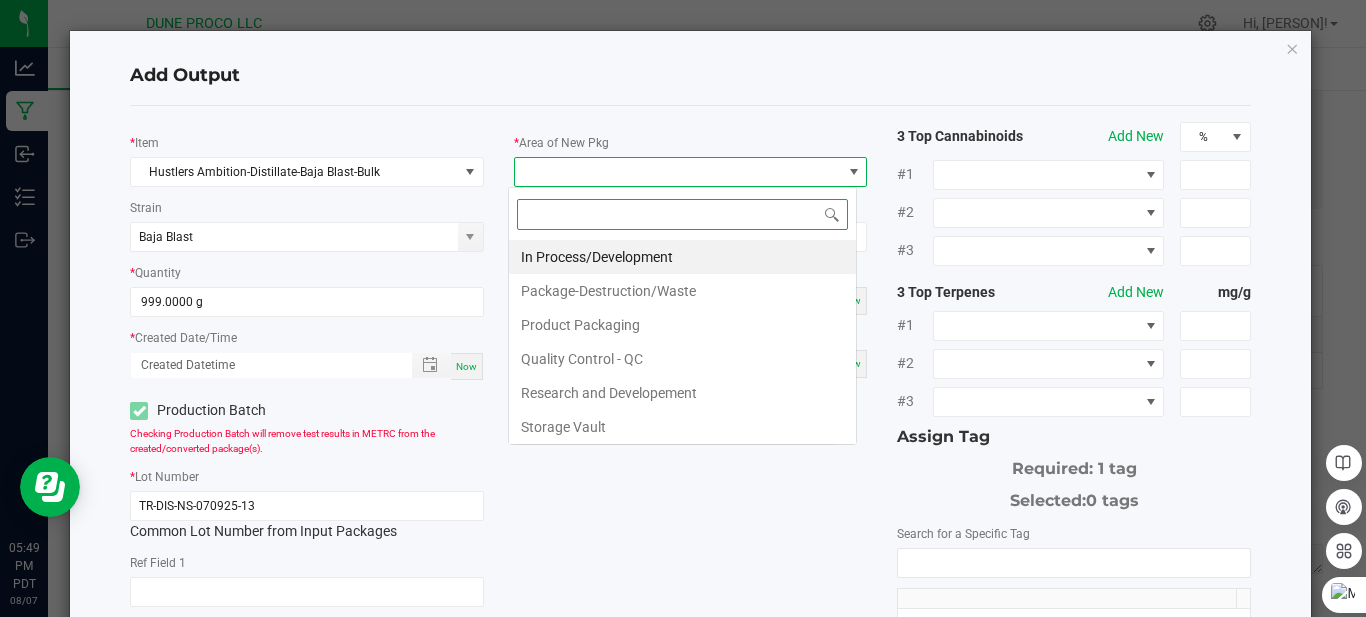 scroll, scrollTop: 99970, scrollLeft: 99651, axis: both 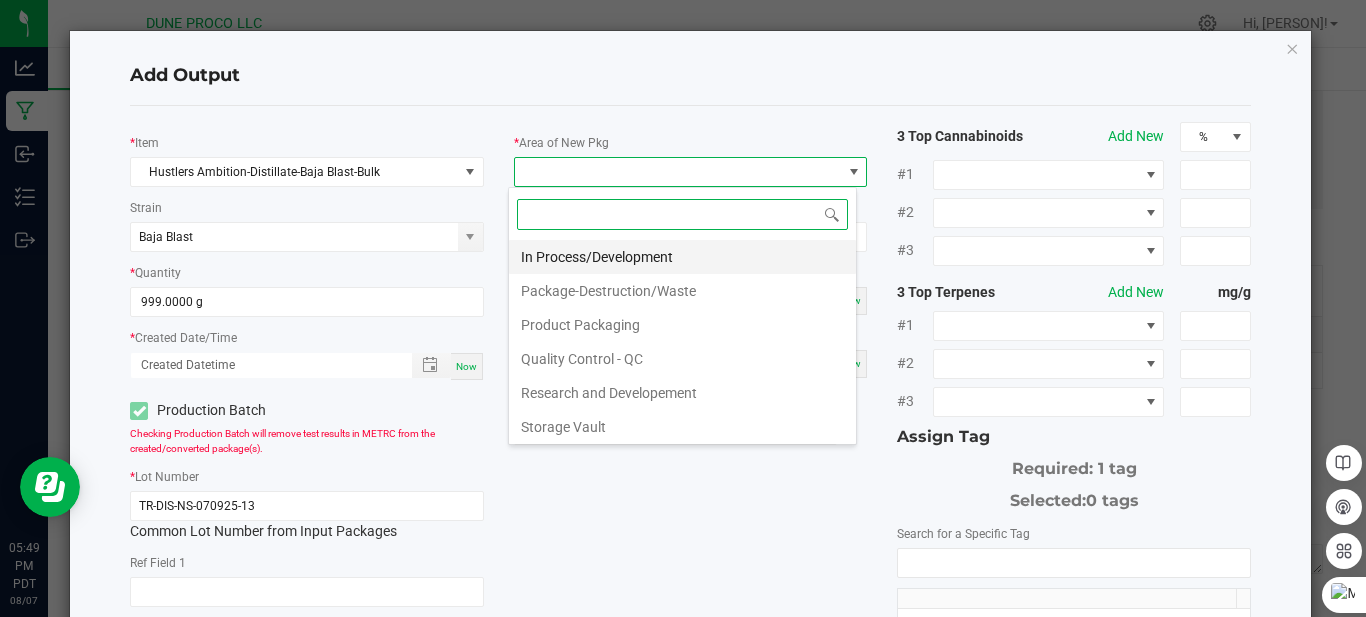 click on "In Process/Development" at bounding box center (682, 257) 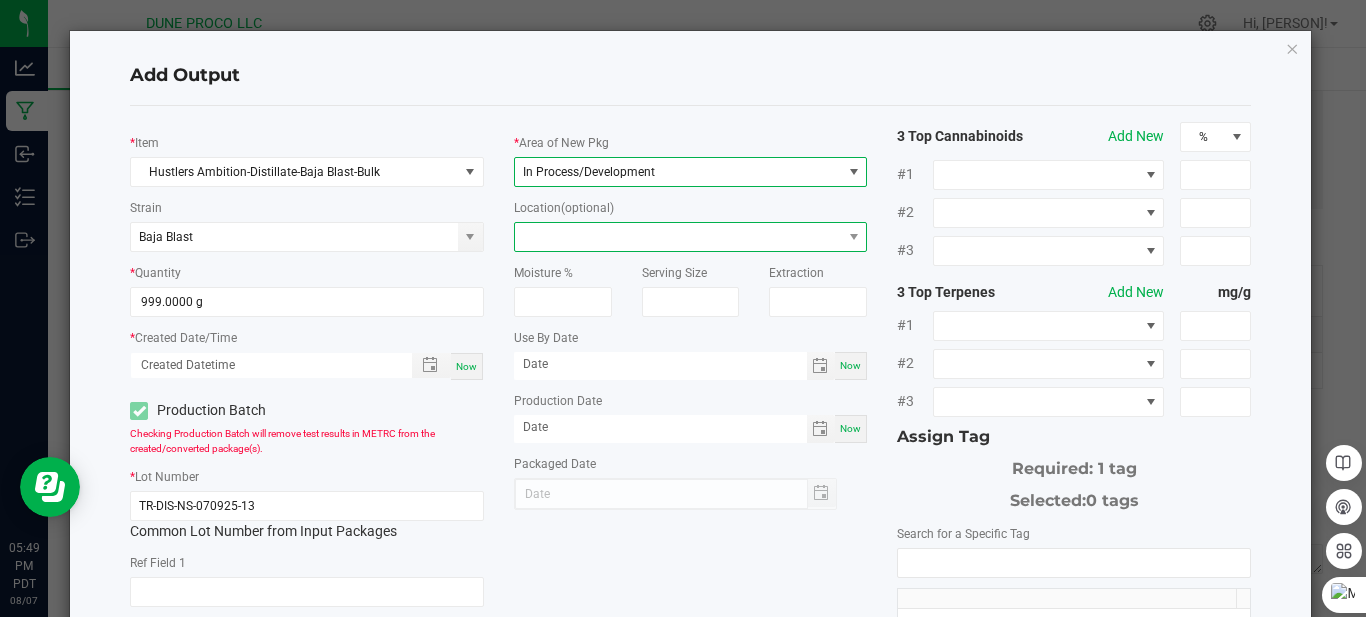 click at bounding box center (678, 237) 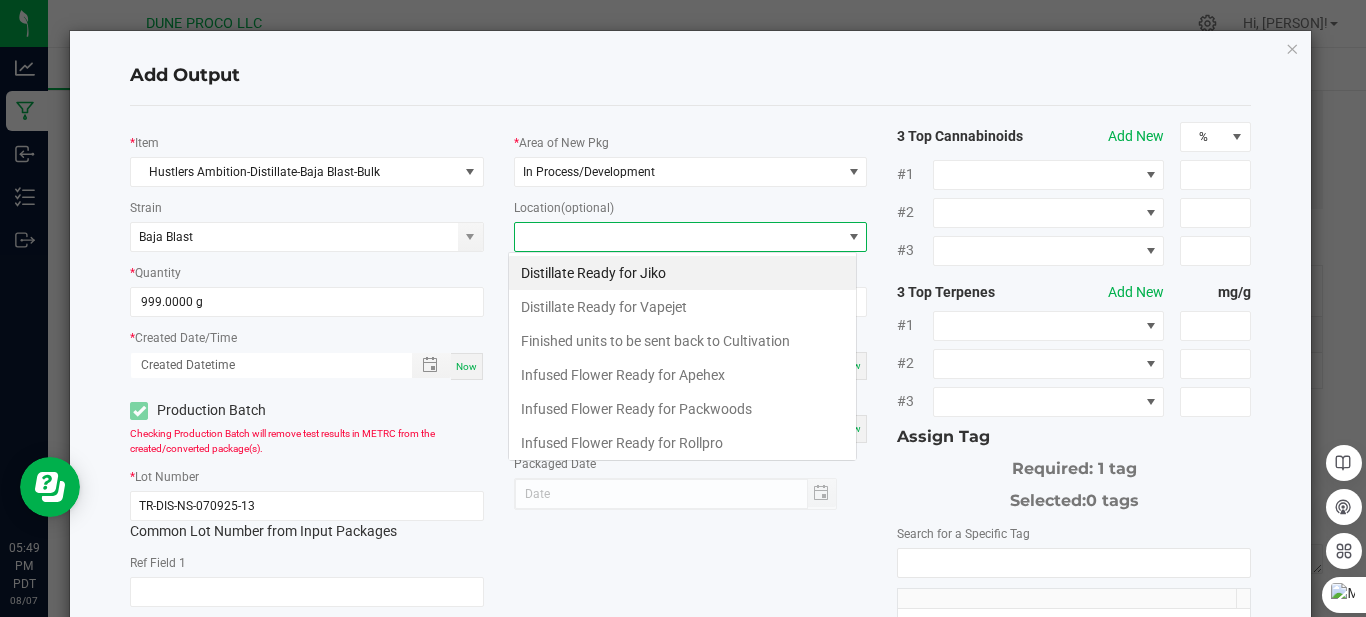 scroll, scrollTop: 99970, scrollLeft: 99651, axis: both 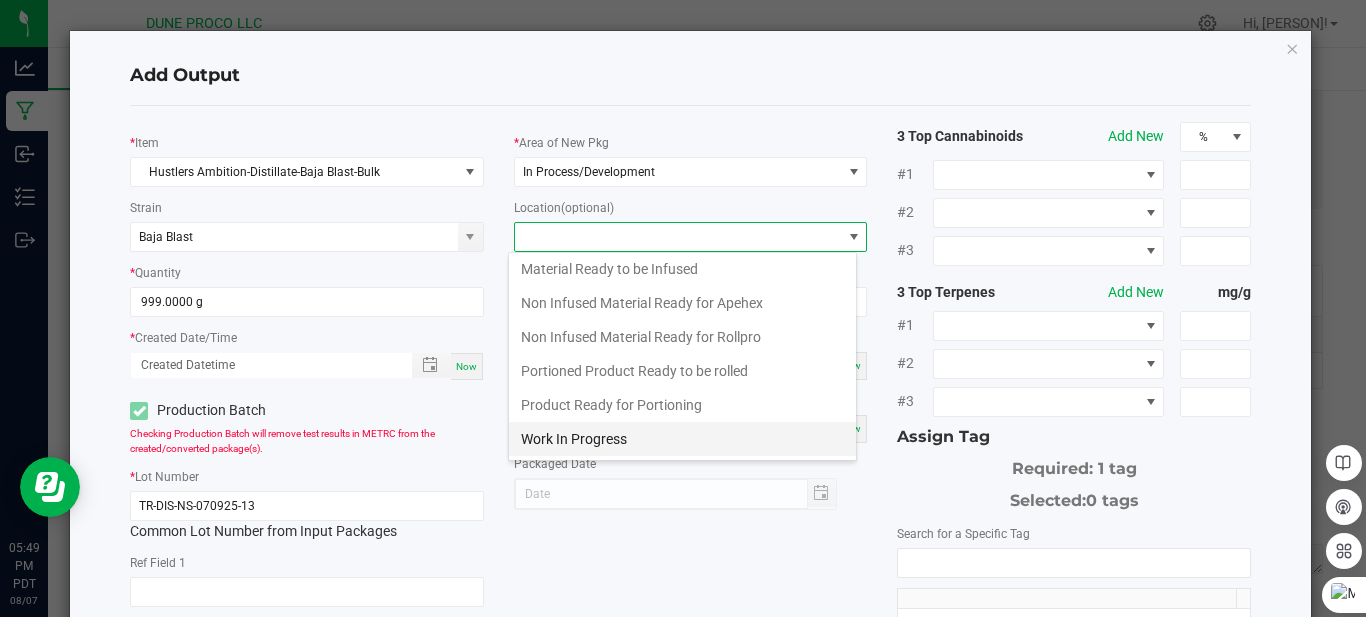 click on "Work In Progress" at bounding box center (682, 439) 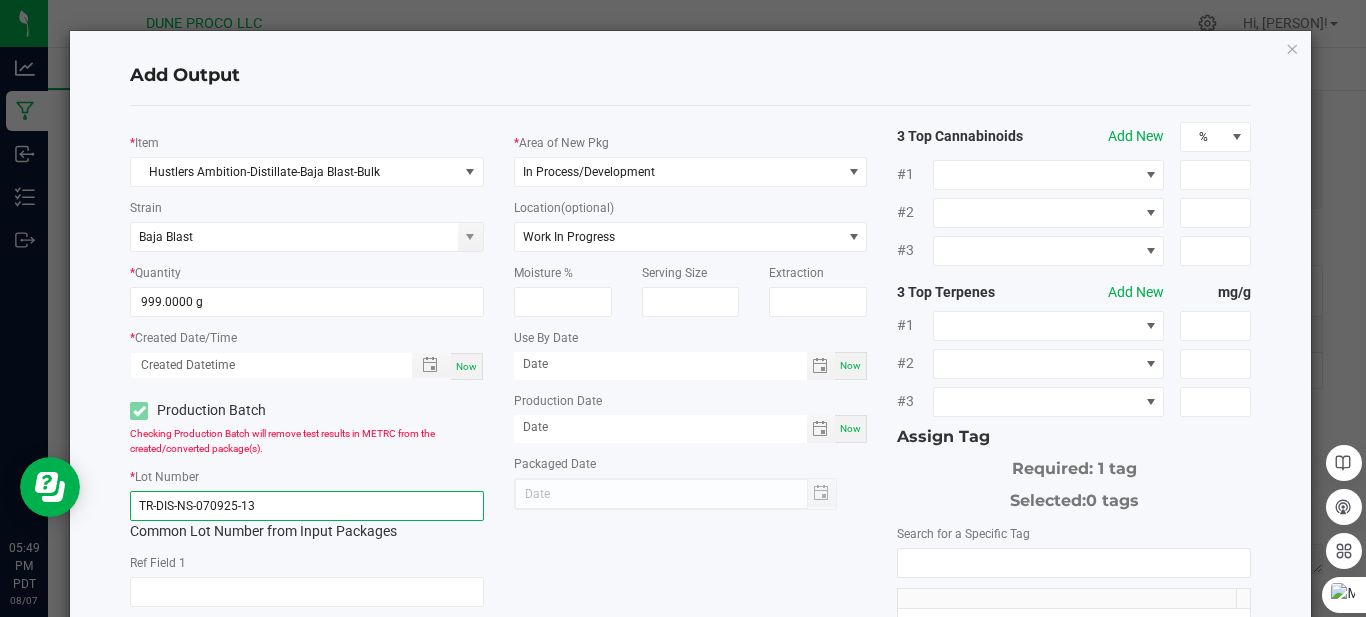 click on "TR-DIS-NS-070925-13" 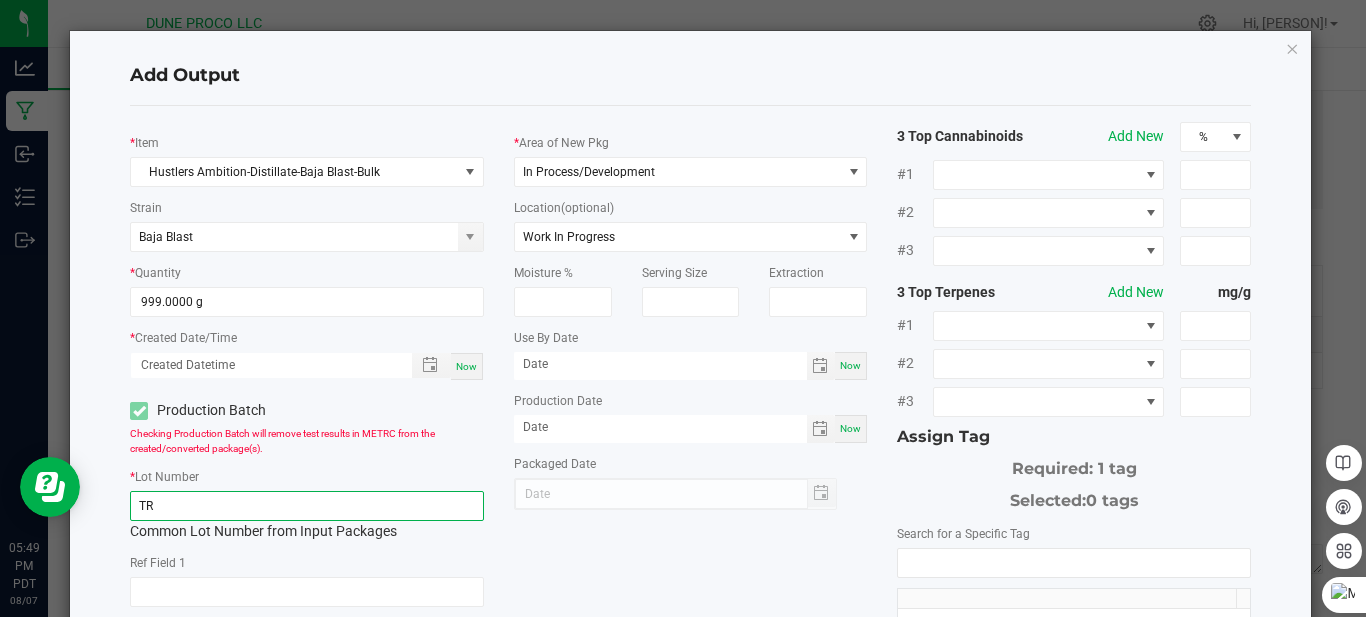 type on "T" 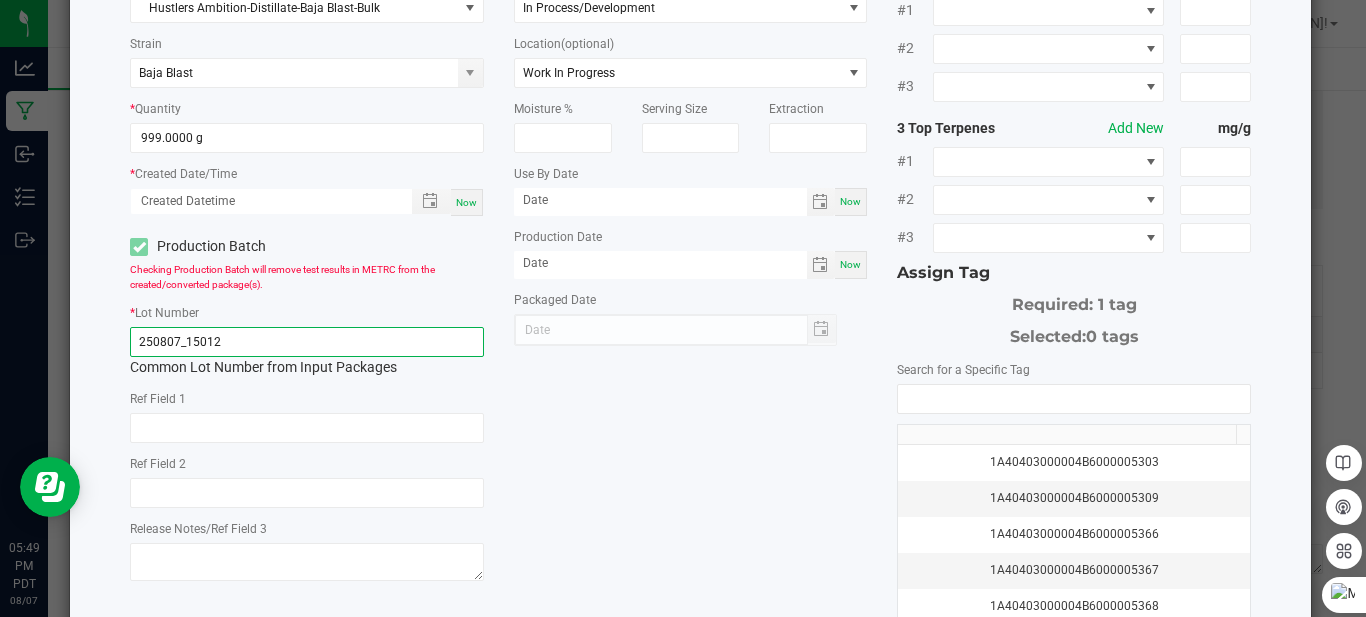 scroll, scrollTop: 300, scrollLeft: 0, axis: vertical 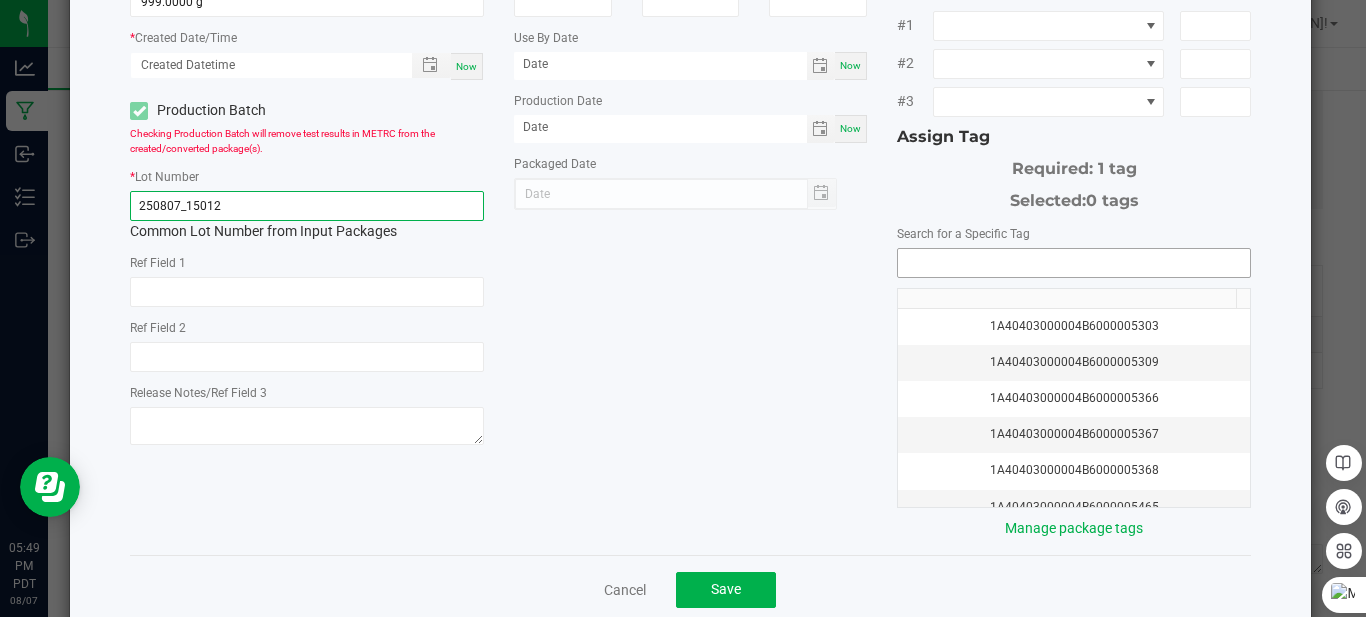 type on "250807_15012" 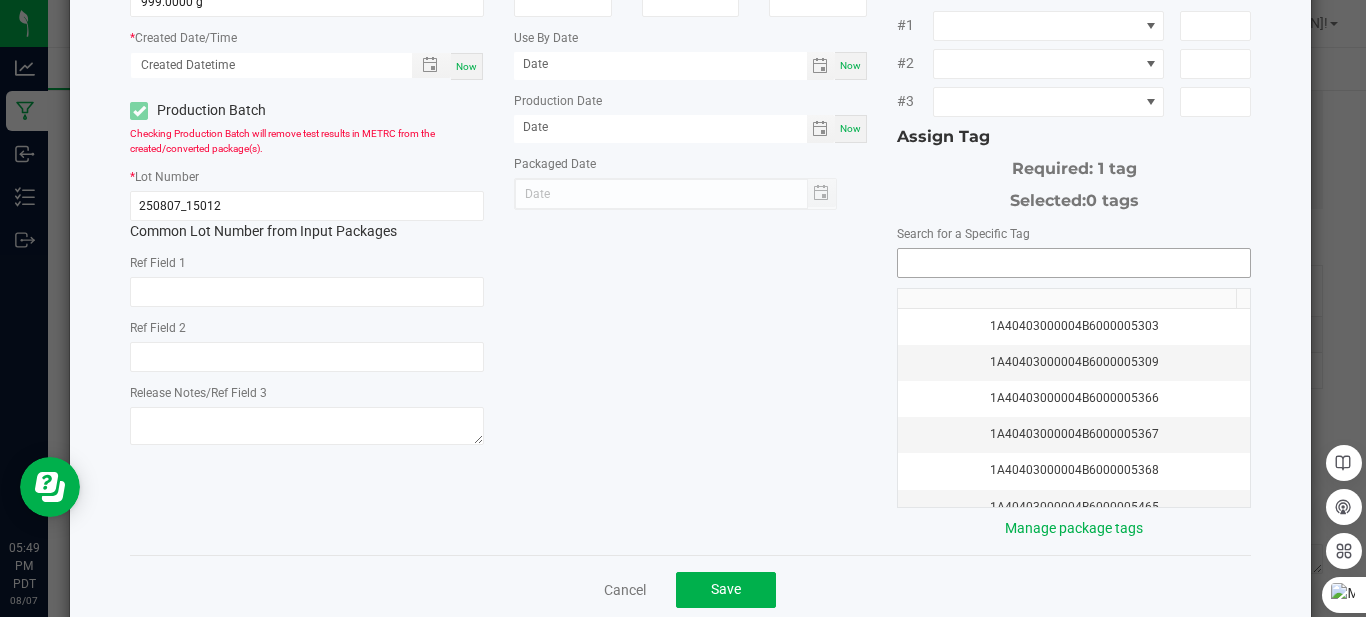 click at bounding box center [1074, 263] 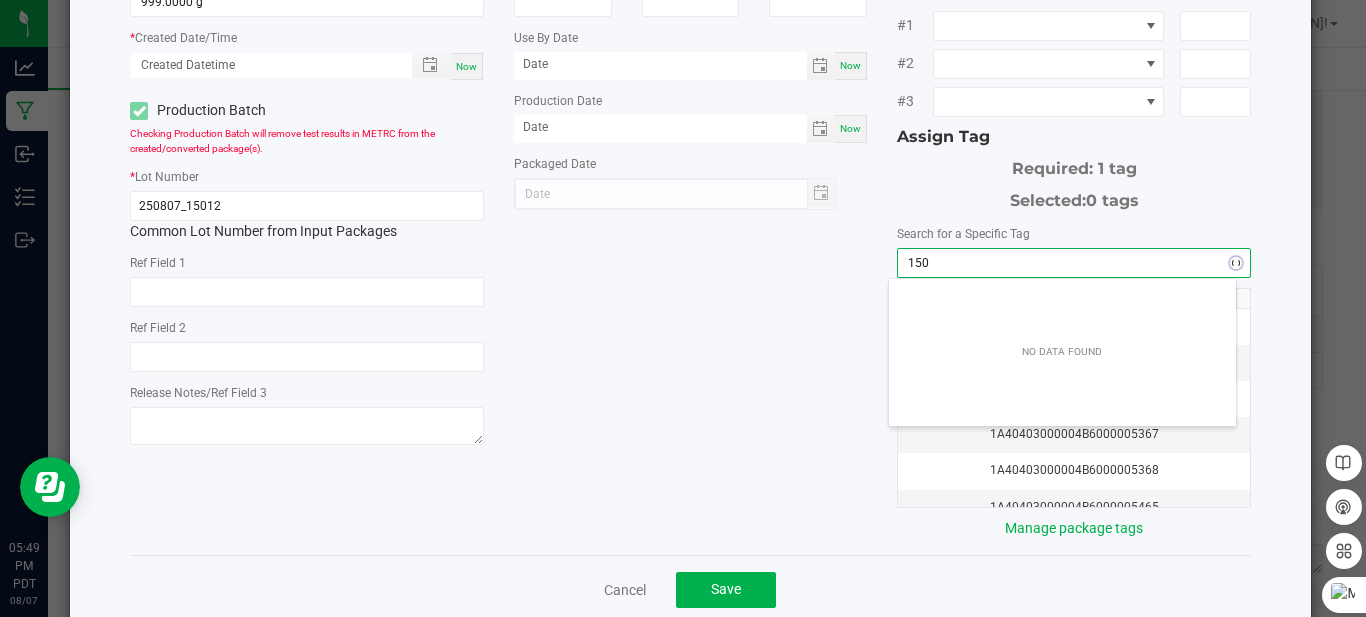 scroll, scrollTop: 99972, scrollLeft: 99653, axis: both 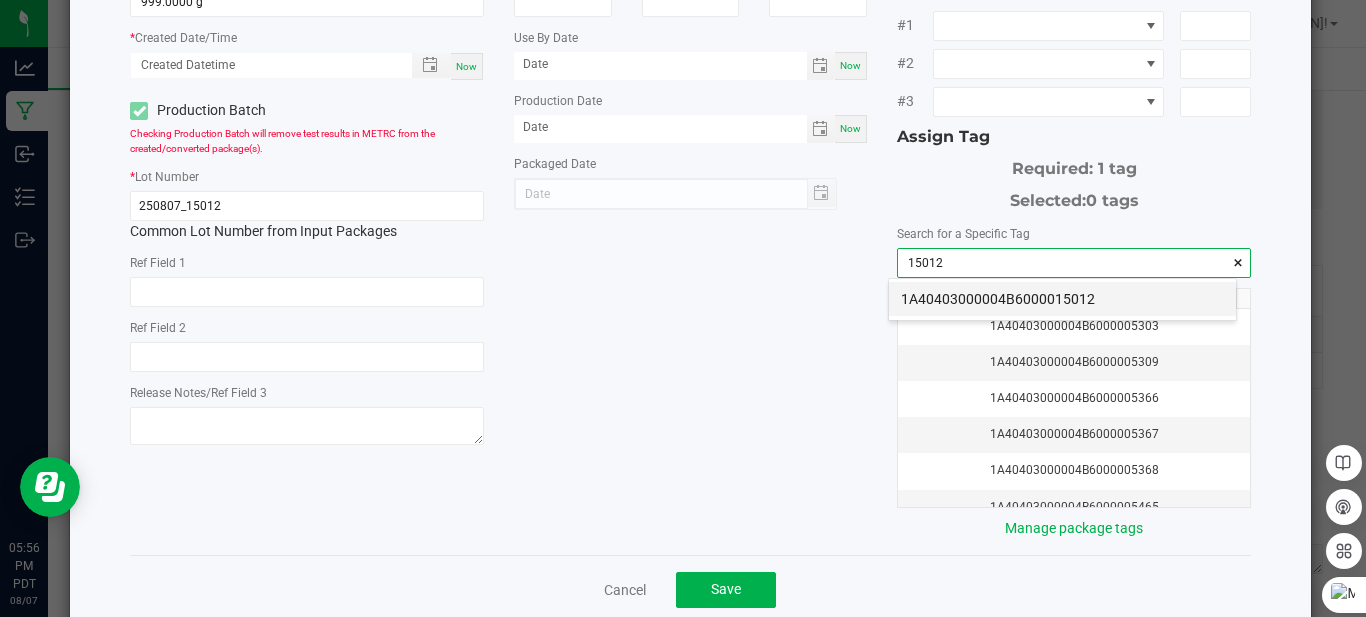 click on "1A40403000004B6000015012" at bounding box center [1062, 299] 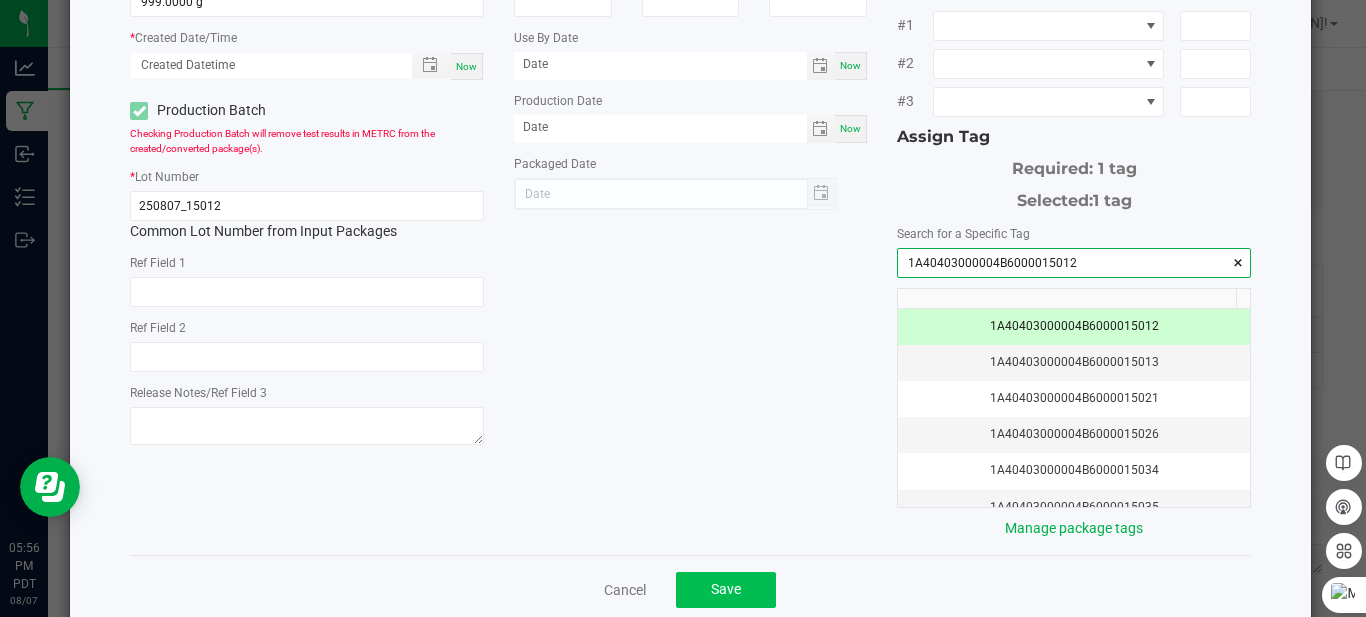 type on "1A40403000004B6000015012" 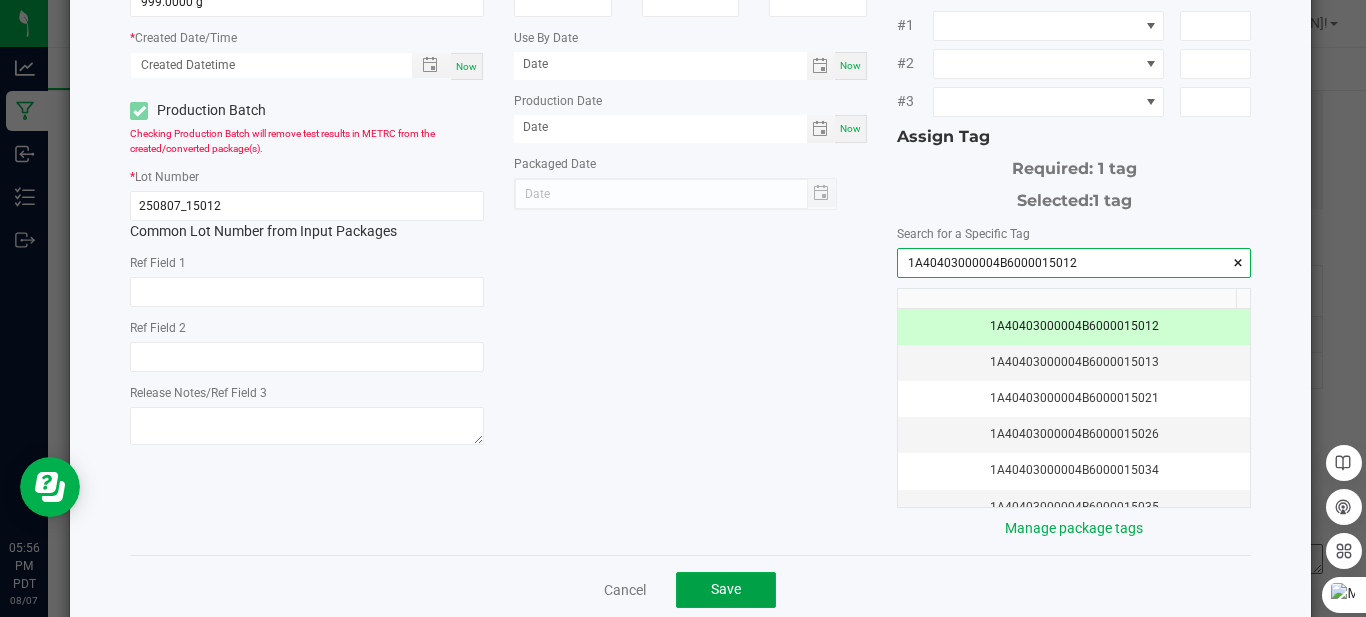 click on "Save" 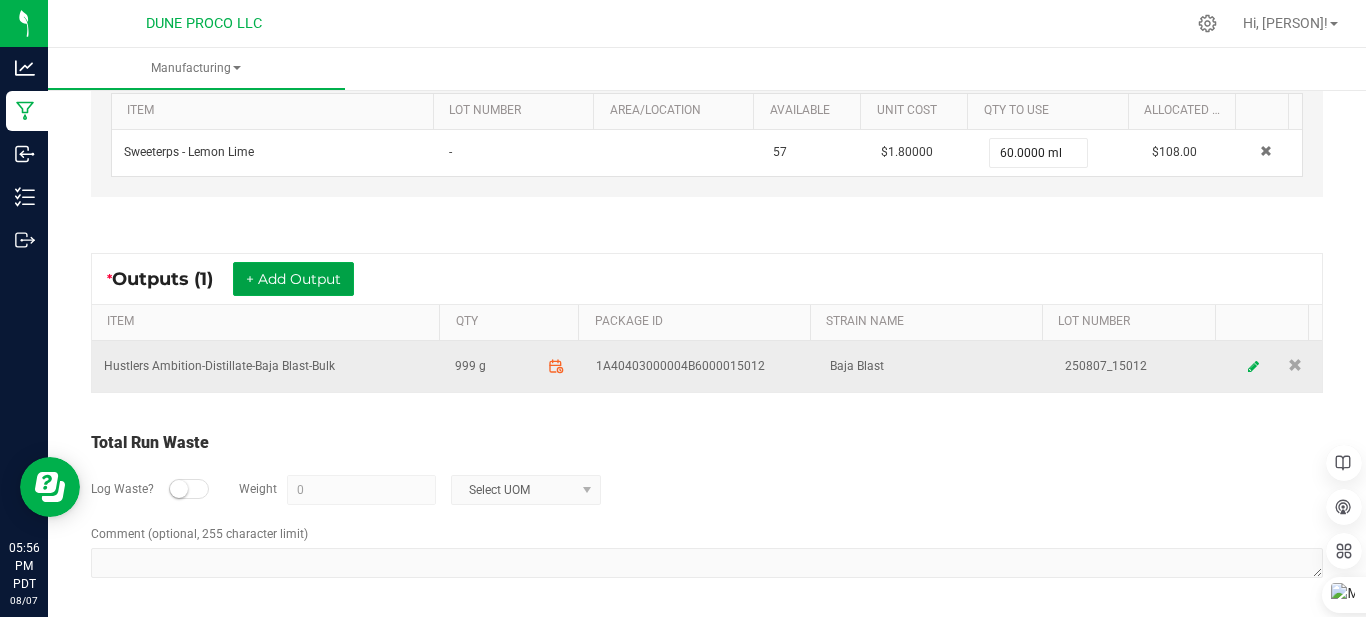 scroll, scrollTop: 628, scrollLeft: 0, axis: vertical 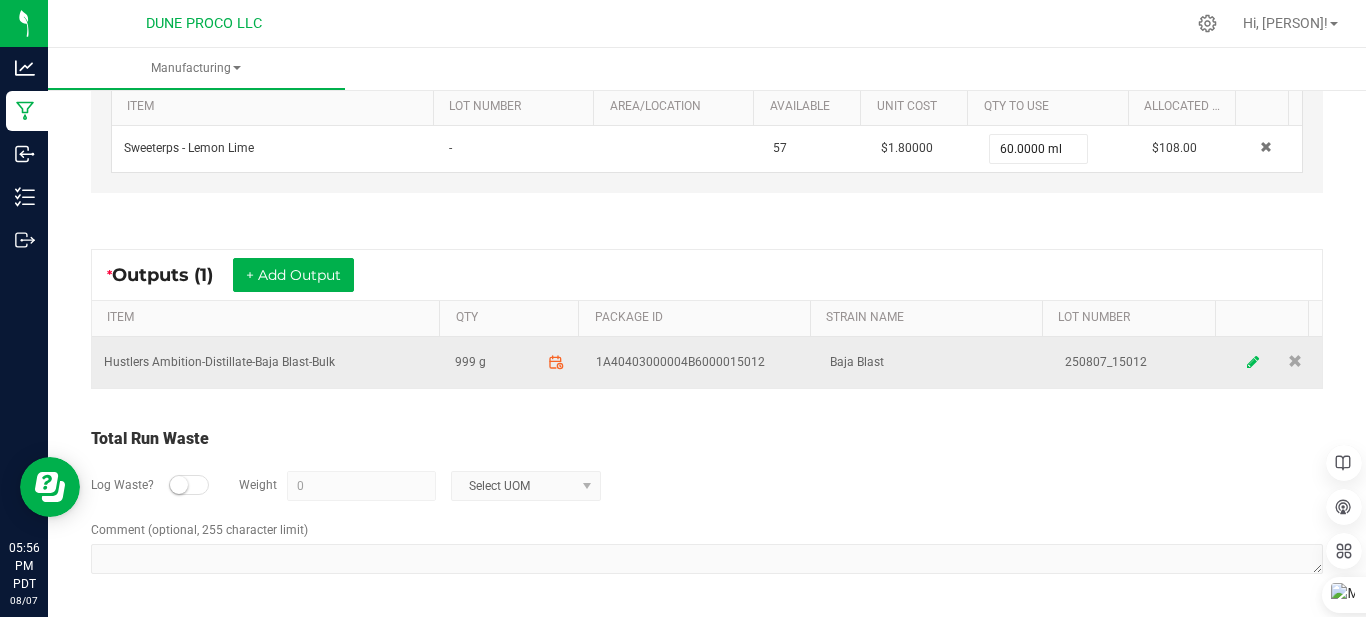 click at bounding box center (1254, 362) 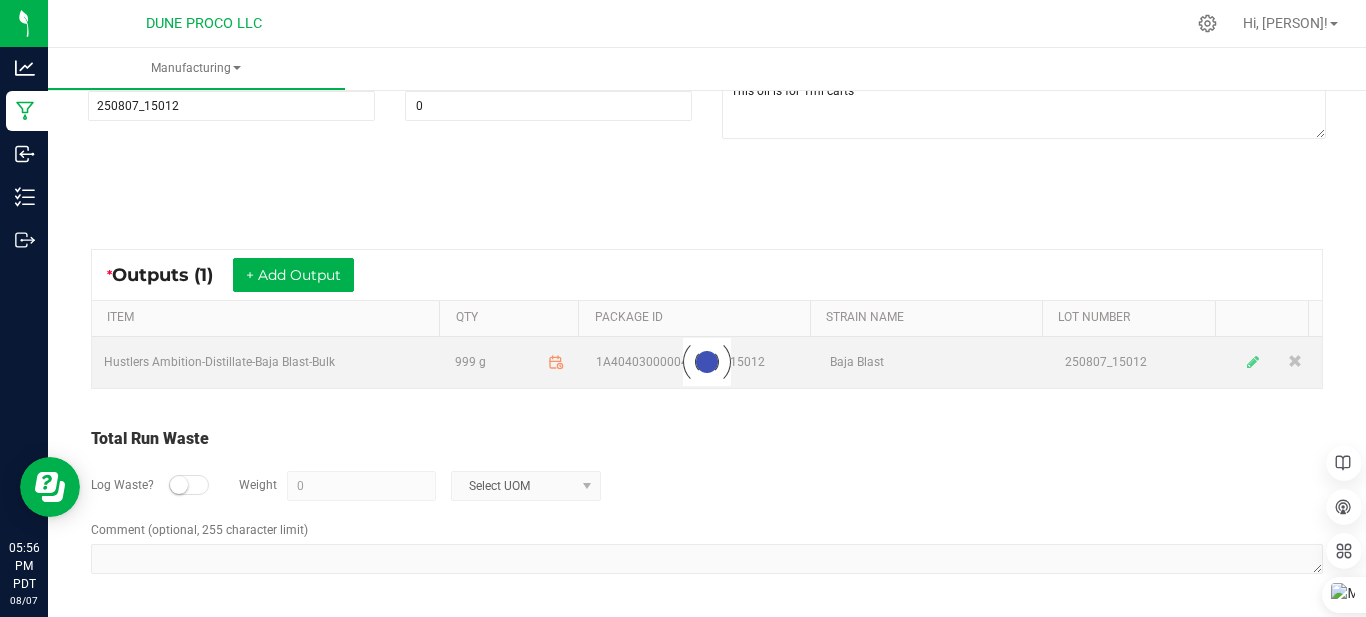 scroll, scrollTop: 290, scrollLeft: 0, axis: vertical 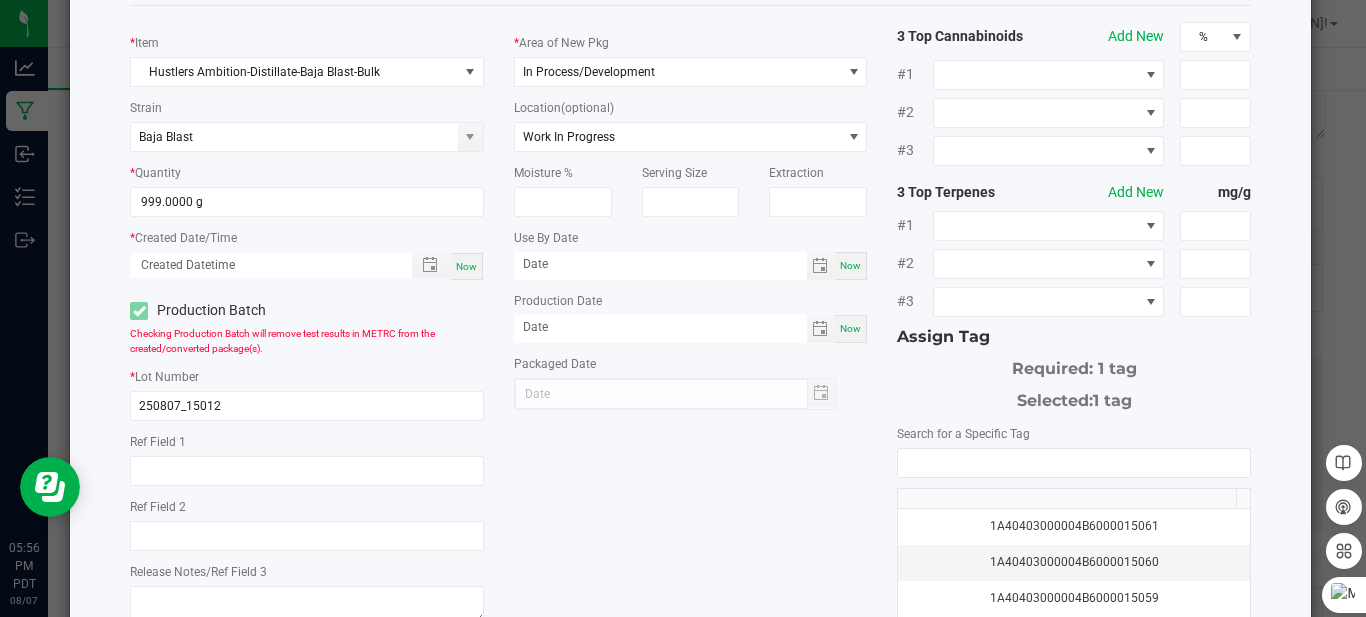 click on "Now" at bounding box center (466, 266) 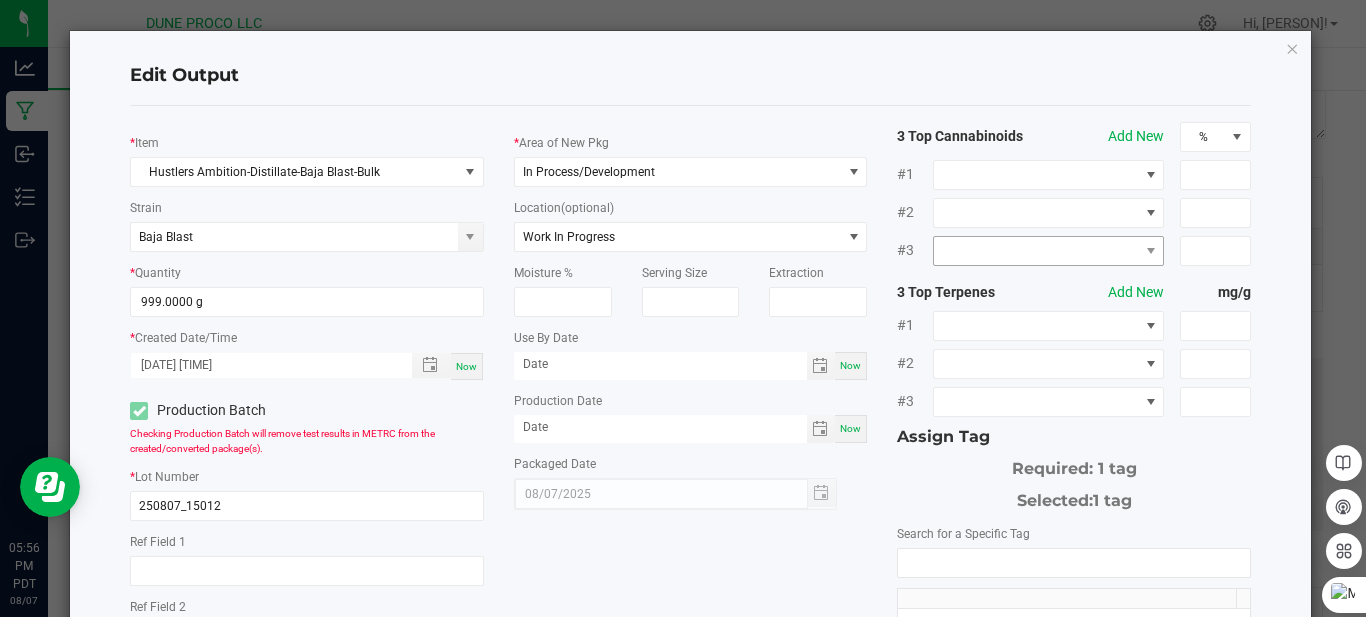 scroll, scrollTop: 338, scrollLeft: 0, axis: vertical 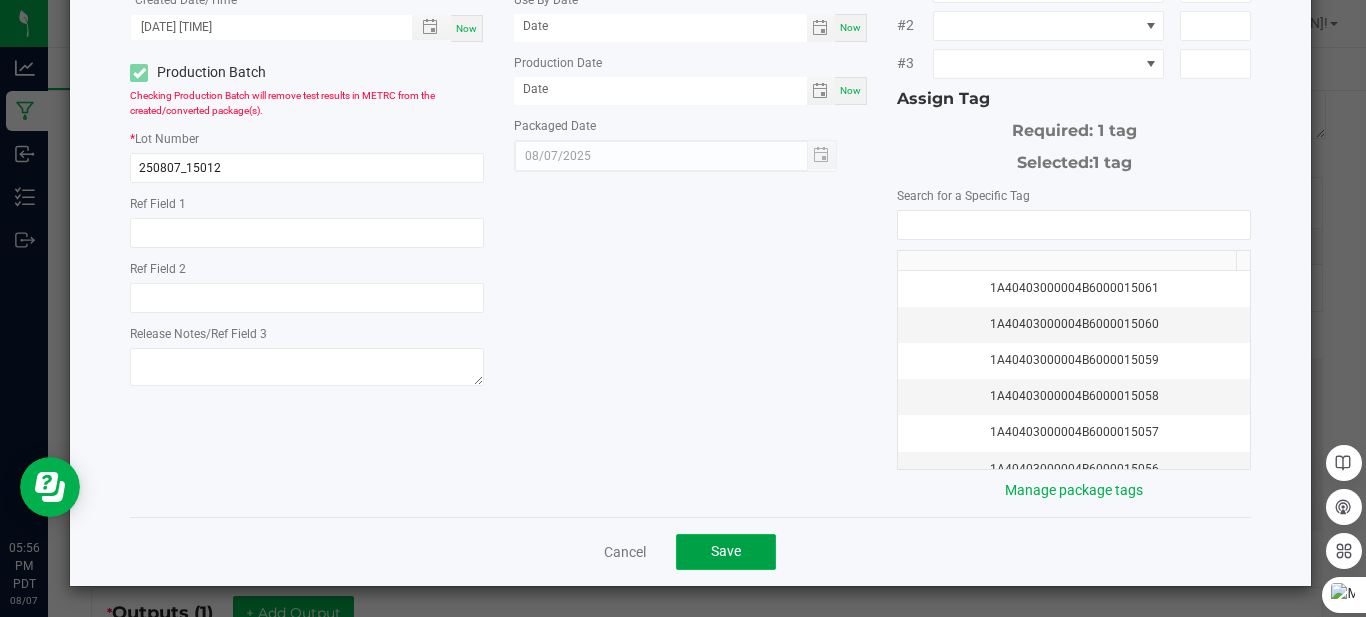 click on "Save" 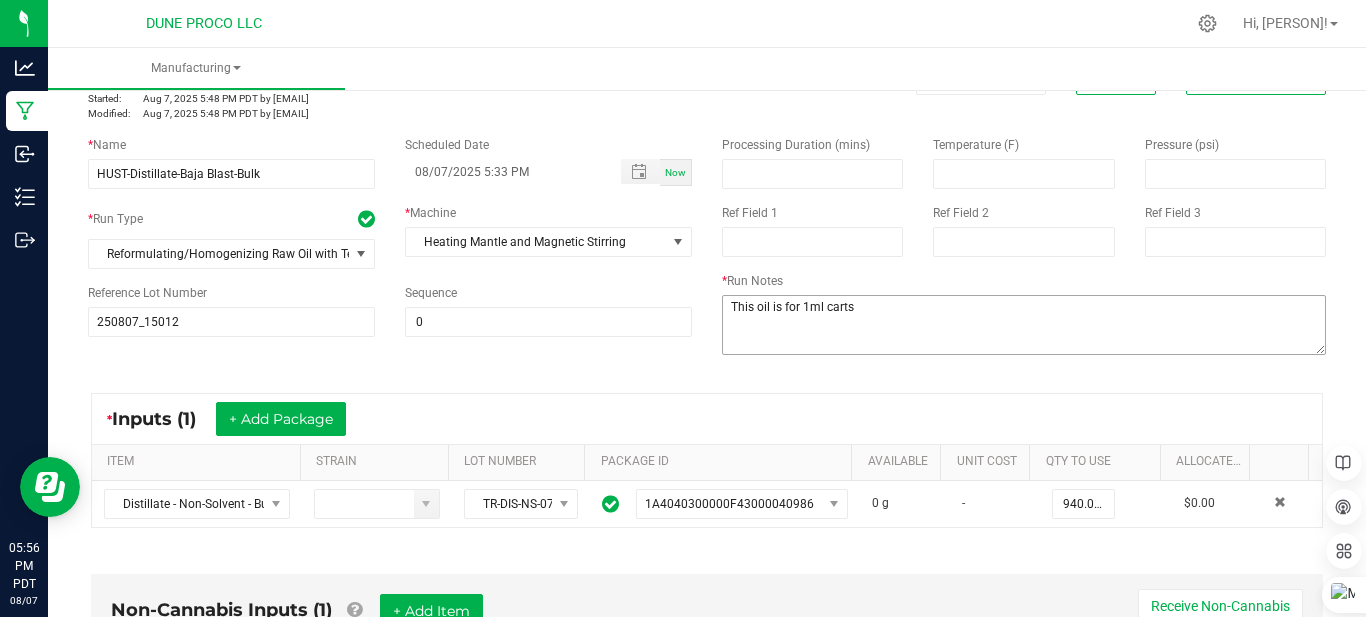 scroll, scrollTop: 0, scrollLeft: 0, axis: both 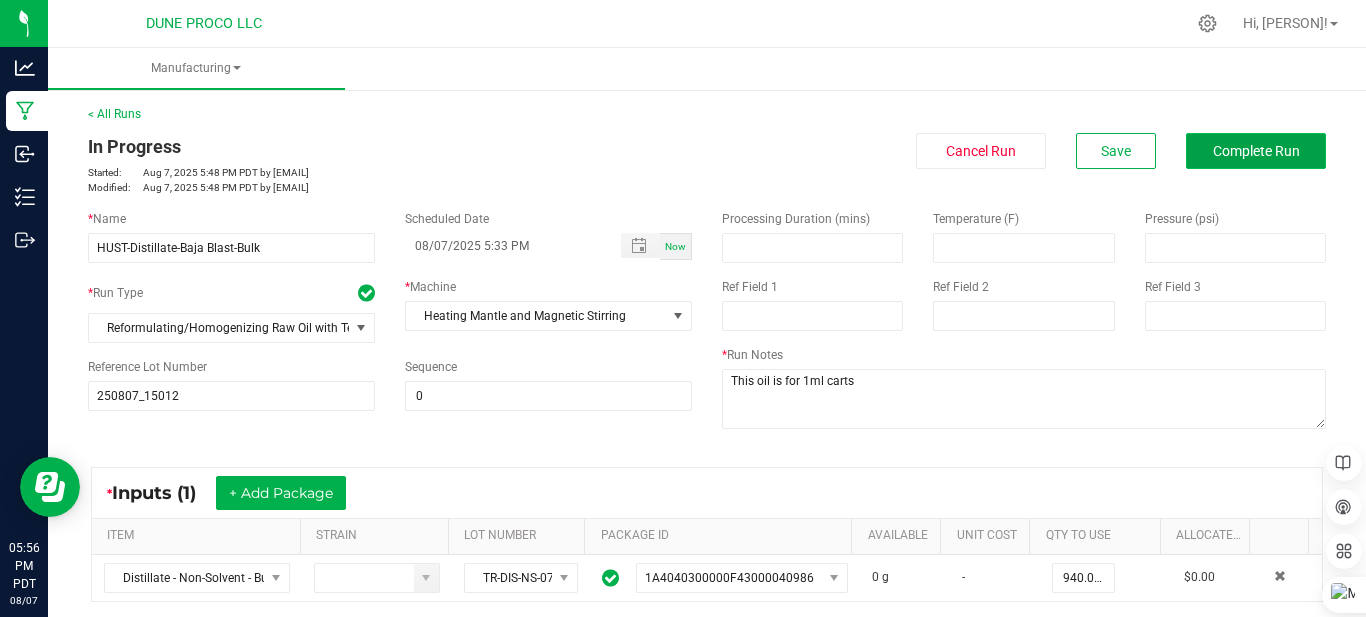 click on "Complete Run" at bounding box center (1256, 151) 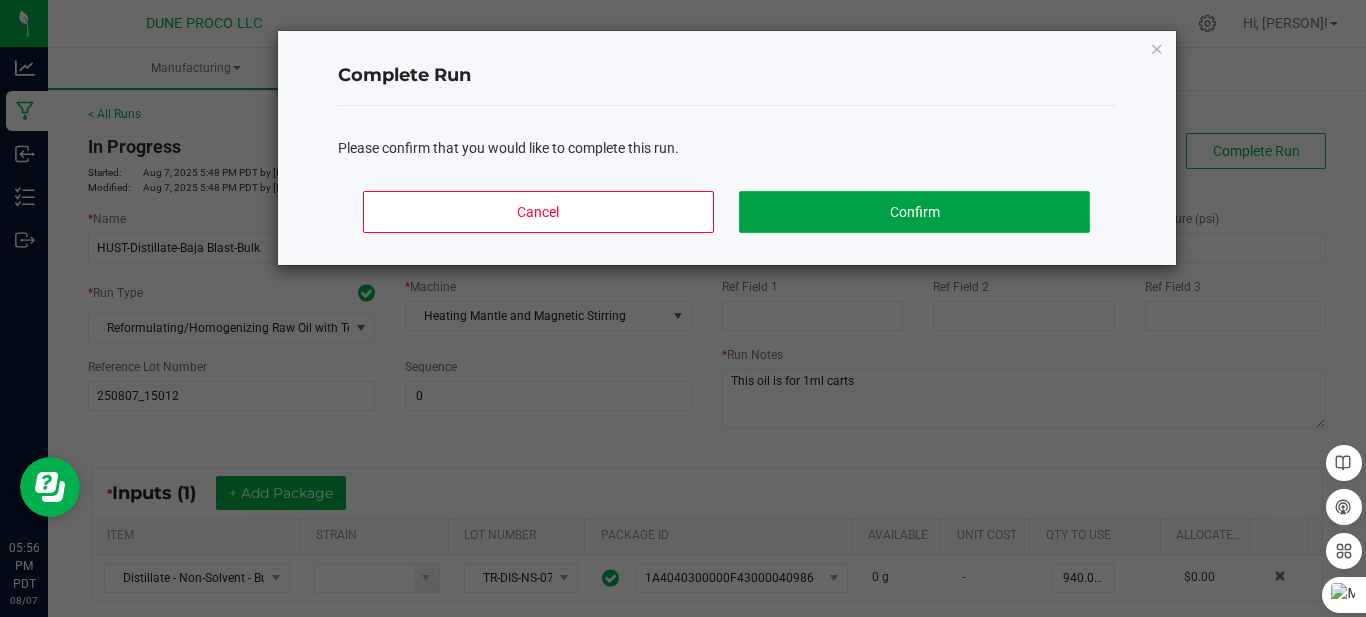 click on "Confirm" 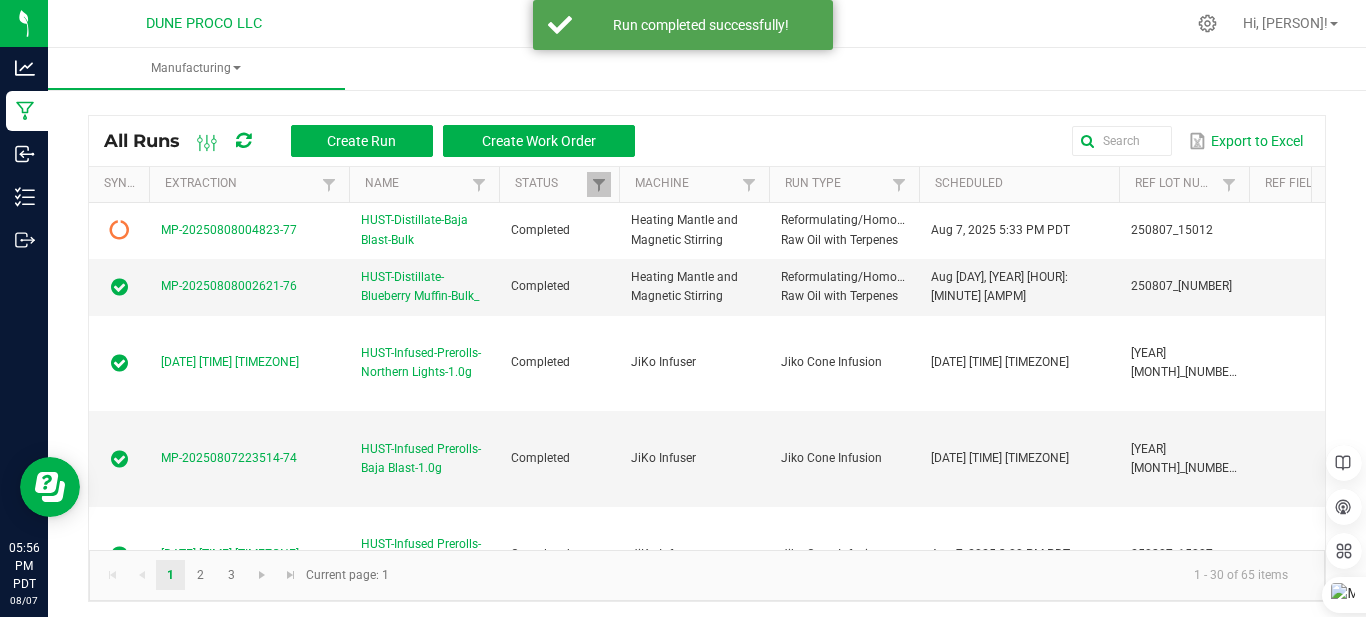 click at bounding box center (243, 141) 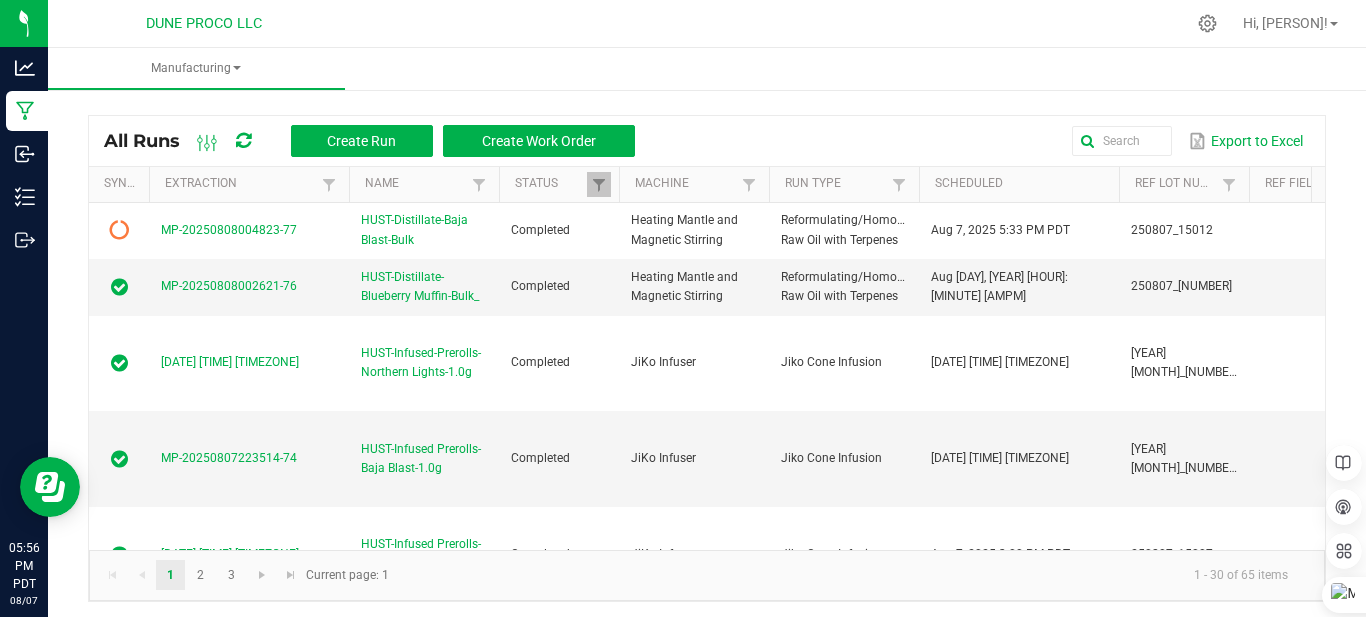 click at bounding box center (243, 141) 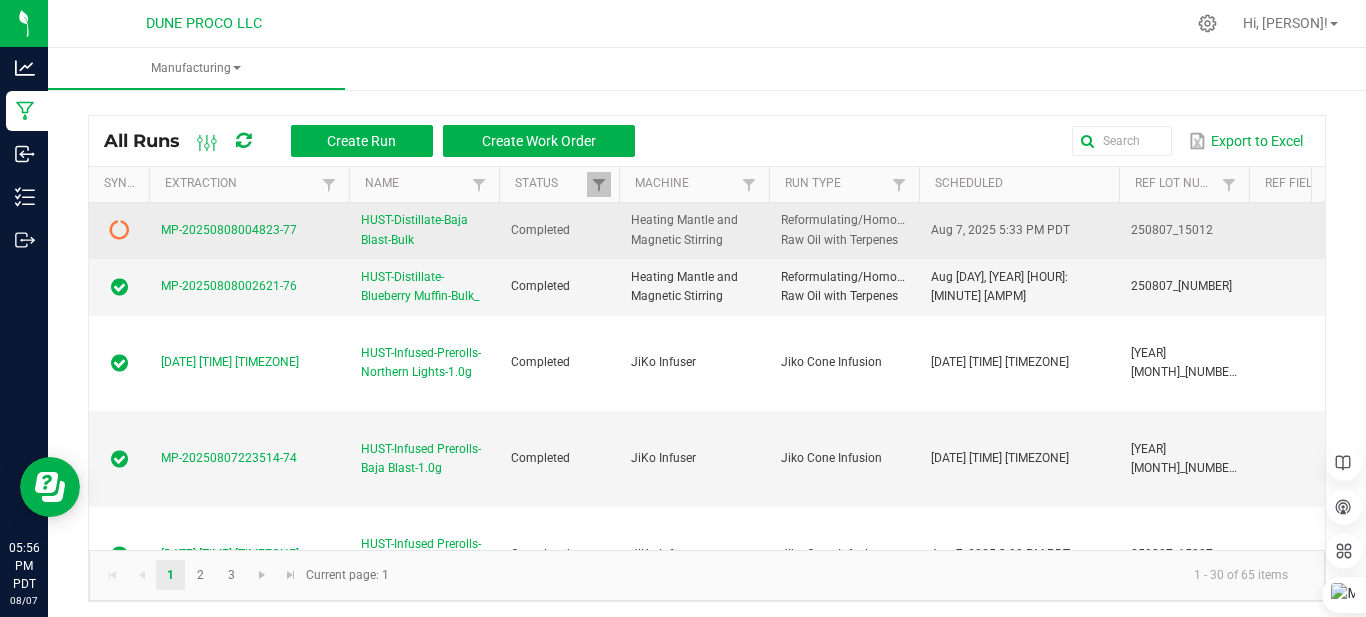 click at bounding box center [119, 230] 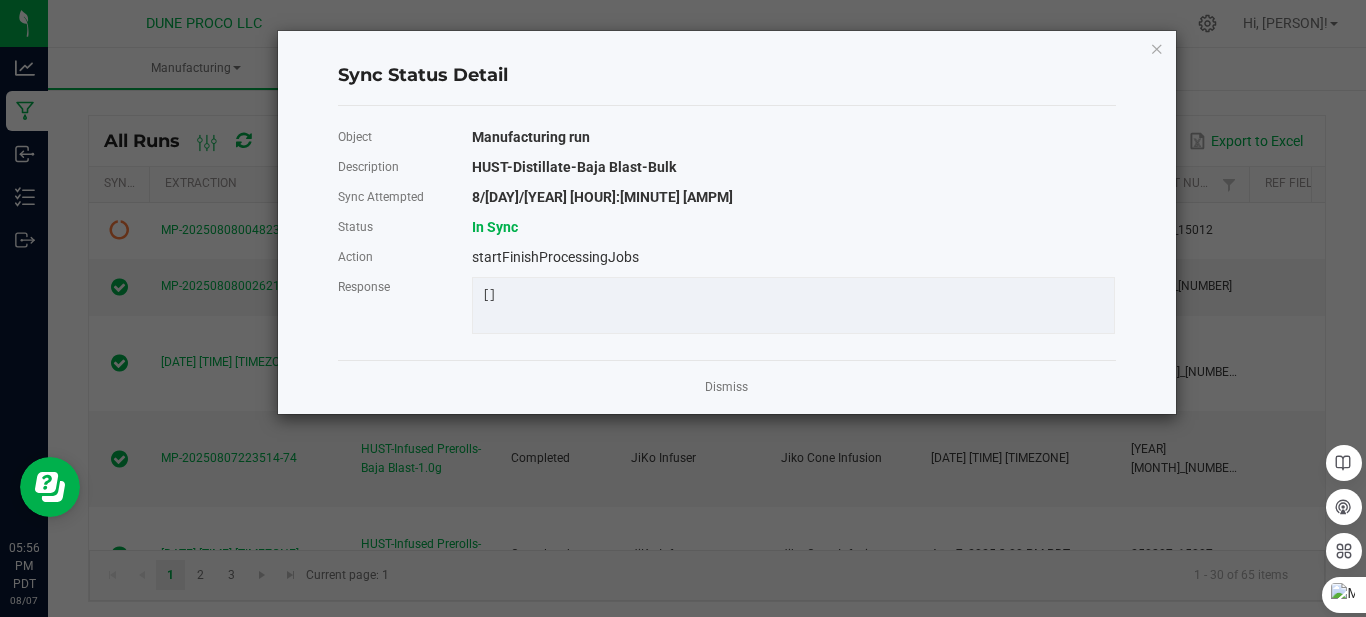 drag, startPoint x: 1161, startPoint y: 57, endPoint x: 1145, endPoint y: 49, distance: 17.888544 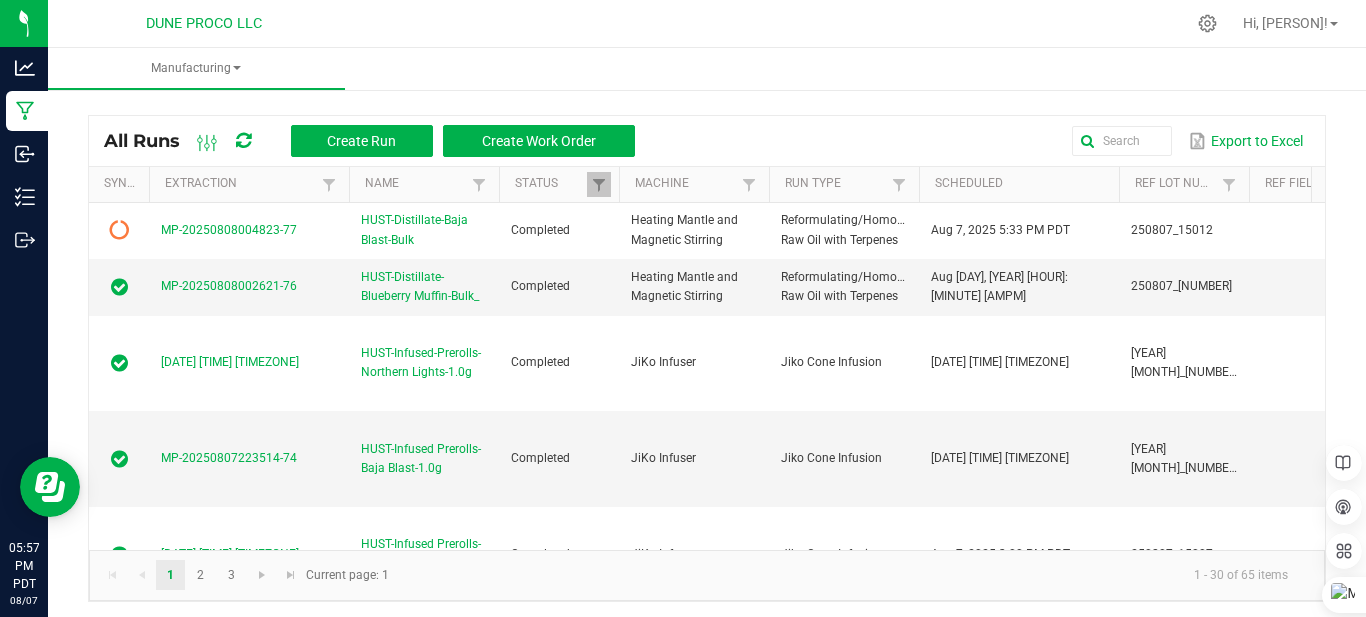 click at bounding box center [243, 141] 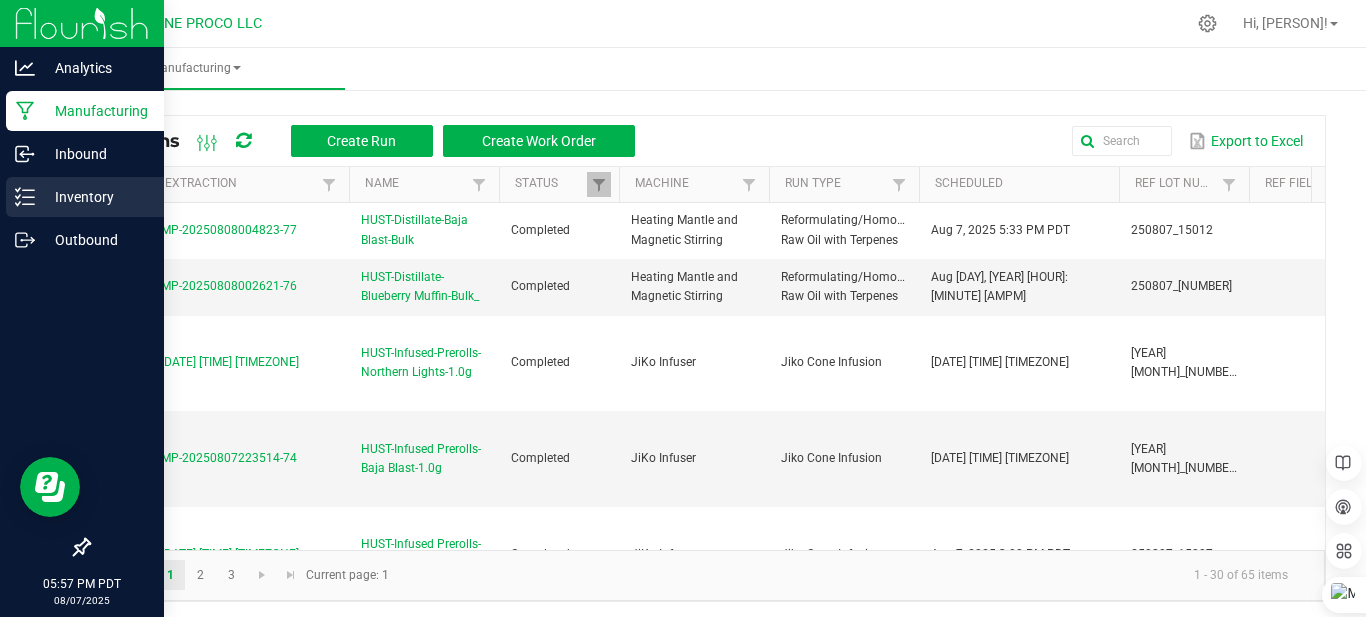 click on "Inventory" at bounding box center (95, 197) 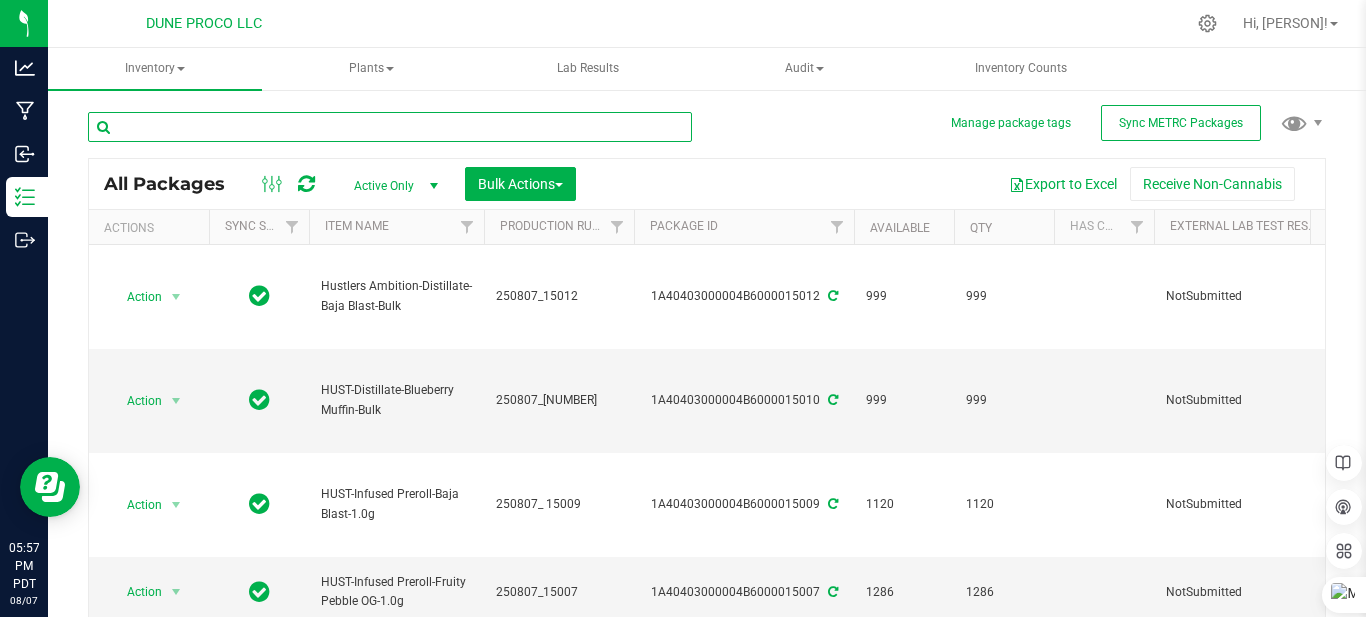 click at bounding box center (390, 127) 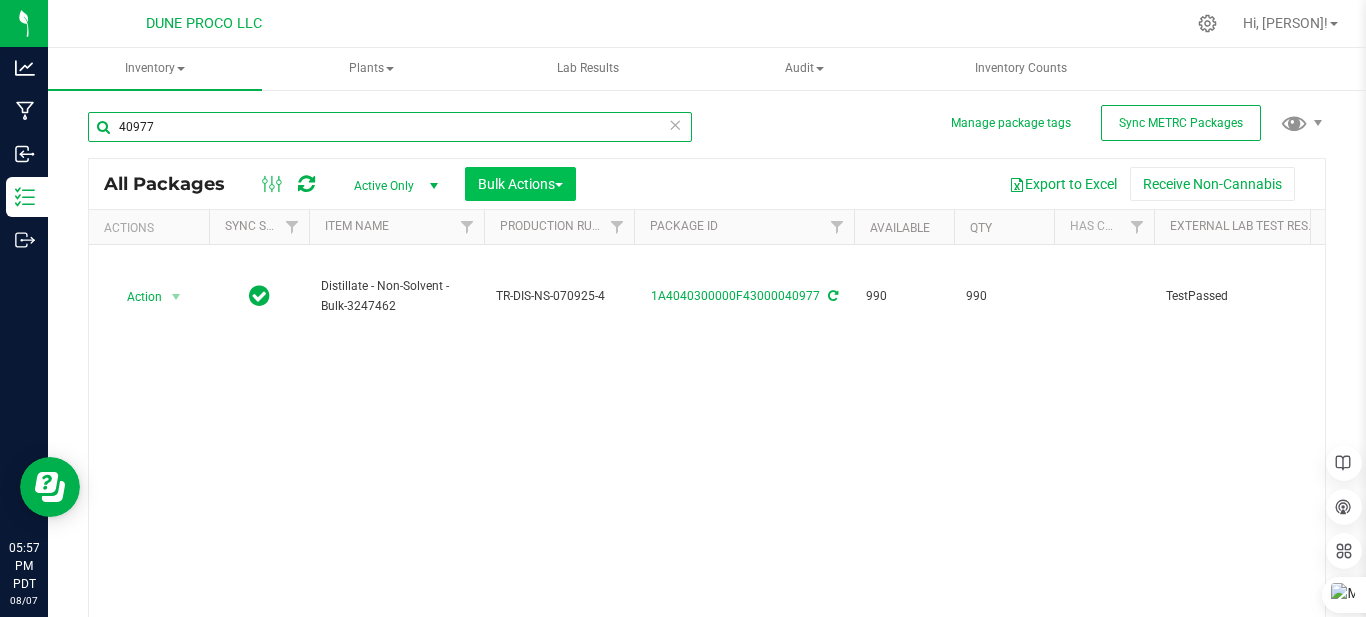 type on "40977" 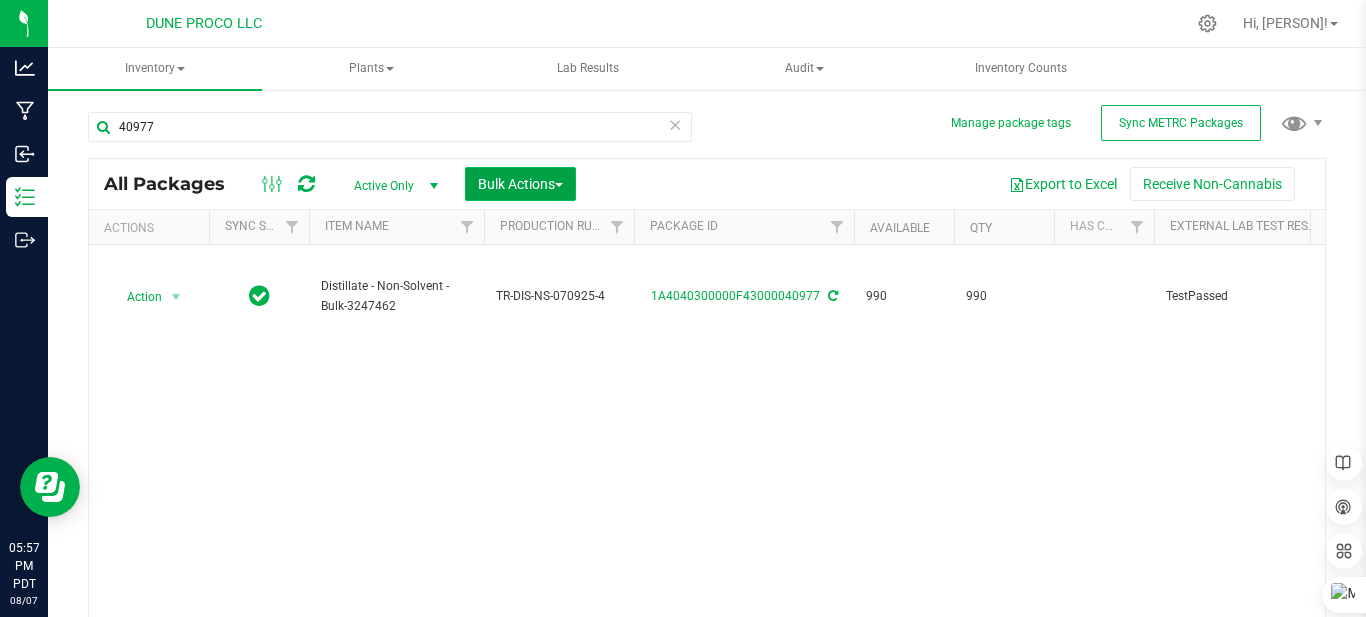 click on "Bulk Actions" at bounding box center (520, 184) 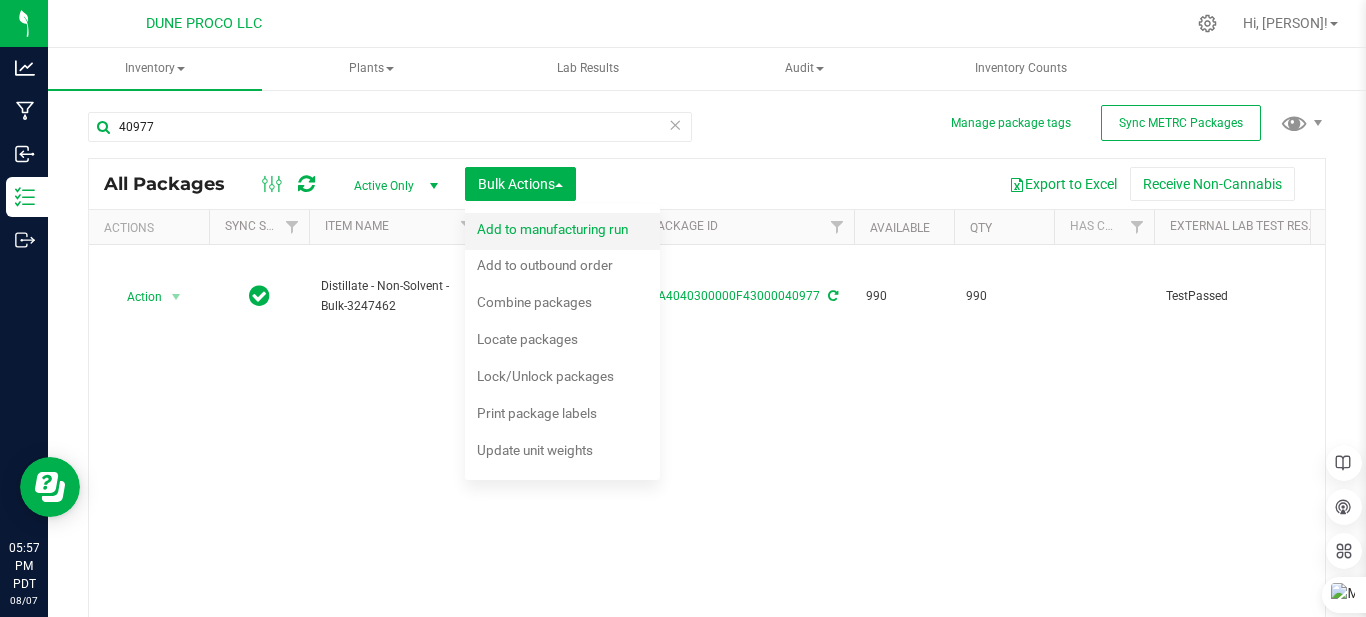 click on "Add to manufacturing run" at bounding box center [566, 232] 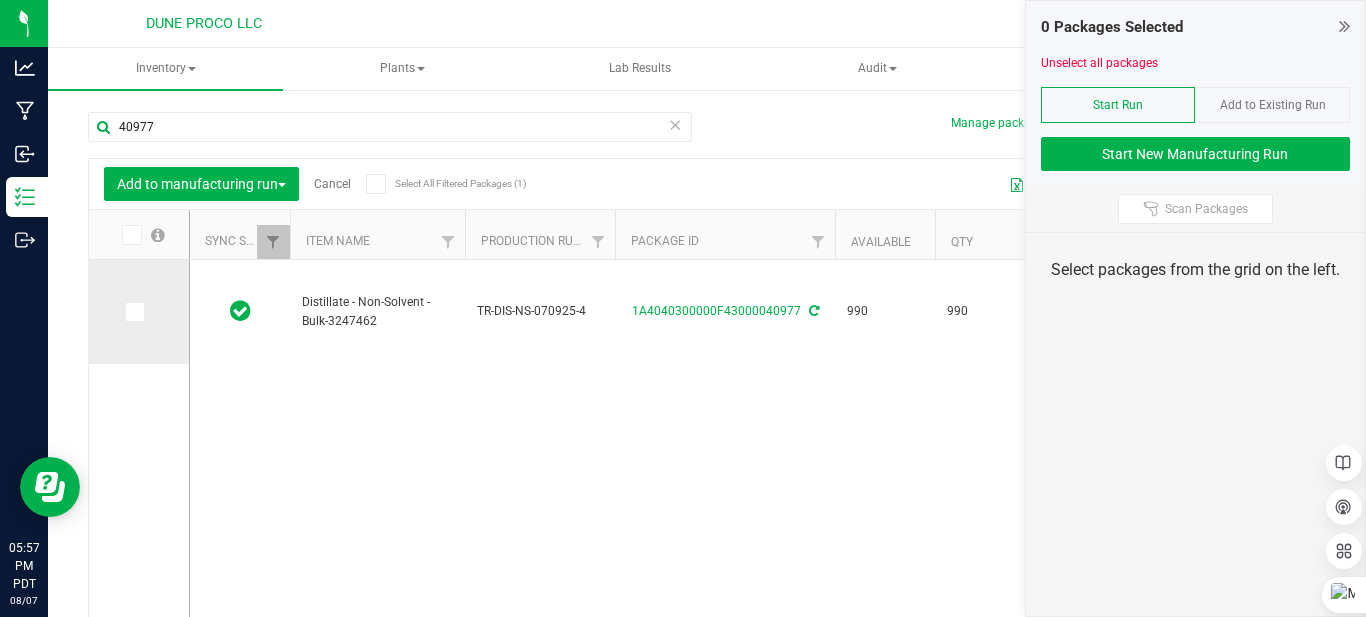 click at bounding box center (133, 312) 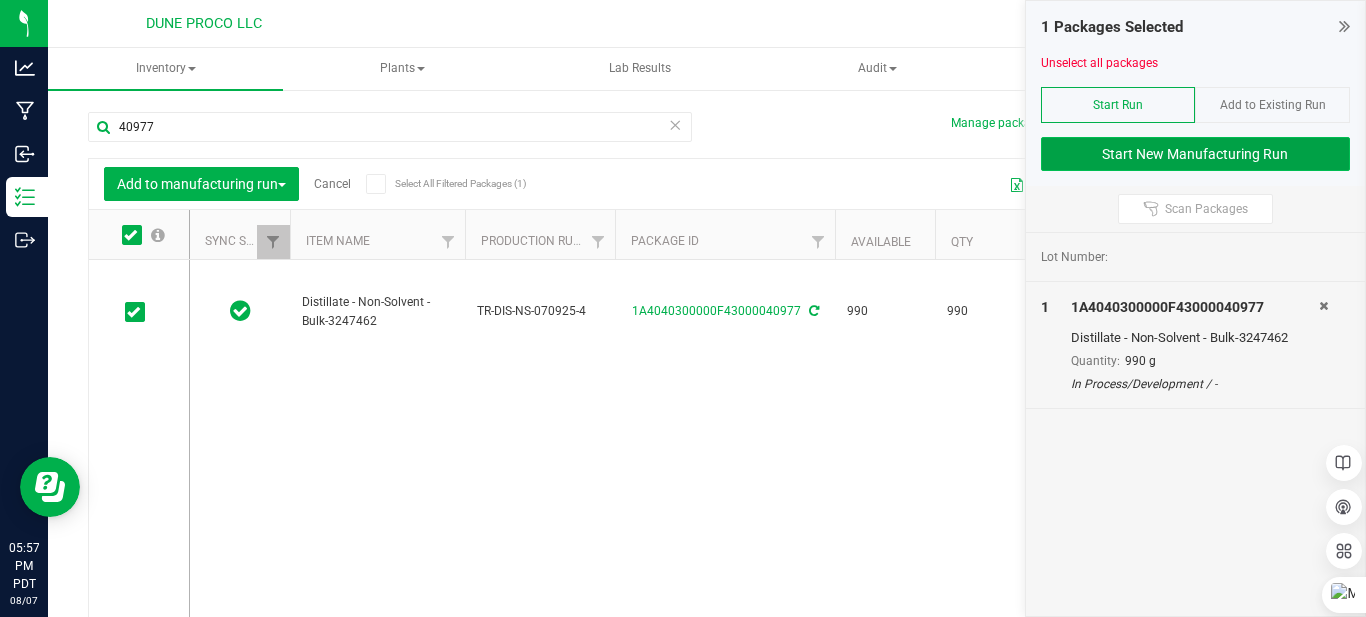 click on "Start New Manufacturing Run" at bounding box center [1196, 154] 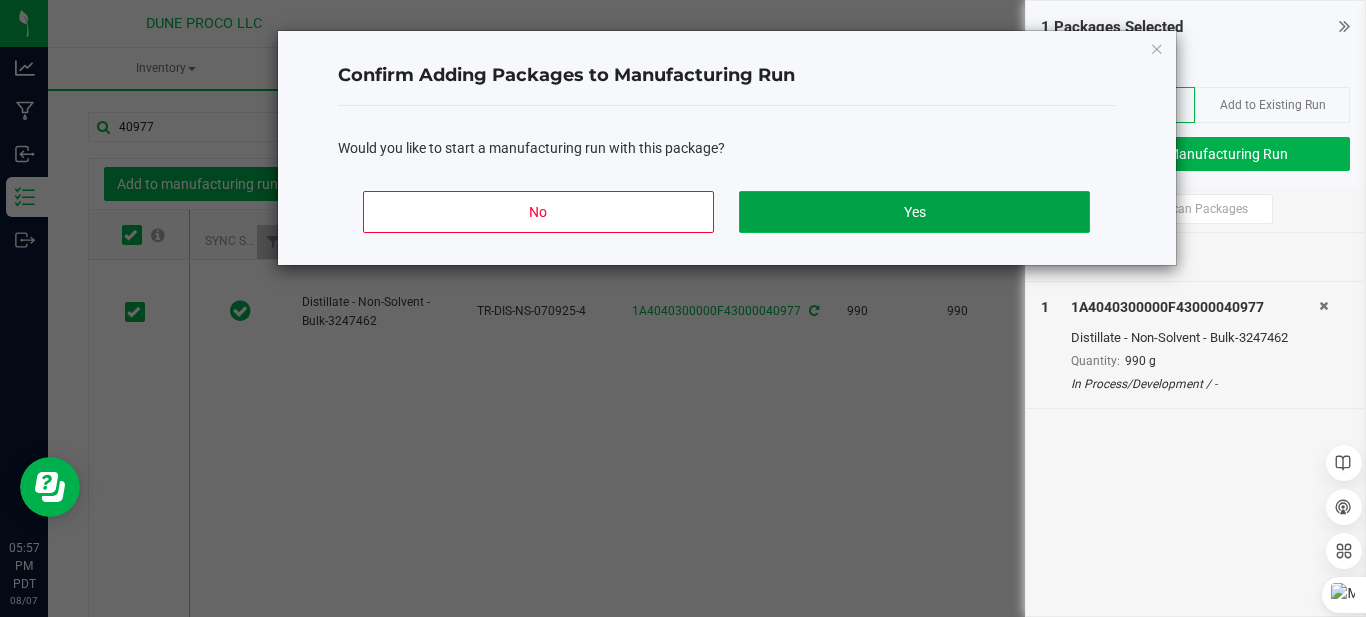 click on "Yes" 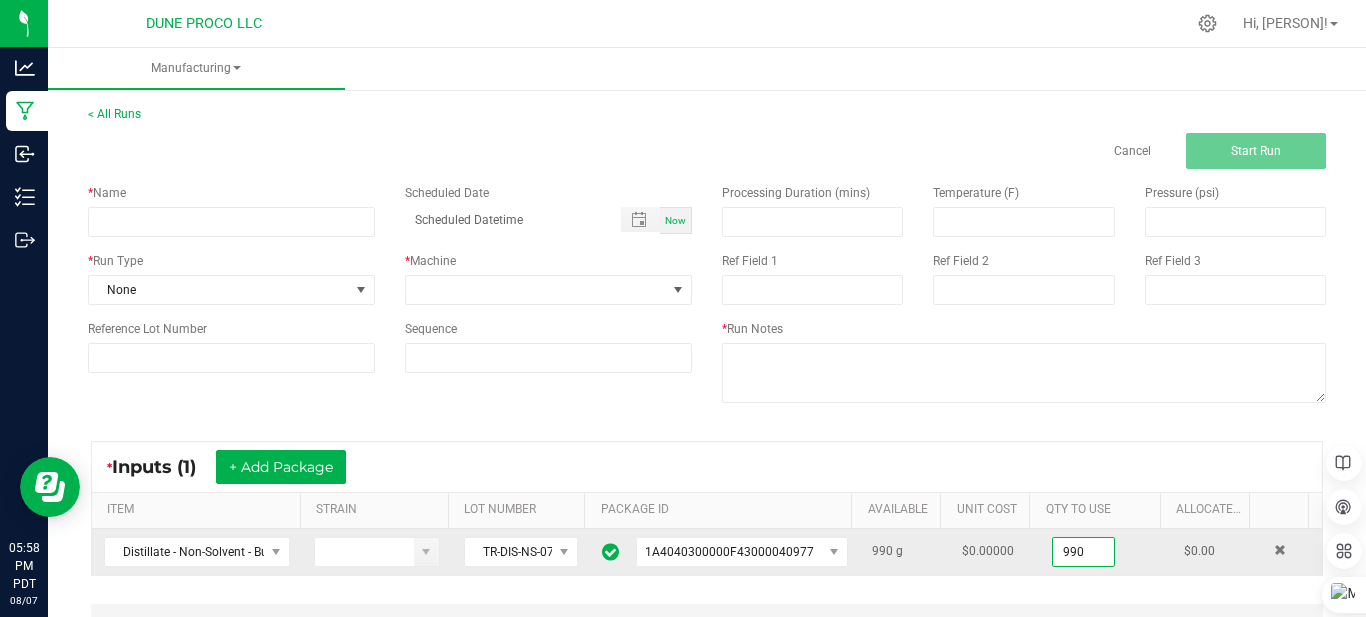 click on "990" at bounding box center [1083, 552] 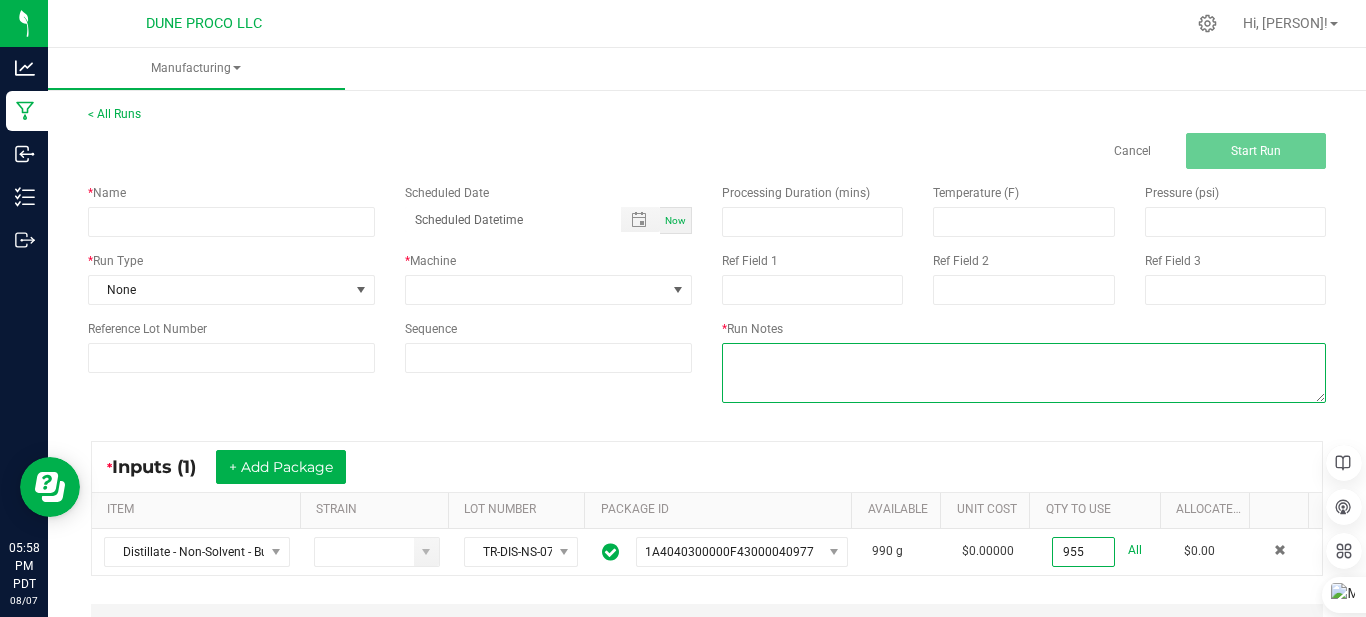 type on "955.0000 g" 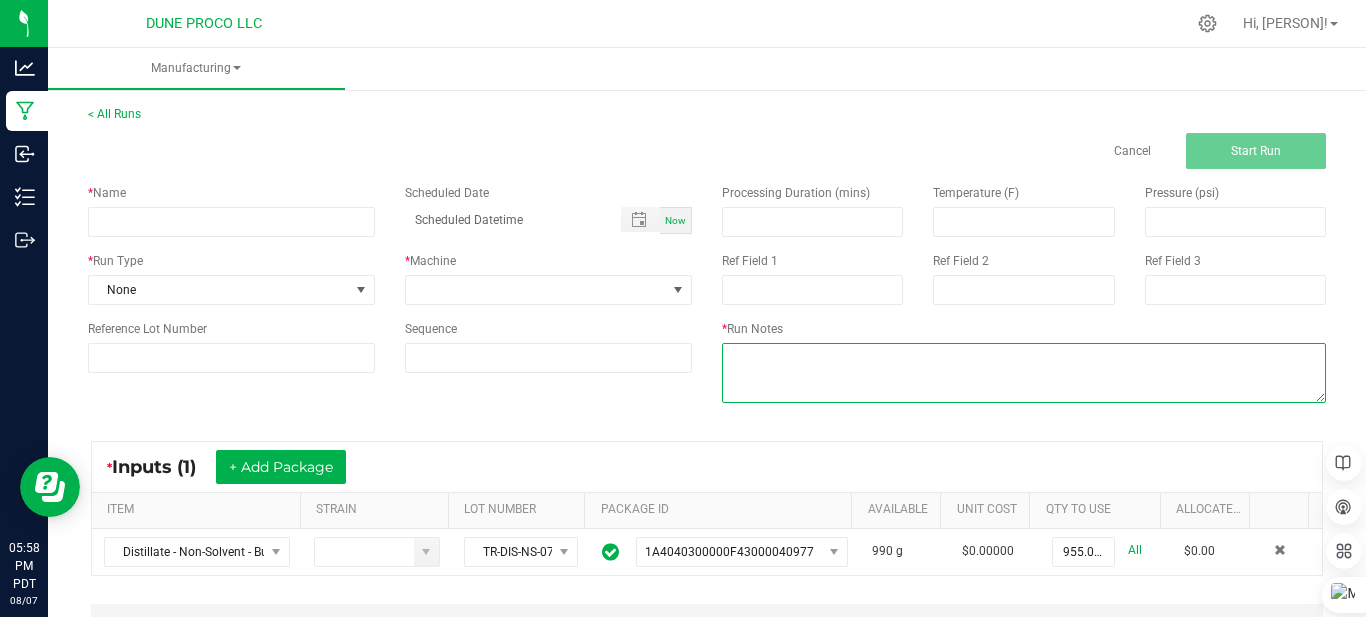 click at bounding box center (1024, 373) 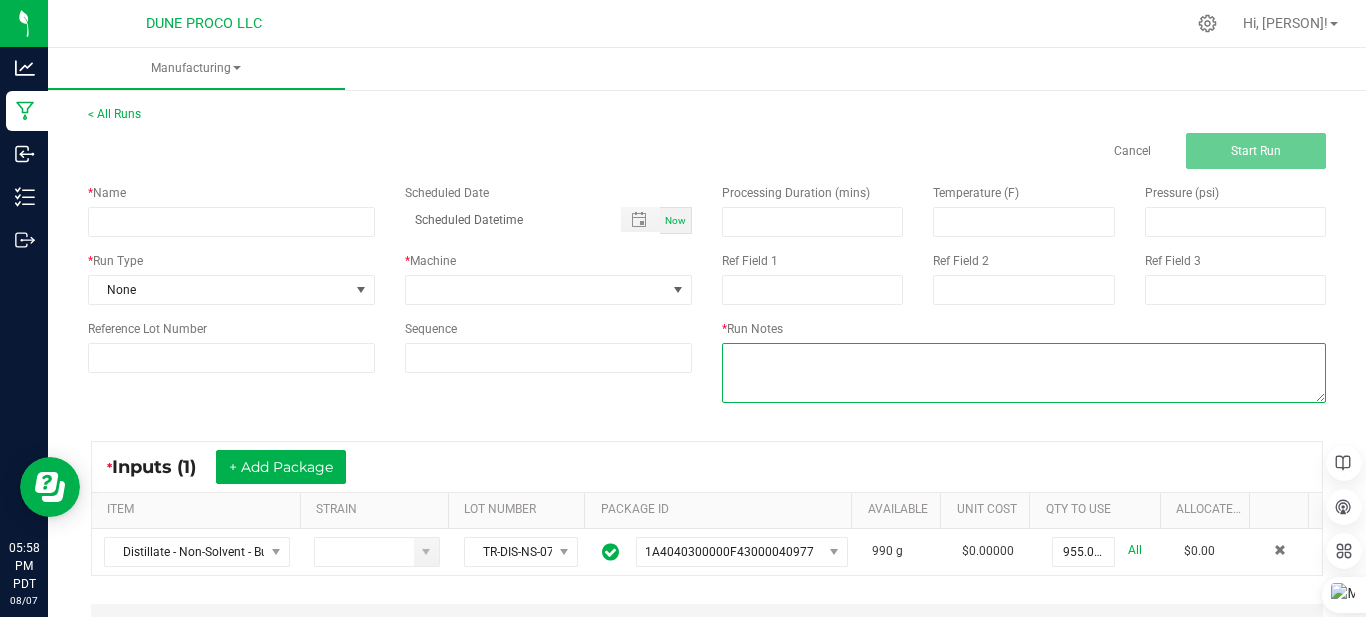 paste on "HUST-Distillate-Blueberry Muffin-Bulk" 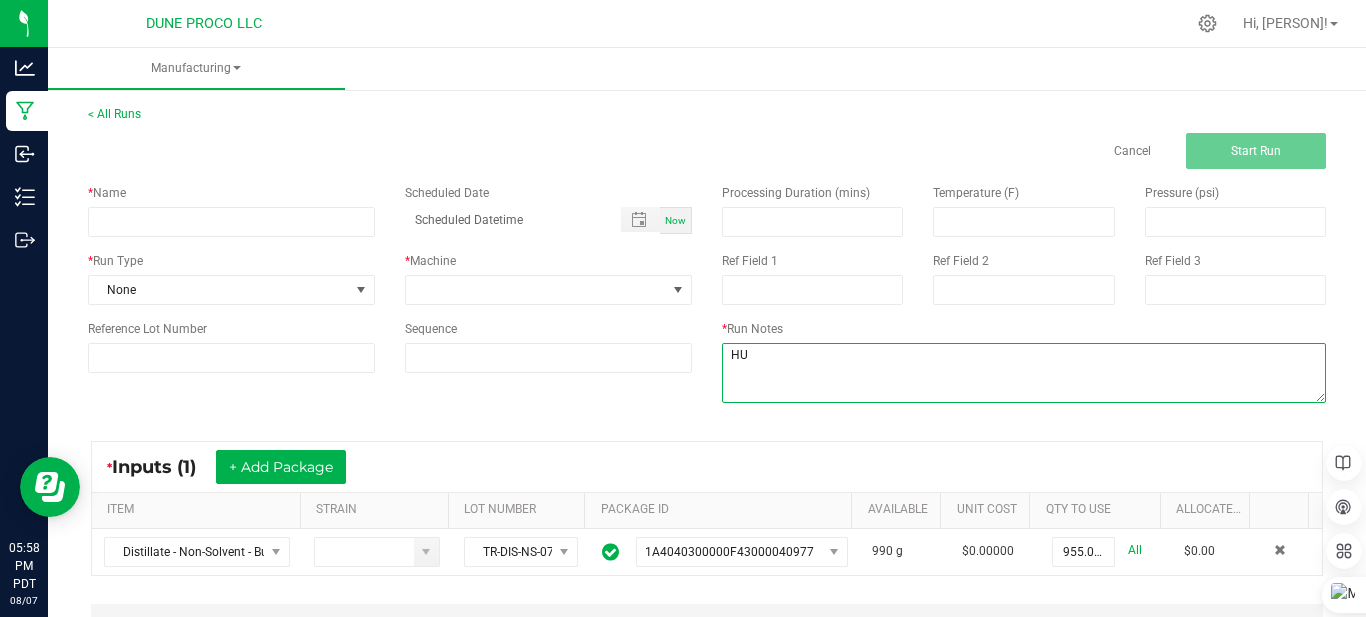 type on "H" 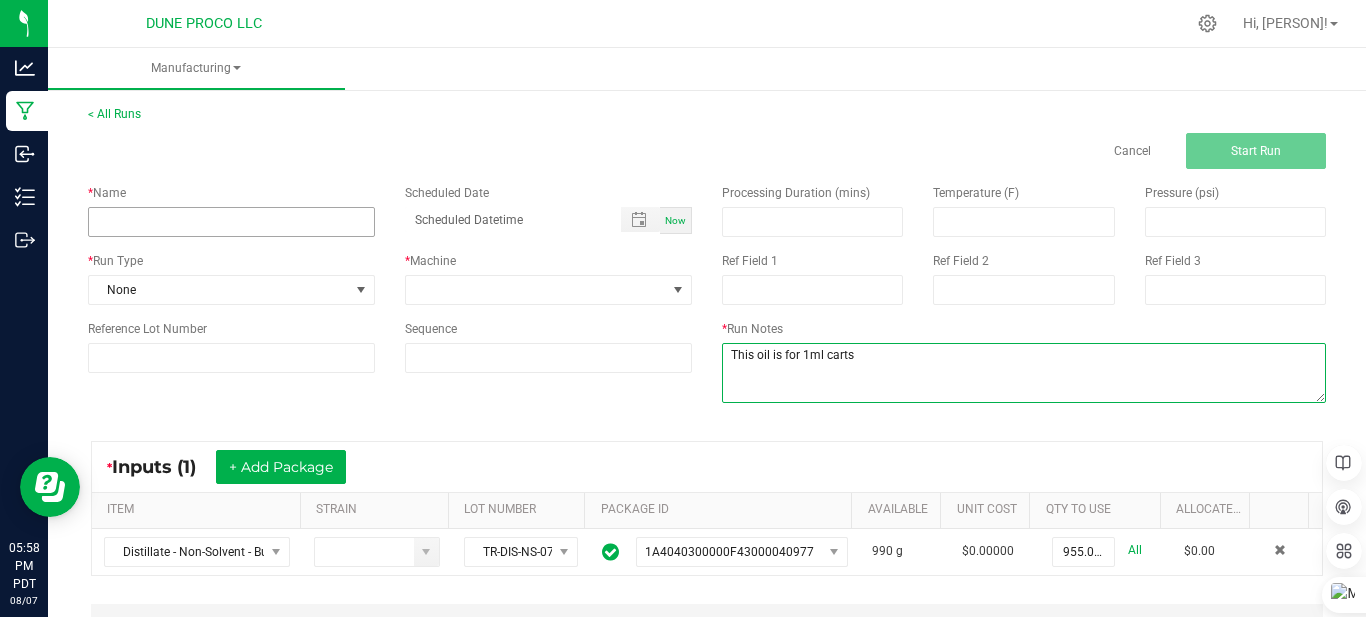 type on "This oil is for 1ml carts" 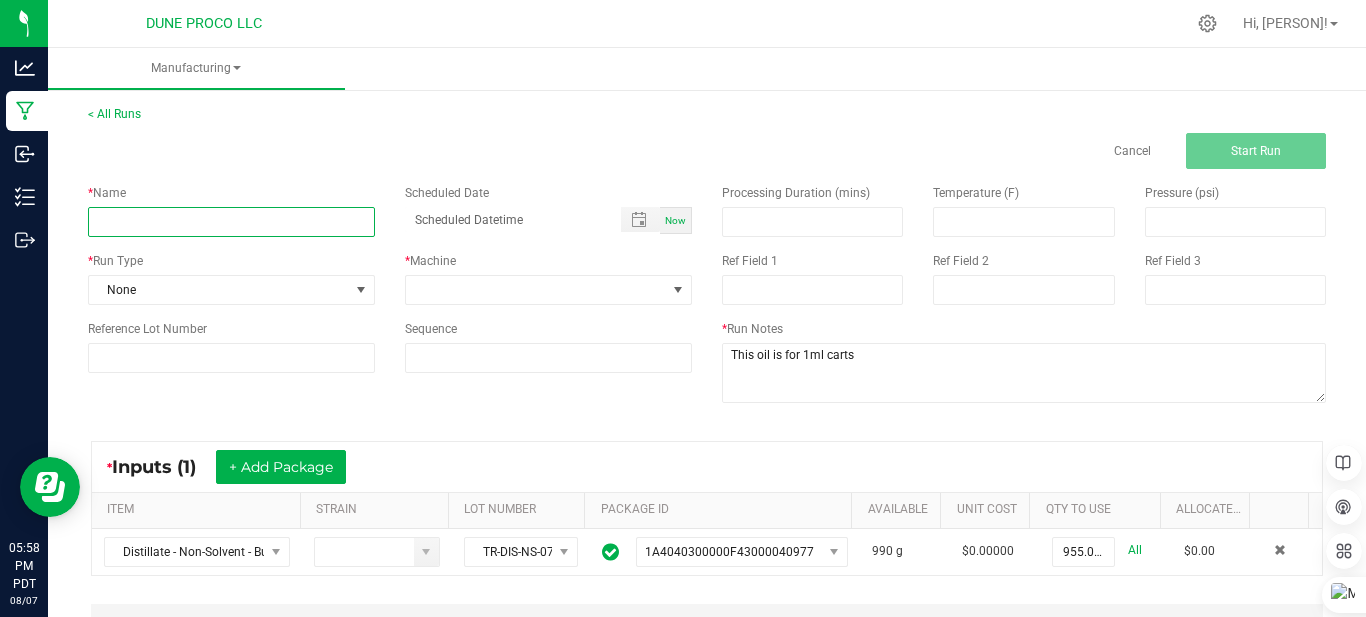 click at bounding box center [231, 222] 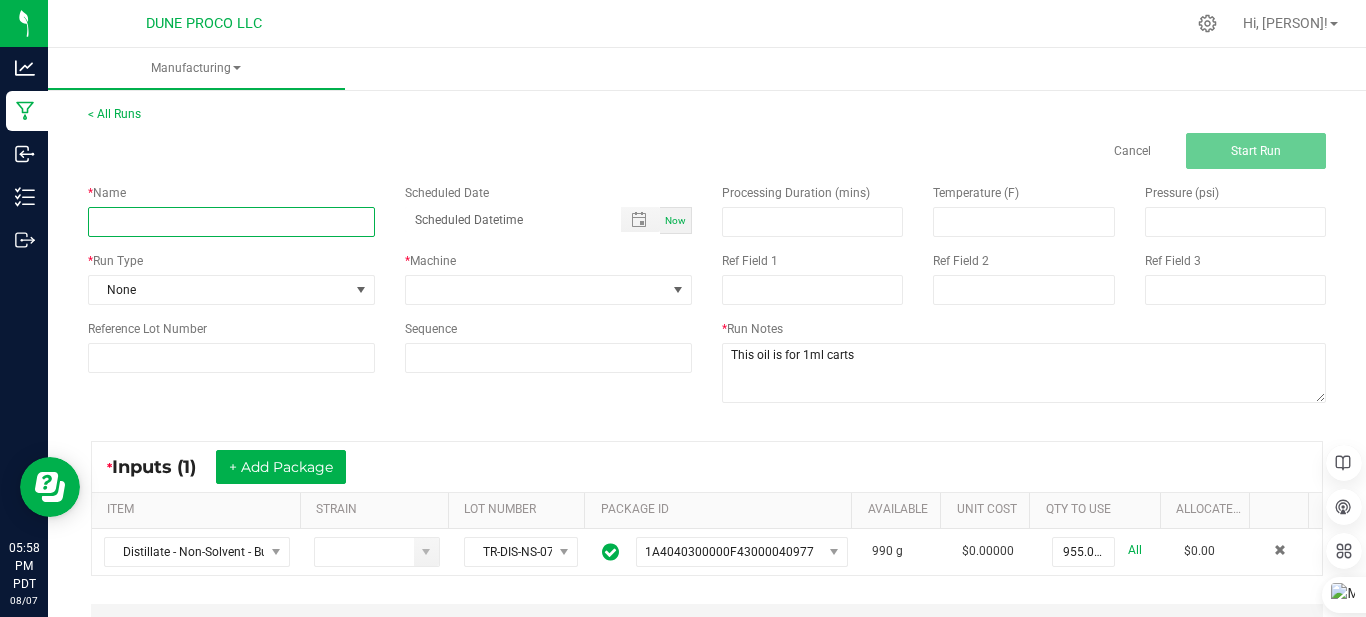 type on "HUST-Distillate-Baja Blast-Bulk" 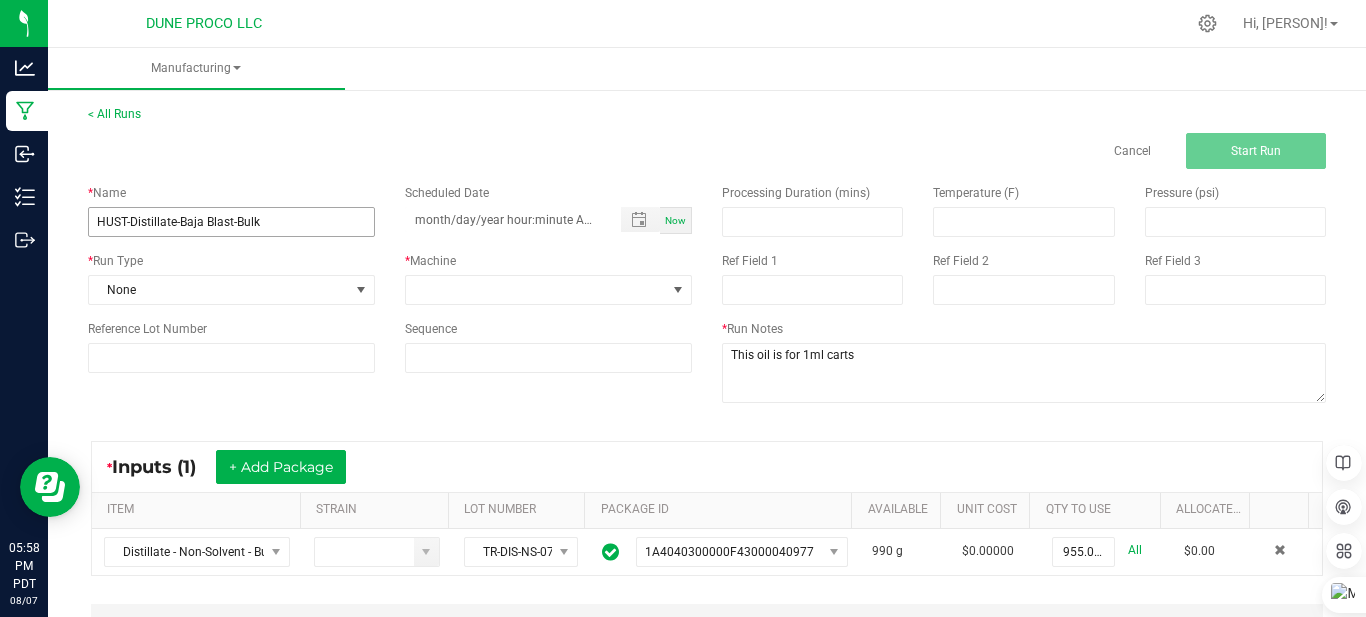 type on "month/day/year hour:minute AM" 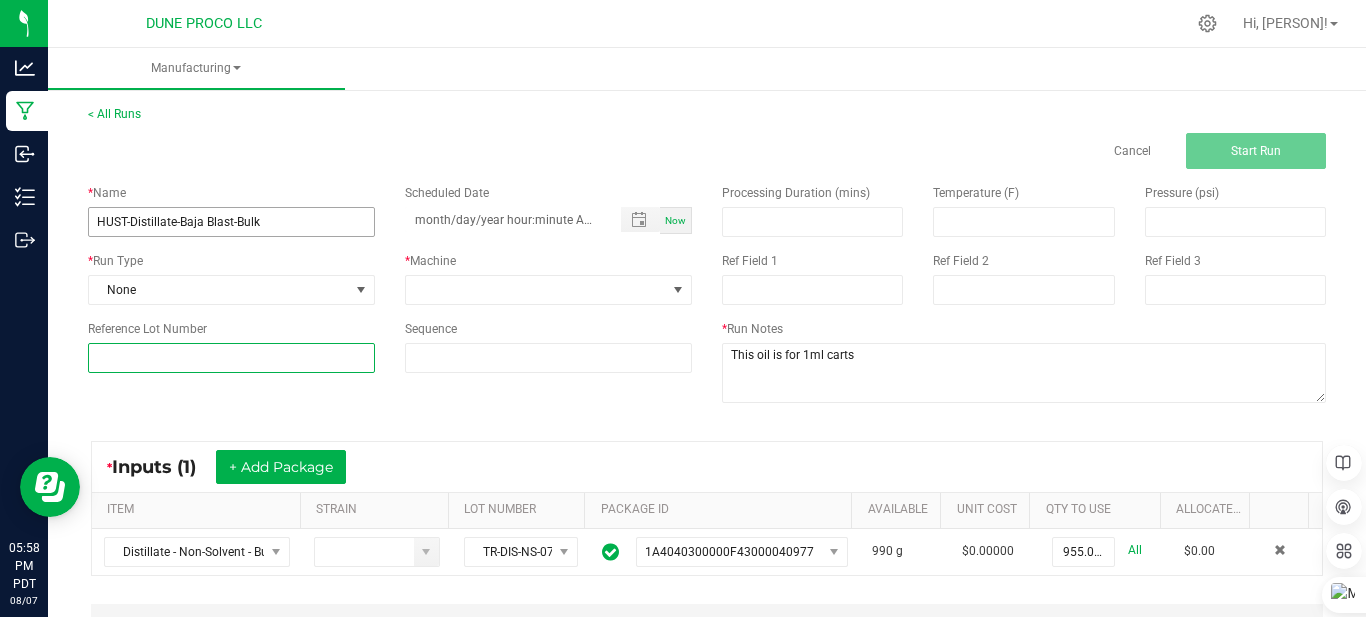 type on "250807_15012" 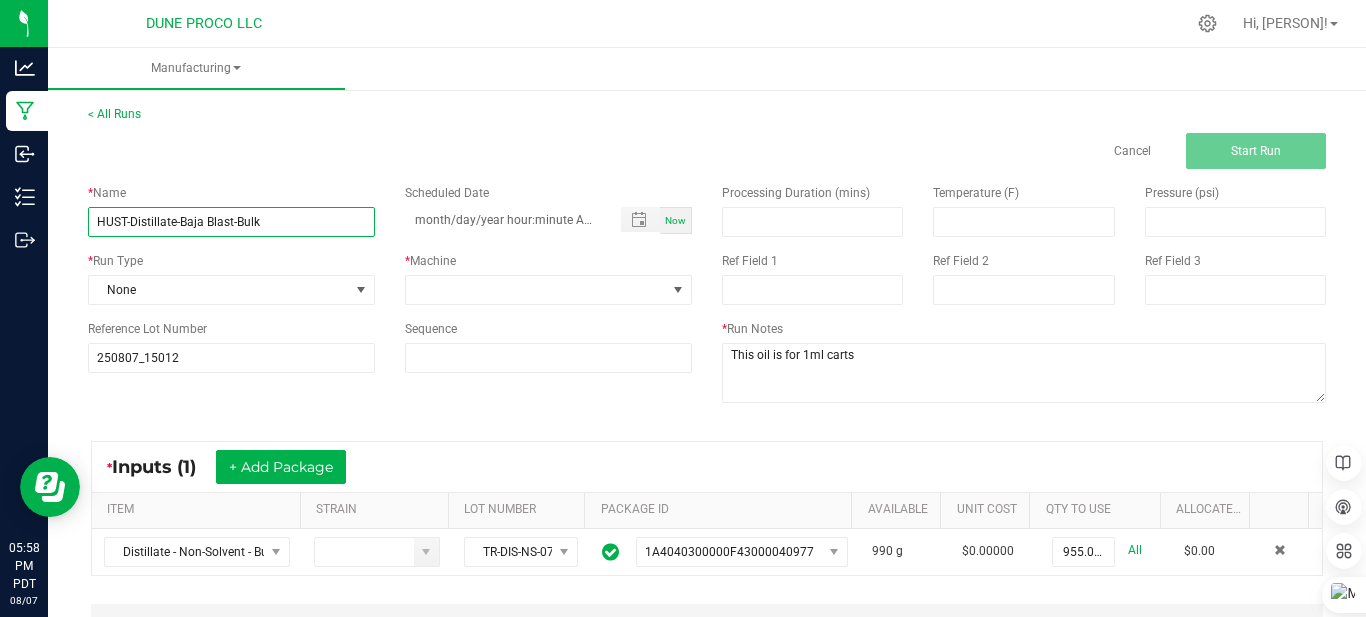 type on "month/day/year hour:minute AM" 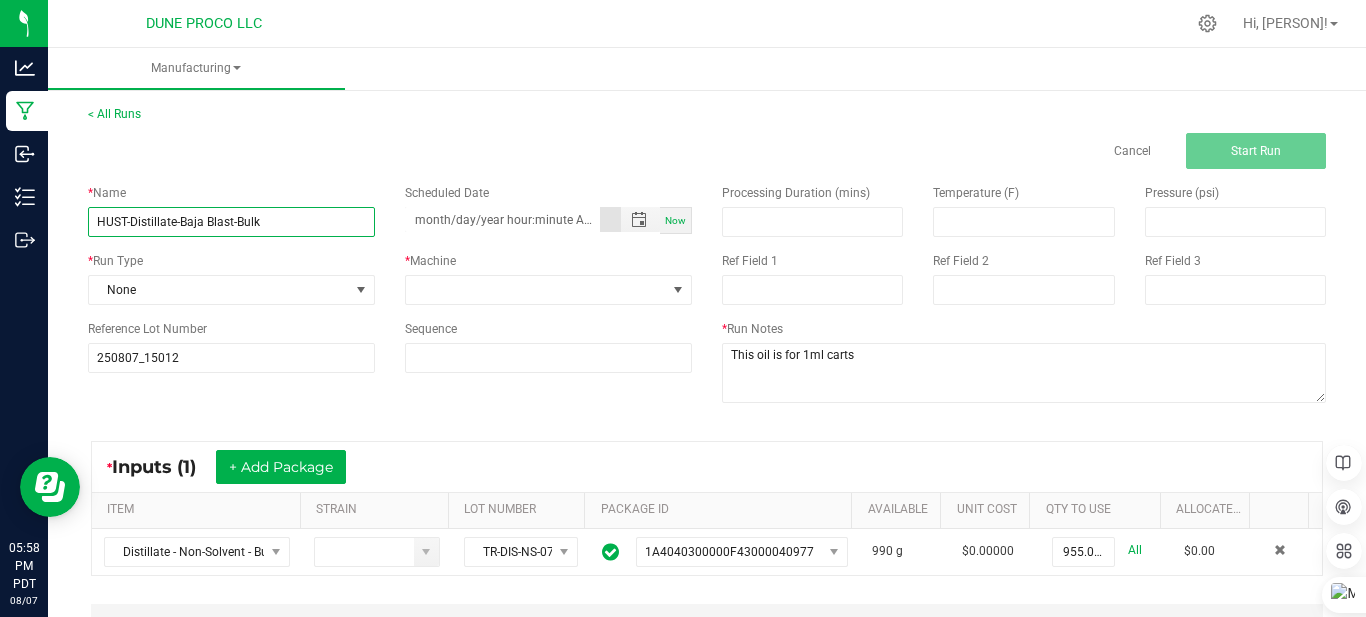 type 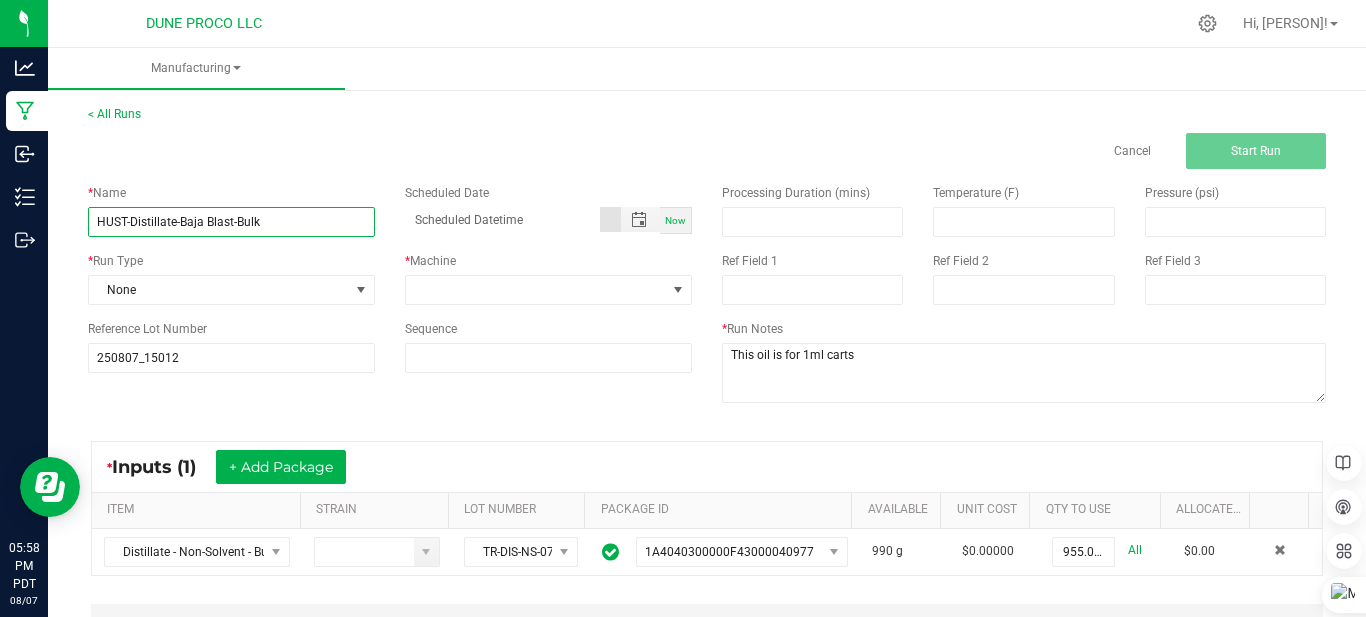 click on "HUST-Distillate-Baja Blast-Bulk" at bounding box center [231, 222] 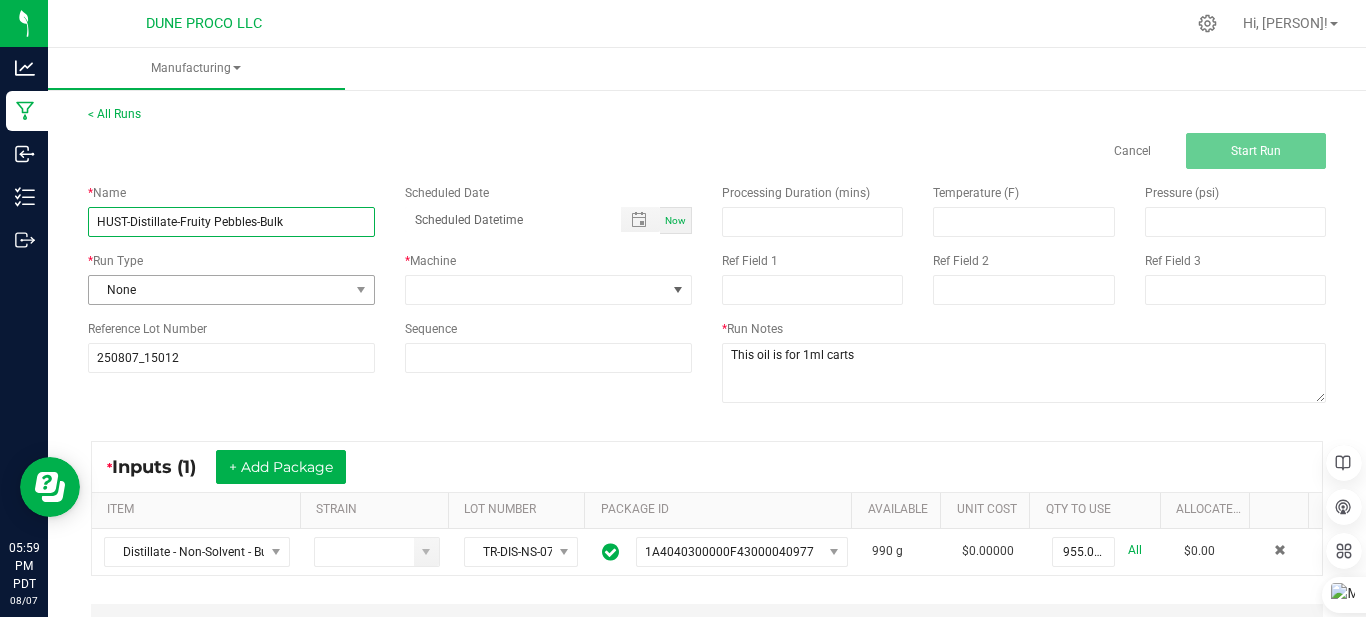 type on "HUST-Distillate-Fruity Pebbles-Bulk" 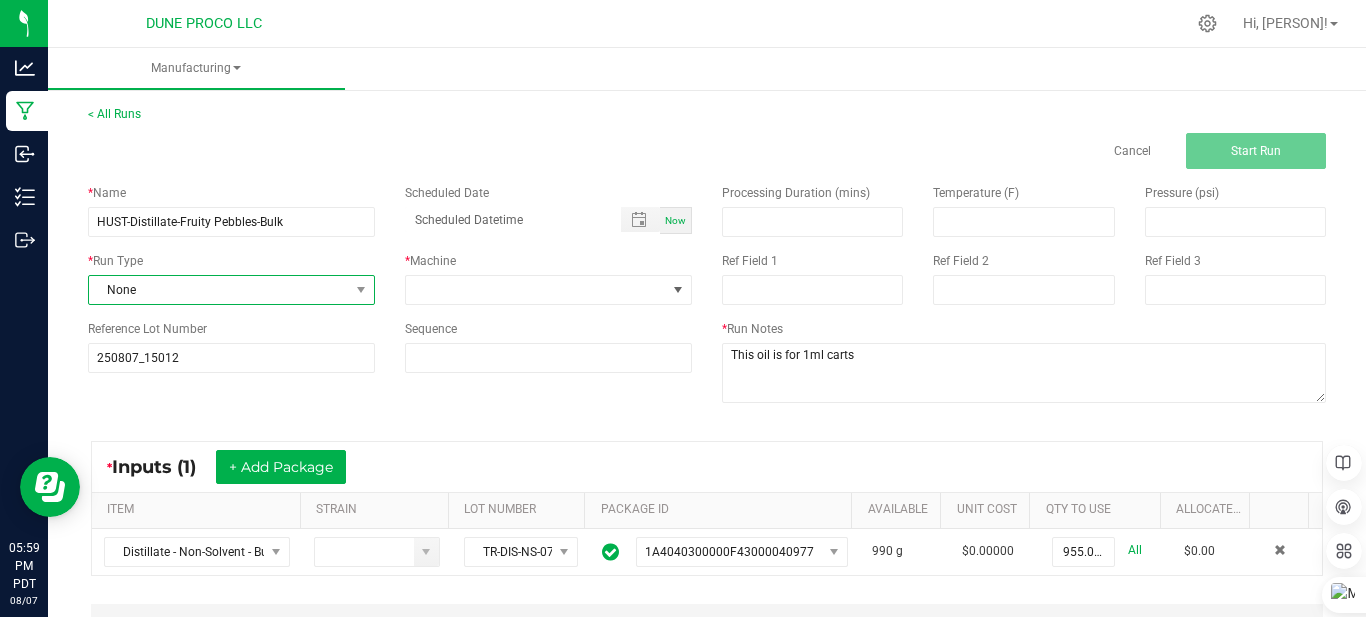 click on "None" at bounding box center [219, 290] 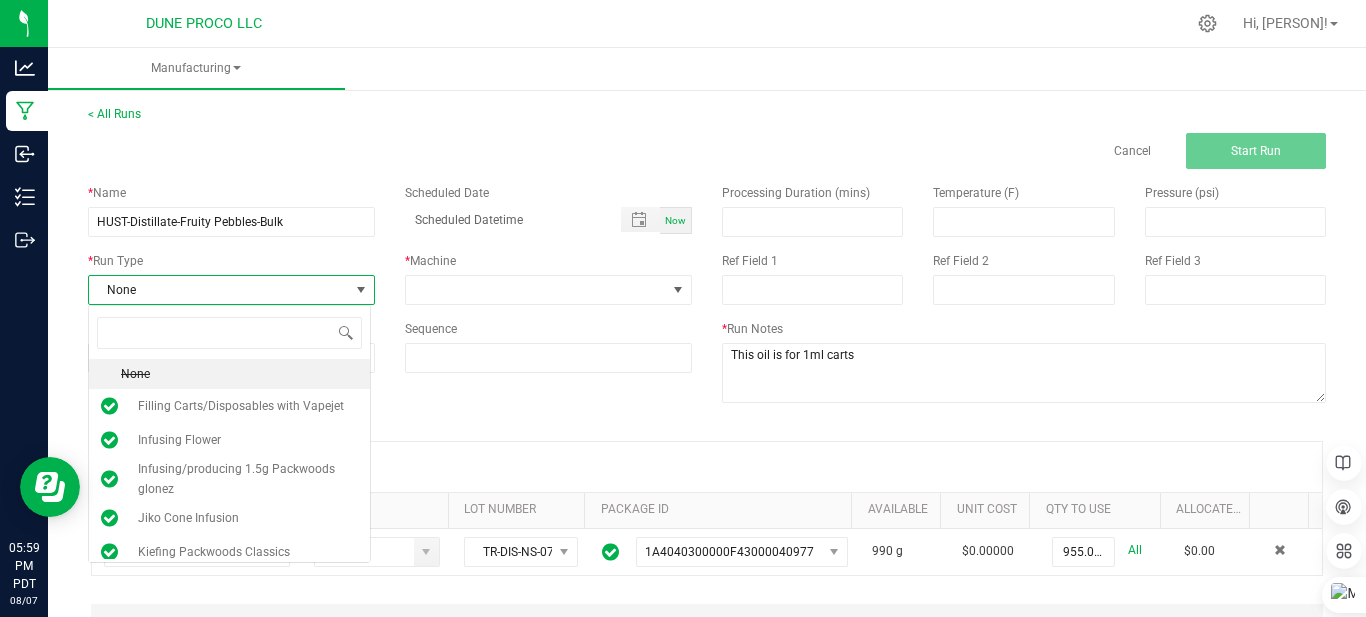 scroll, scrollTop: 99970, scrollLeft: 99717, axis: both 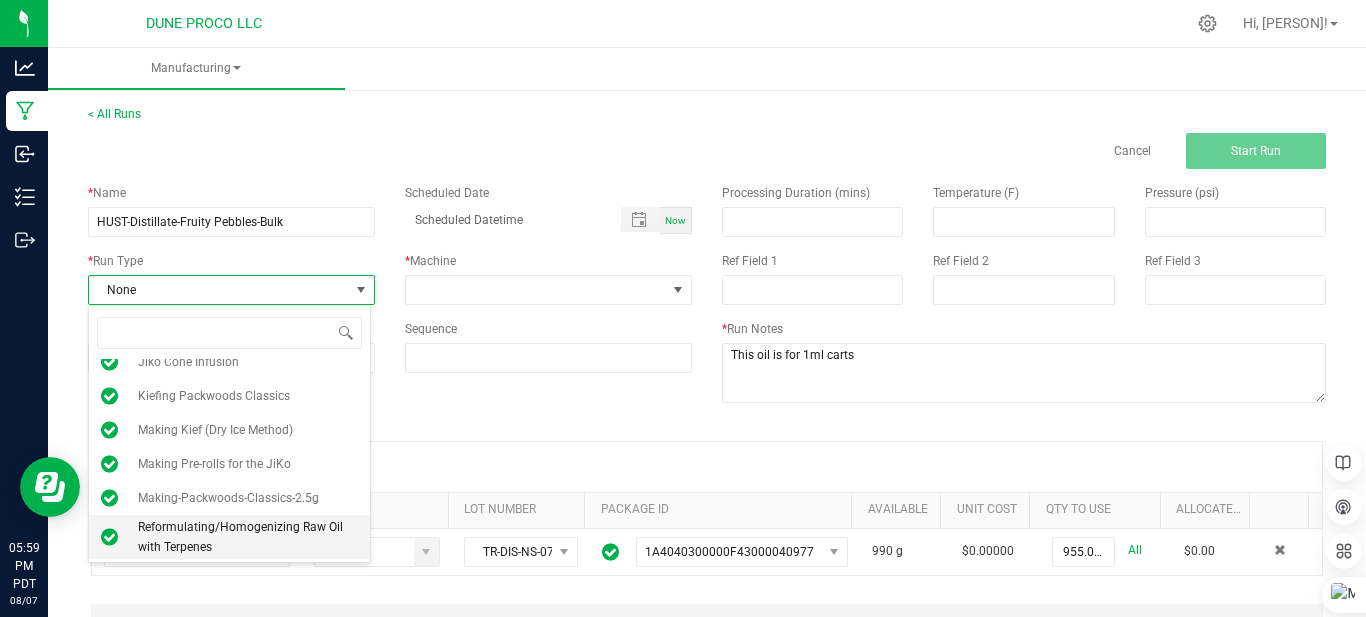 click on "Reformulating/Homogenizing Raw Oil with Terpenes" at bounding box center [248, 537] 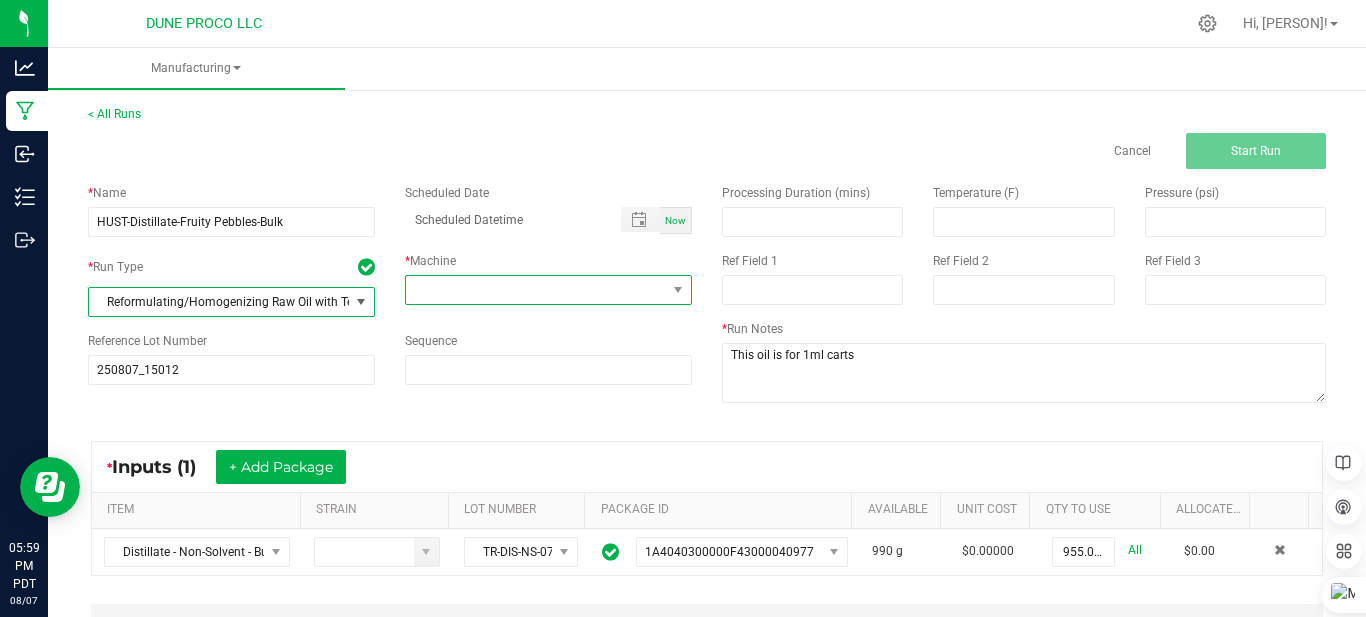 click at bounding box center (536, 290) 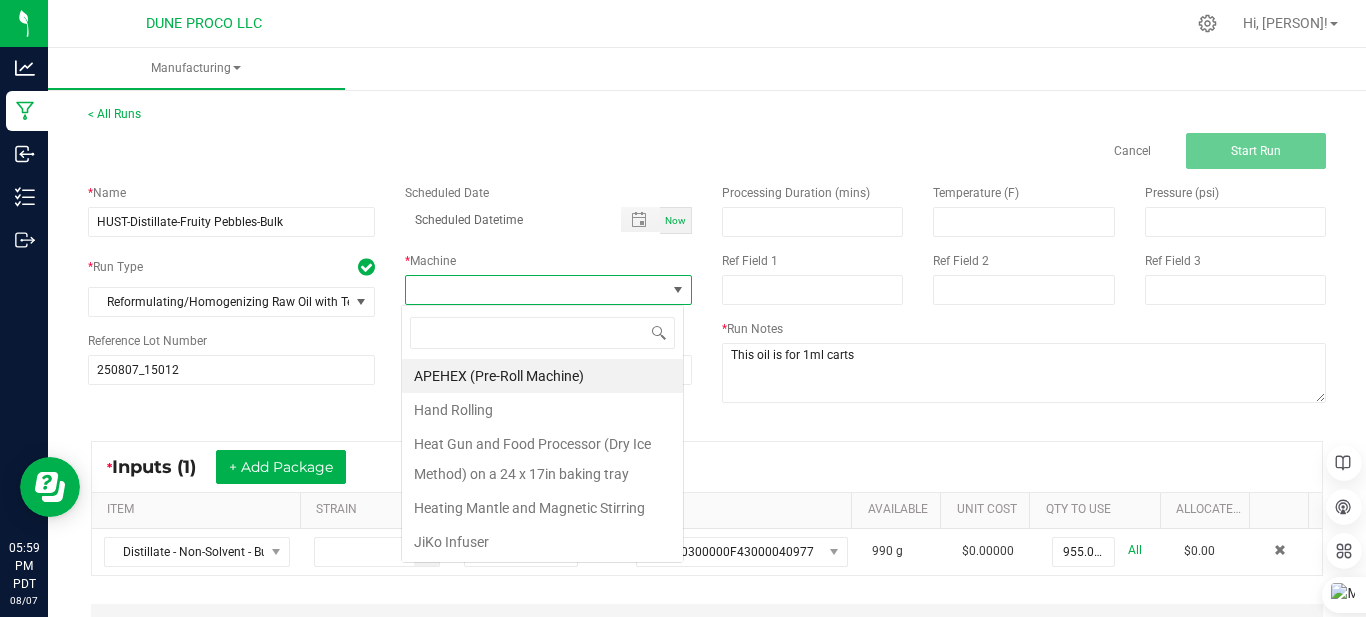 scroll, scrollTop: 99970, scrollLeft: 99717, axis: both 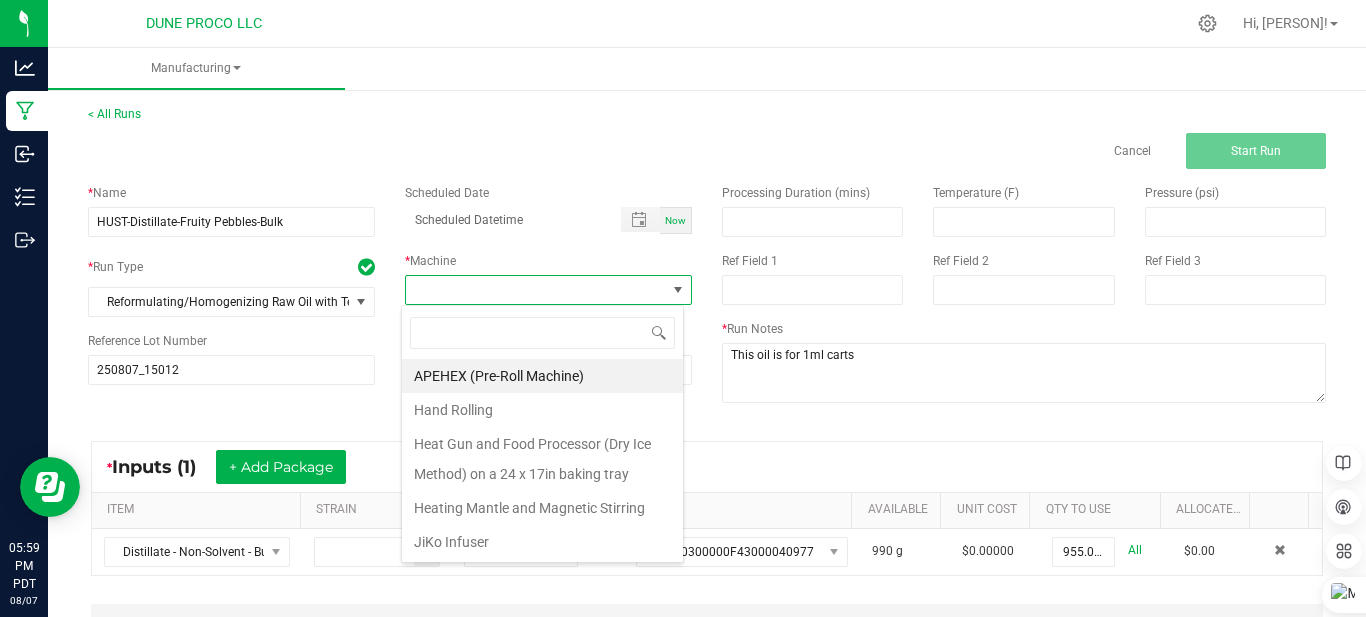 click on "Heating Mantle and Magnetic Stirring" at bounding box center (542, 508) 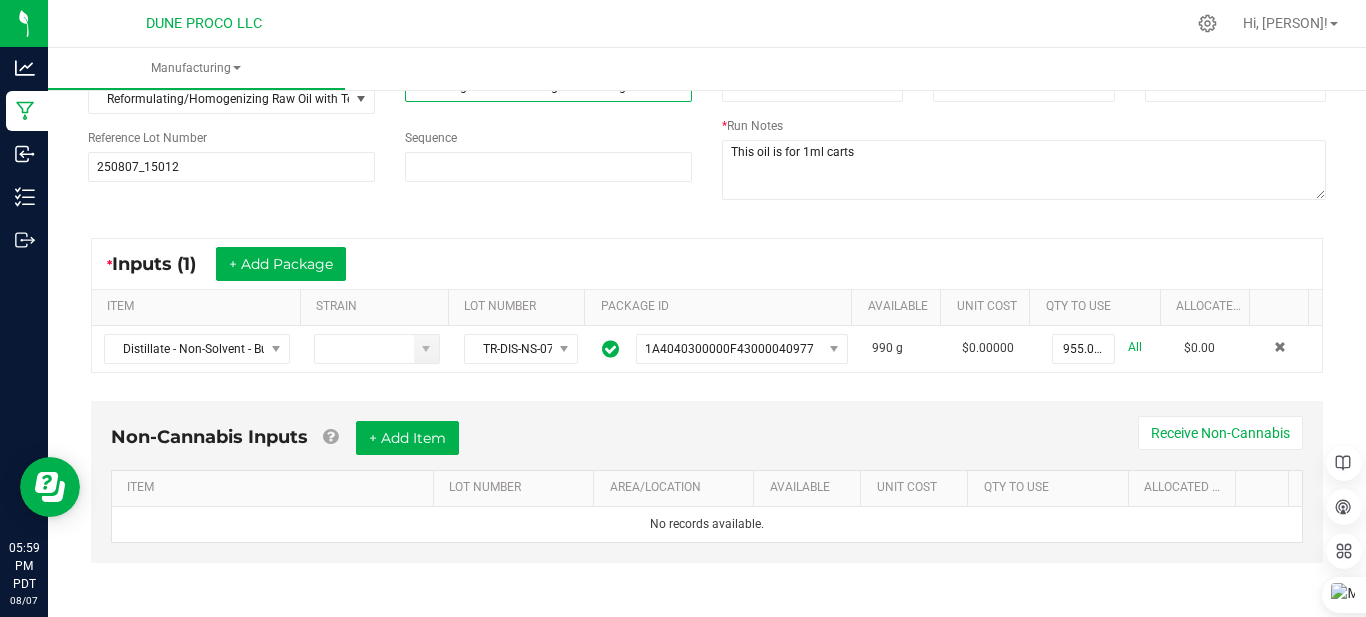 scroll, scrollTop: 207, scrollLeft: 0, axis: vertical 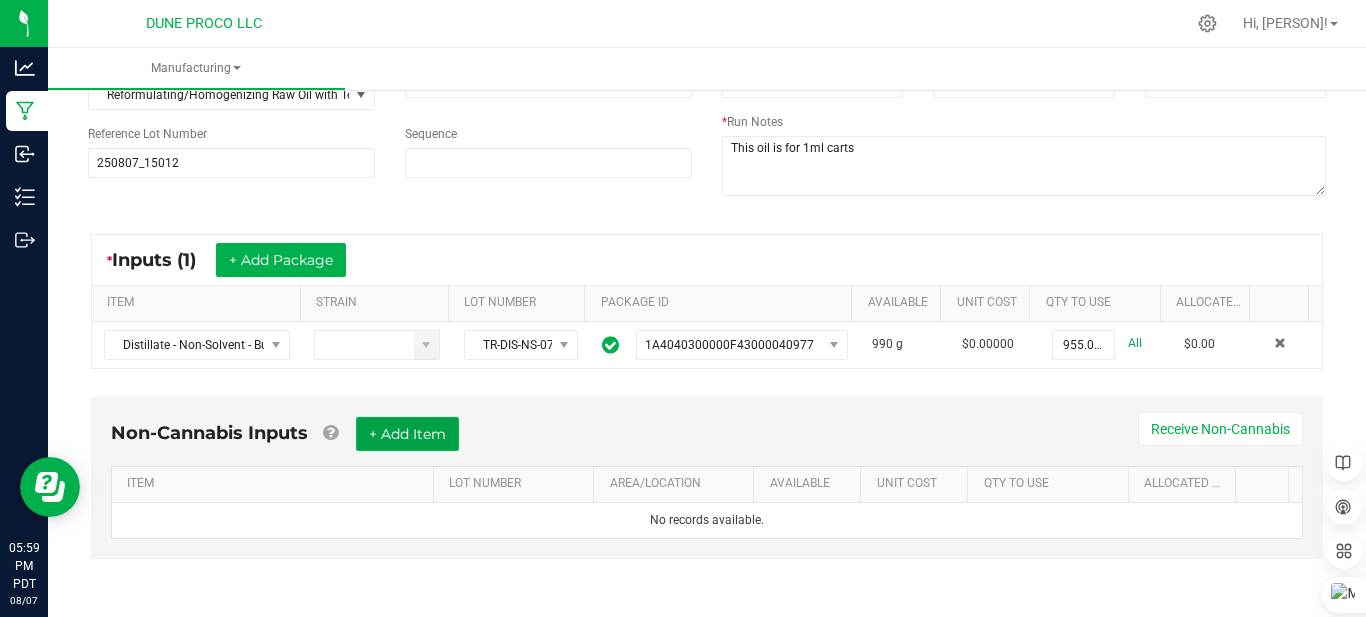 click on "+ Add Item" at bounding box center [407, 434] 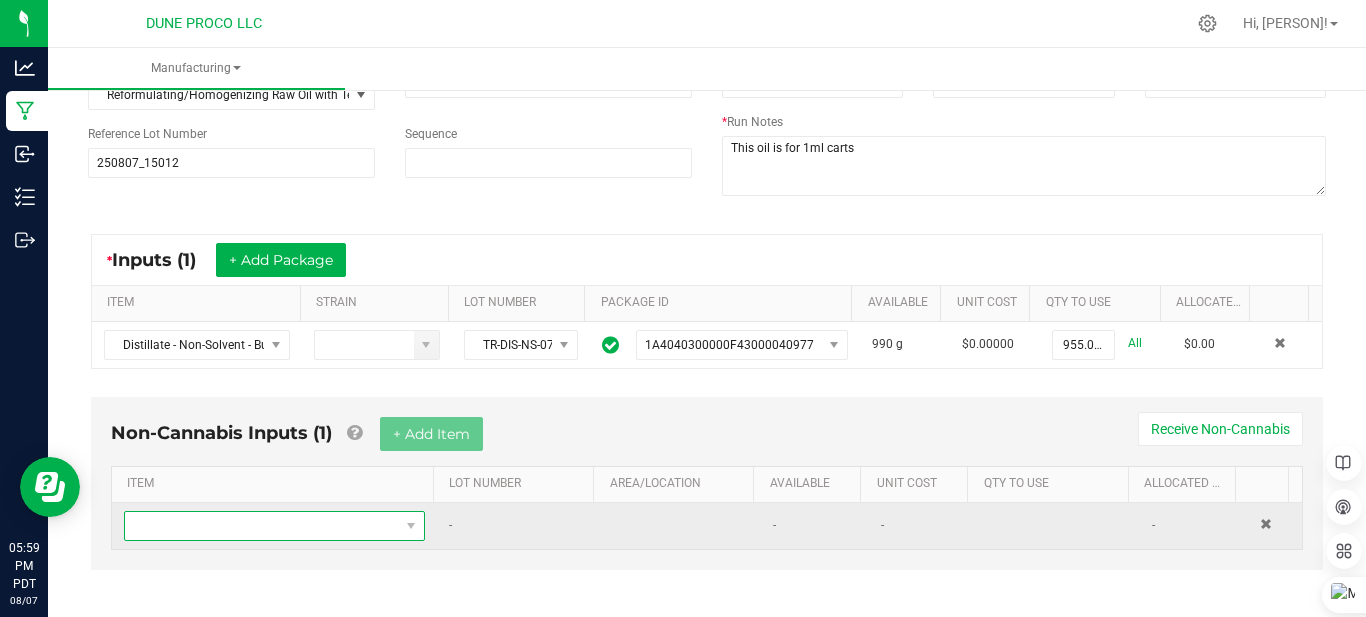 click at bounding box center [262, 526] 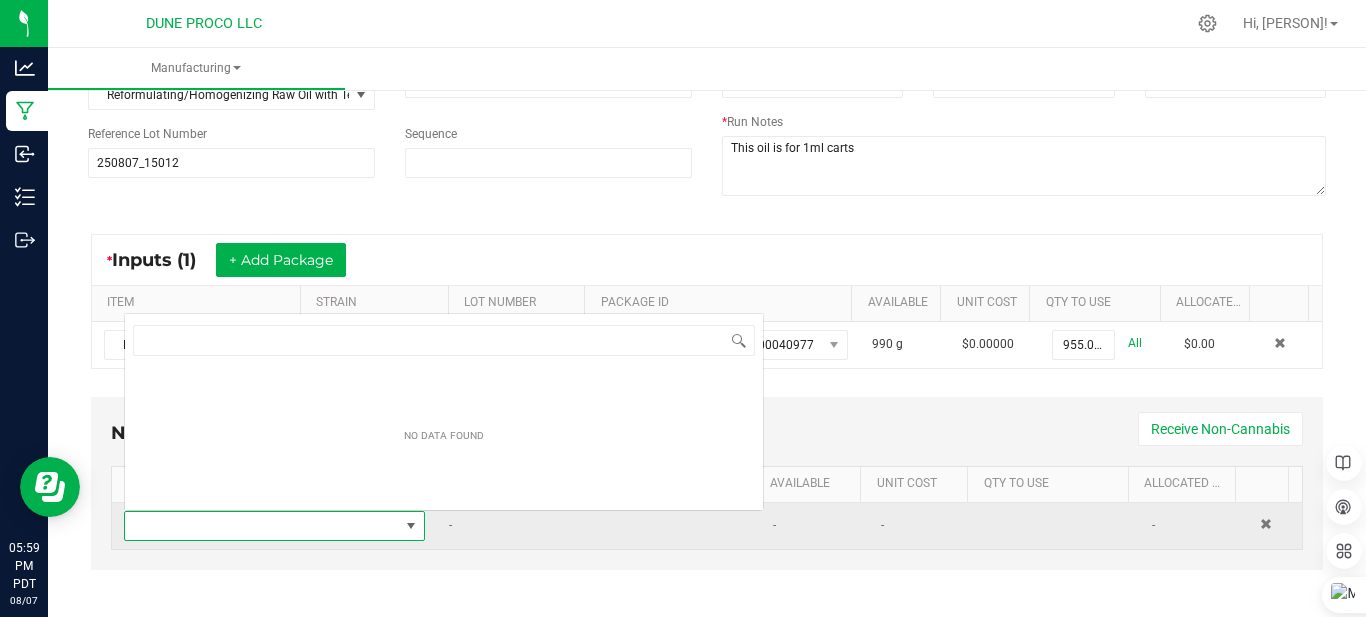 scroll, scrollTop: 0, scrollLeft: 0, axis: both 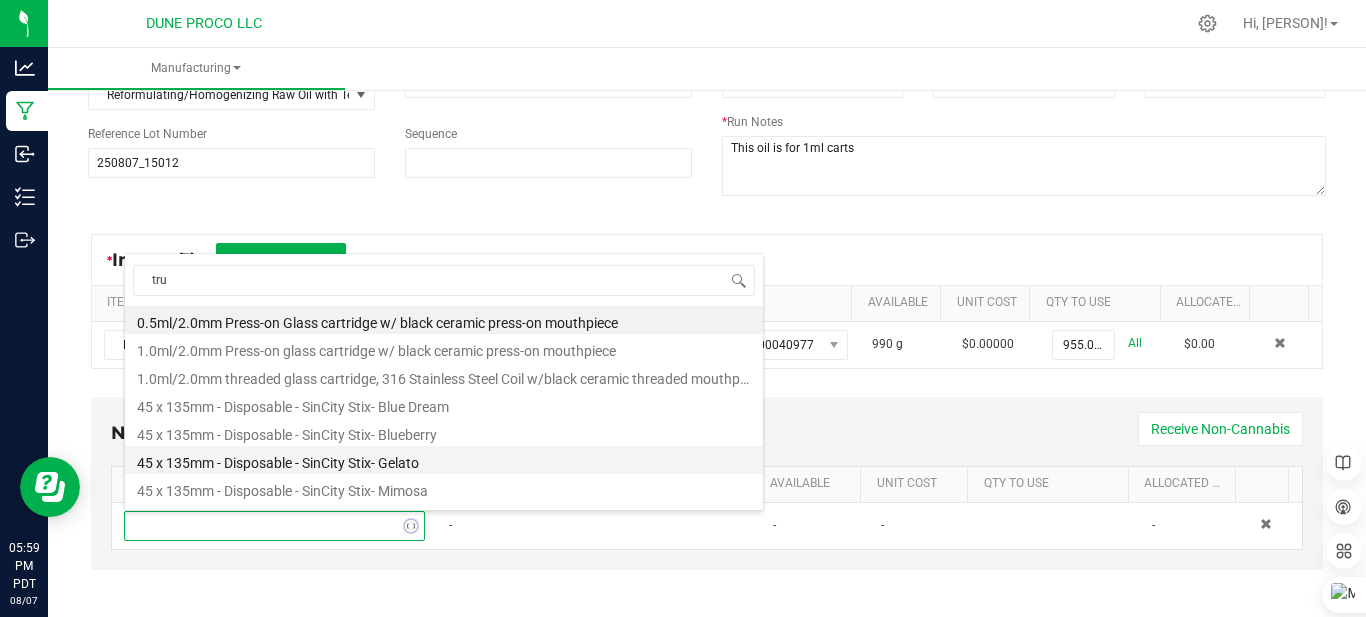 type on "true" 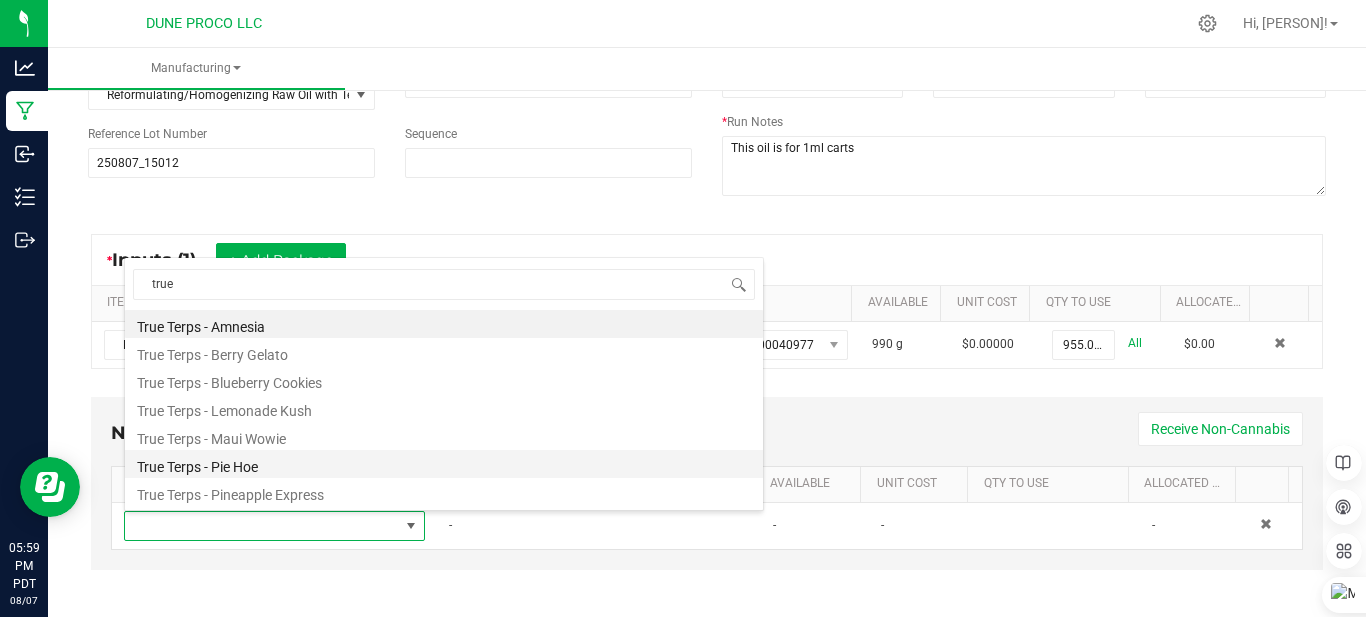 click on "True Terps - Pie Hoe" at bounding box center (444, 464) 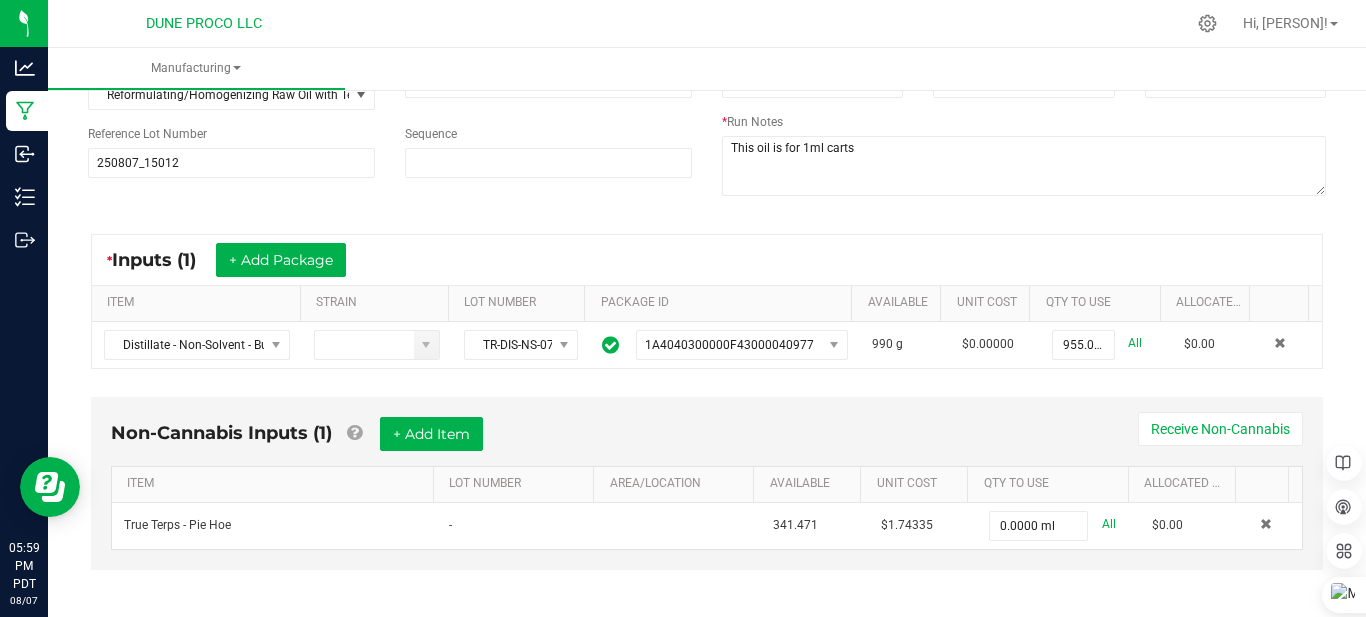 type on "0" 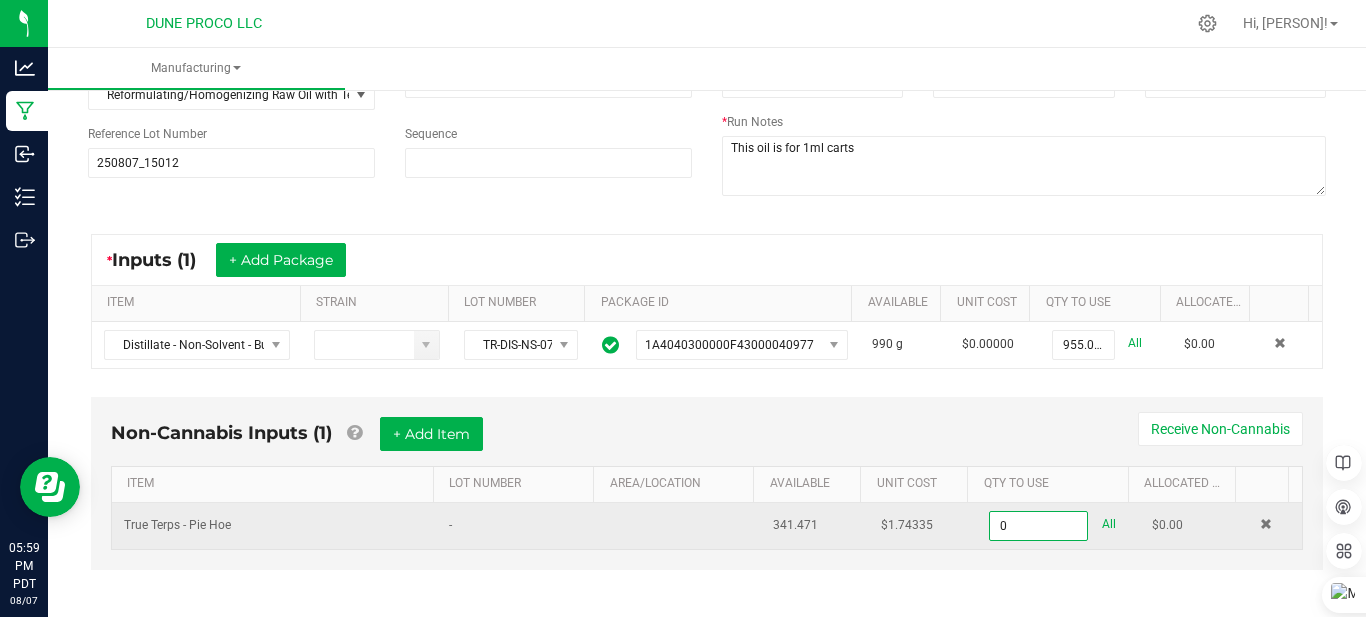 click on "0" at bounding box center [1038, 526] 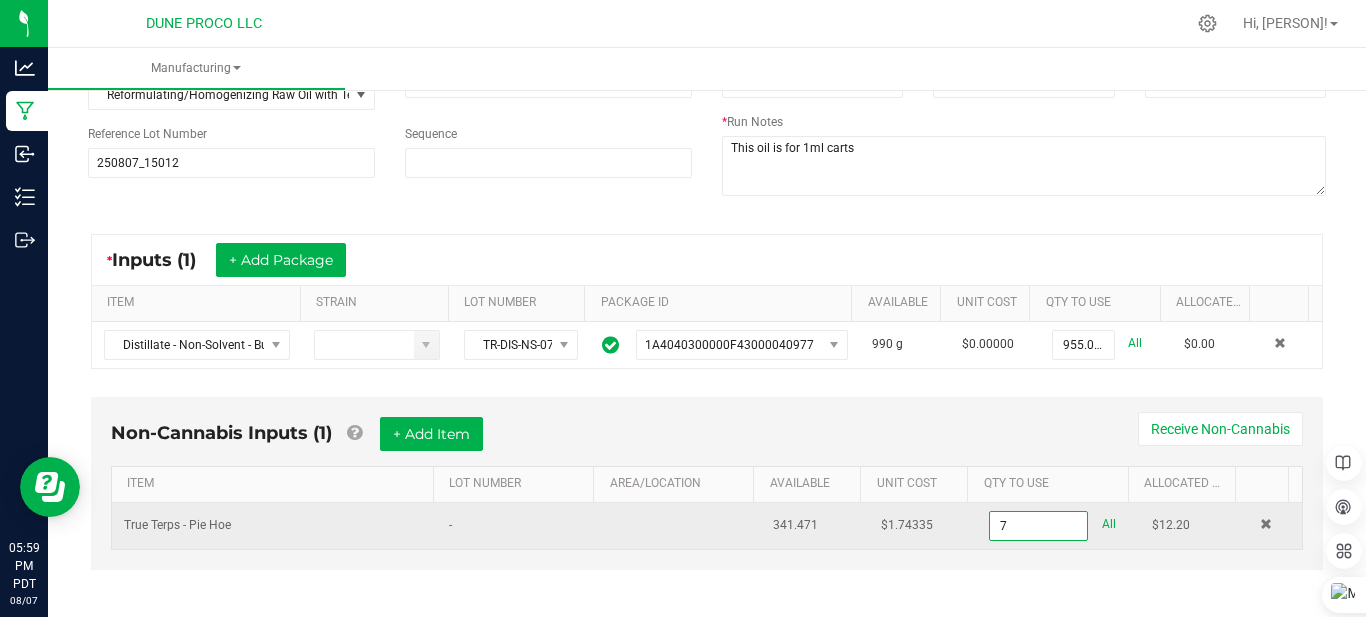 type on "0" 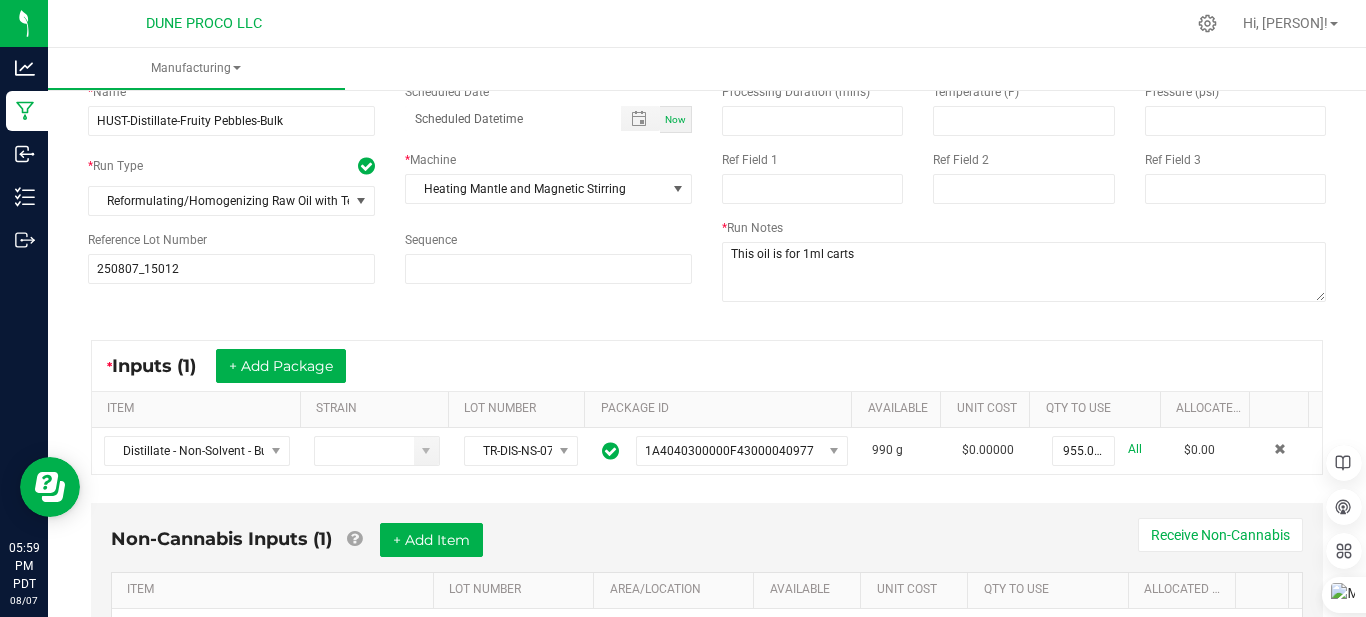 scroll, scrollTop: 0, scrollLeft: 0, axis: both 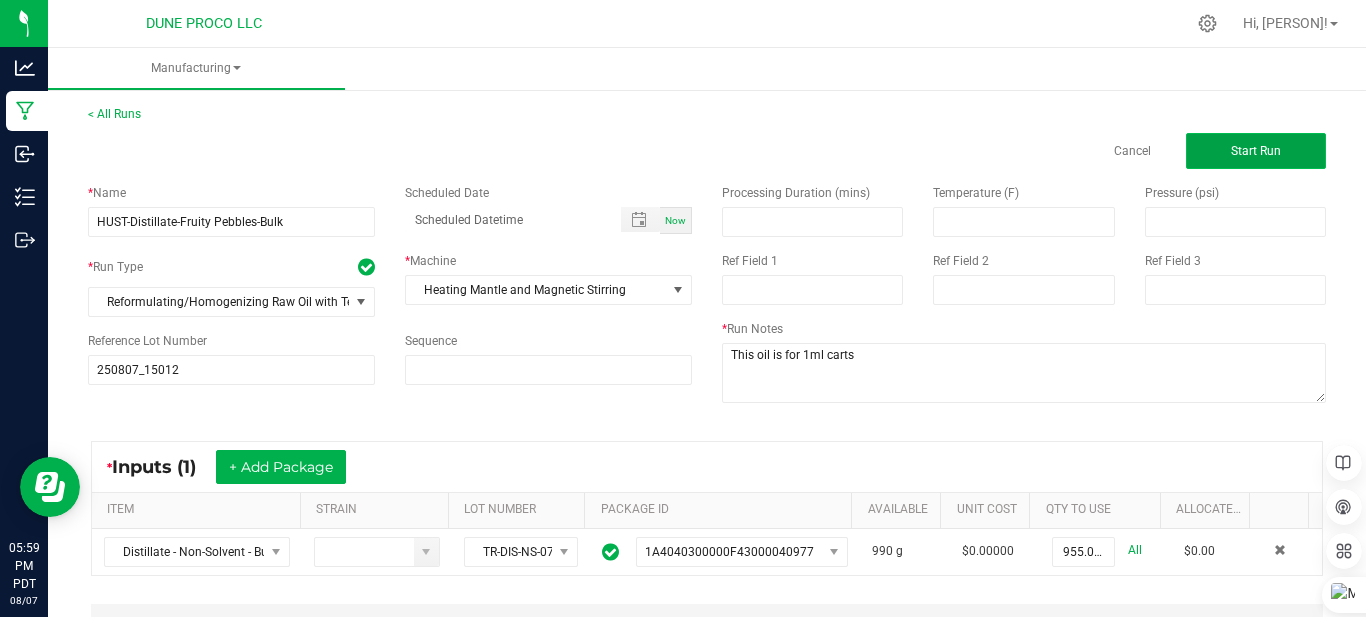type on "65.0000 ml" 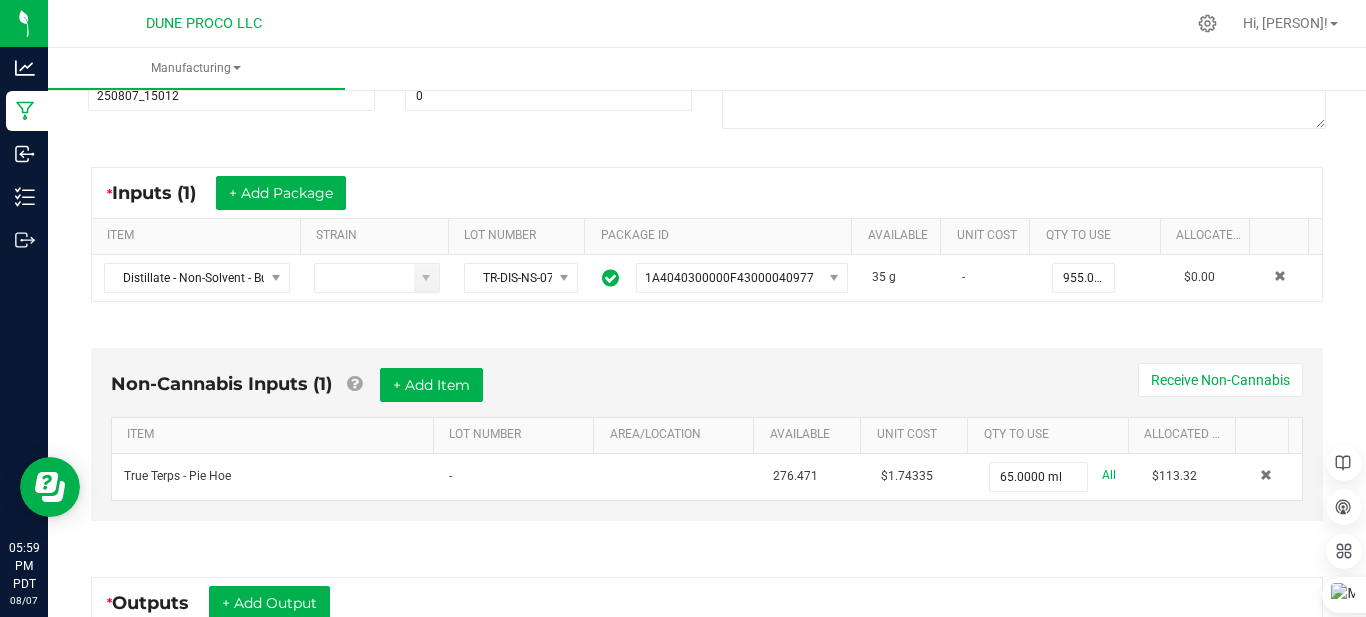 scroll, scrollTop: 0, scrollLeft: 0, axis: both 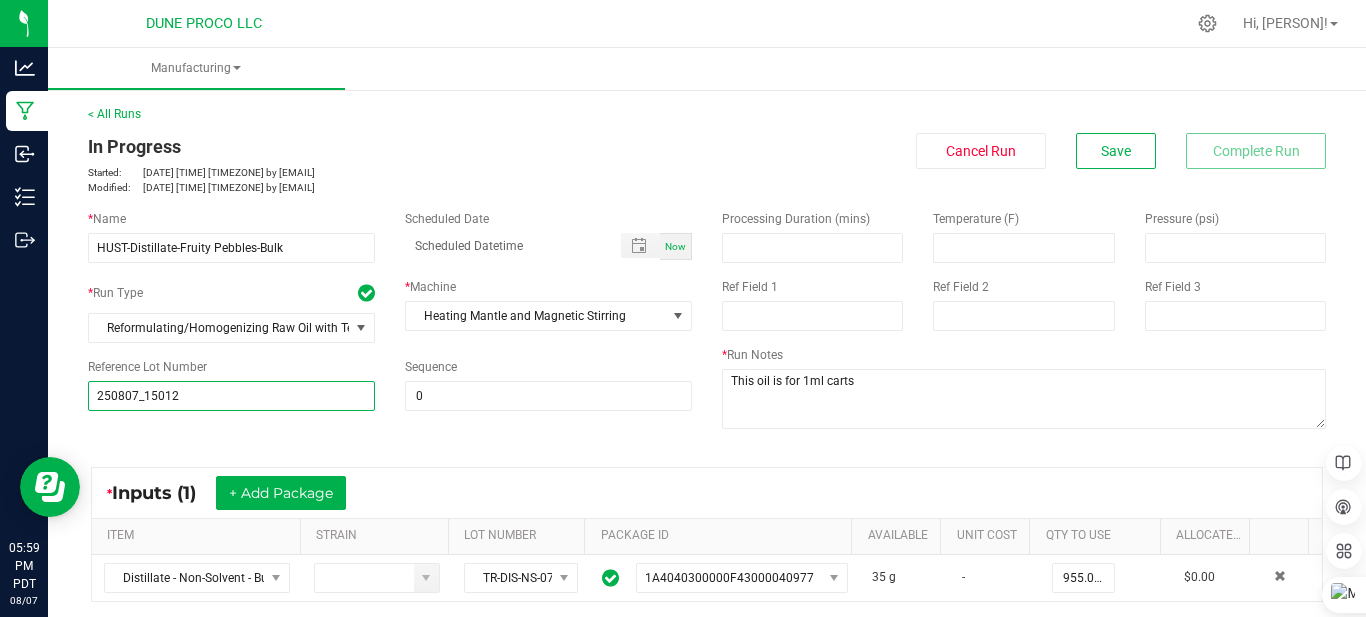 click on "250807_15012" at bounding box center (231, 396) 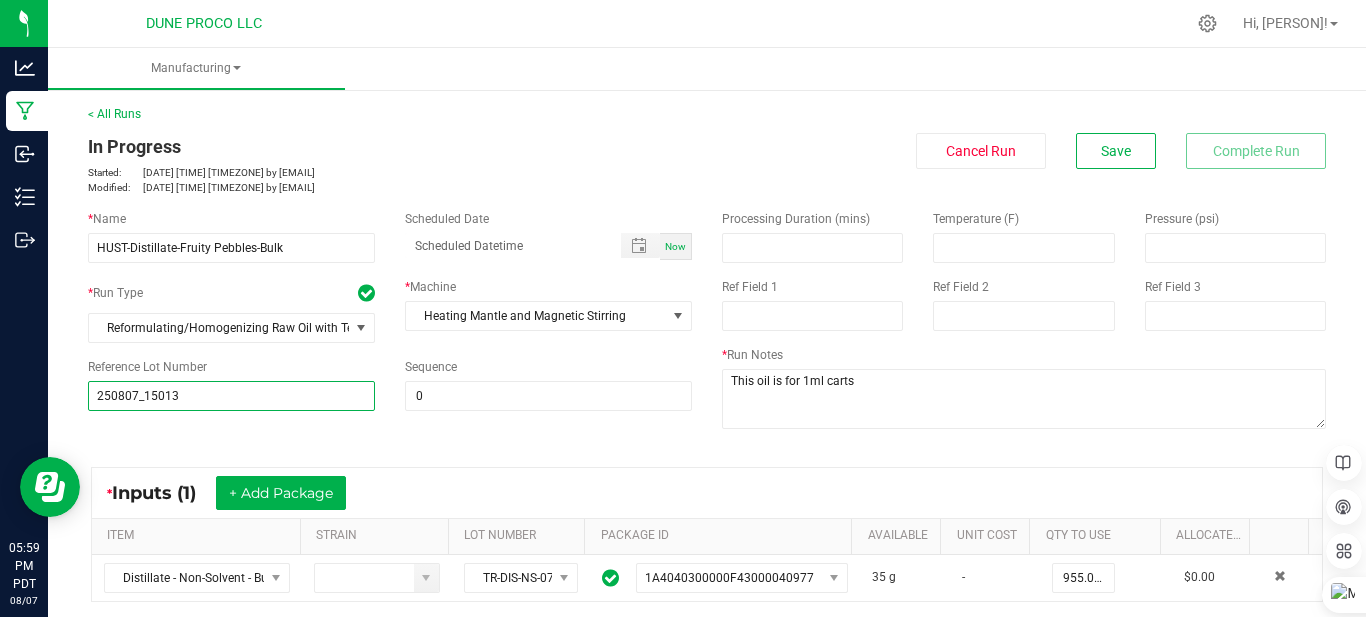 type on "250807_15013" 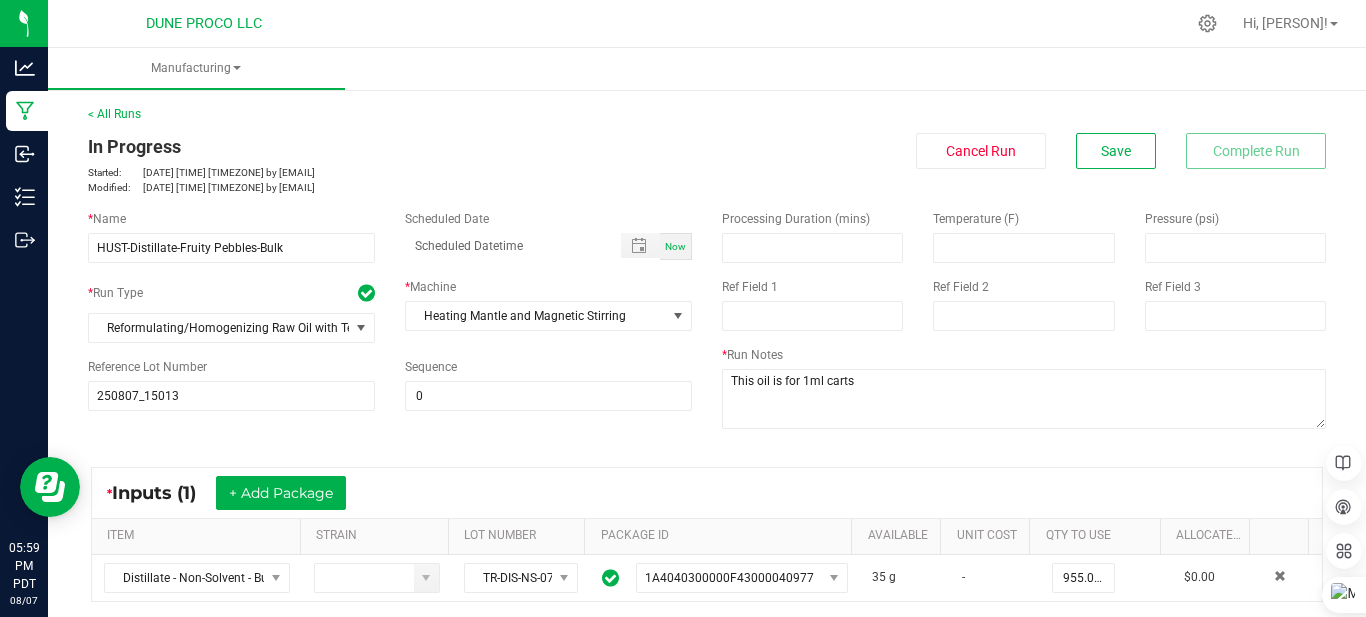 click on "*   Name  HUST-Distillate-Fruity Pebbles-Bulk  Scheduled Date  Now  *   Run Type
Reformulating/Homogenizing Raw Oil with Terpenes  *   Machine  Heating Mantle and Magnetic Stirring   Reference Lot Number  250807_15013  Sequence  0  Processing Duration (mins)   Temperature (F)   Pressure (psi)   Ref Field 1   Ref Field 2   Ref Field 3   *   Run Notes" at bounding box center [707, 322] 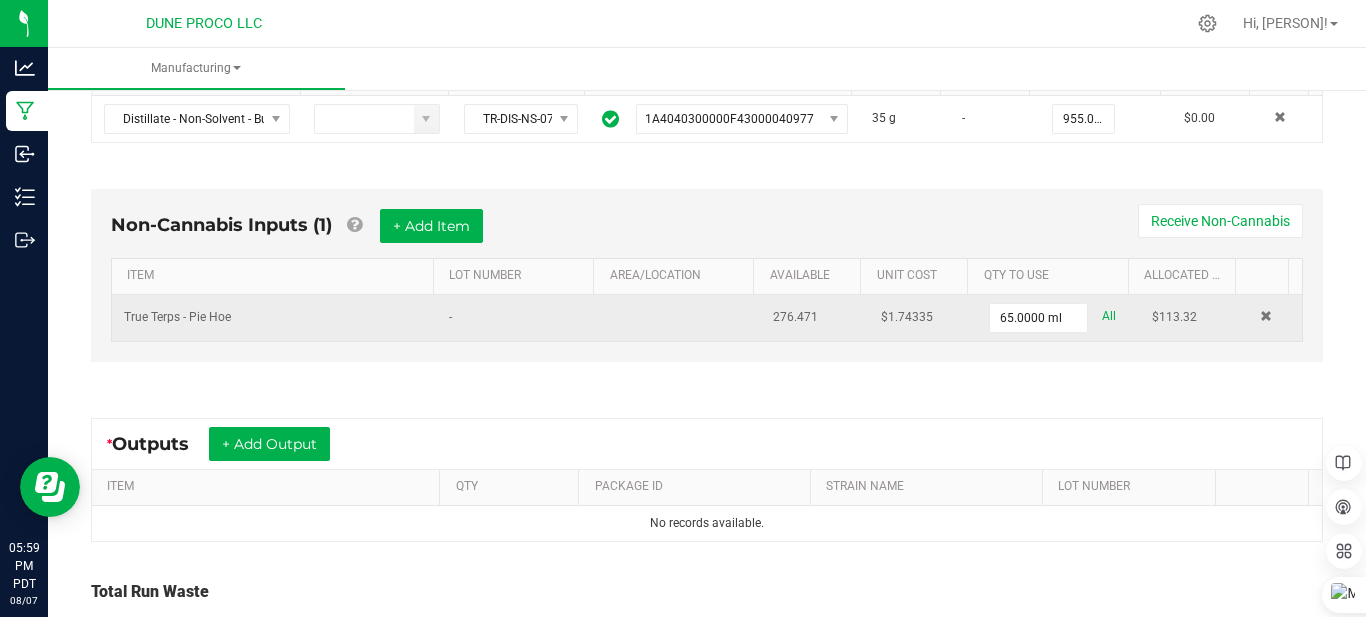 scroll, scrollTop: 612, scrollLeft: 0, axis: vertical 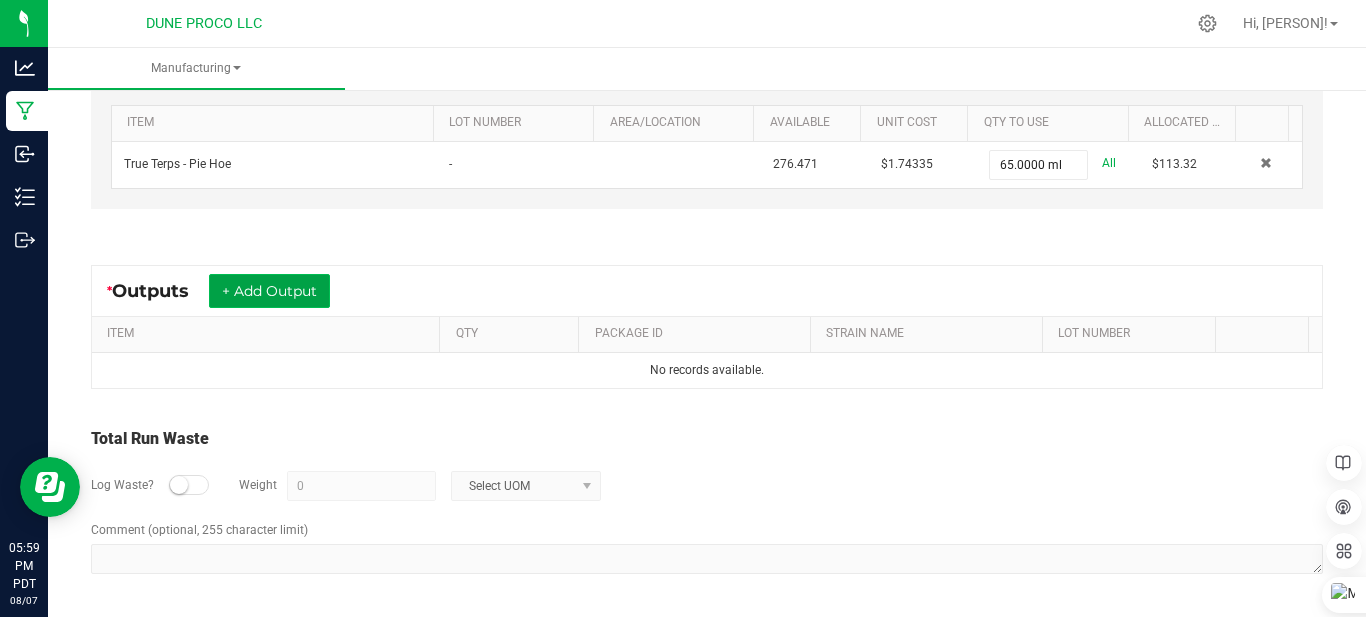 click on "+ Add Output" at bounding box center [269, 291] 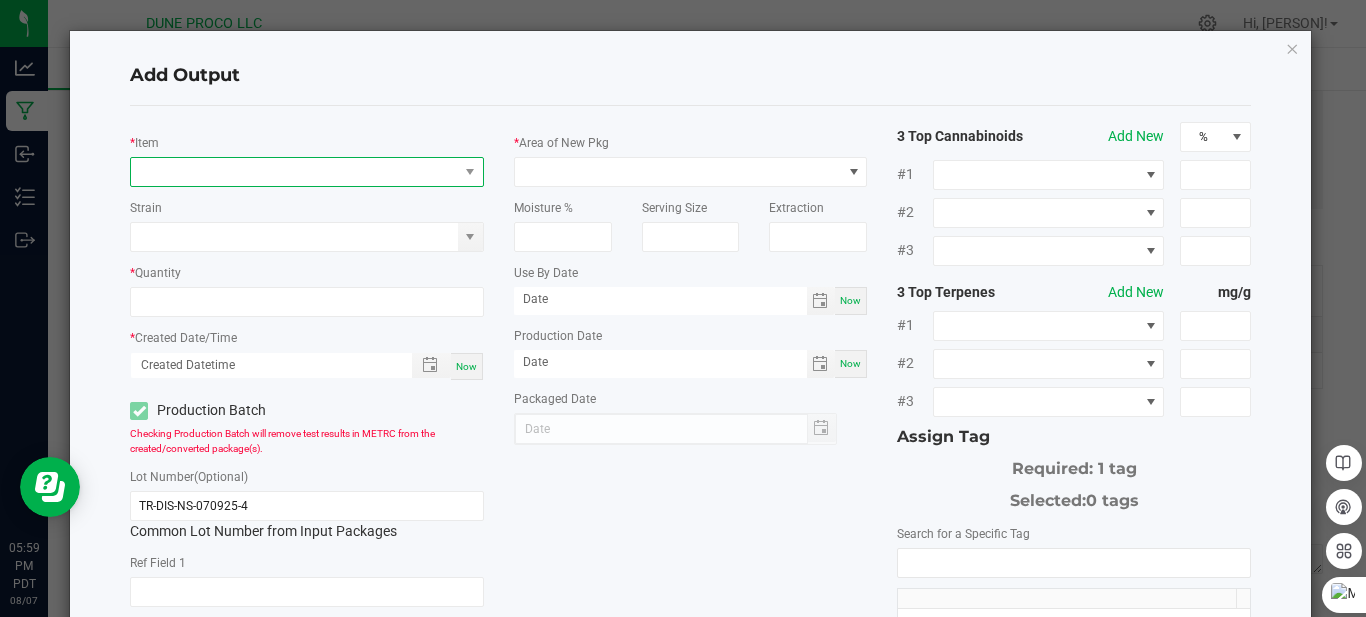 click at bounding box center [294, 172] 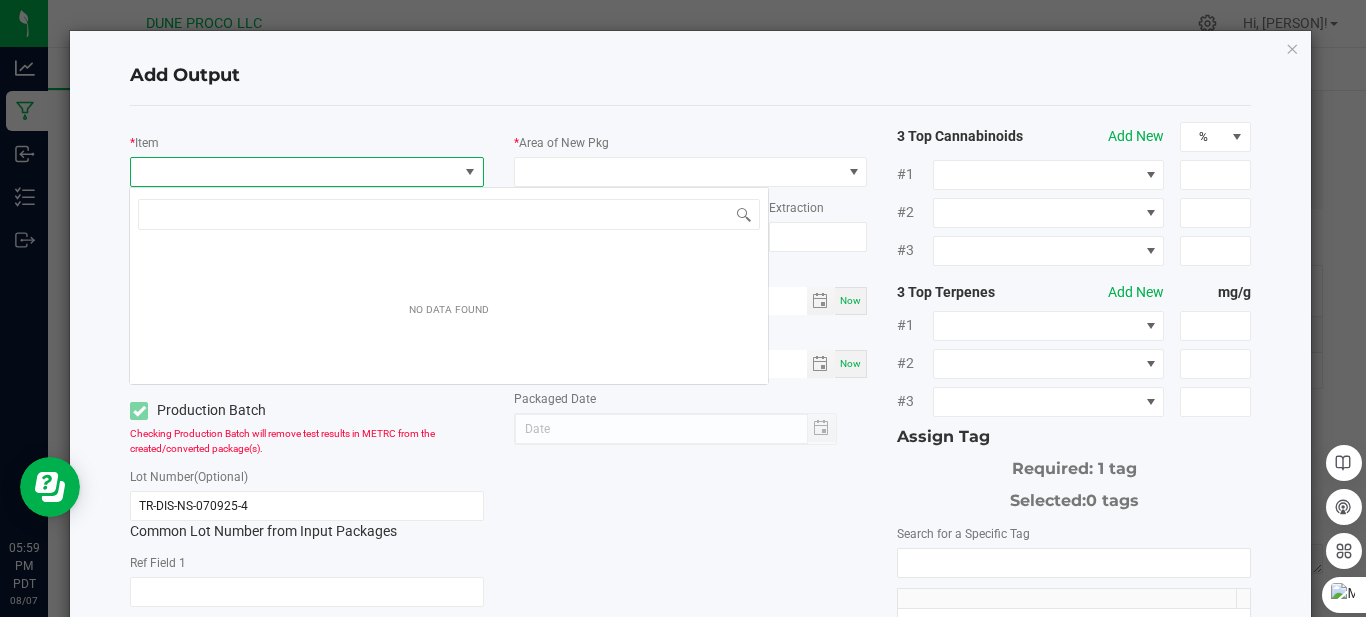 scroll, scrollTop: 99970, scrollLeft: 99651, axis: both 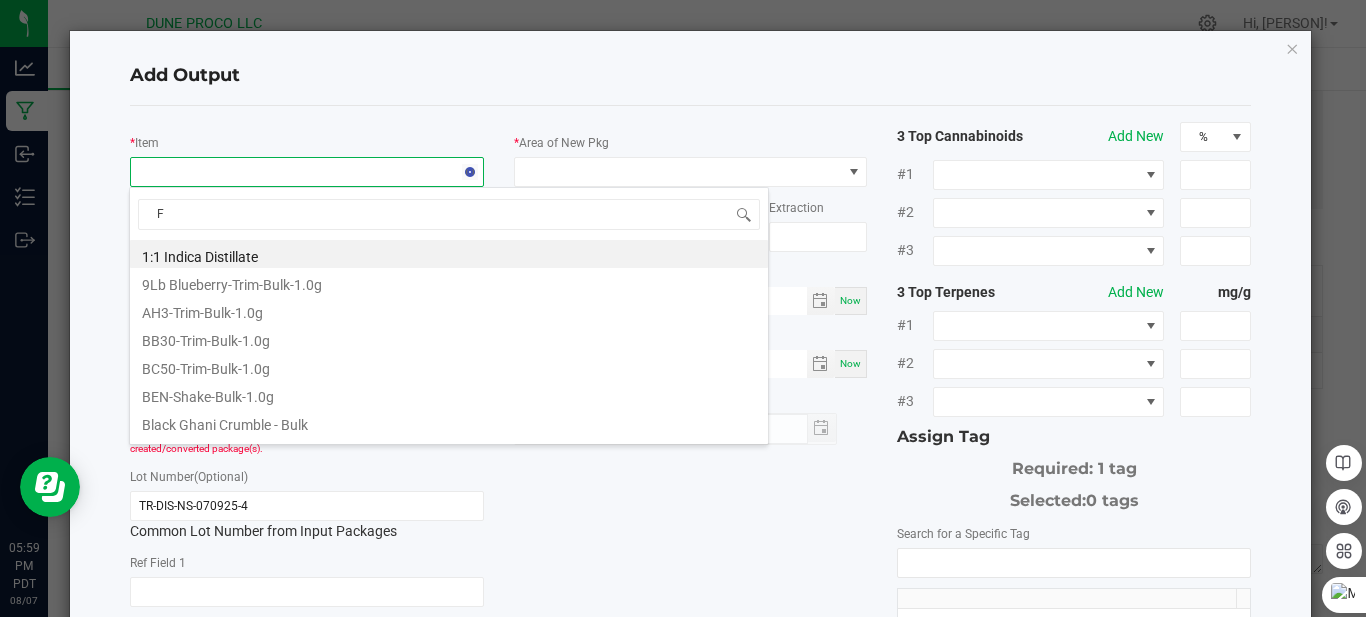 type on "Fr" 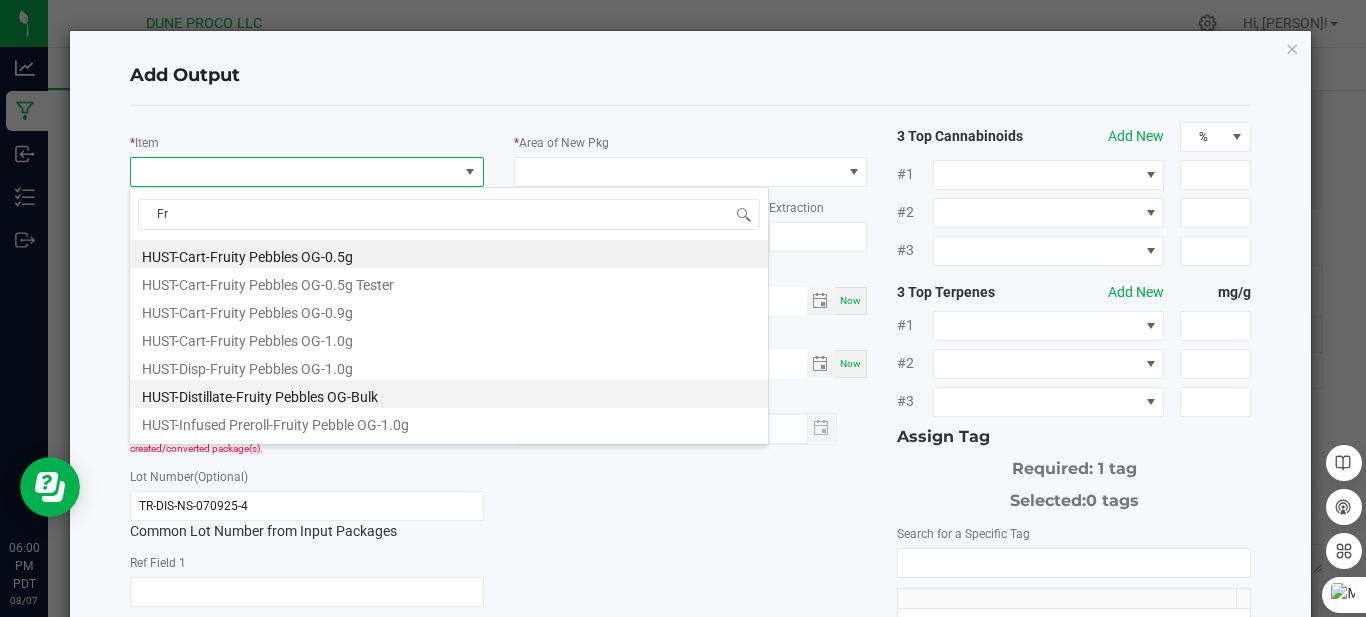 click on "HUST-Distillate-Fruity Pebbles OG-Bulk" at bounding box center (449, 394) 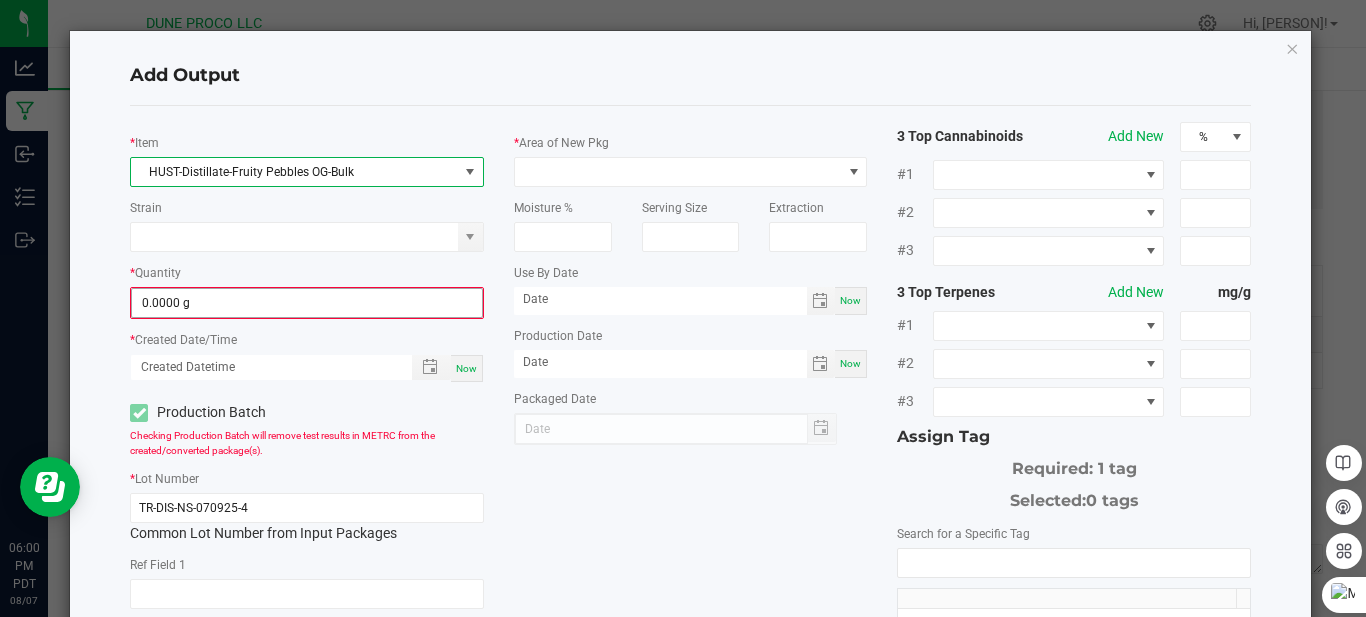 type on "0" 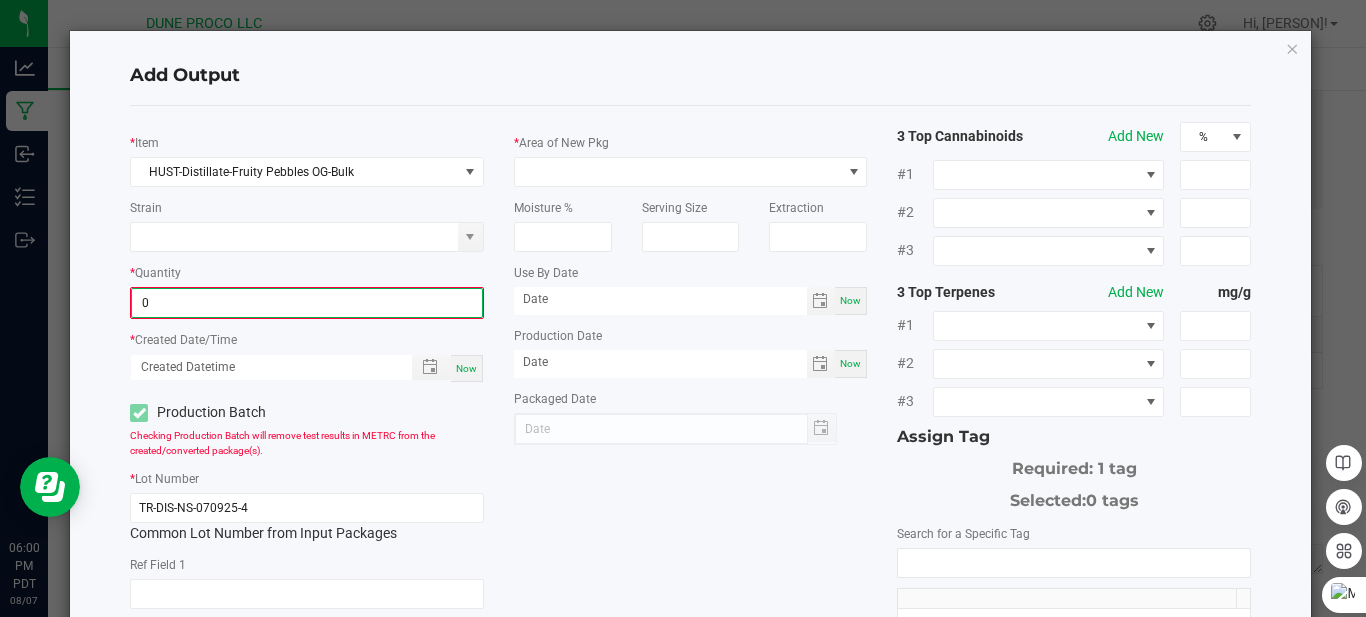 click on "0" at bounding box center (307, 303) 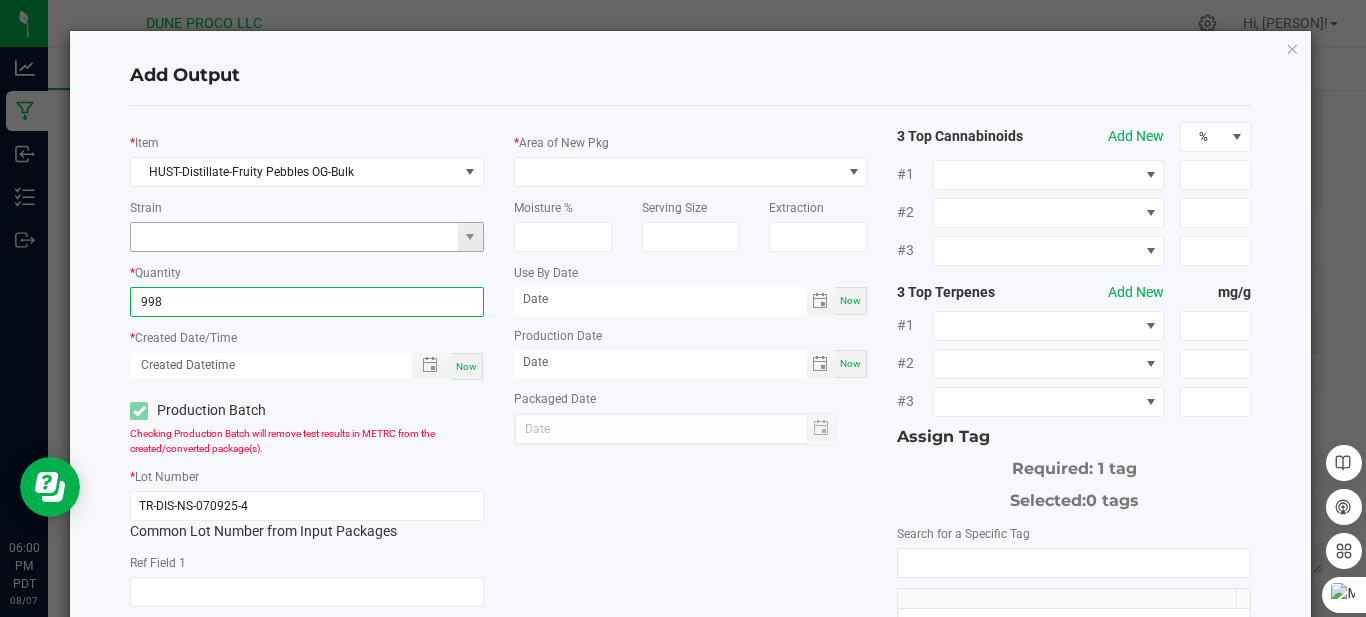 type on "998.0000 g" 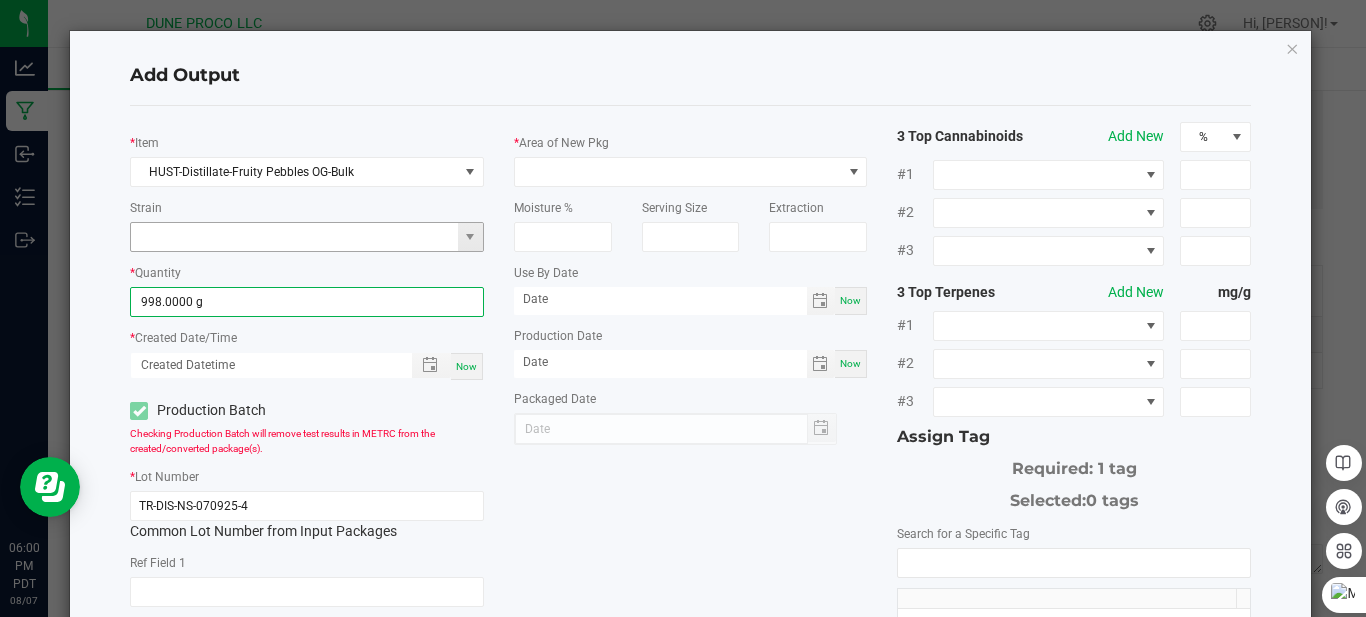 click at bounding box center [294, 237] 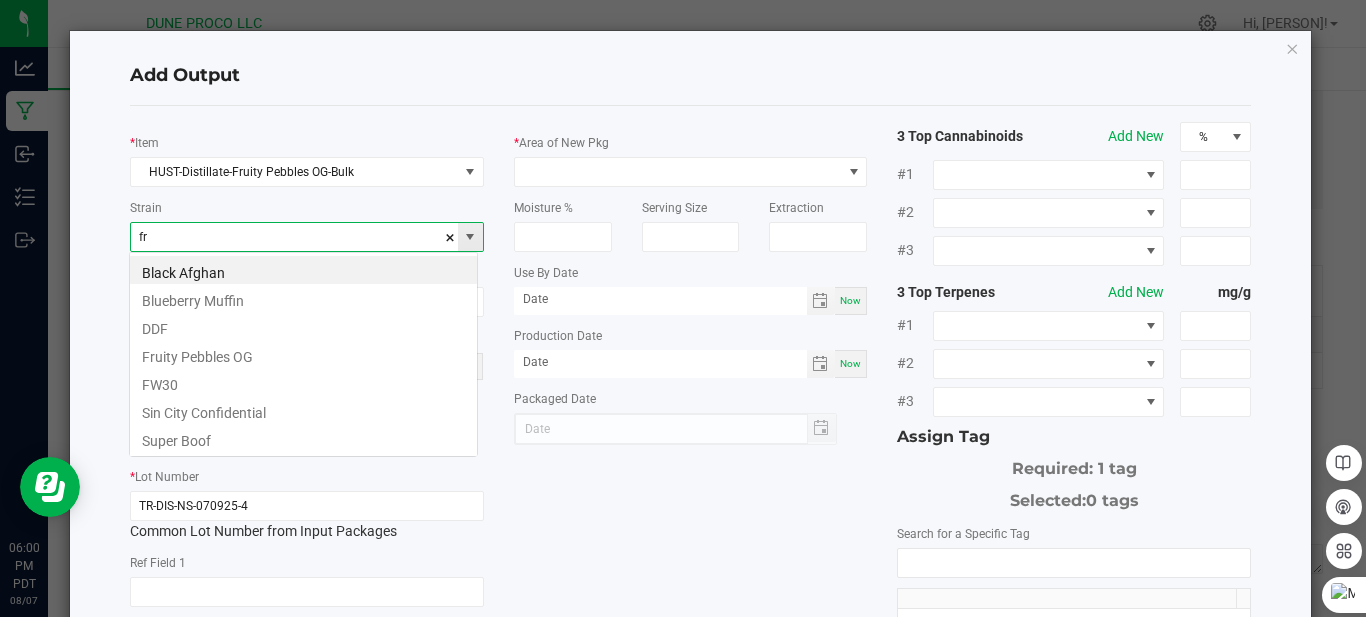 scroll, scrollTop: 99970, scrollLeft: 99651, axis: both 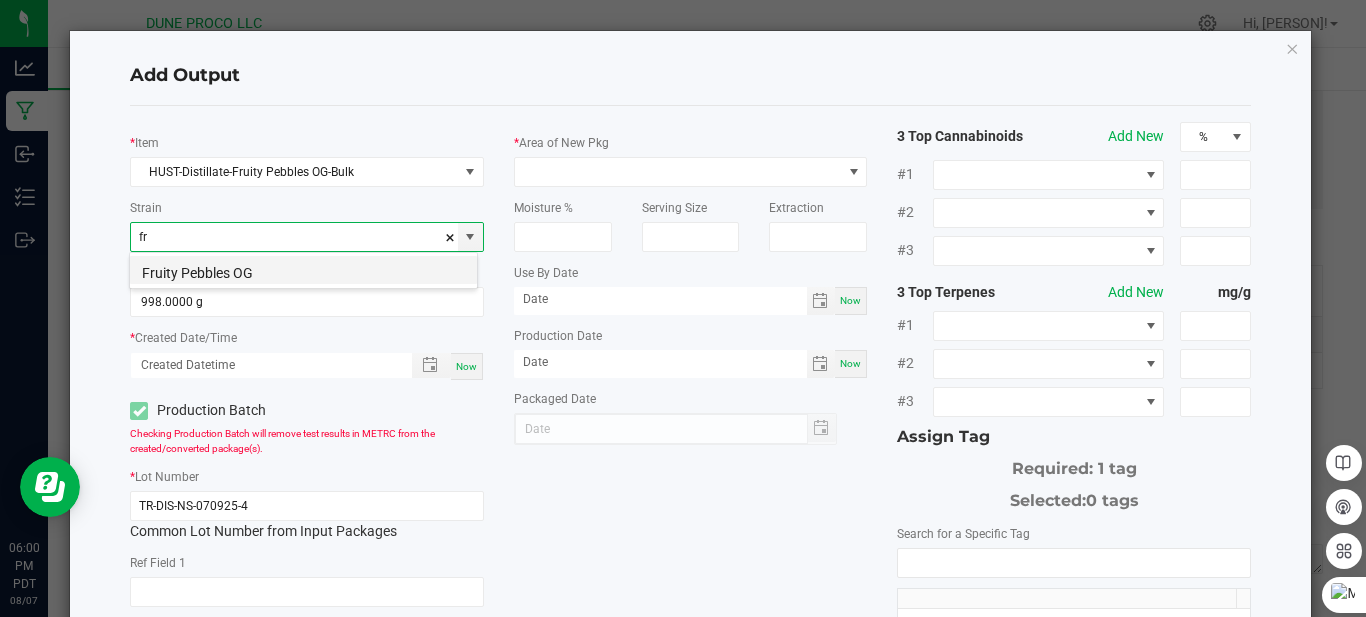 click on "Fruity Pebbles OG" at bounding box center (303, 270) 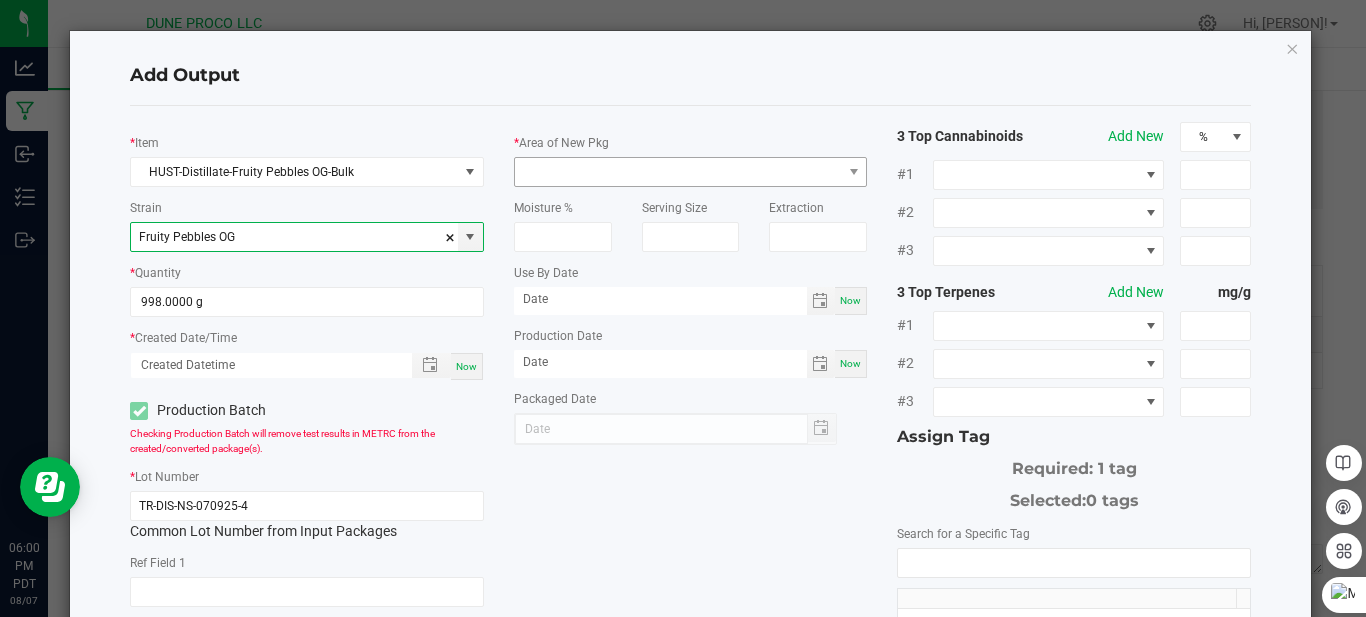type on "Fruity Pebbles OG" 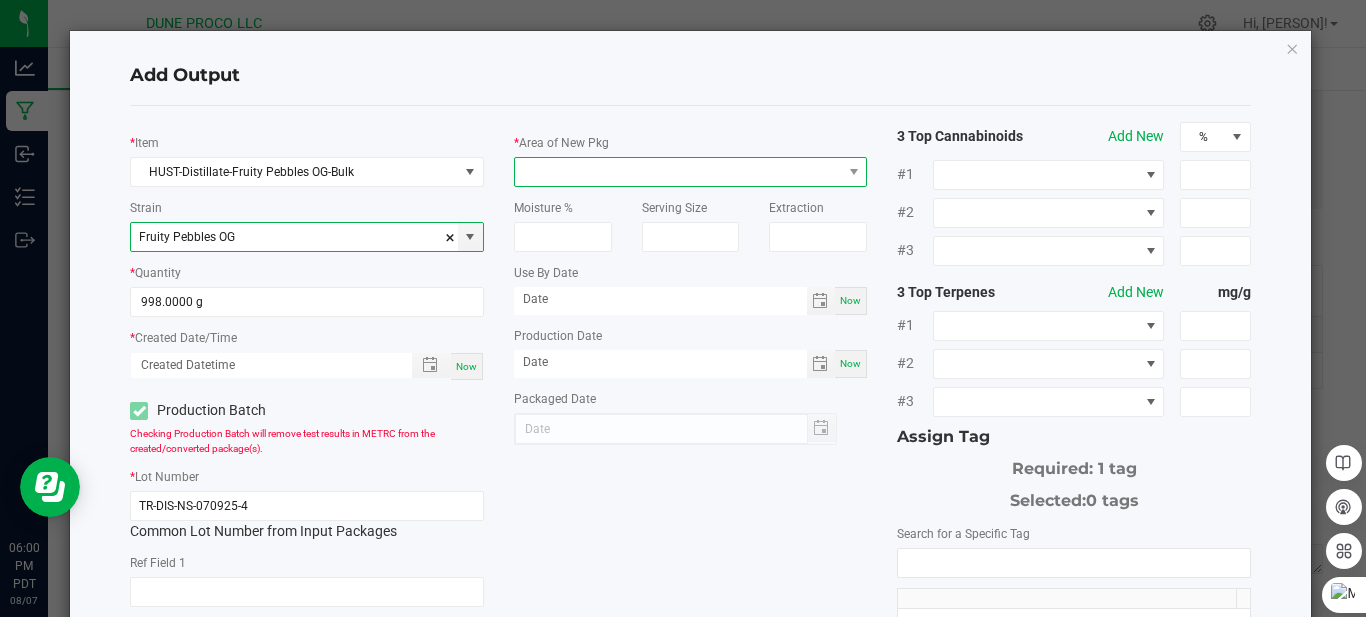 click at bounding box center (678, 172) 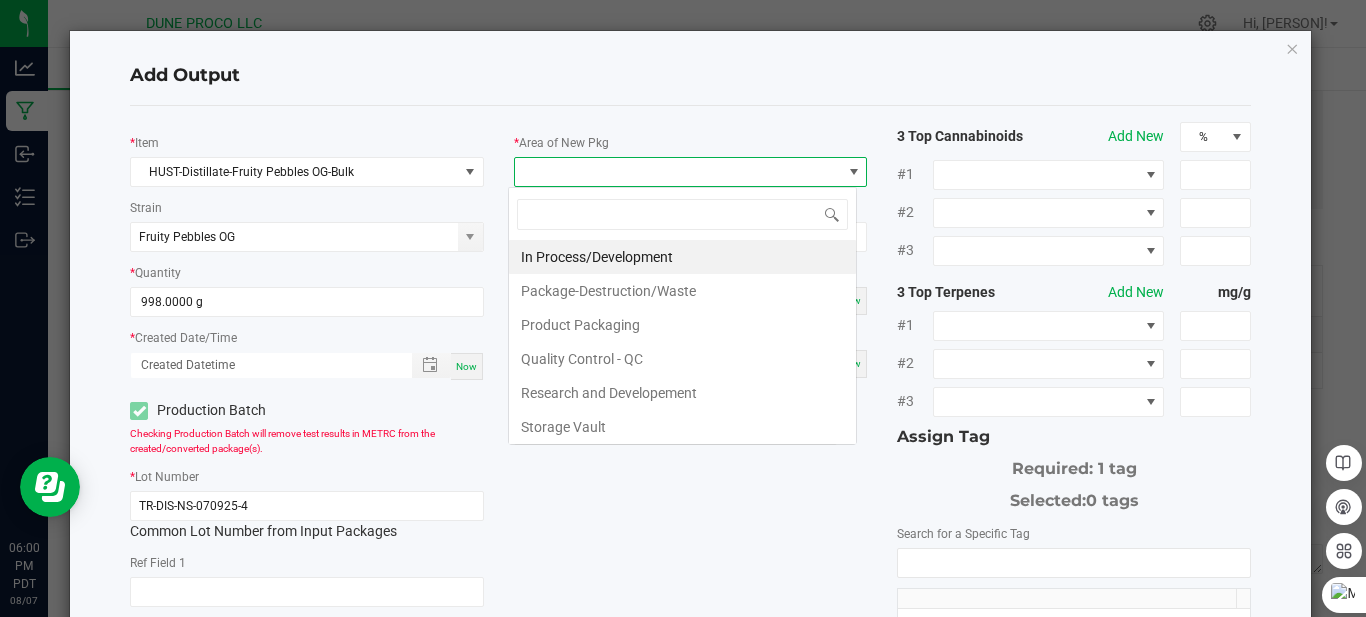 scroll, scrollTop: 99970, scrollLeft: 99651, axis: both 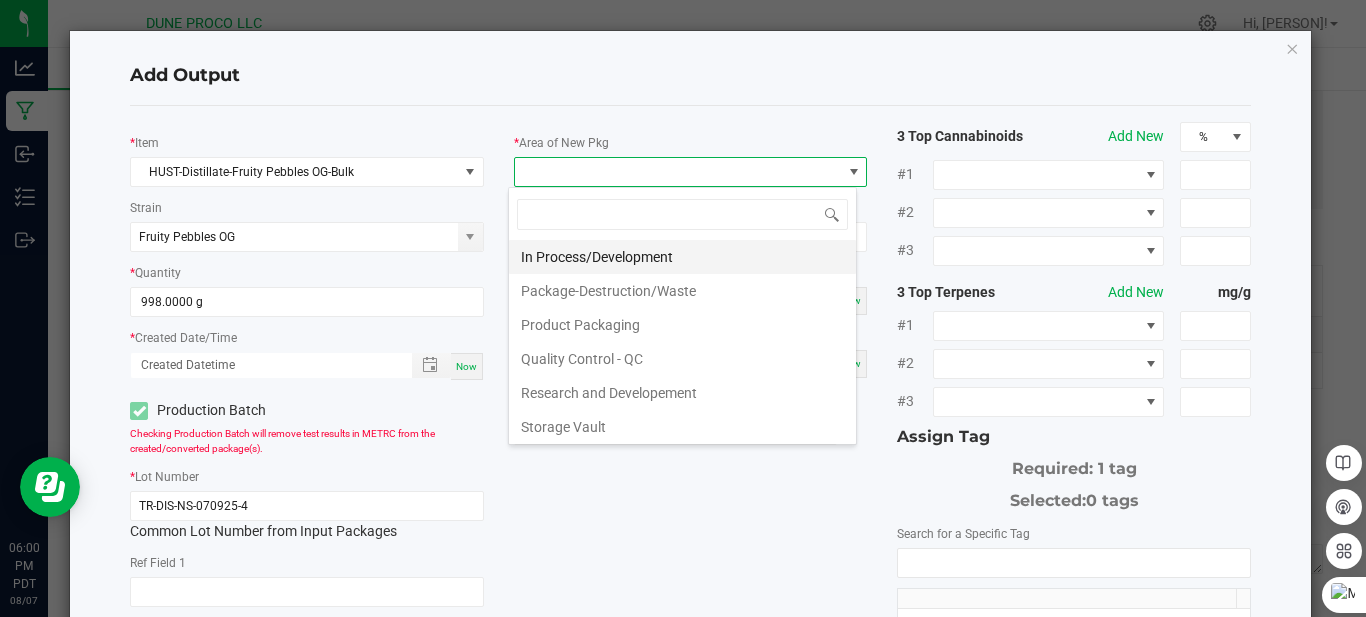 click on "In Process/Development" at bounding box center (682, 257) 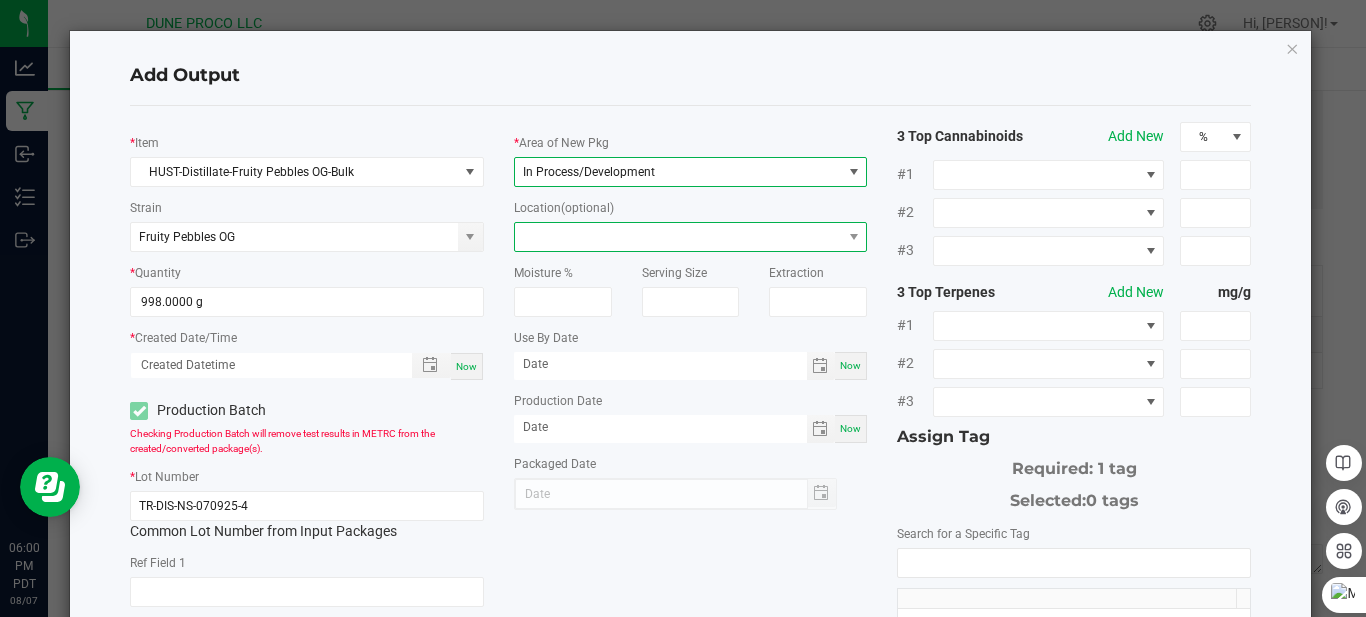 click at bounding box center [678, 237] 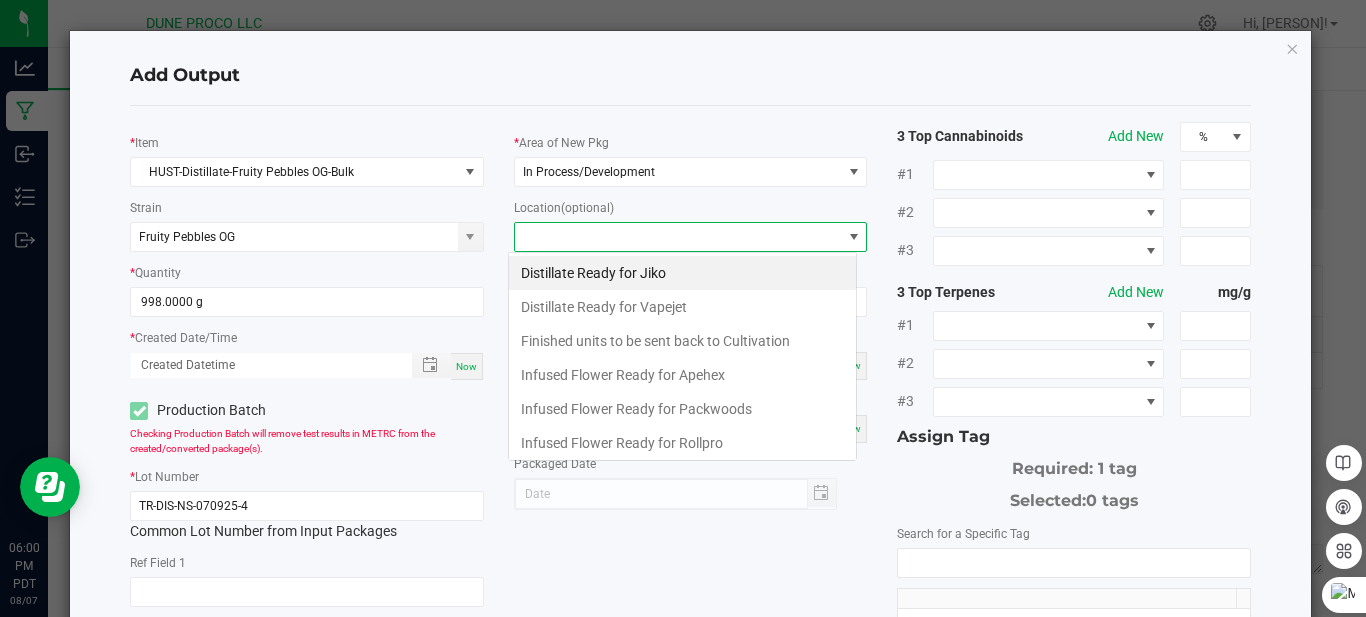 scroll, scrollTop: 99970, scrollLeft: 99651, axis: both 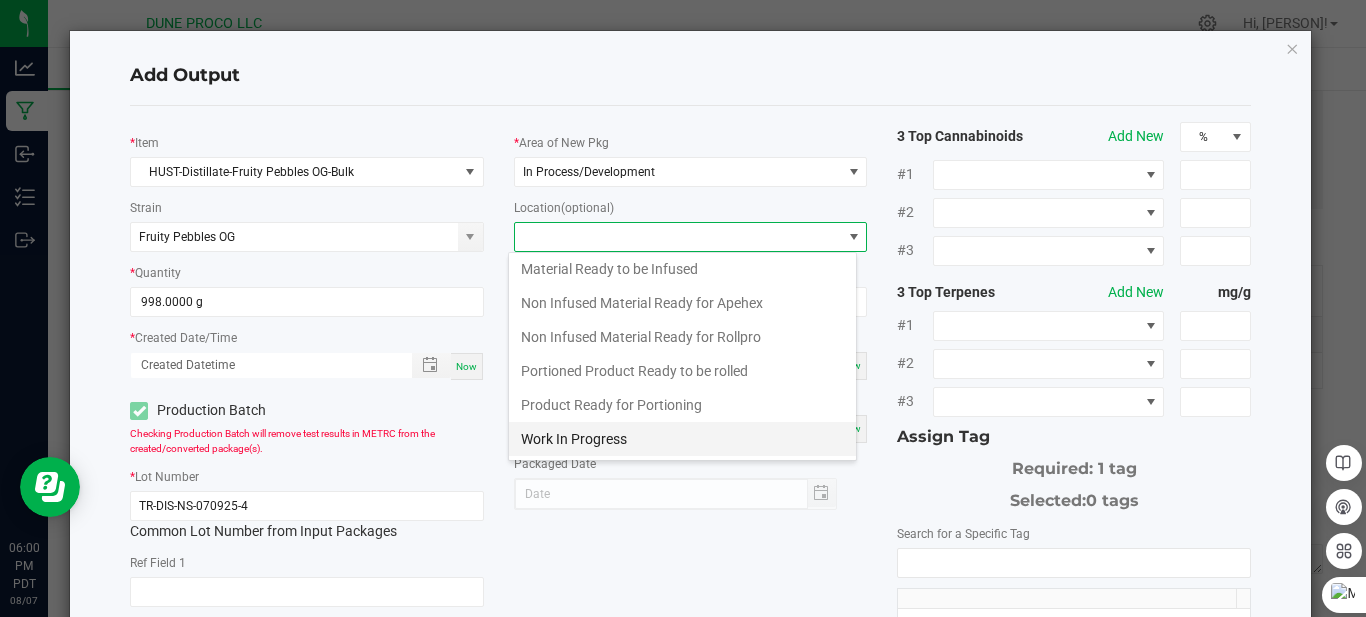 click on "Work In Progress" at bounding box center [682, 439] 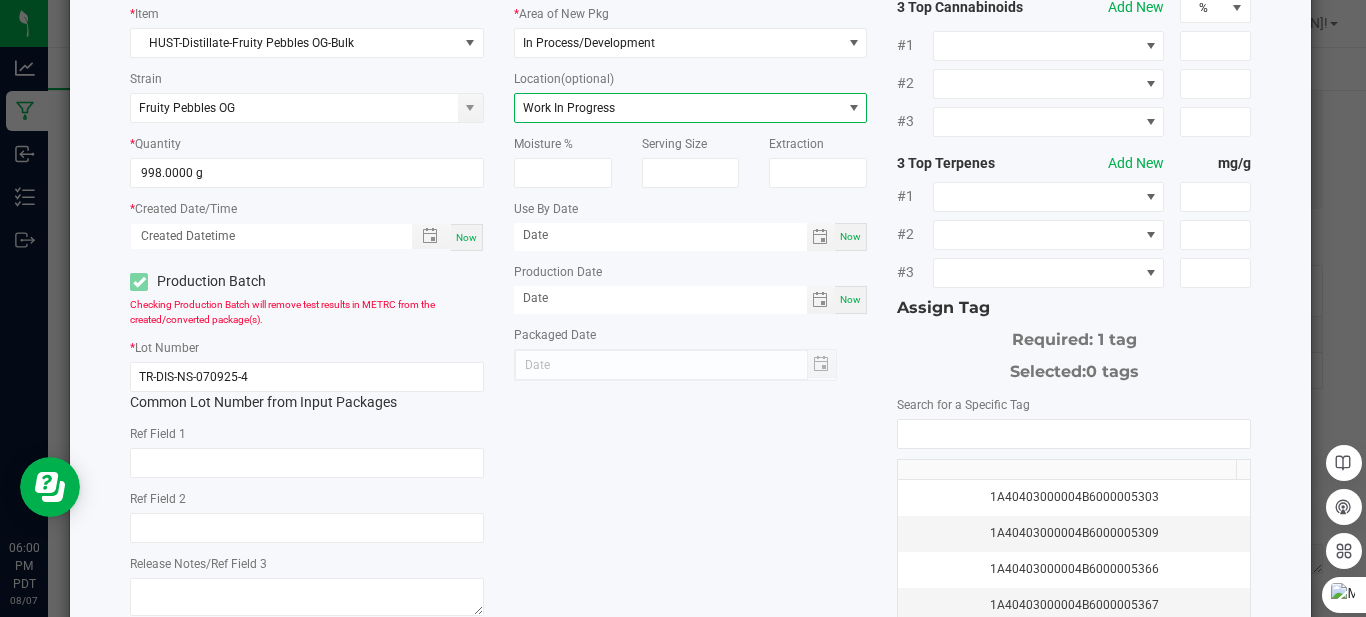 scroll, scrollTop: 200, scrollLeft: 0, axis: vertical 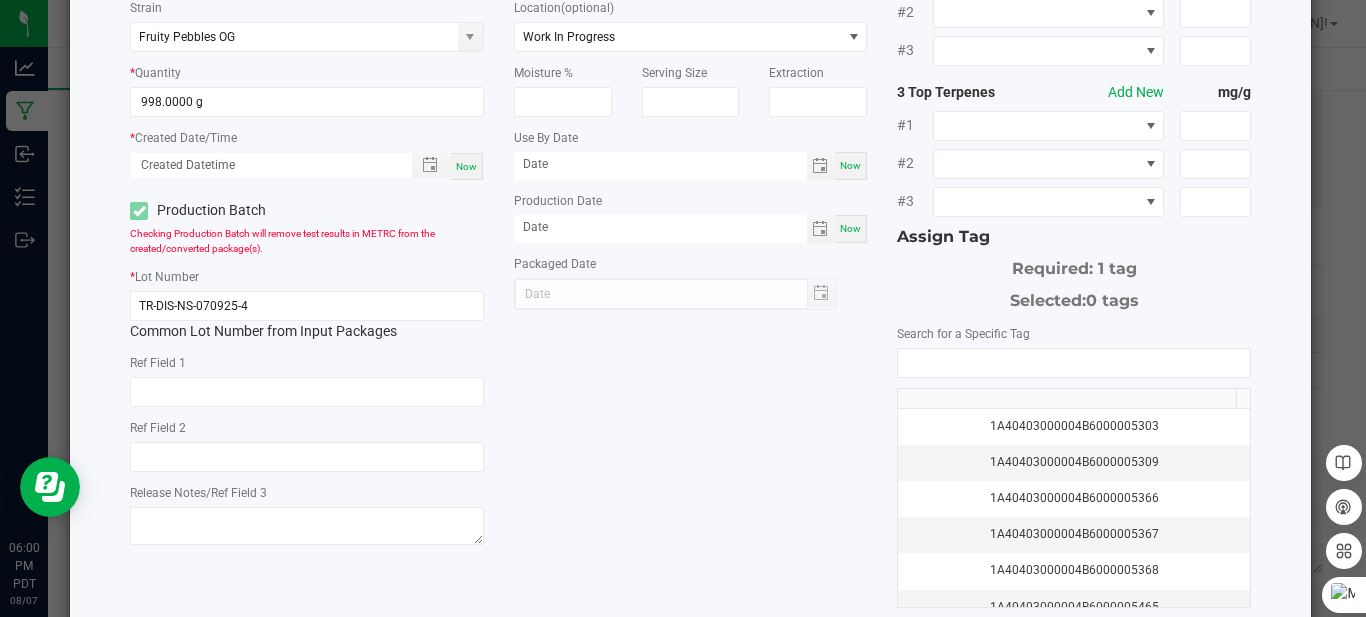 click on "Now" at bounding box center [850, 228] 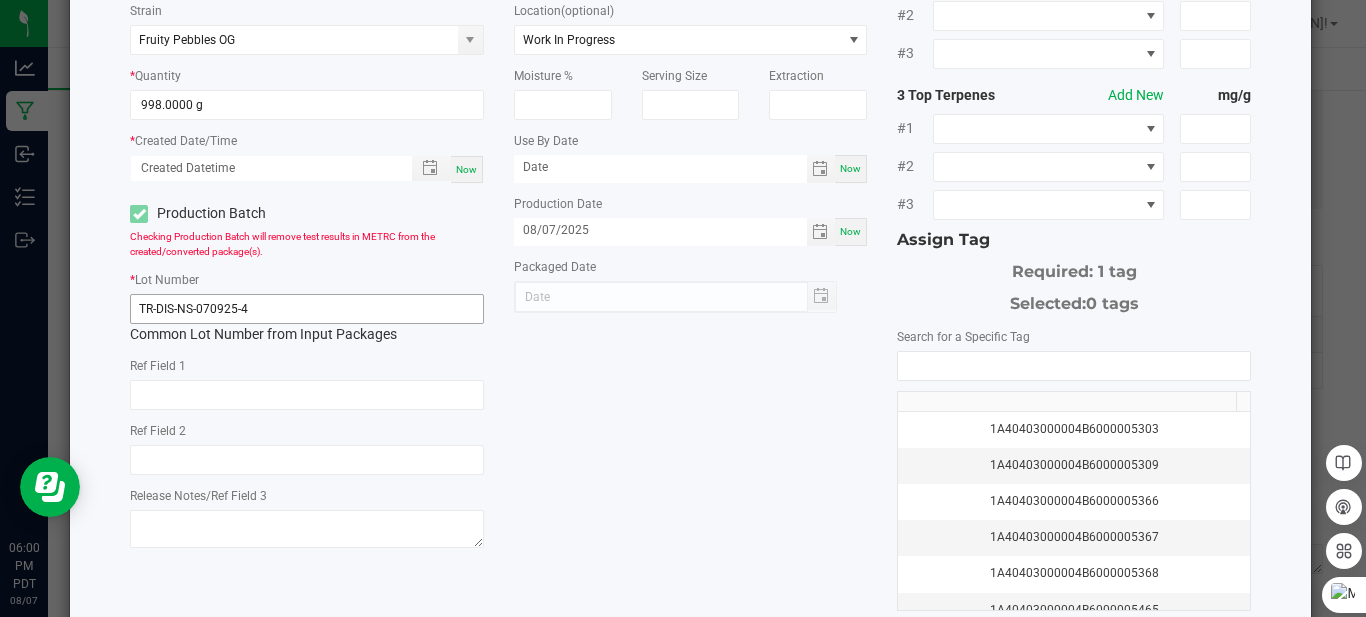 scroll, scrollTop: 200, scrollLeft: 0, axis: vertical 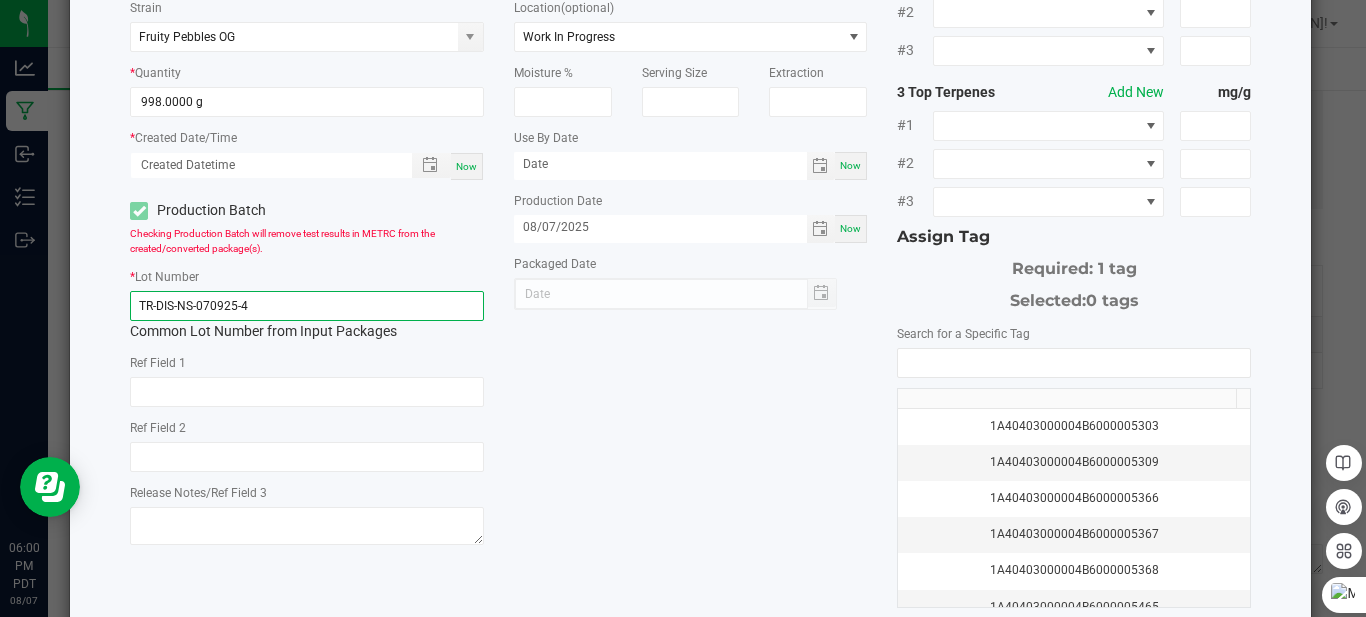 click on "TR-DIS-NS-070925-4" 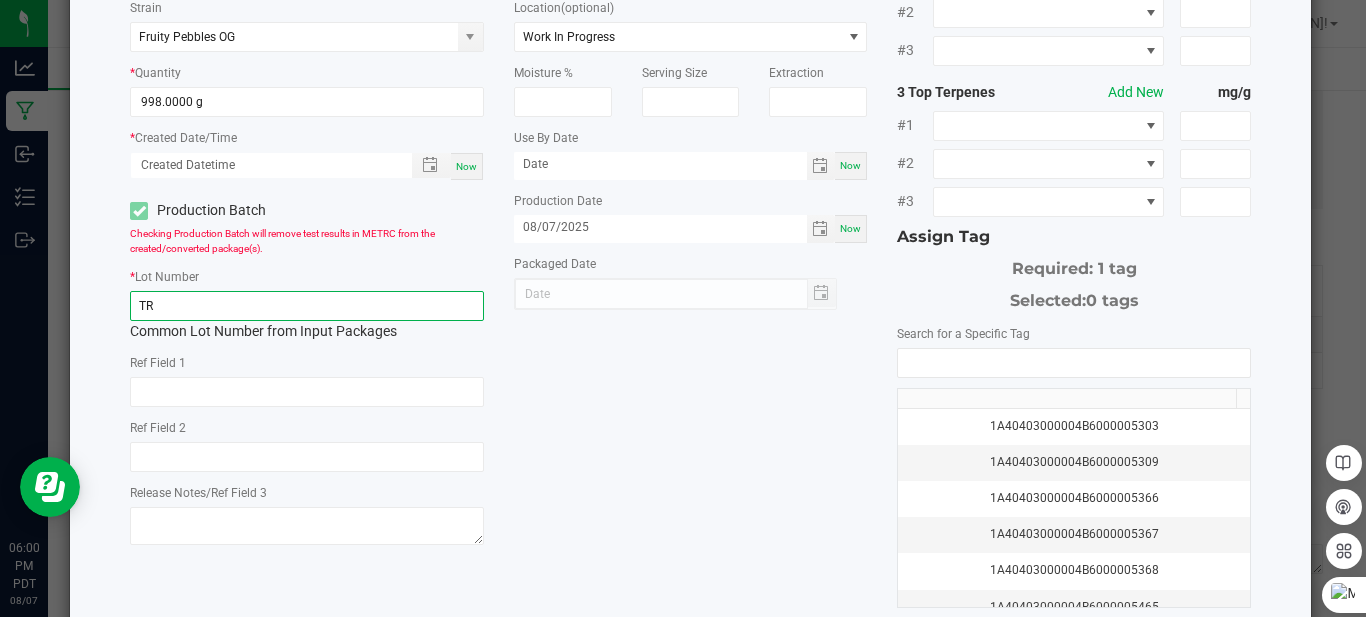 type on "T" 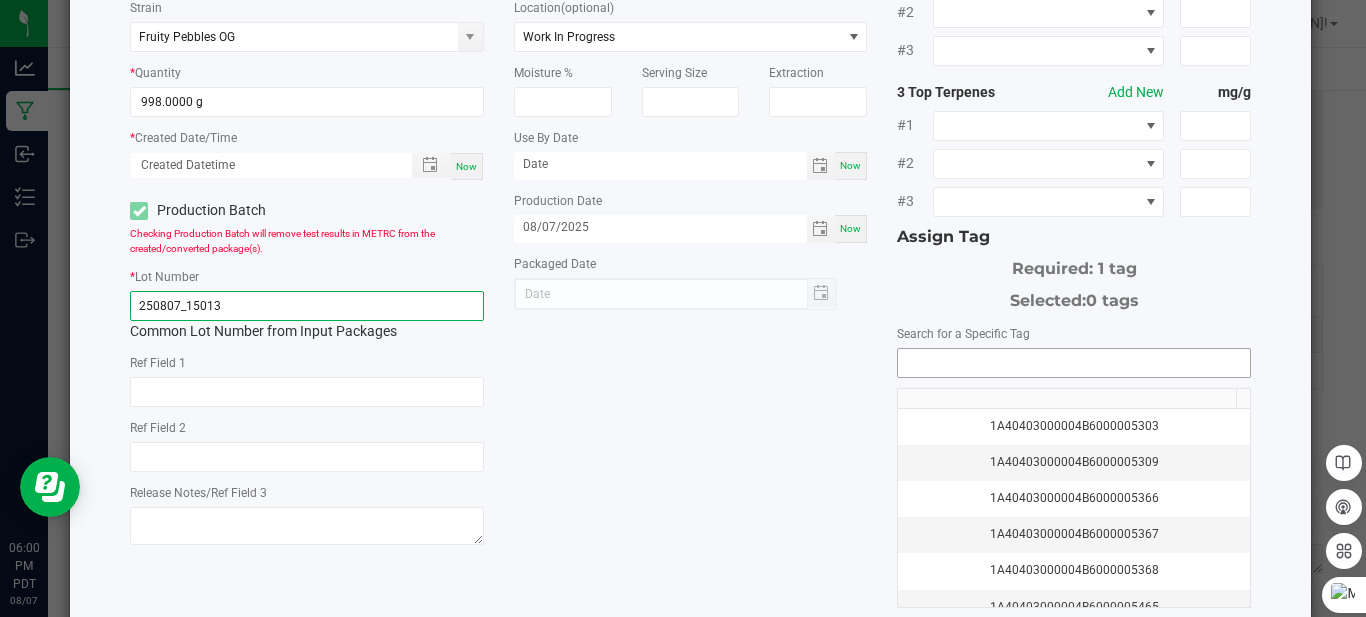 type on "250807_15013" 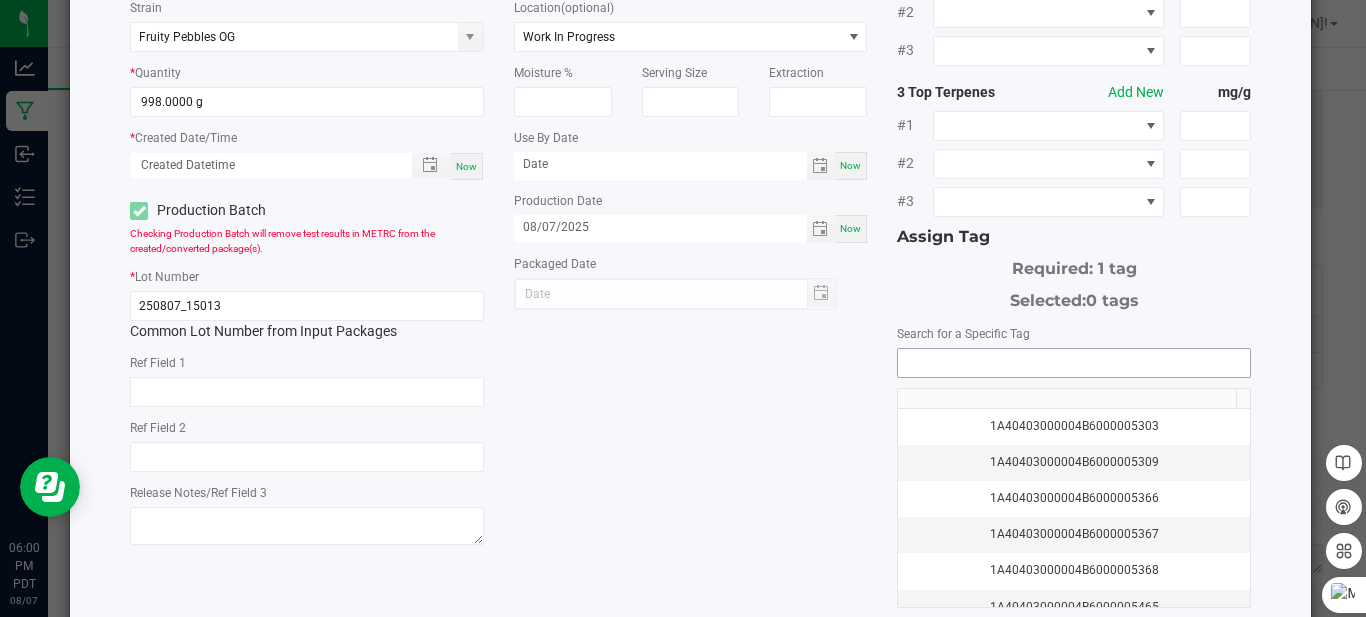 click at bounding box center [1074, 363] 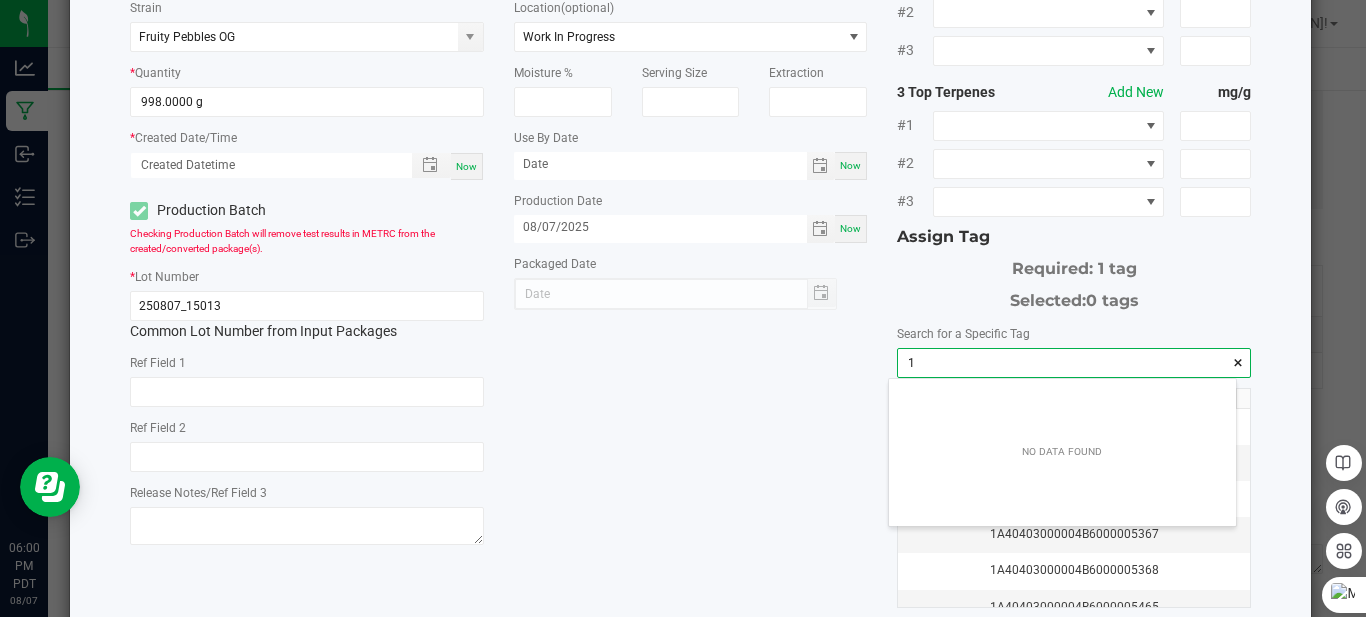 scroll, scrollTop: 99972, scrollLeft: 99653, axis: both 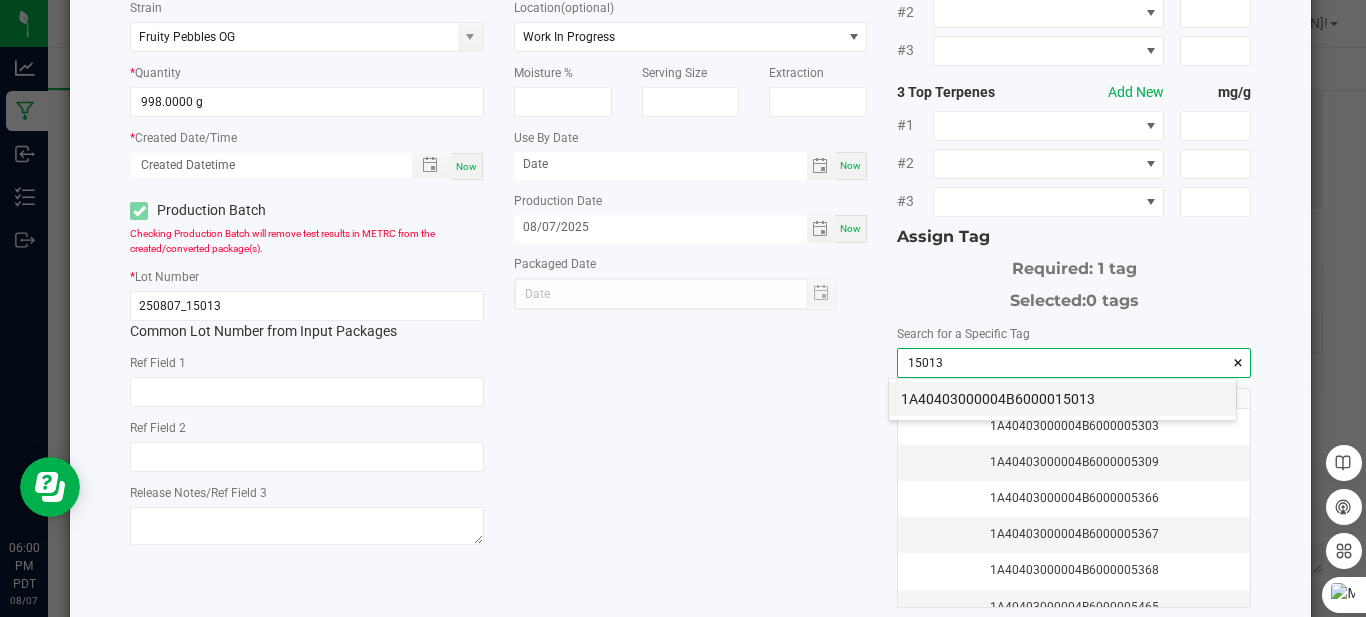 click on "1A40403000004B6000015013" at bounding box center (1062, 399) 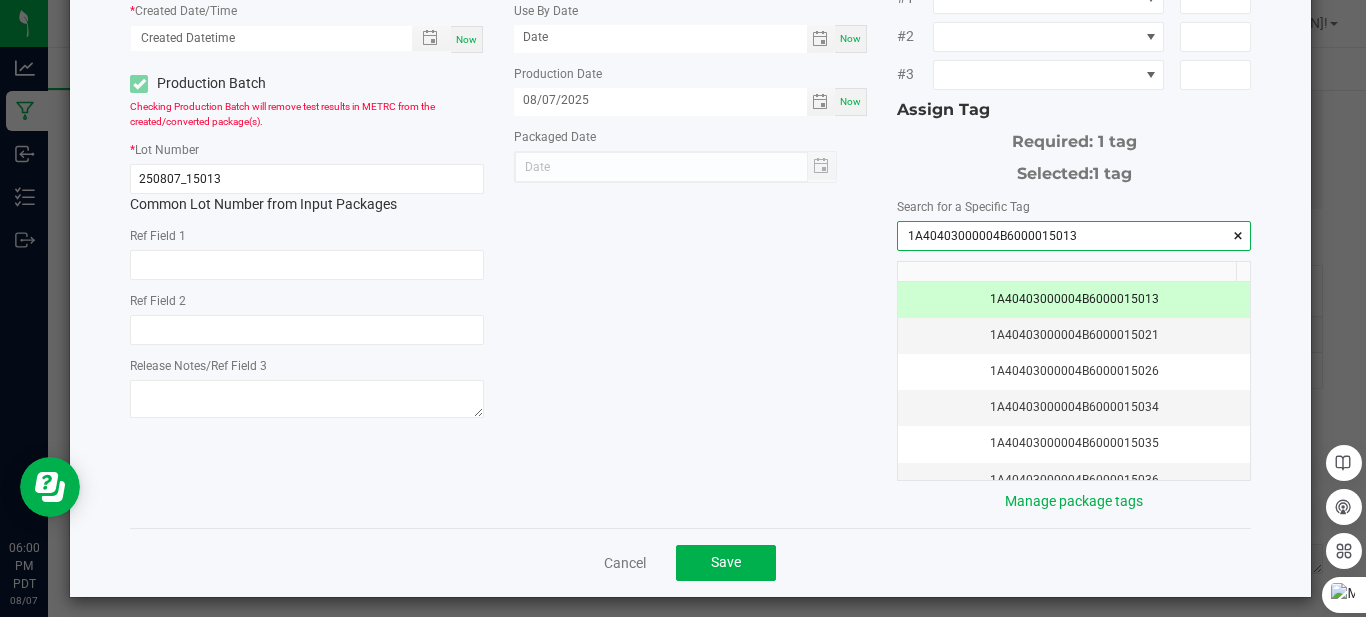 scroll, scrollTop: 338, scrollLeft: 0, axis: vertical 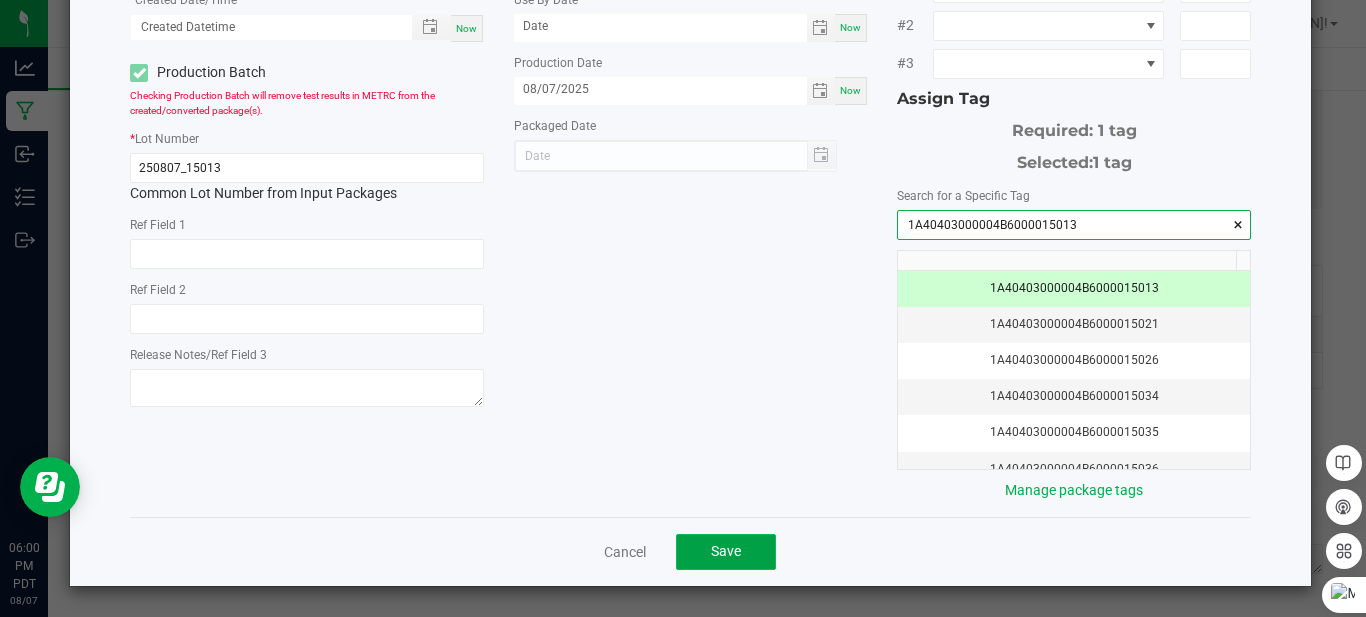 click on "Save" 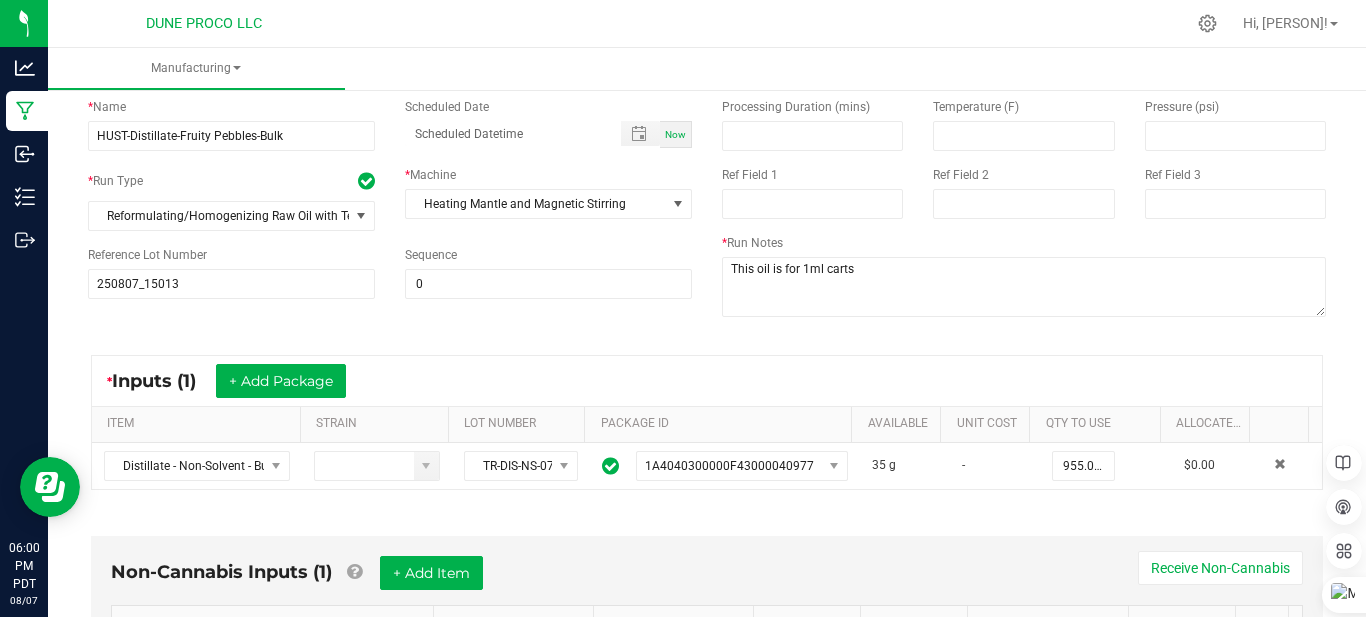 scroll, scrollTop: 0, scrollLeft: 0, axis: both 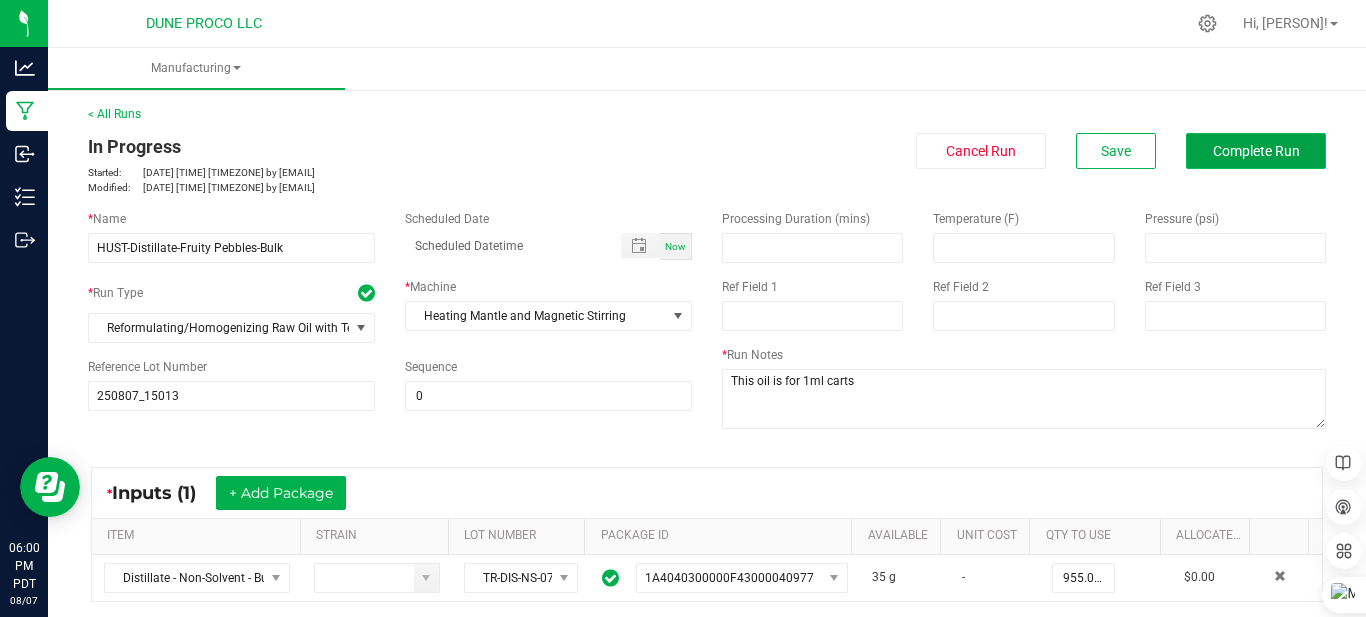 click on "Complete Run" at bounding box center (1256, 151) 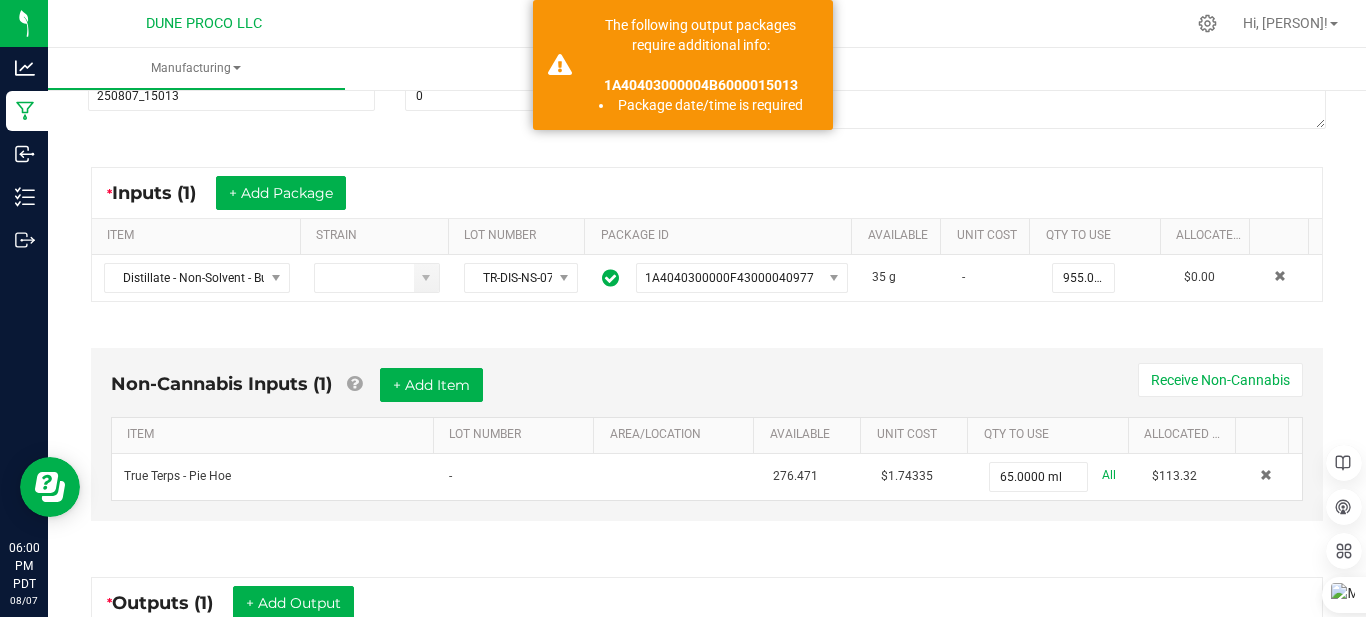 scroll, scrollTop: 628, scrollLeft: 0, axis: vertical 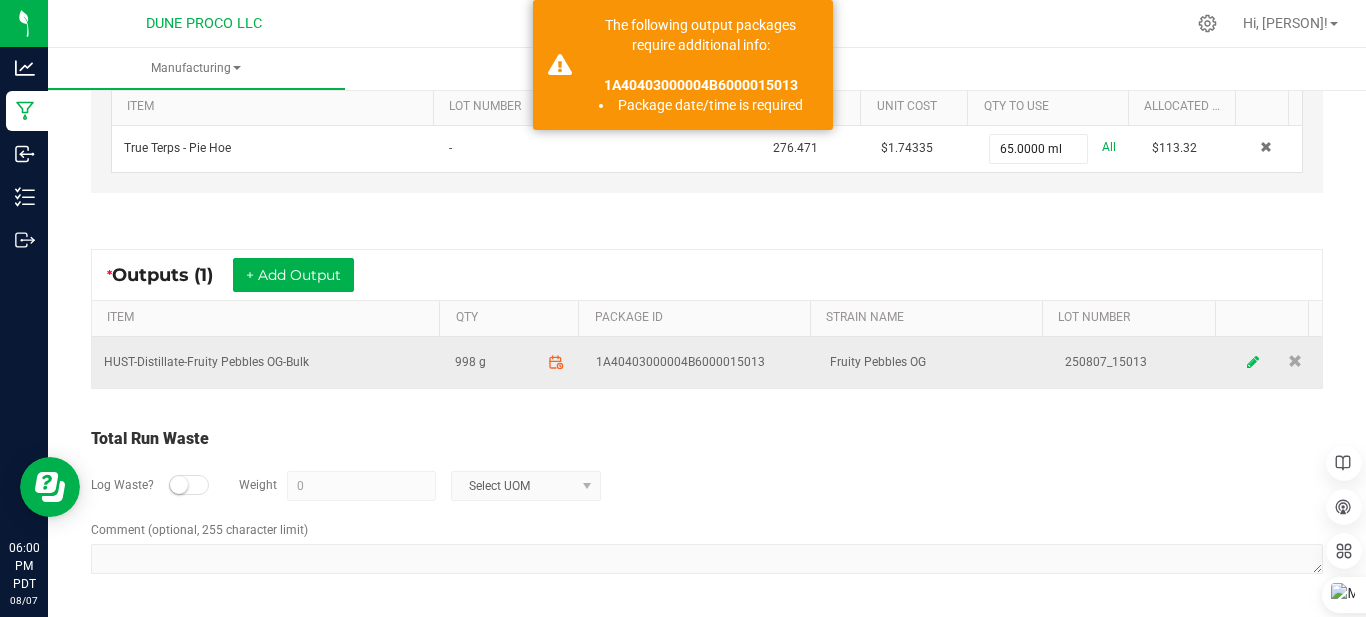 click at bounding box center (1254, 362) 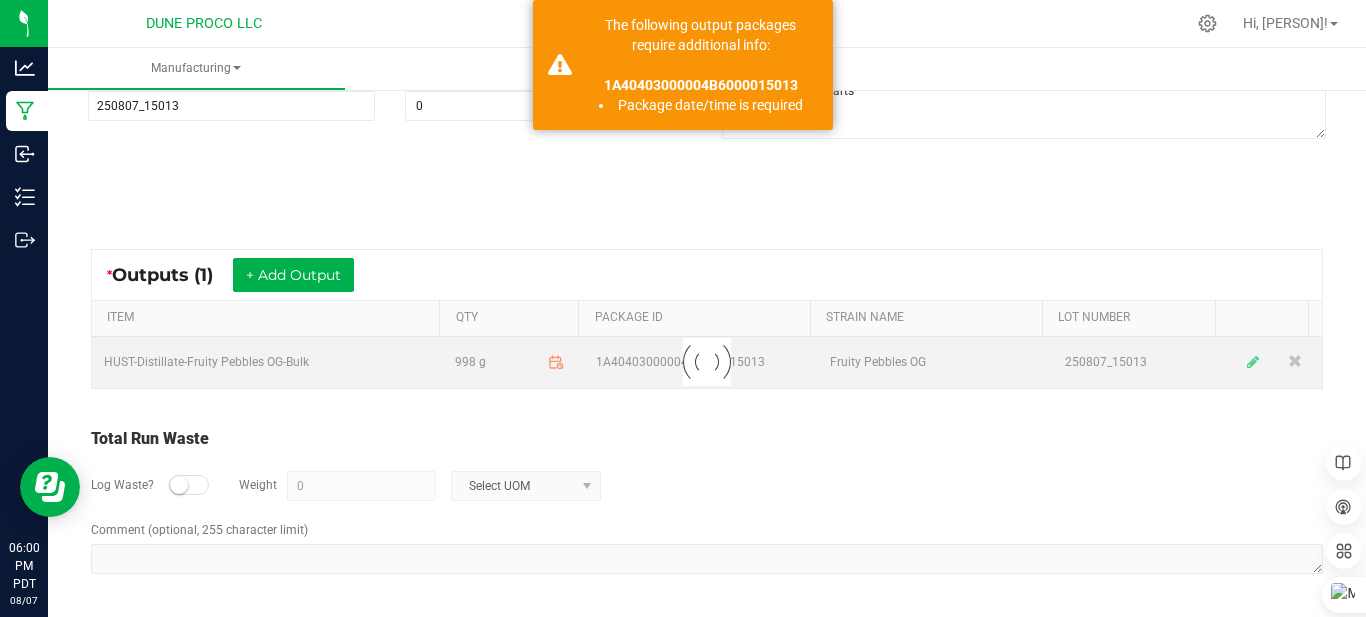 scroll, scrollTop: 290, scrollLeft: 0, axis: vertical 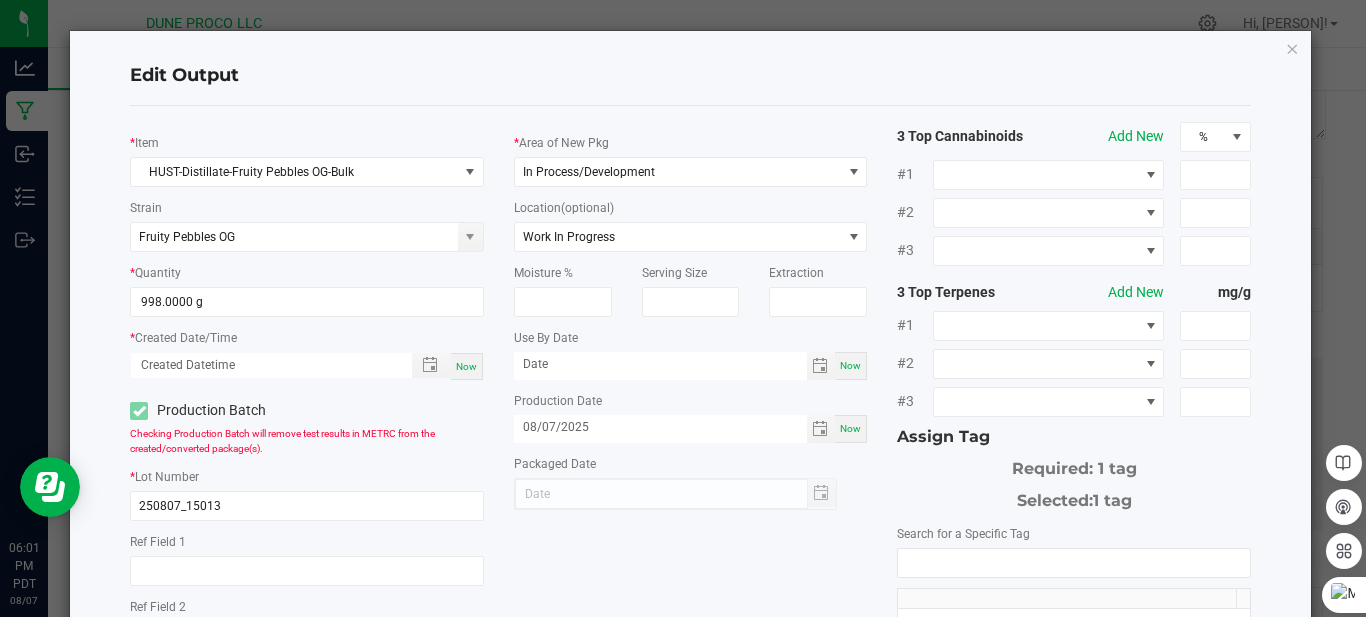 click on "Now" at bounding box center [466, 366] 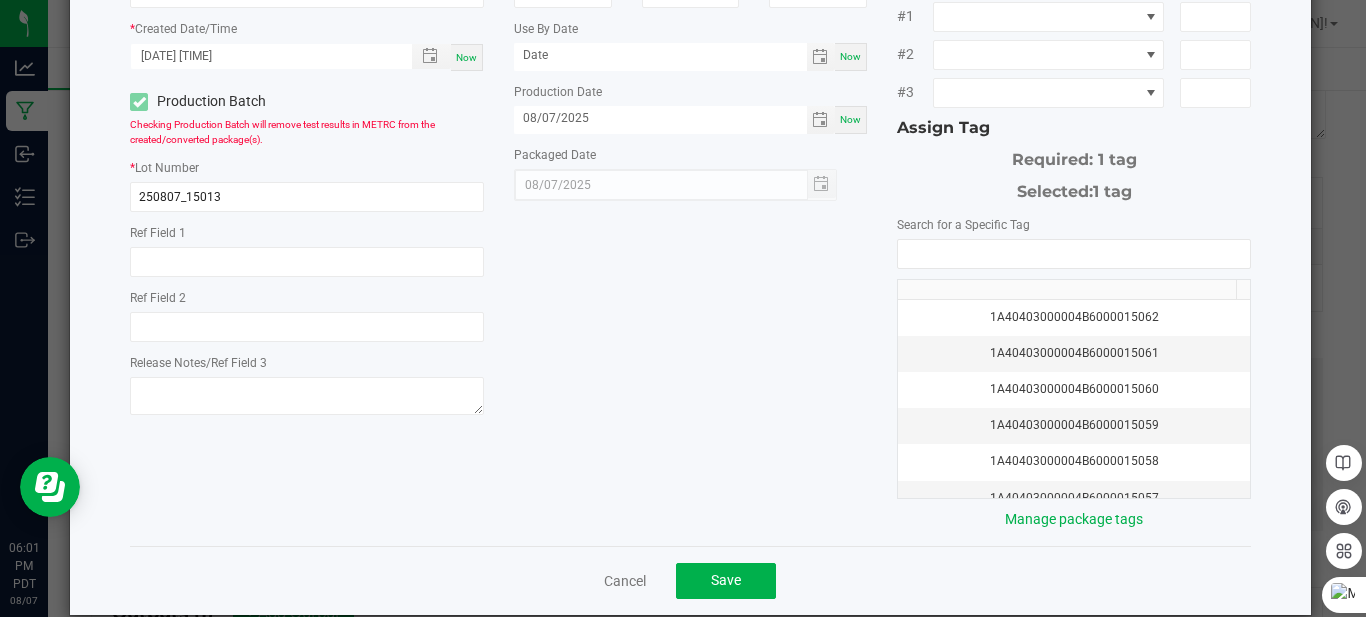 scroll, scrollTop: 338, scrollLeft: 0, axis: vertical 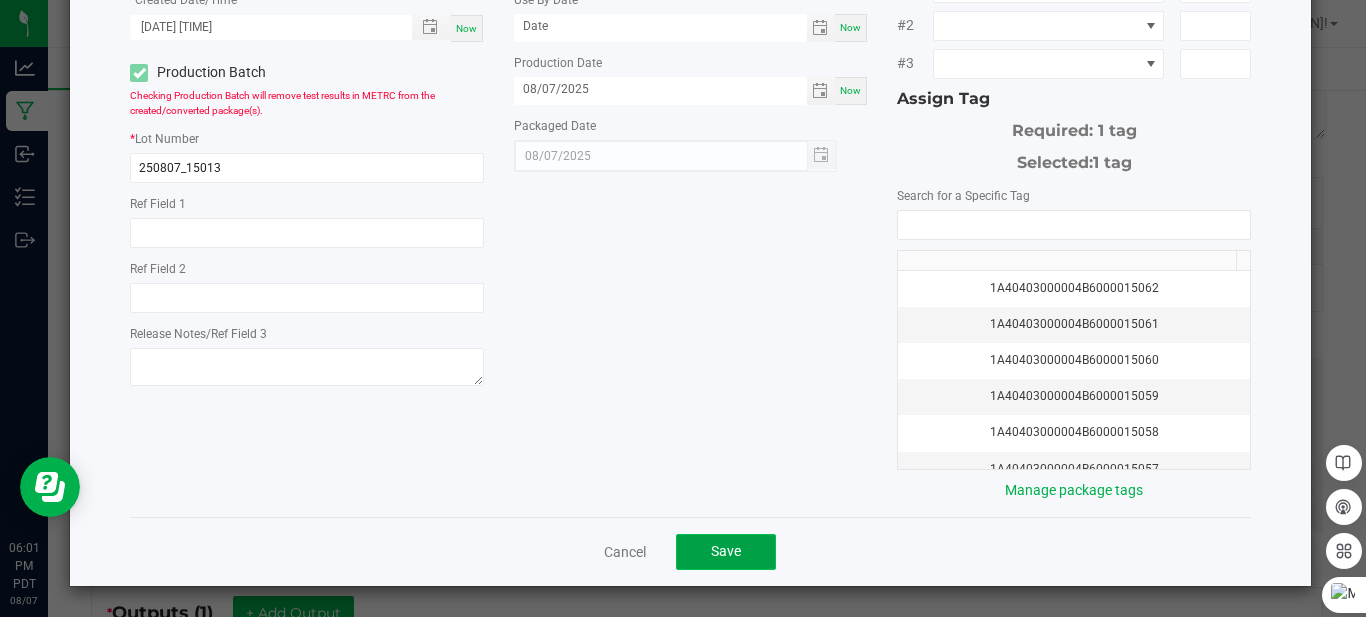 click on "Save" 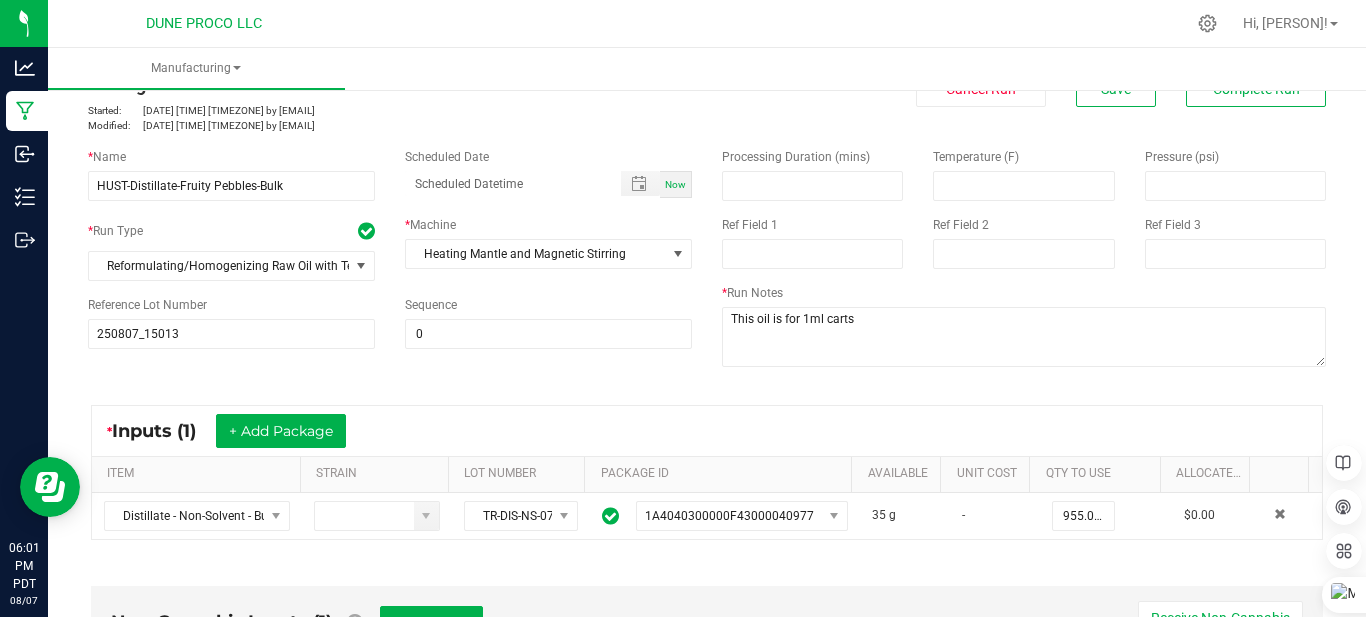 scroll, scrollTop: 0, scrollLeft: 0, axis: both 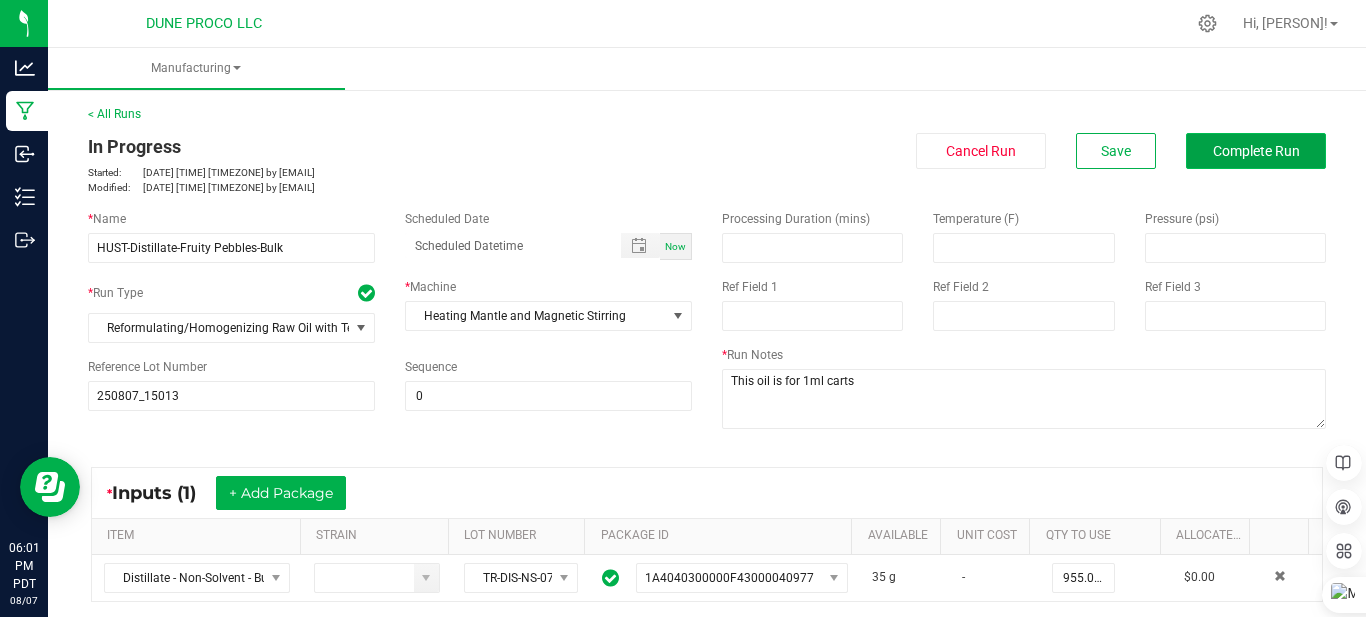 click on "Complete Run" at bounding box center (1256, 151) 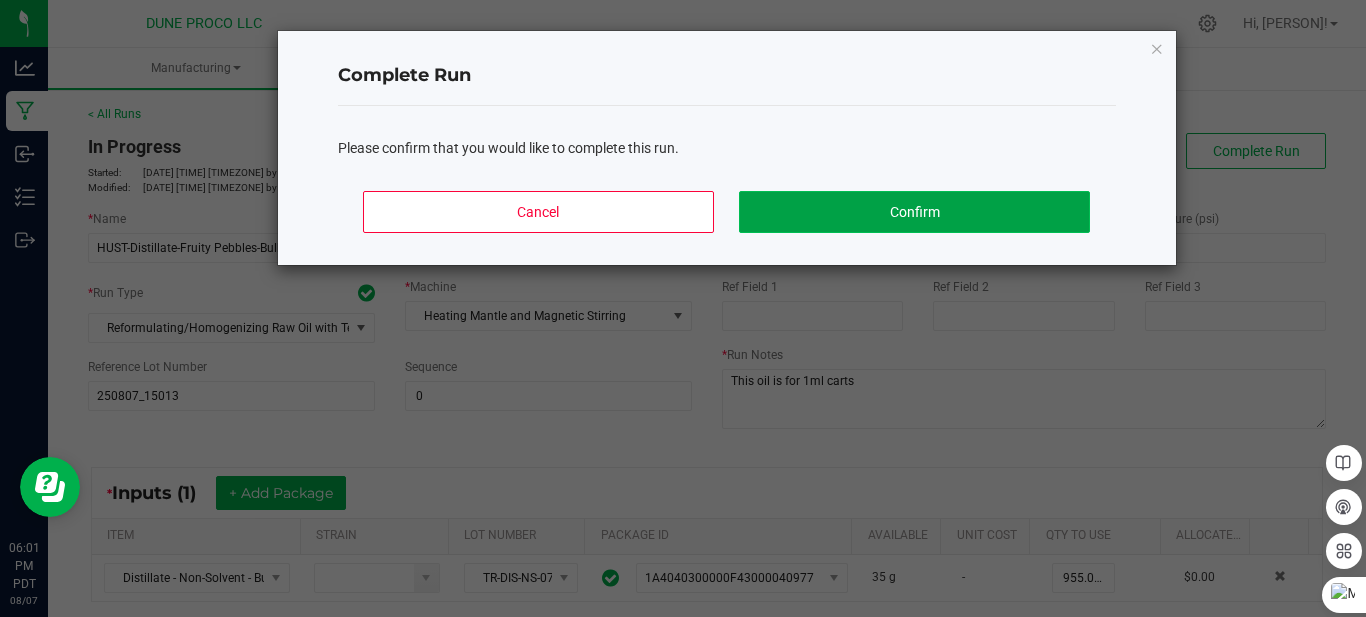 click on "Confirm" 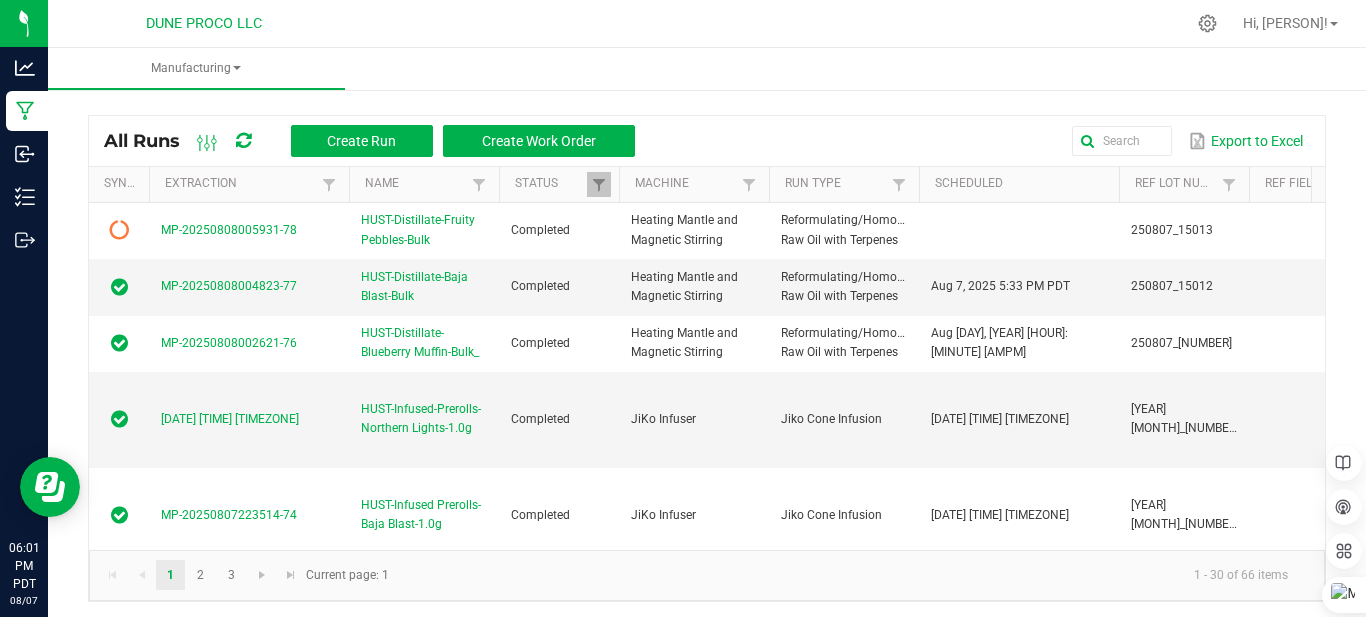 click at bounding box center [243, 141] 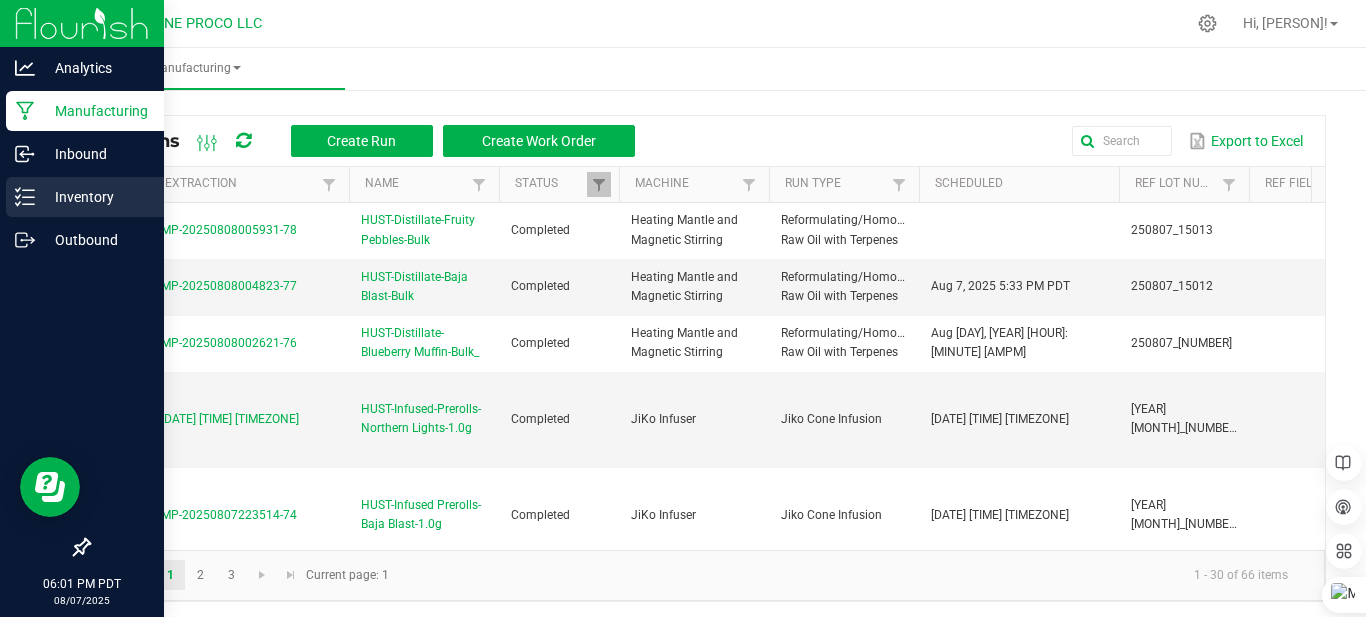 click on "Inventory" at bounding box center (95, 197) 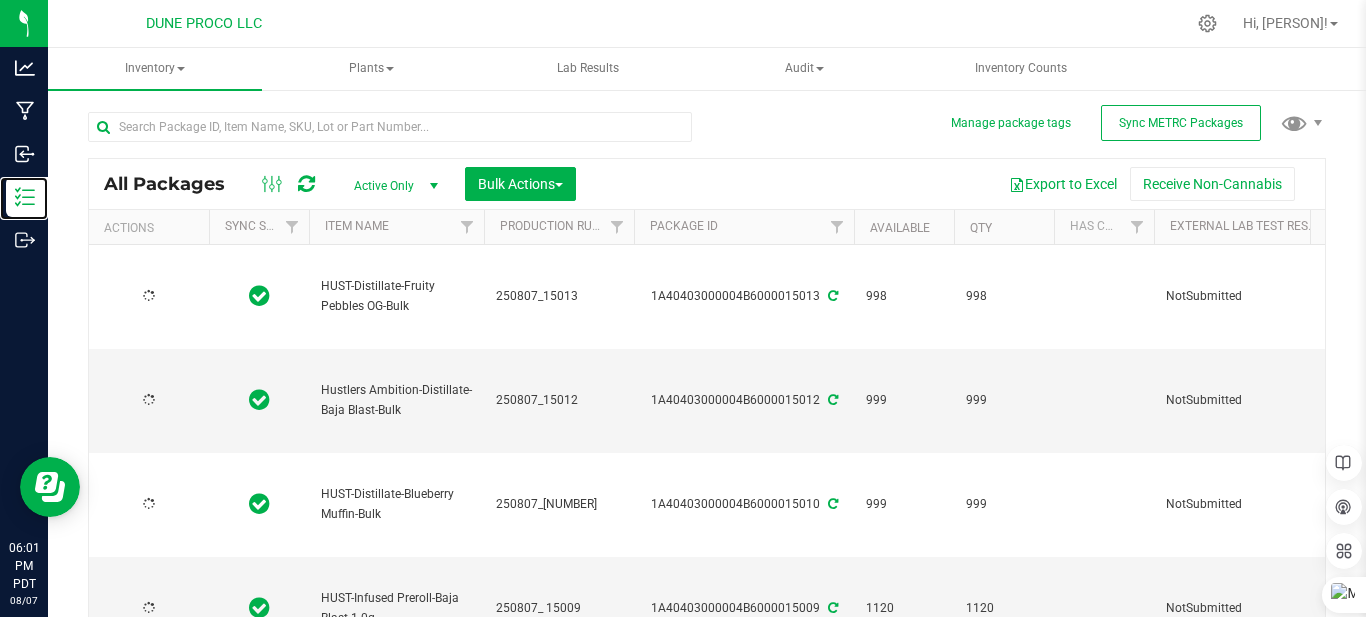 type on "2025-08-07" 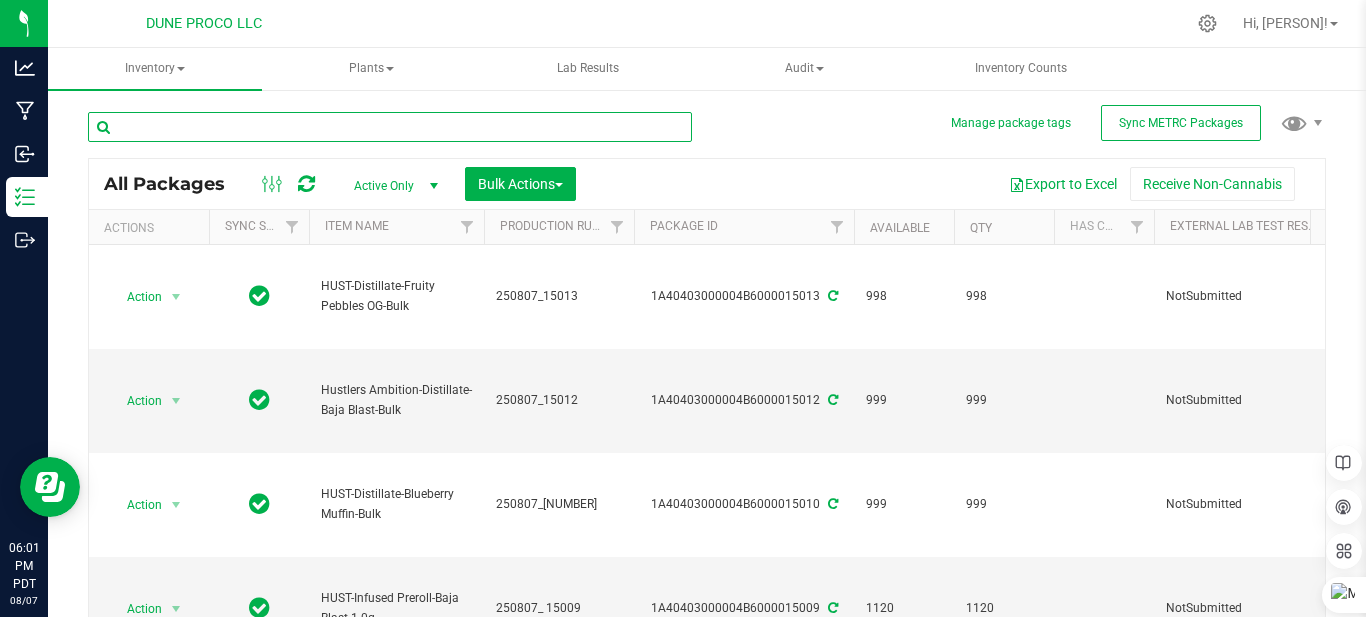 click at bounding box center (390, 127) 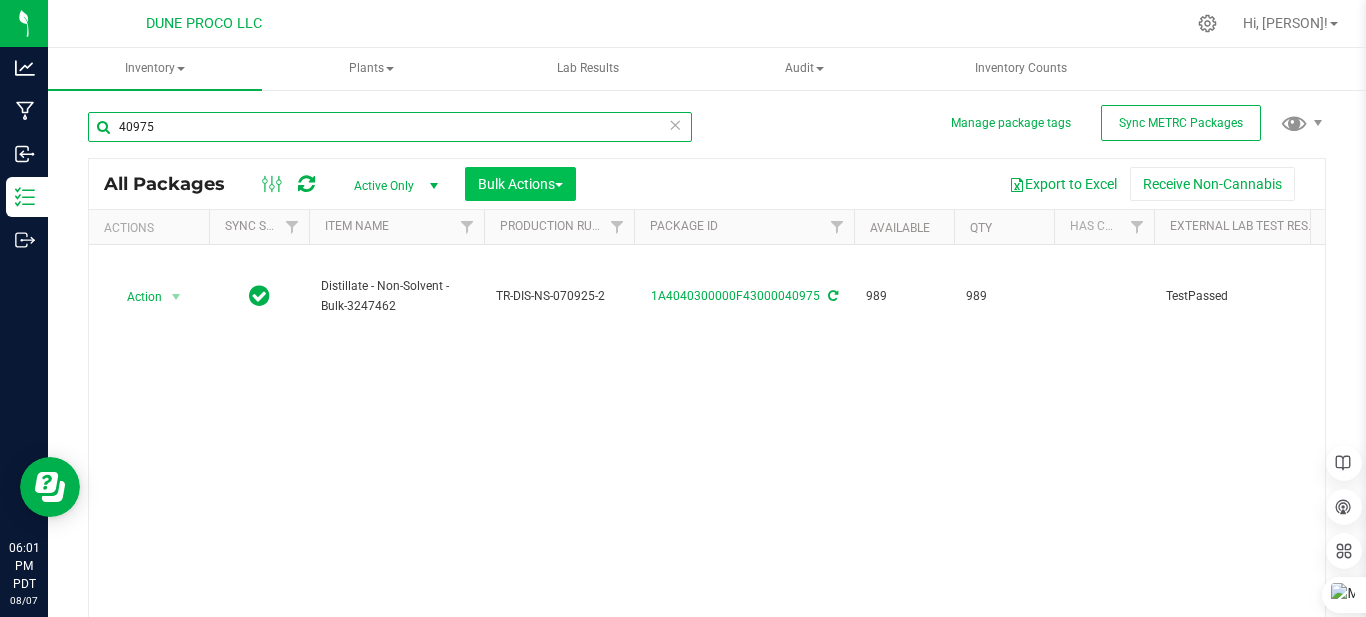type on "40975" 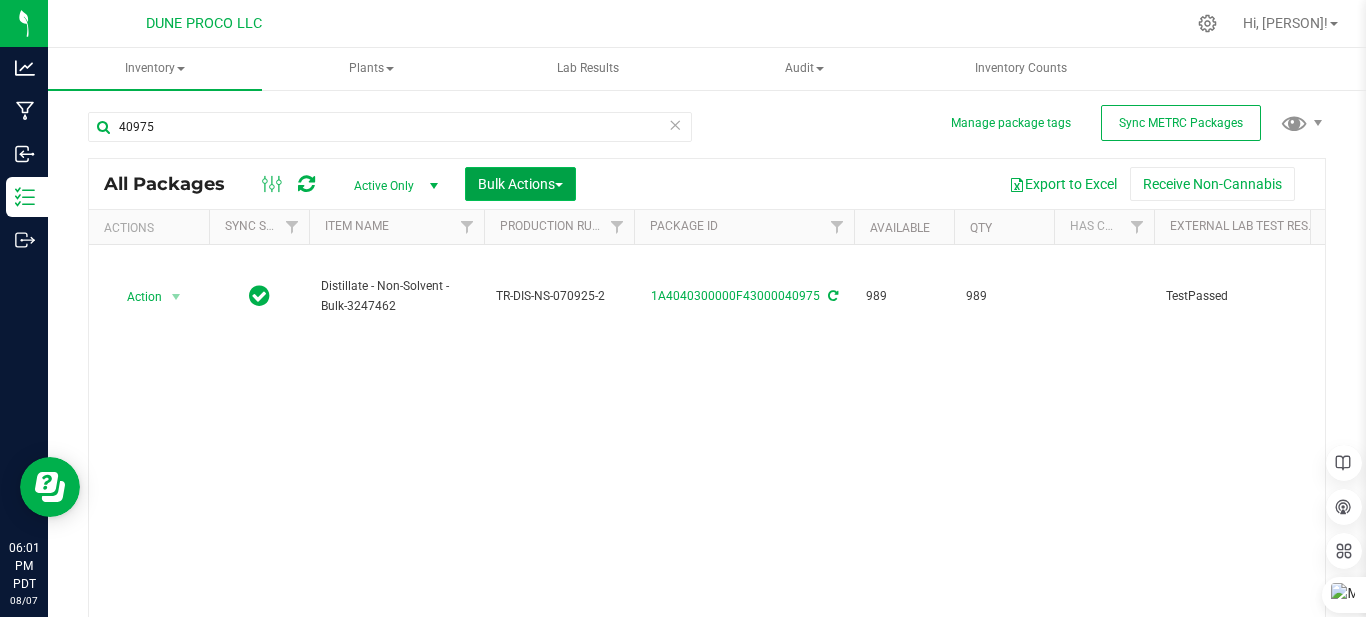 click on "Bulk Actions" at bounding box center (520, 184) 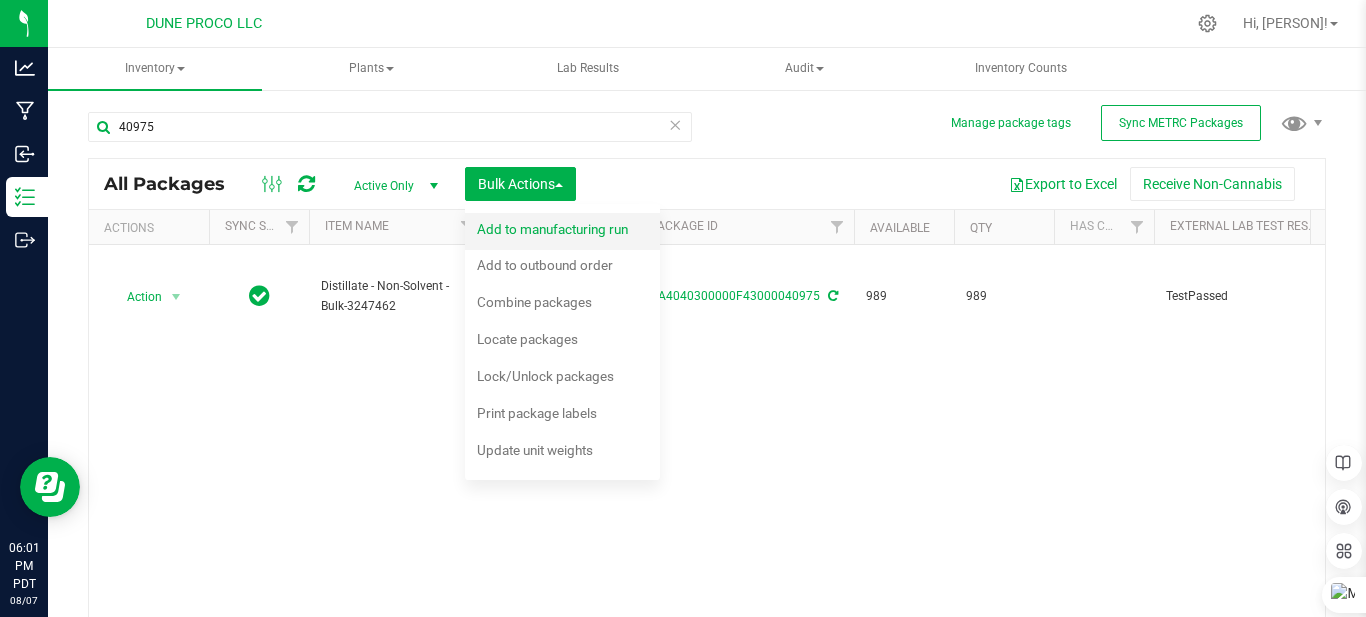 click on "Add to manufacturing run" at bounding box center (552, 229) 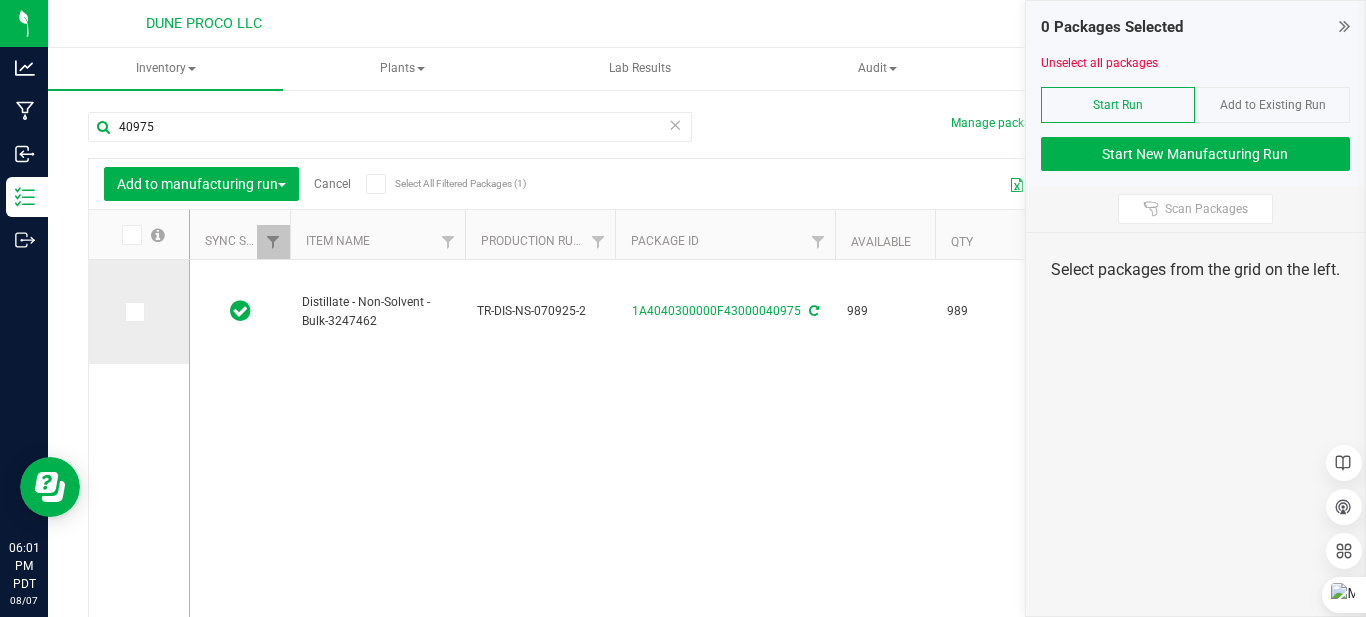 click at bounding box center (133, 312) 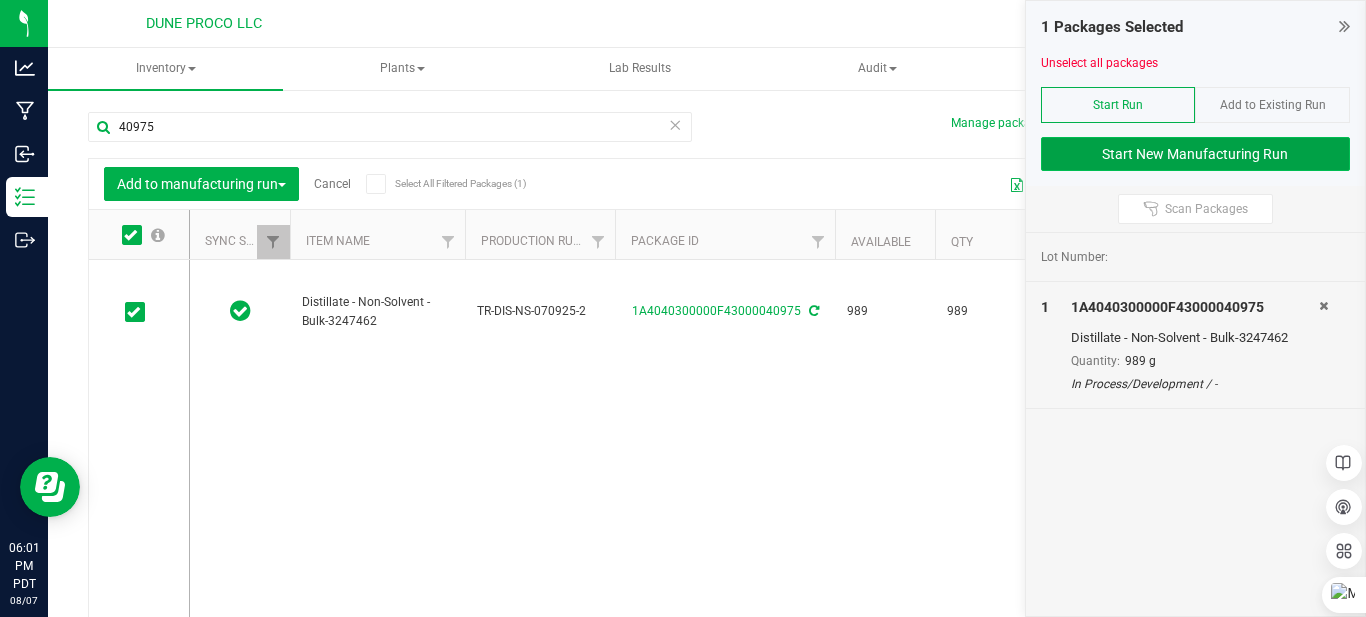 click on "Start New Manufacturing Run" at bounding box center (1196, 154) 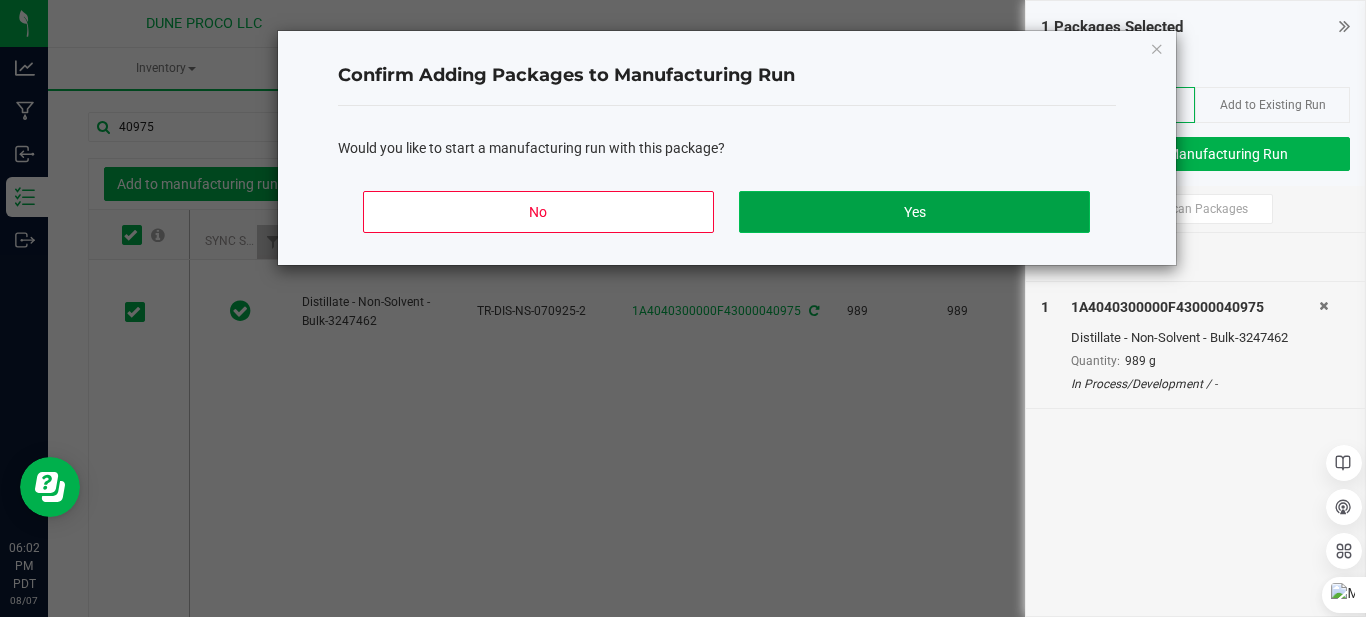 click on "Yes" 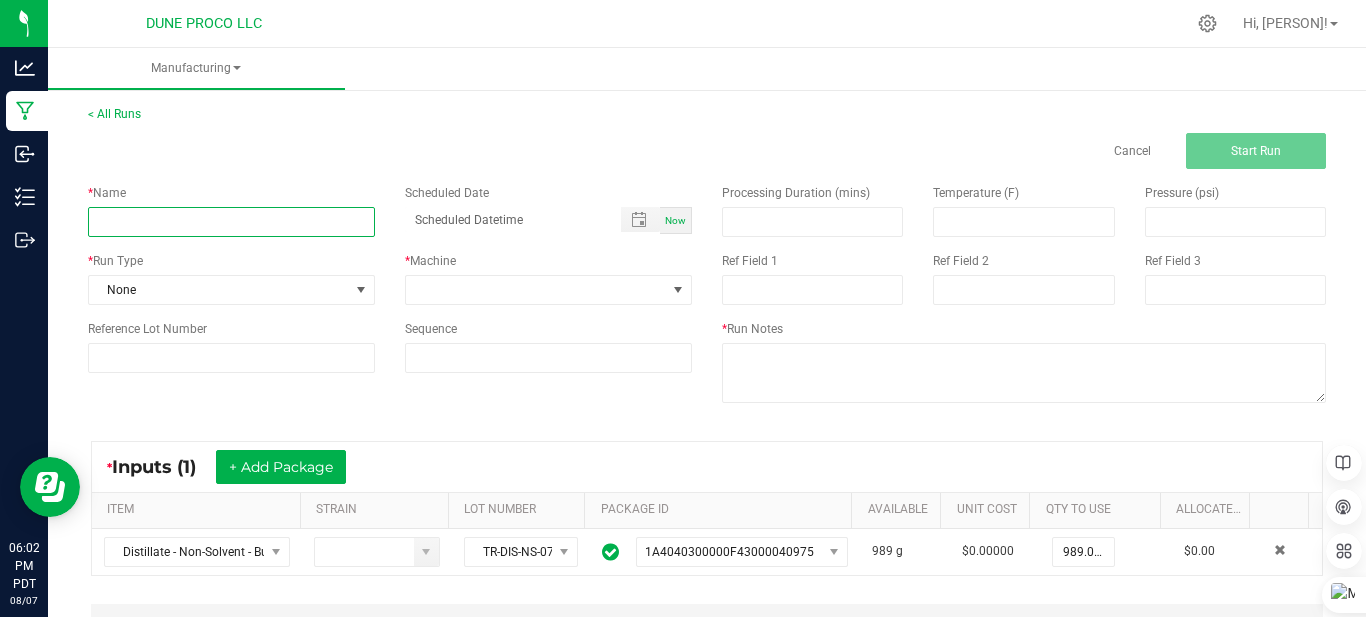 click at bounding box center [231, 222] 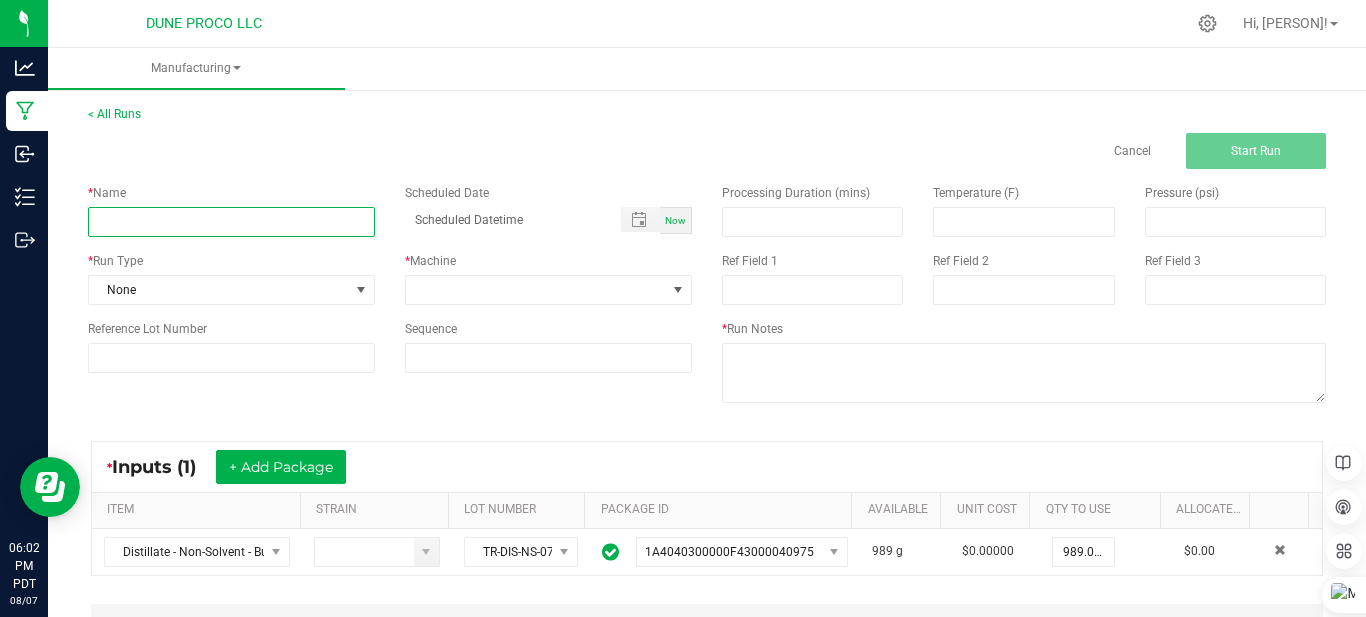 type on "HUST-Distillate-Fruity Pebbles-Bulk" 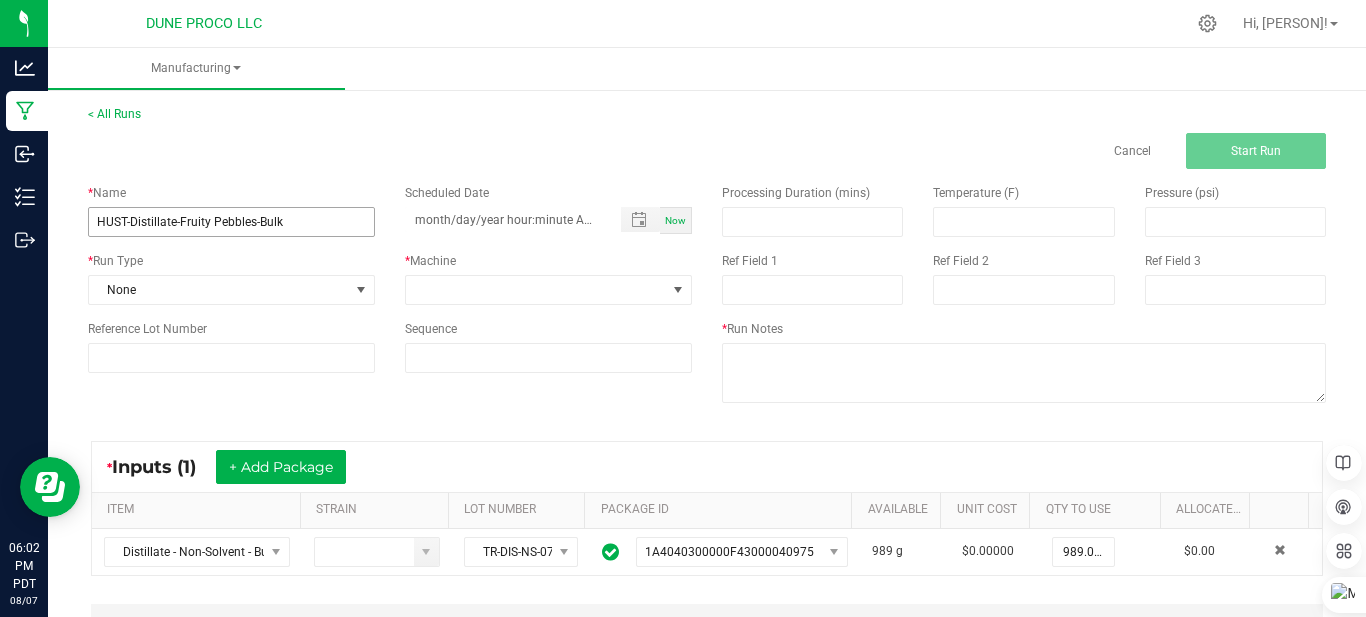 type on "month/day/year hour:minute AM" 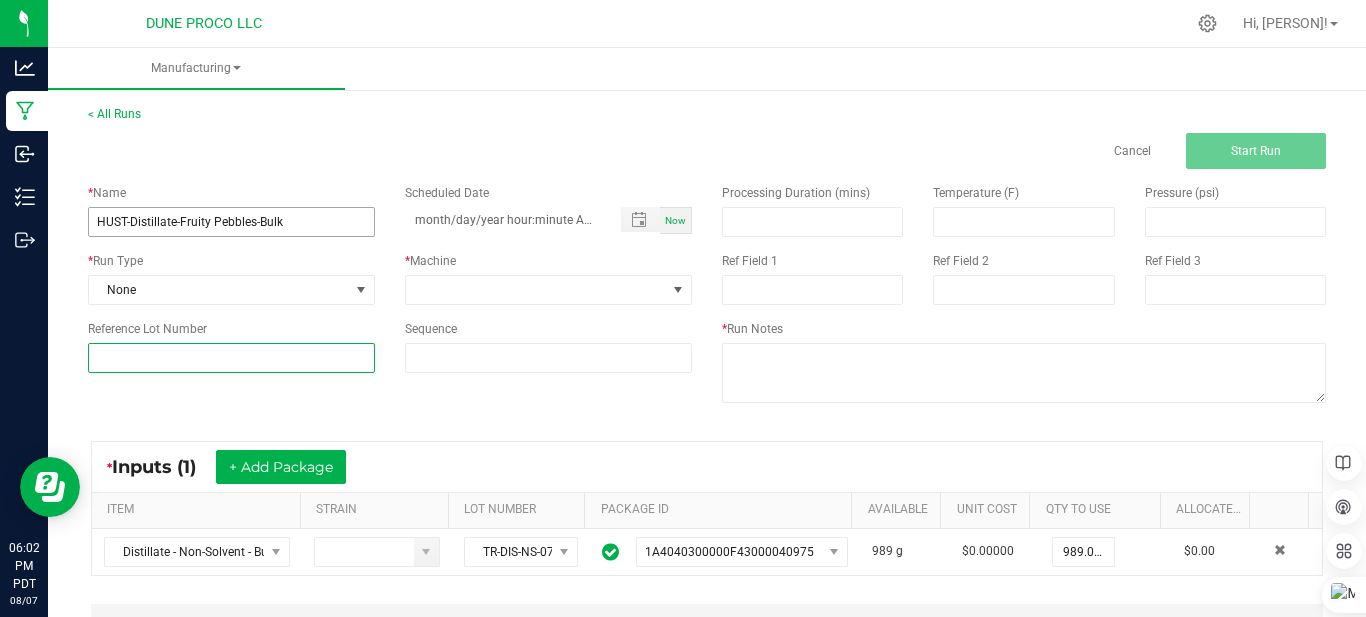 type on "250807_15012" 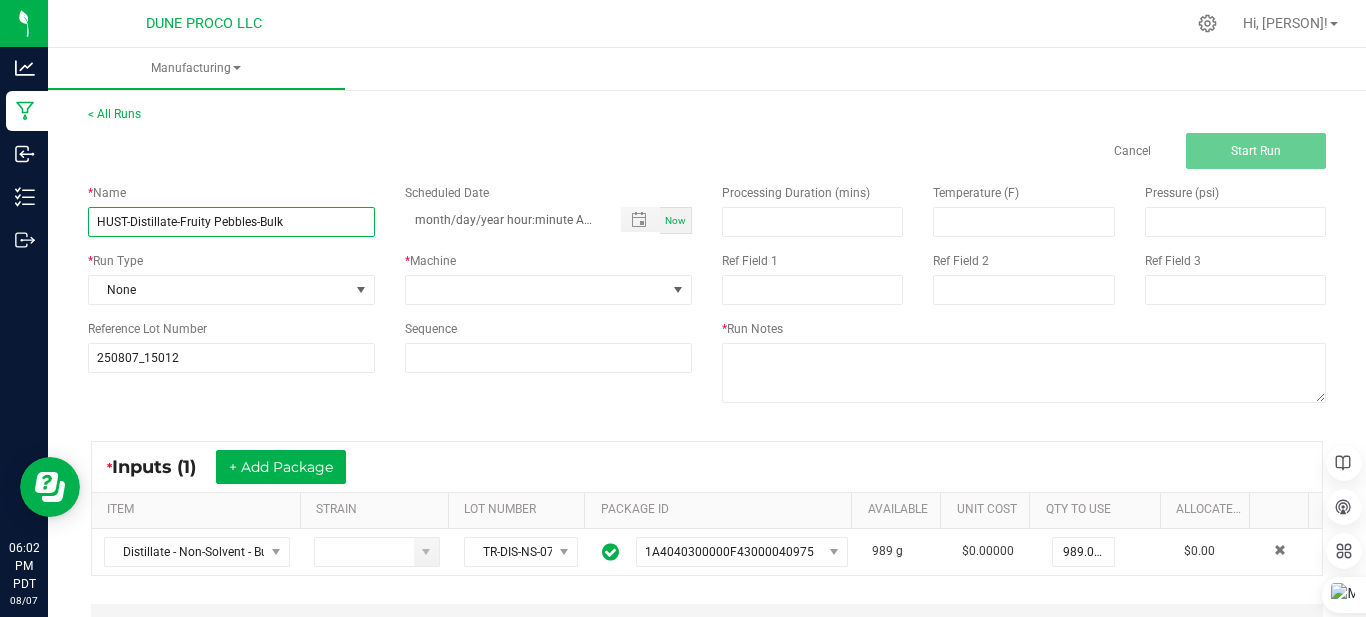 type on "month/day/year hour:minute AM" 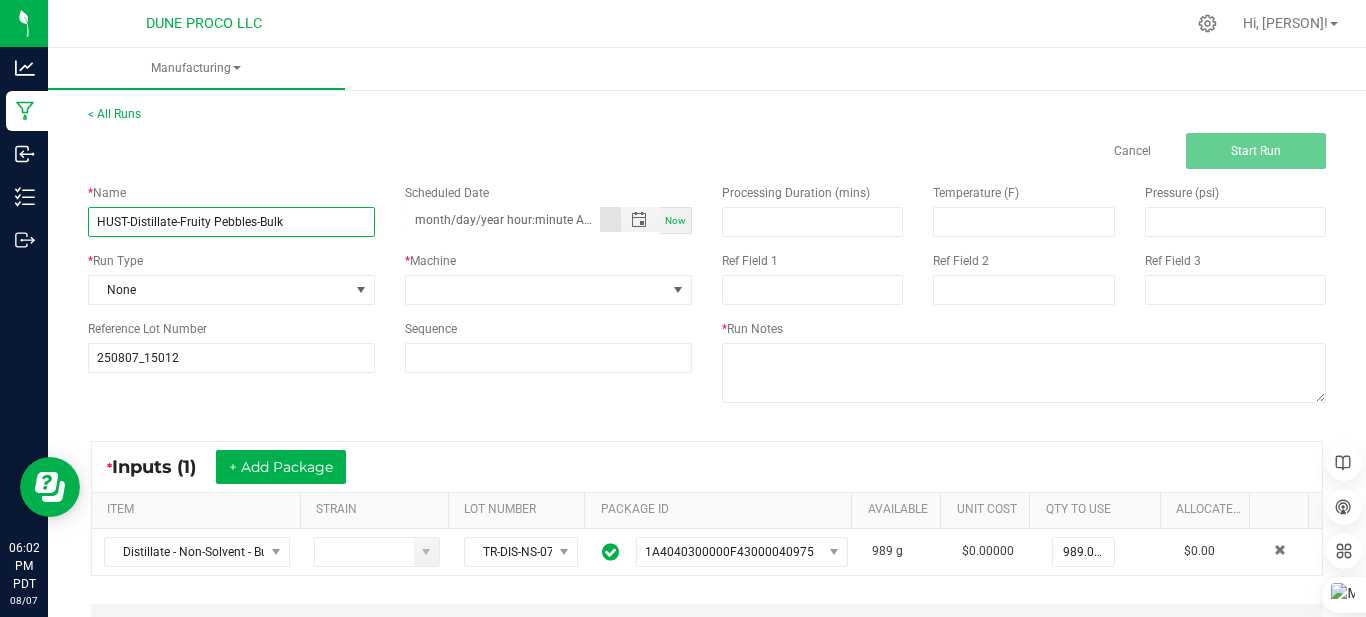 type 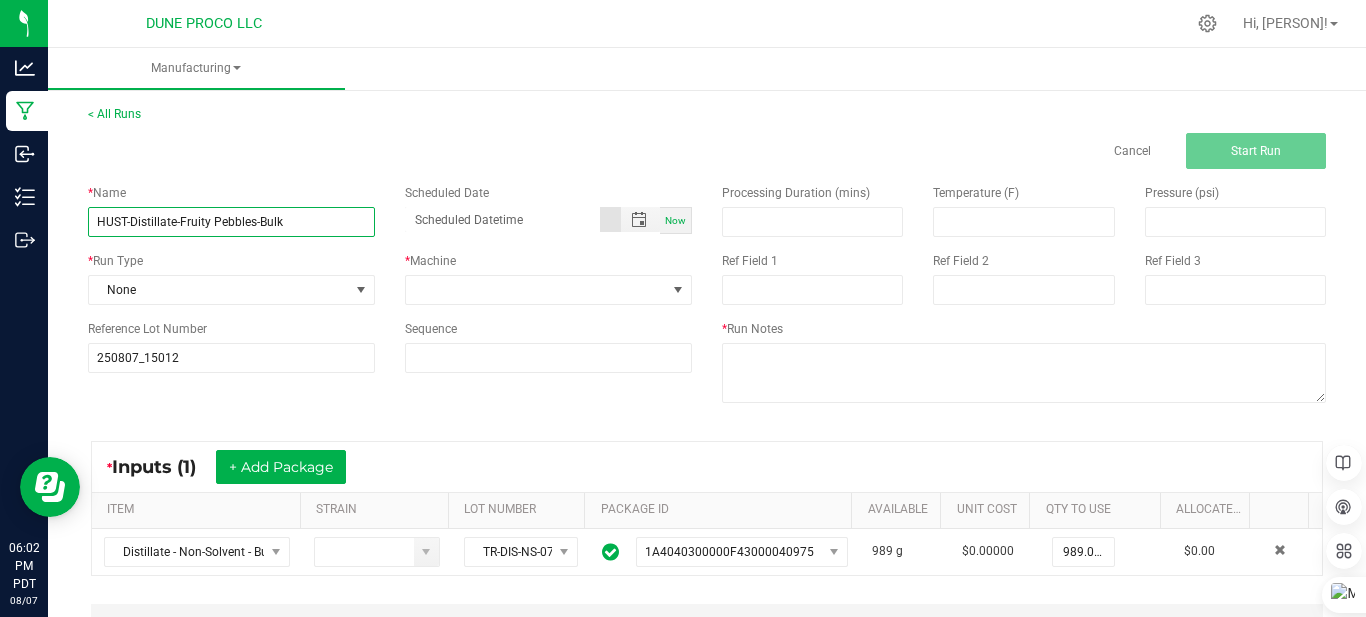 click on "HUST-Distillate-Fruity Pebbles-Bulk" at bounding box center [231, 222] 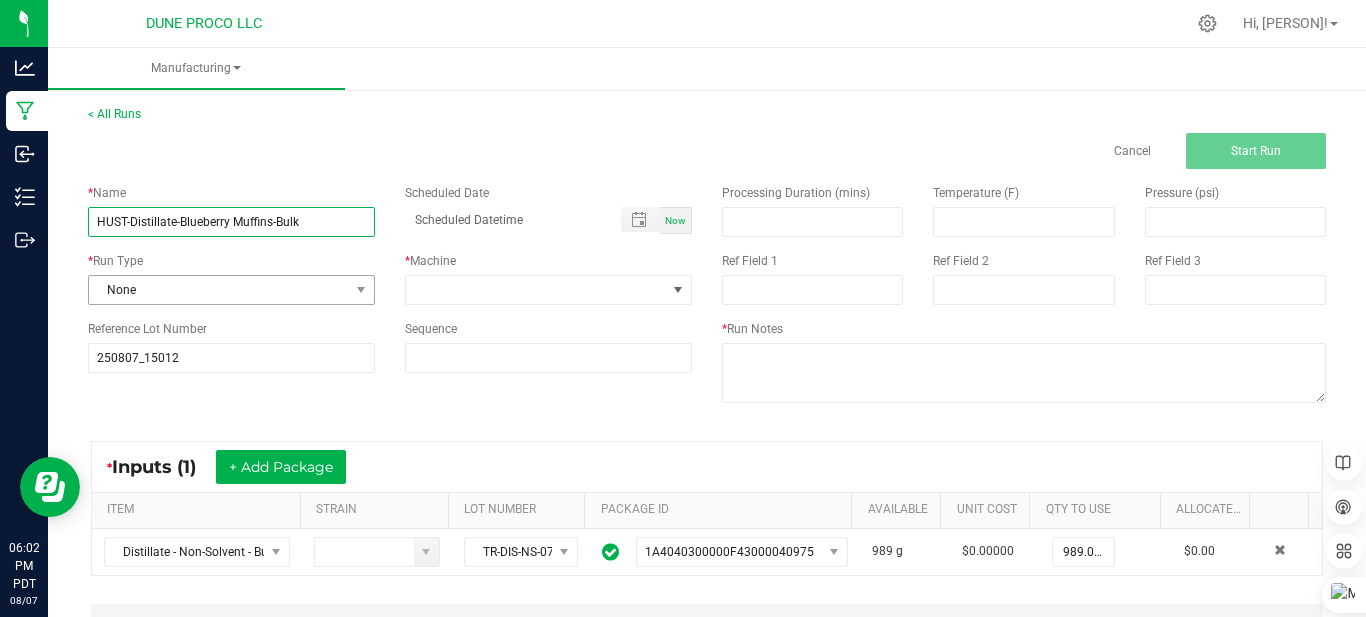 type on "HUST-Distillate-Blueberry Muffins-Bulk" 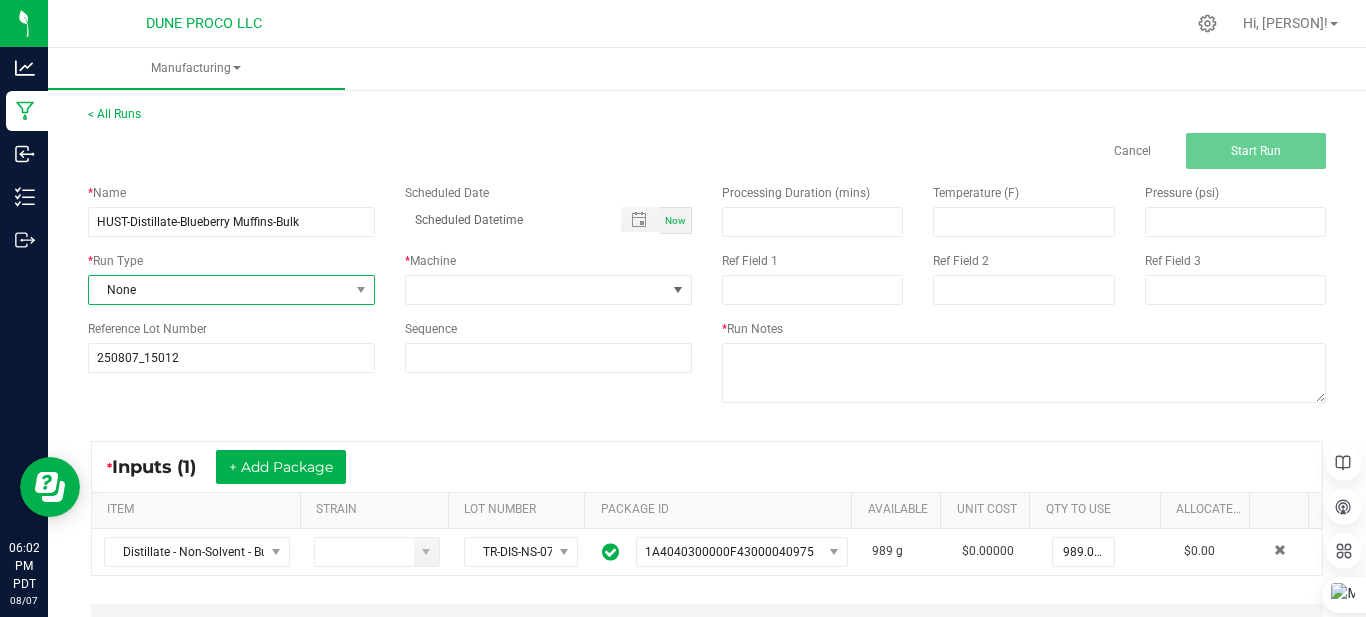 click on "None" at bounding box center [219, 290] 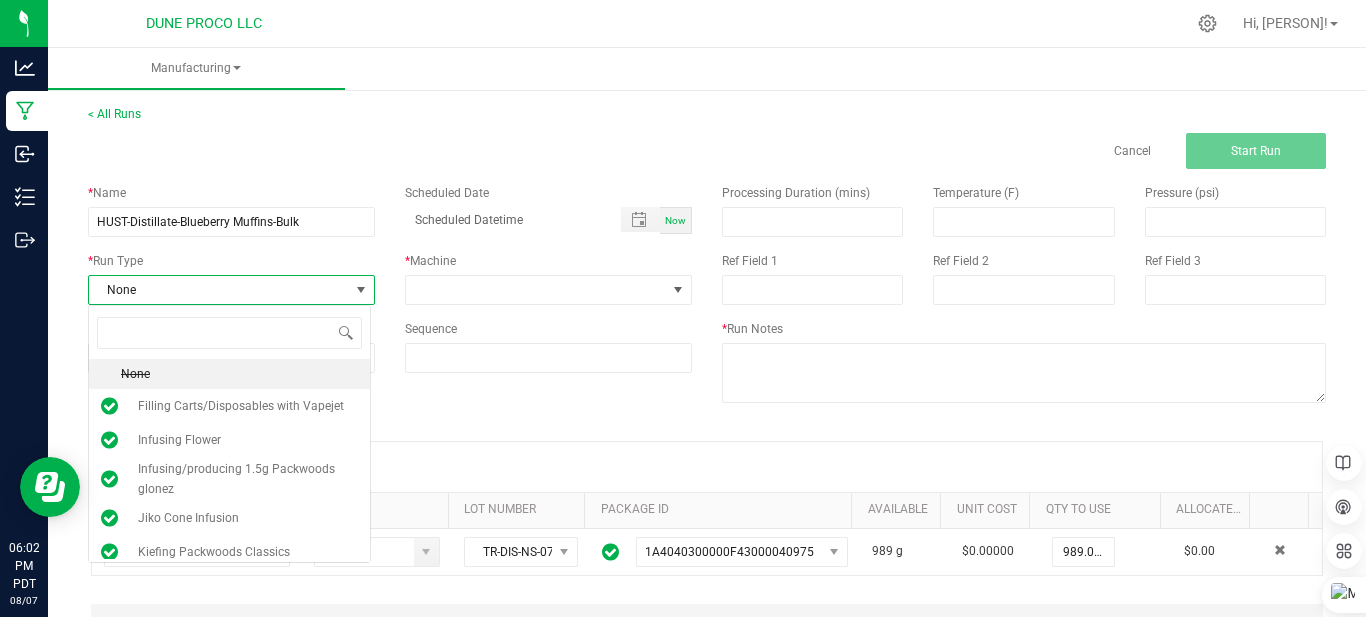 scroll, scrollTop: 99970, scrollLeft: 99717, axis: both 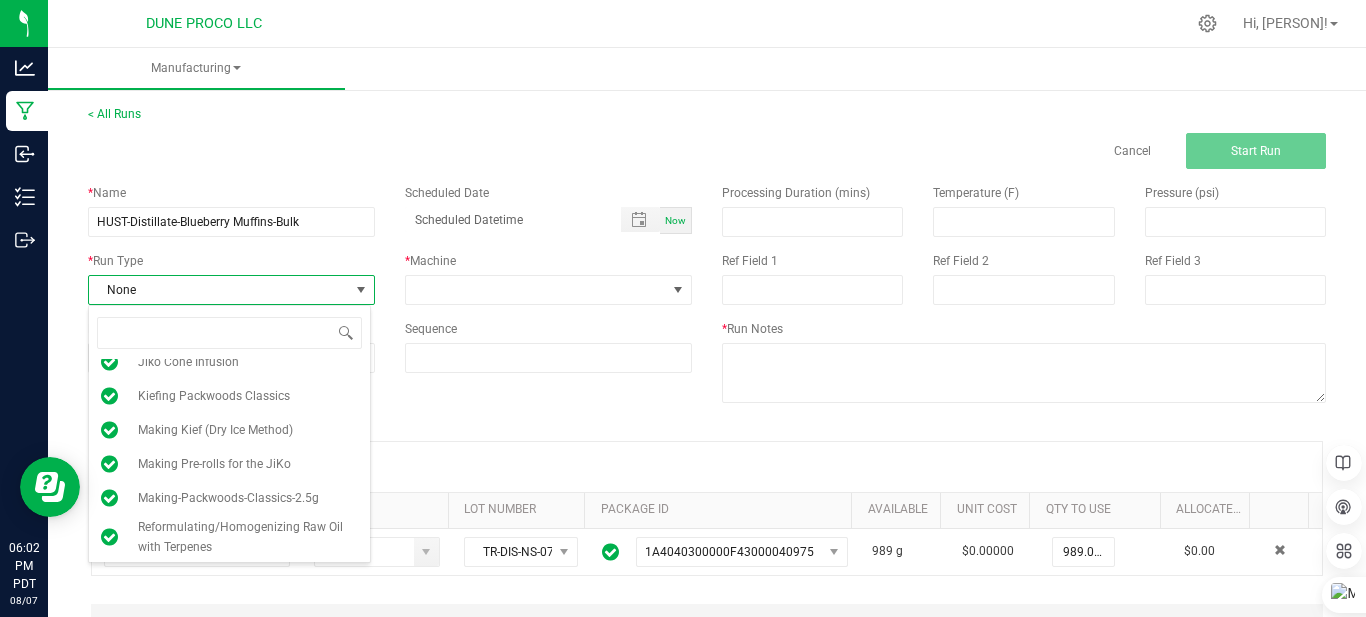 click on "Reformulating/Homogenizing Raw Oil with Terpenes" at bounding box center [248, 537] 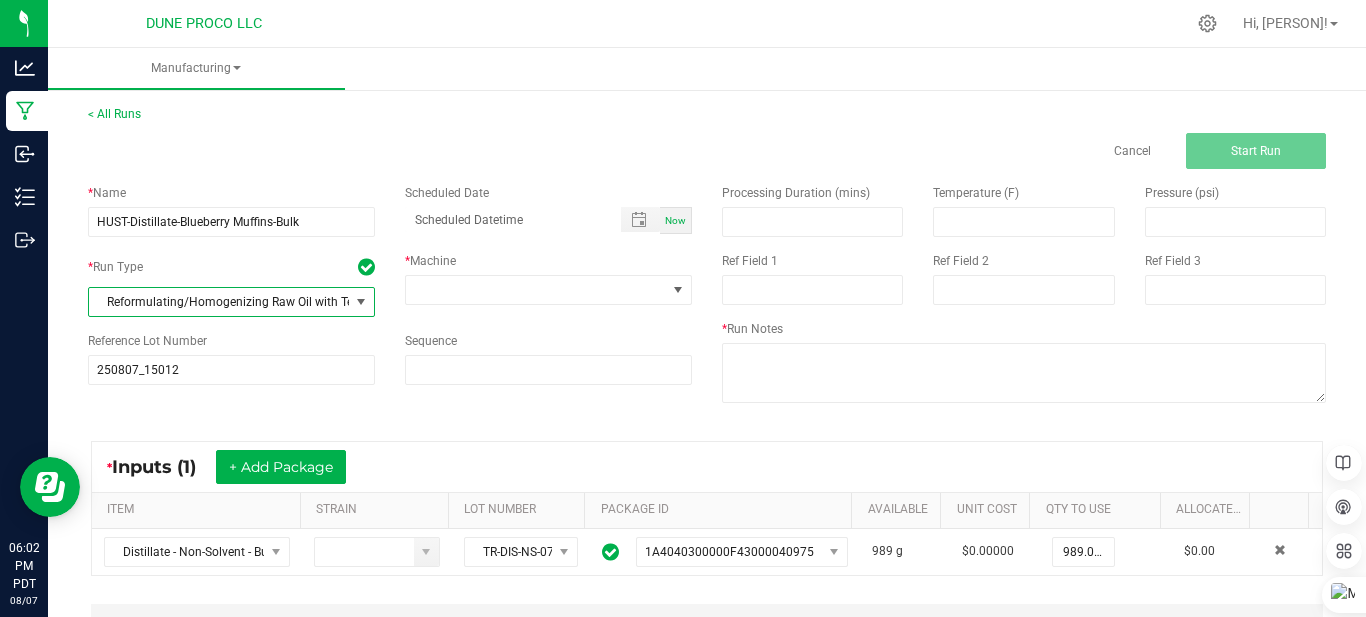 click on "Now" at bounding box center [676, 220] 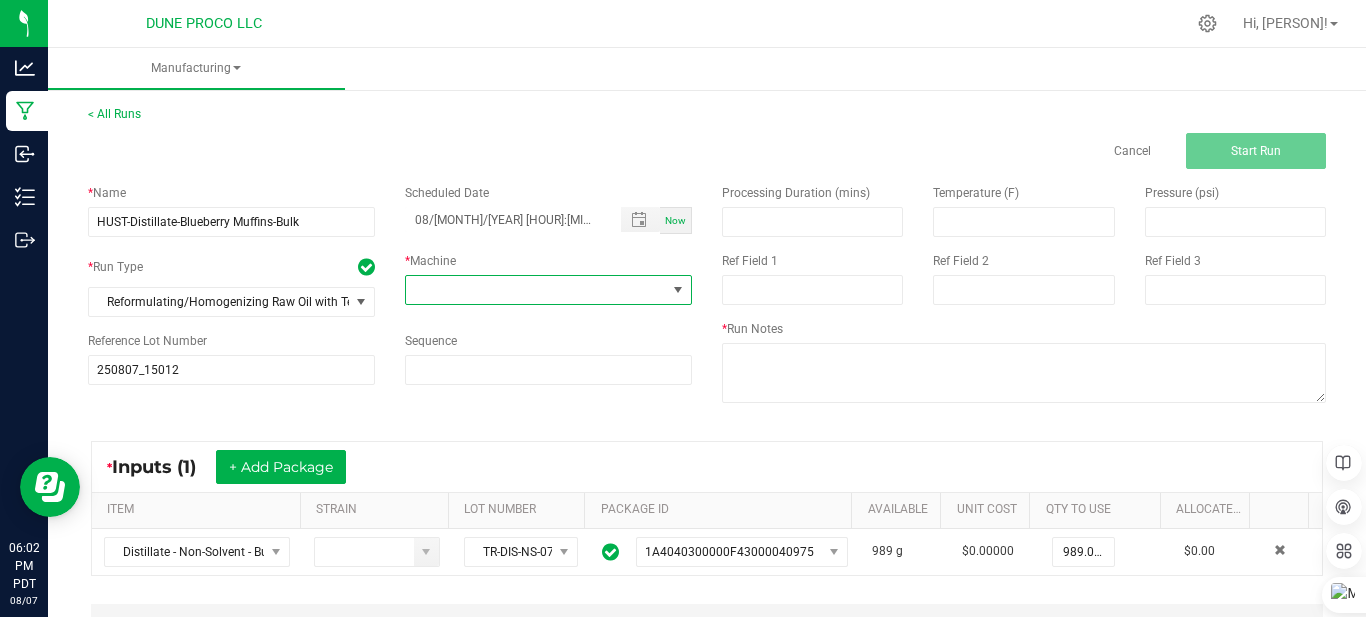click at bounding box center (536, 290) 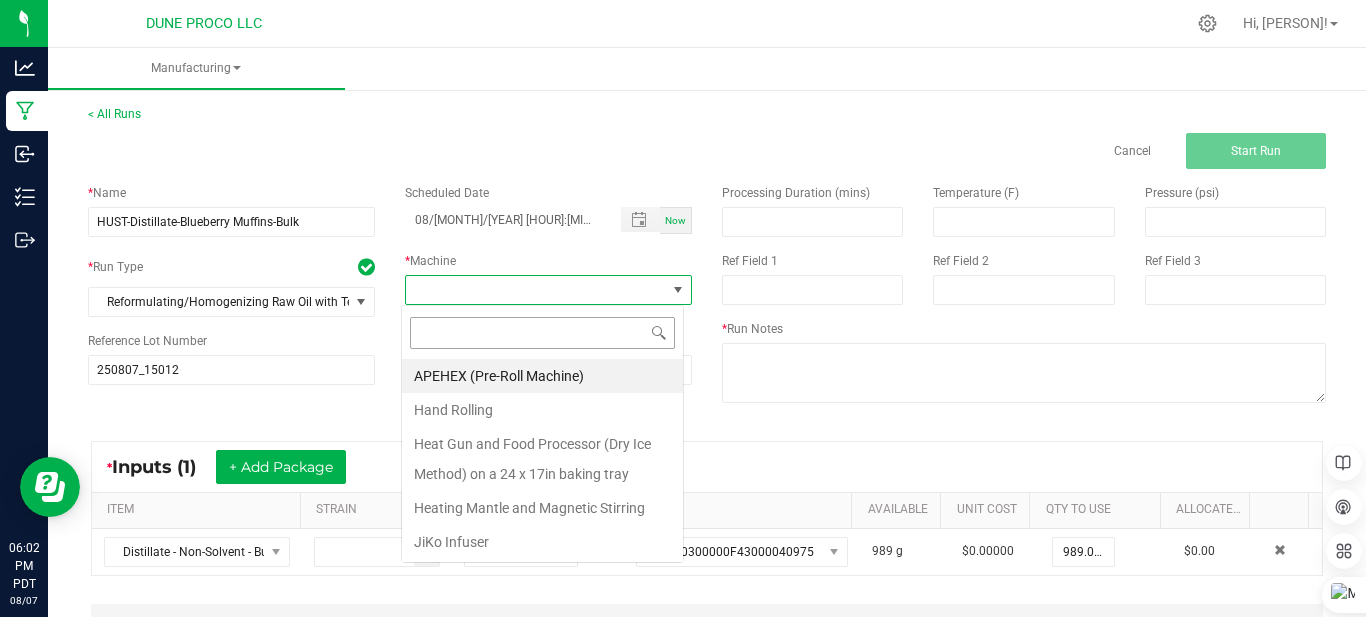 scroll, scrollTop: 99970, scrollLeft: 99717, axis: both 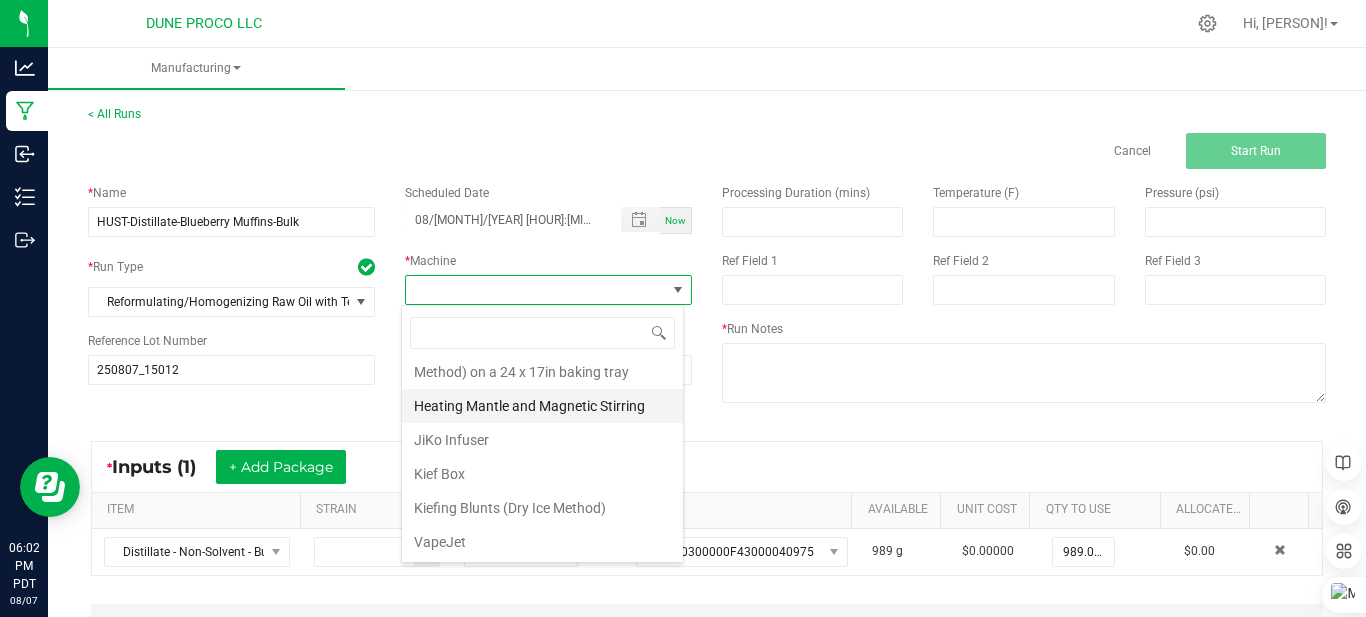 click on "Heating Mantle and Magnetic Stirring" at bounding box center (542, 406) 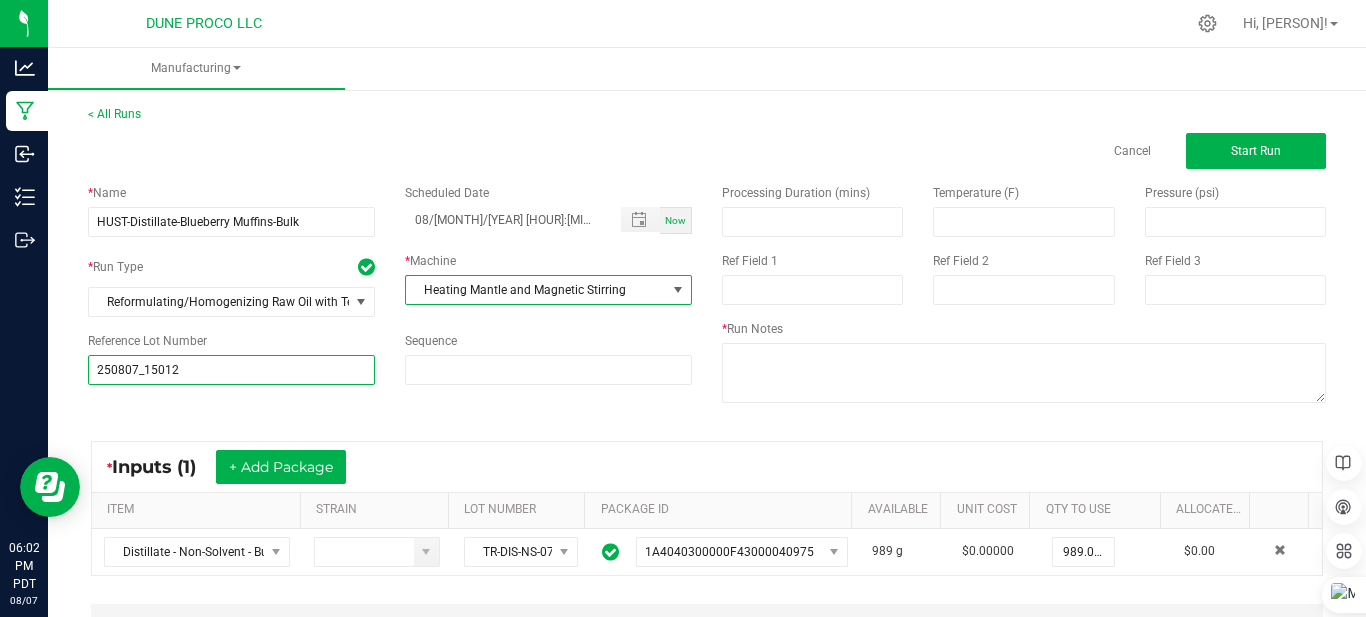 click on "250807_15012" at bounding box center (231, 370) 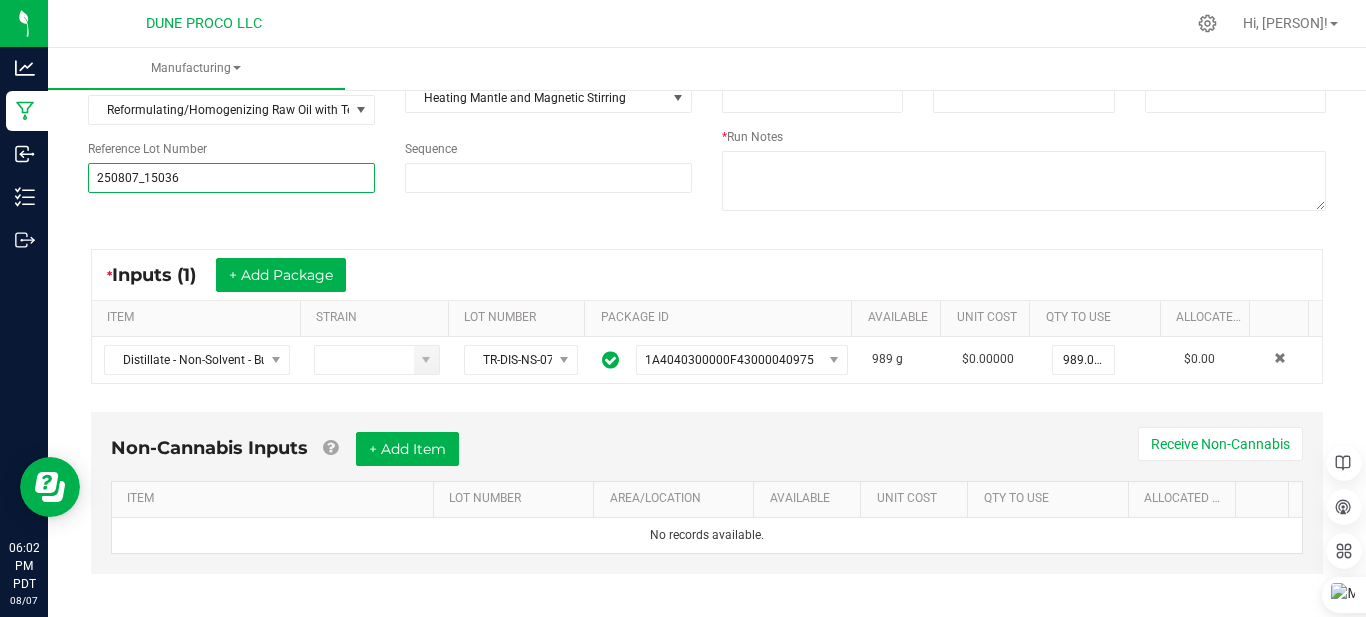 scroll, scrollTop: 200, scrollLeft: 0, axis: vertical 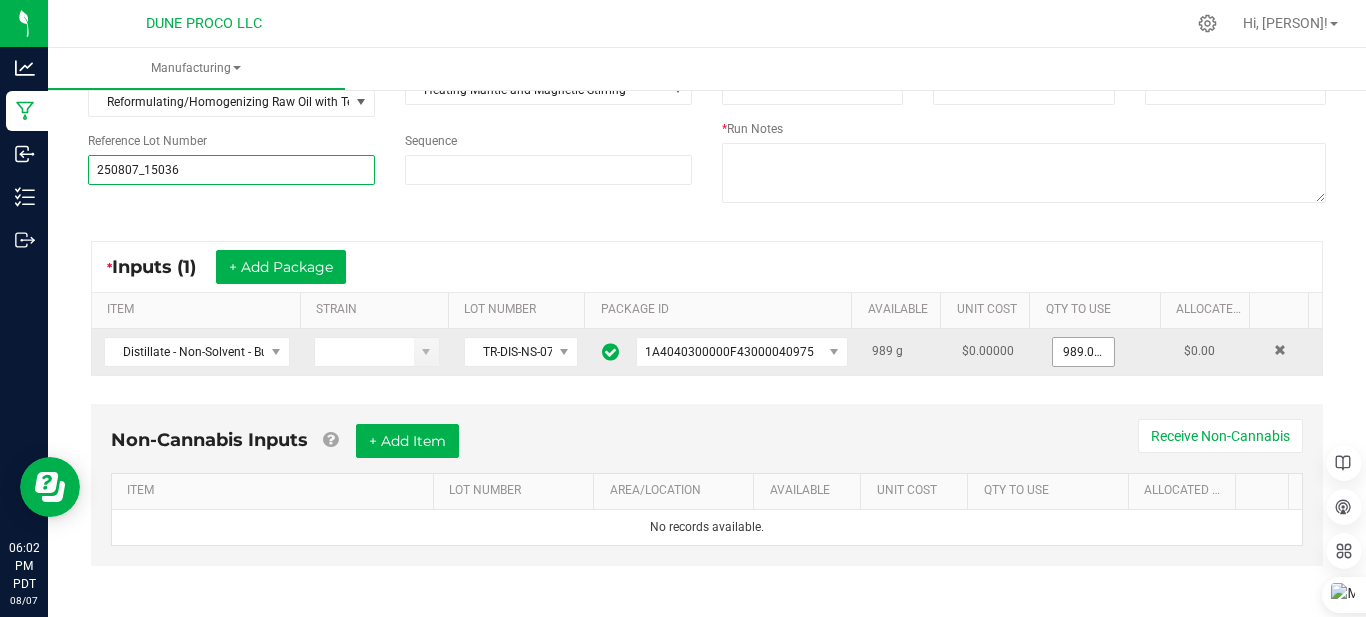 type on "250807_15036" 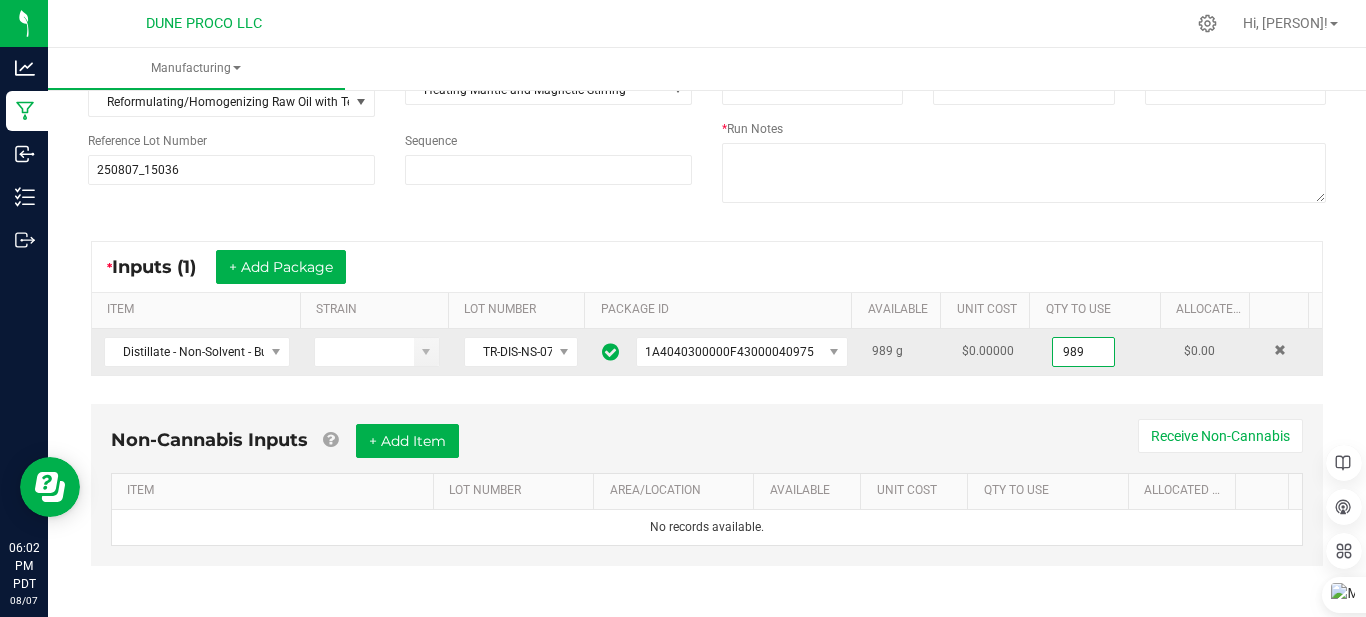 click on "989" at bounding box center (1083, 352) 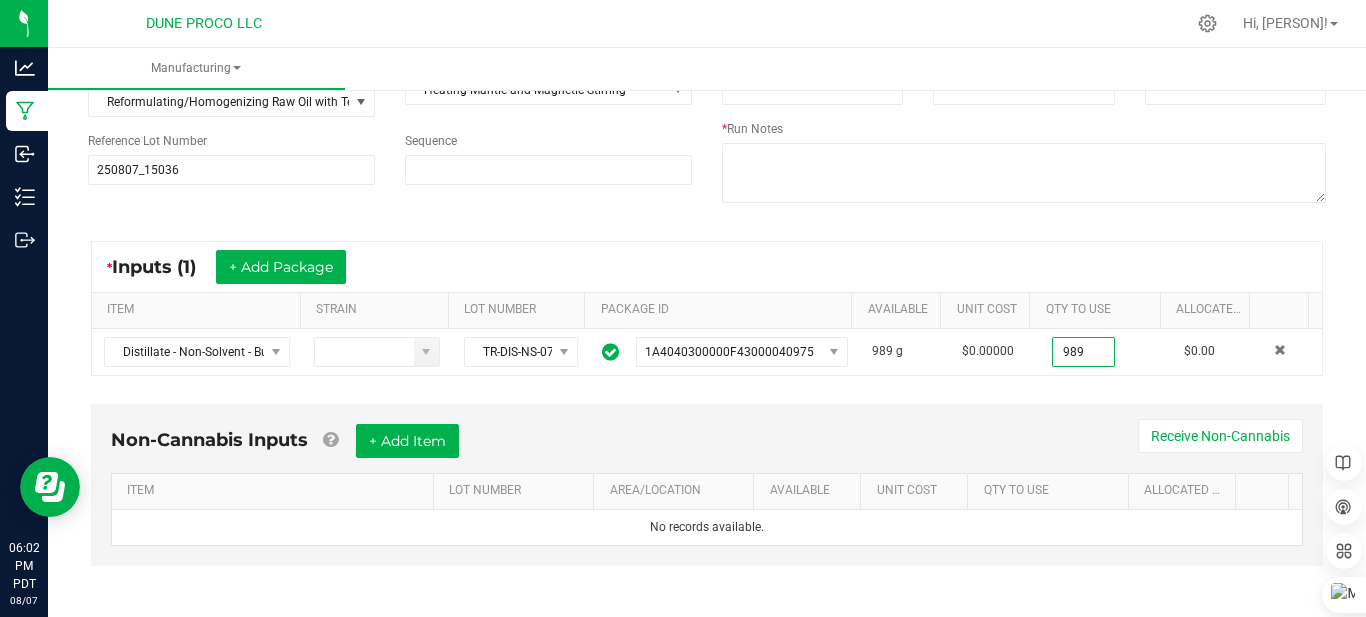 type on "0" 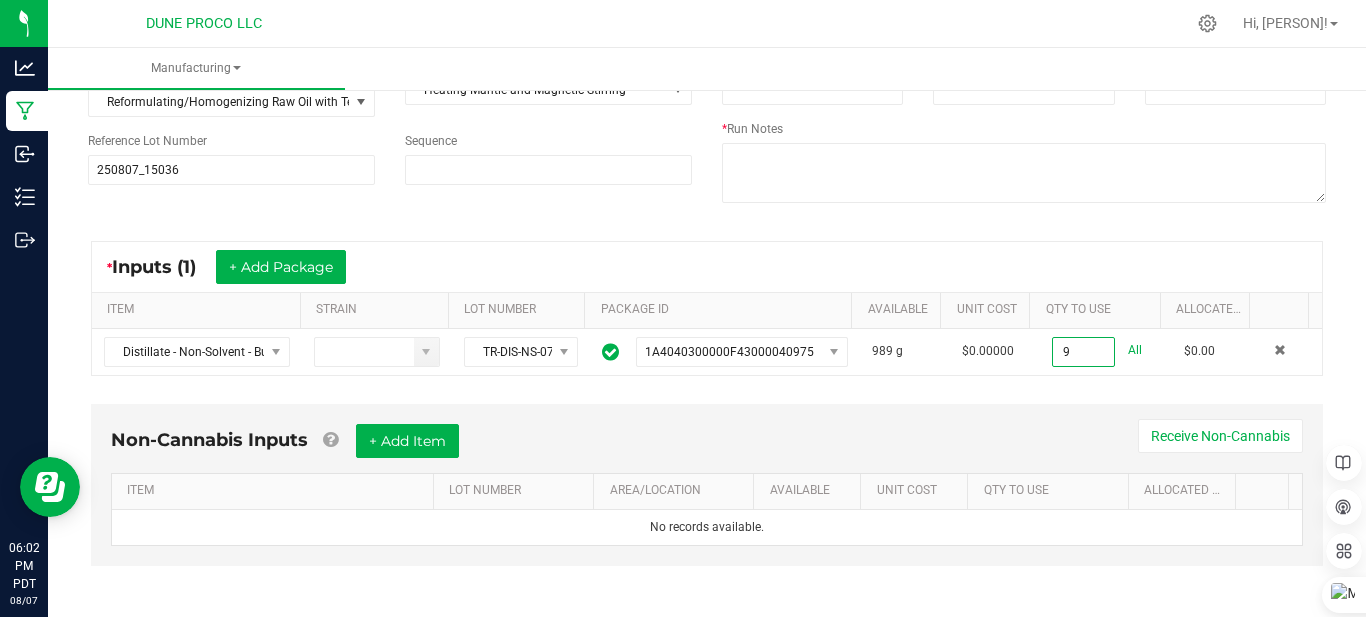 type on "0" 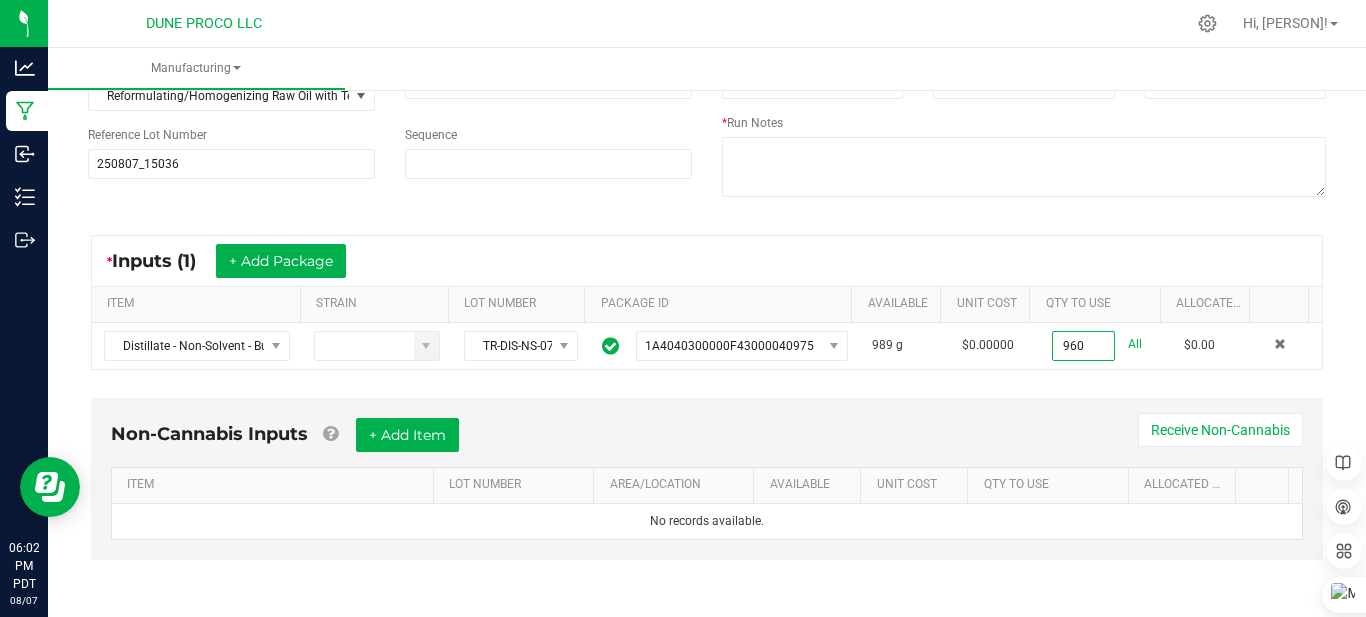 scroll, scrollTop: 207, scrollLeft: 0, axis: vertical 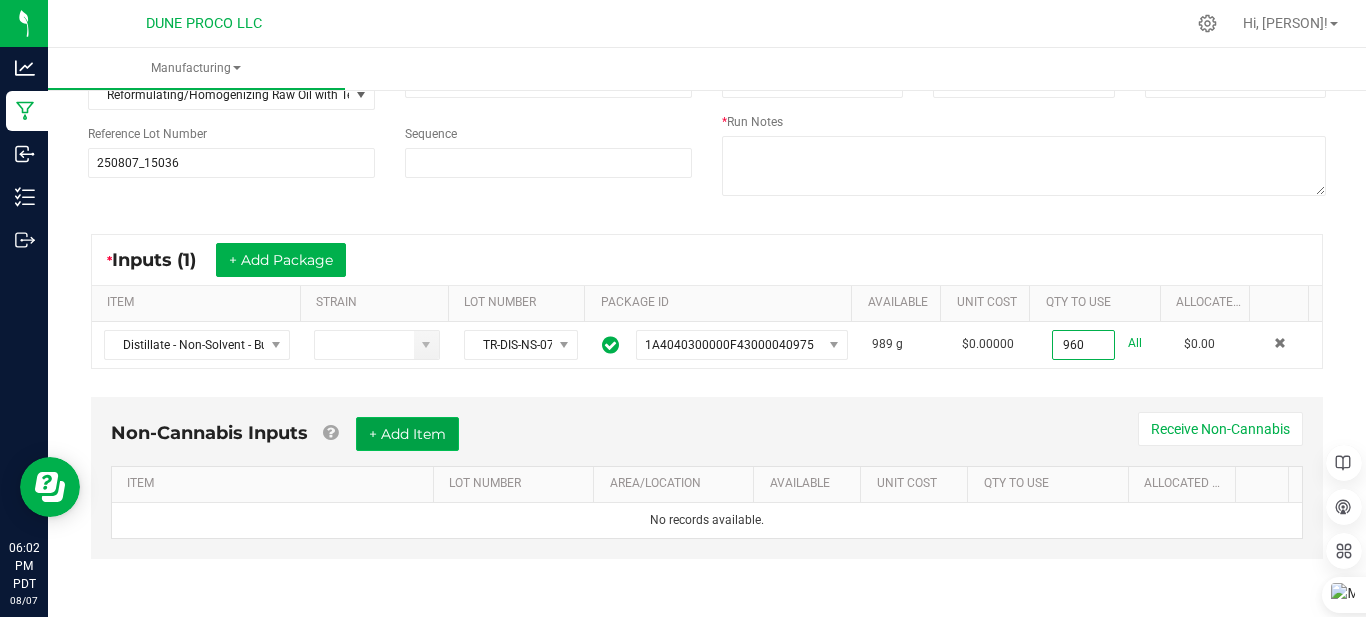 type on "960.0000 g" 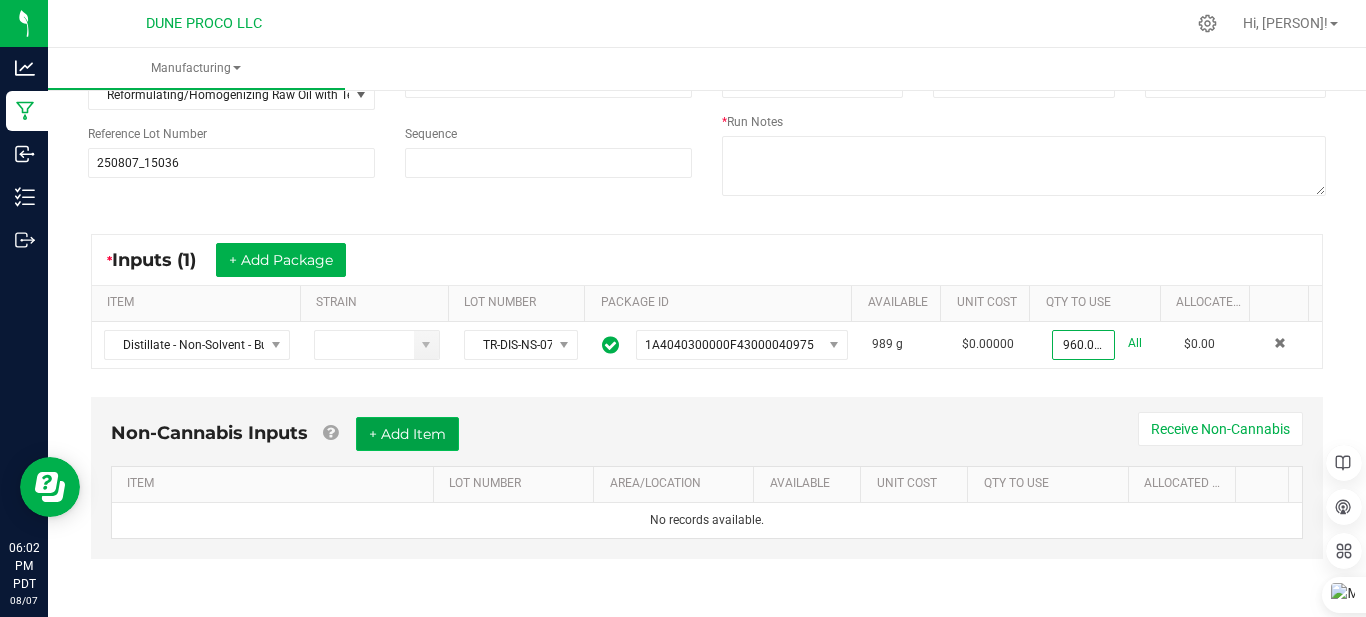 click on "+ Add Item" at bounding box center (407, 434) 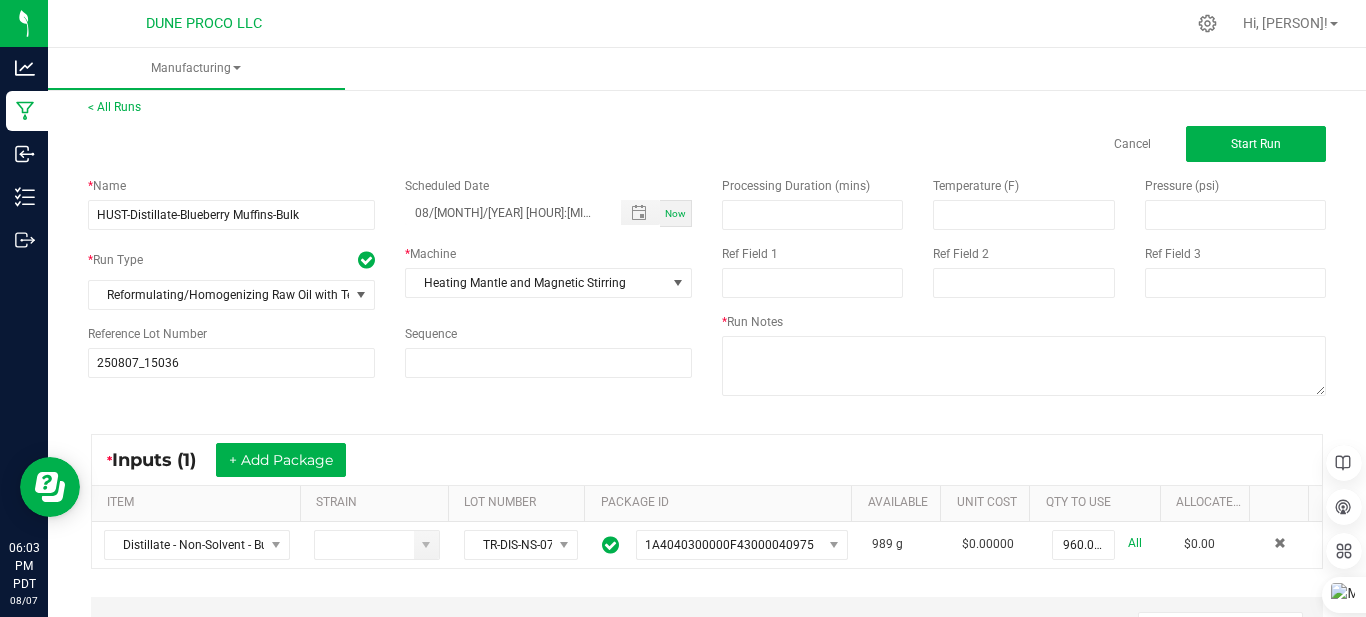 scroll, scrollTop: 0, scrollLeft: 0, axis: both 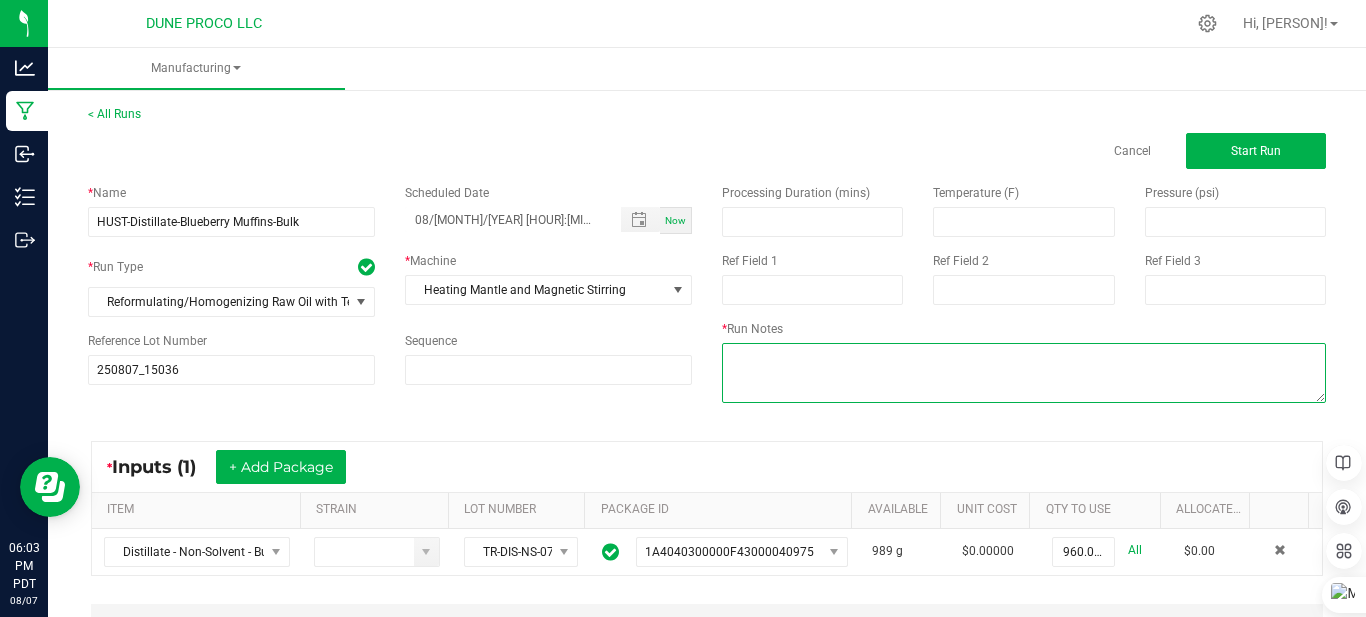 click at bounding box center (1024, 373) 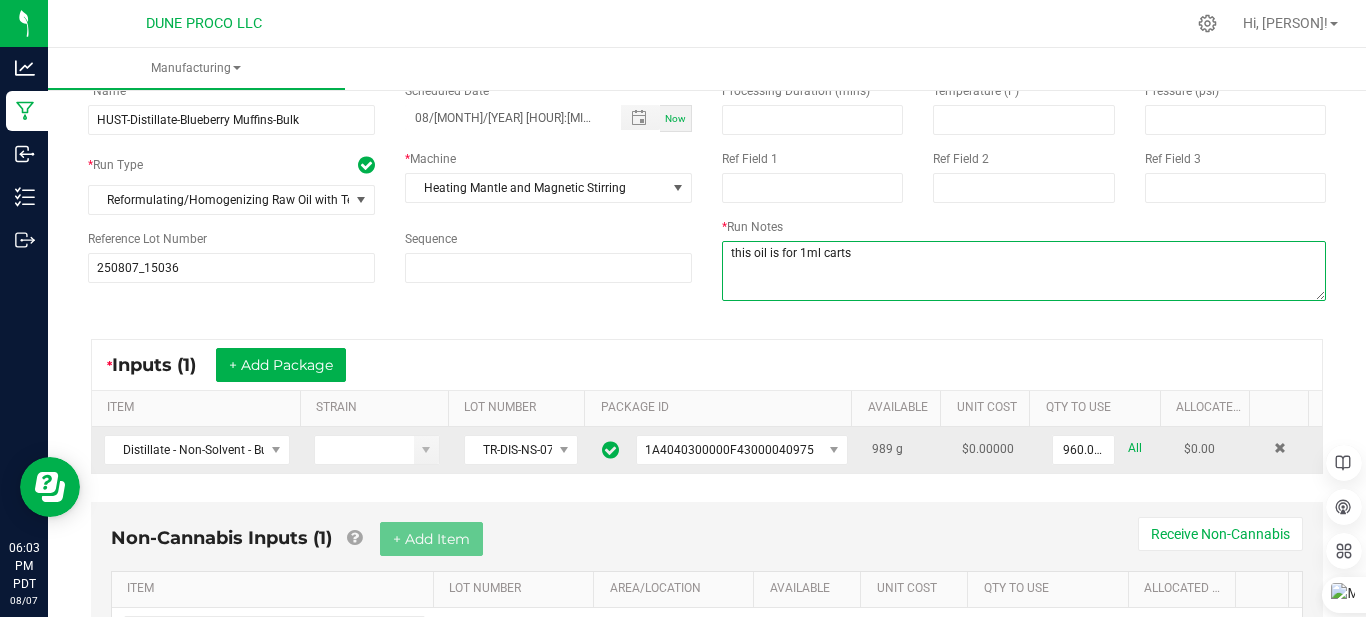 scroll, scrollTop: 218, scrollLeft: 0, axis: vertical 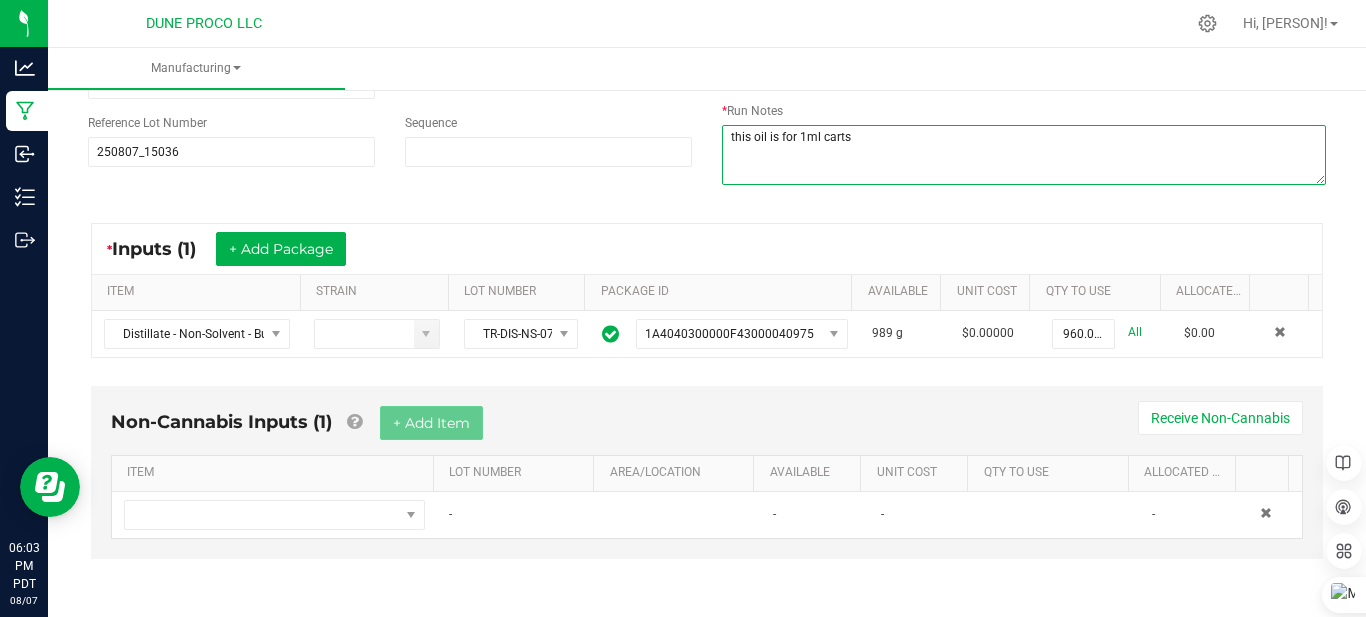type on "this oil is for 1ml carts" 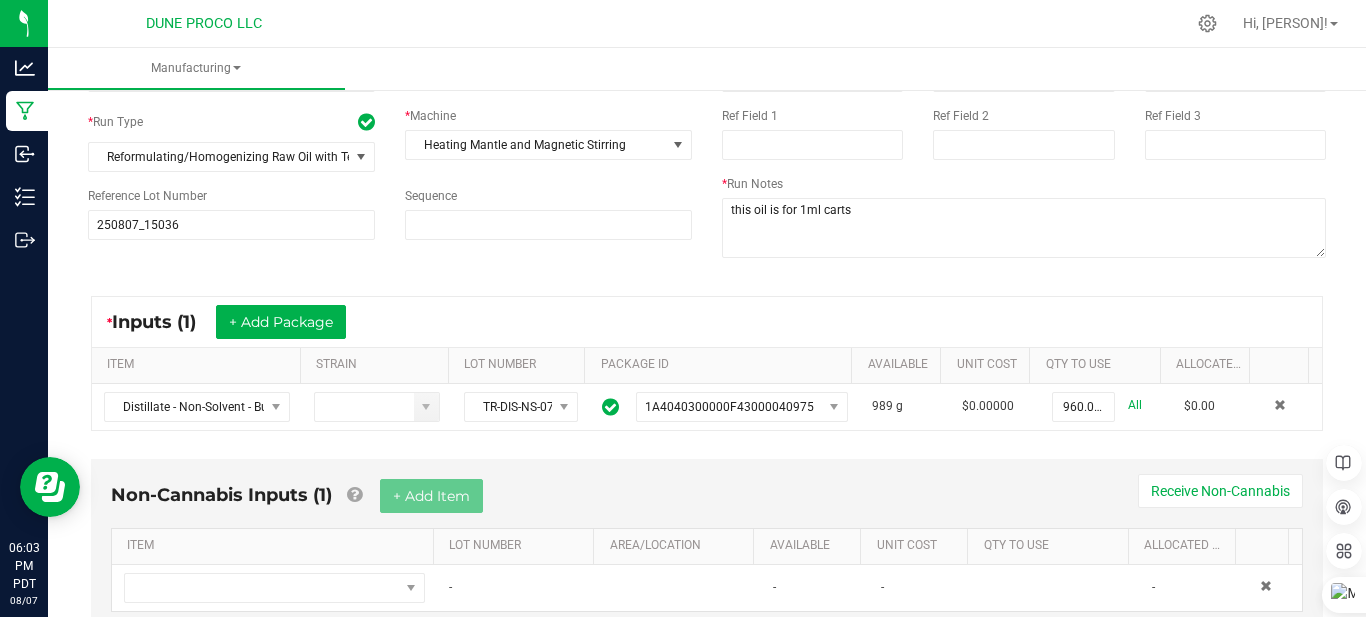 scroll, scrollTop: 218, scrollLeft: 0, axis: vertical 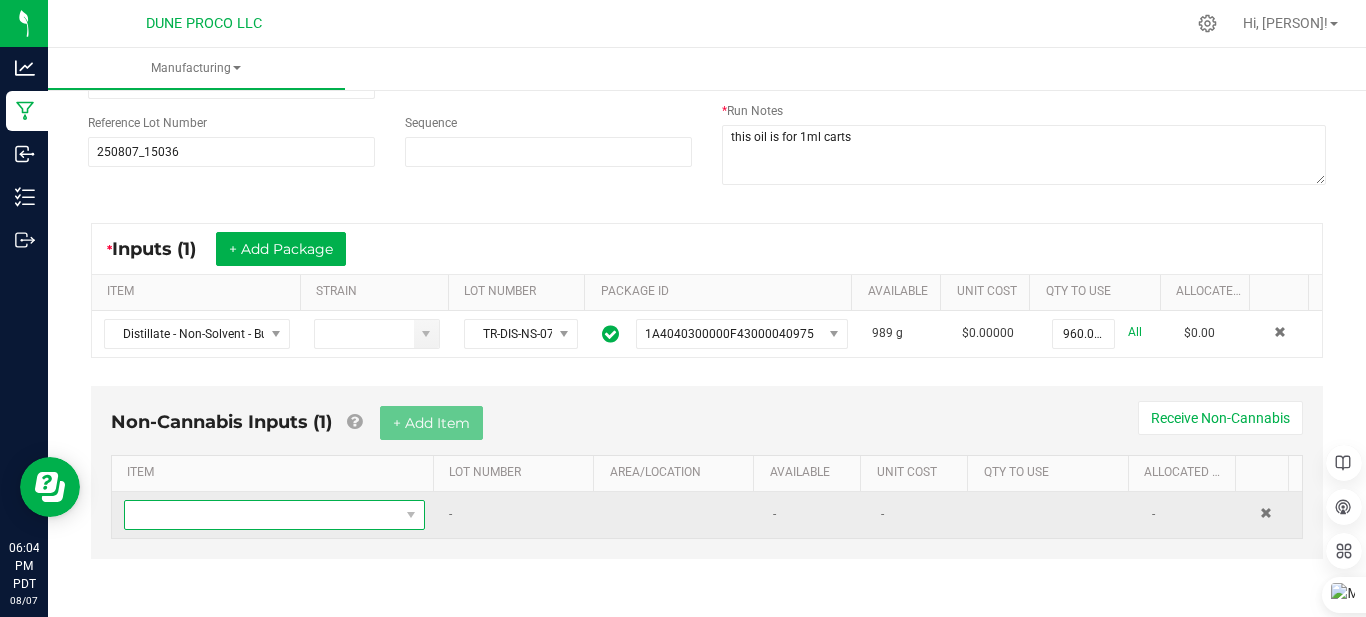 click at bounding box center (262, 515) 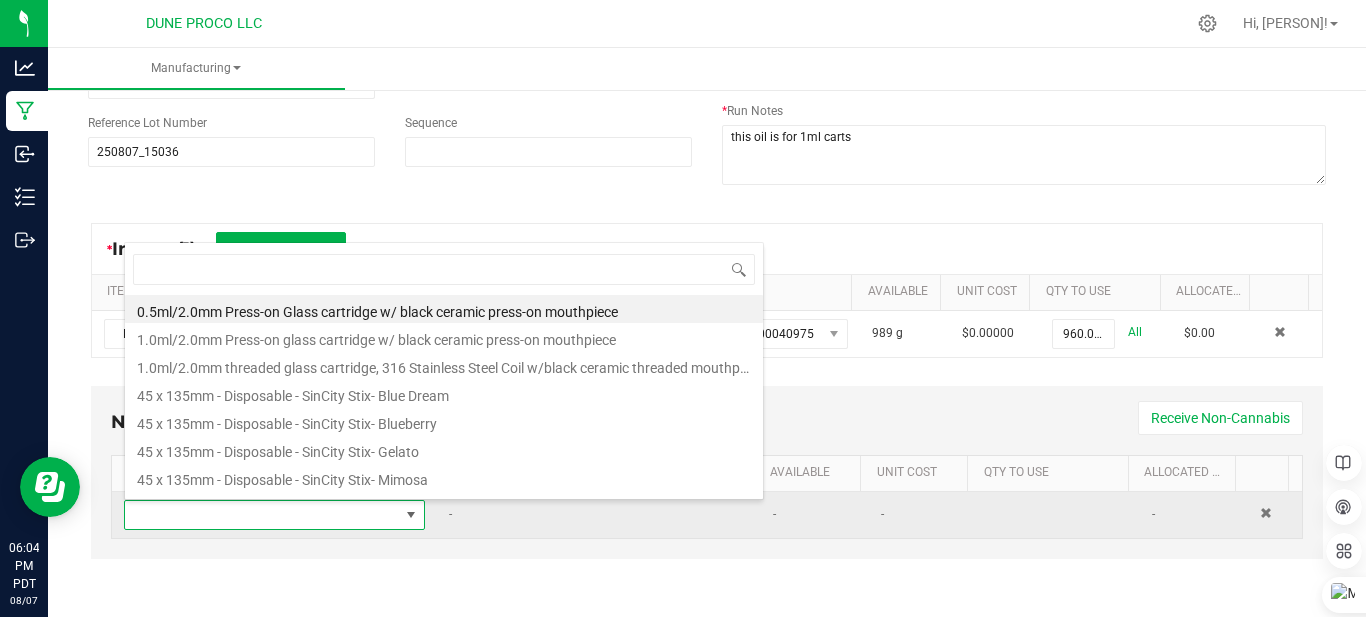 scroll, scrollTop: 99970, scrollLeft: 99708, axis: both 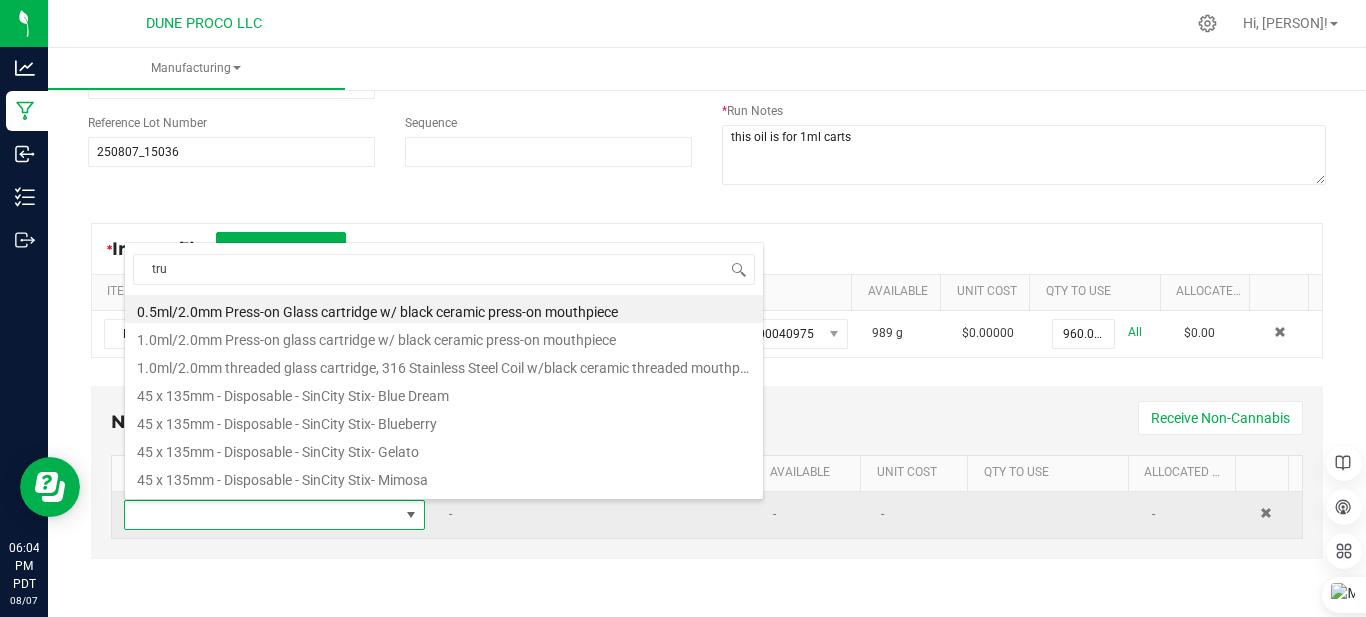type on "true" 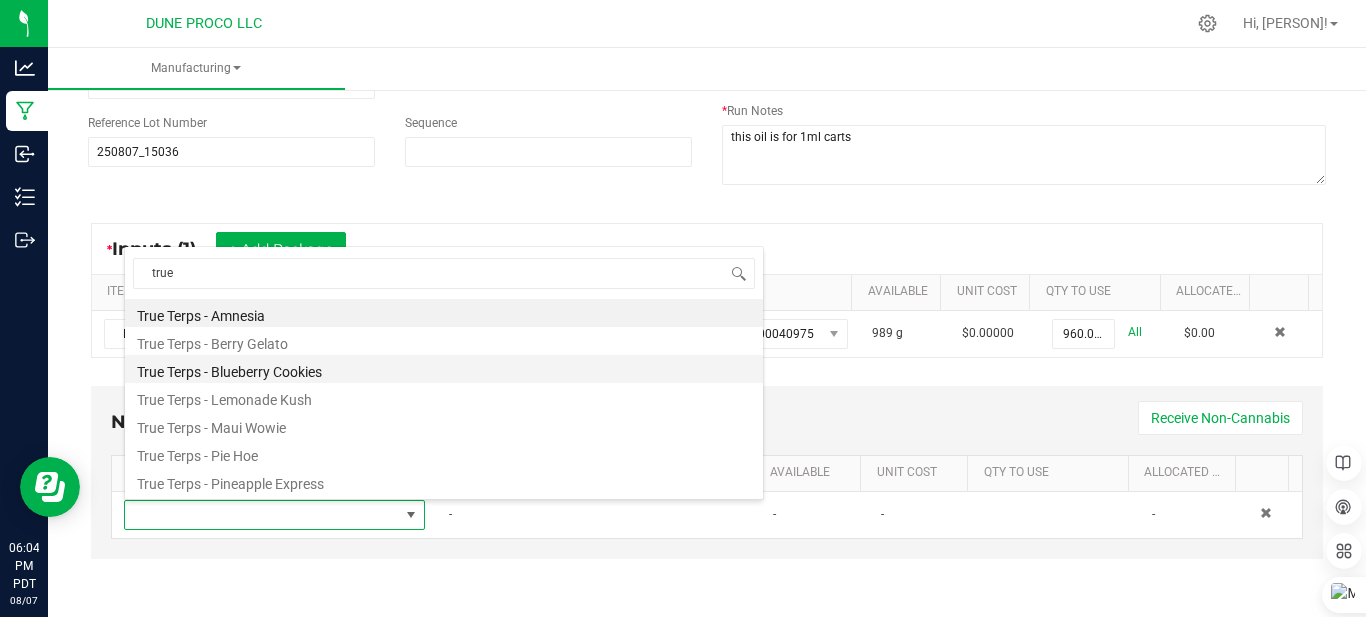 click on "True Terps - Blueberry Cookies" at bounding box center (444, 369) 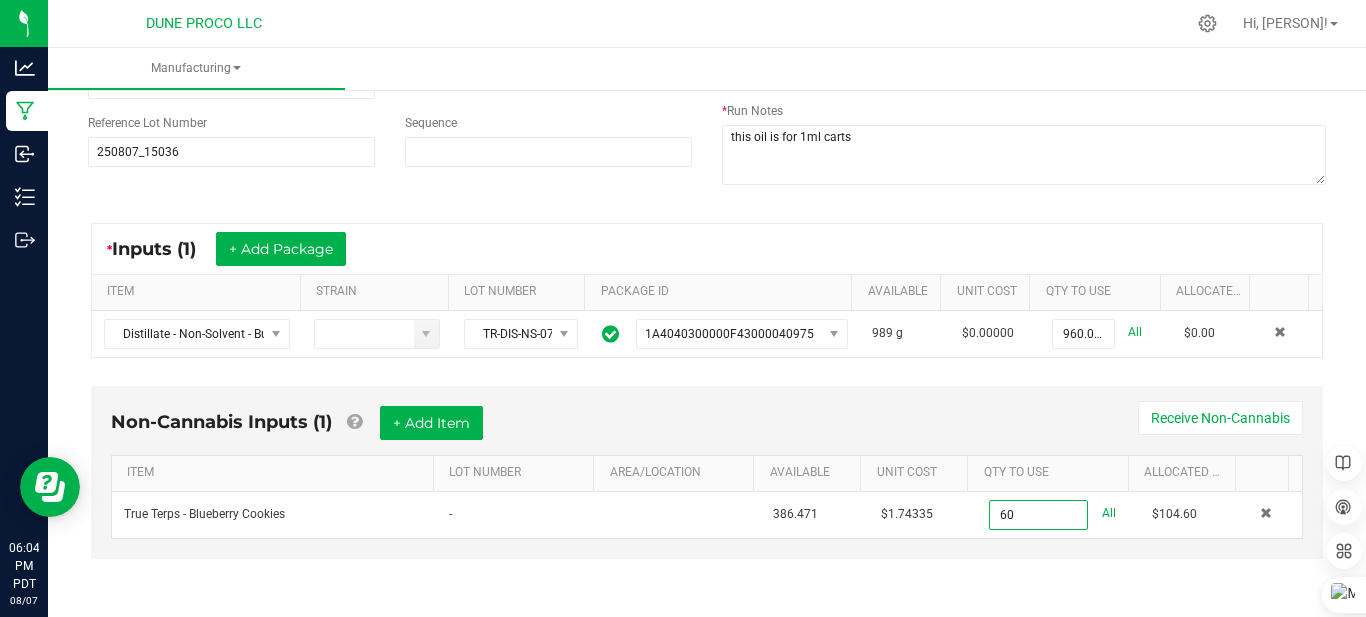 type on "[QUANTITY]" 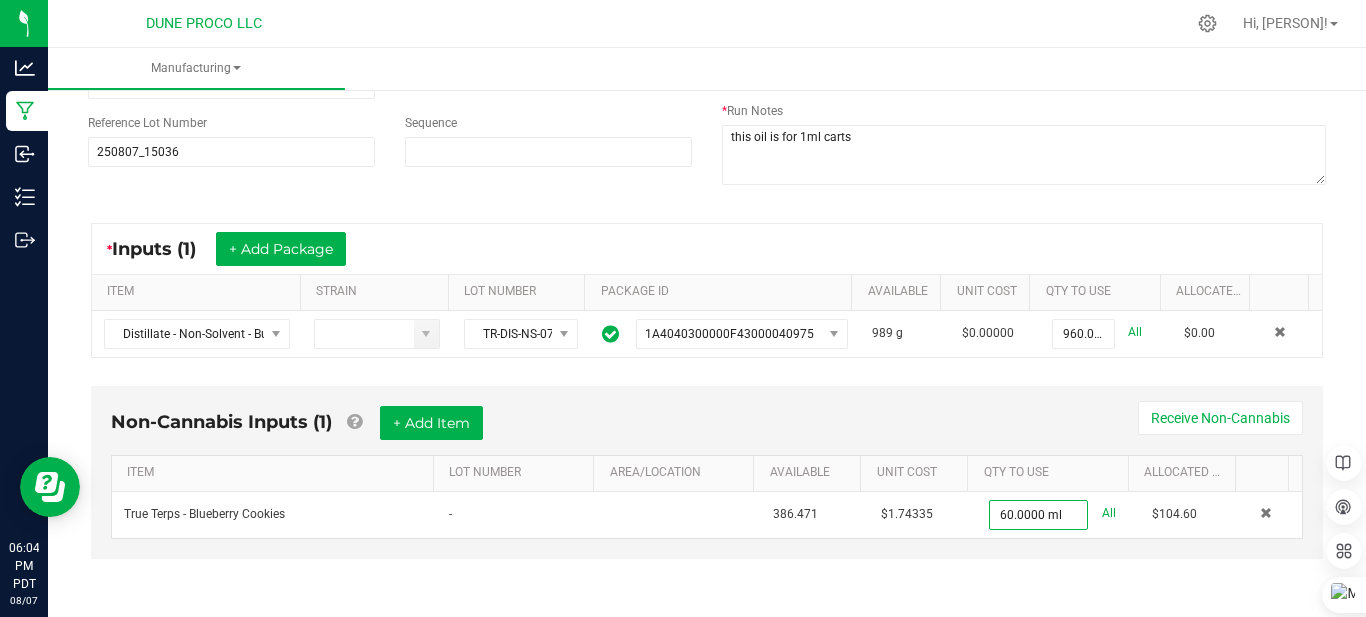 click on "Non-Cannabis Inputs (1)  + Add Item   Receive Non-Cannabis  ITEM LOT NUMBER AREA/LOCATION AVAILABLE Unit Cost QTY TO USE Allocated Cost  True Terps - Blueberry Cookies   -      386.471    $1.74335  60.0000 ml All  $104.60" at bounding box center [707, 486] 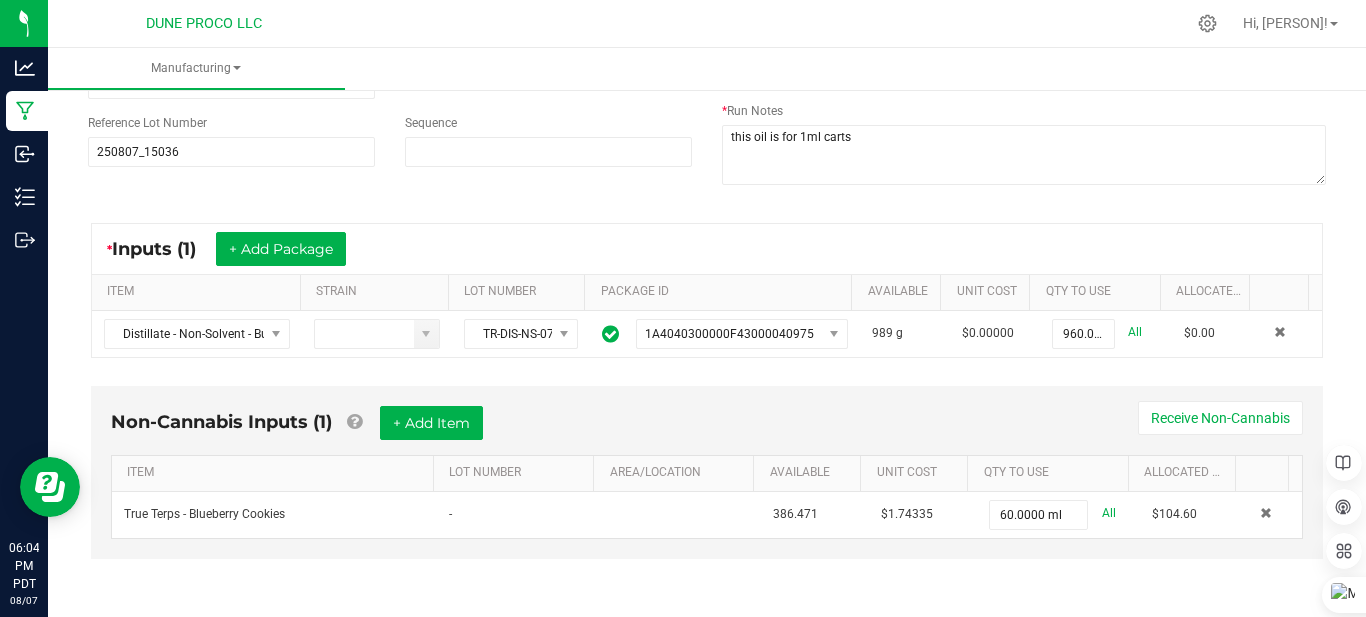 scroll, scrollTop: 0, scrollLeft: 0, axis: both 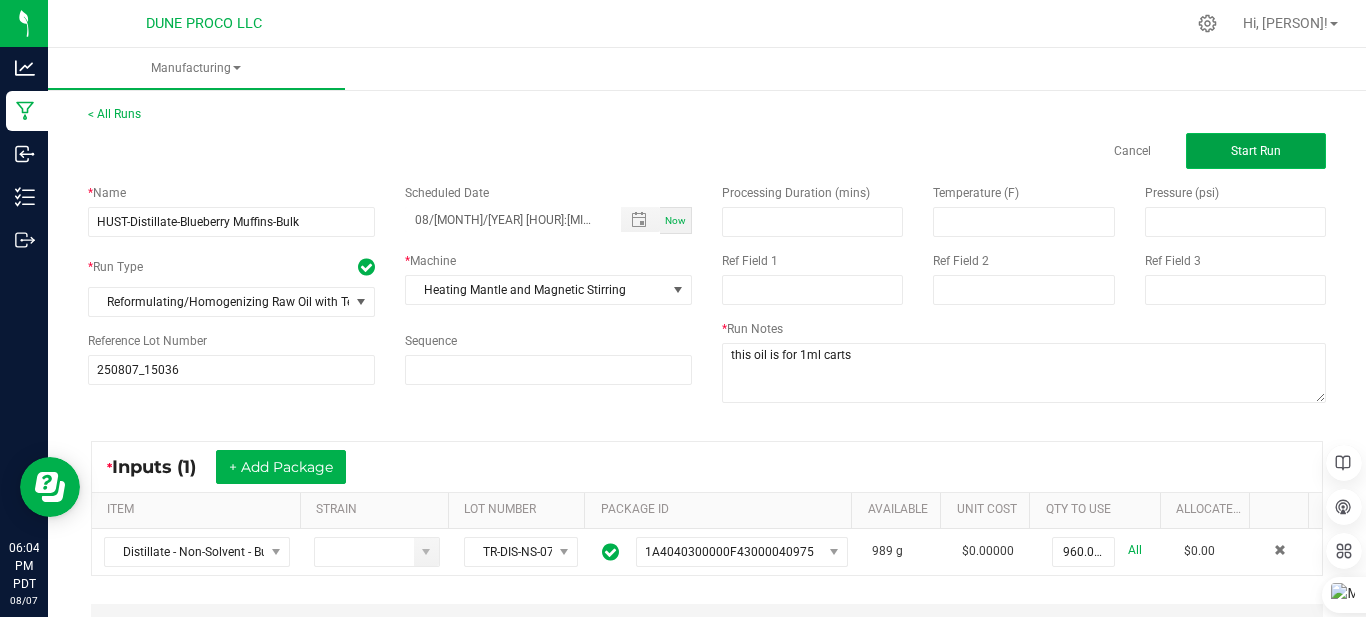 click on "Start Run" 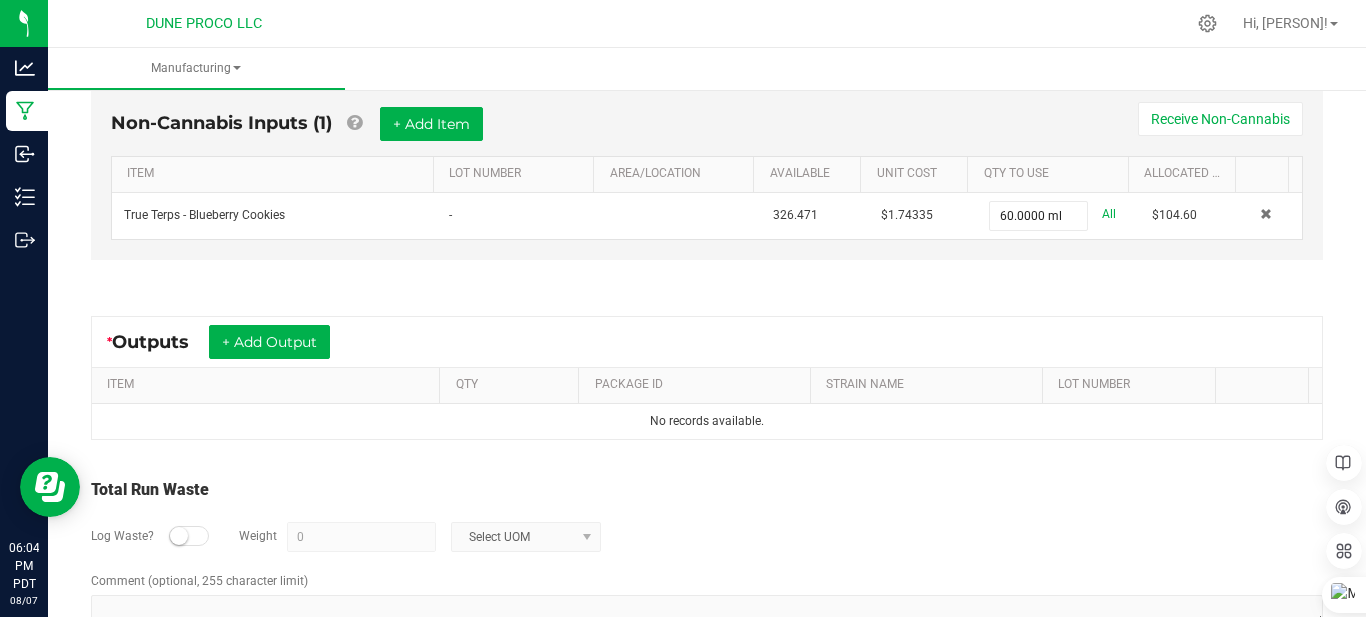 scroll, scrollTop: 612, scrollLeft: 0, axis: vertical 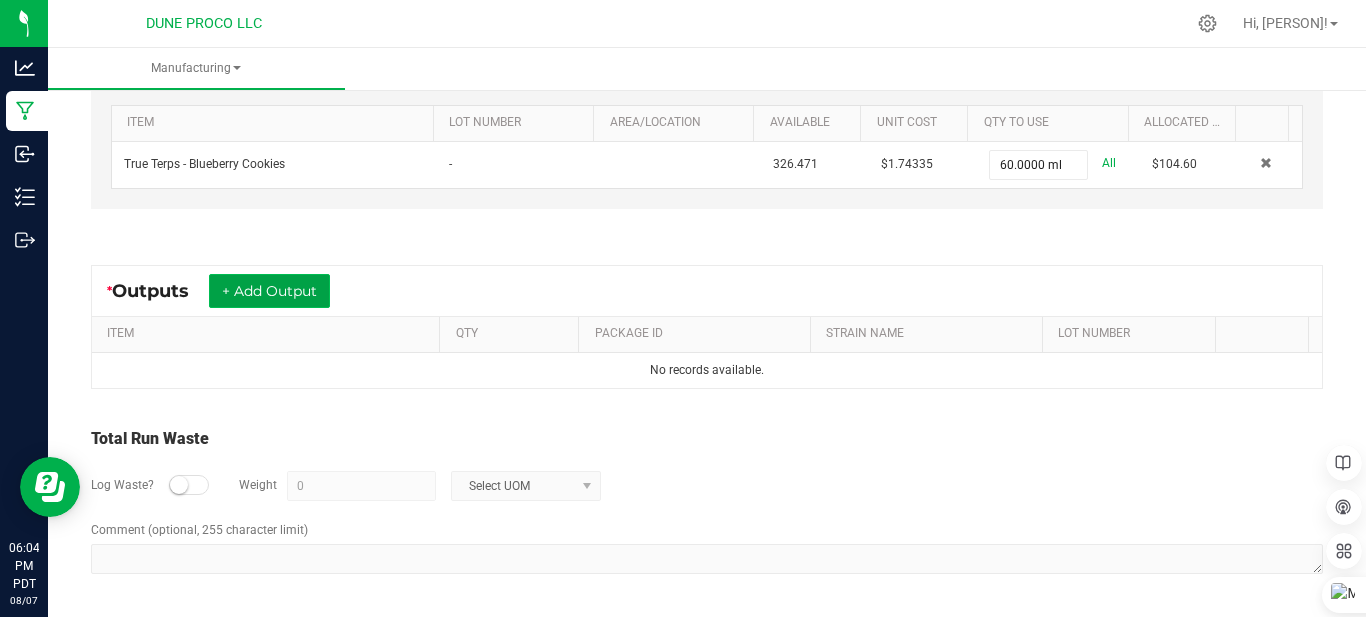 click on "+ Add Output" at bounding box center [269, 291] 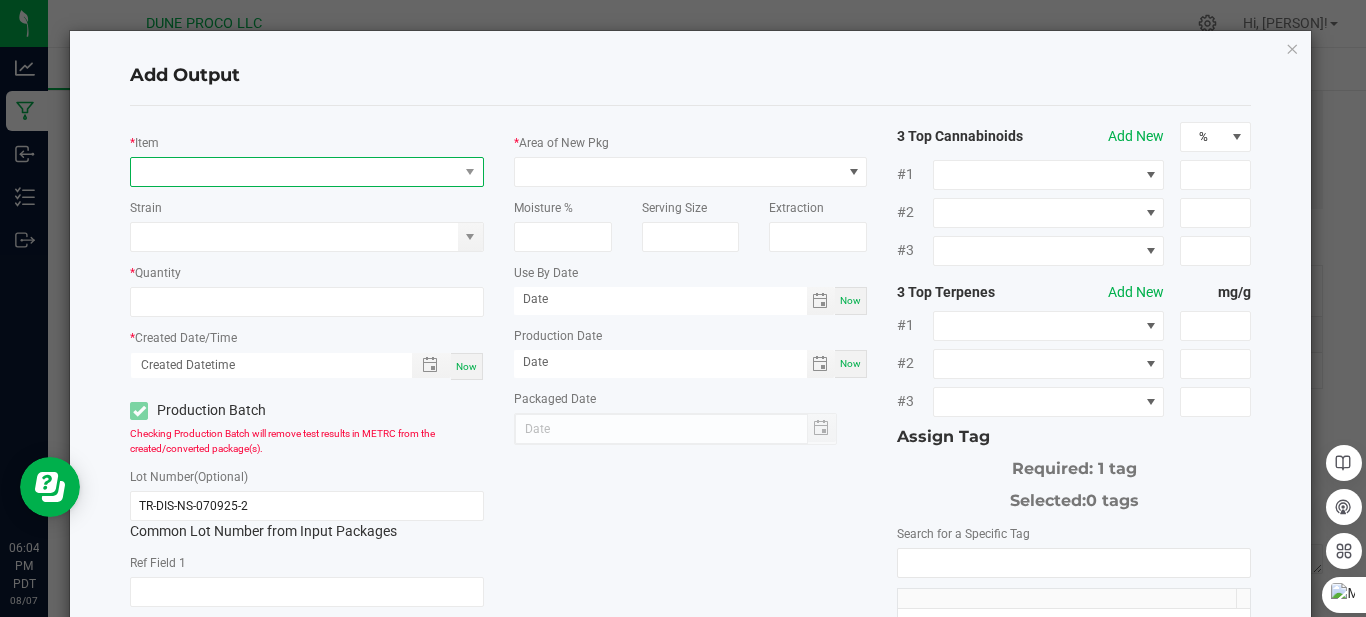 click at bounding box center [294, 172] 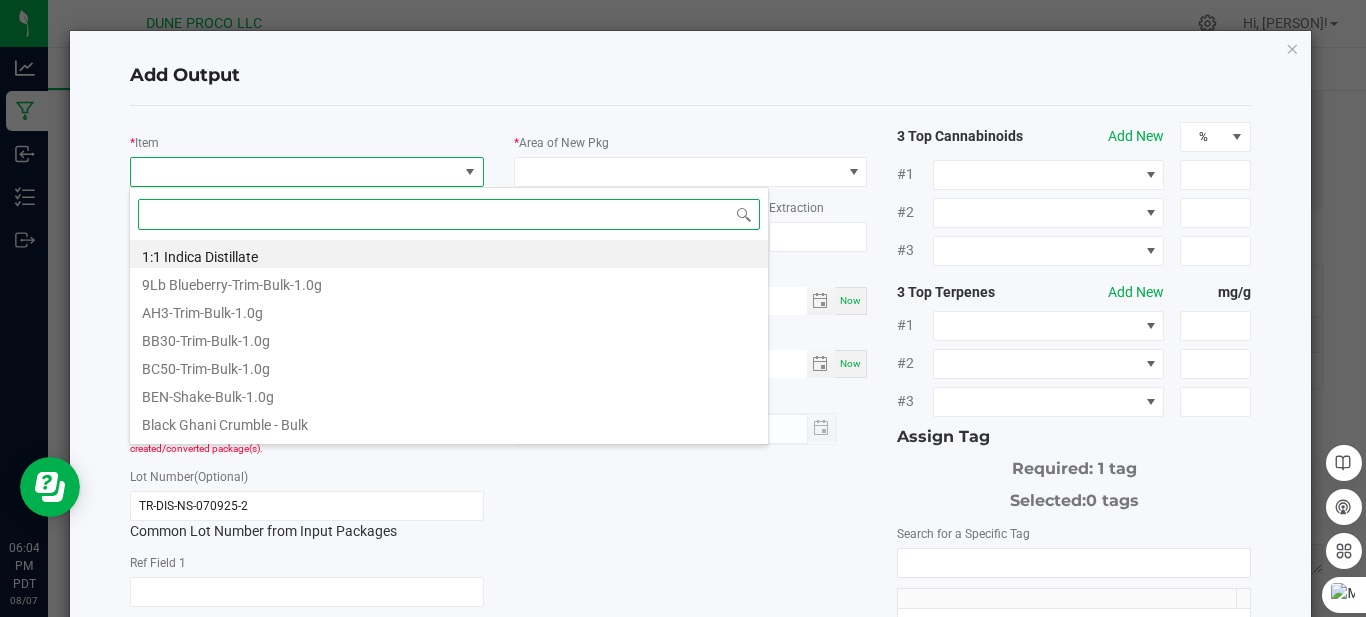 scroll, scrollTop: 99970, scrollLeft: 99651, axis: both 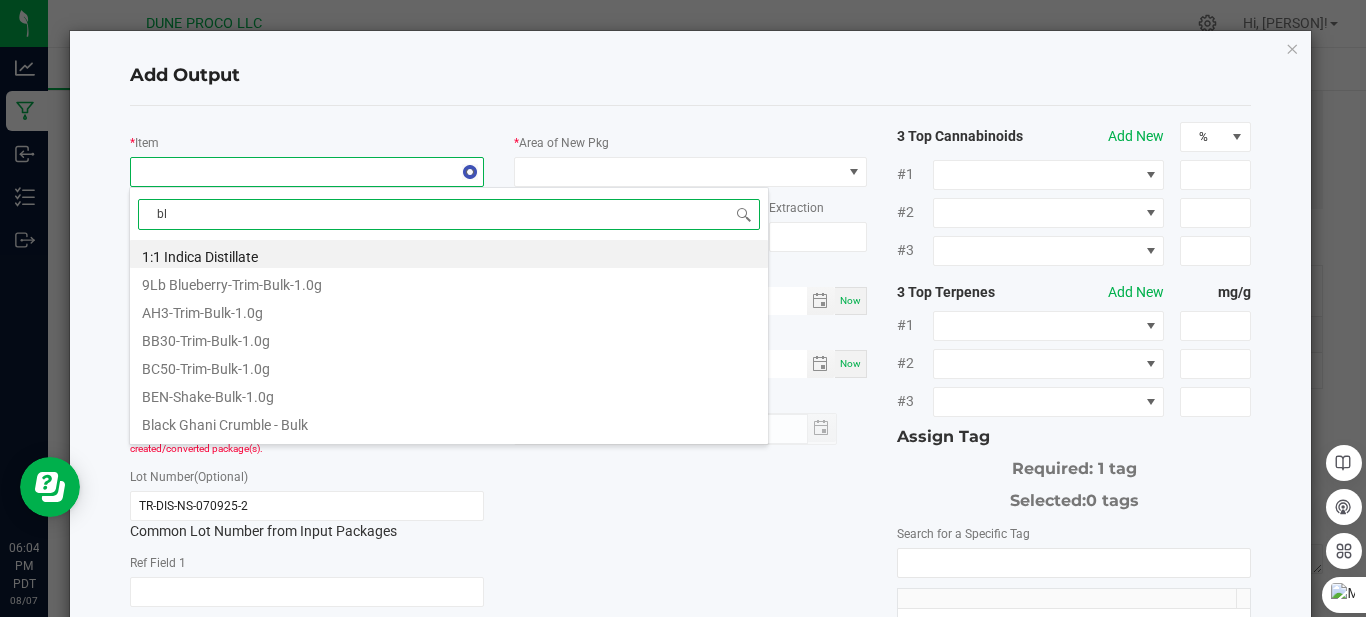 type on "blu" 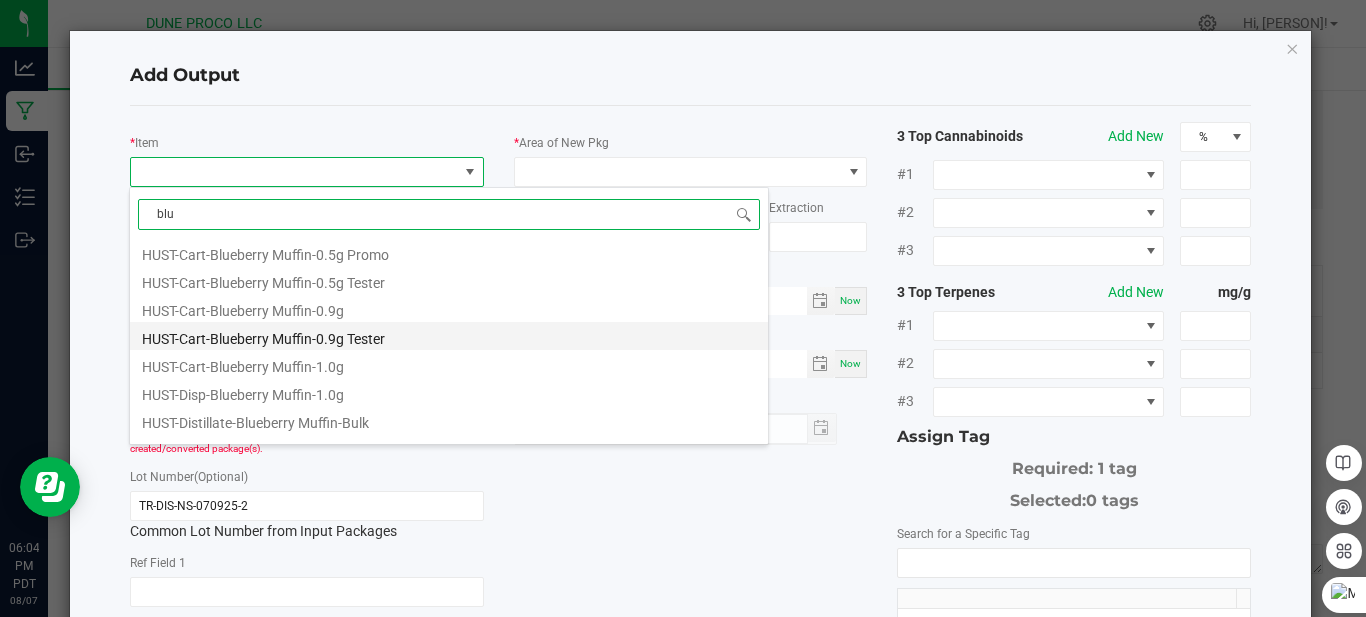 scroll, scrollTop: 100, scrollLeft: 0, axis: vertical 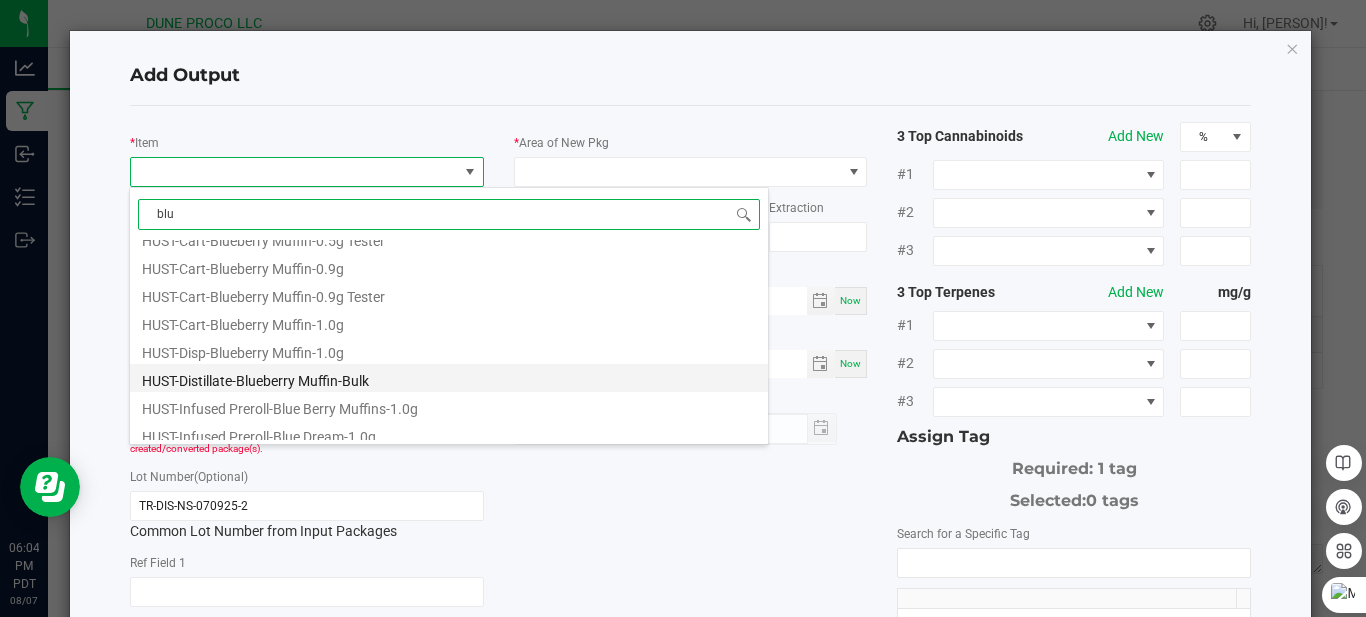 click on "HUST-Distillate-Blueberry Muffin-Bulk" at bounding box center (449, 378) 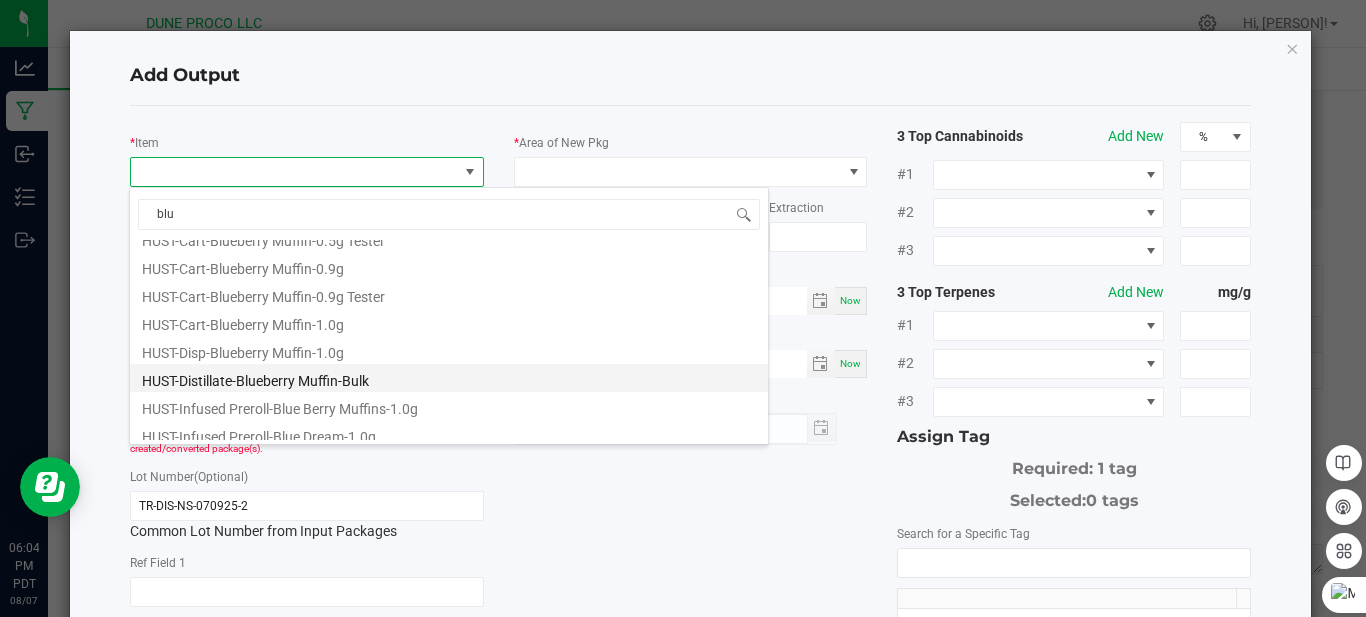 type on "0.0000 g" 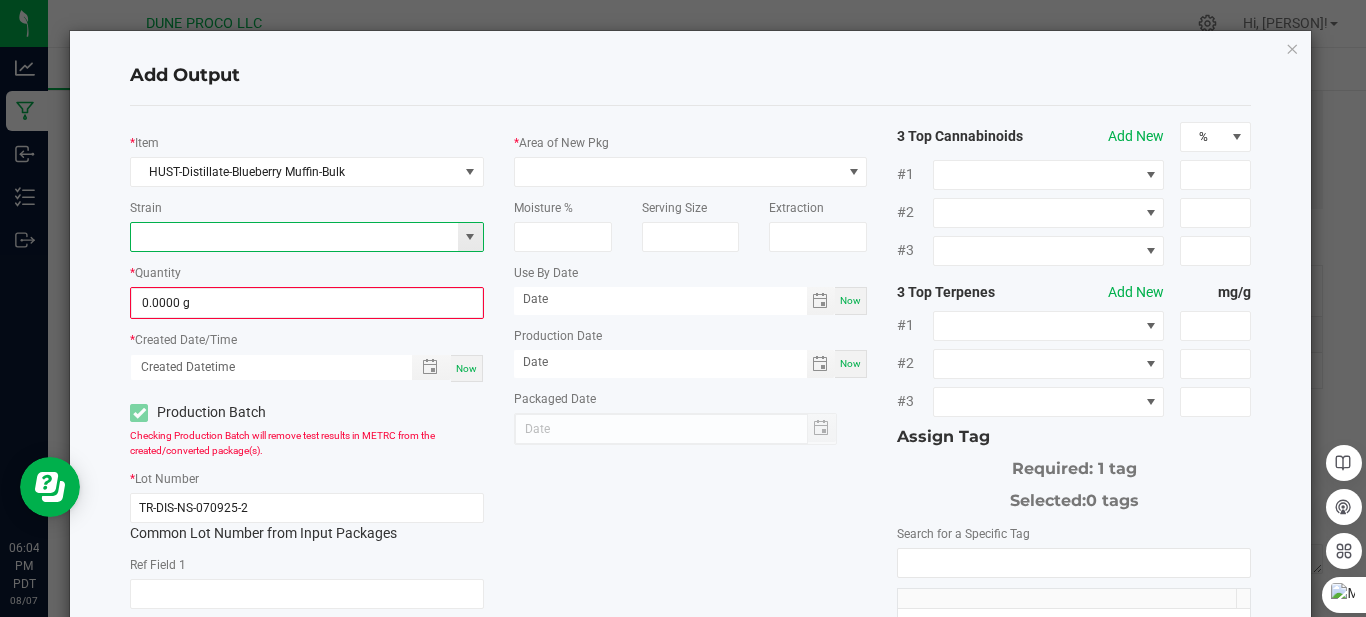 click at bounding box center [294, 237] 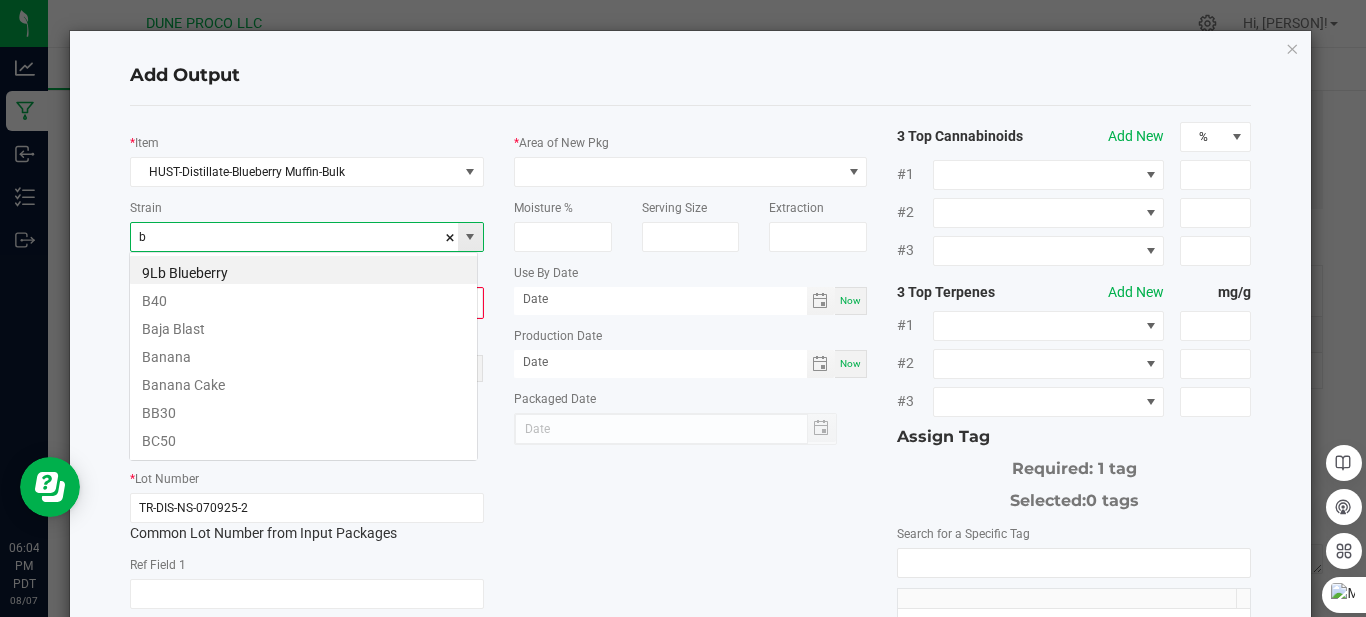 scroll, scrollTop: 99970, scrollLeft: 99651, axis: both 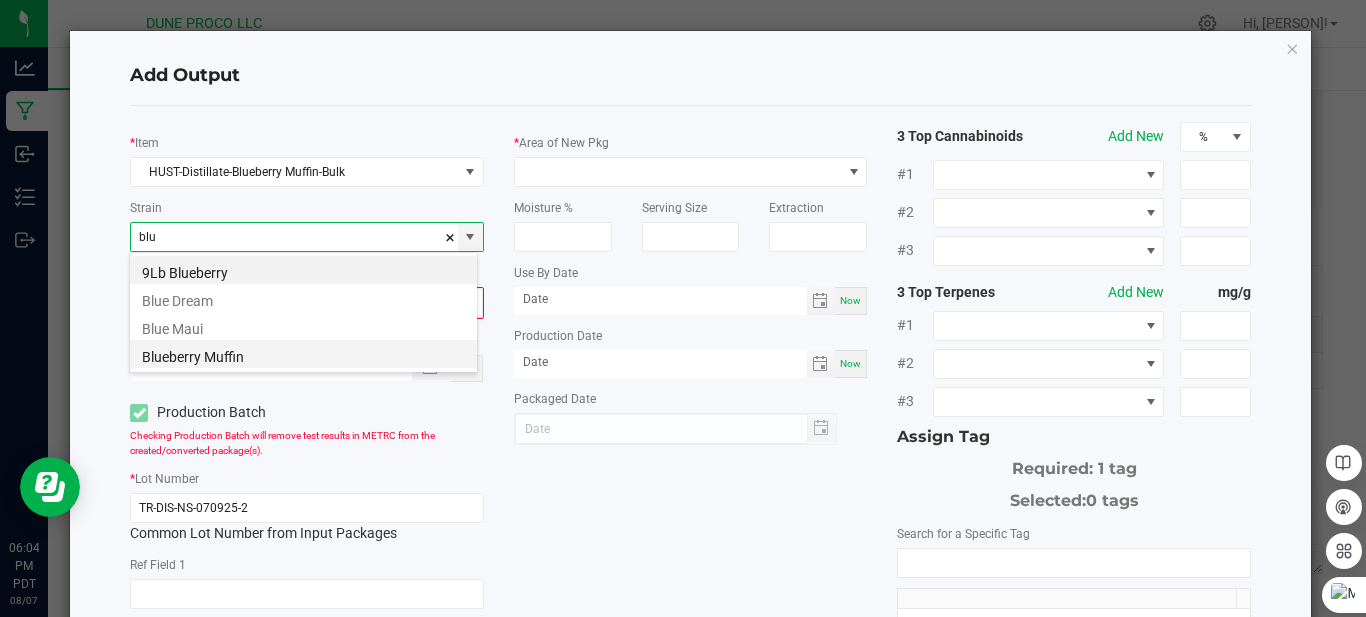 click on "Blueberry Muffin" at bounding box center (303, 354) 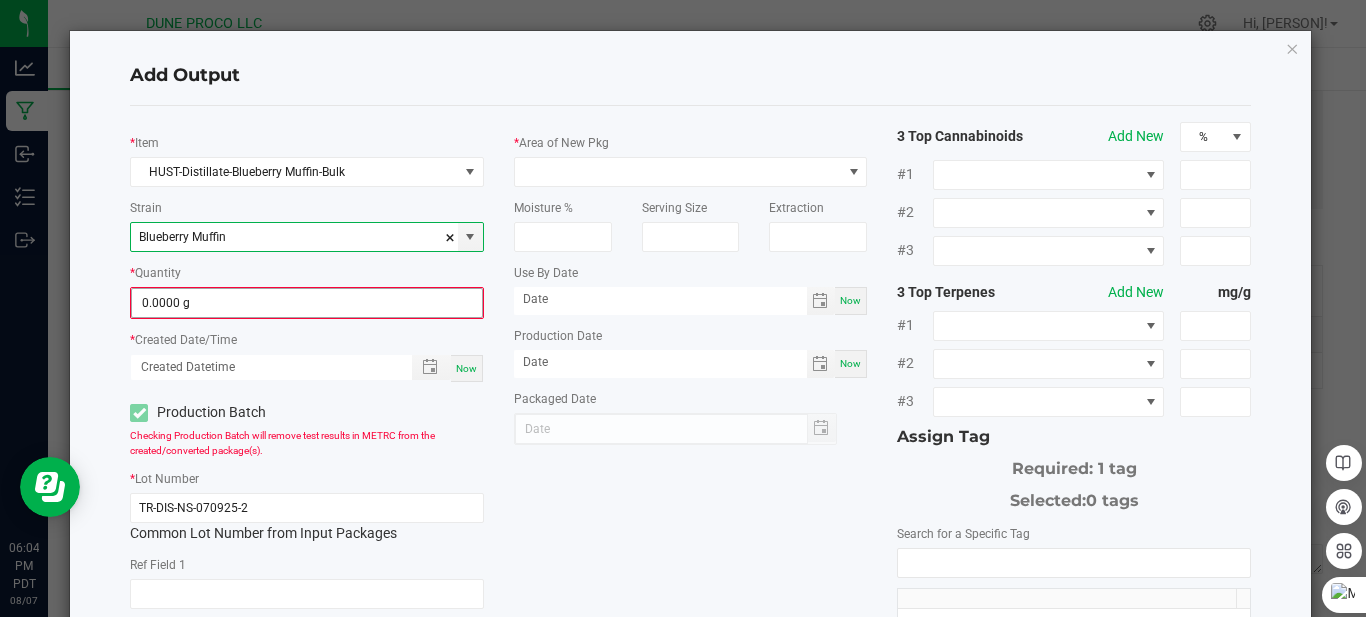 type on "Blueberry Muffin" 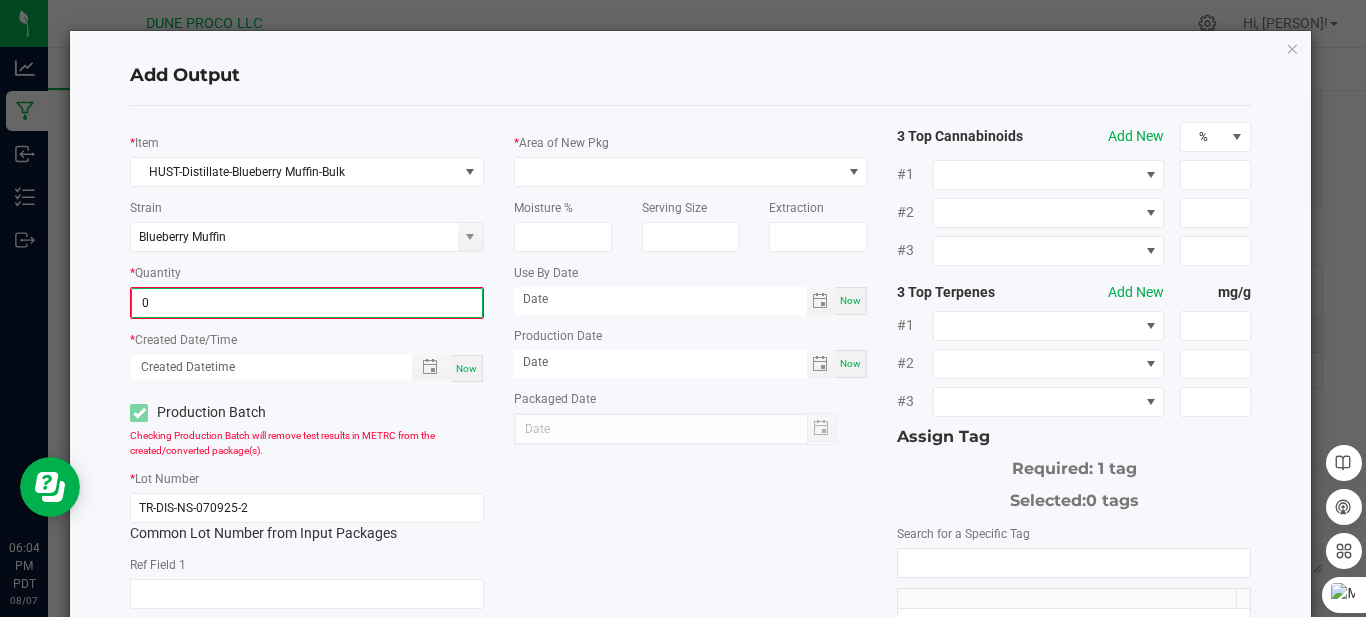 click on "0" at bounding box center [307, 303] 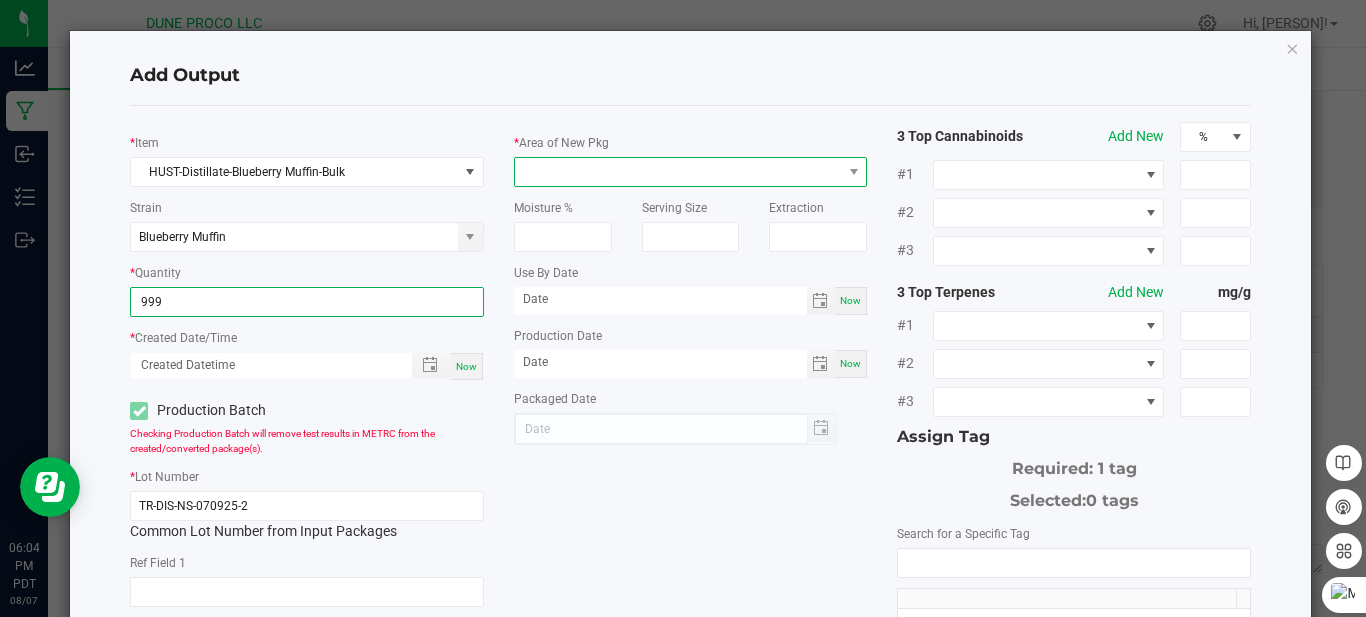 type on "[QUANTITY]" 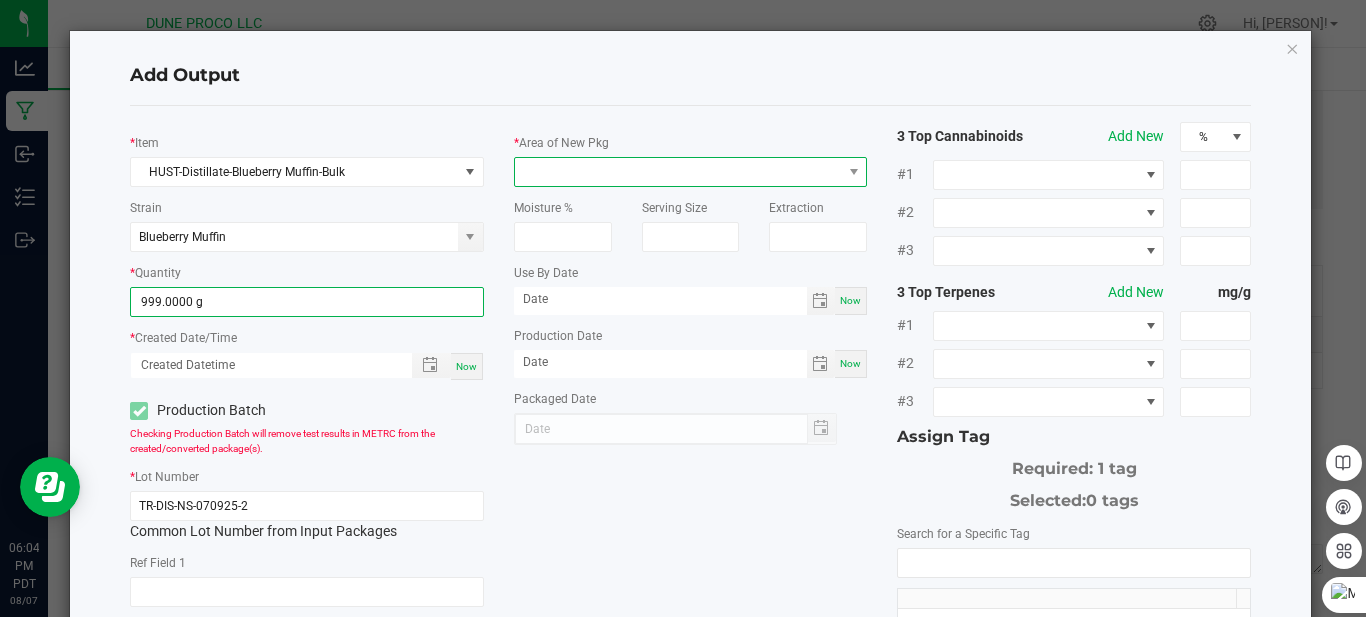 click at bounding box center (678, 172) 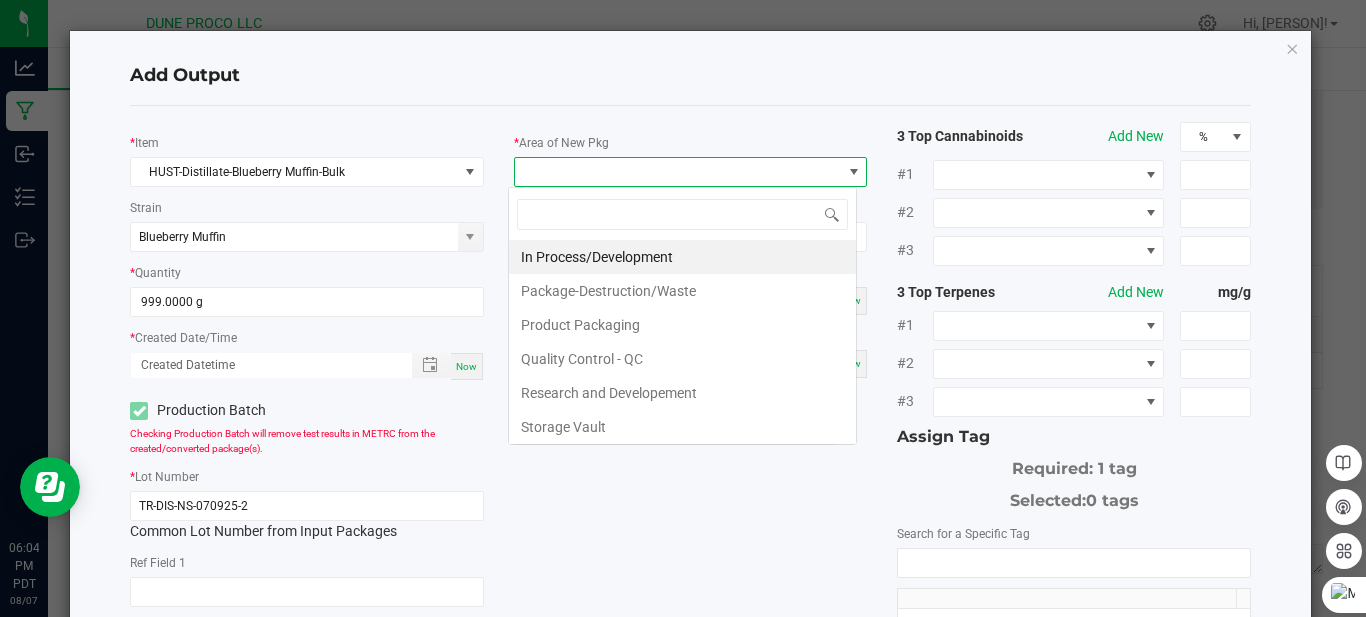 scroll, scrollTop: 99970, scrollLeft: 99651, axis: both 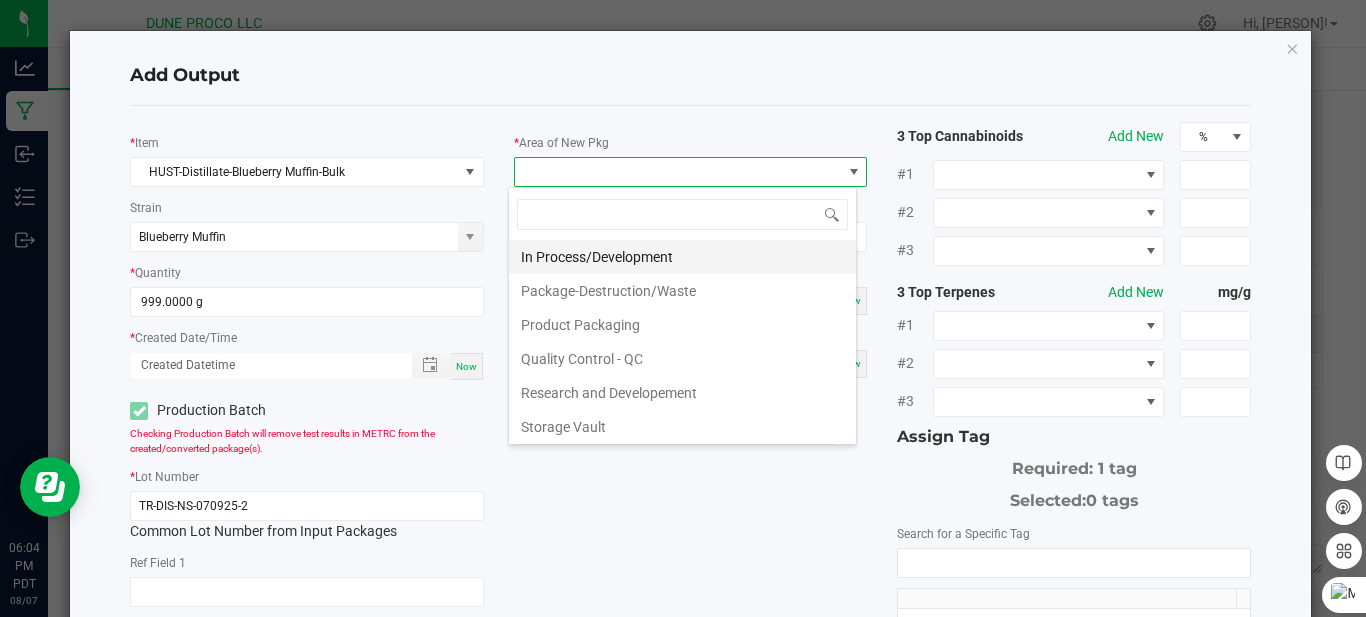 click on "In Process/Development" at bounding box center (682, 257) 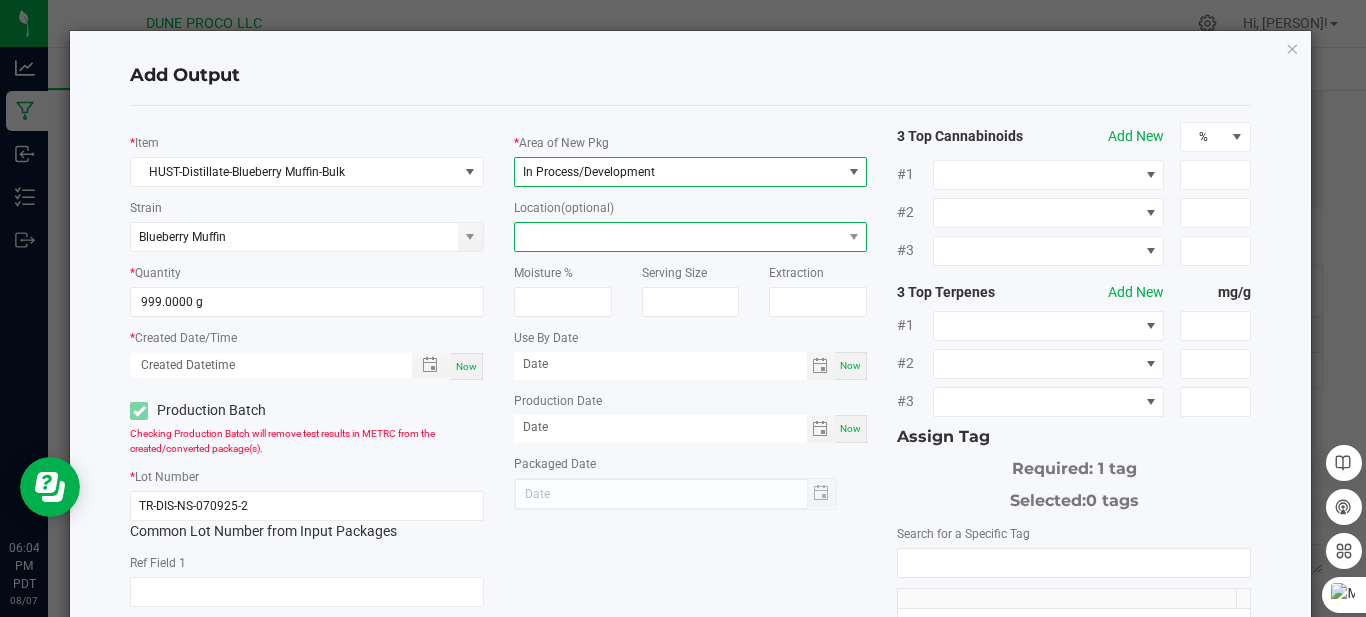 click at bounding box center [678, 237] 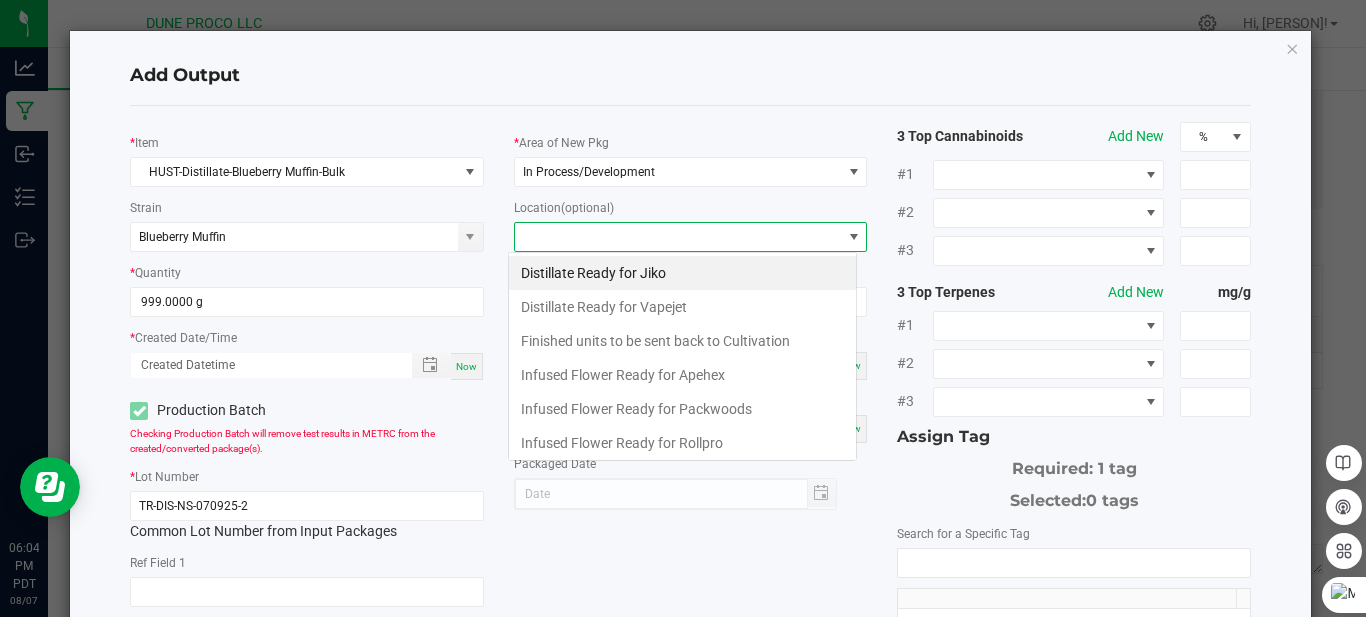scroll, scrollTop: 99970, scrollLeft: 99651, axis: both 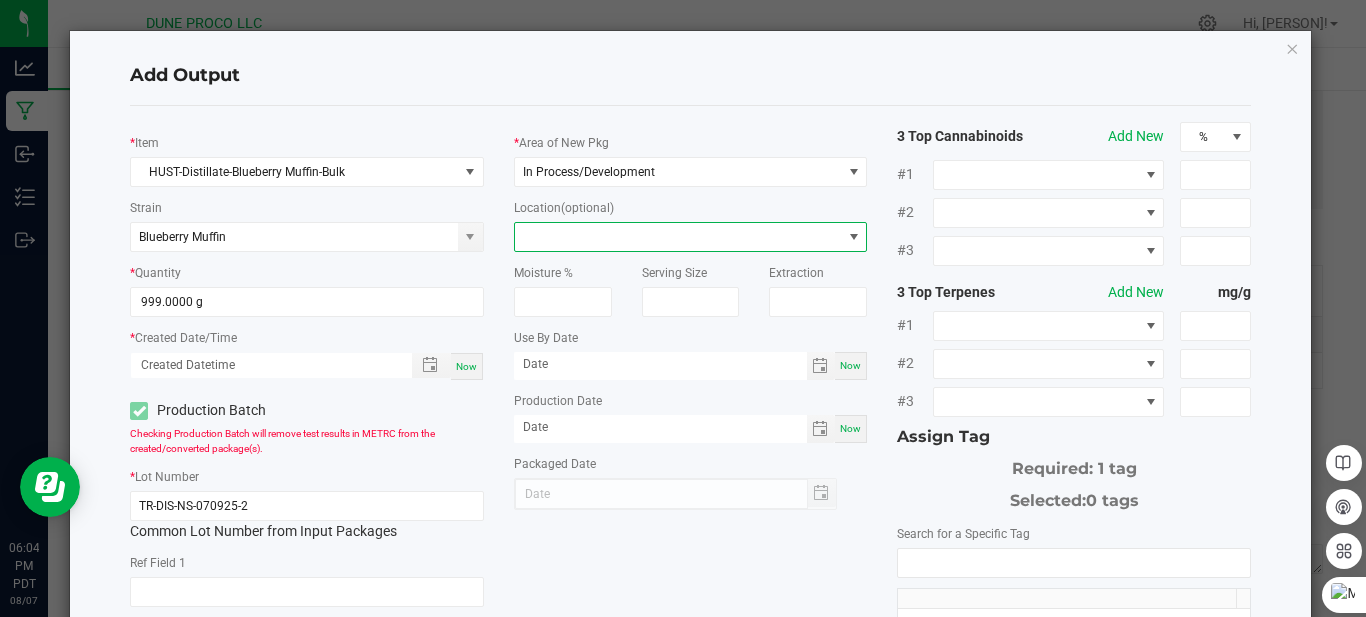 click at bounding box center (678, 237) 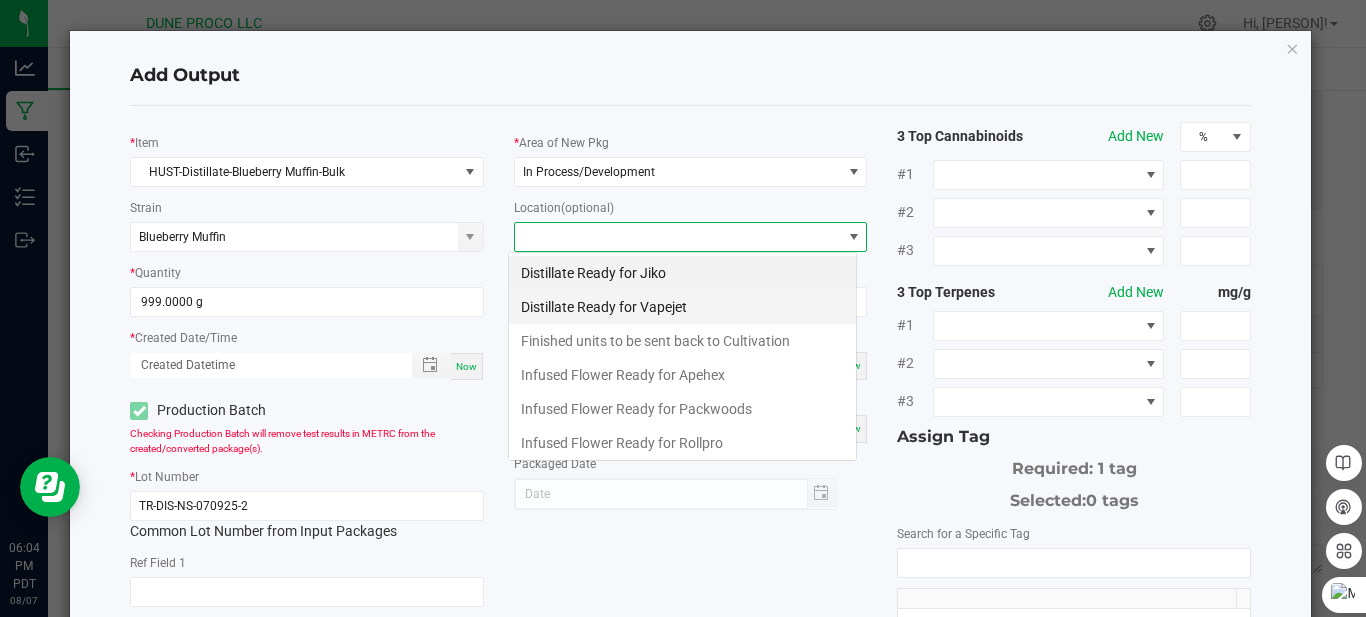 scroll, scrollTop: 99970, scrollLeft: 99651, axis: both 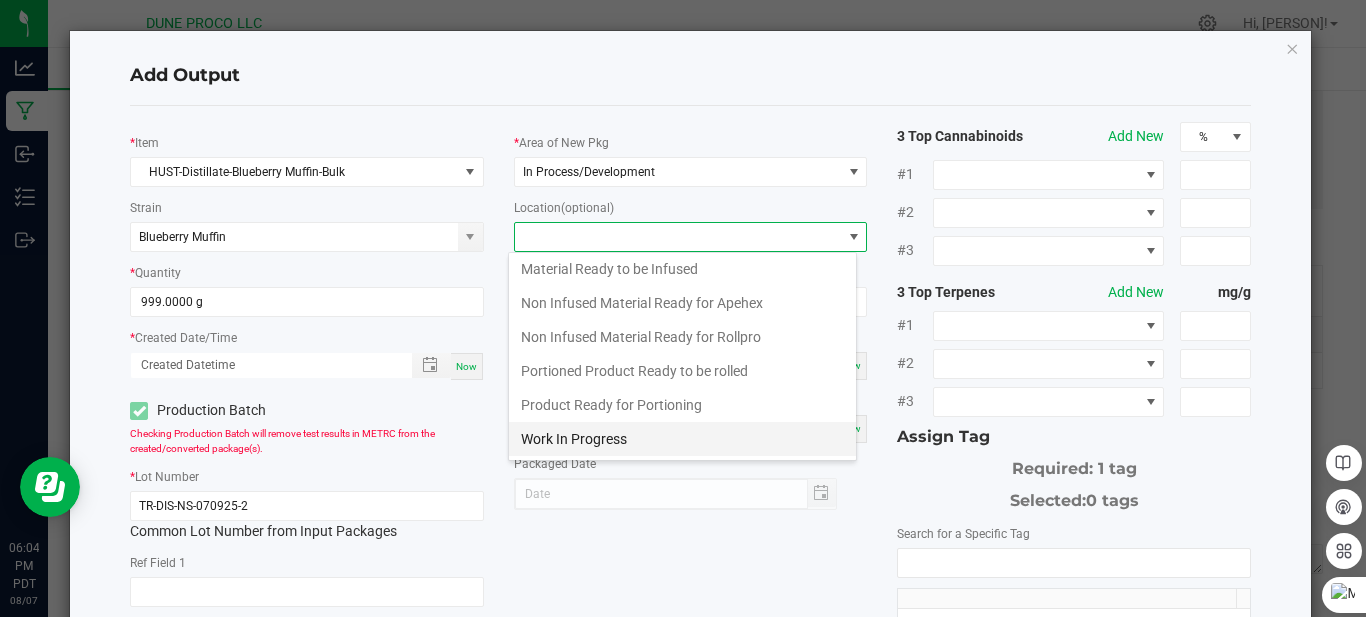 click on "Work In Progress" at bounding box center (682, 439) 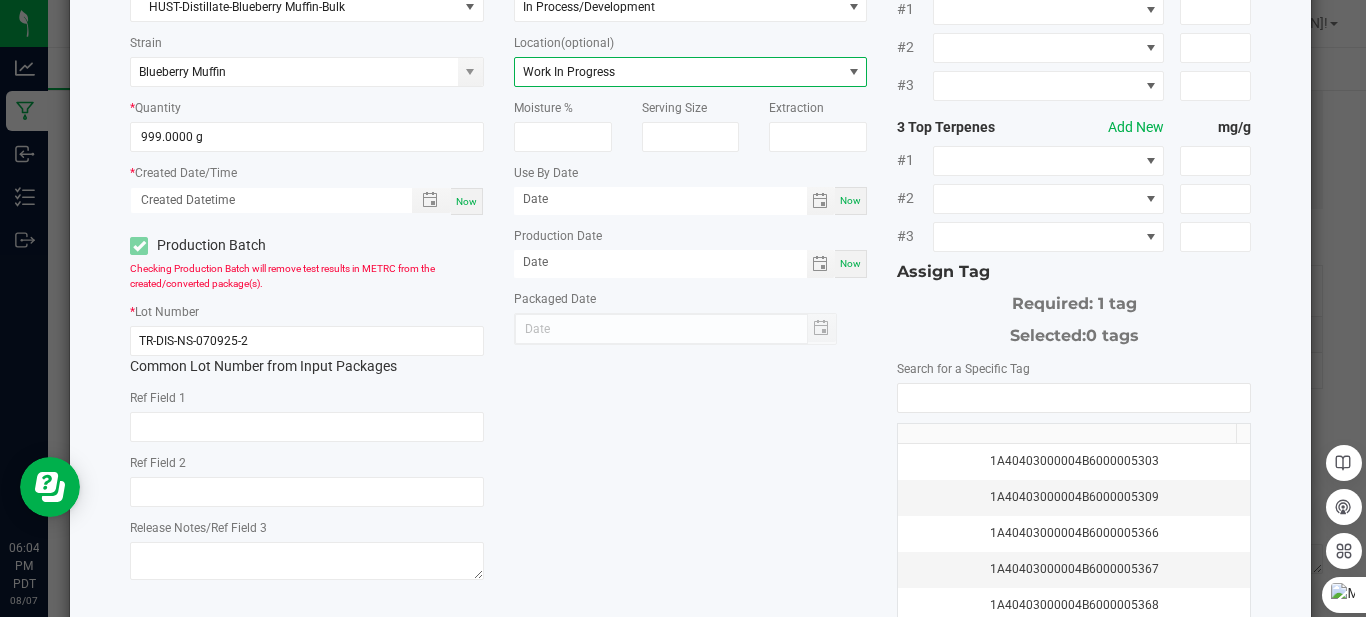 scroll, scrollTop: 200, scrollLeft: 0, axis: vertical 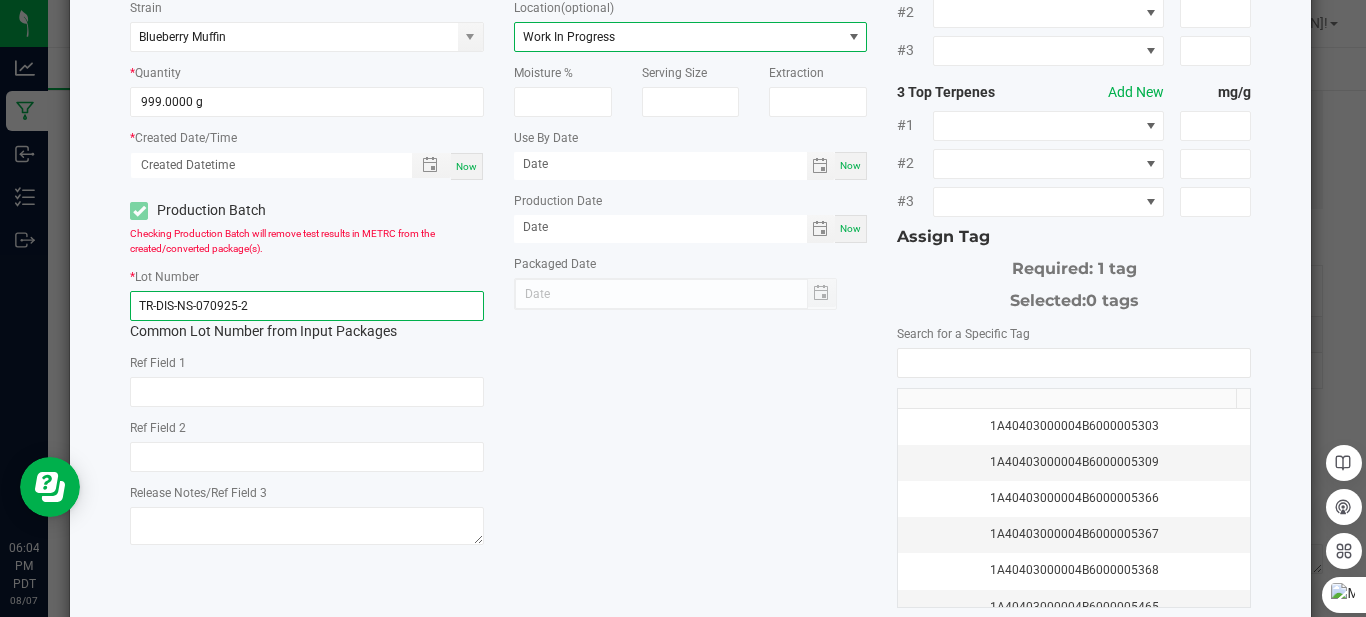 click on "TR-DIS-NS-070925-2" 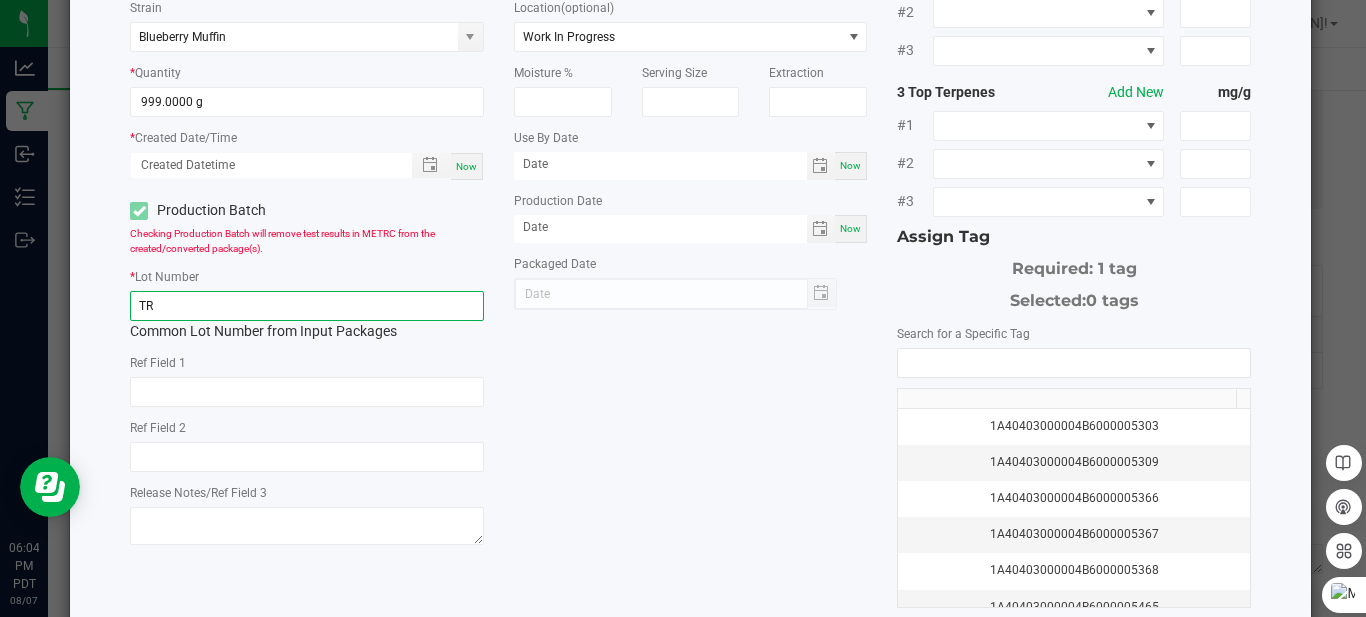 type on "T" 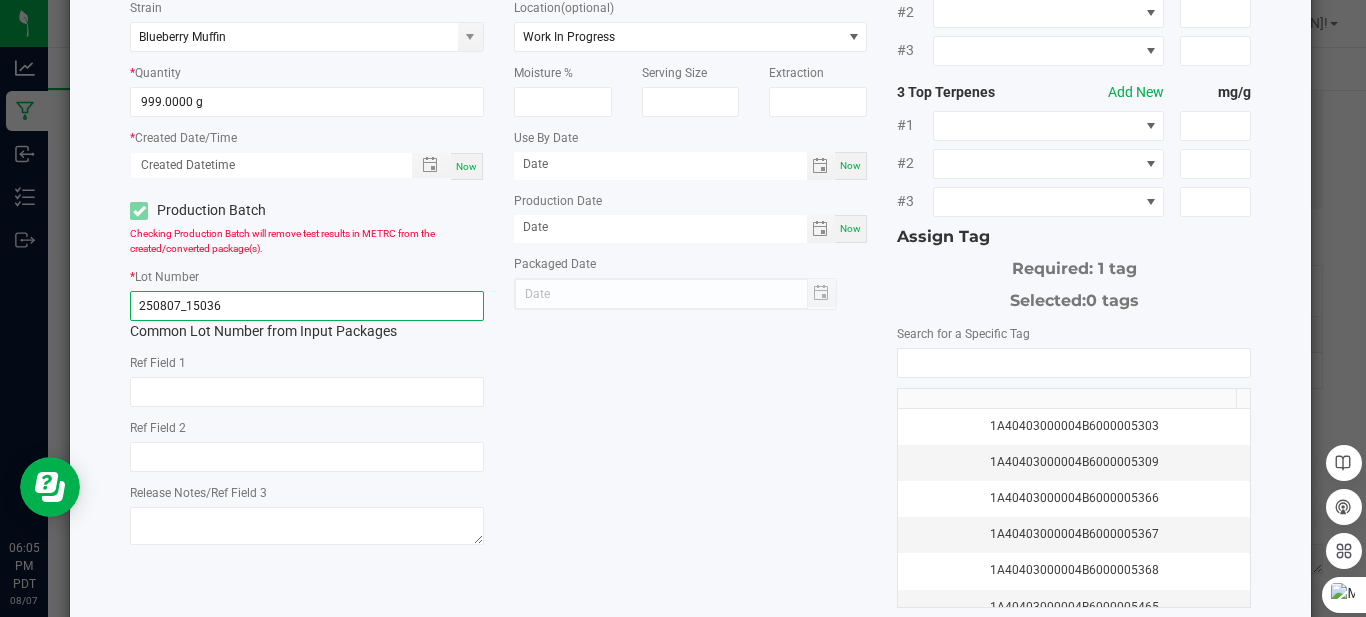 type on "250807_15036" 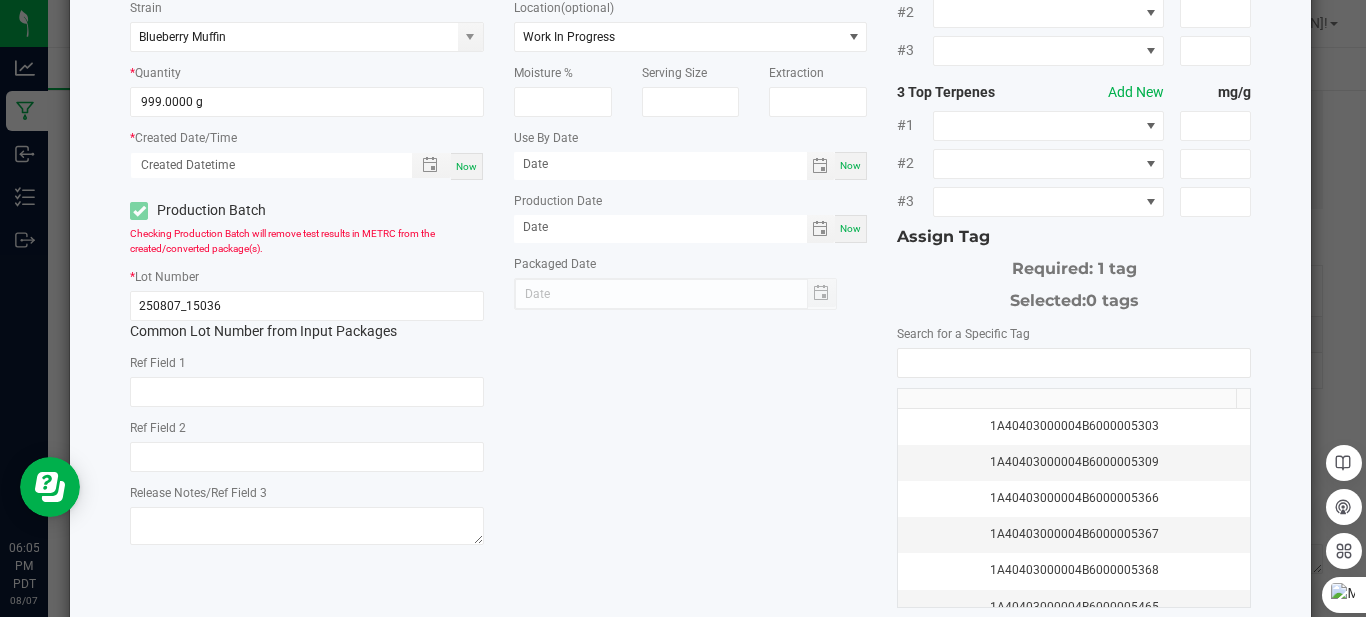 click on "Now" at bounding box center [851, 229] 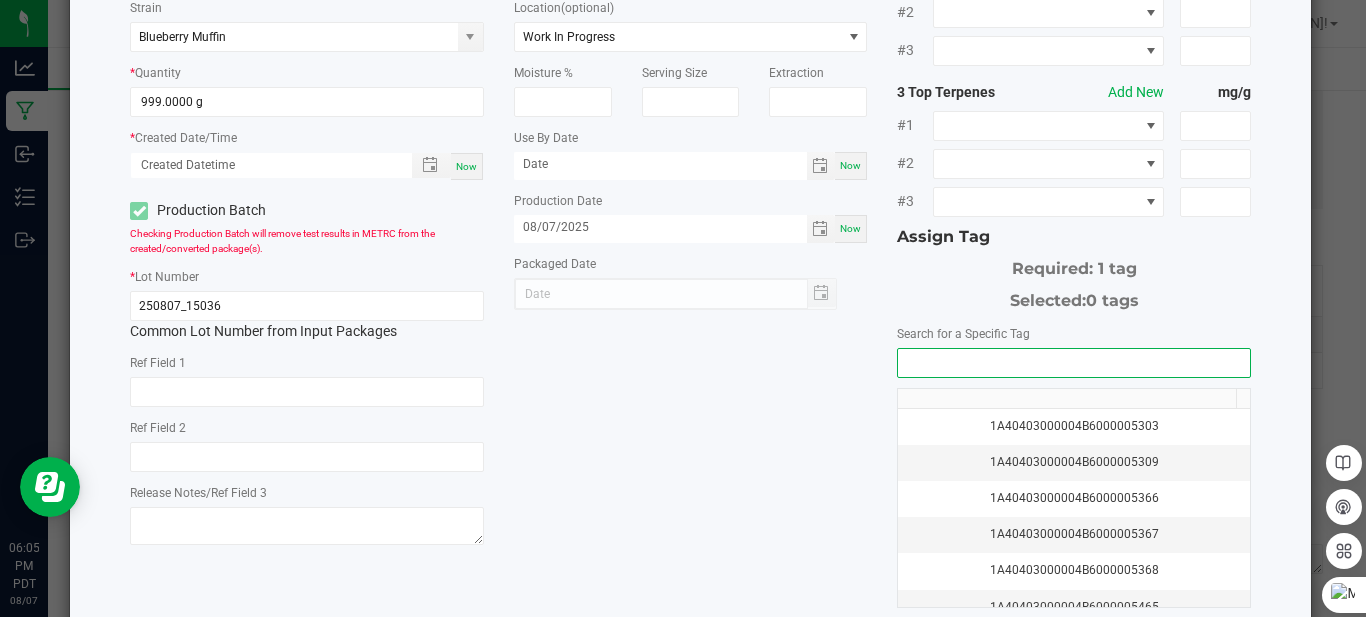 click at bounding box center (1074, 363) 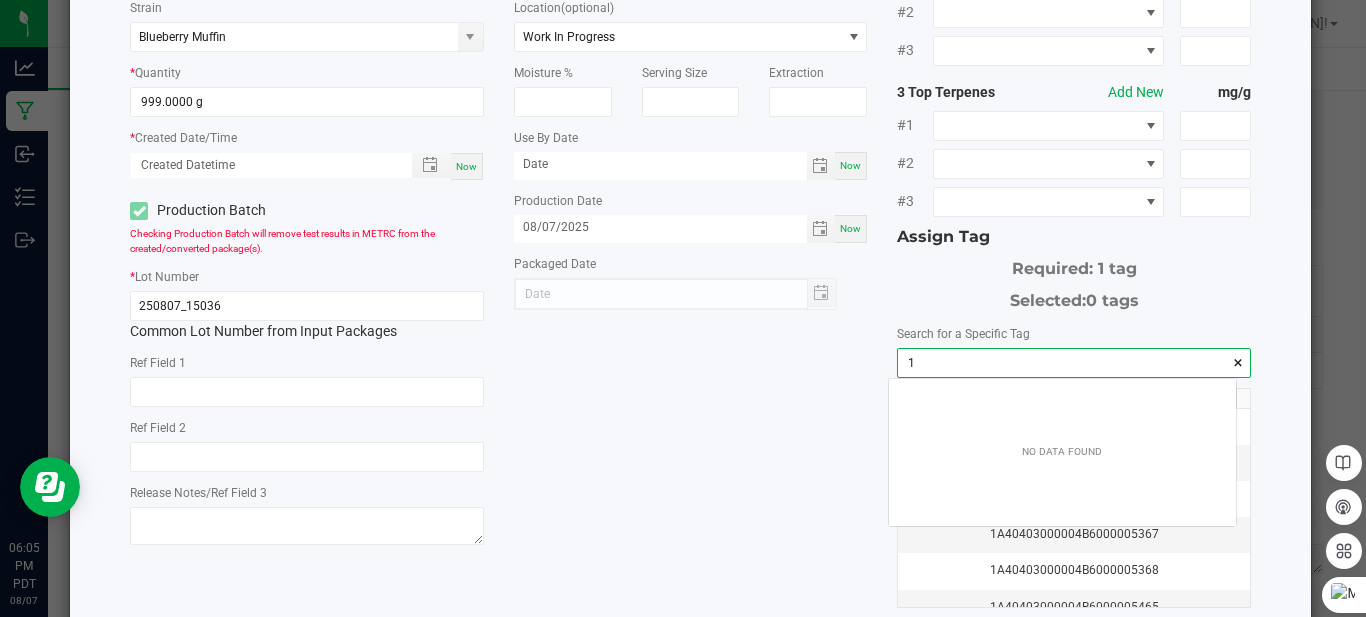 scroll, scrollTop: 99972, scrollLeft: 99653, axis: both 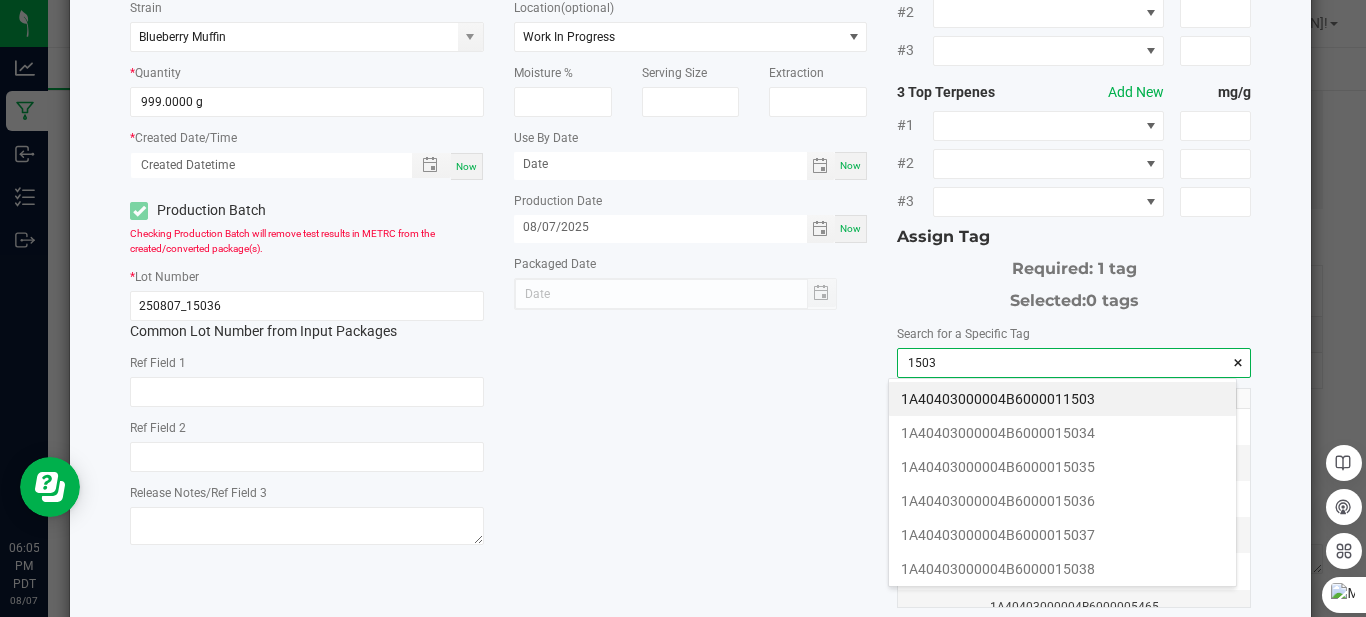 type on "15036" 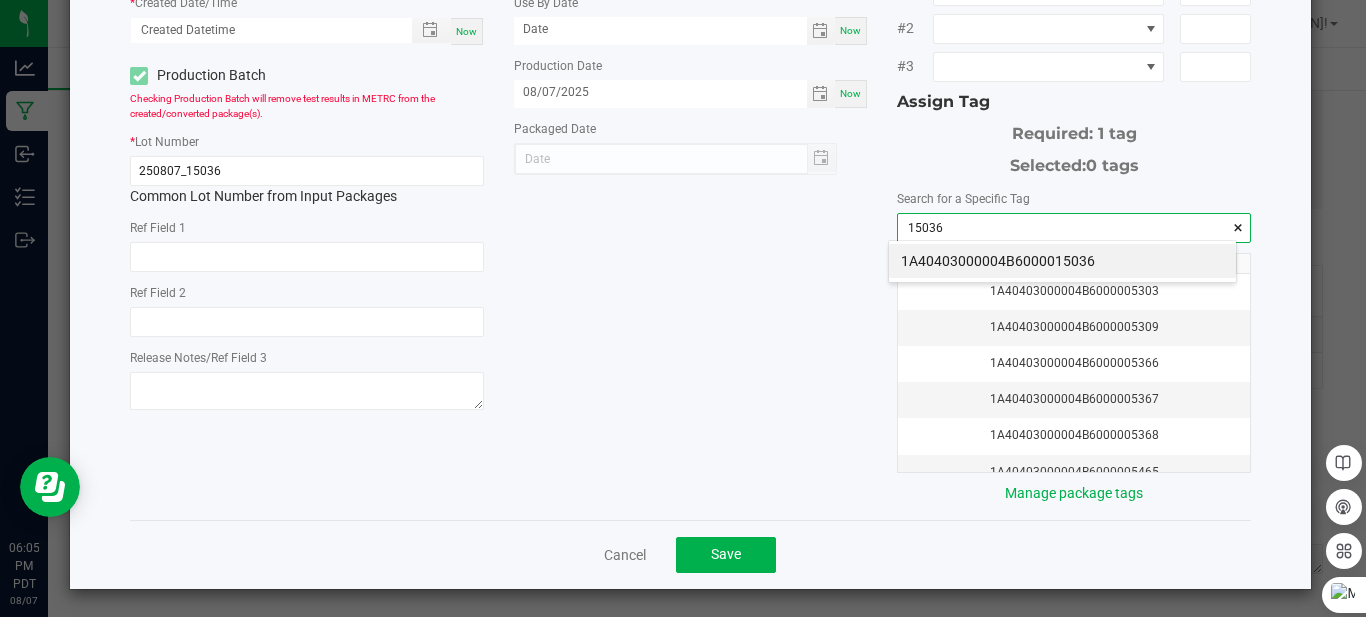 scroll, scrollTop: 338, scrollLeft: 0, axis: vertical 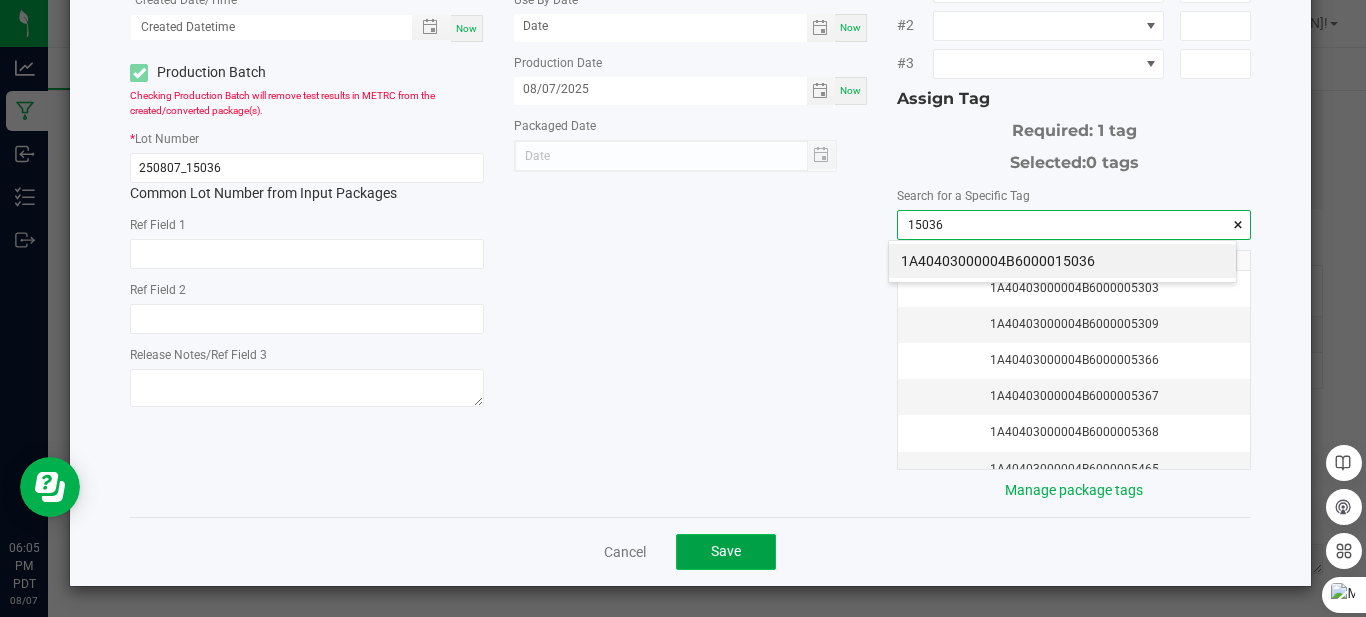 click on "Save" 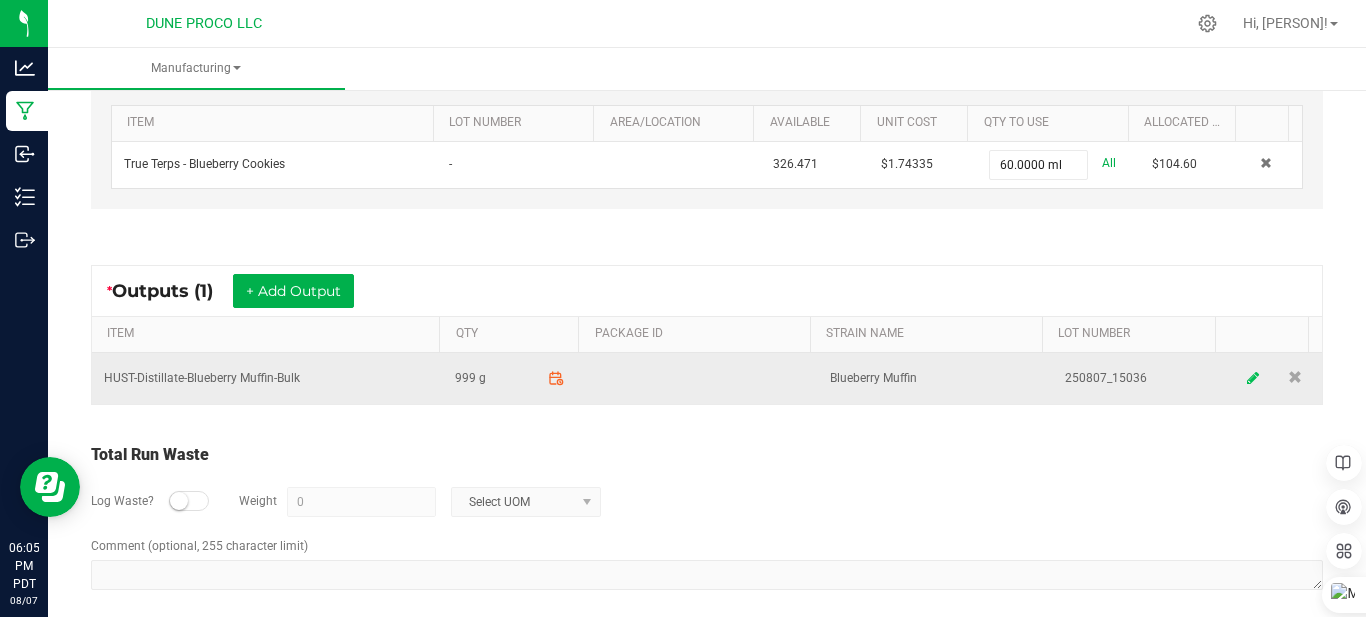 click at bounding box center [1254, 378] 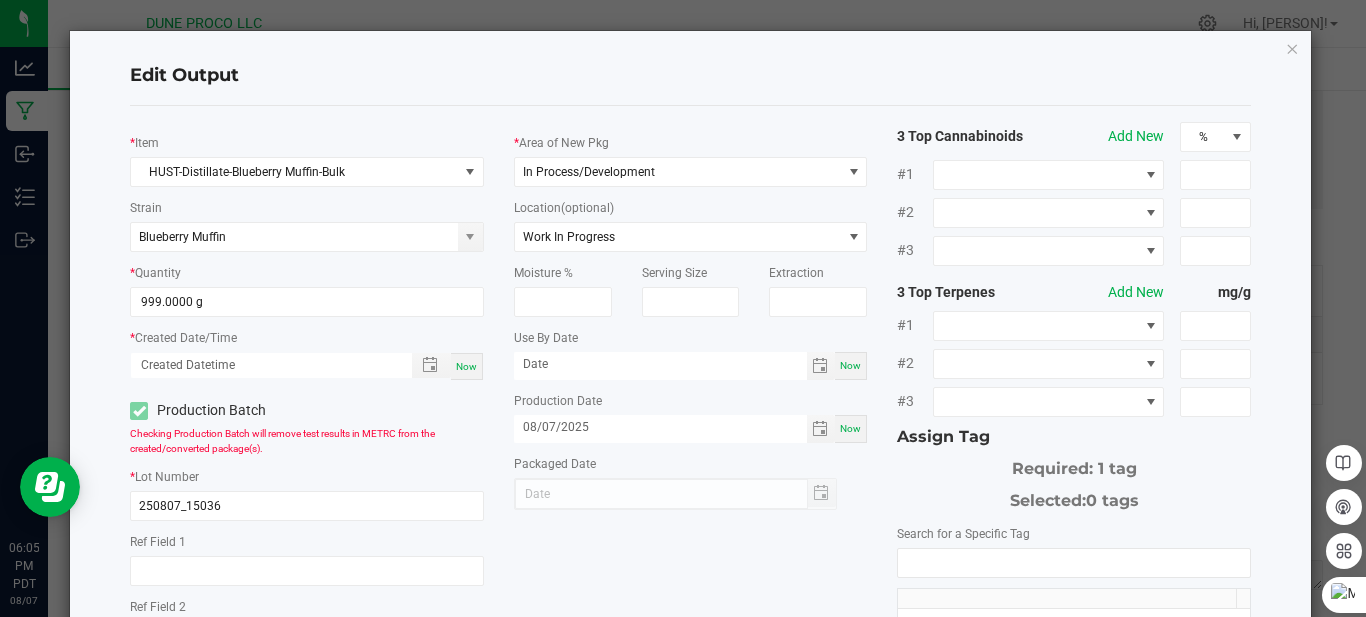 click on "Now" at bounding box center (466, 366) 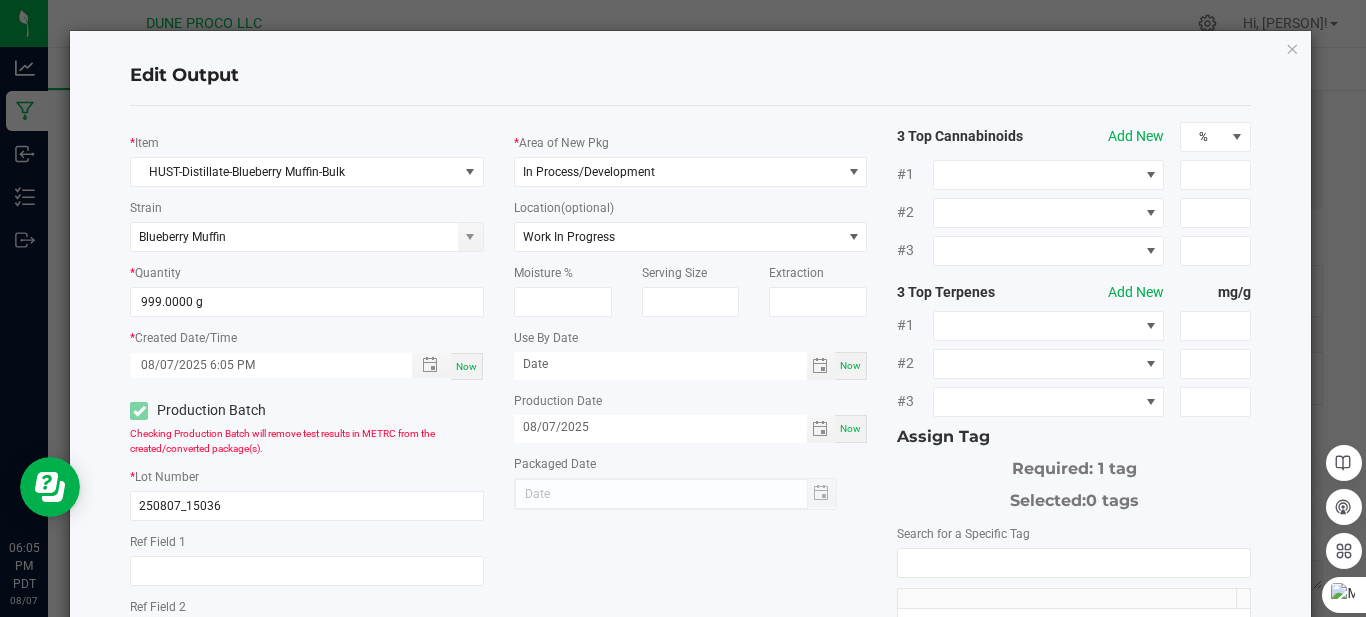 type on "08/07/2025" 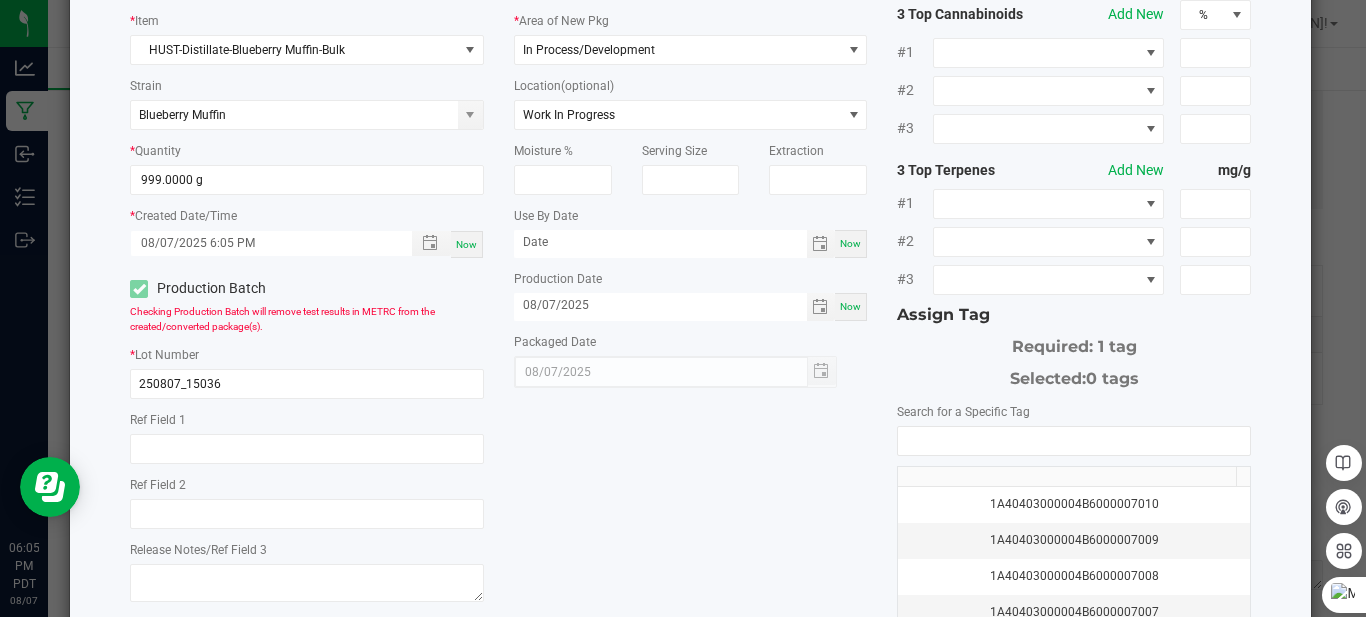 scroll, scrollTop: 338, scrollLeft: 0, axis: vertical 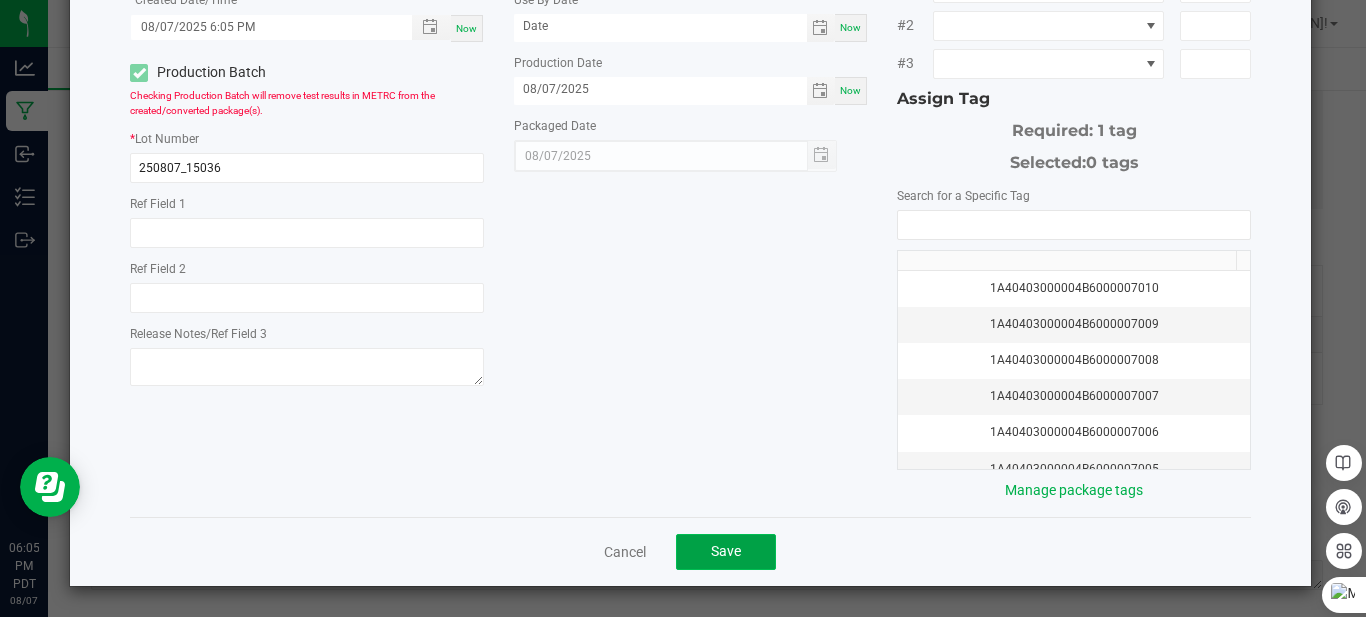 click on "Save" 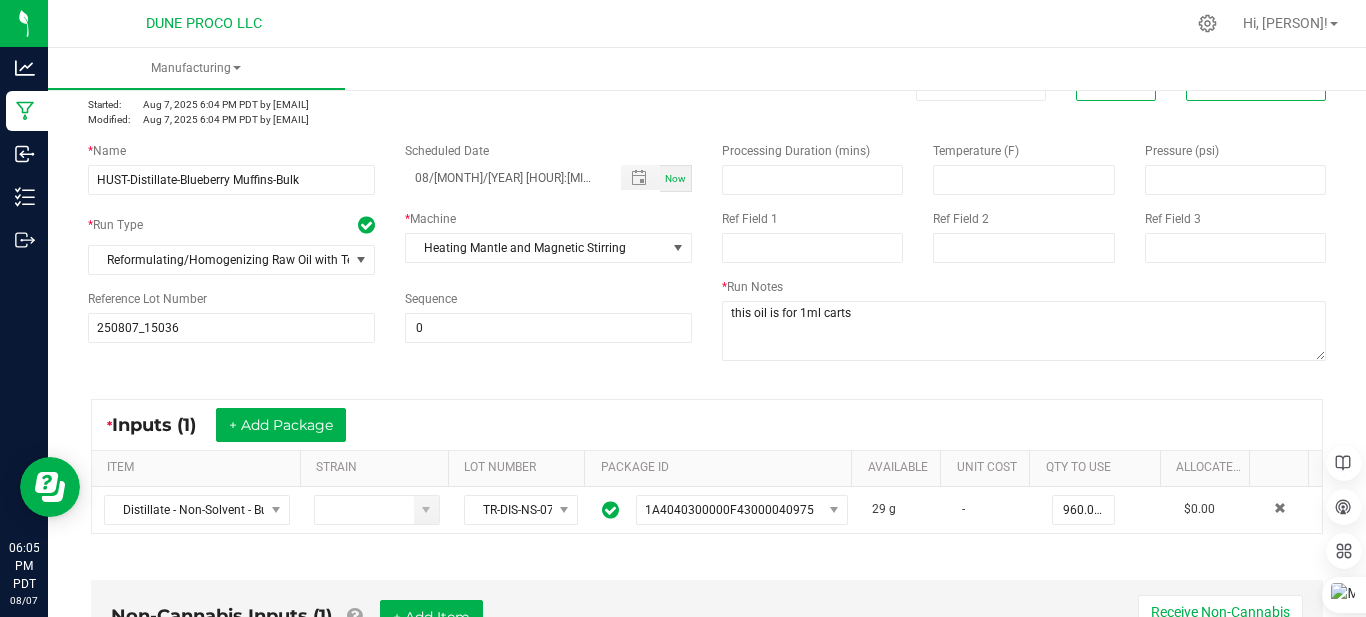 scroll, scrollTop: 0, scrollLeft: 0, axis: both 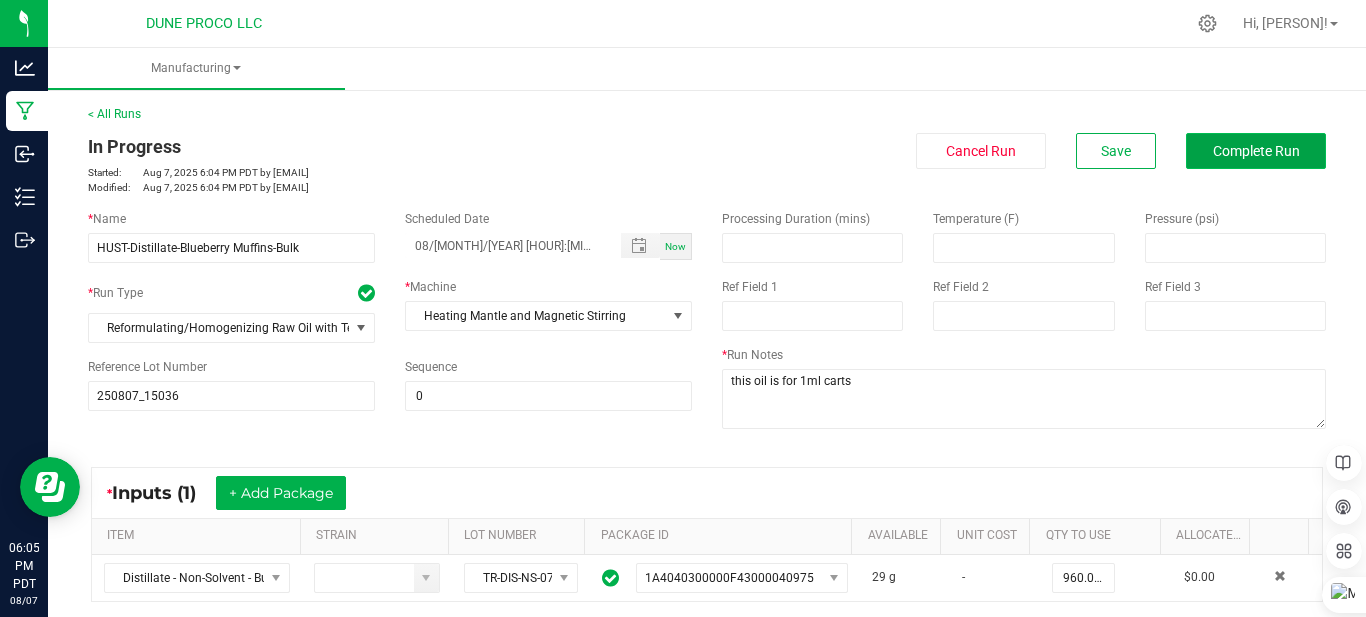 click on "Complete Run" at bounding box center [1256, 151] 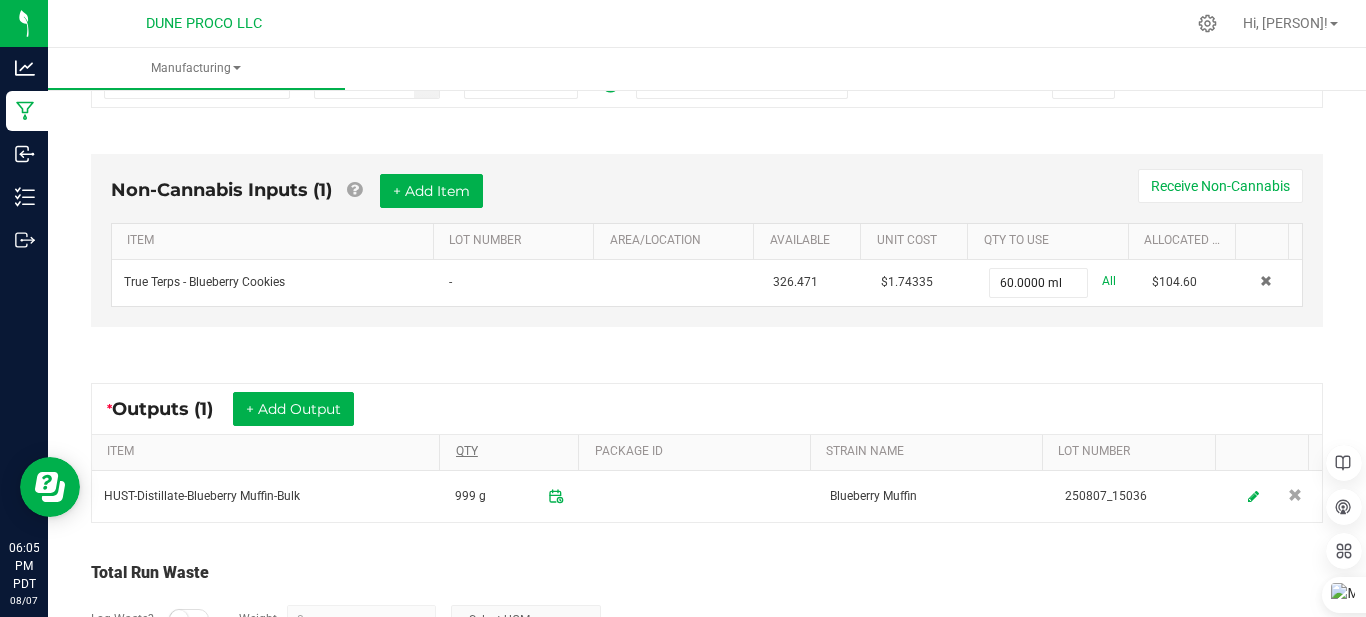scroll, scrollTop: 528, scrollLeft: 0, axis: vertical 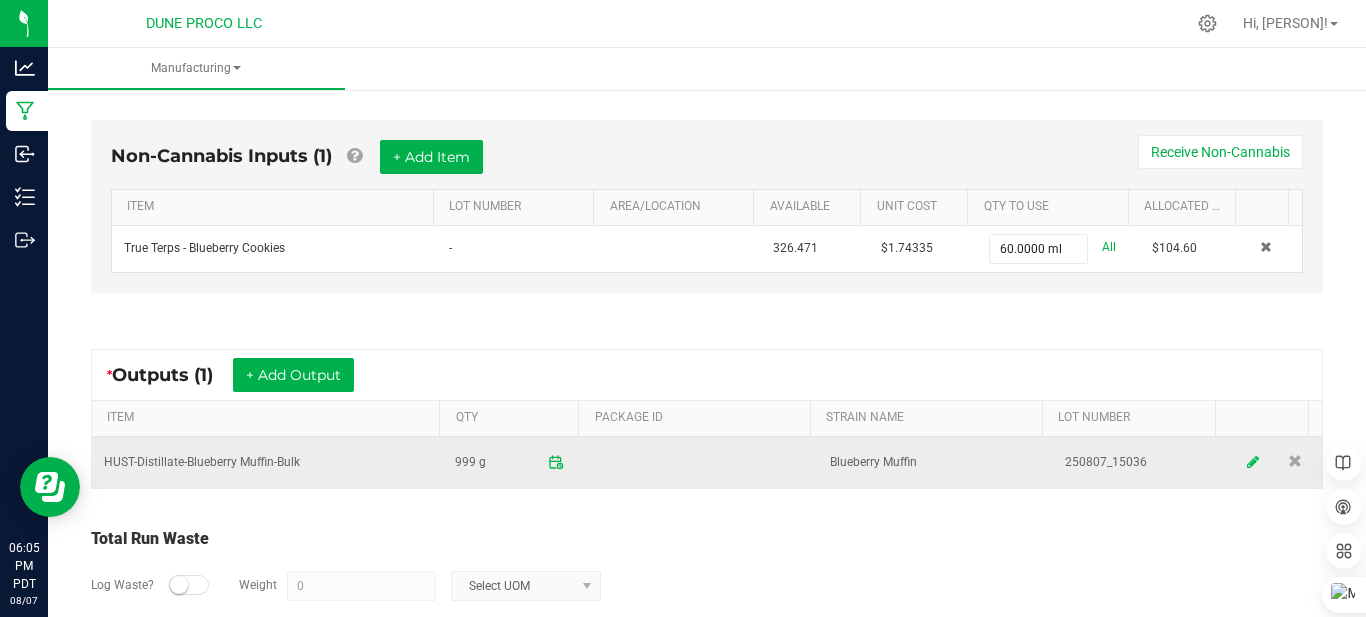 click at bounding box center [1254, 462] 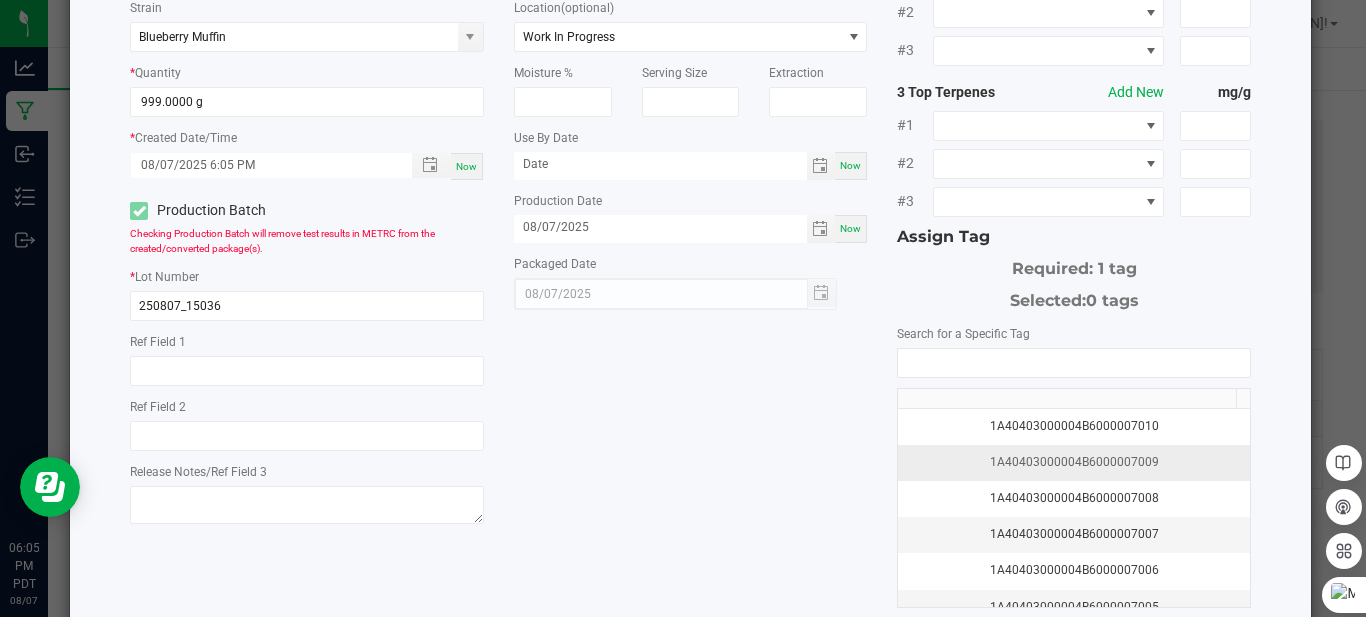 scroll, scrollTop: 300, scrollLeft: 0, axis: vertical 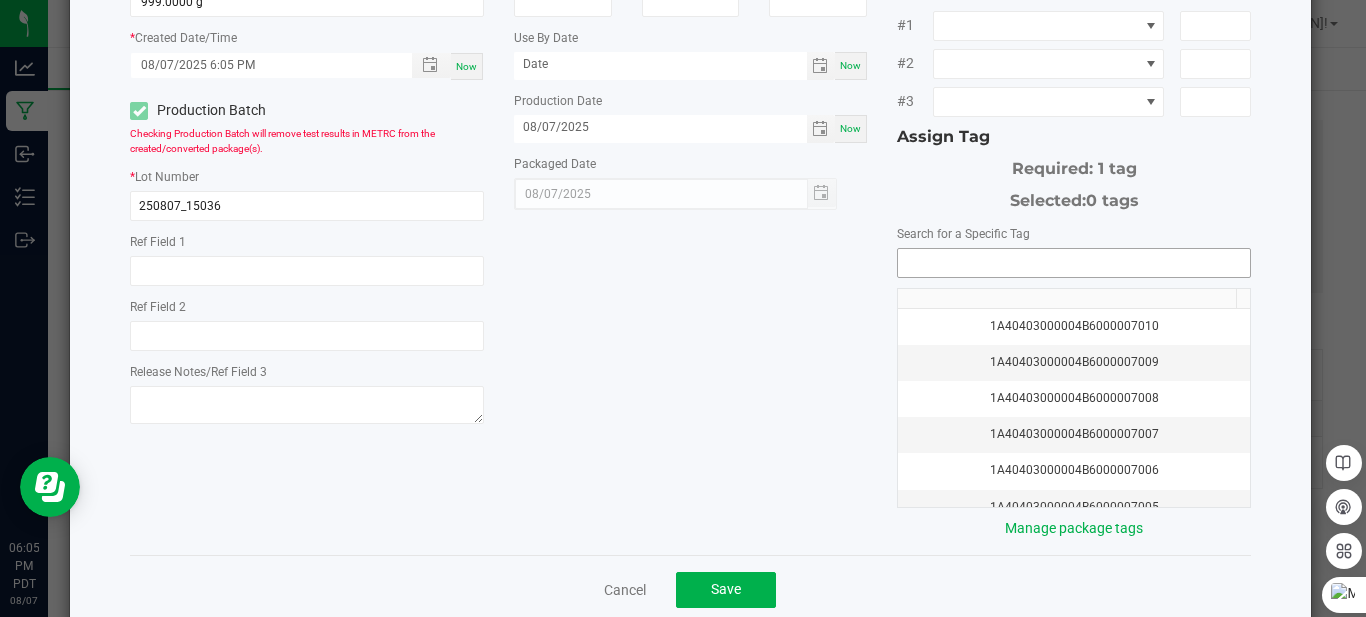 click at bounding box center [1074, 263] 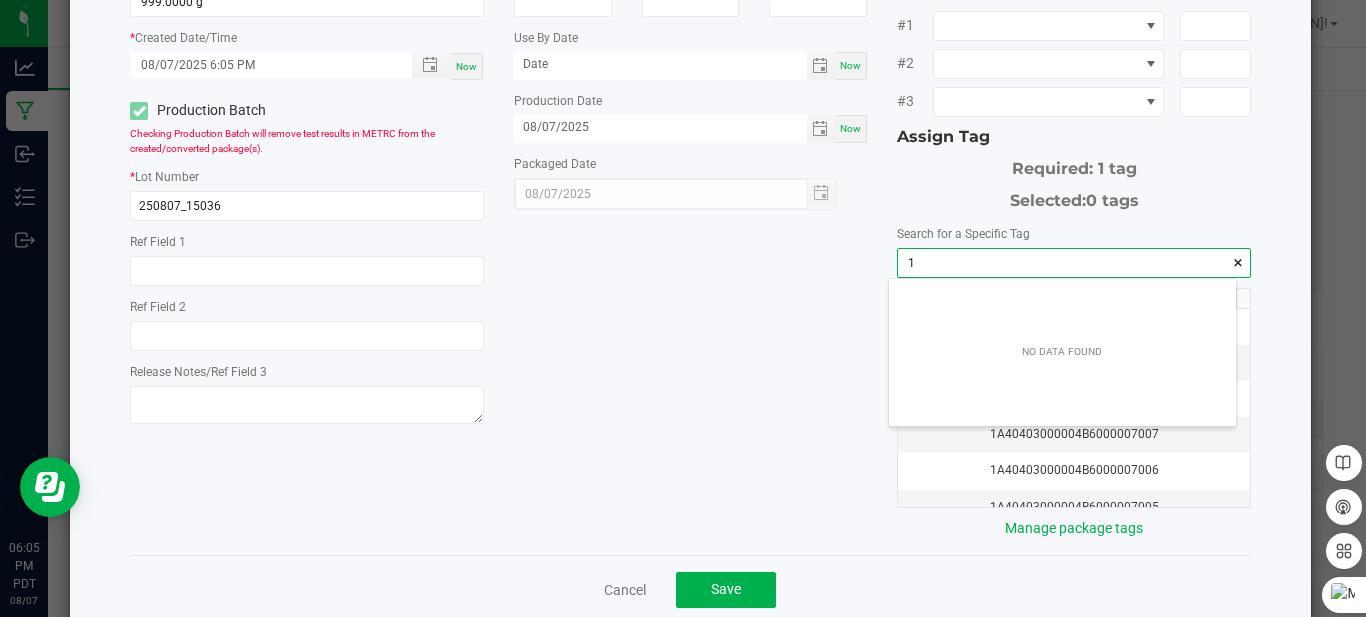 scroll, scrollTop: 99972, scrollLeft: 99653, axis: both 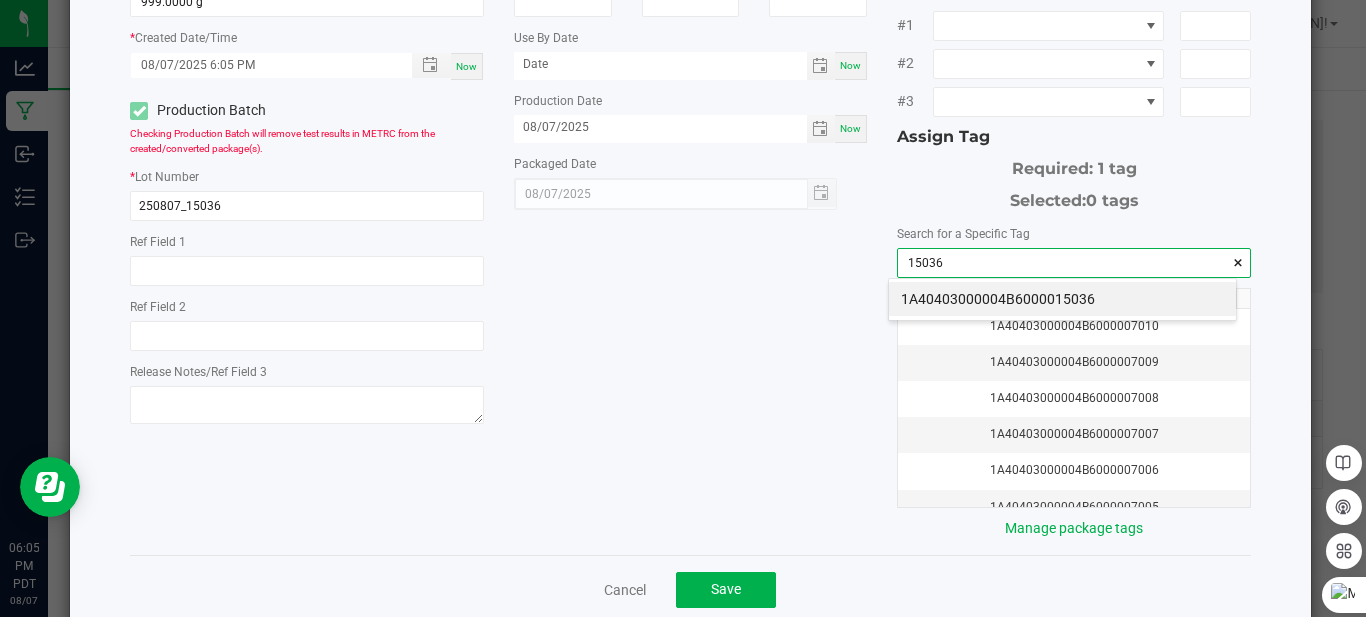 type on "15036" 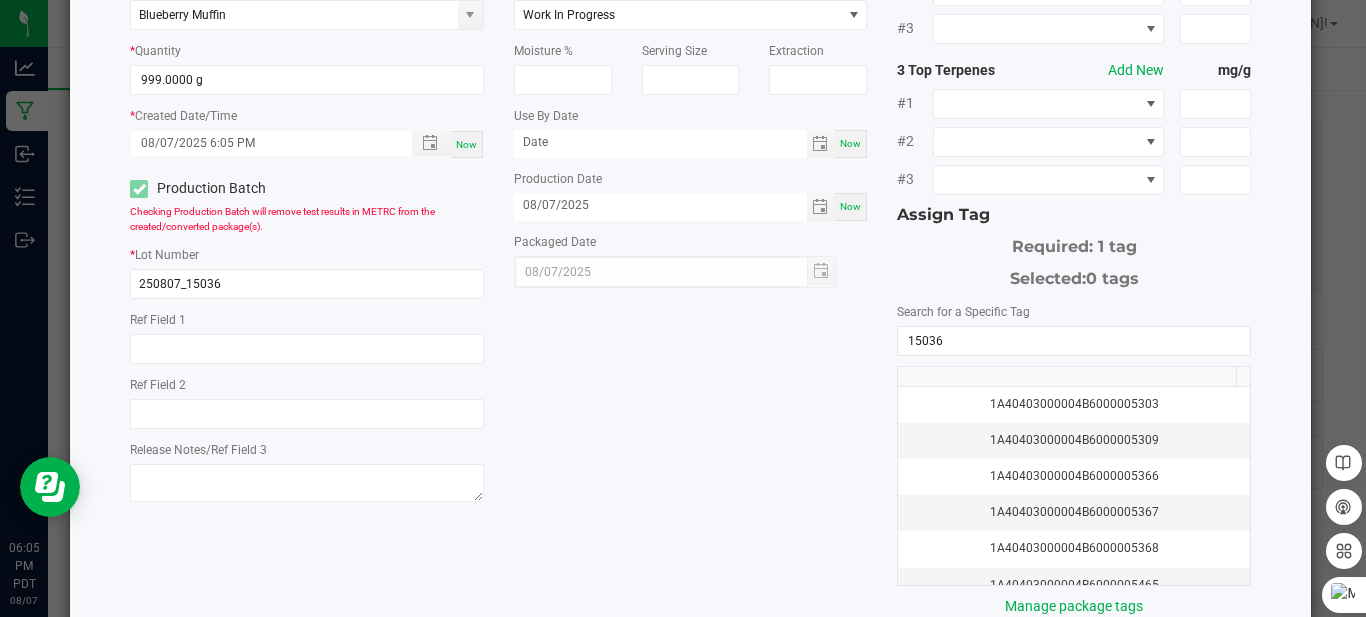 scroll, scrollTop: 338, scrollLeft: 0, axis: vertical 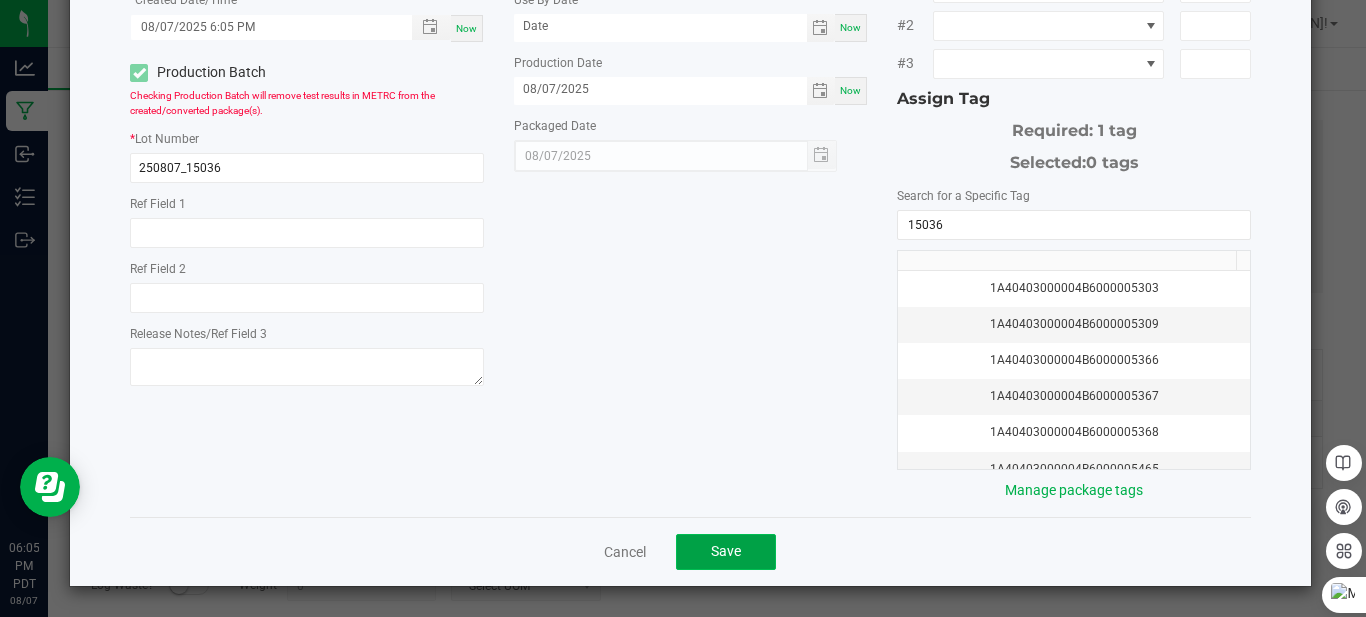 click on "Save" 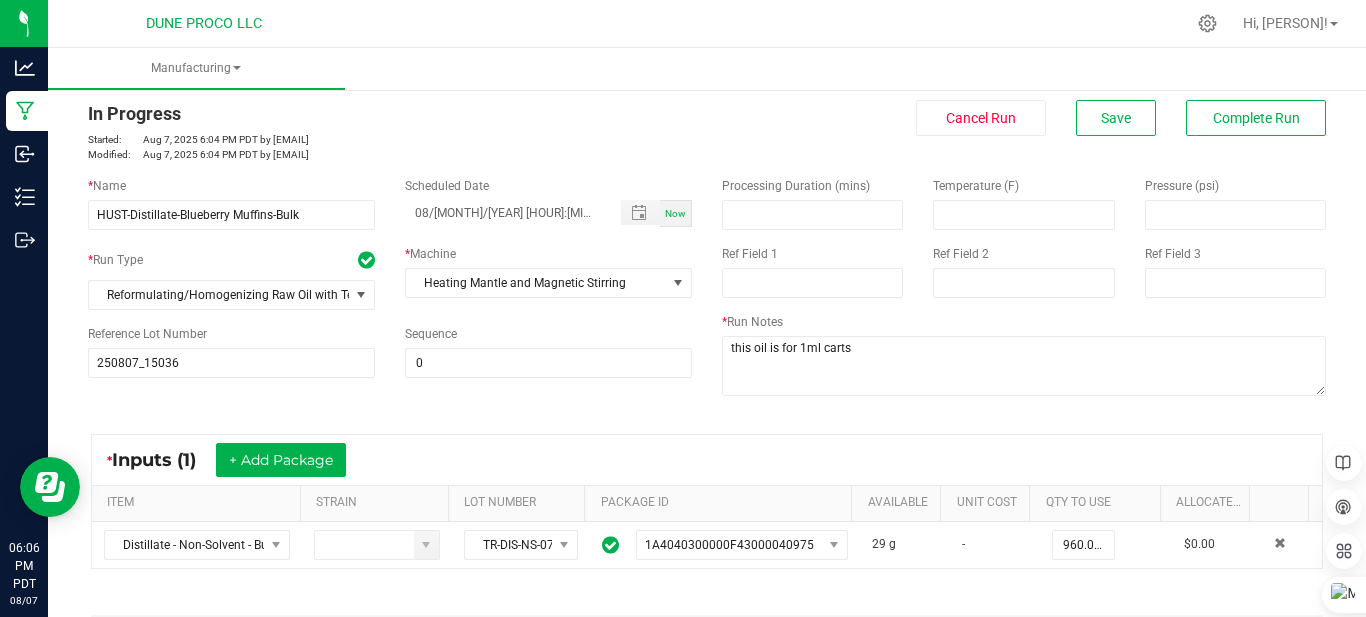 scroll, scrollTop: 28, scrollLeft: 0, axis: vertical 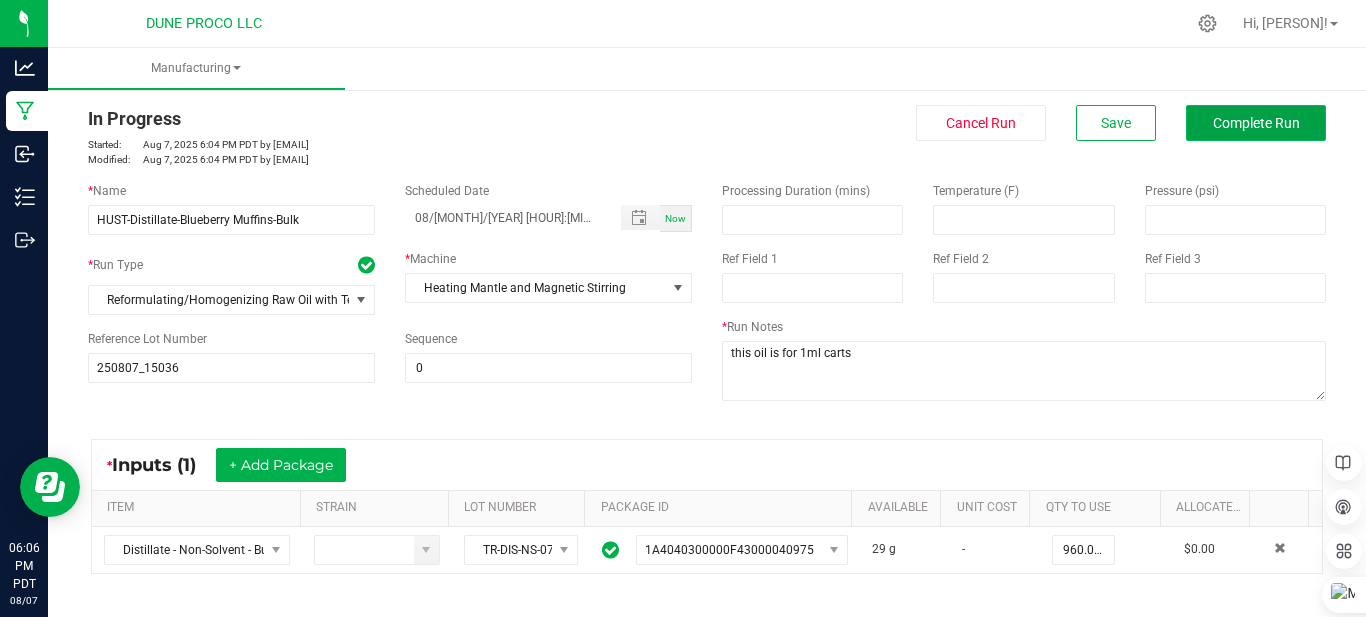 click on "Complete Run" at bounding box center [1256, 123] 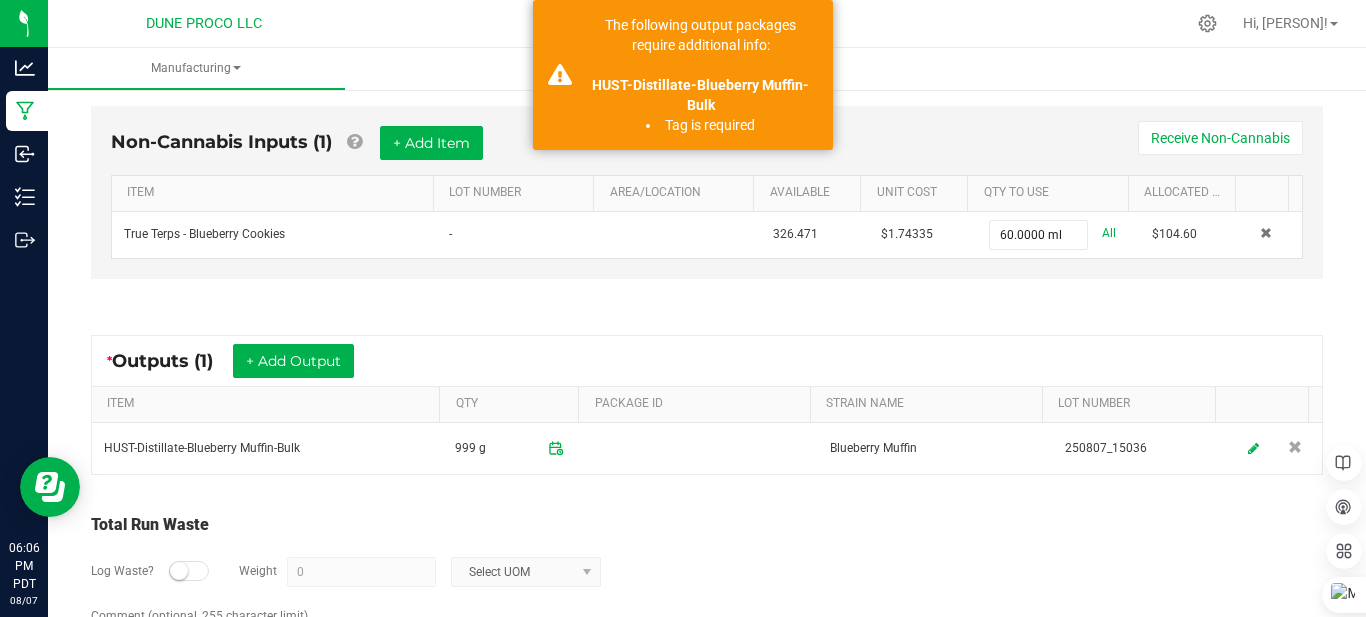 scroll, scrollTop: 628, scrollLeft: 0, axis: vertical 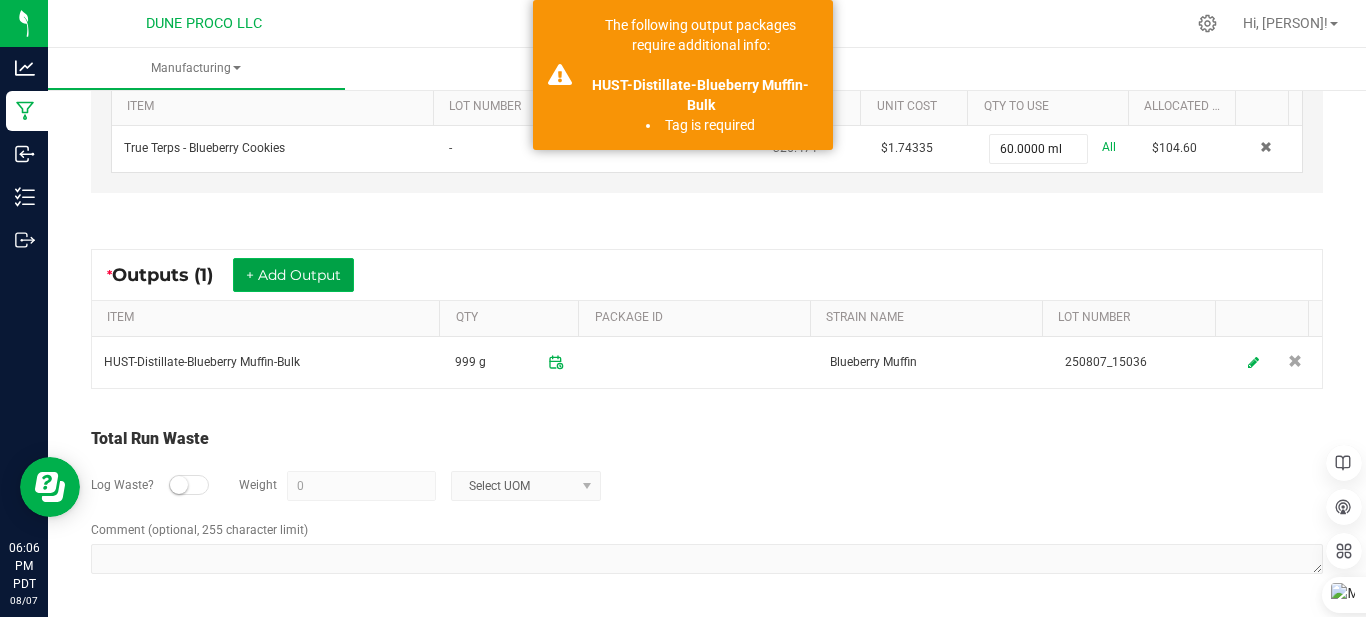 click on "+ Add Output" at bounding box center (293, 275) 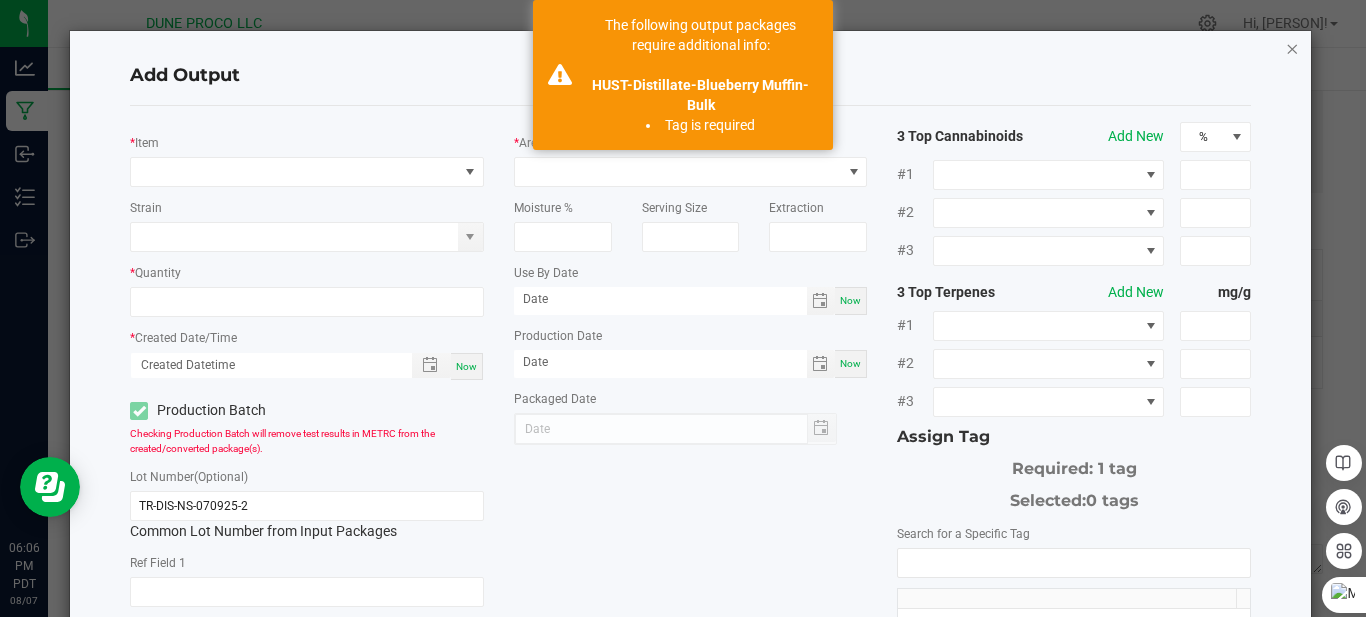 click 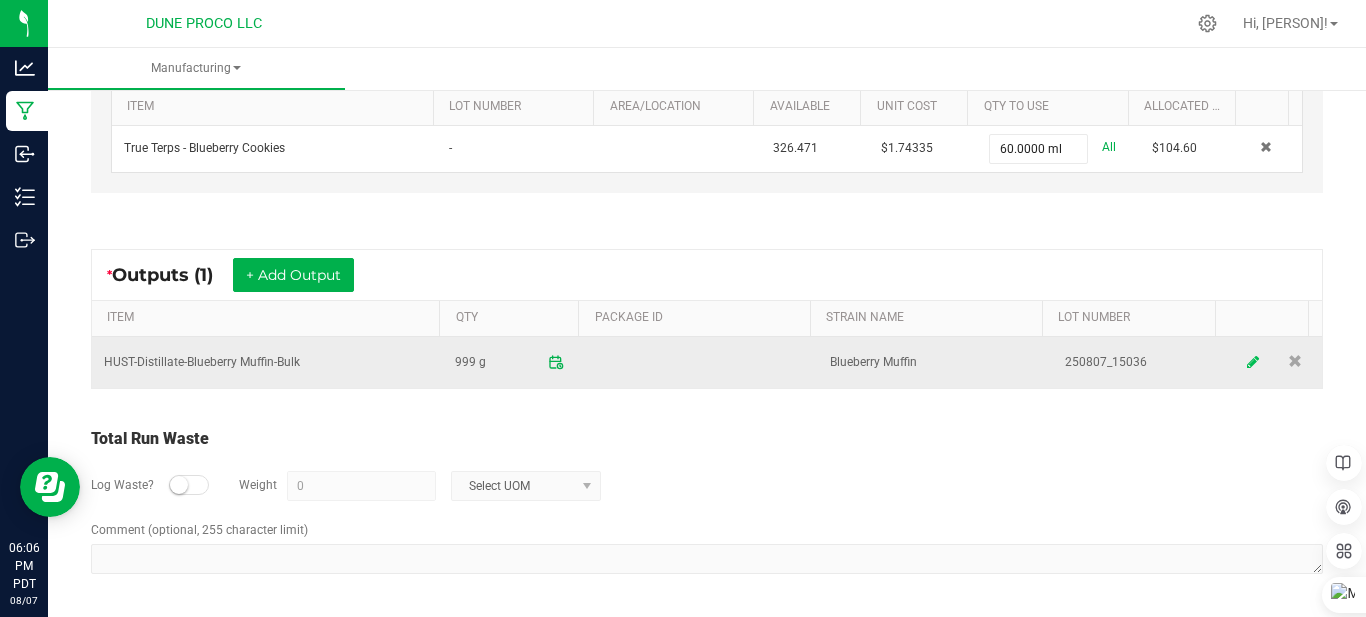 click at bounding box center (1275, 362) 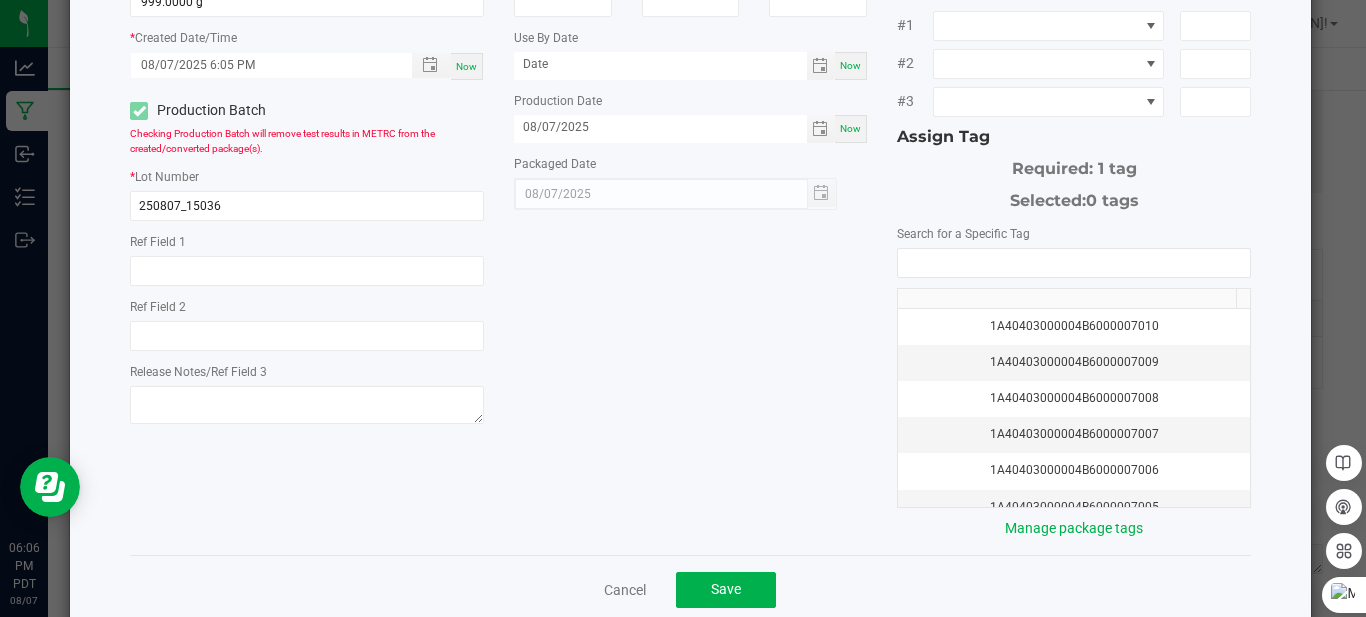 scroll, scrollTop: 338, scrollLeft: 0, axis: vertical 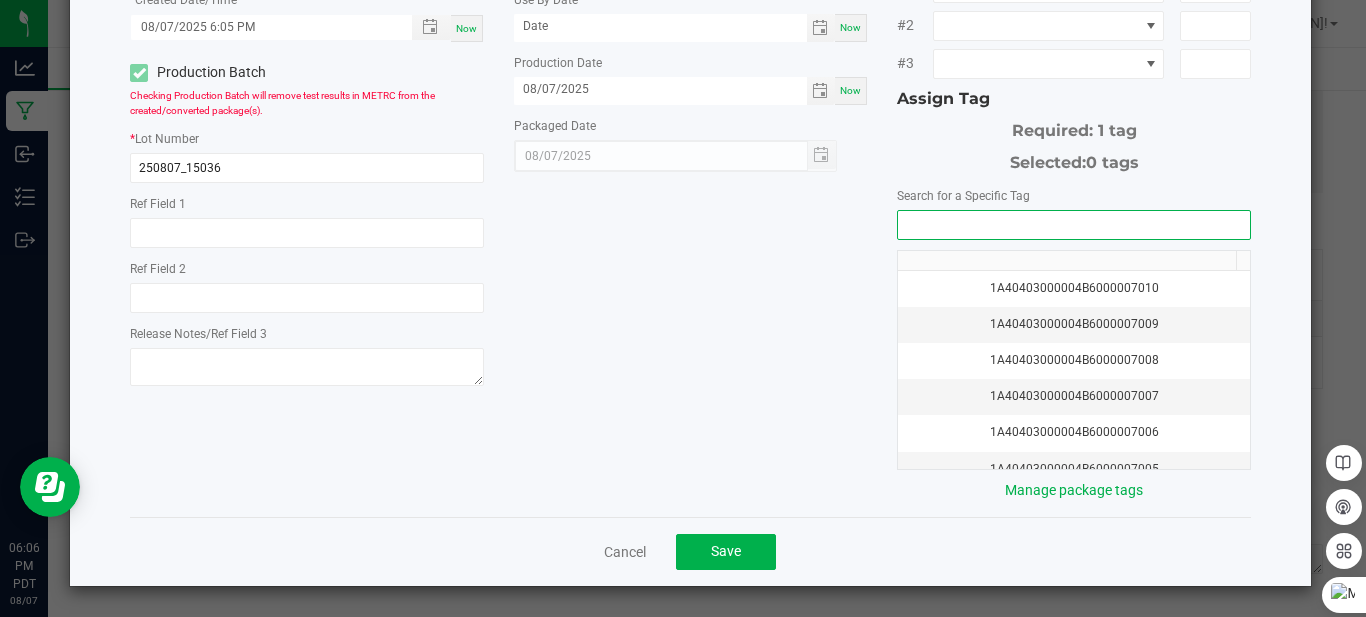 click at bounding box center [1074, 225] 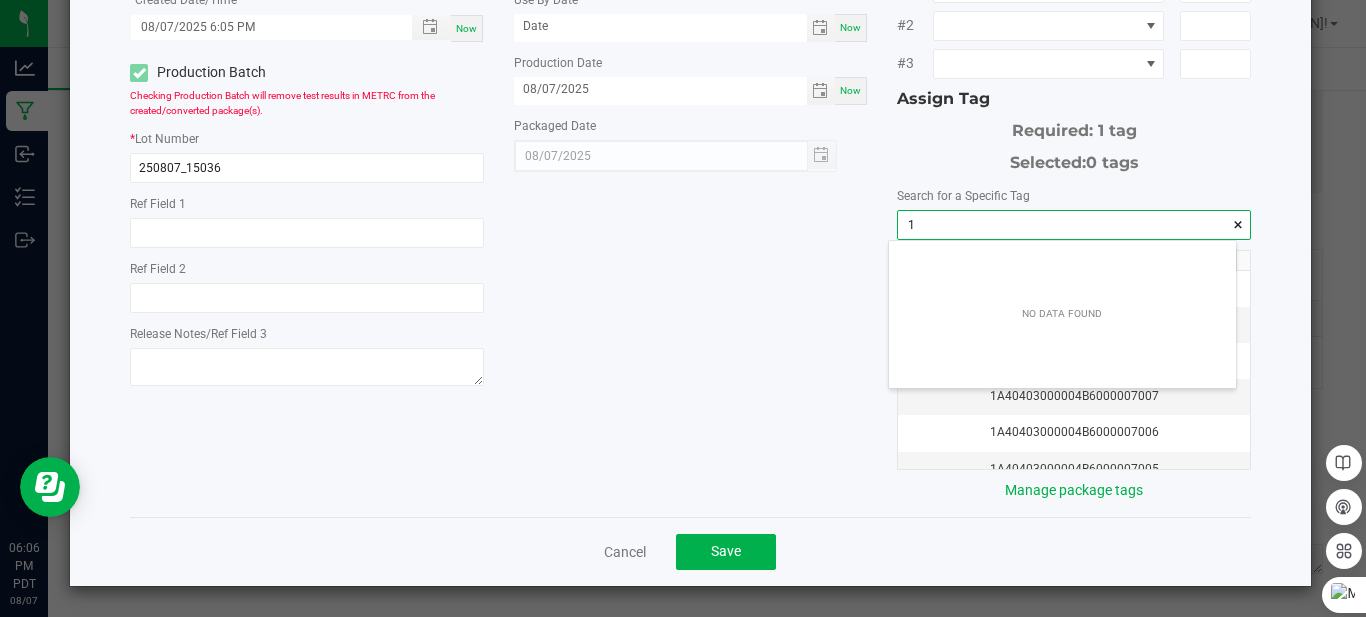 scroll, scrollTop: 99972, scrollLeft: 99653, axis: both 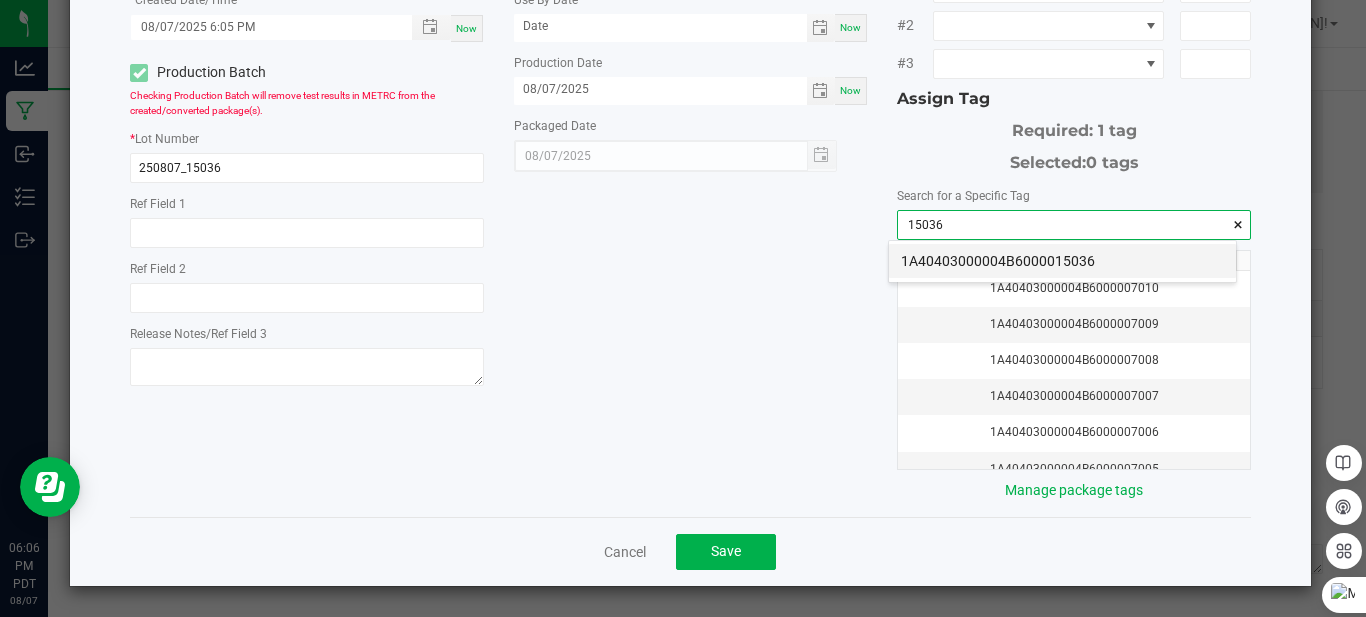 click on "1A40403000004B6000015036" at bounding box center [1062, 261] 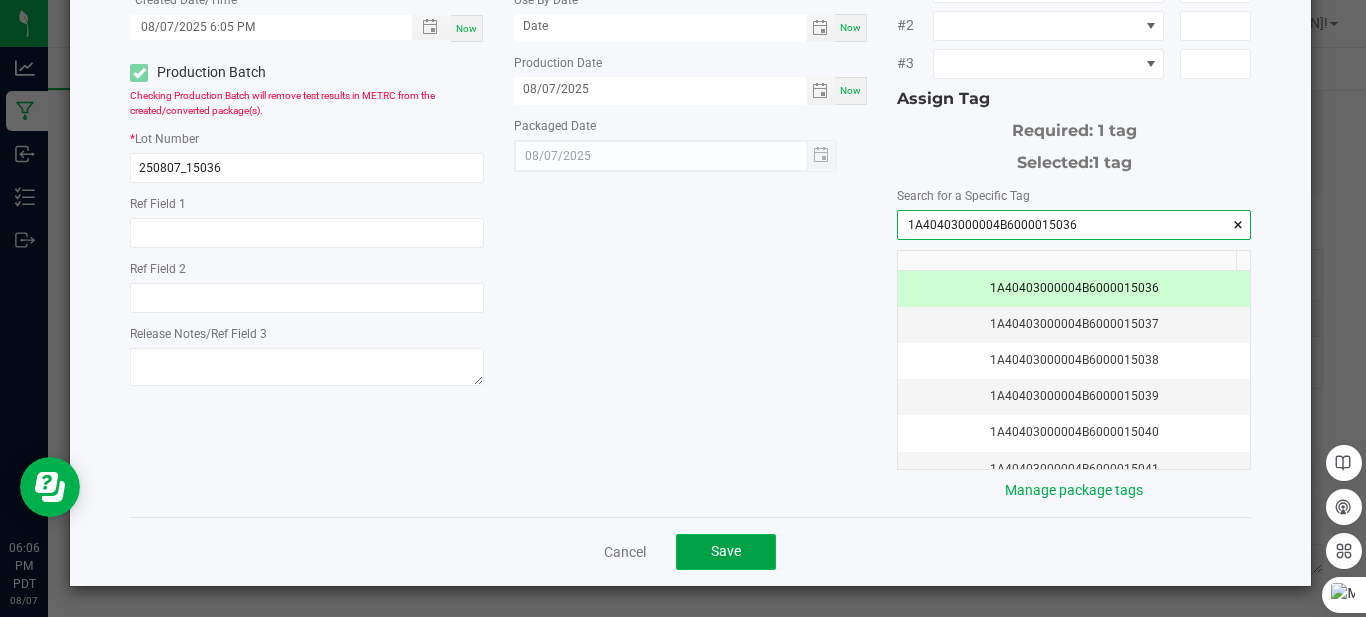 click on "Save" 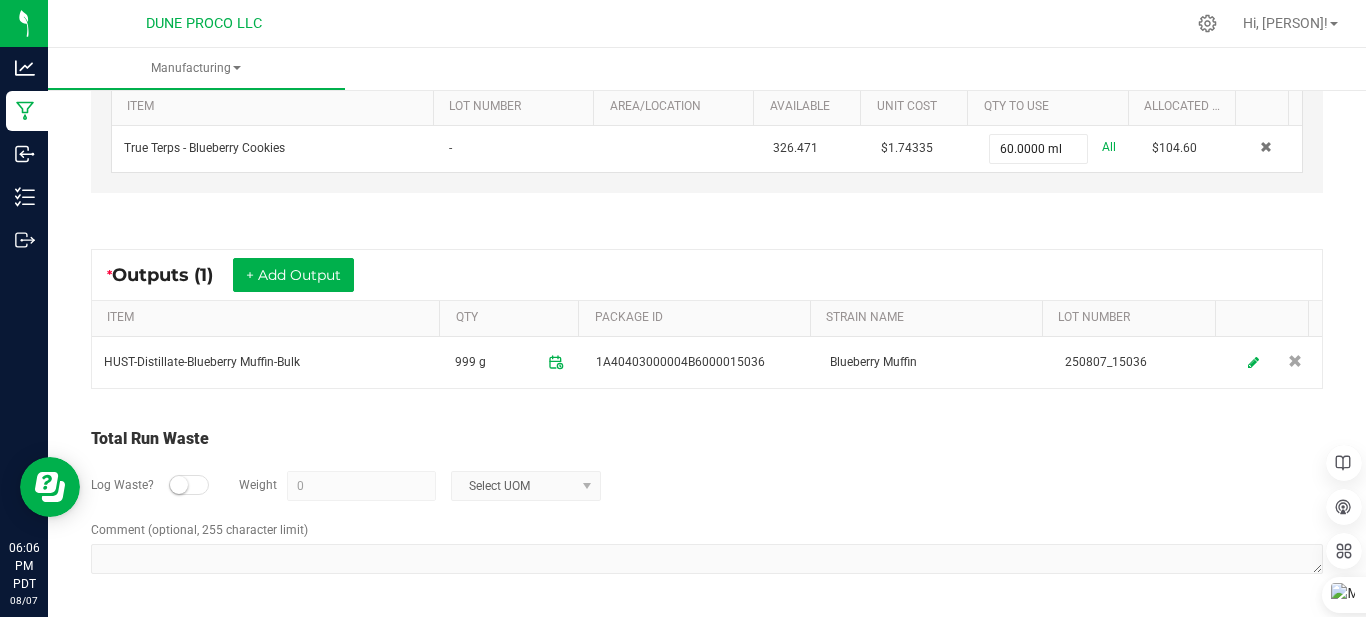 scroll, scrollTop: 534, scrollLeft: 0, axis: vertical 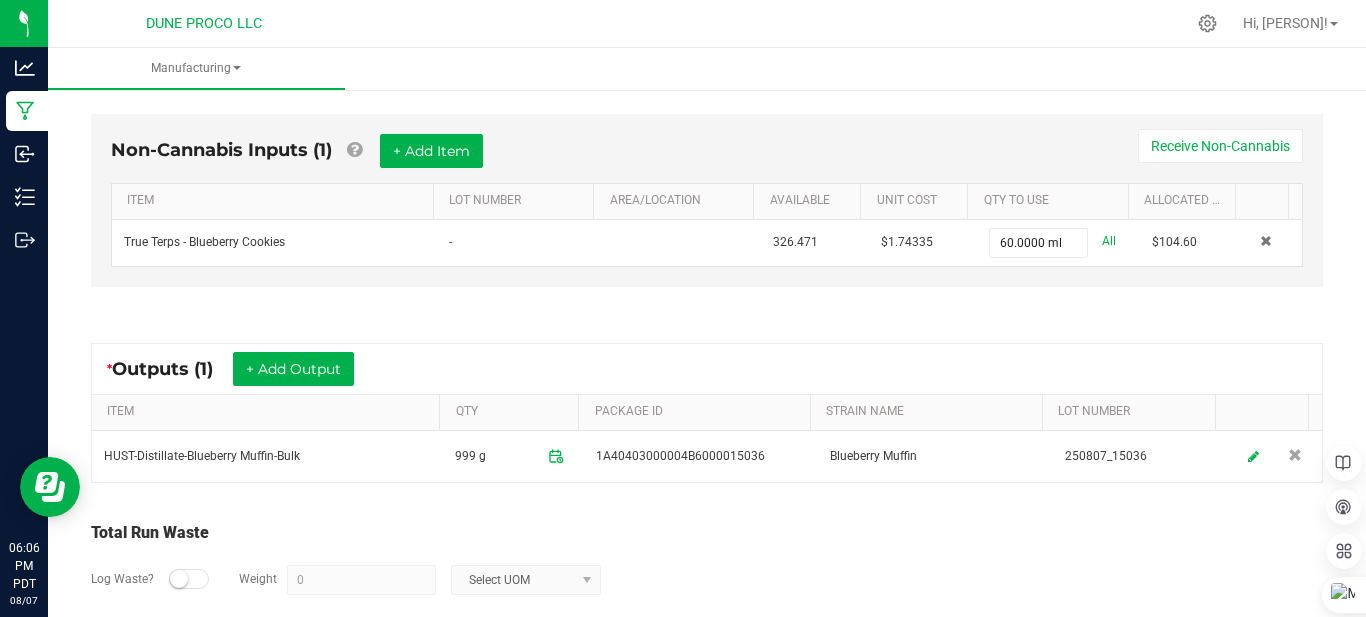 drag, startPoint x: 748, startPoint y: 505, endPoint x: 1274, endPoint y: 126, distance: 648.3186 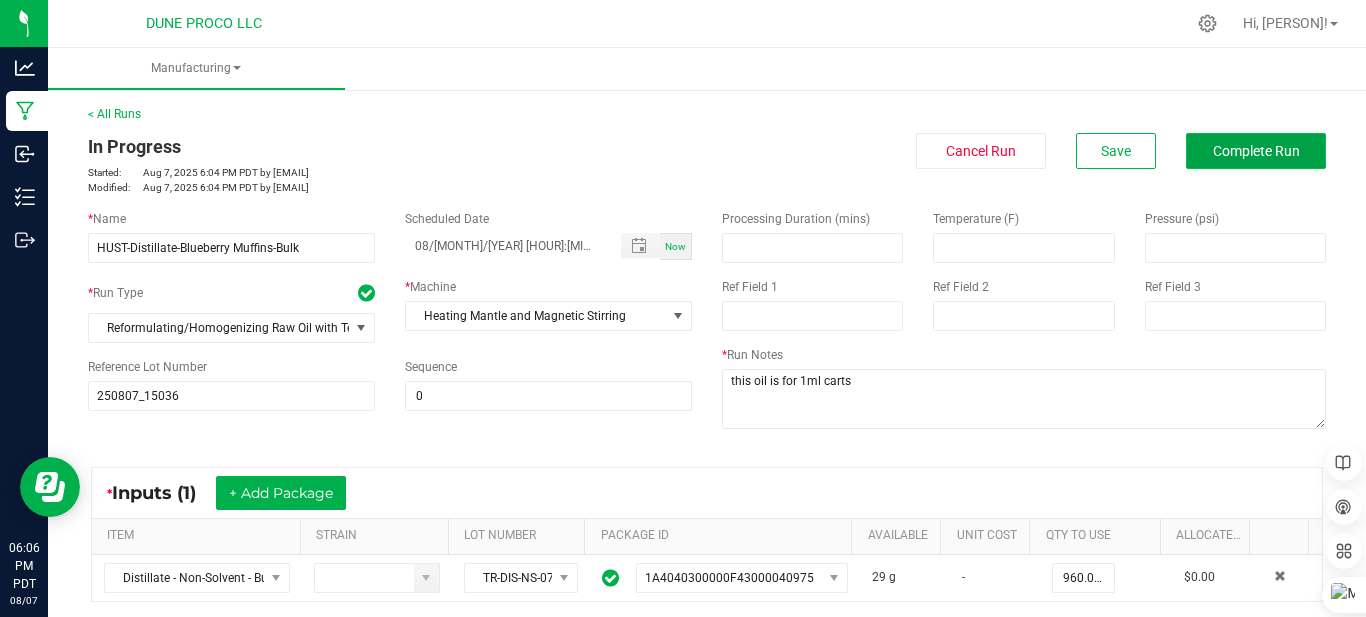 click on "Complete Run" at bounding box center (1256, 151) 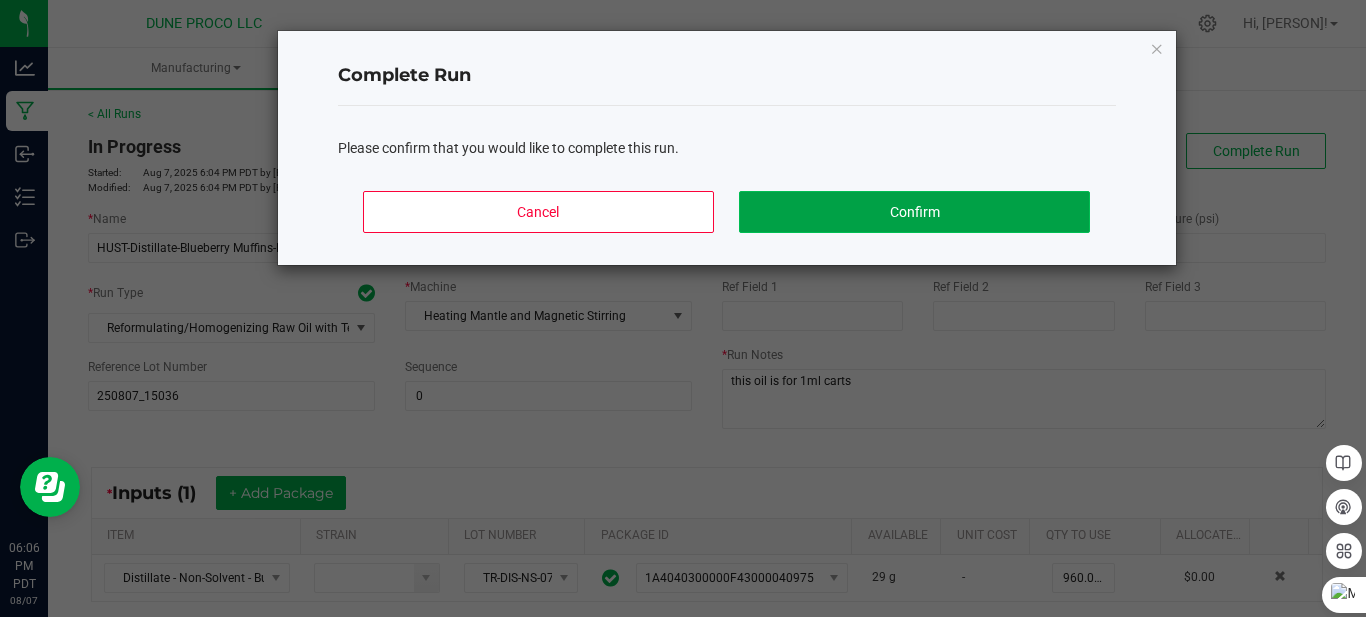 click on "Confirm" 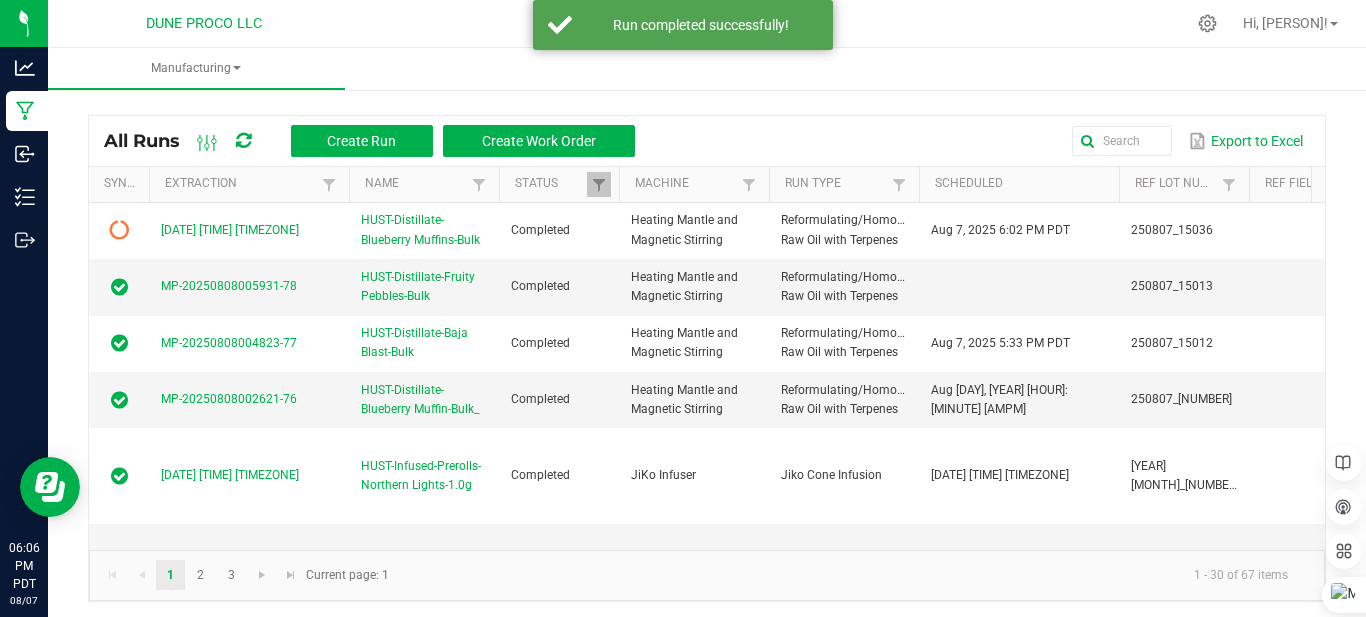 click at bounding box center (243, 141) 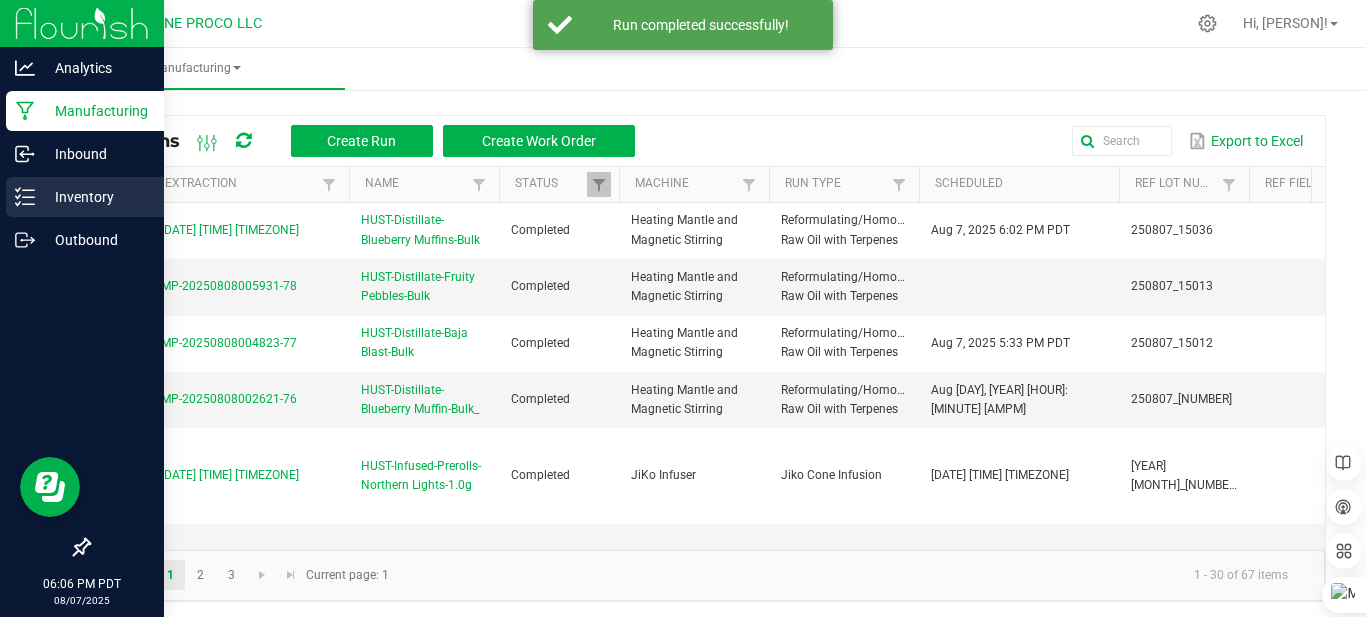 click on "Inventory" at bounding box center (95, 197) 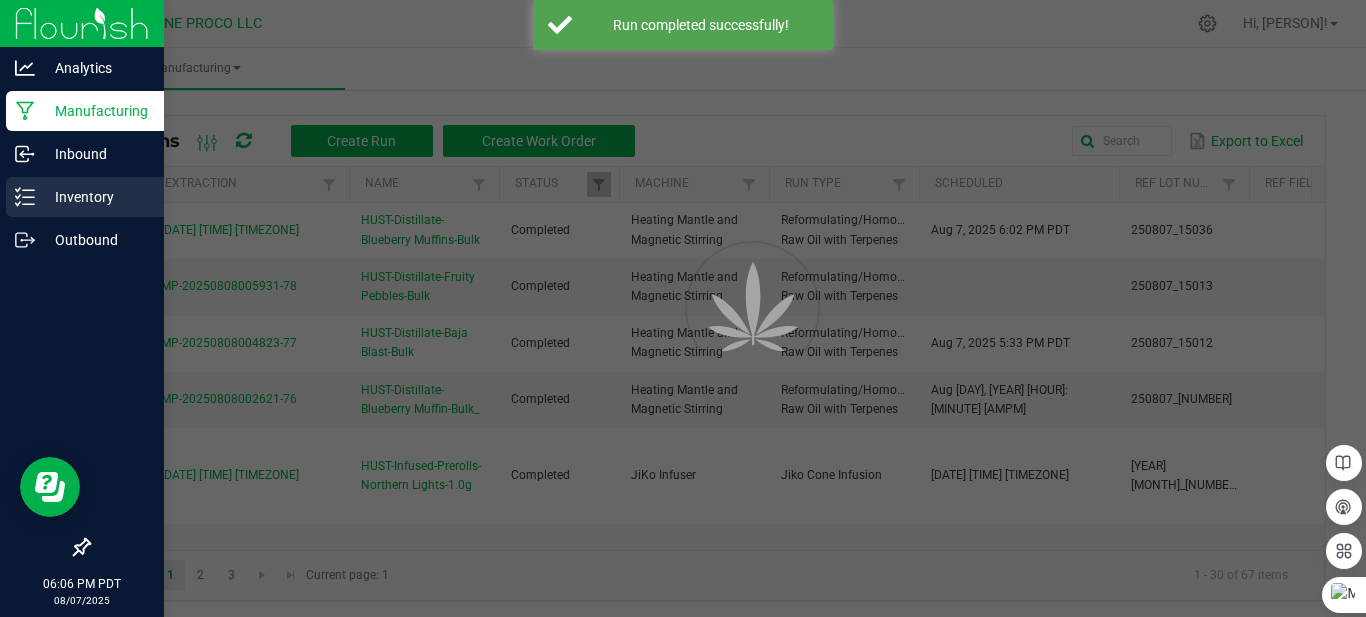 click on "Inventory" at bounding box center [95, 197] 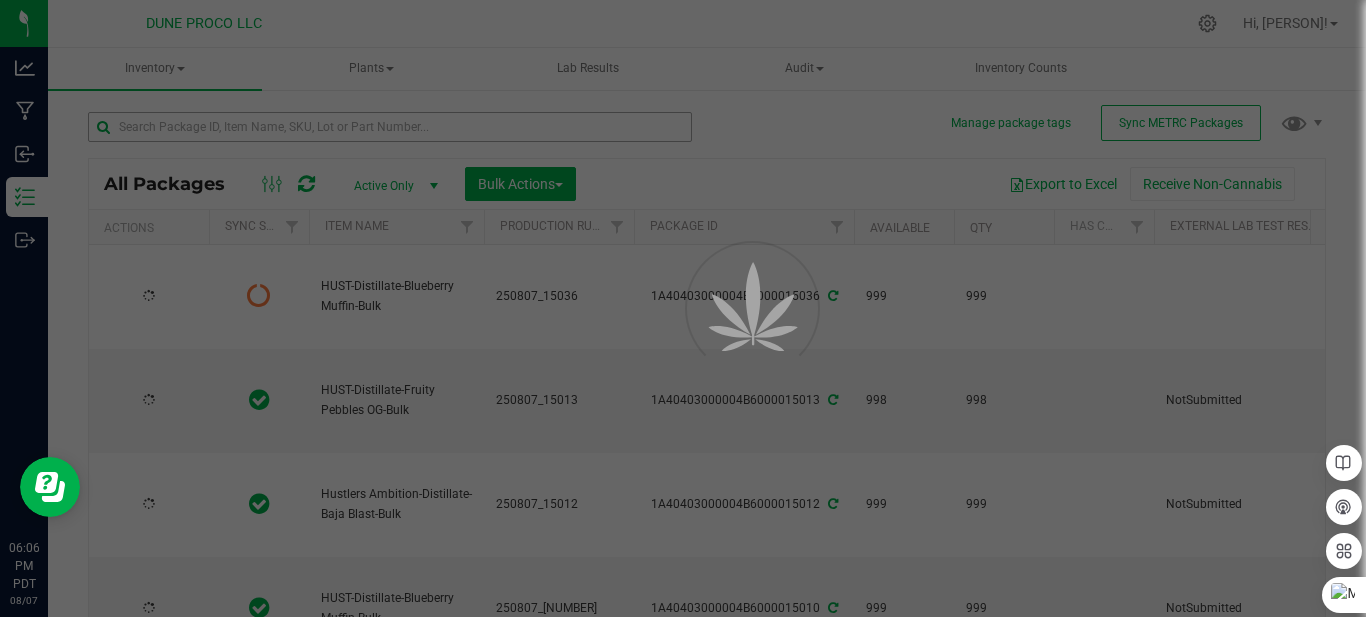 click at bounding box center (683, 308) 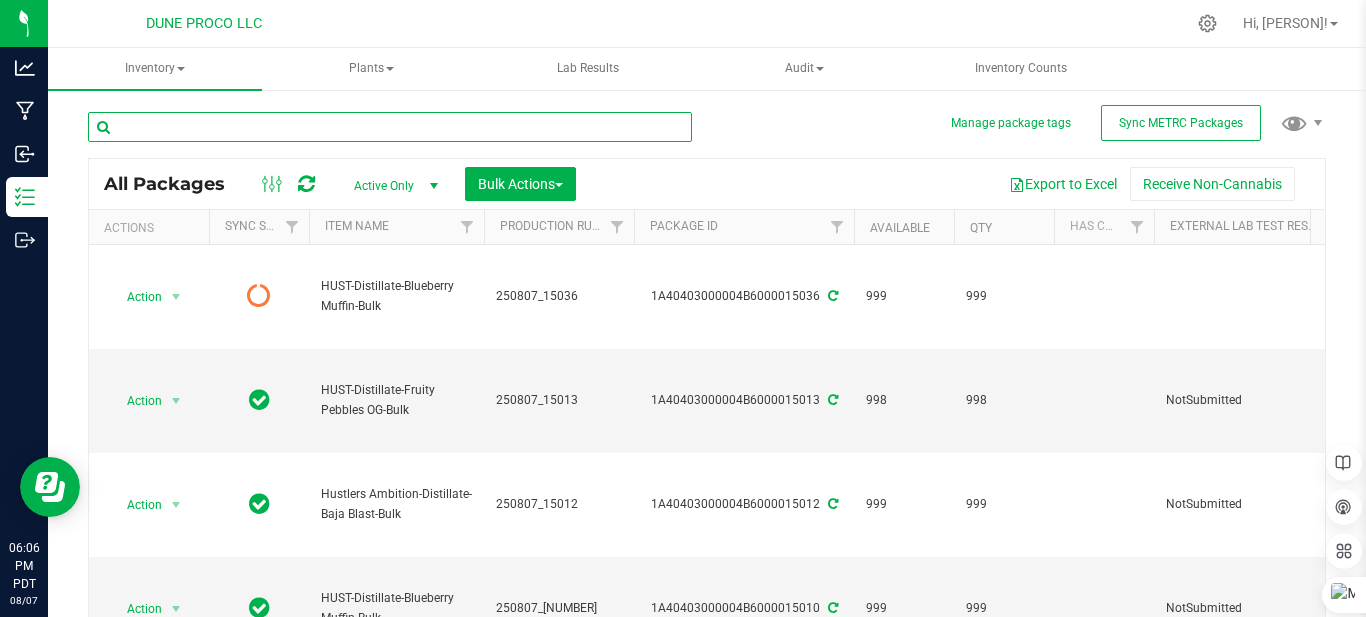click at bounding box center (390, 127) 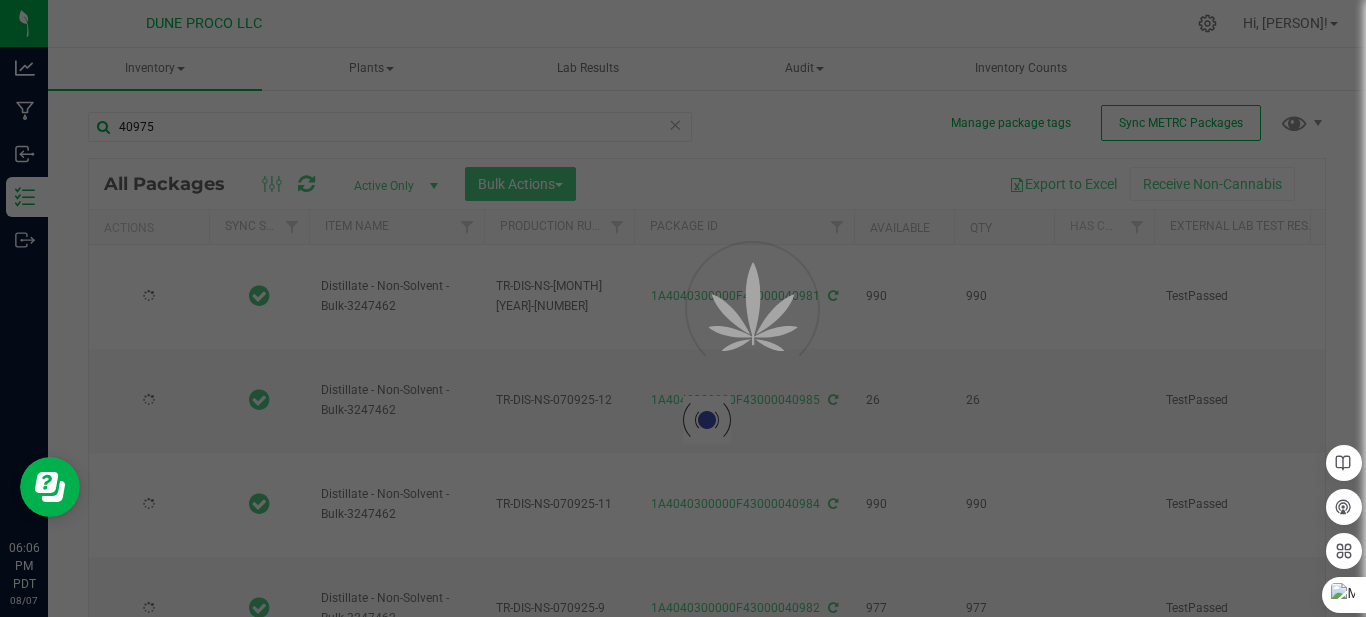 click at bounding box center [683, 308] 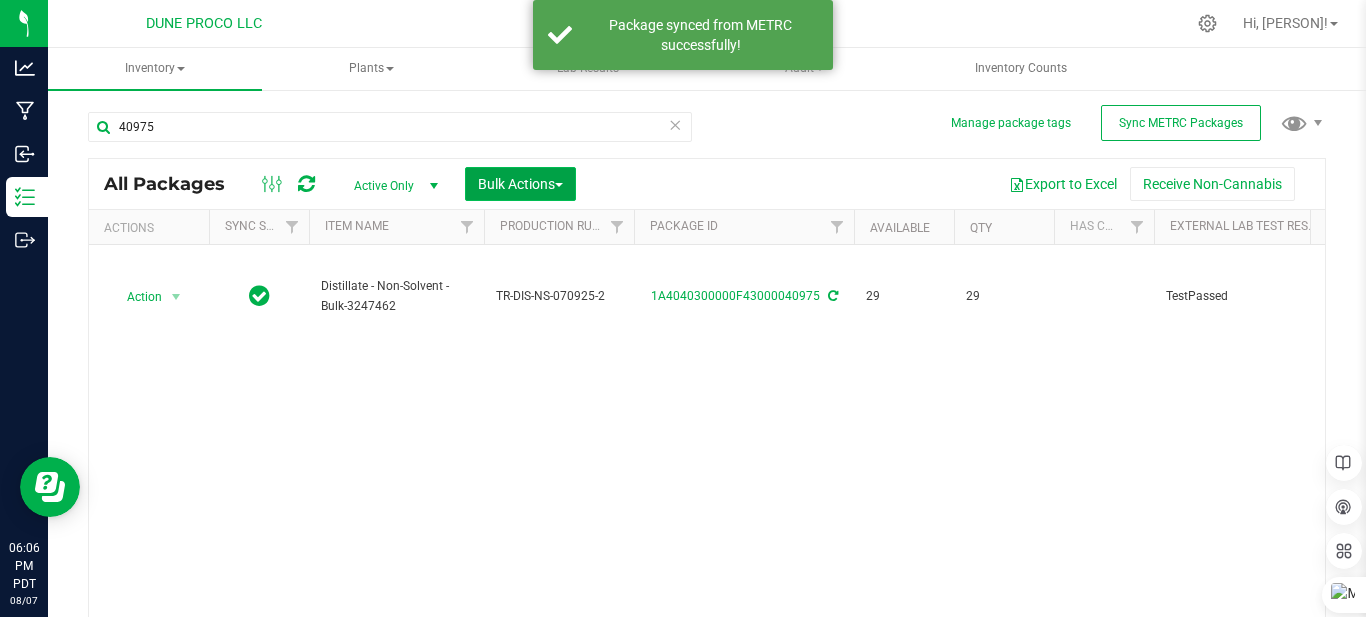 click on "Bulk Actions" at bounding box center (520, 184) 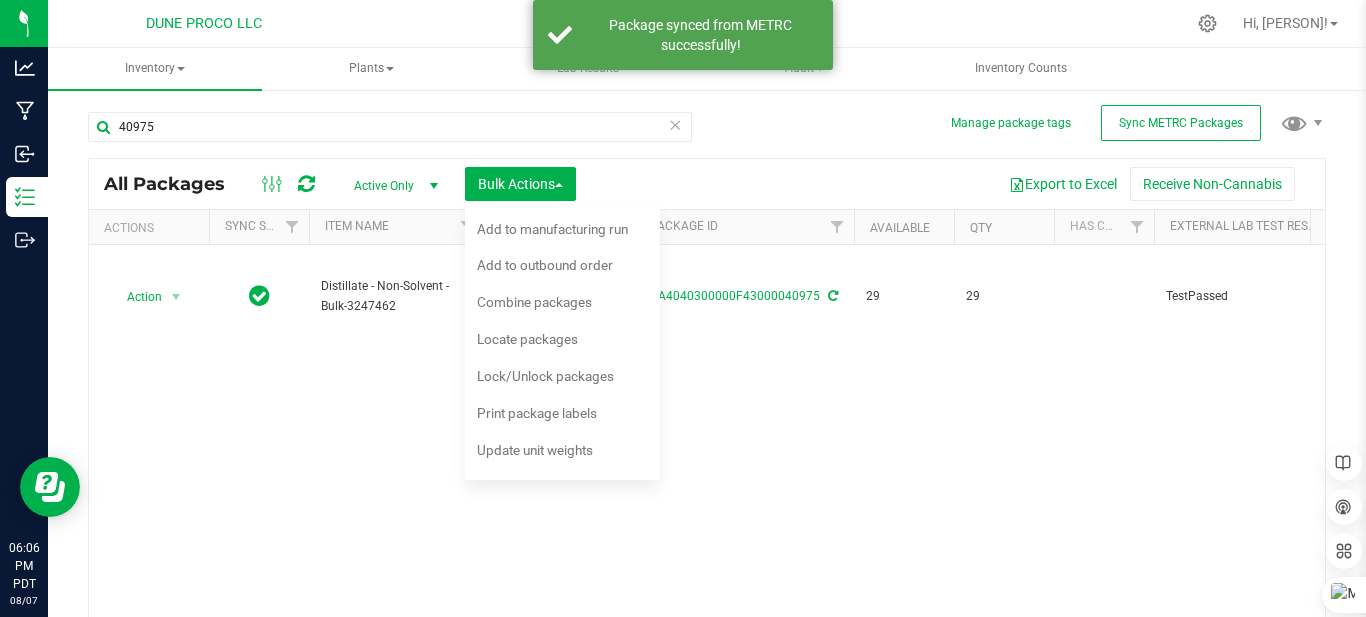 click on "Action Action Adjust qty Create package Edit attributes Global inventory Locate package Lock package Package audit log Print package label Print product labels Record a lab result Retag package See history Take lab sample
Distillate - Non-Solvent - Bulk-3247462
TR-DIS-NS-070925-2
1A4040300000F43000040975
29
29
TestPassed
Created
Gram
91.2487
In Process/Development
Pass" at bounding box center [707, 439] 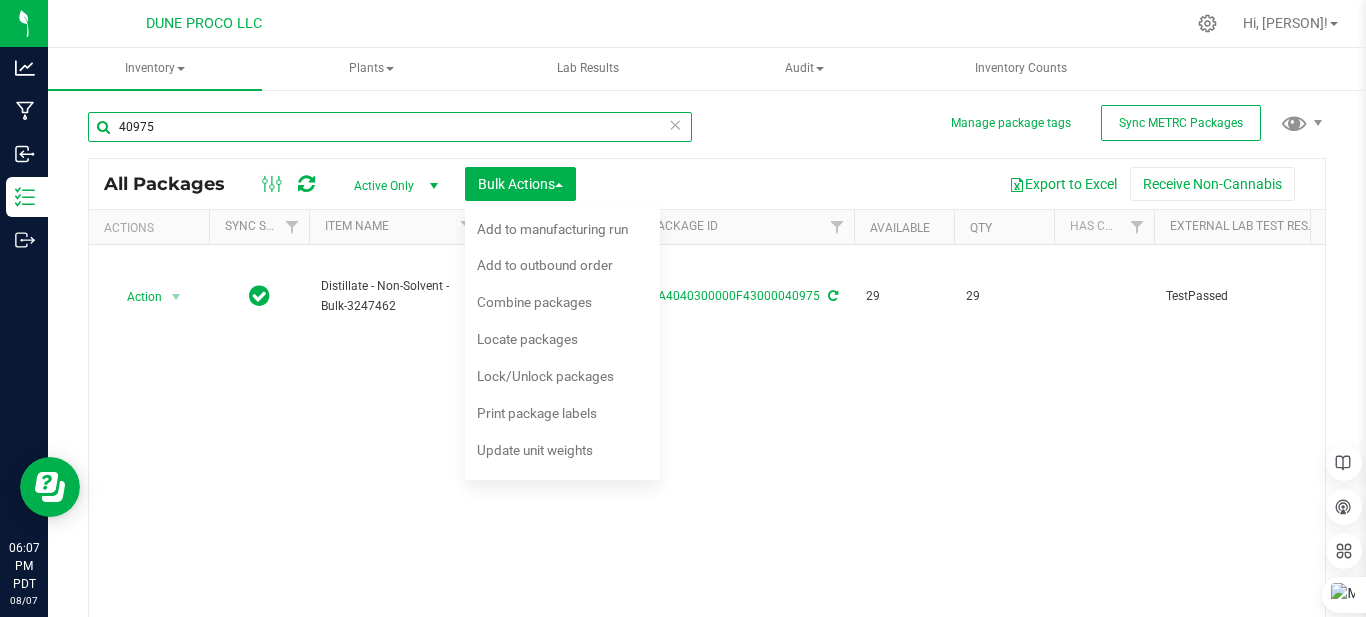 click on "40975" at bounding box center (390, 127) 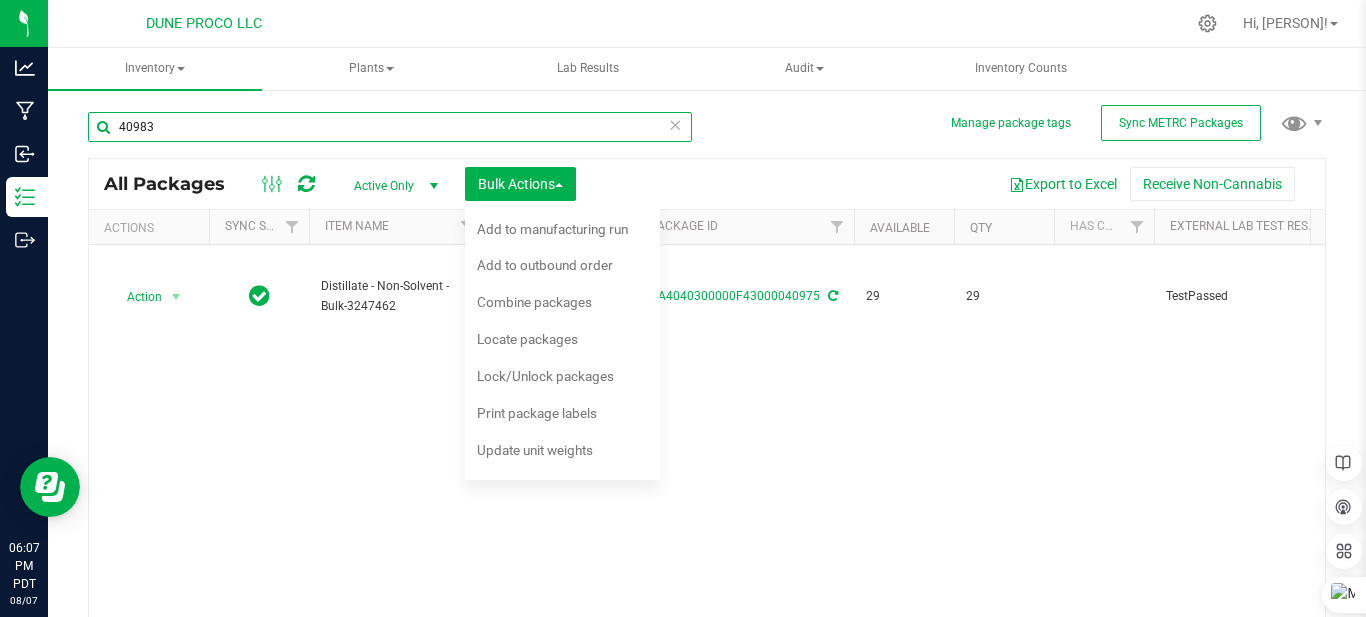 type on "40983" 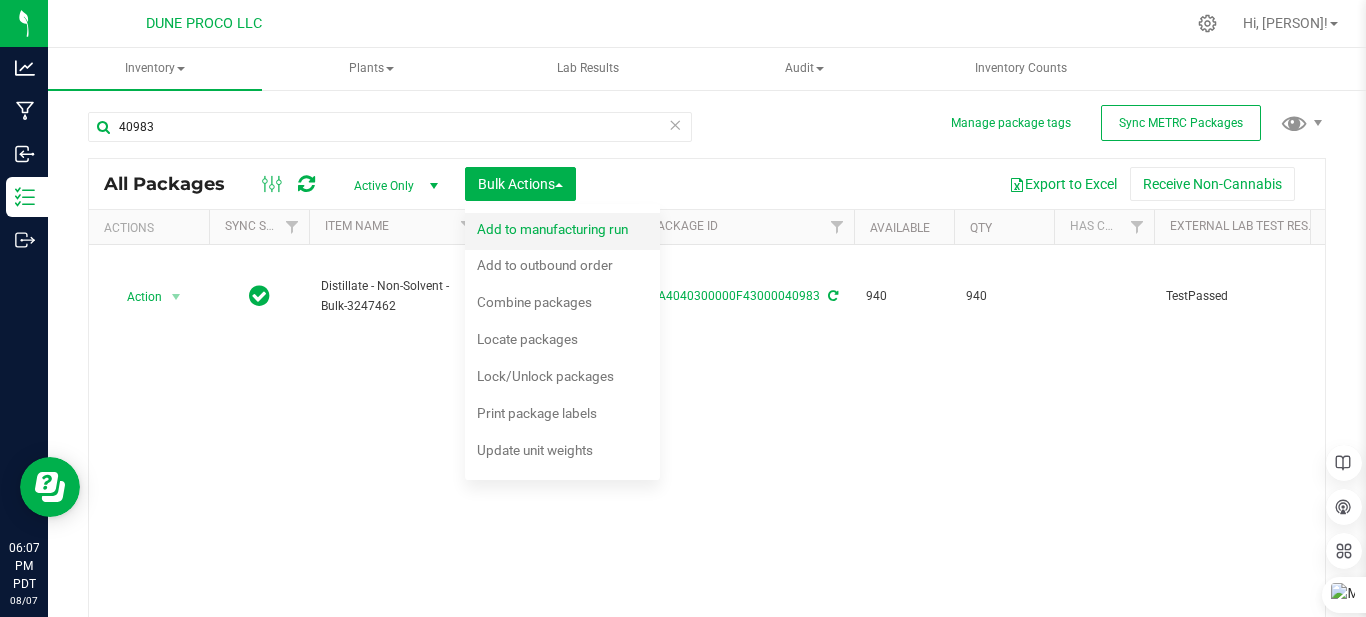 click on "Add to manufacturing run" at bounding box center (552, 229) 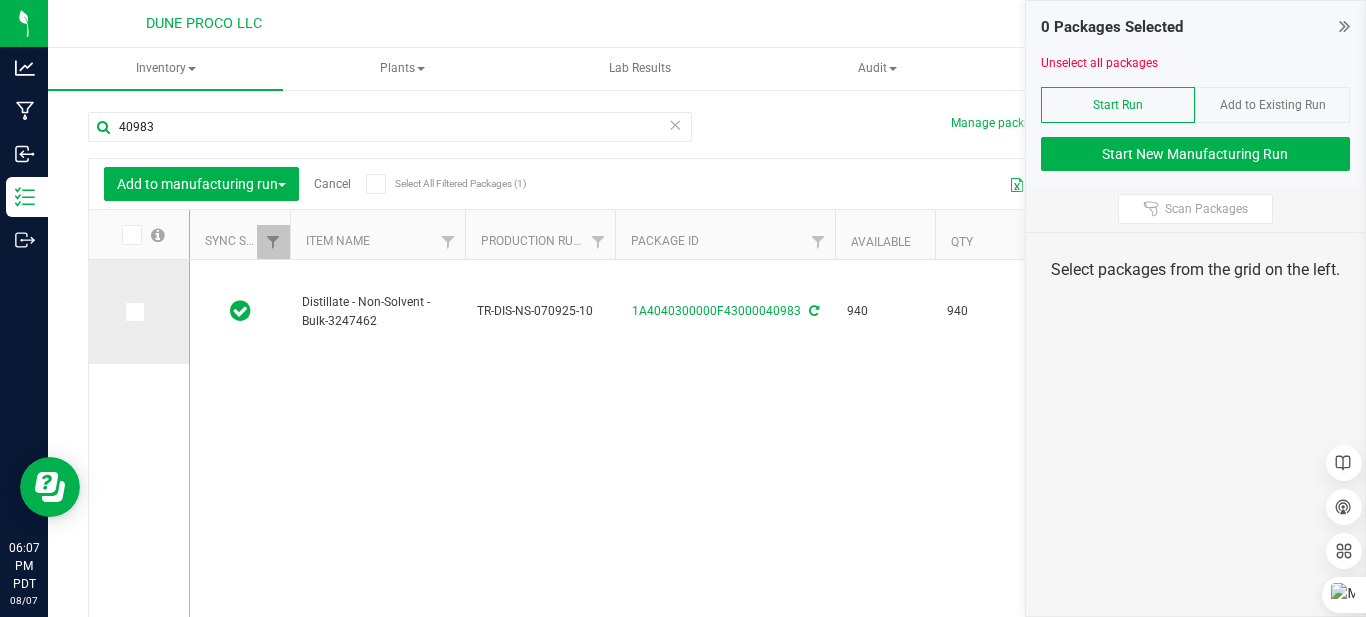 click at bounding box center (133, 312) 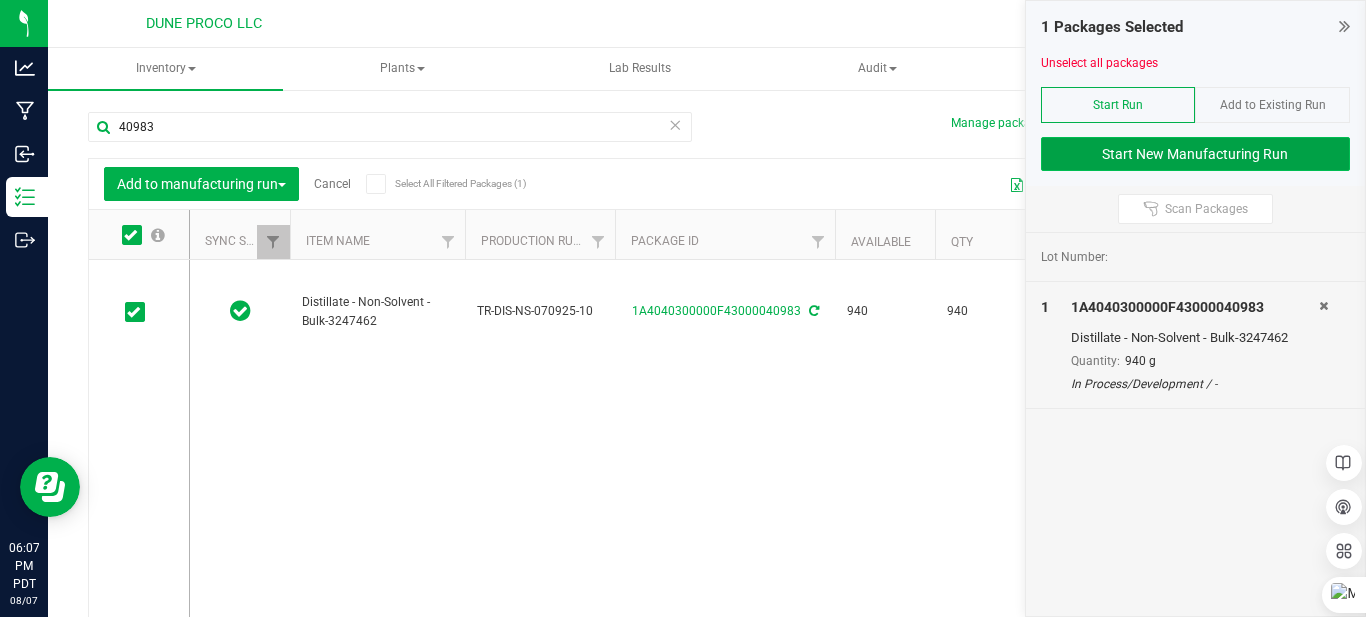 click on "Start New Manufacturing Run" at bounding box center [1196, 154] 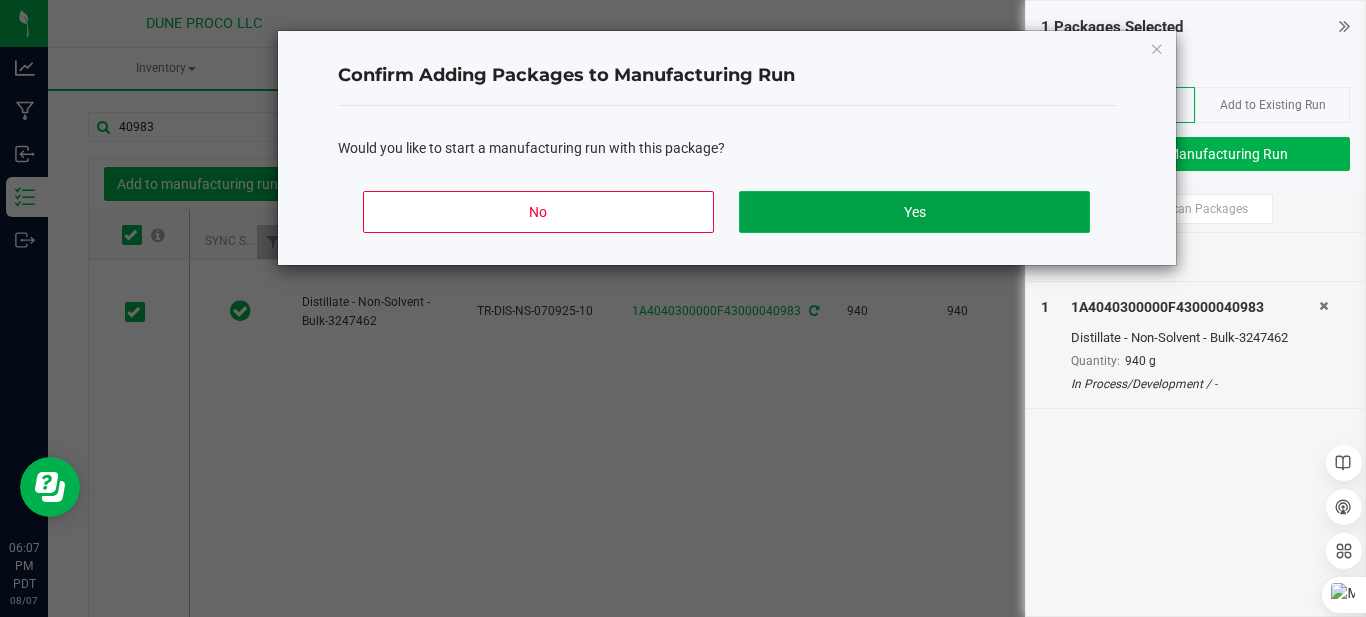 click on "Yes" 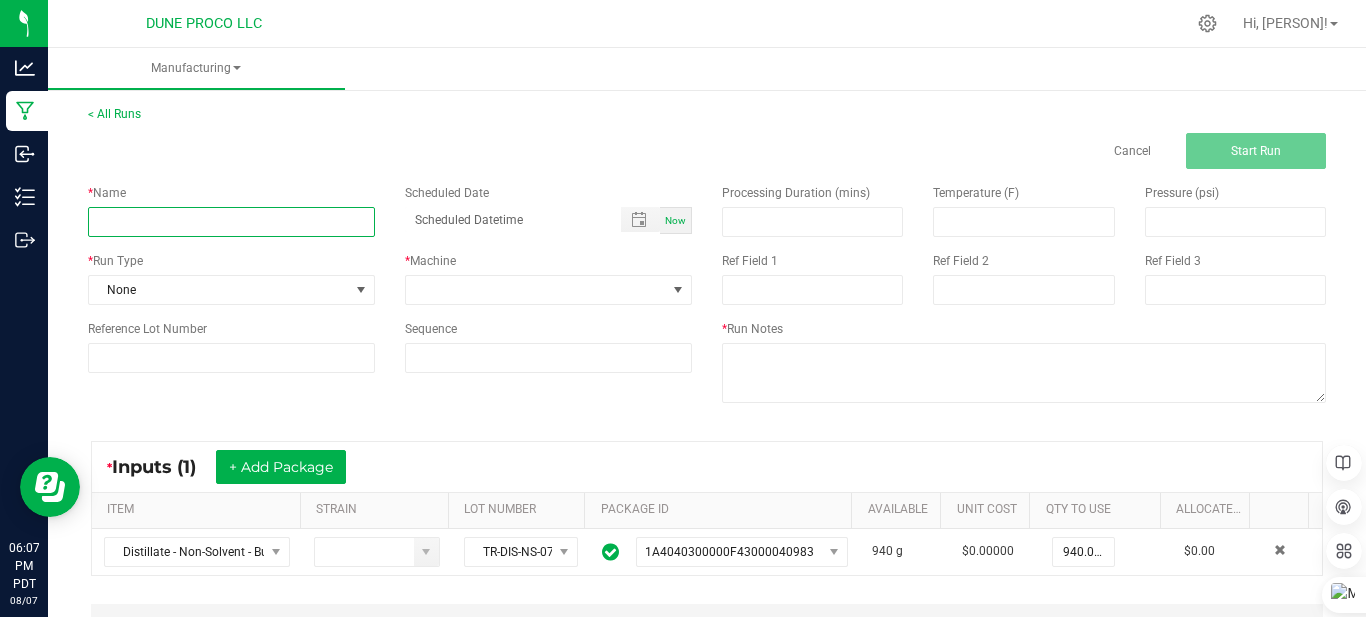 click at bounding box center (231, 222) 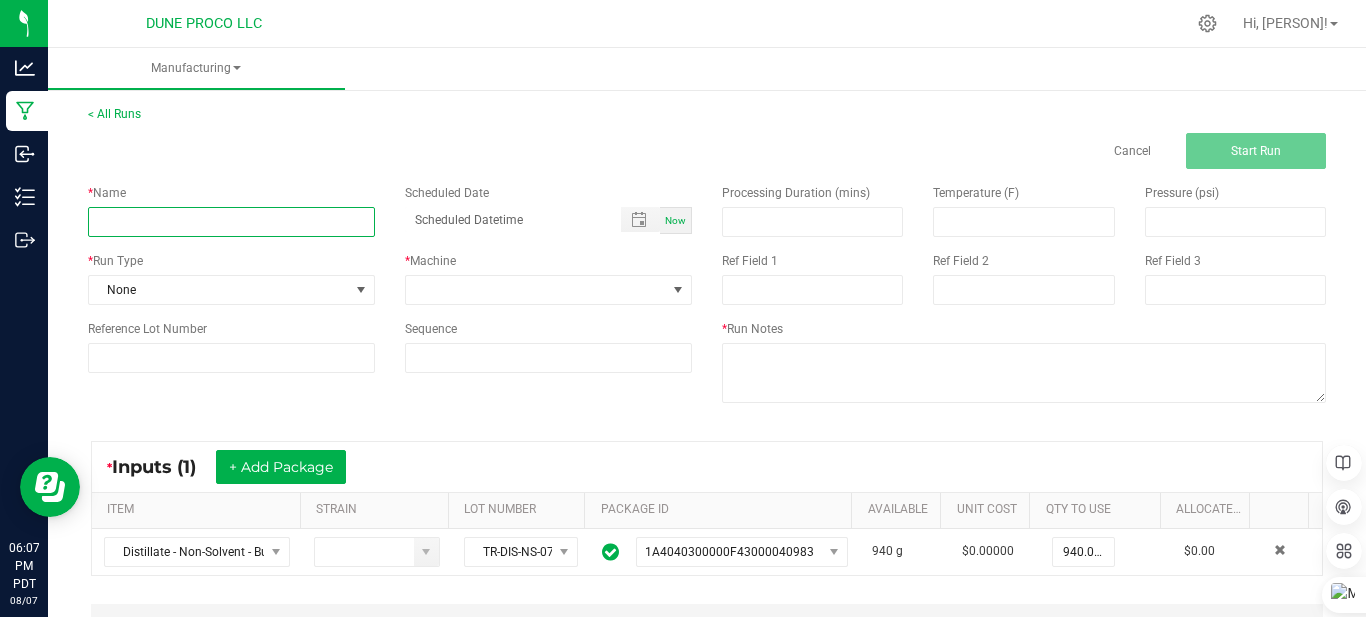 type on "HUST-Distillate-Blueberry Muffins-Bulk" 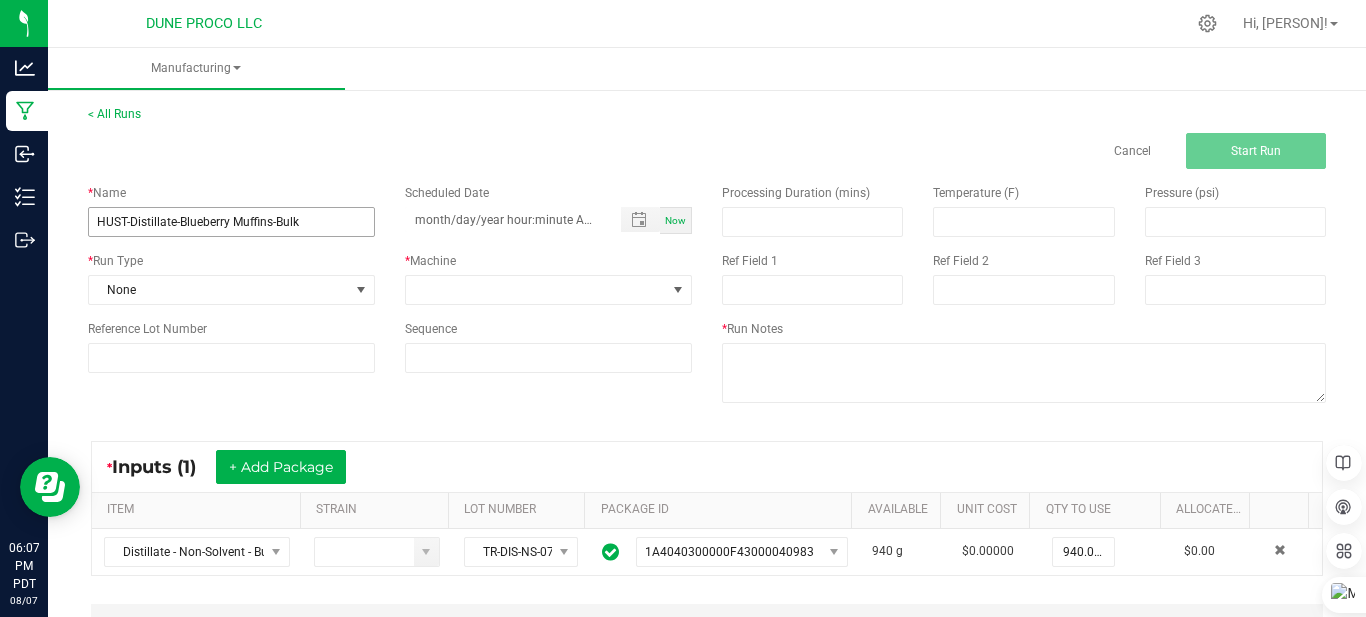 type on "month/day/year hour:minute AM" 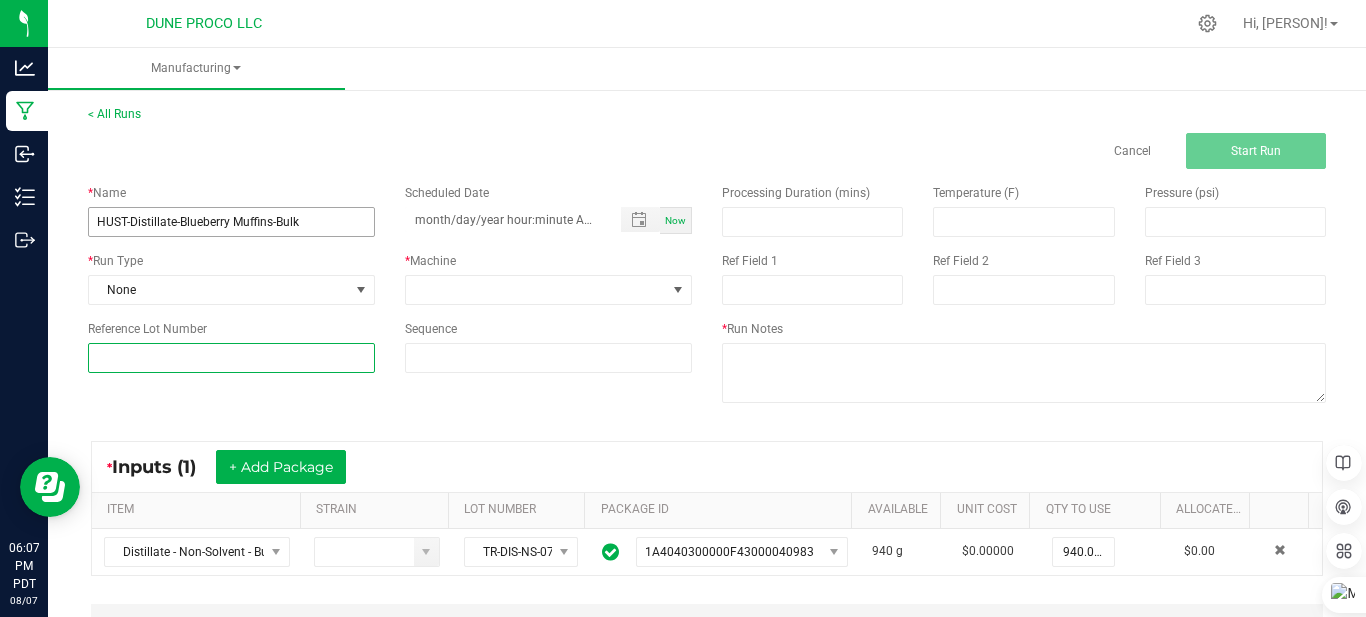 type on "250807_15036" 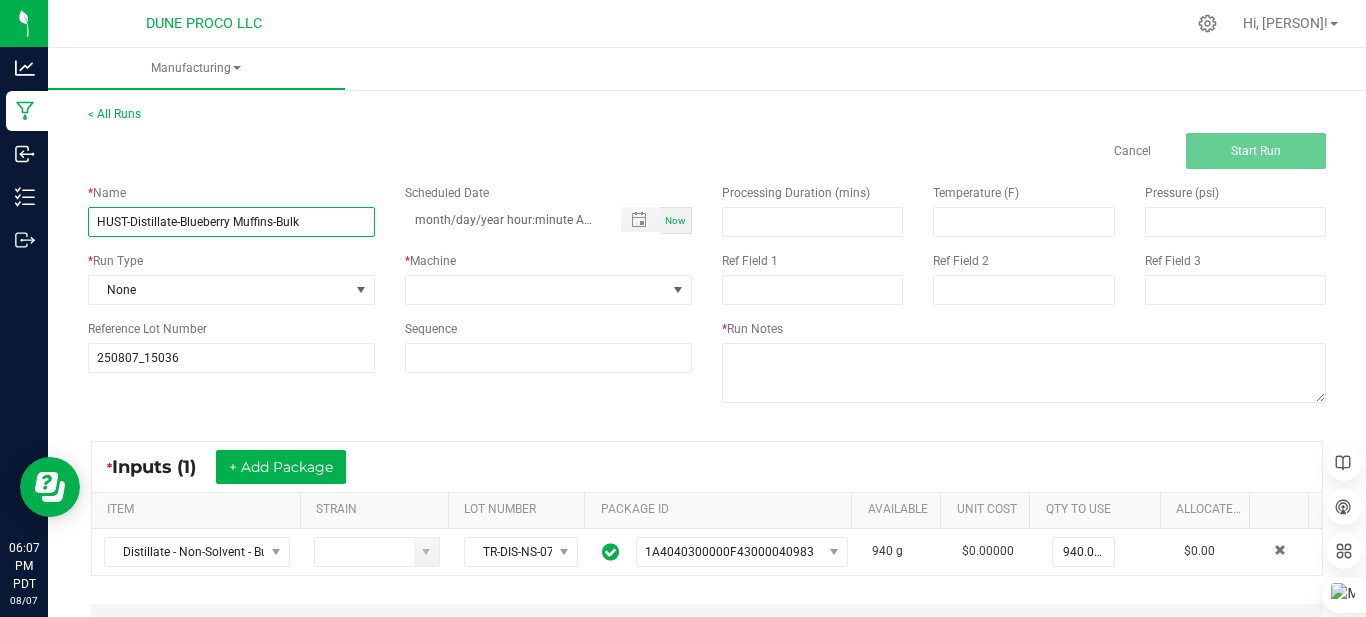 type on "month/day/year hour:minute AM" 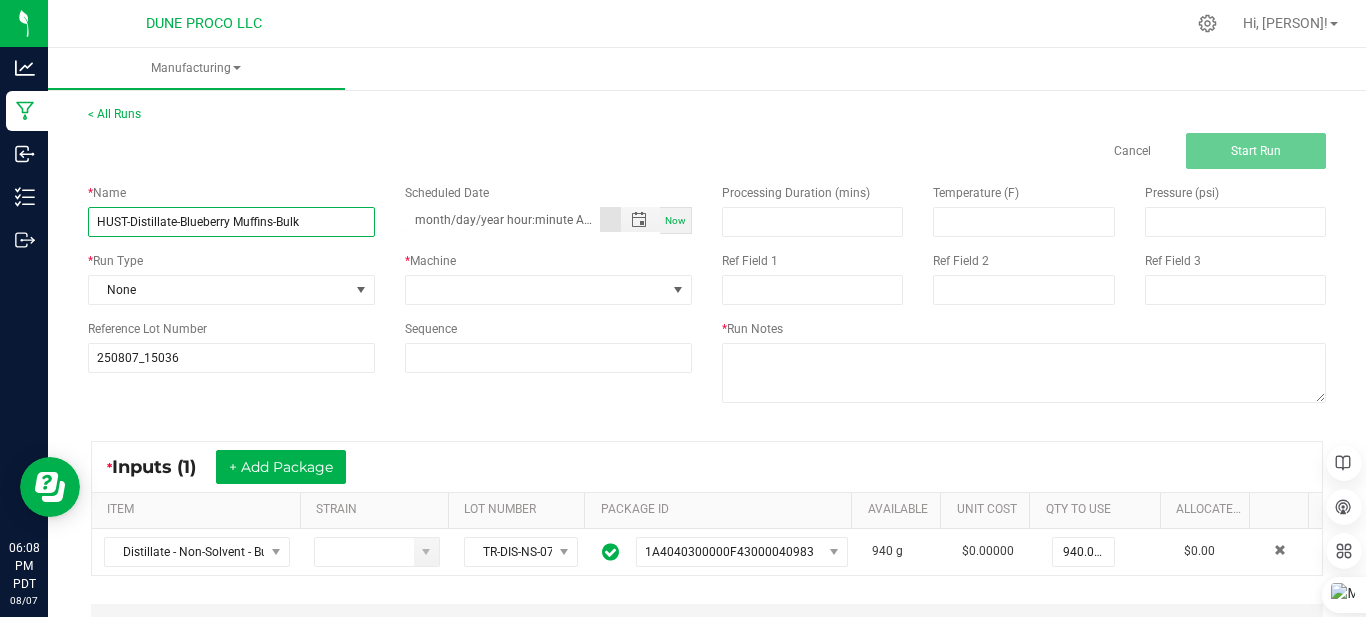 type 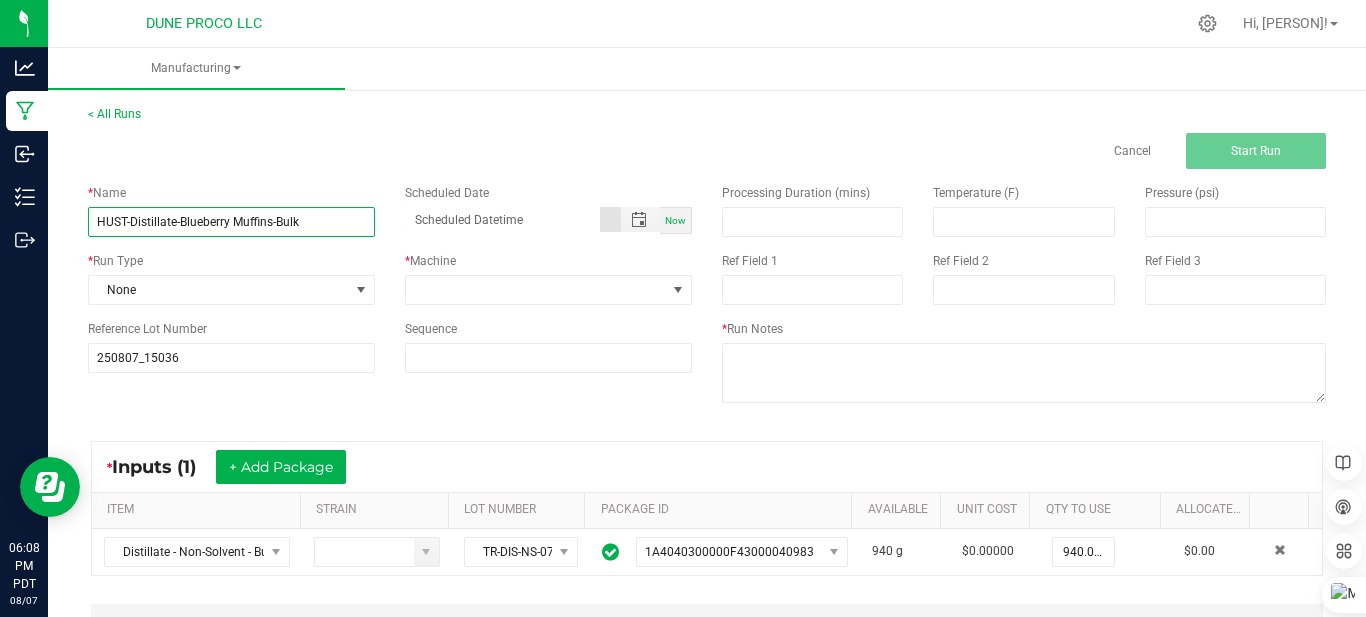 click on "HUST-Distillate-Blueberry Muffins-Bulk" at bounding box center (231, 222) 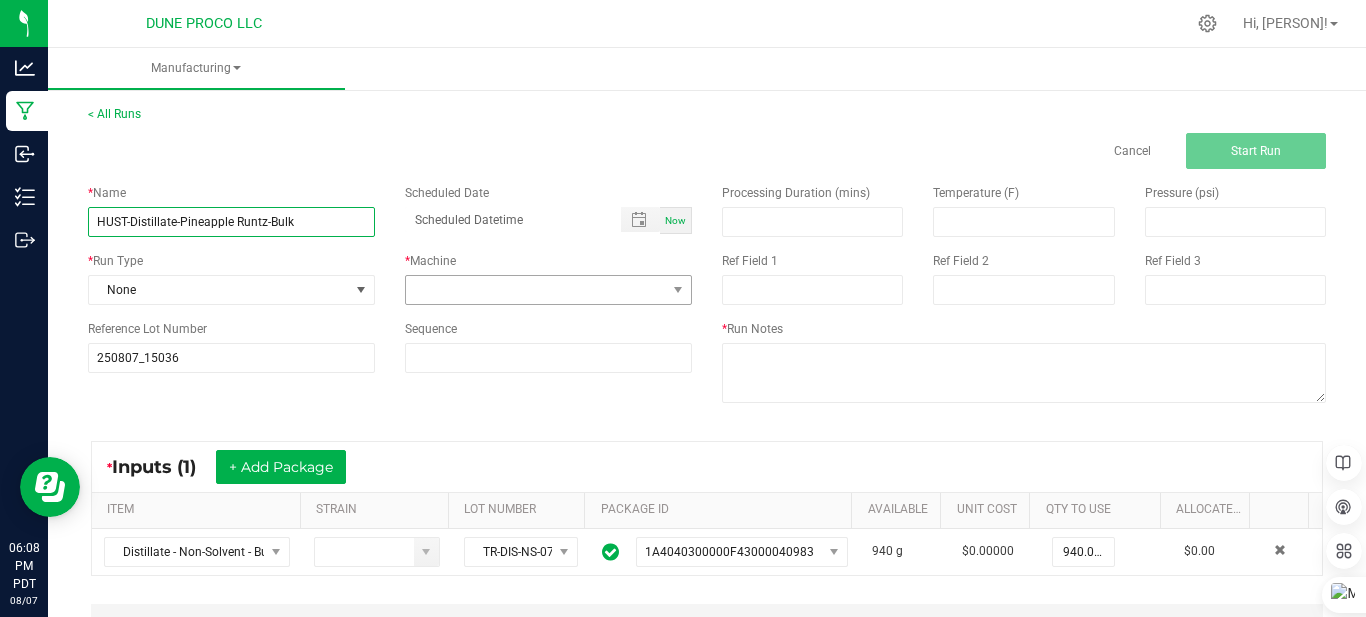 type on "HUST-Distillate-Pineapple Runtz-Bulk" 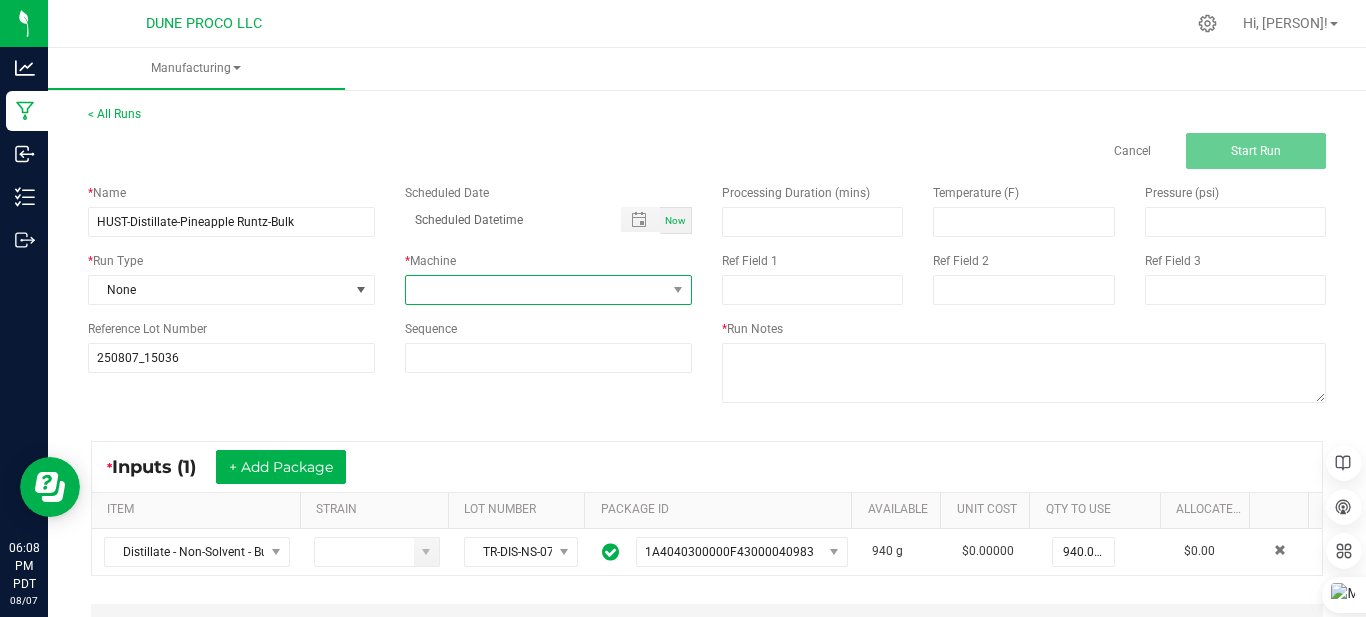click at bounding box center [536, 290] 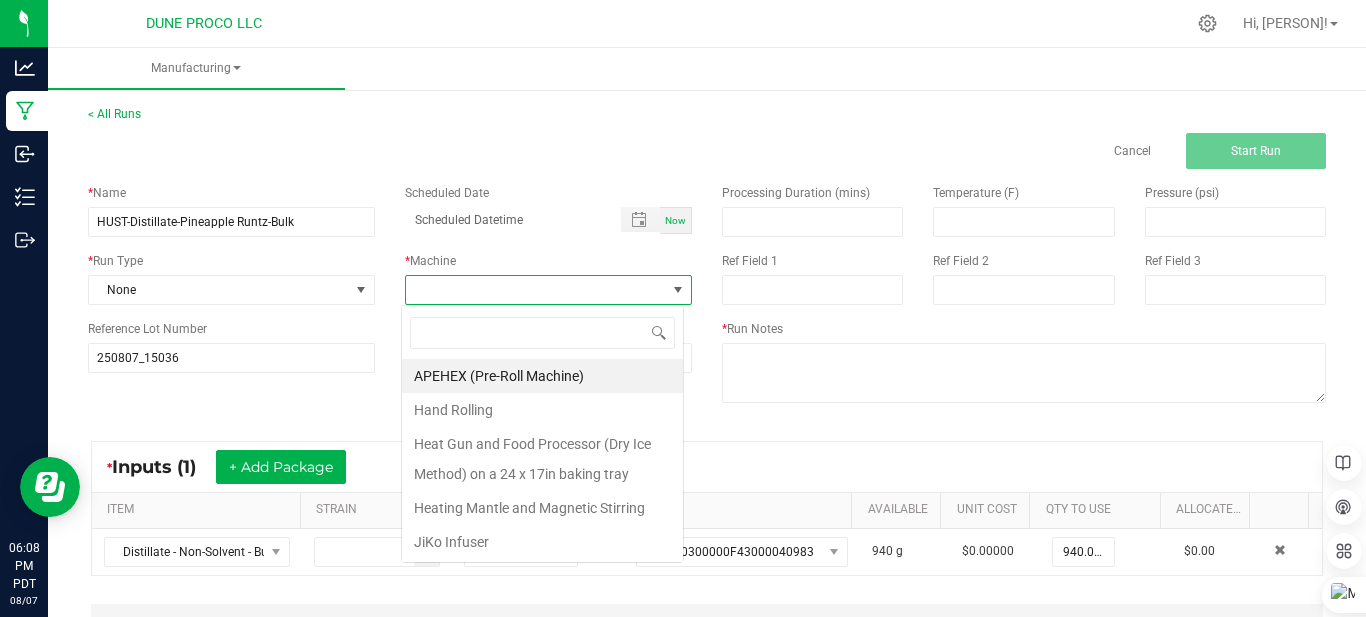 scroll, scrollTop: 99970, scrollLeft: 99717, axis: both 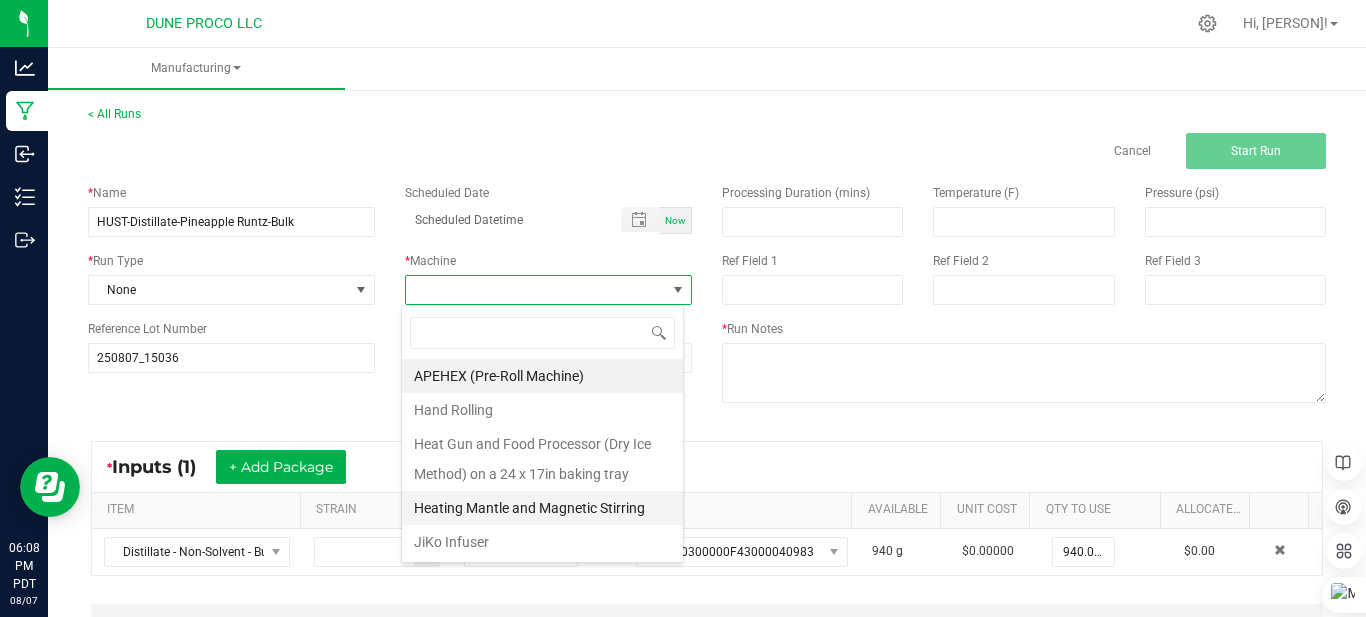 click on "Heating Mantle and Magnetic Stirring" at bounding box center [542, 508] 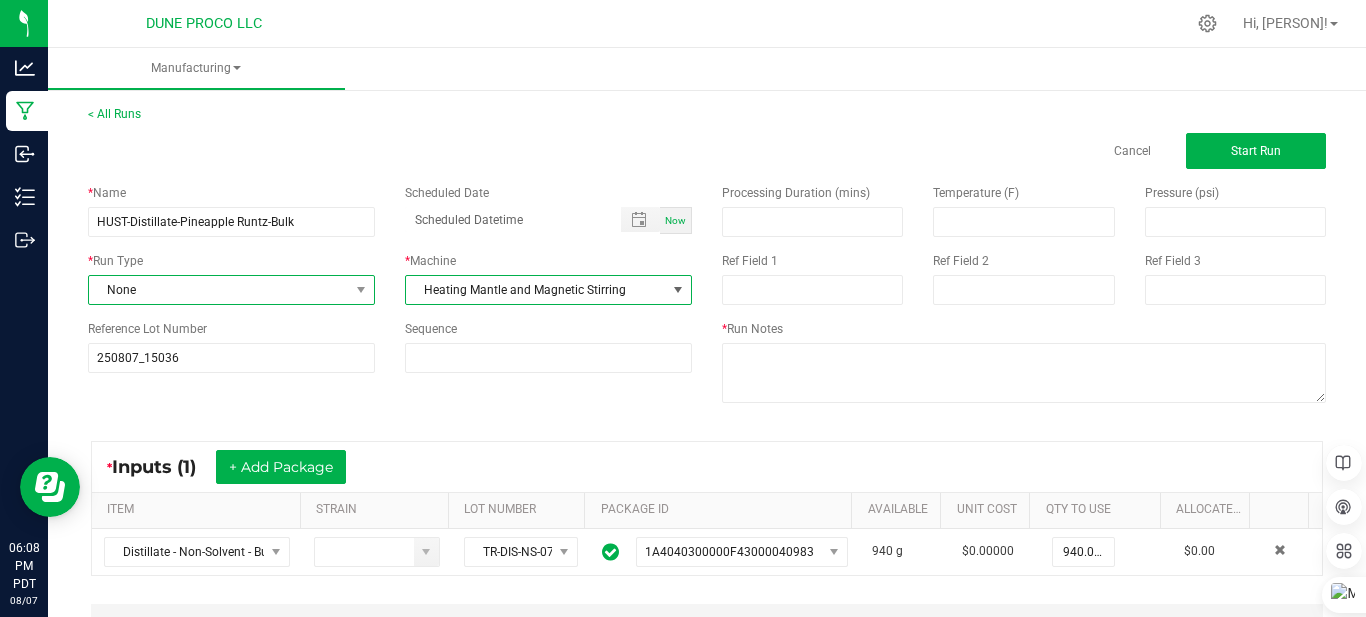 click on "None" at bounding box center (219, 290) 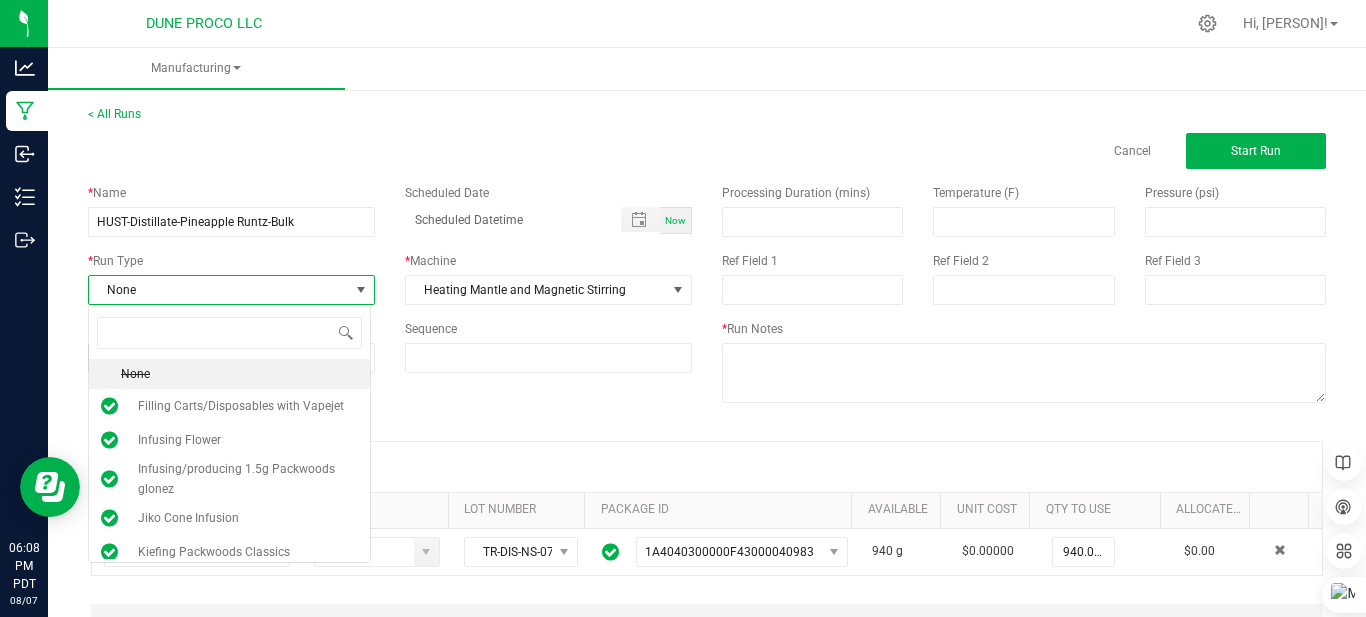 scroll, scrollTop: 99970, scrollLeft: 99717, axis: both 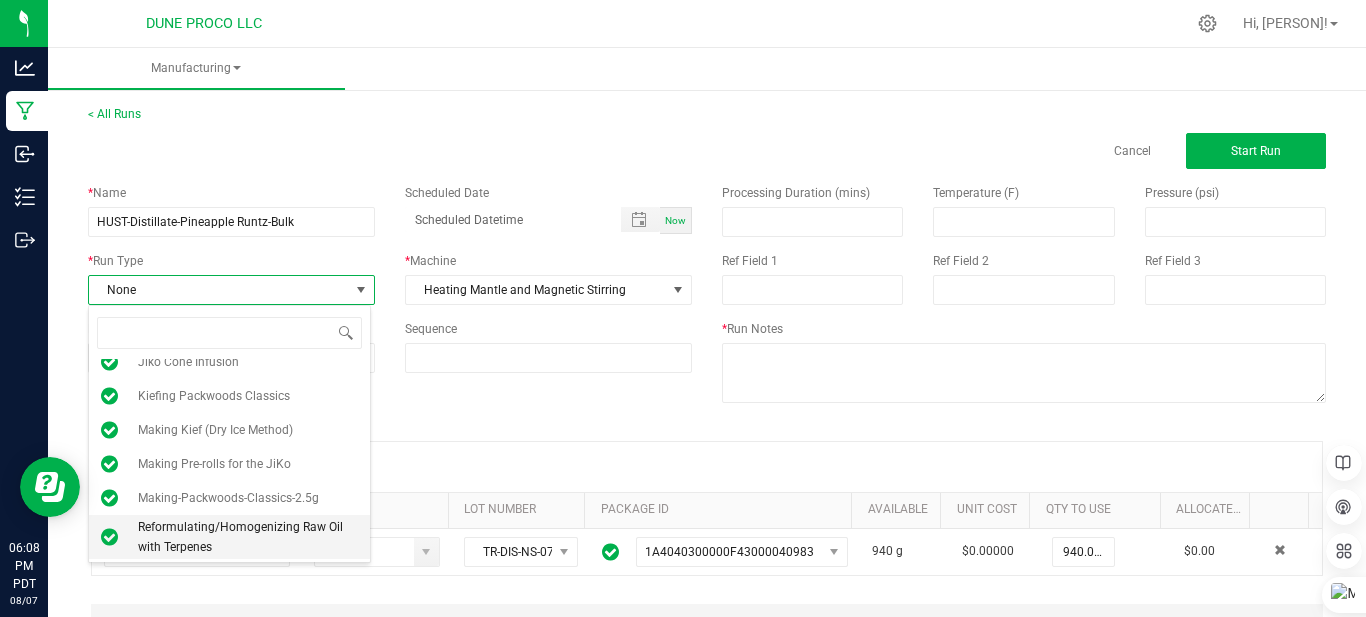 click on "Reformulating/Homogenizing Raw Oil with Terpenes" at bounding box center (248, 537) 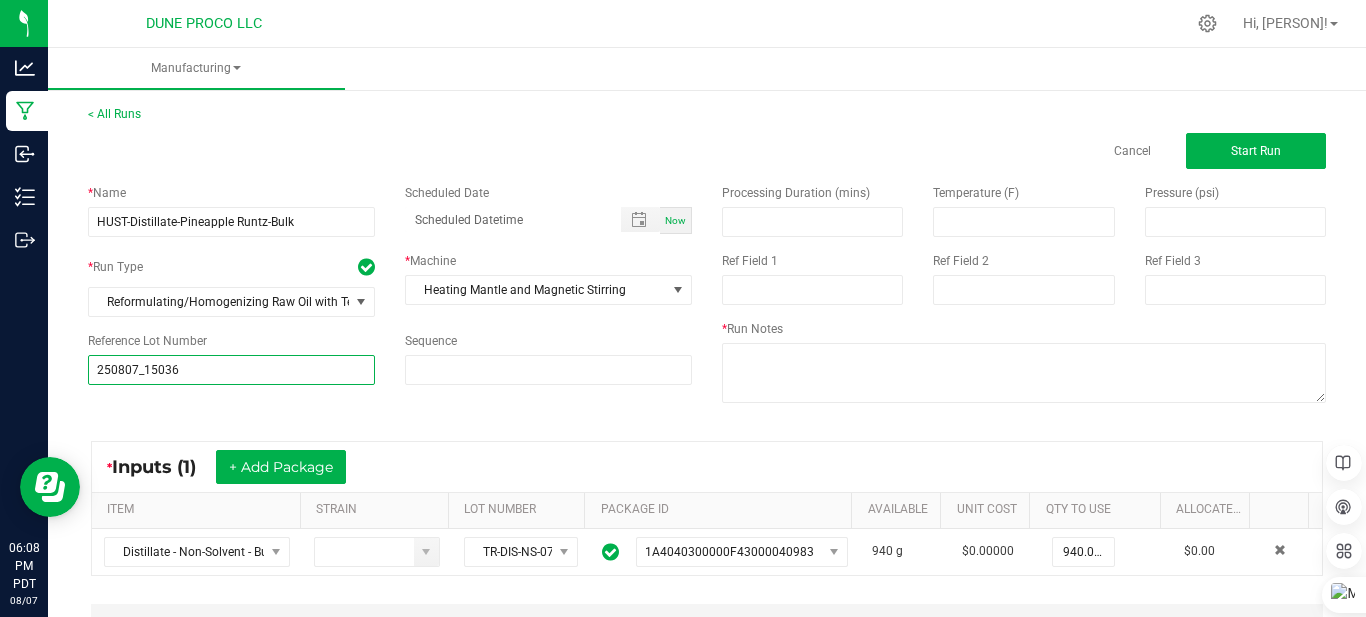 click on "250807_15036" at bounding box center (231, 370) 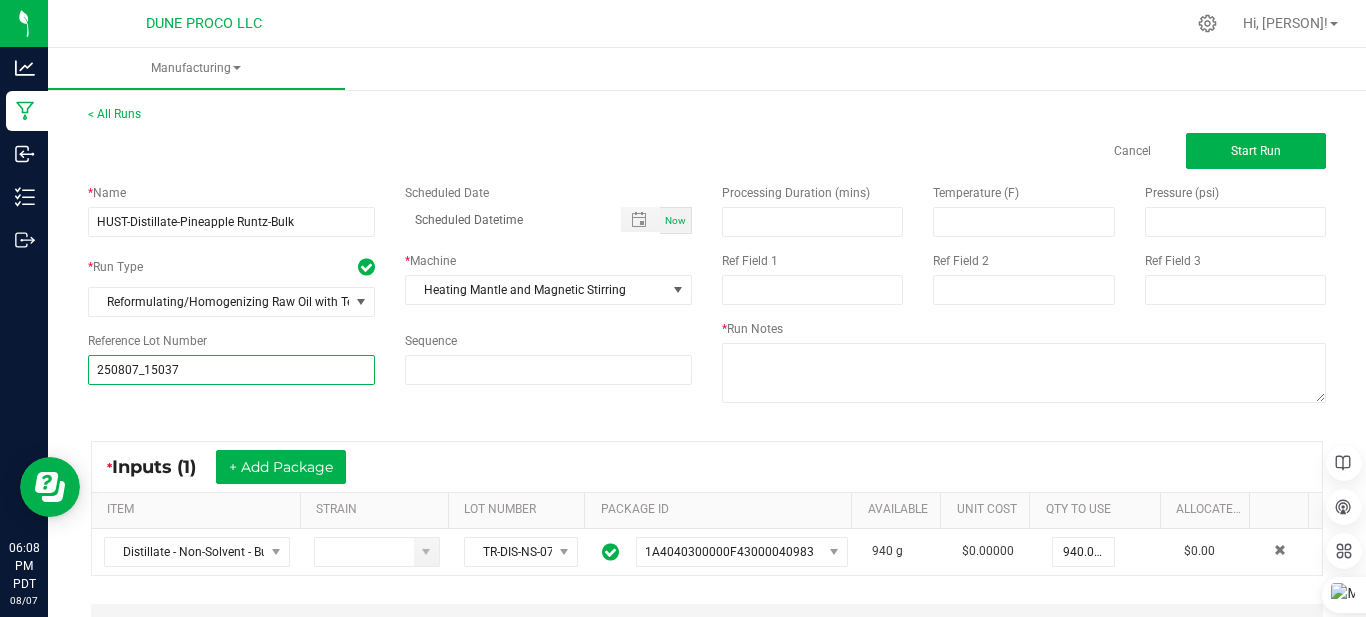 type on "250807_15037" 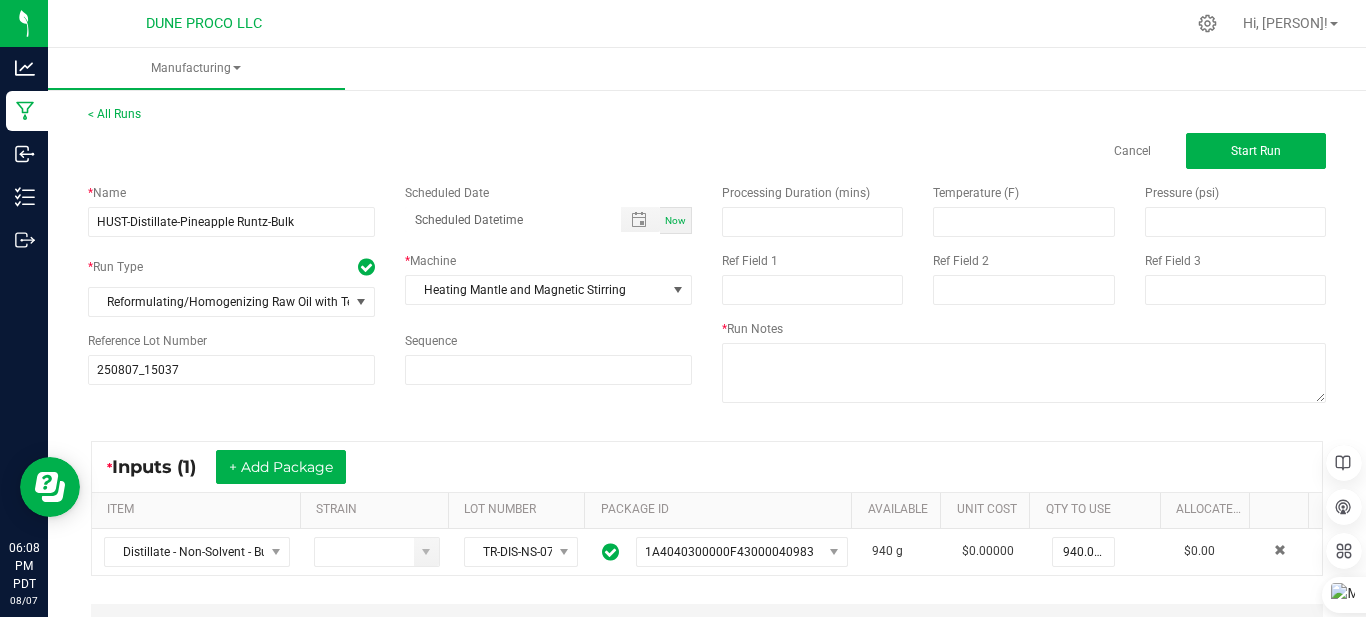 click on "Now" at bounding box center (676, 220) 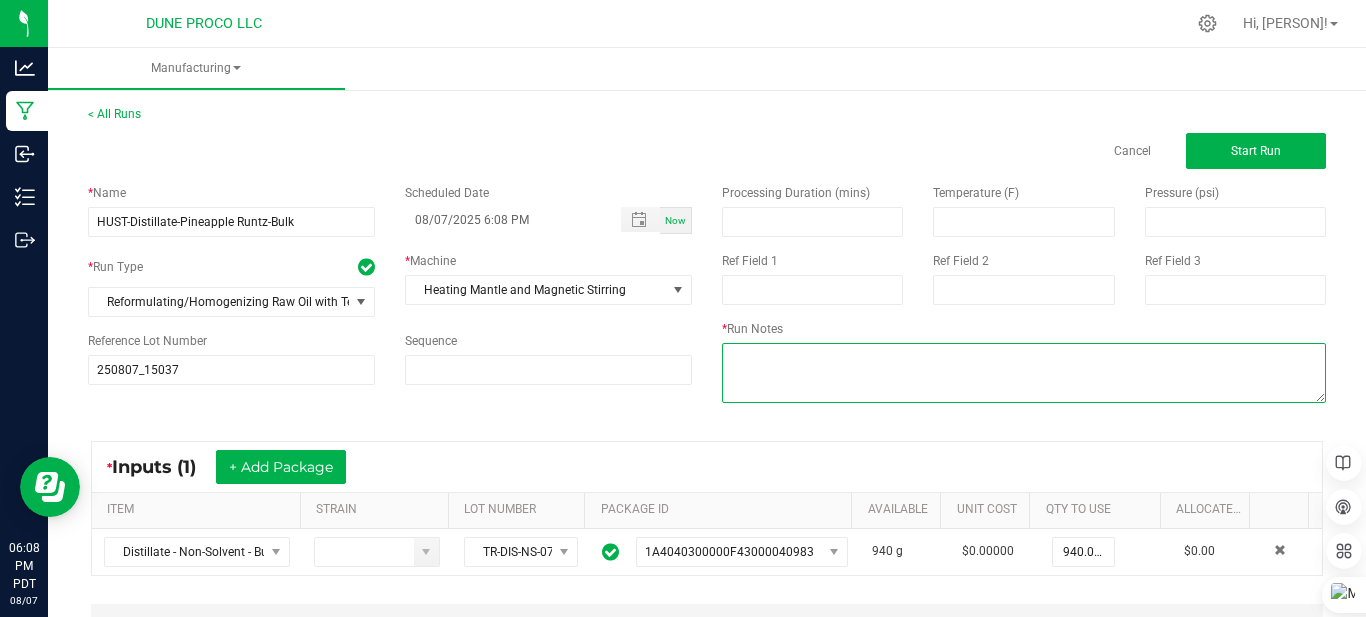 click at bounding box center (1024, 373) 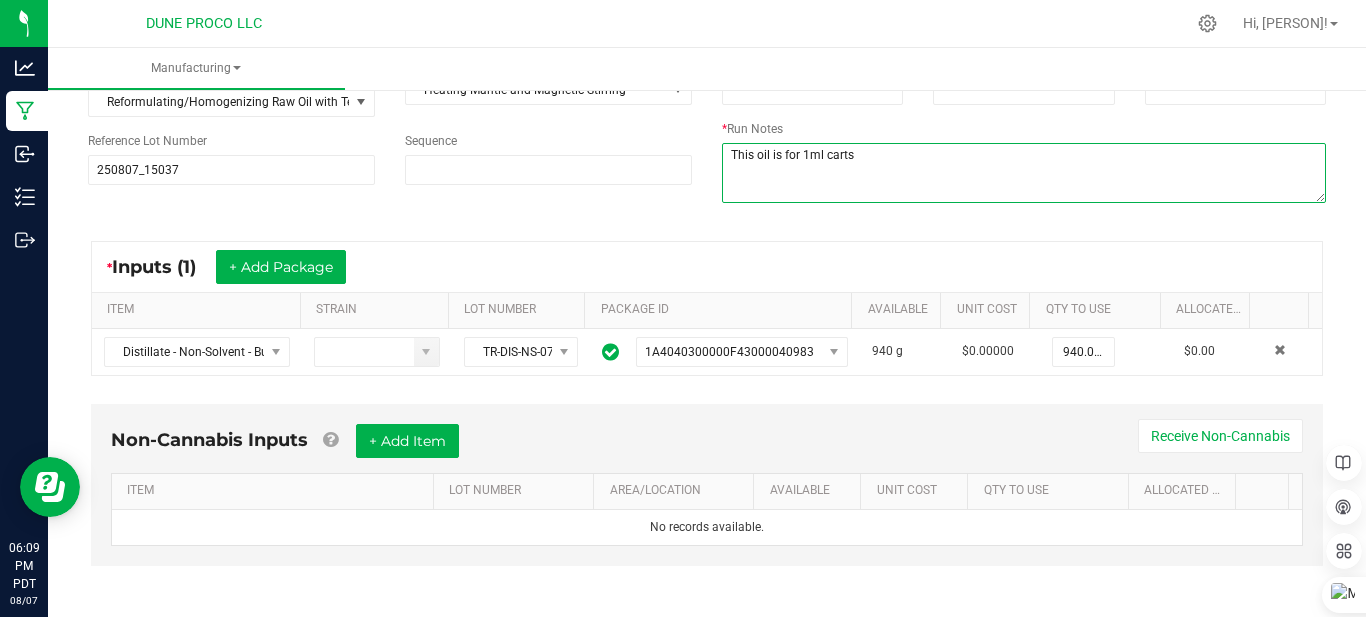 scroll, scrollTop: 207, scrollLeft: 0, axis: vertical 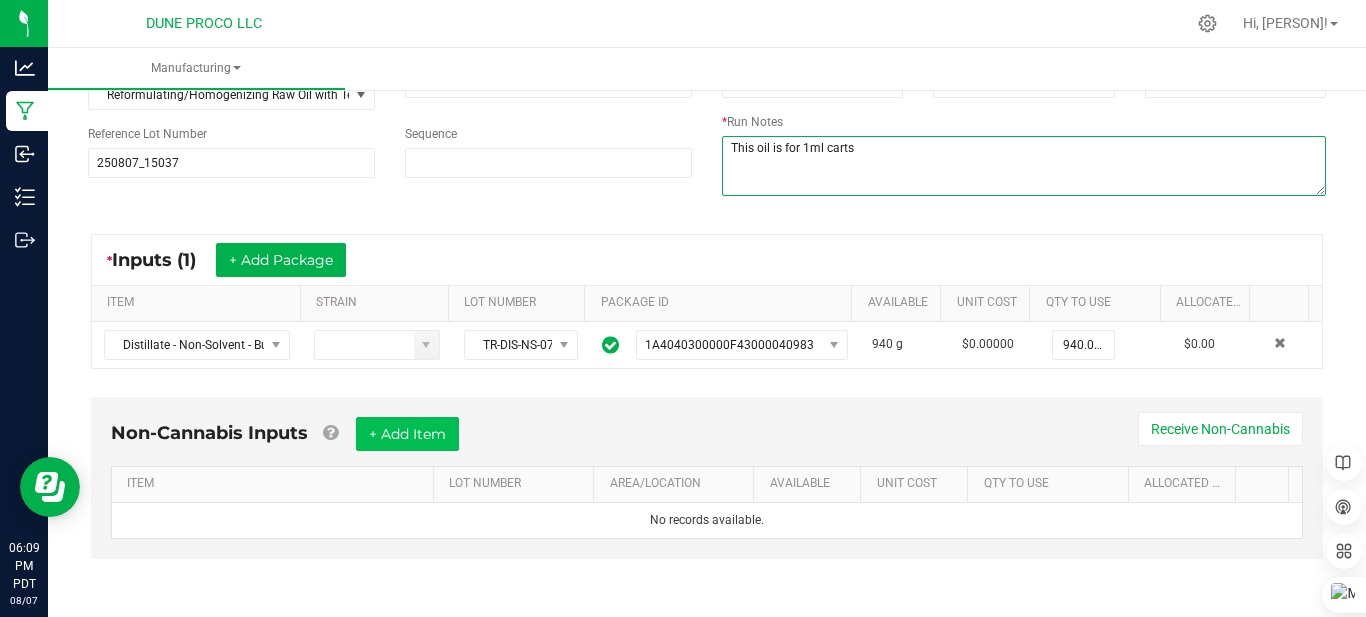 type on "This oil is for 1ml carts" 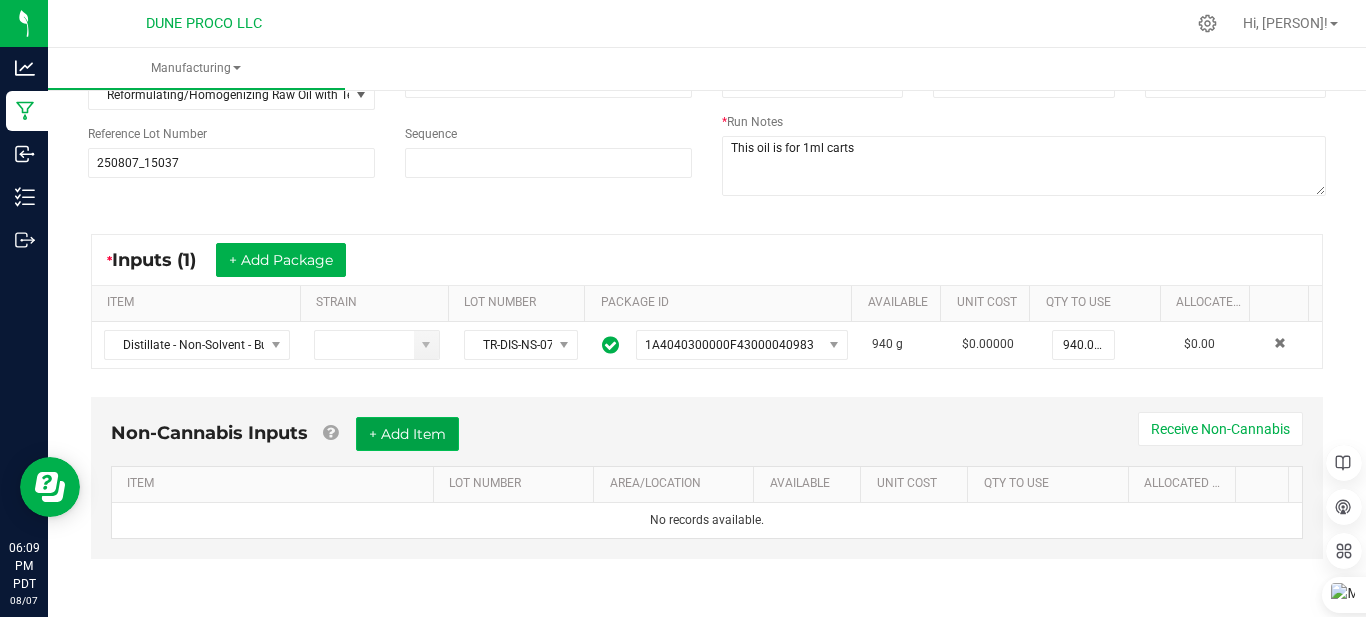 click on "+ Add Item" at bounding box center [407, 434] 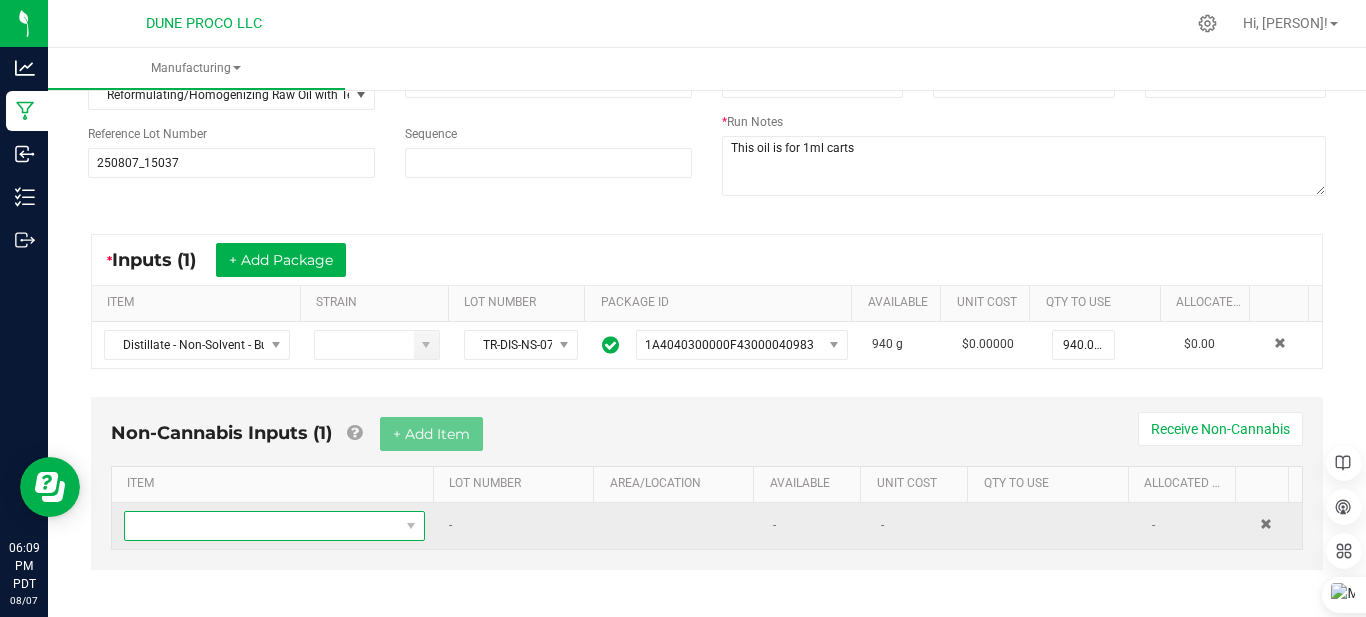 click at bounding box center [262, 526] 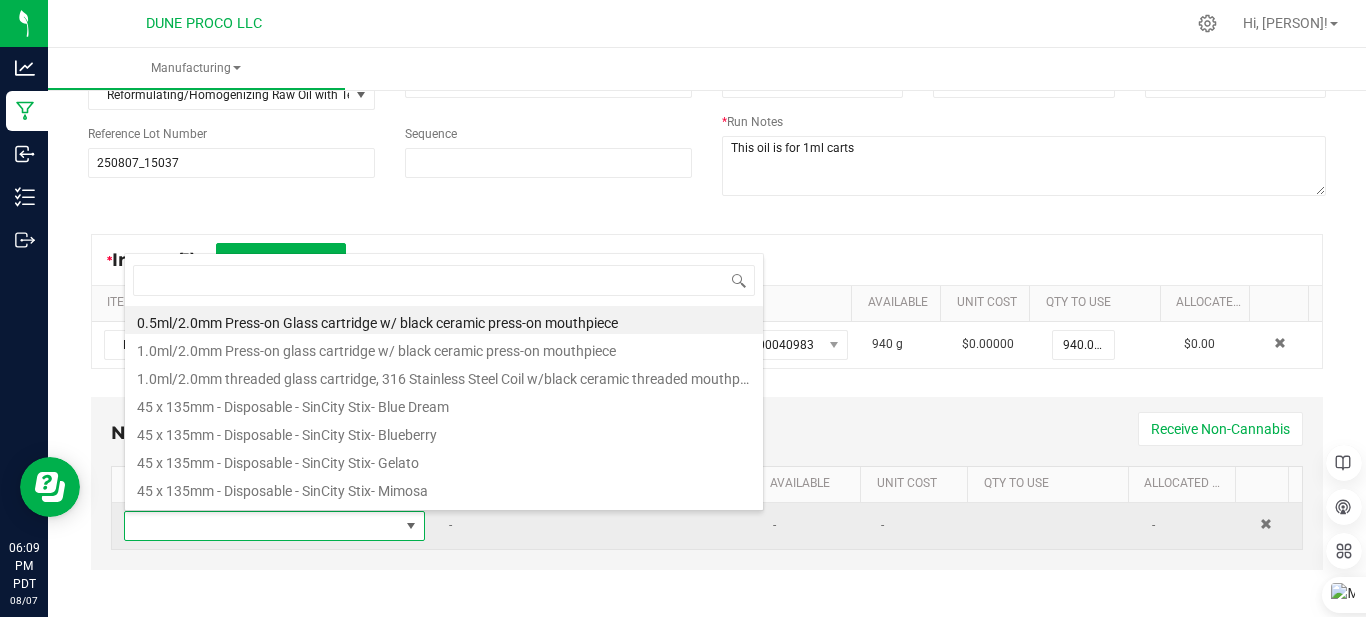 scroll, scrollTop: 0, scrollLeft: 0, axis: both 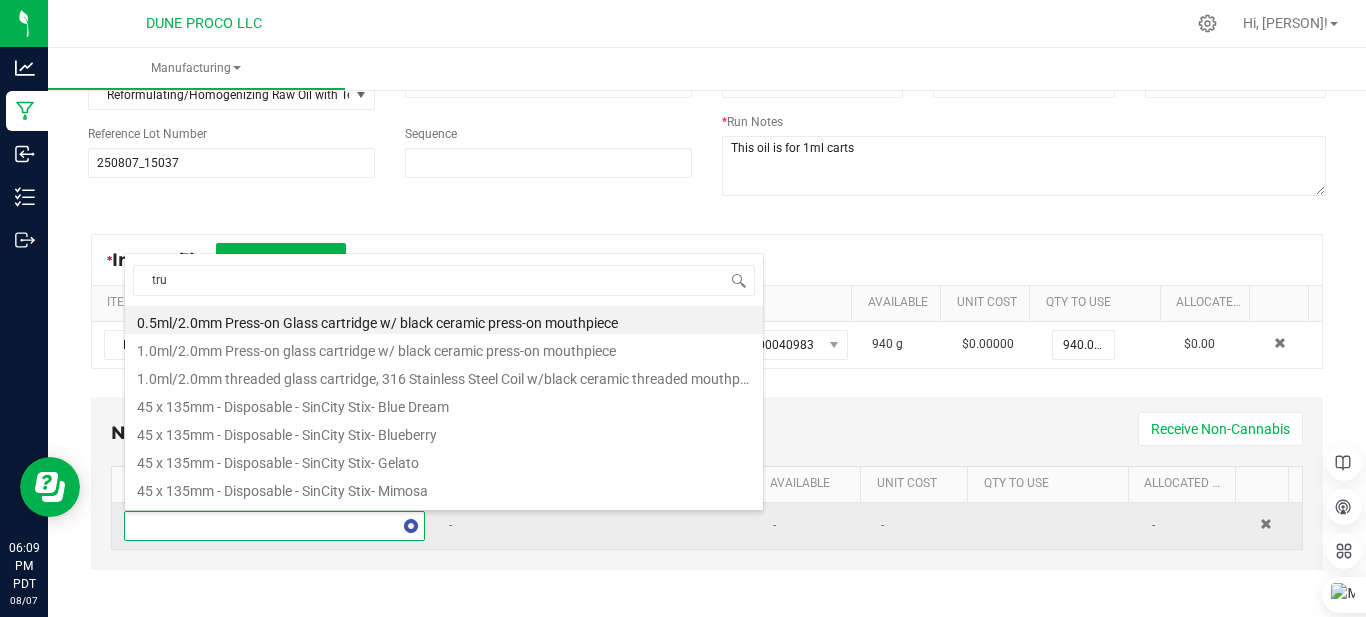 type on "true" 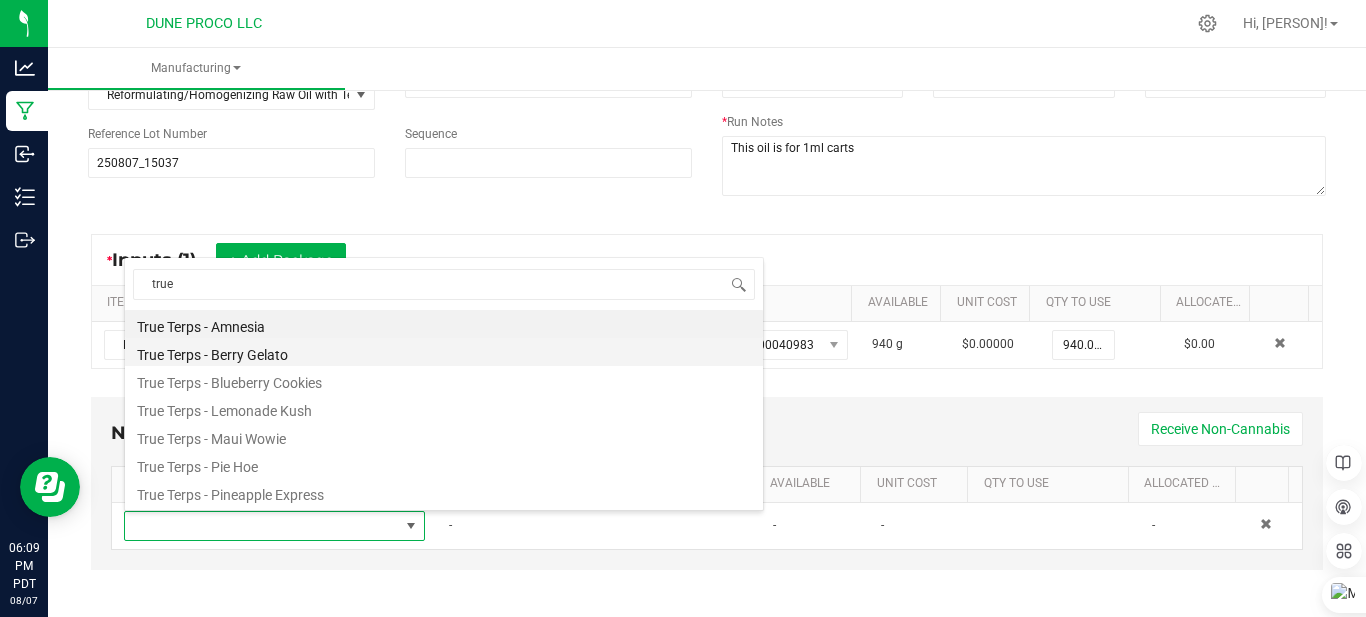 click on "True Terps - Berry Gelato" at bounding box center [444, 352] 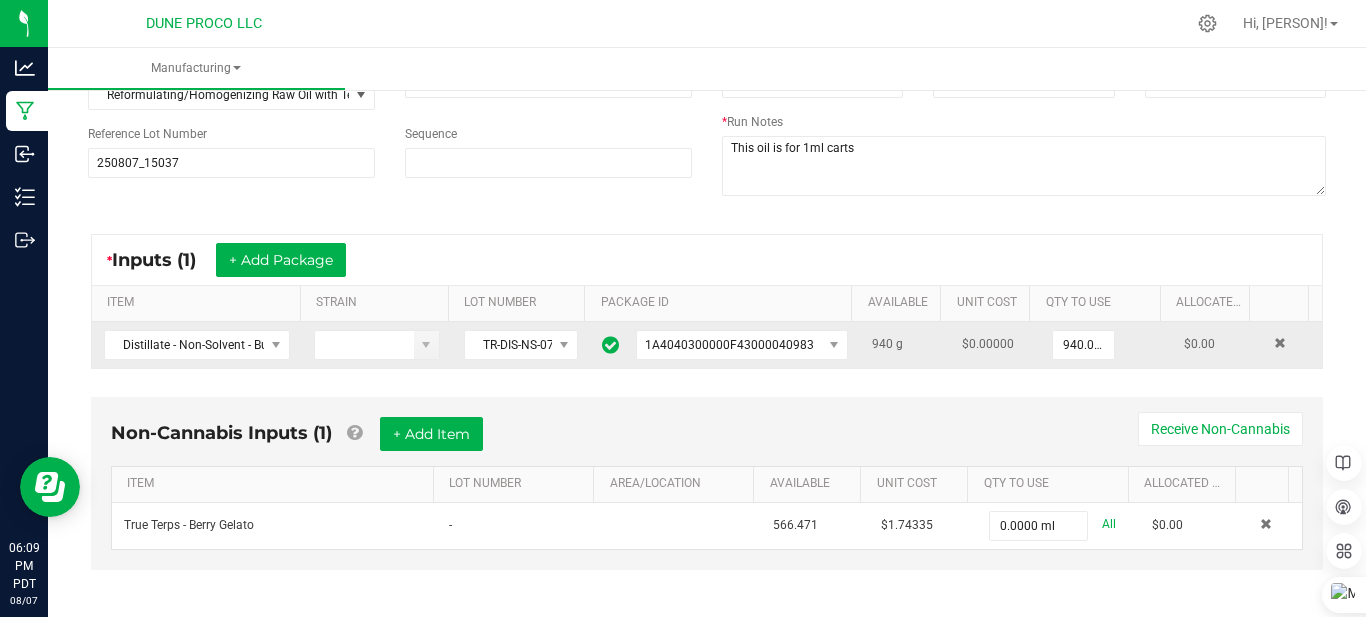 type on "0" 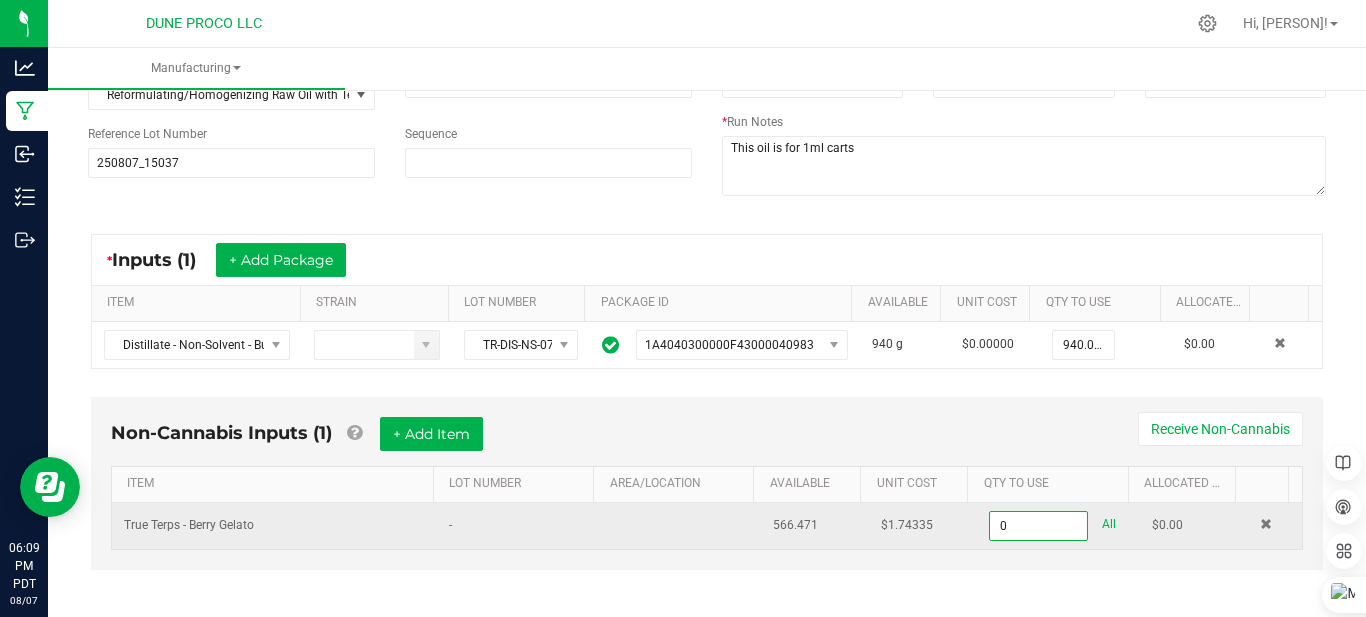 click on "0" at bounding box center (1038, 526) 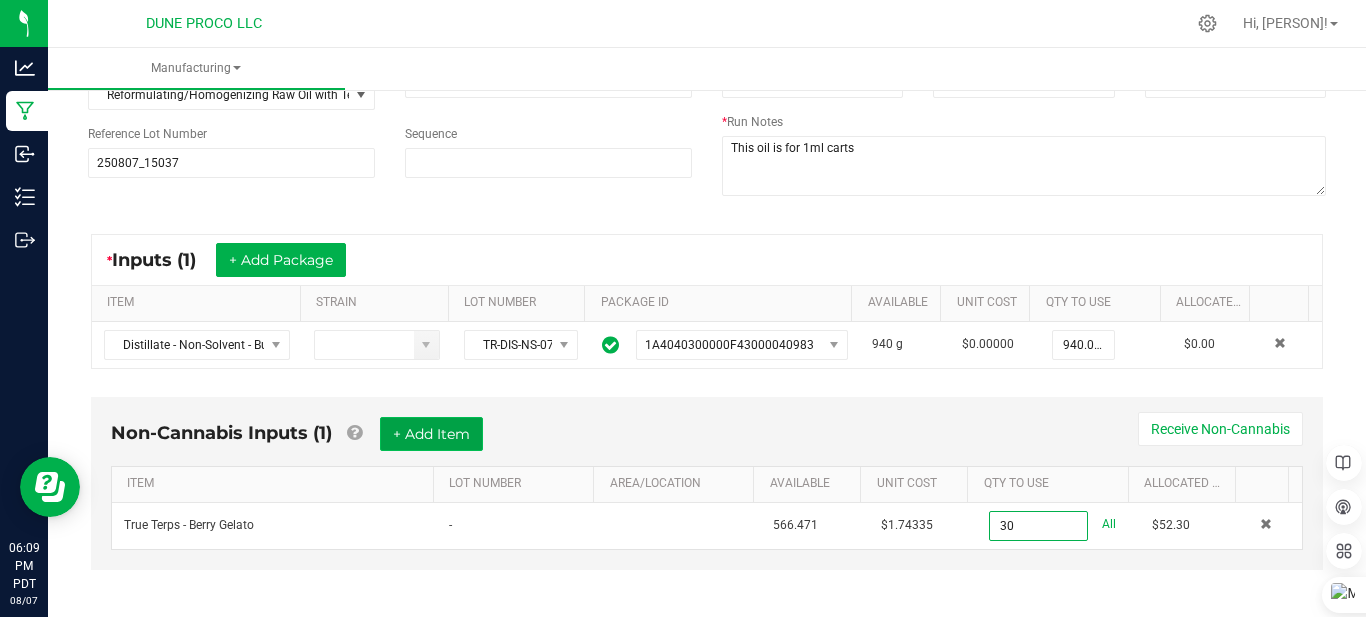 type on "30.0000 ml" 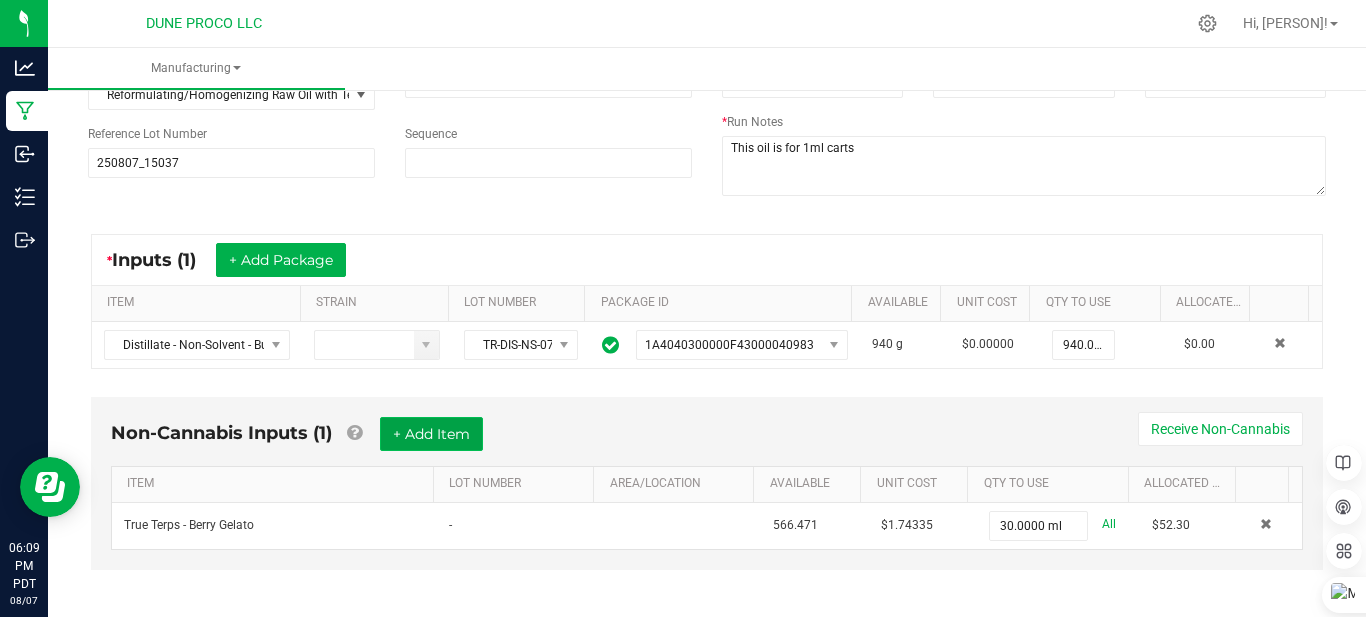 click on "+ Add Item" at bounding box center (431, 434) 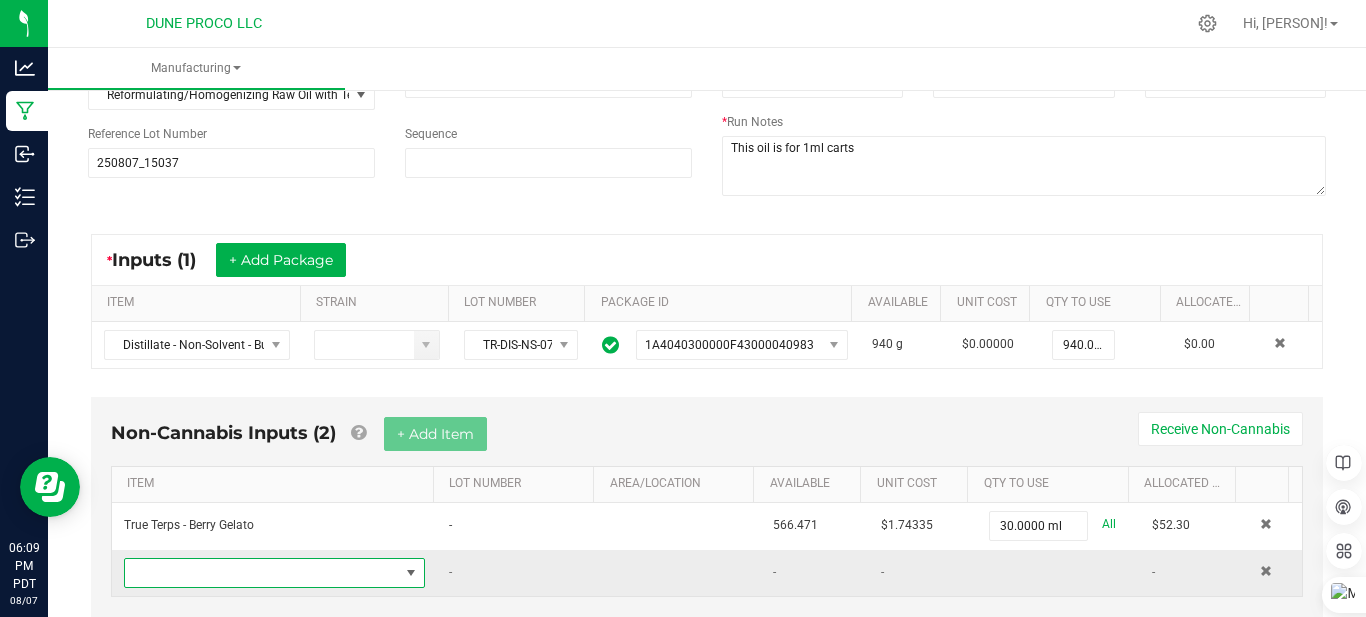 click at bounding box center [262, 573] 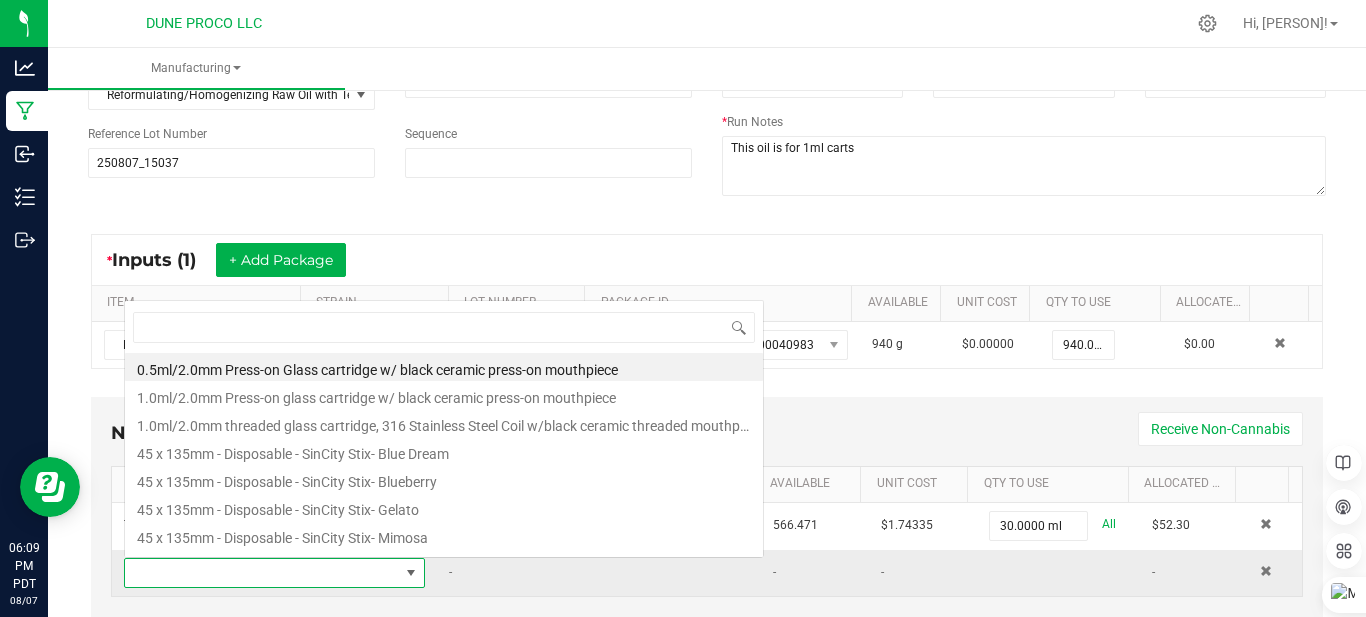 scroll, scrollTop: 99970, scrollLeft: 99708, axis: both 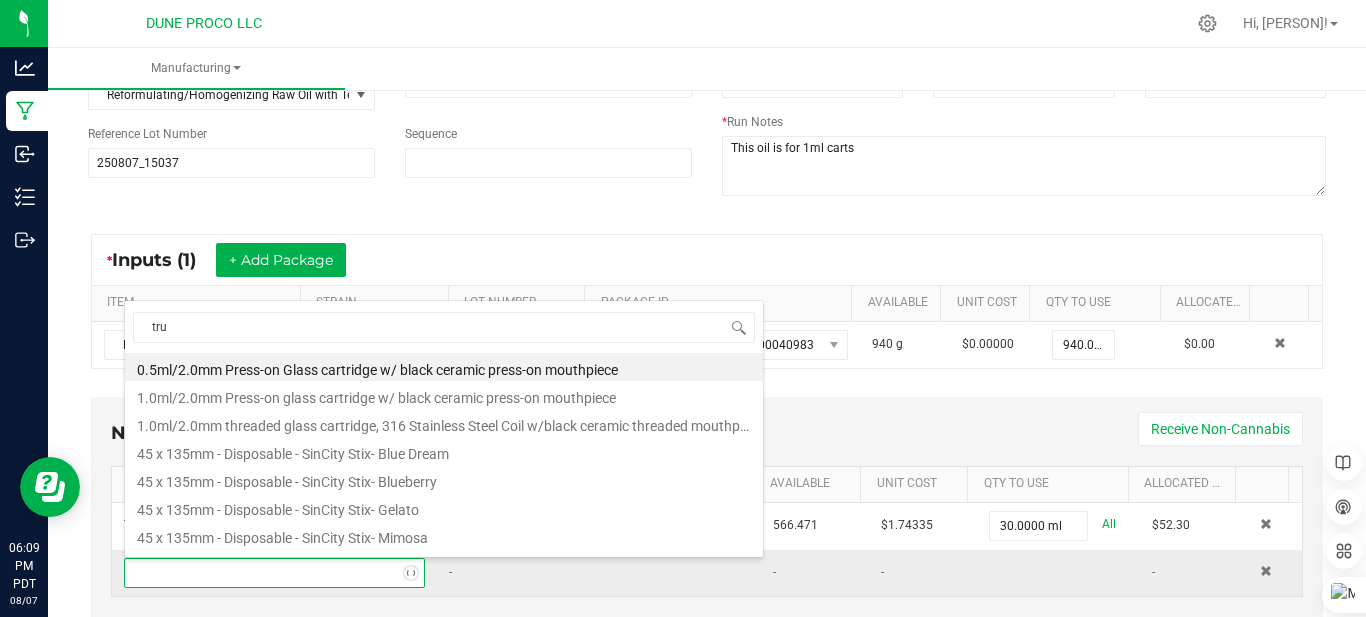 type on "true" 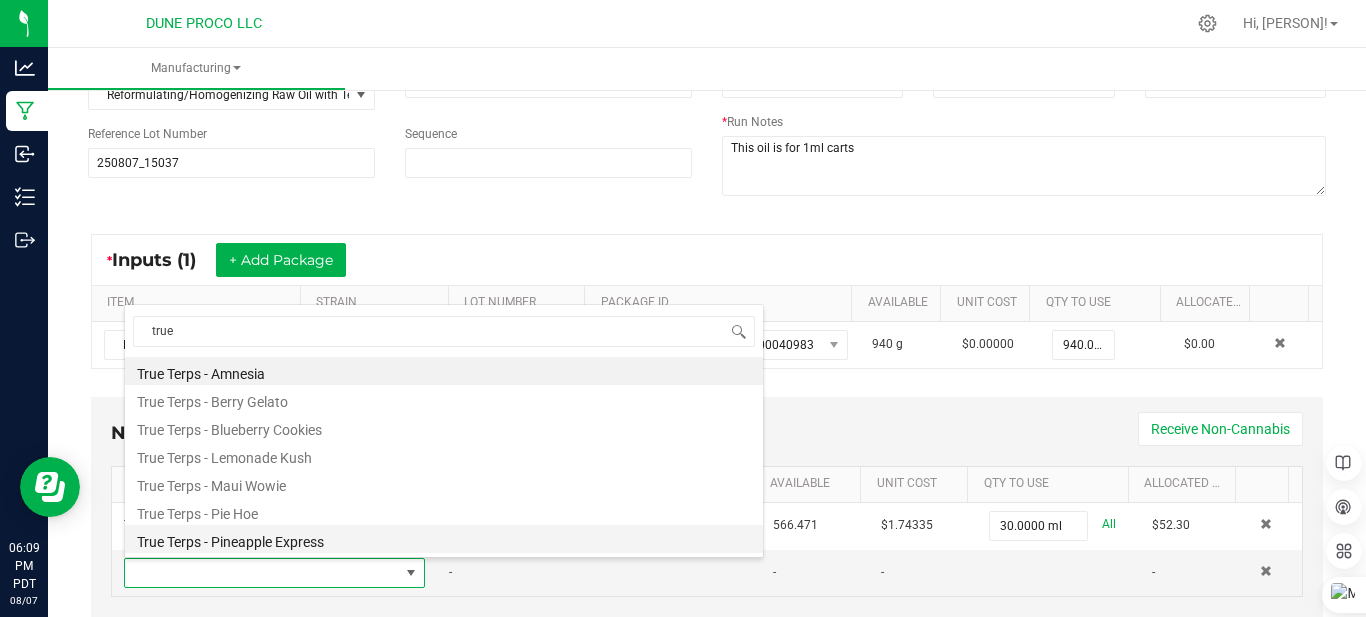 click on "True Terps - Pineapple Express" at bounding box center (444, 539) 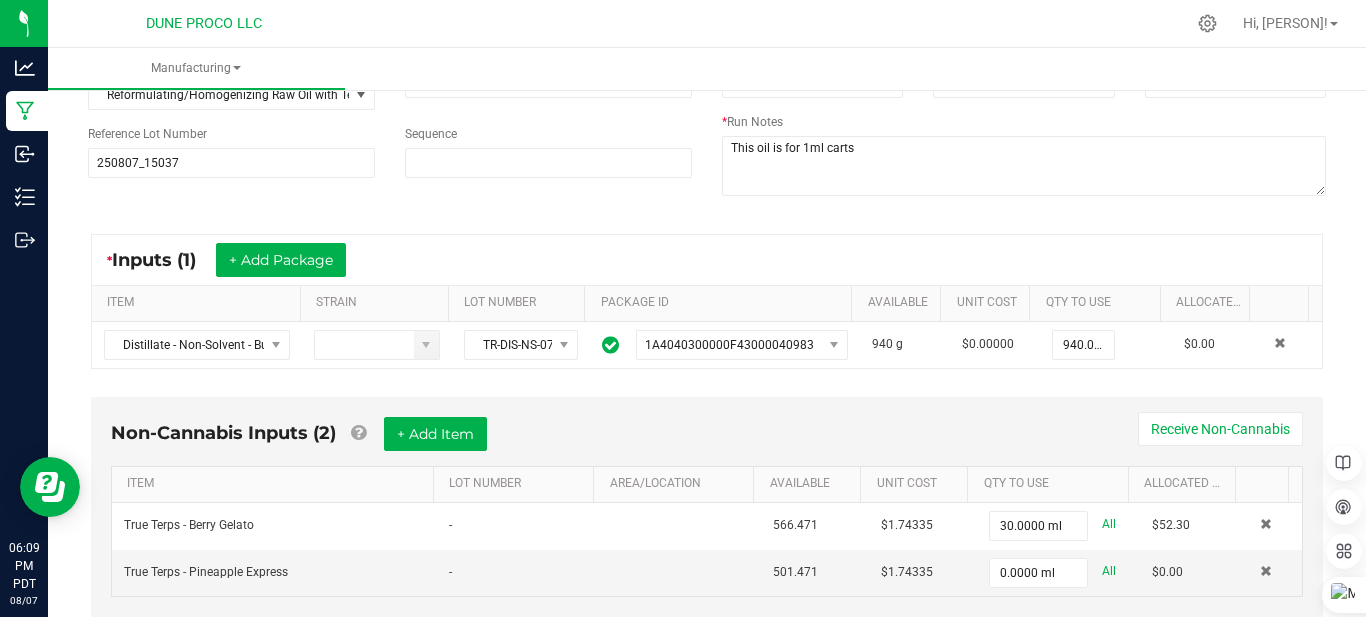 type on "0" 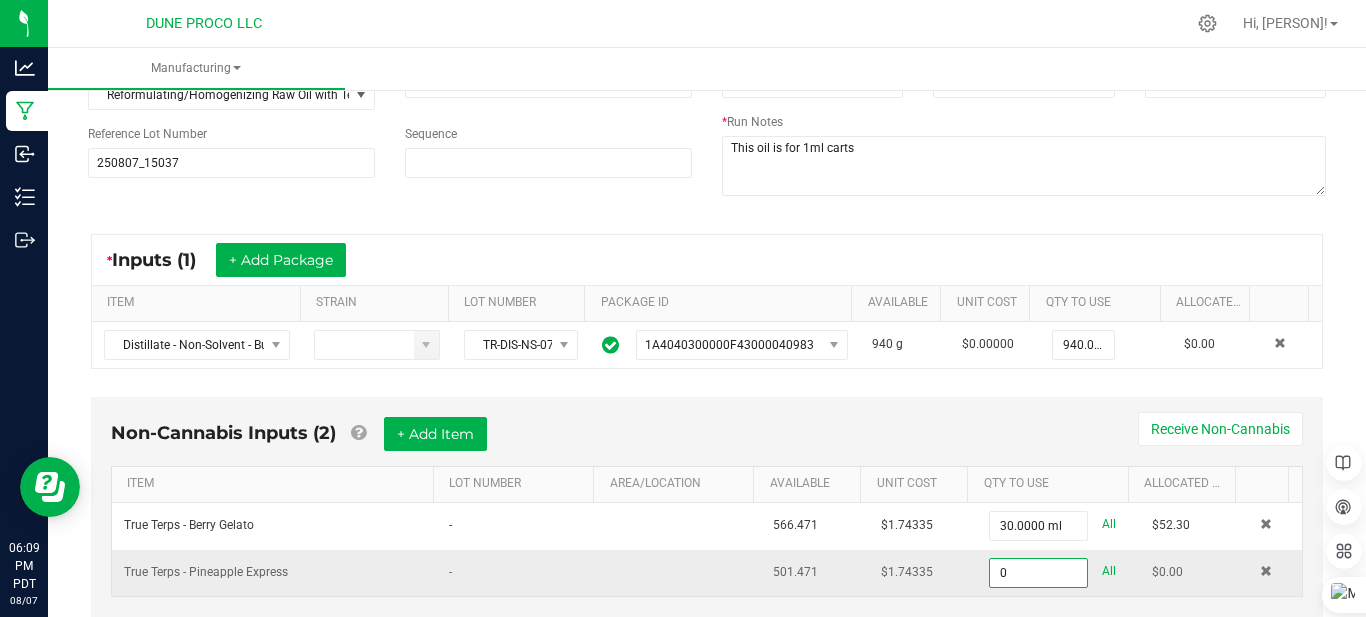 click on "0" at bounding box center (1038, 573) 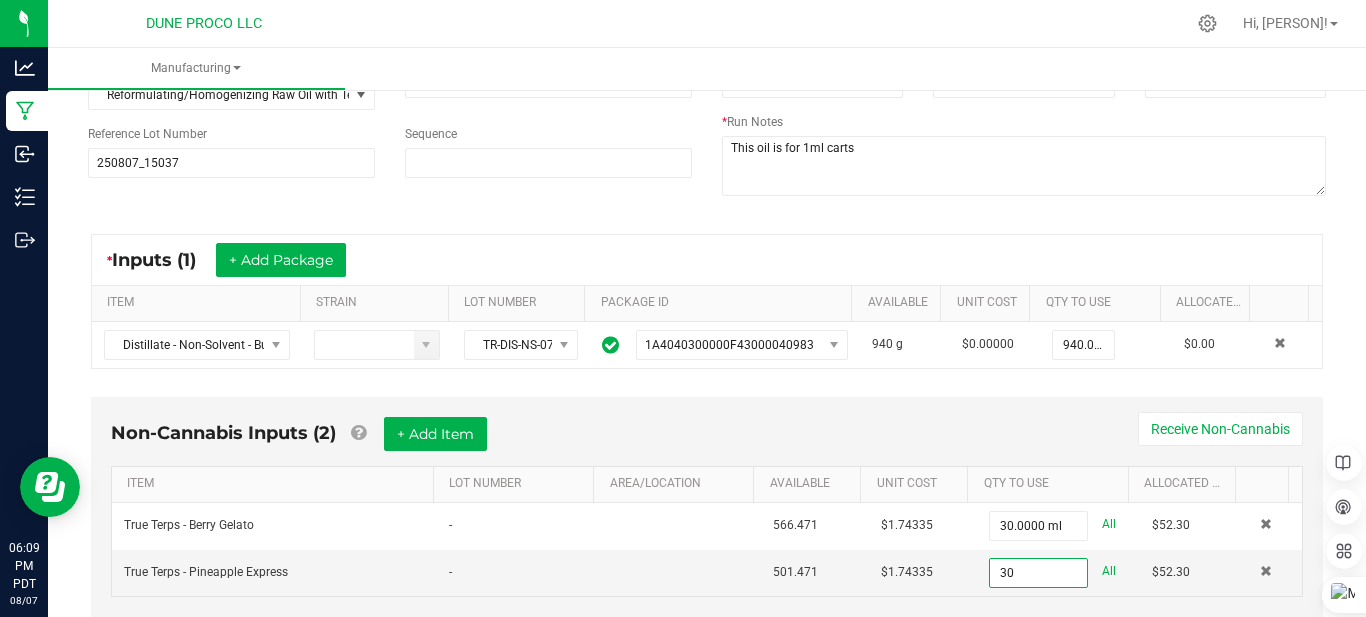 type on "30.0000 ml" 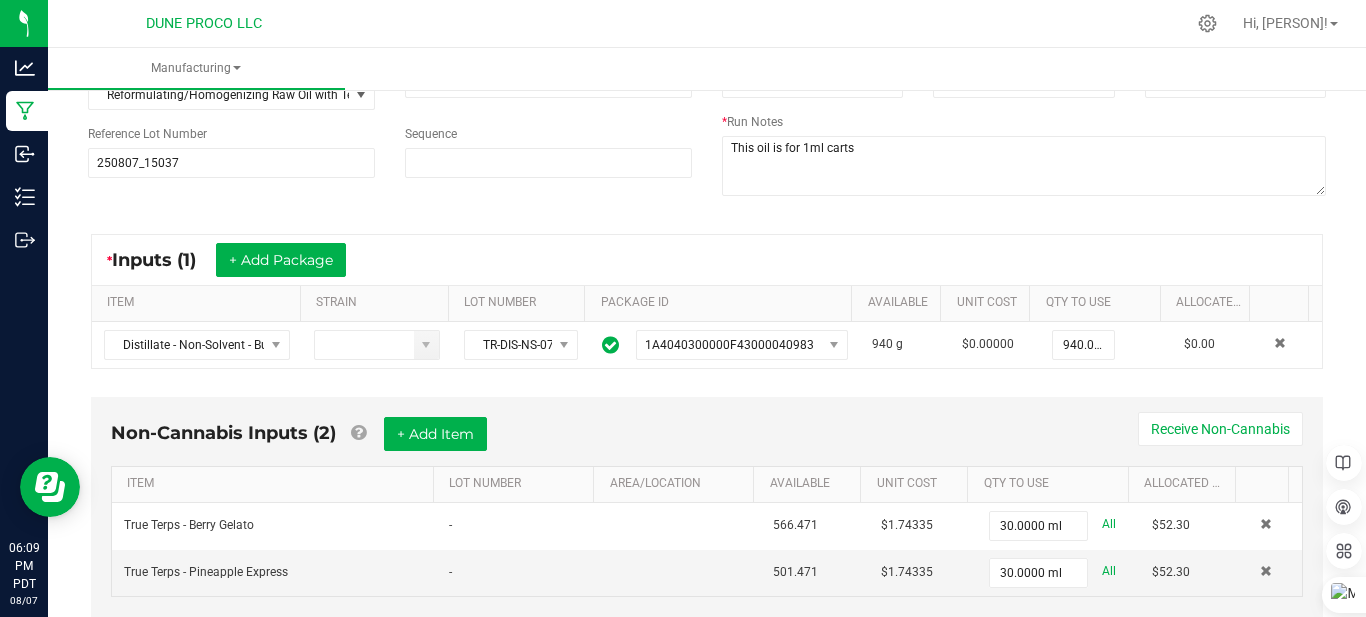 click on "Non-Cannabis Inputs (2)  + Add Item   Receive Non-Cannabis  ITEM LOT NUMBER AREA/LOCATION AVAILABLE Unit Cost QTY TO USE Allocated Cost  True Terps - Berry Gelato   -      566.471    $1.74335  30.0000 ml All  $52.30   True Terps - Pineapple Express   -      501.471    $1.74335  30.0000 ml All  $52.30" at bounding box center (707, 507) 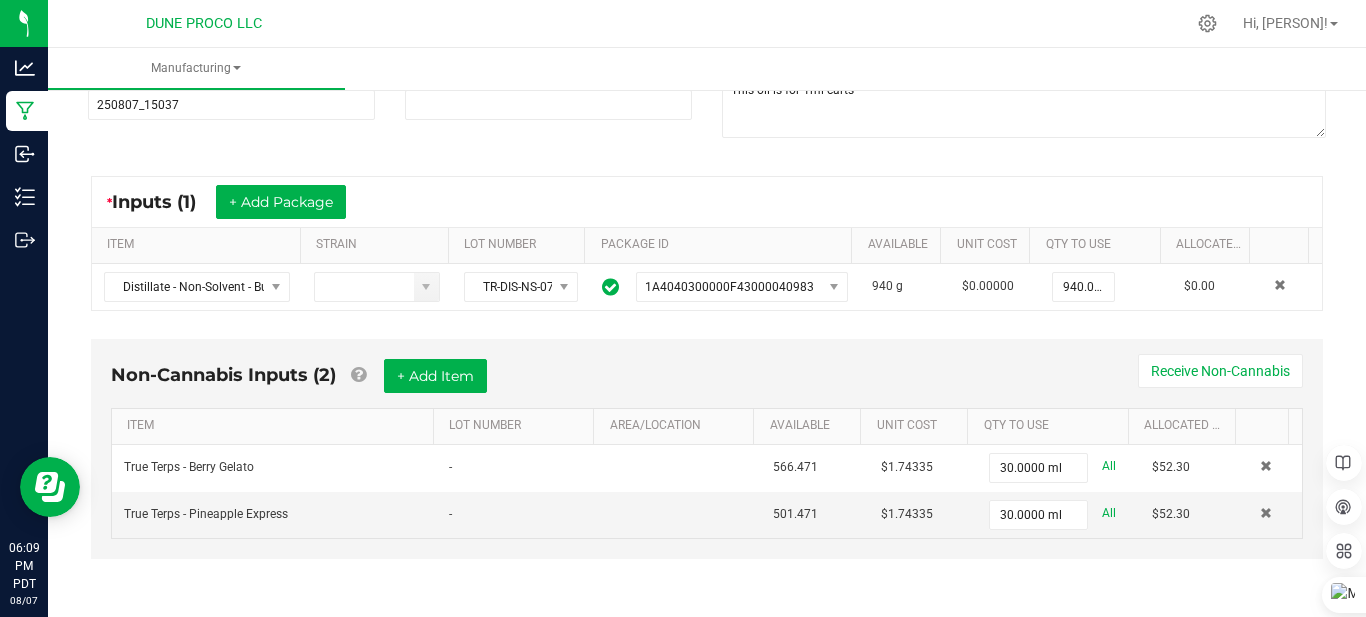scroll, scrollTop: 0, scrollLeft: 0, axis: both 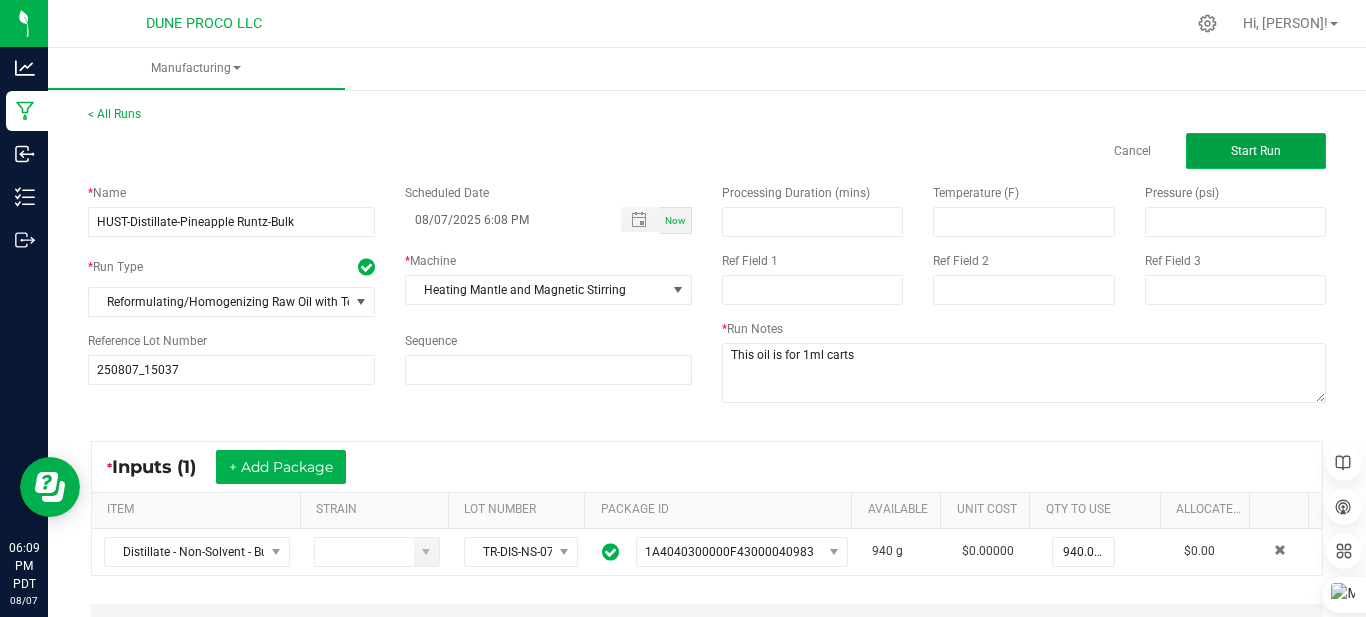 click on "Start Run" 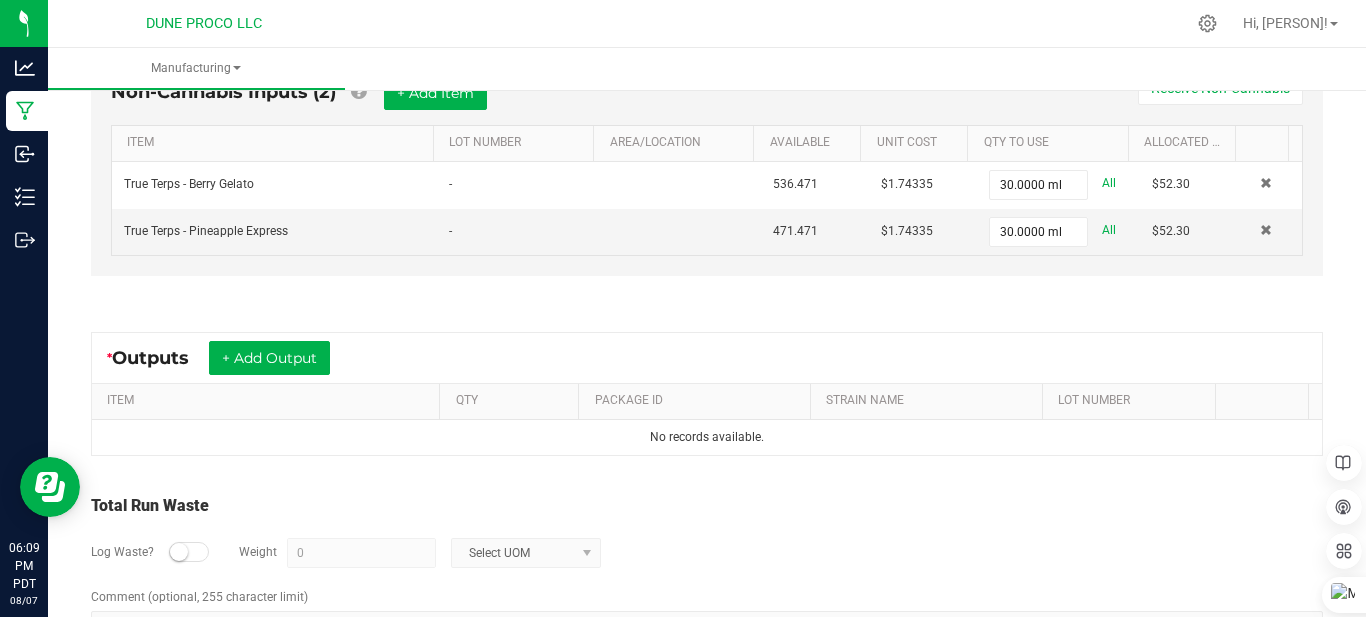 scroll, scrollTop: 600, scrollLeft: 0, axis: vertical 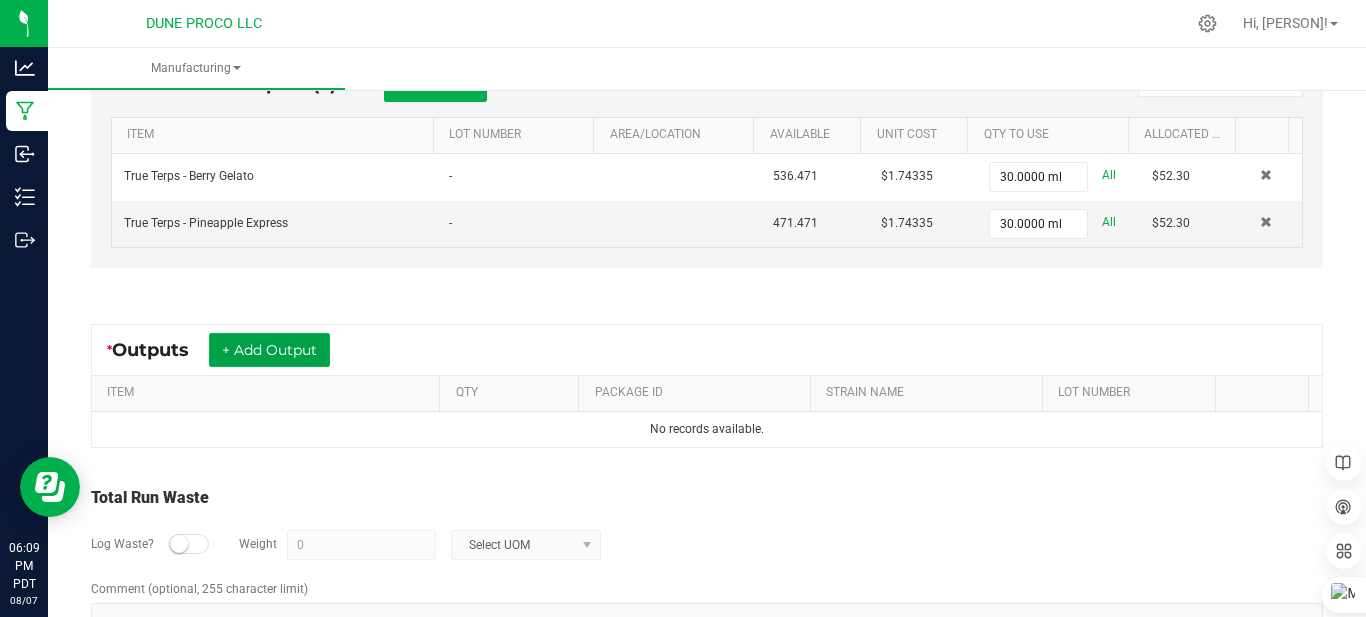 click on "+ Add Output" at bounding box center [269, 350] 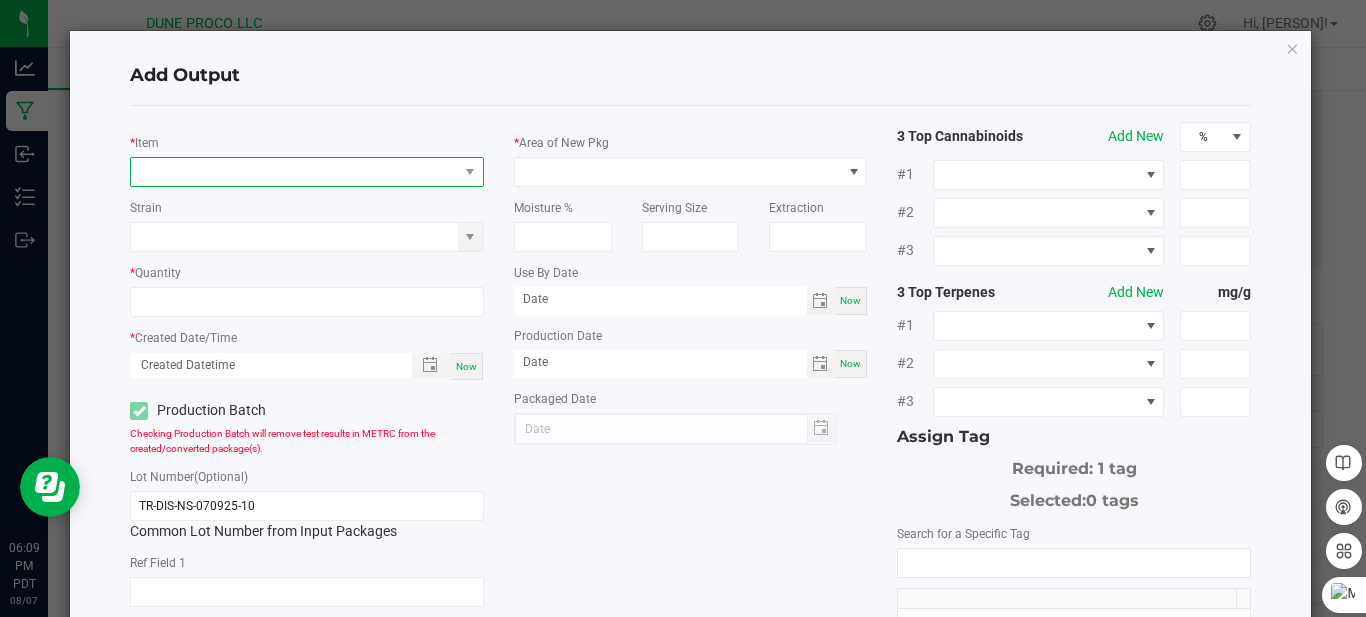 click at bounding box center (294, 172) 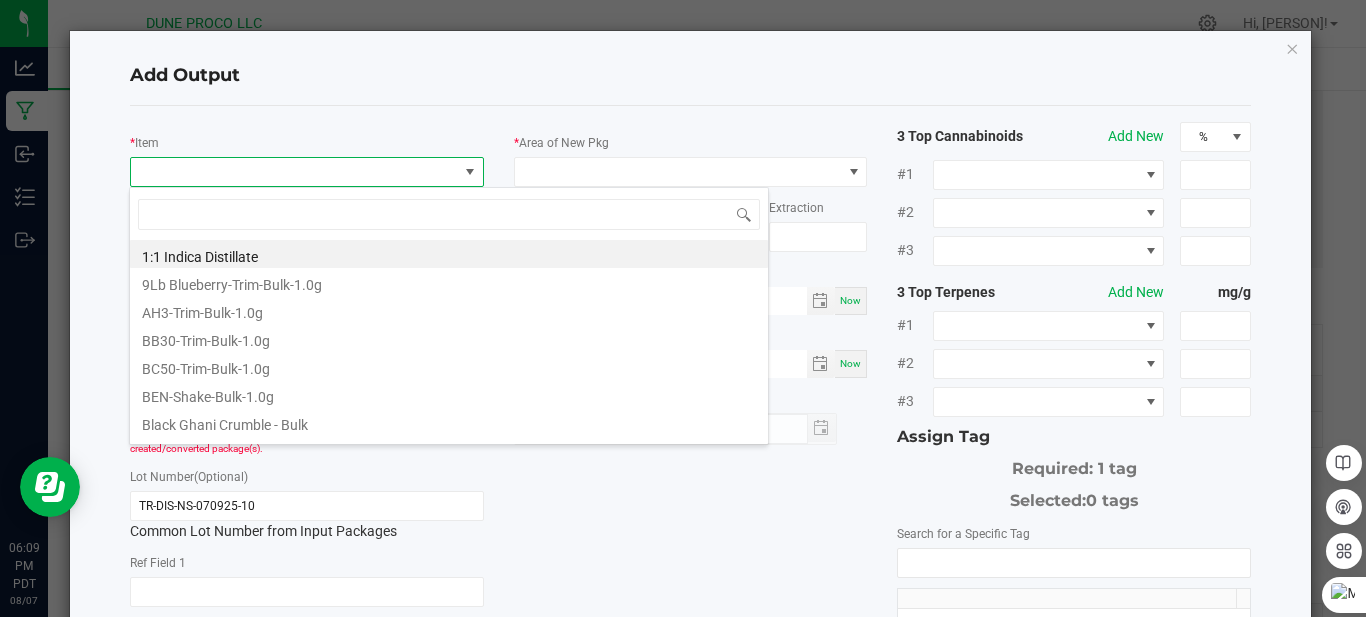 scroll, scrollTop: 99970, scrollLeft: 99651, axis: both 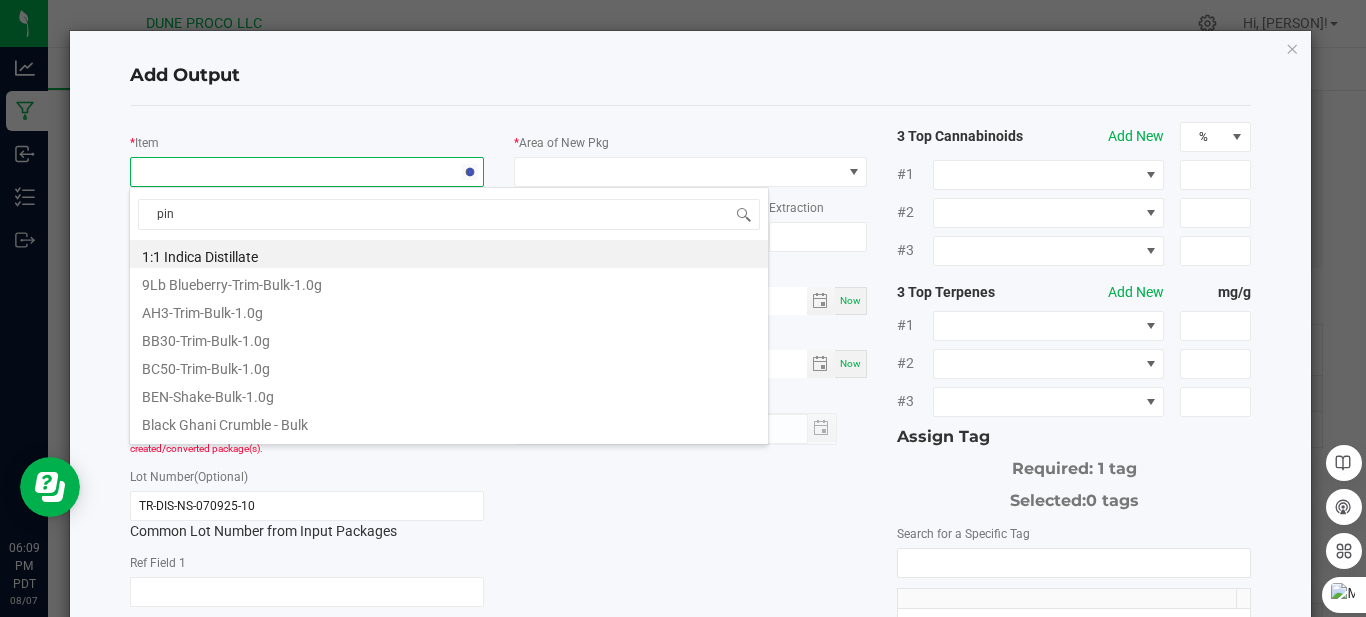 type on "pine" 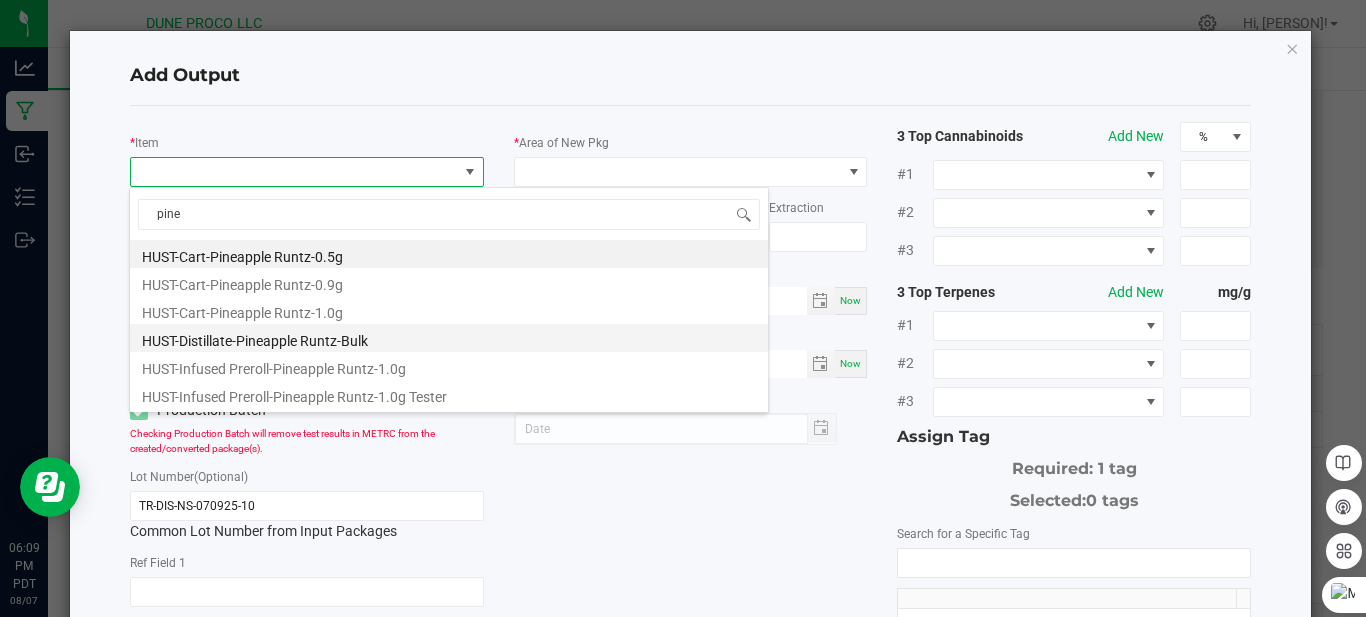 click on "HUST-Distillate-Pineapple Runtz-Bulk" at bounding box center (449, 338) 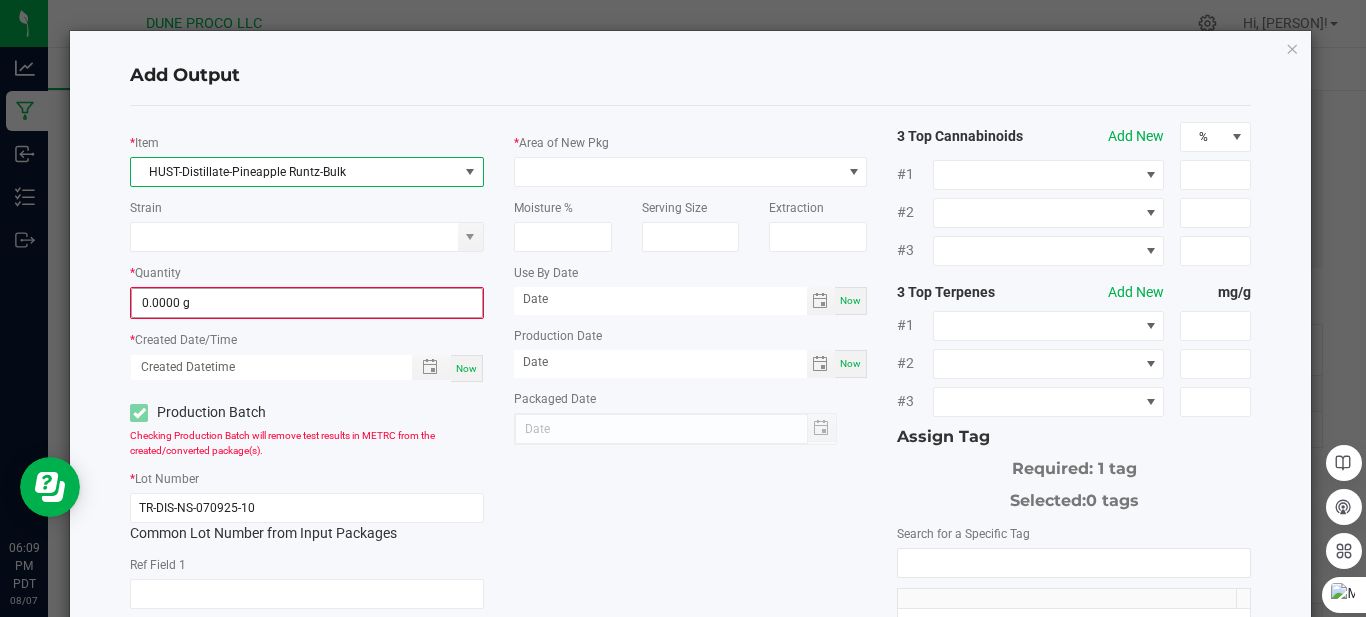 type on "0" 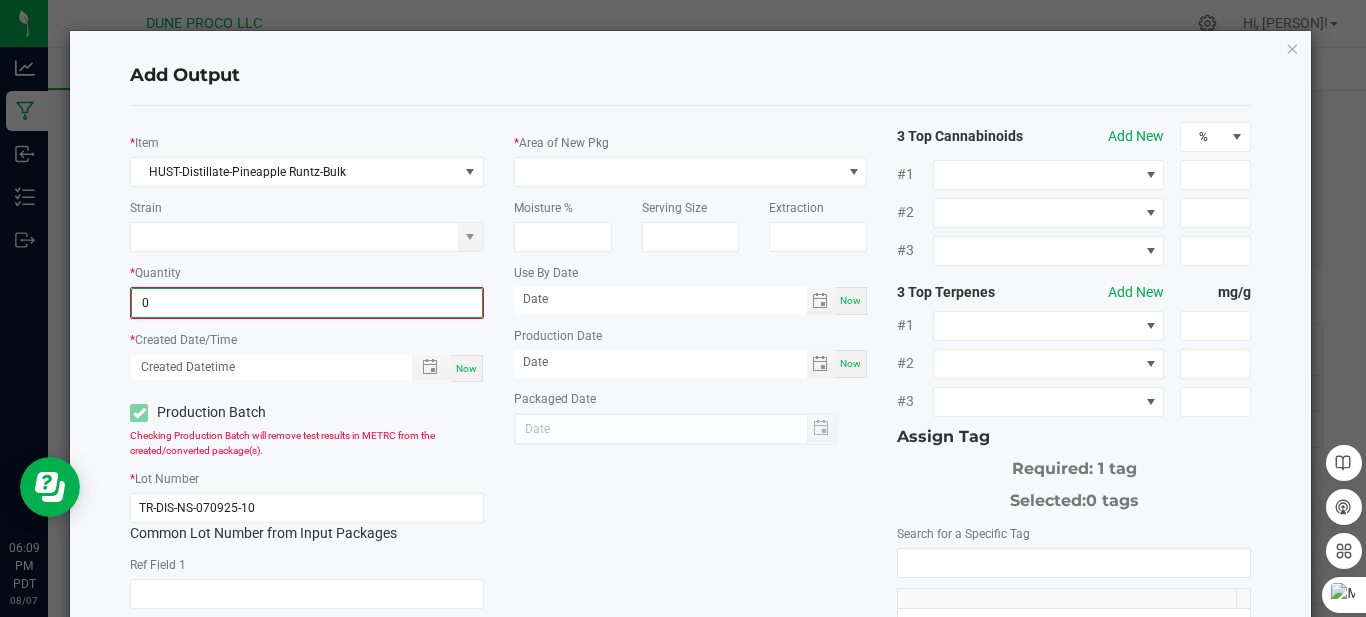 click on "0" at bounding box center (307, 303) 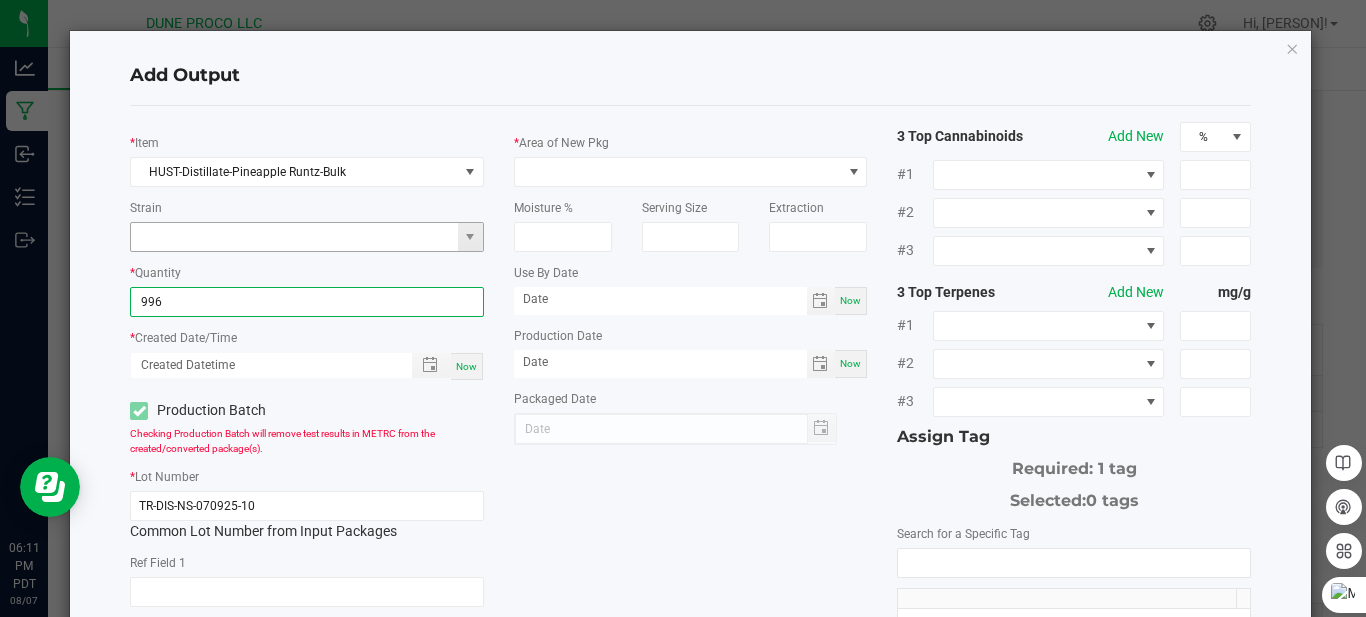 type on "996.0000 g" 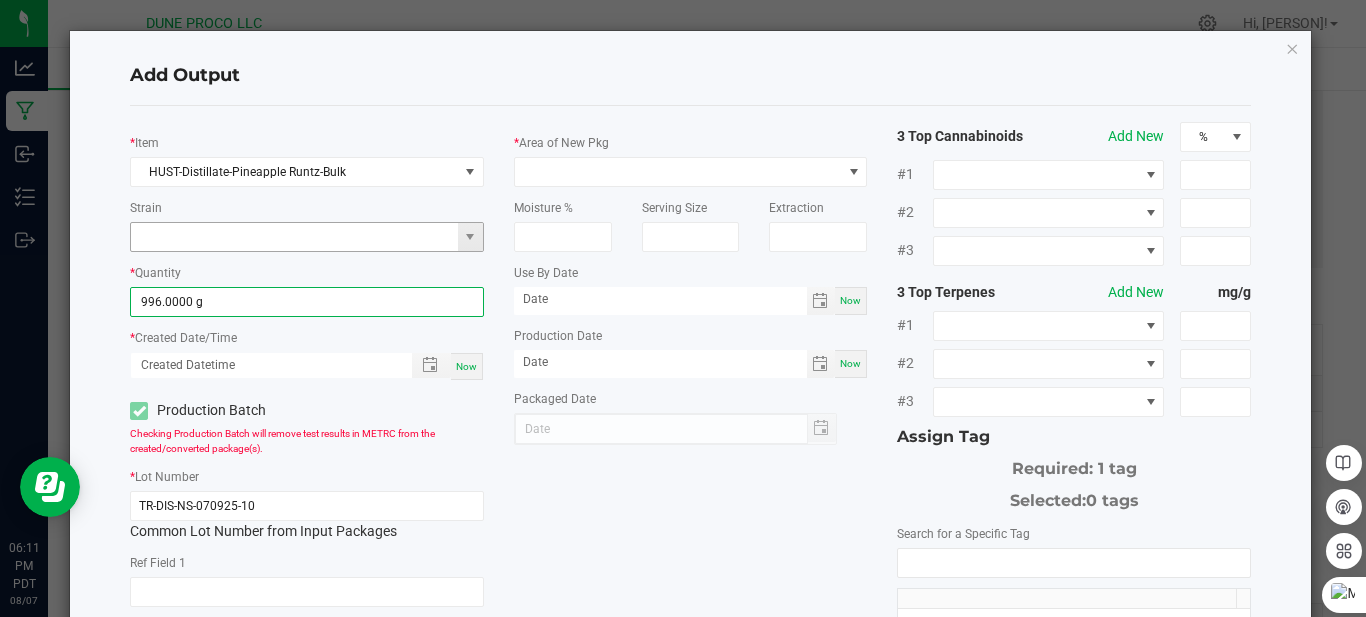 click at bounding box center (294, 237) 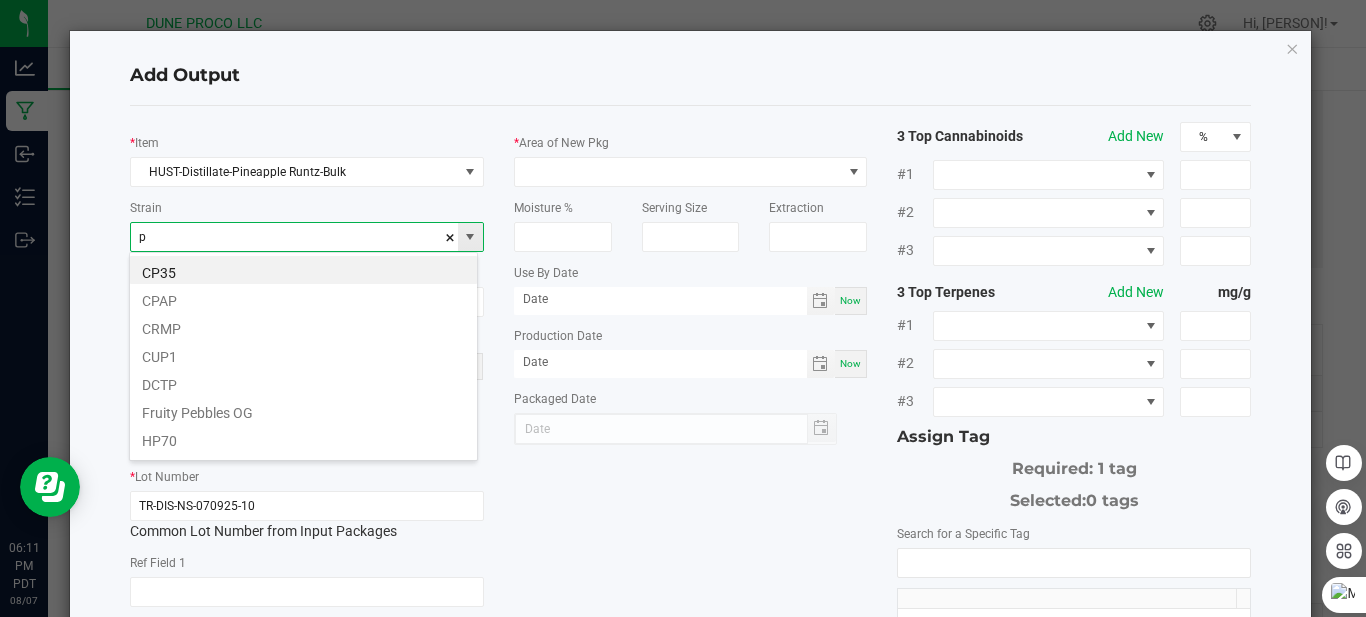 scroll, scrollTop: 99970, scrollLeft: 99651, axis: both 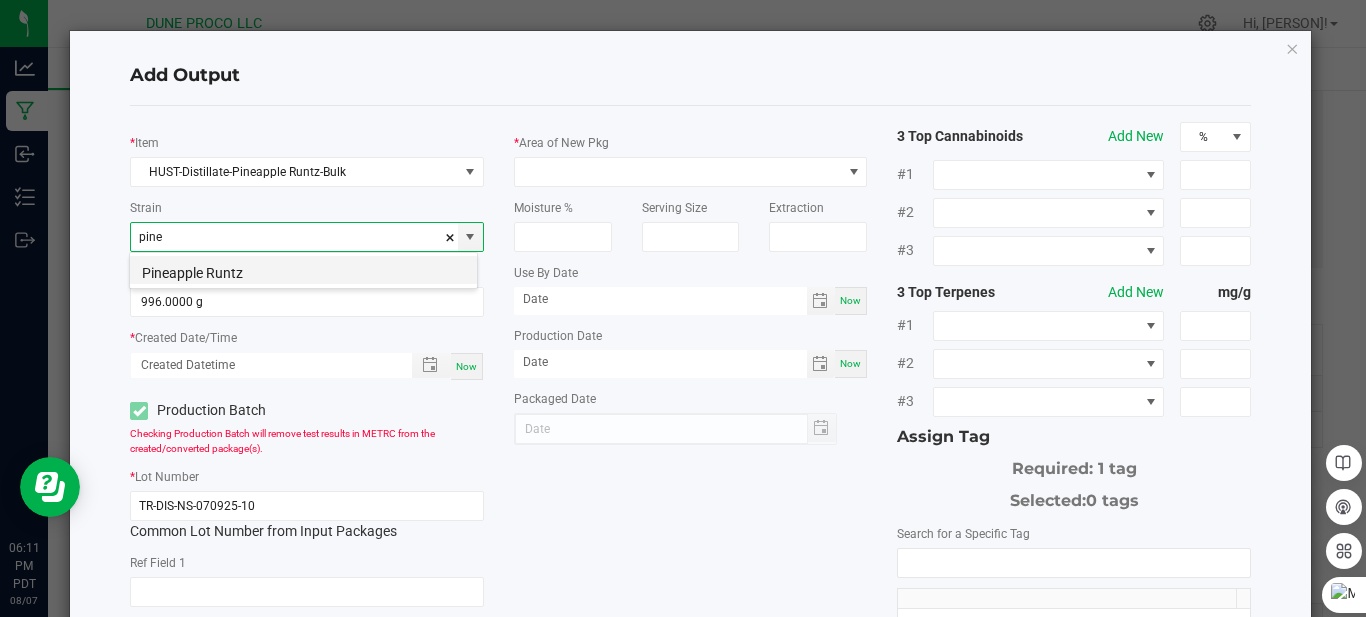 click on "Pineapple Runtz" at bounding box center [303, 270] 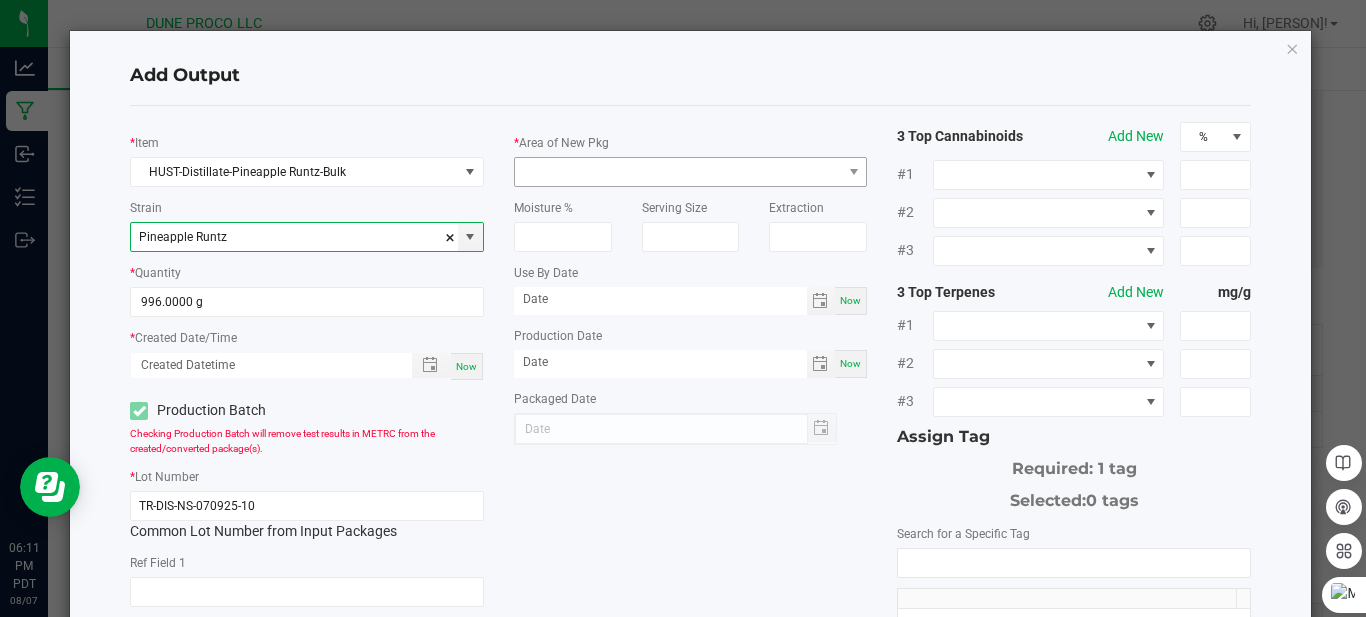 type on "Pineapple Runtz" 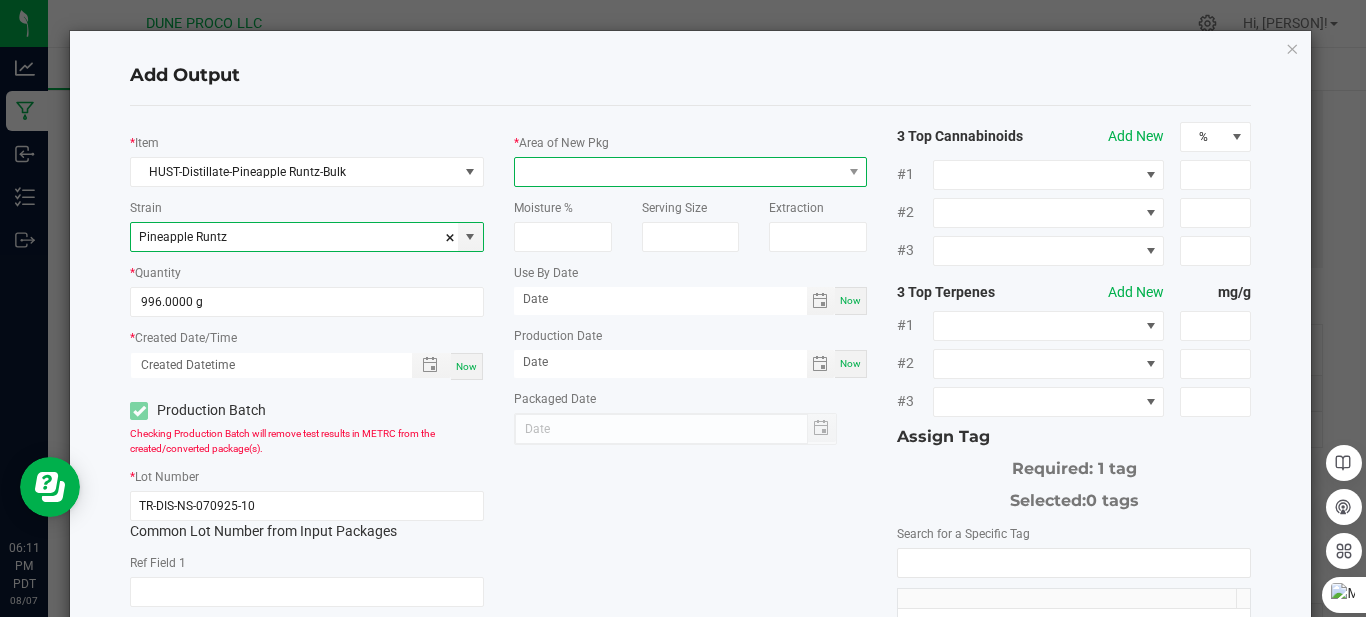 click at bounding box center (678, 172) 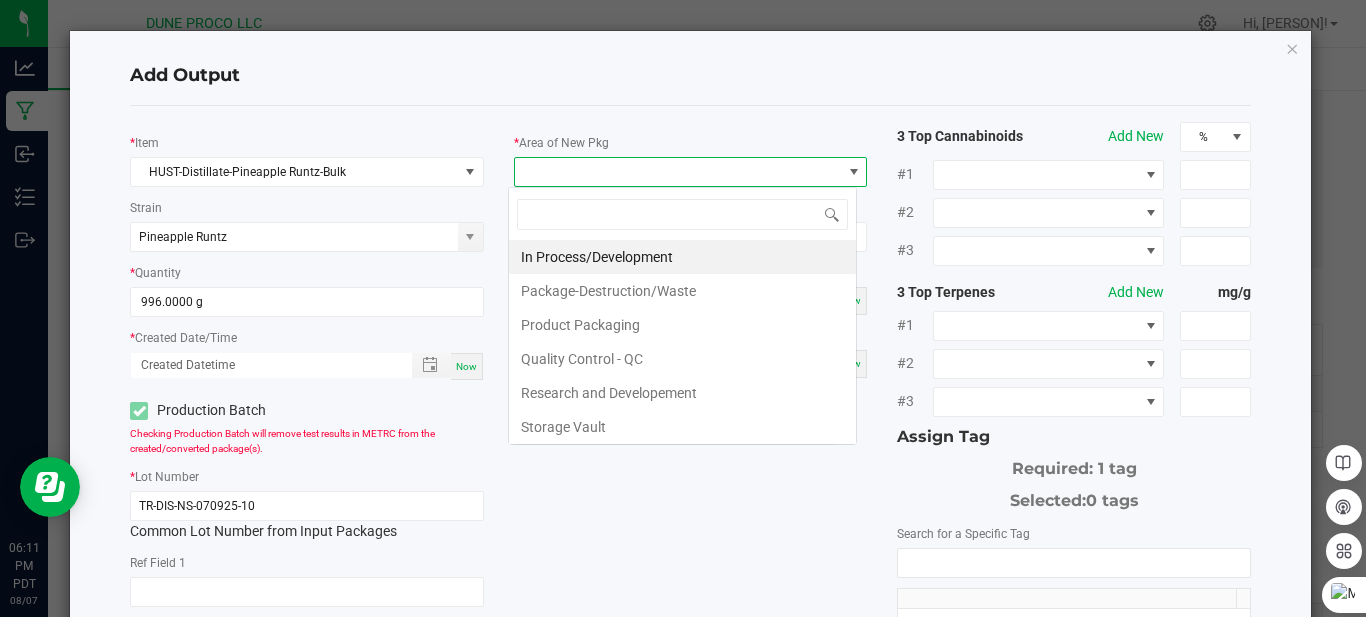 scroll, scrollTop: 99970, scrollLeft: 99651, axis: both 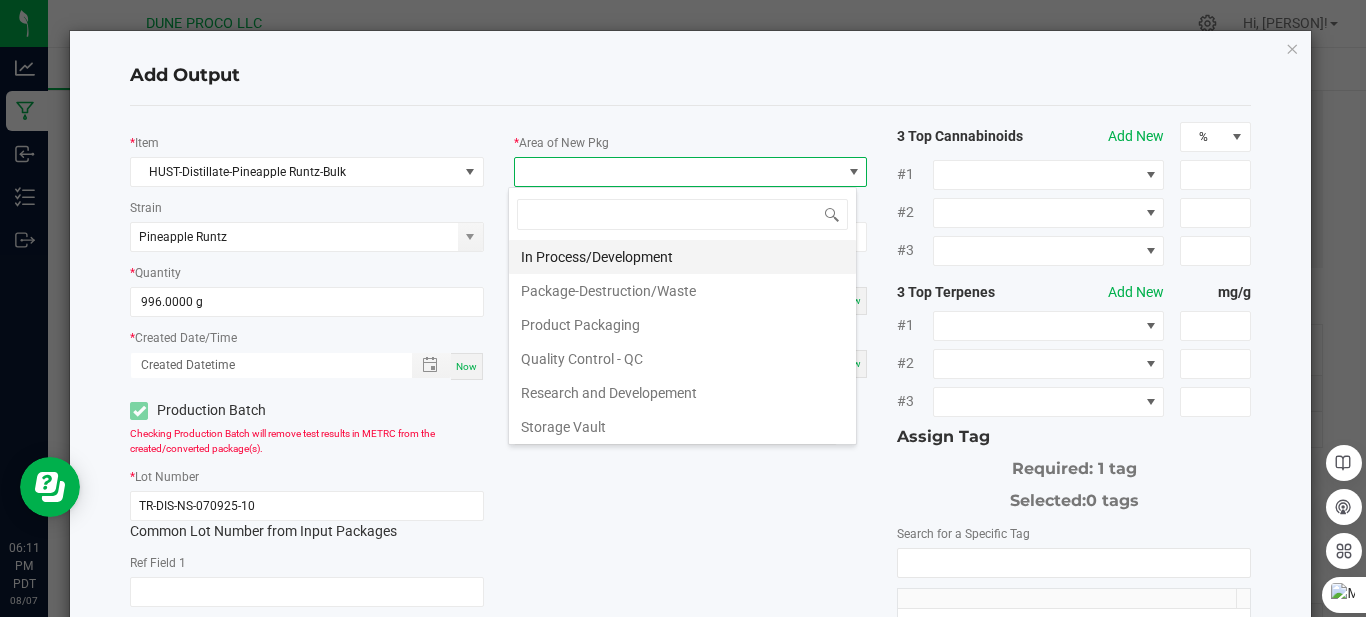 click on "In Process/Development" at bounding box center (682, 257) 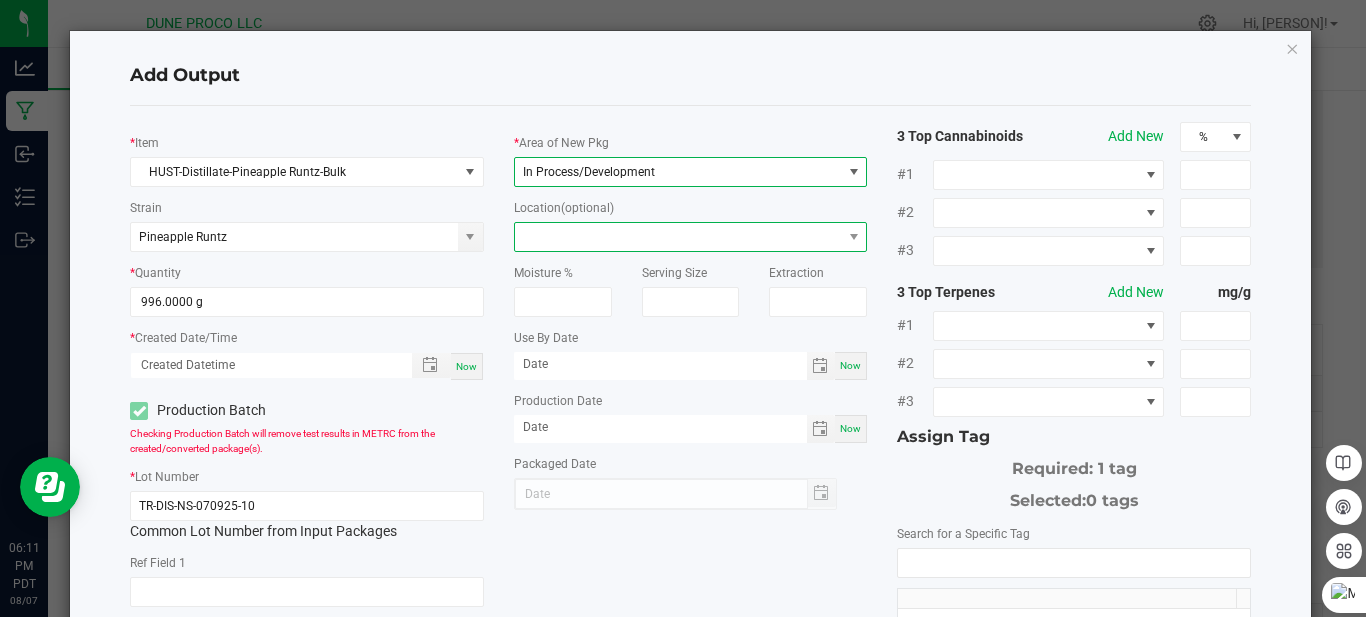 click at bounding box center (678, 237) 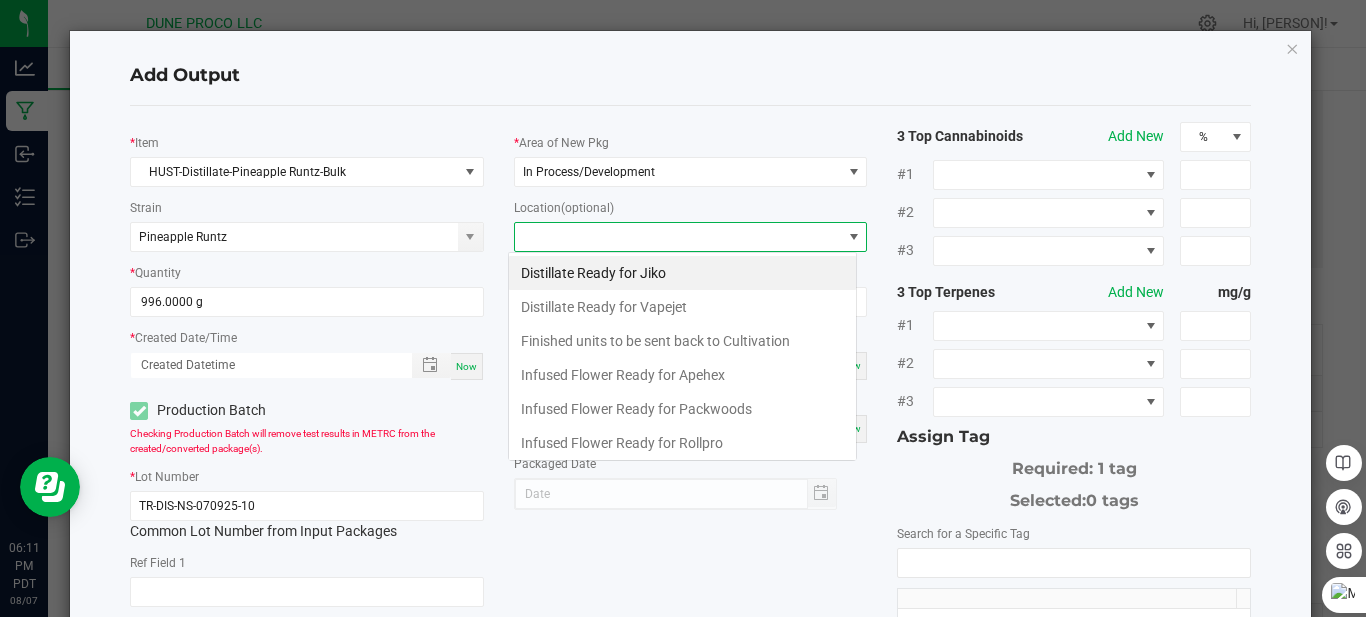 scroll, scrollTop: 99970, scrollLeft: 99651, axis: both 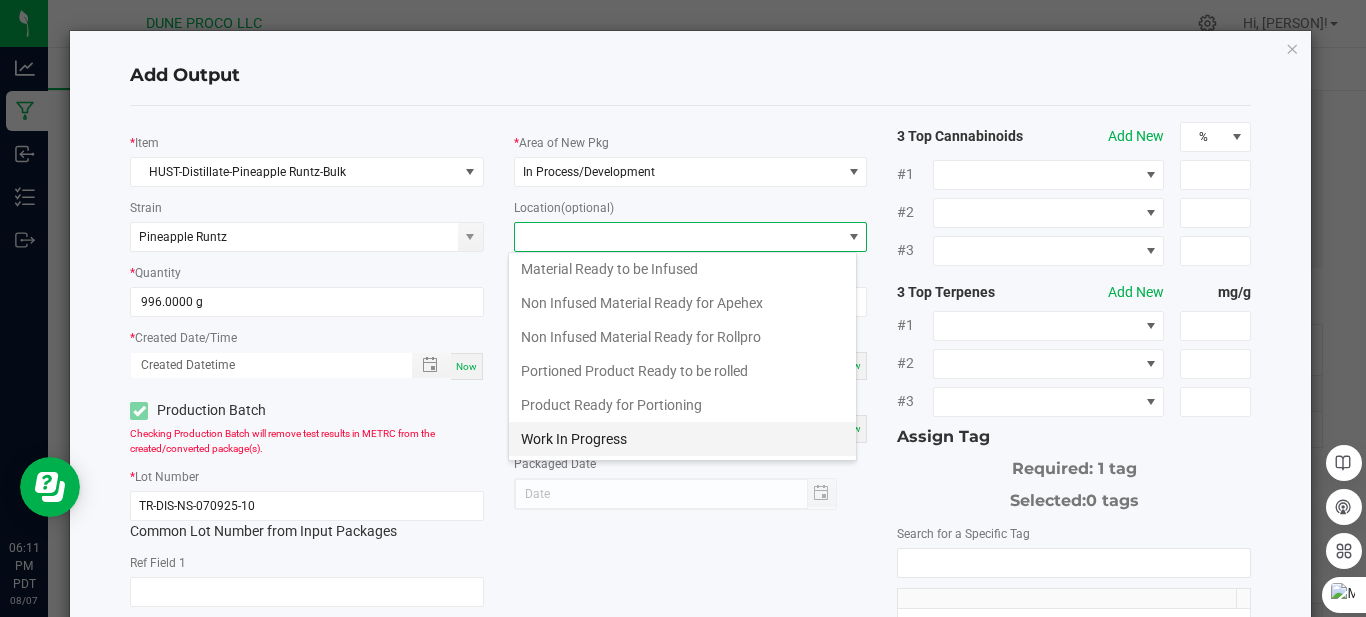 click on "Work In Progress" at bounding box center (682, 439) 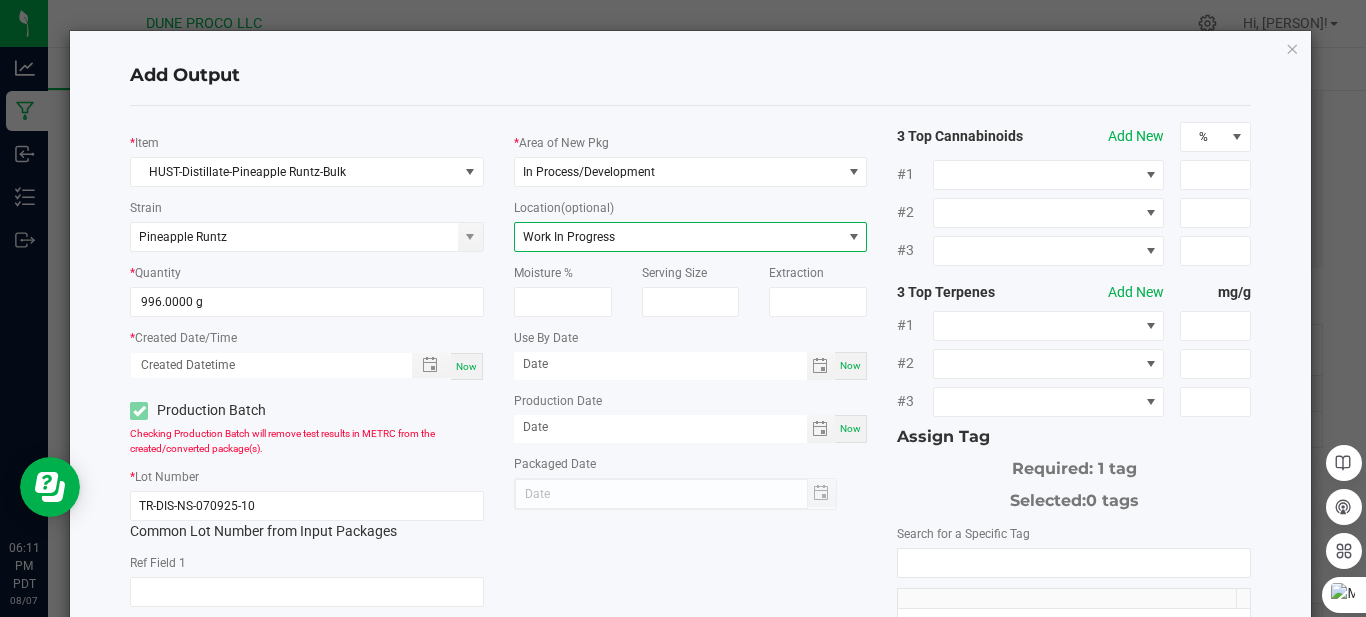 click on "Now" at bounding box center [850, 428] 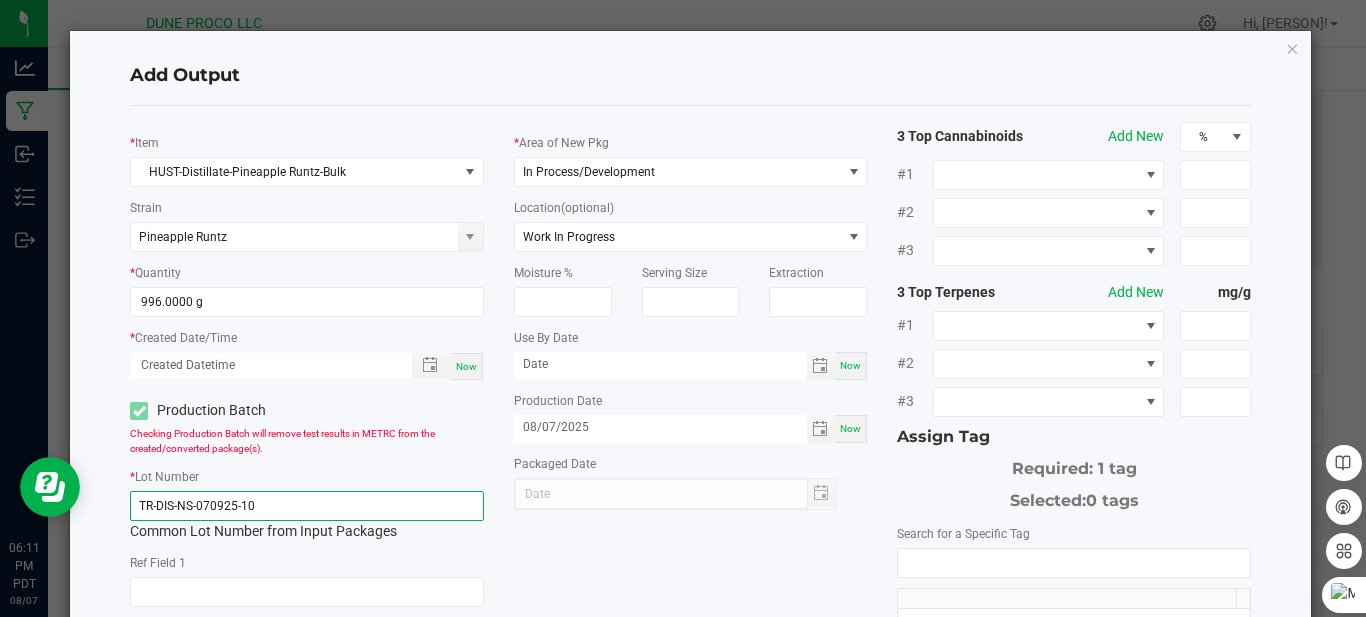 click on "TR-DIS-NS-070925-10" 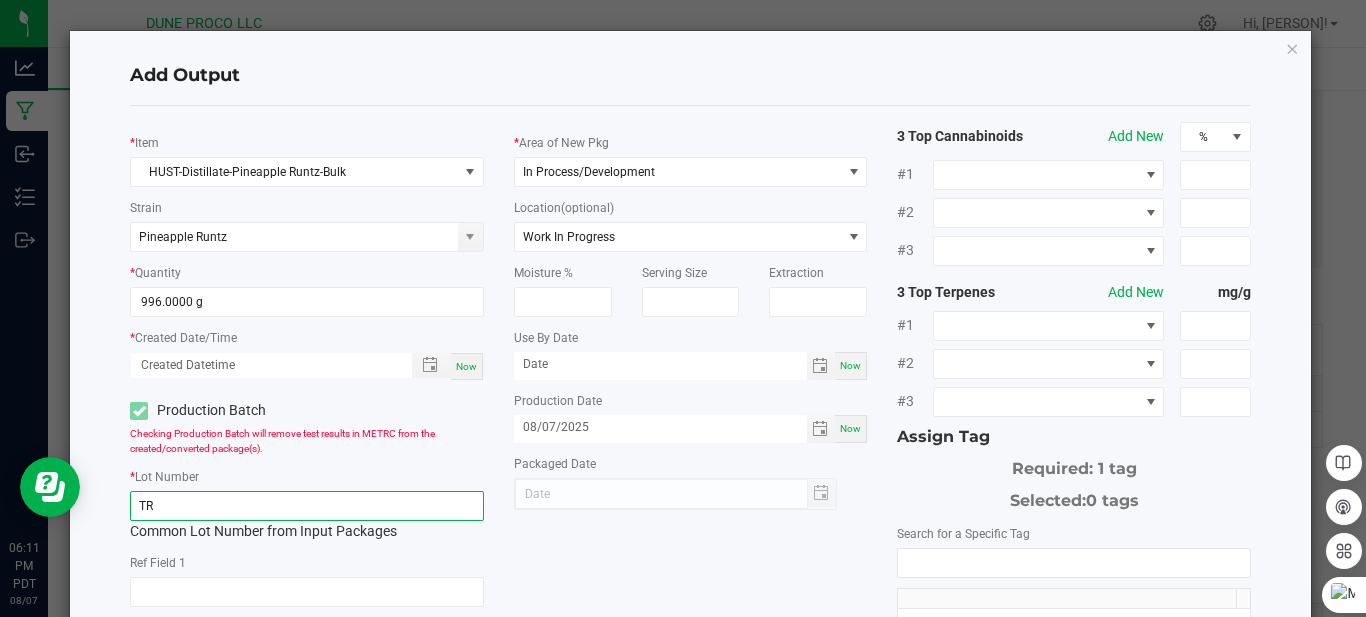 type on "T" 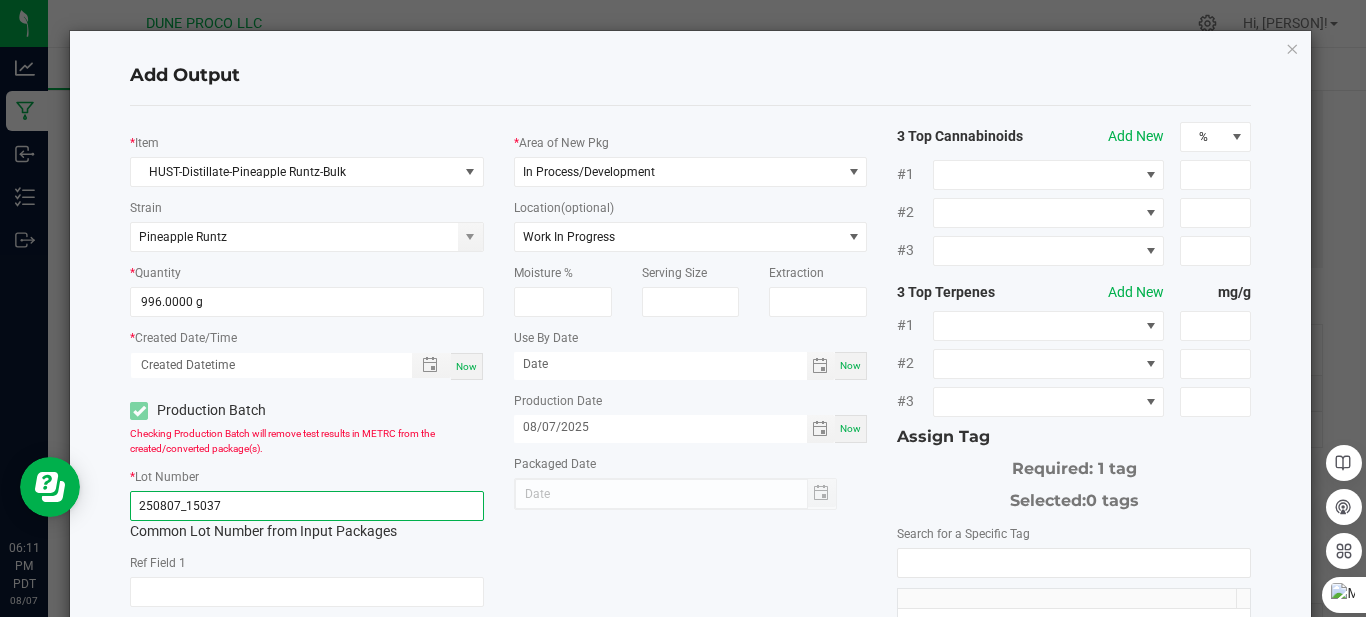 type on "250807_15037" 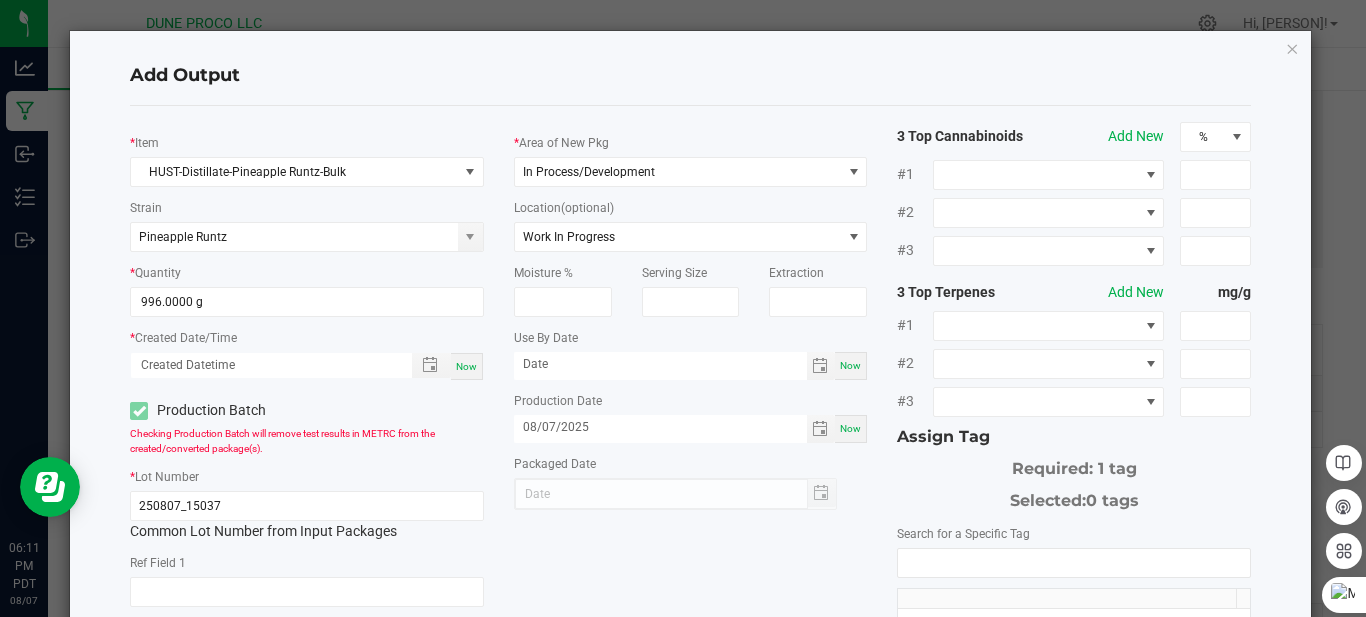 click on "*   Item  HUST-Distillate-Pineapple Runtz-Bulk  Strain  Pineapple Runtz  *   Quantity  996.0000 g  *   Created Date/Time  Now  Production Batch   Checking Production Batch will remove test results in METRC from the created/converted package(s).   *   Lot Number  250807_15037  Common Lot Number from Input Packages   Ref Field 1   Ref Field 2   Release Notes/Ref Field 3   *   Area of New Pkg  In Process/Development  Location  (optional) Work In Progress  Moisture %   Serving Size   Extraction   Use By Date  Now  Production Date  08/07/2025 Now  Packaged Date  3 Top Cannabinoids  Add New  % #1 #2 #3 3 Top Terpenes  Add New  mg/g #1 #2 #3 Assign Tag  Required: 1 tag   Selected:   0 tags   Search for a Specific Tag   1A40403000004B6000005303   1A40403000004B6000005309   1A40403000004B6000005366   1A40403000004B6000005367   1A40403000004B6000005368   1A40403000004B6000005465   1A40403000004B6000005666   1A40403000004B6000005716   1A40403000004B6000005808   1A40403000004B6000005997   1A40403000004B6000006000" 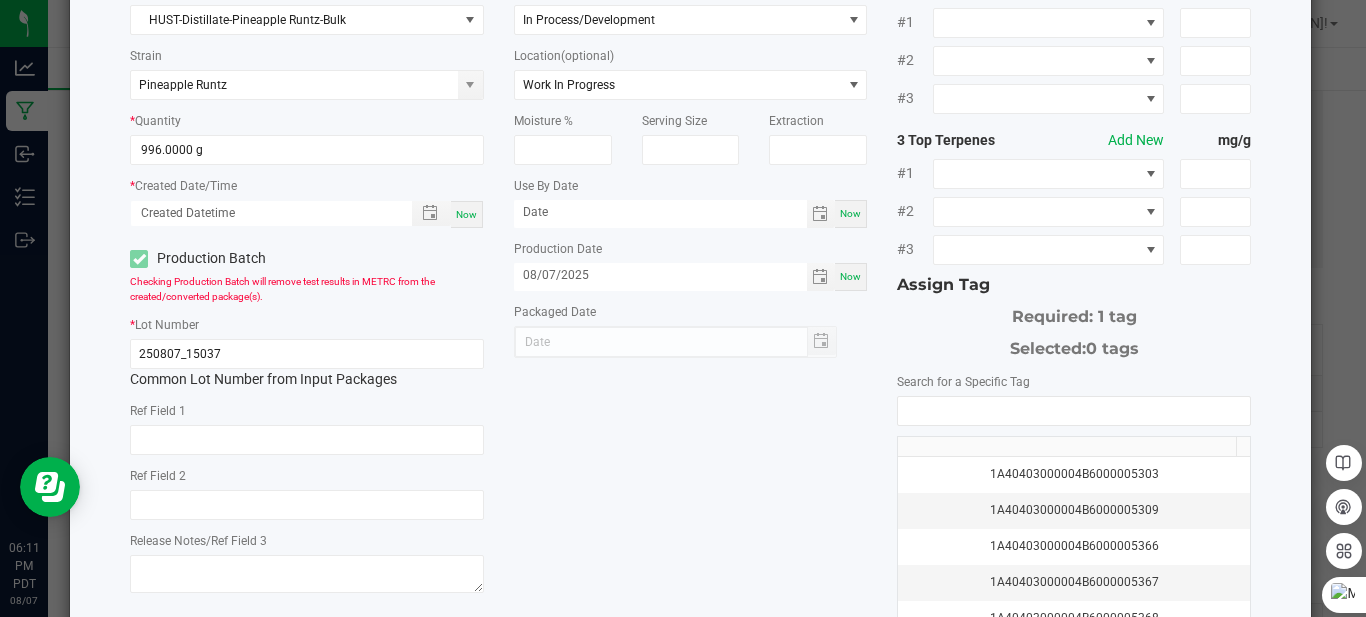 scroll, scrollTop: 300, scrollLeft: 0, axis: vertical 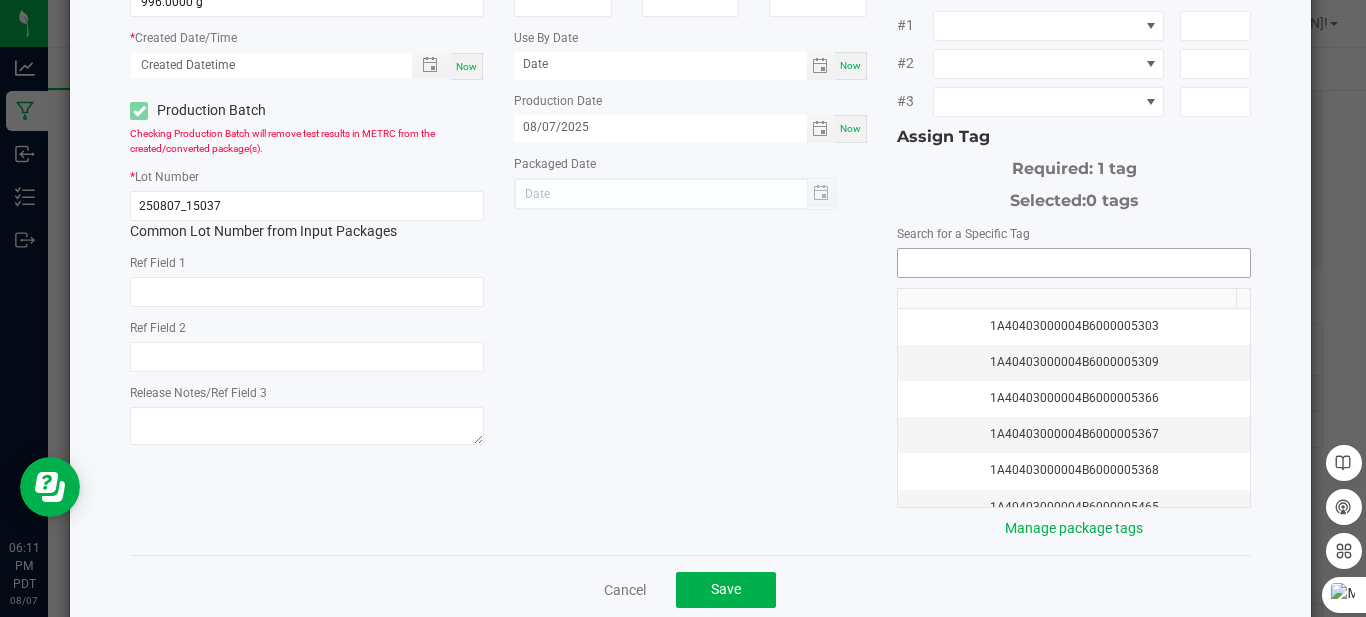click at bounding box center [1074, 263] 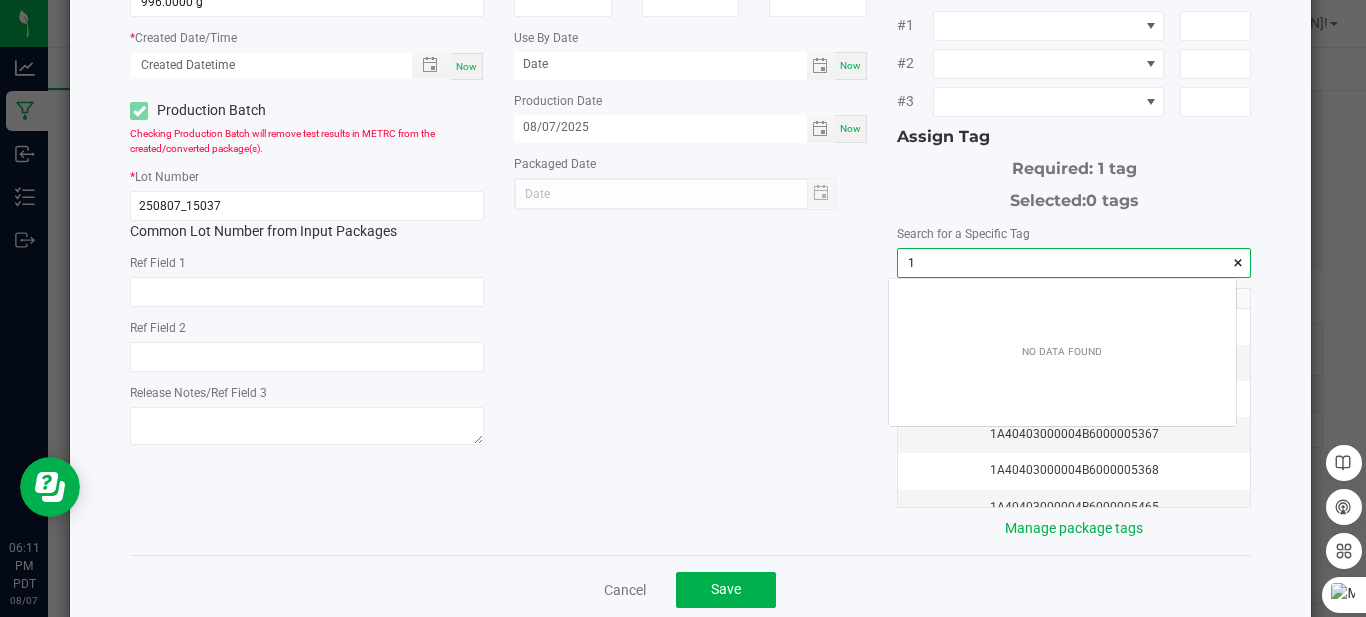 scroll, scrollTop: 99972, scrollLeft: 99653, axis: both 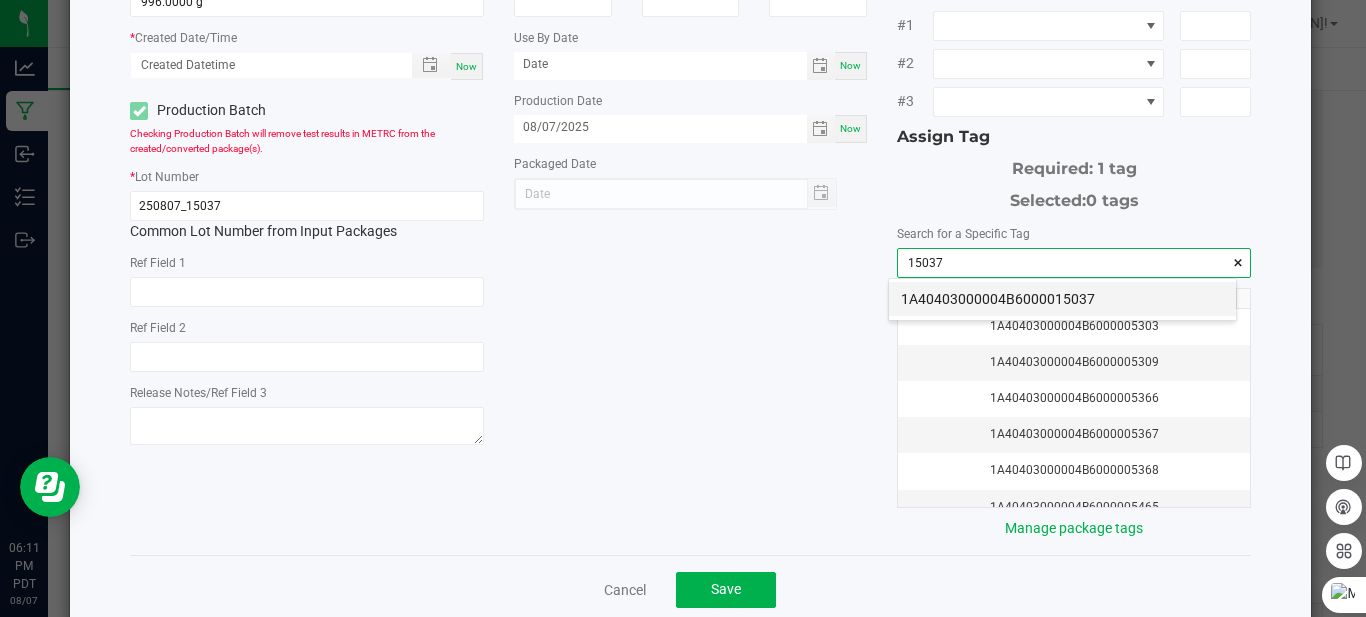 click on "1A40403000004B6000015037" at bounding box center (1062, 299) 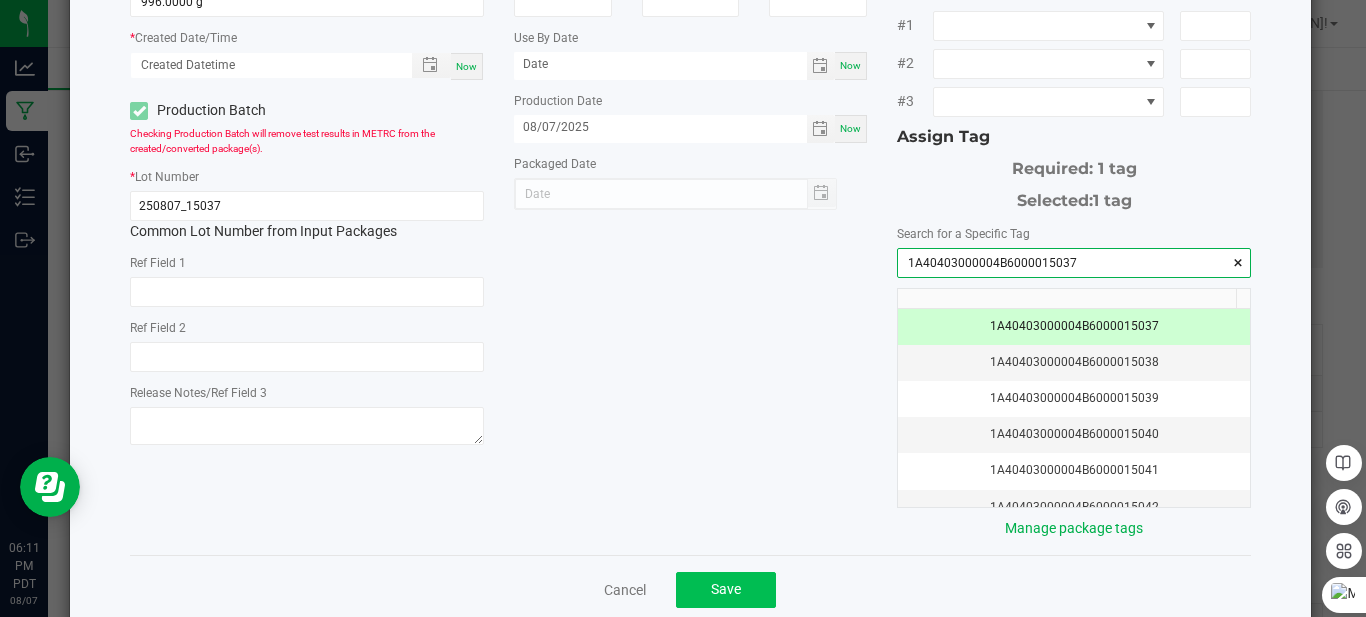 type on "1A40403000004B6000015037" 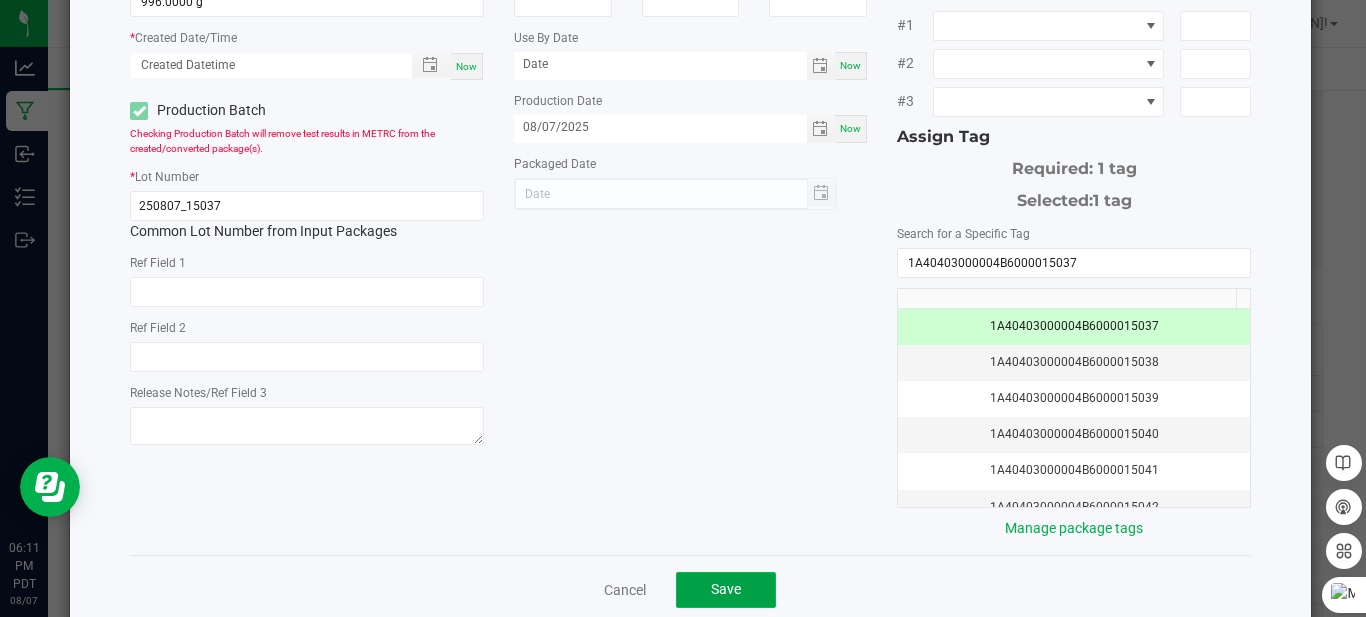 click on "Save" 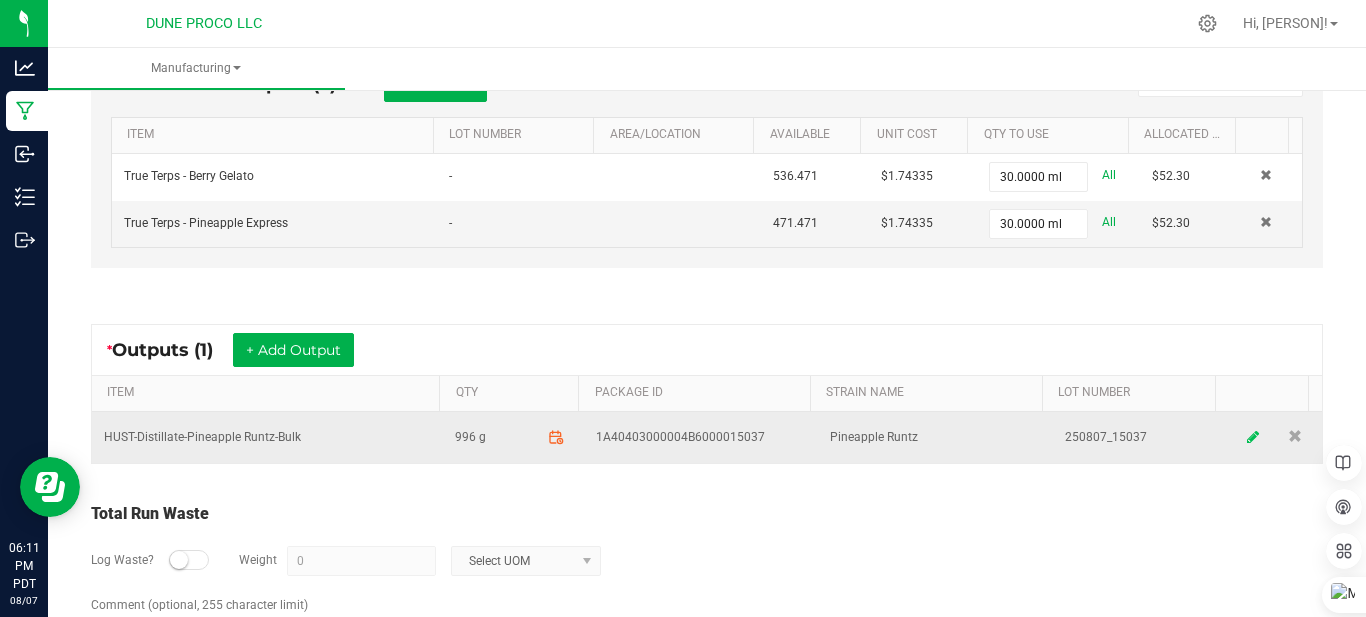 click at bounding box center (1254, 437) 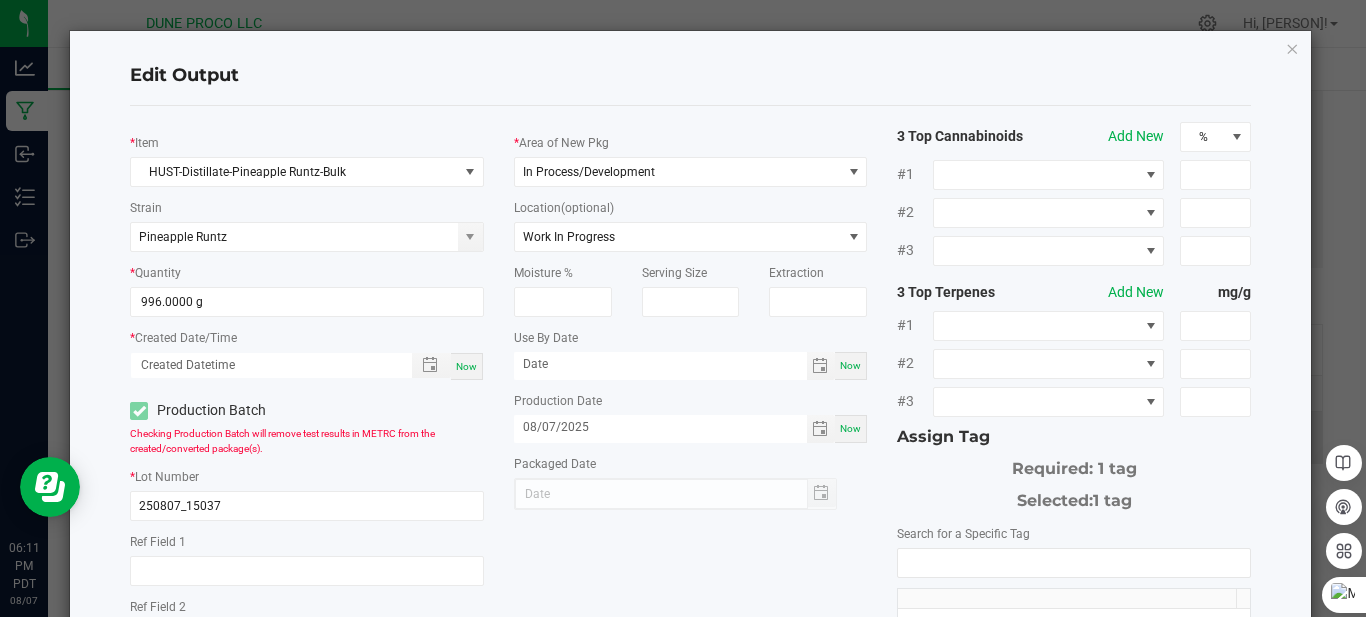 scroll, scrollTop: 290, scrollLeft: 0, axis: vertical 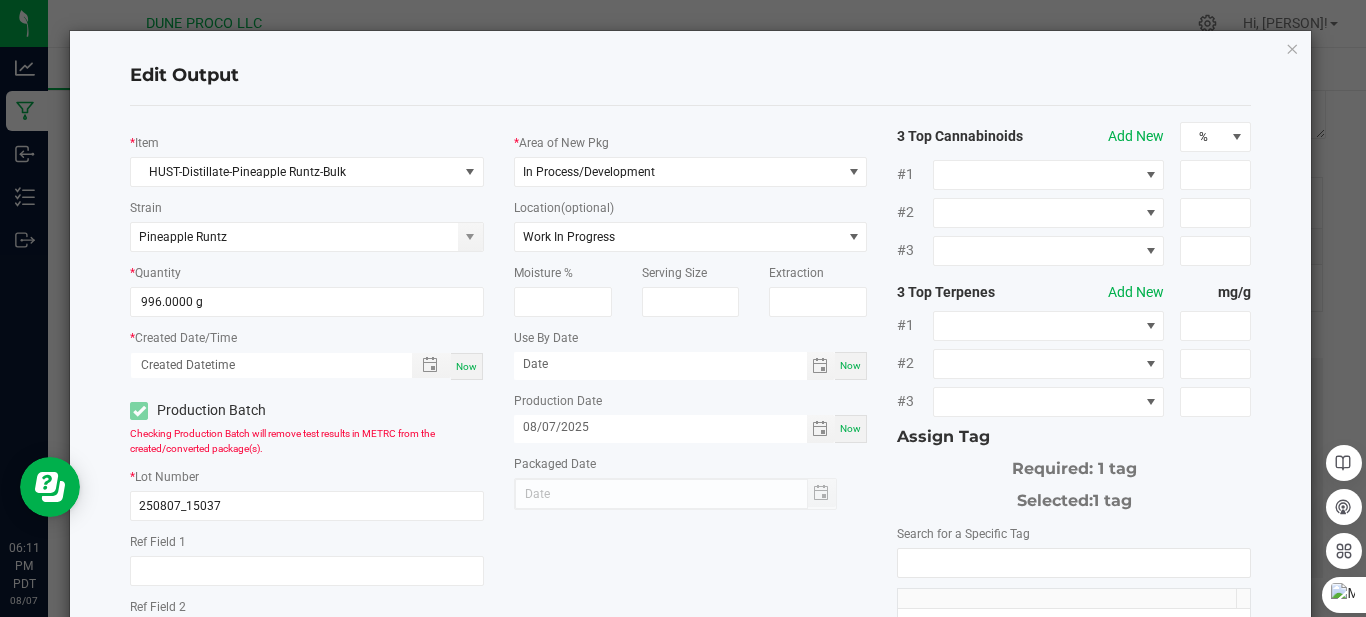 click on "Now" at bounding box center [467, 366] 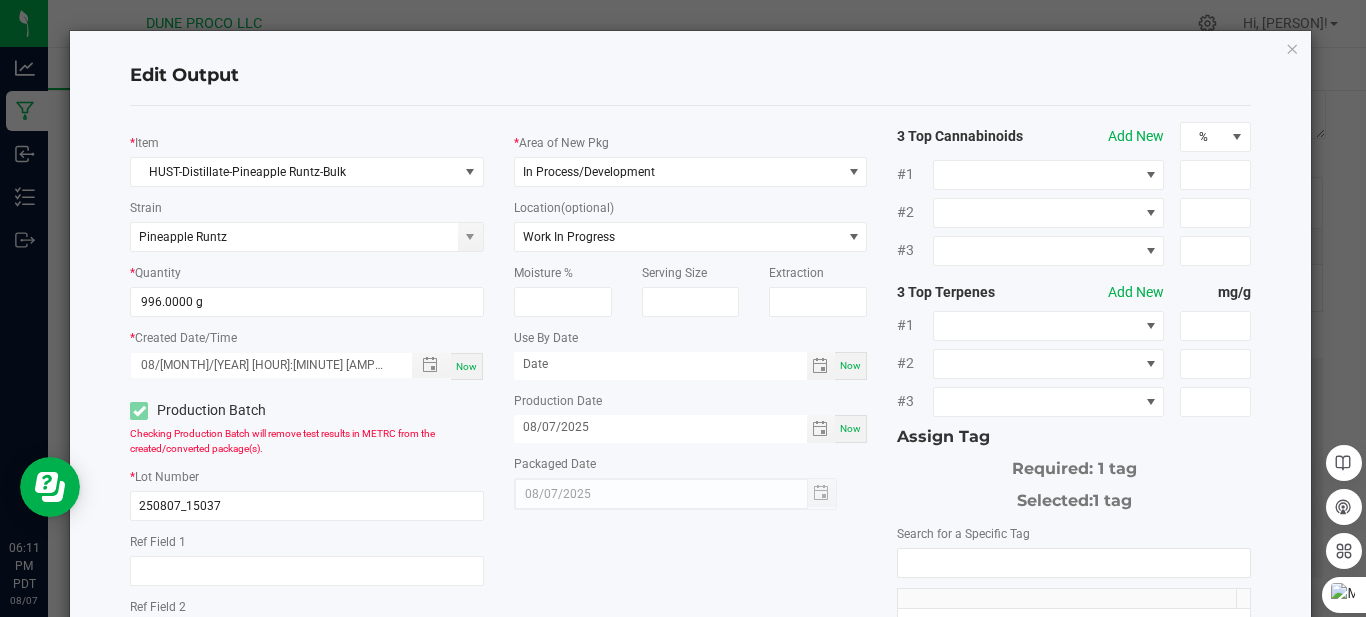 scroll, scrollTop: 338, scrollLeft: 0, axis: vertical 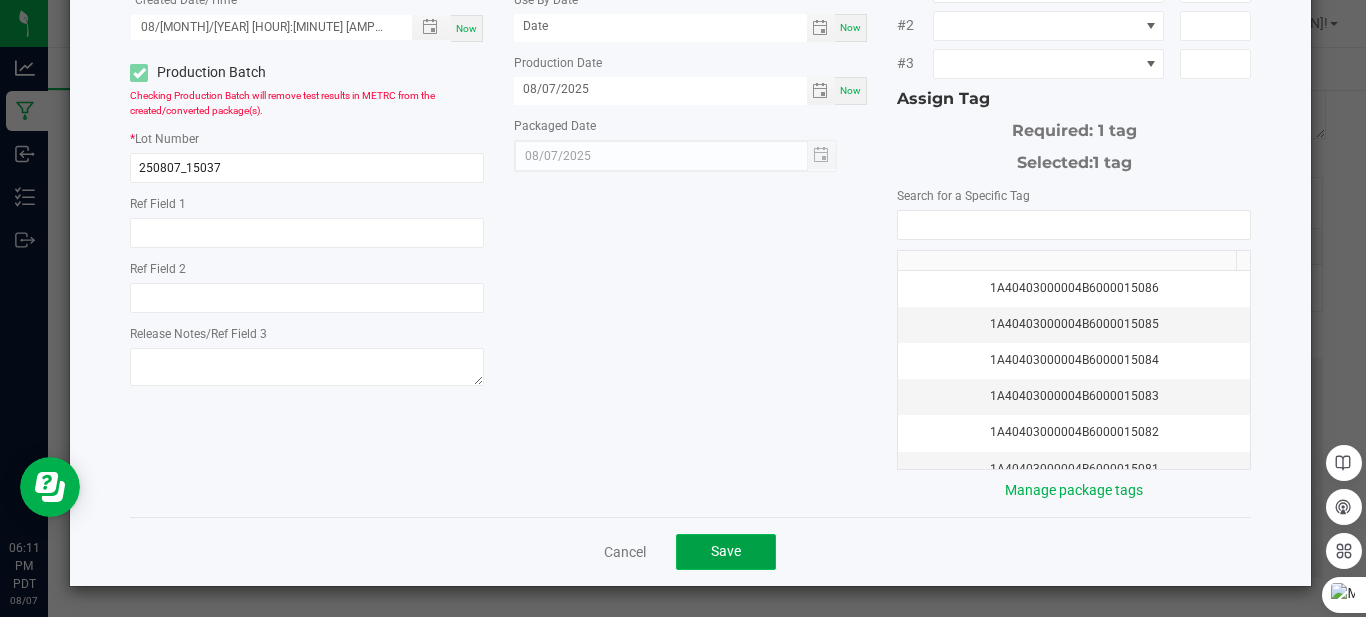 click on "Save" 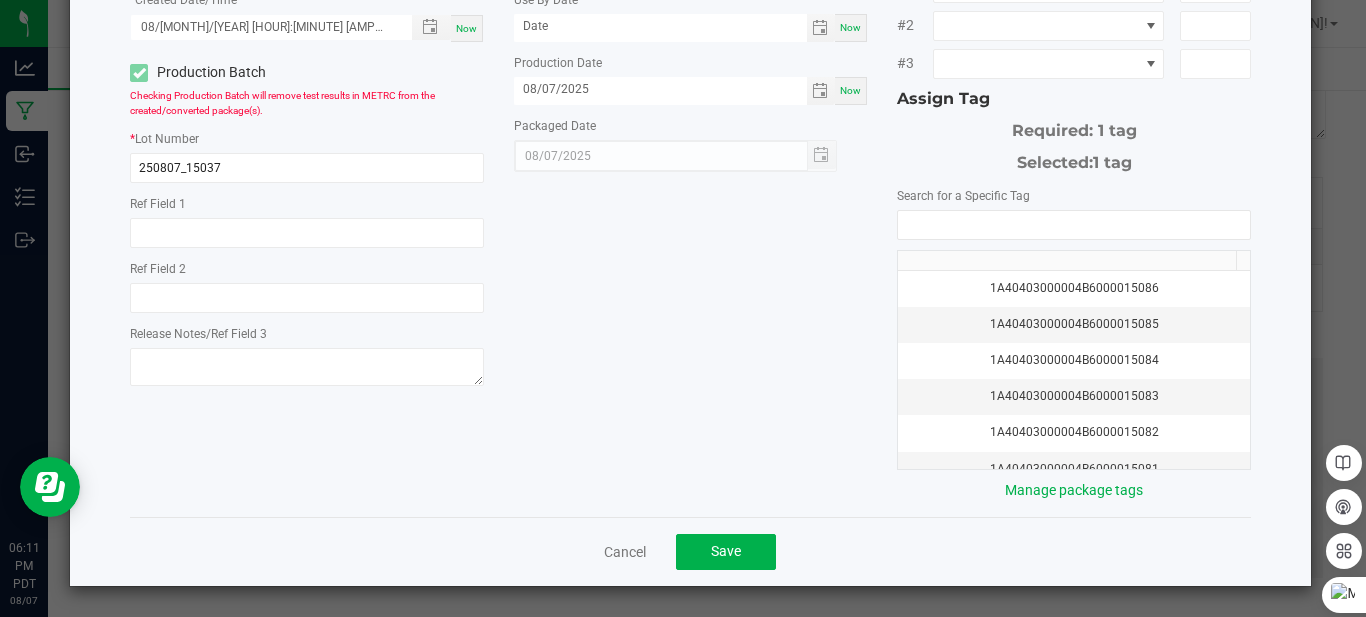 scroll, scrollTop: 675, scrollLeft: 0, axis: vertical 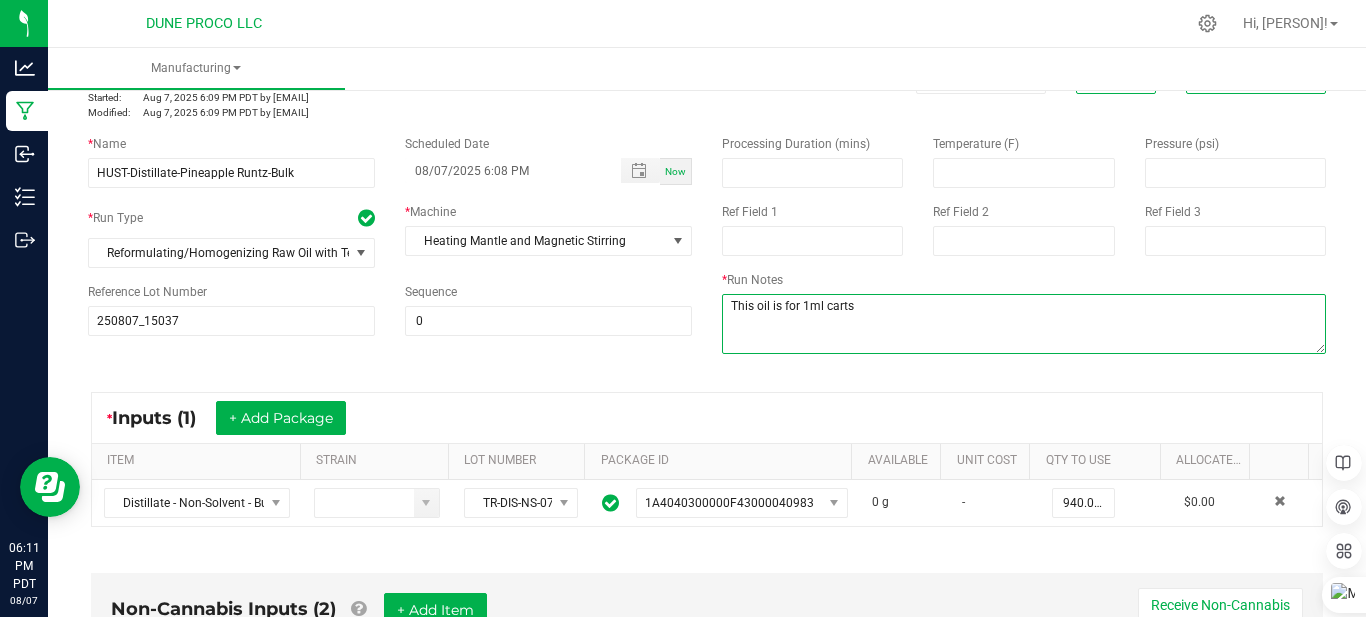 drag, startPoint x: 1102, startPoint y: 337, endPoint x: 1102, endPoint y: 295, distance: 42 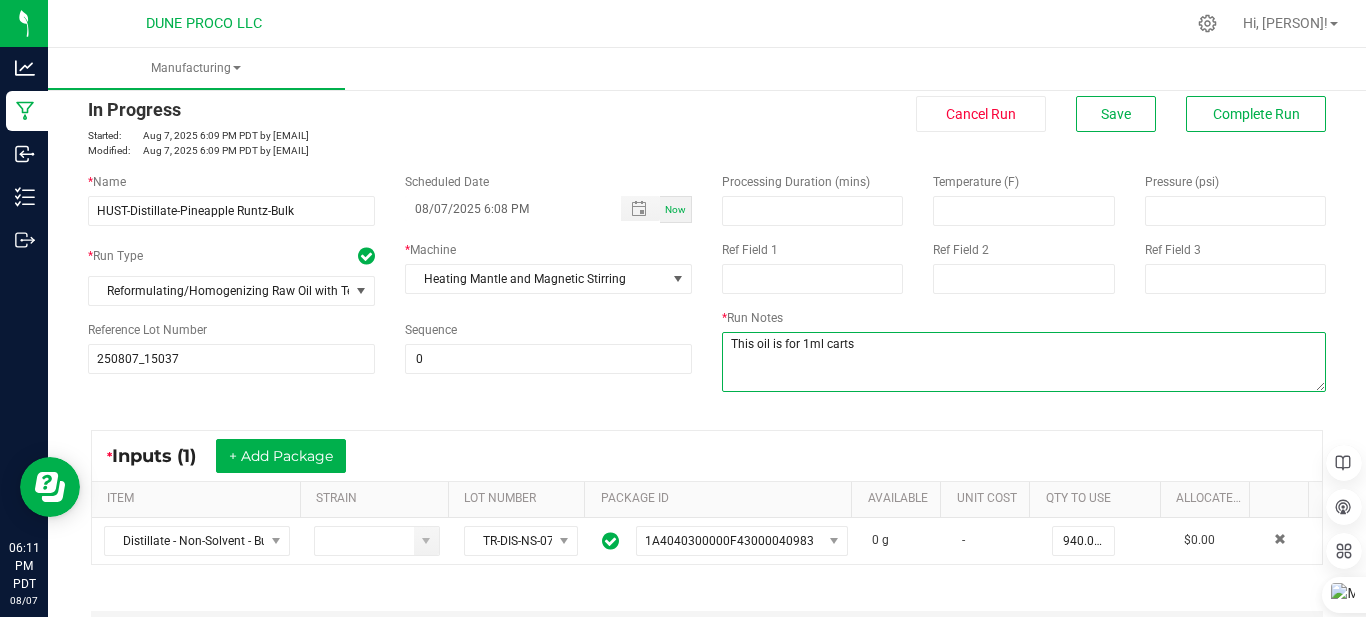 scroll, scrollTop: 0, scrollLeft: 0, axis: both 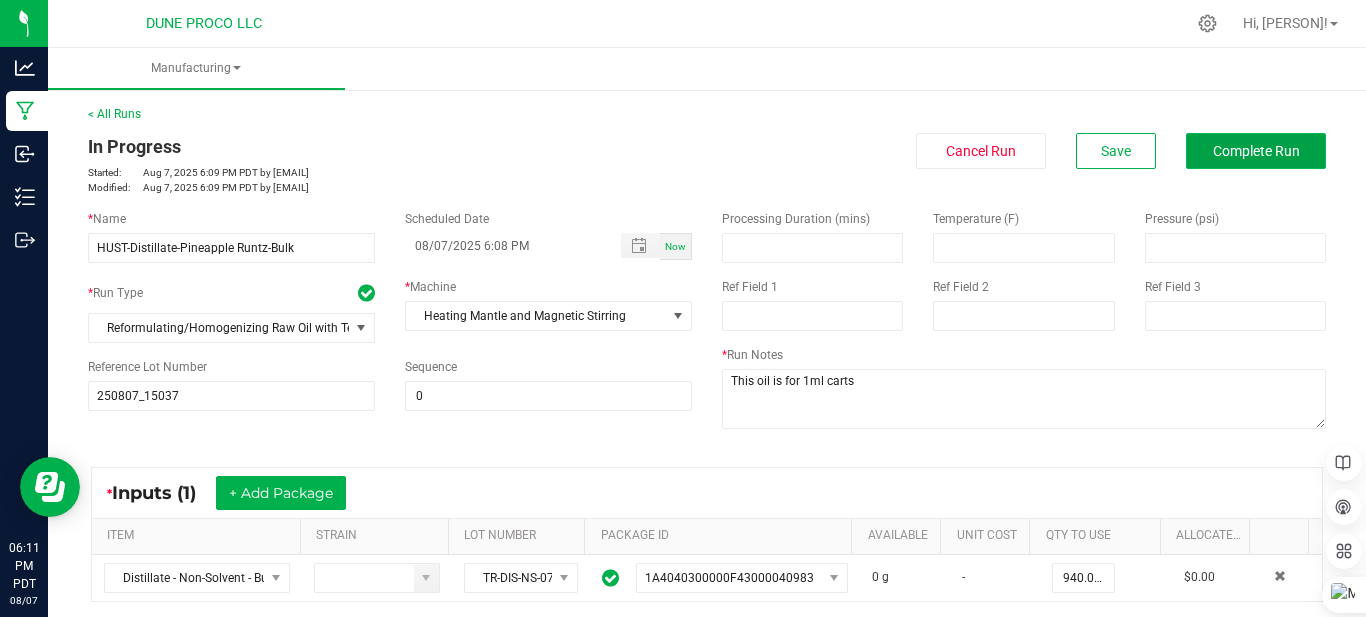 click on "Complete Run" at bounding box center (1256, 151) 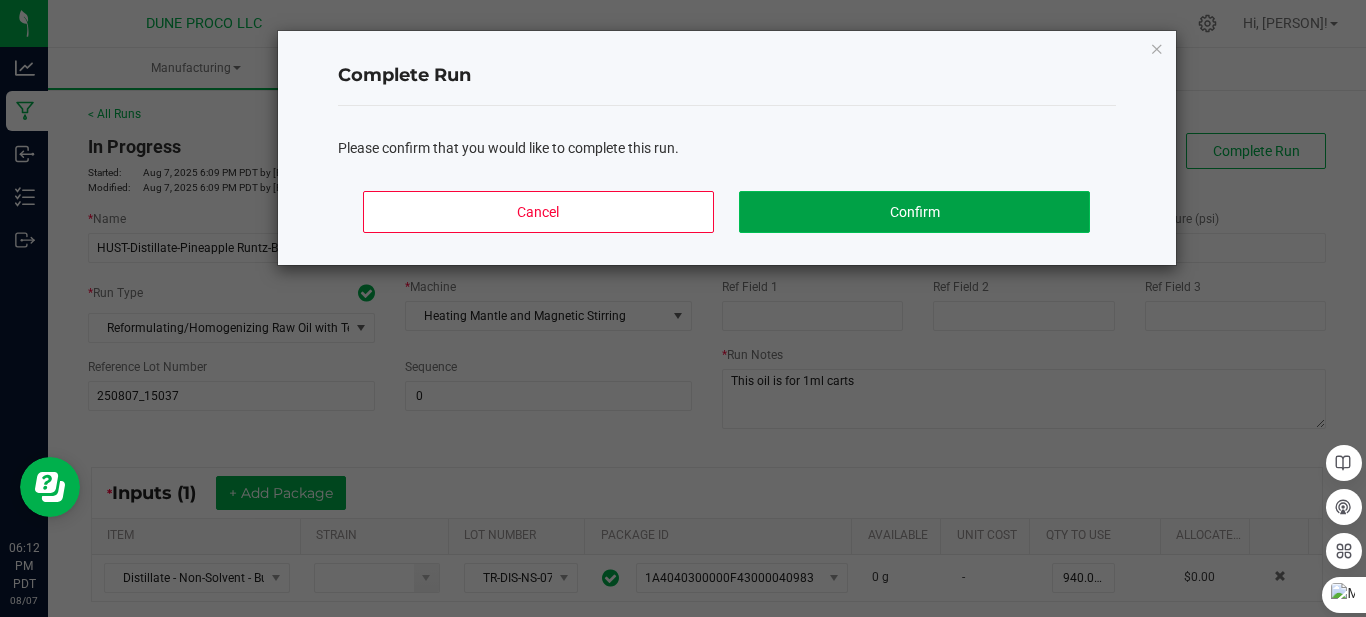 click on "Confirm" 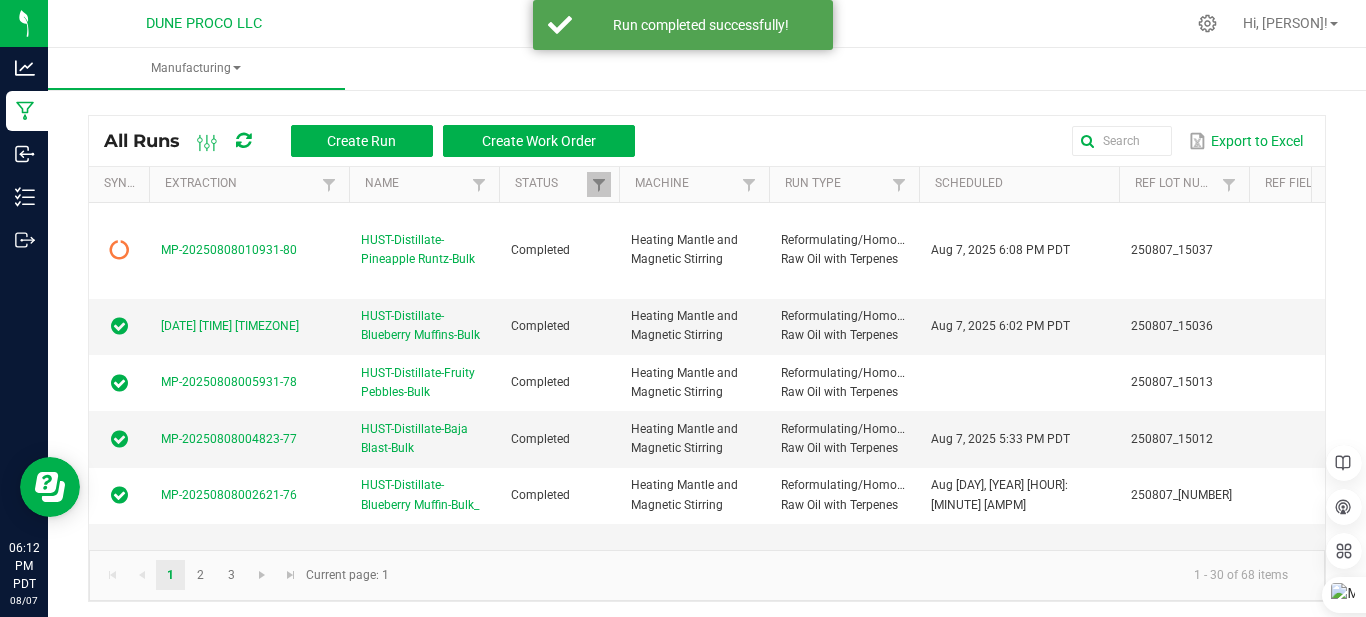 click at bounding box center [243, 141] 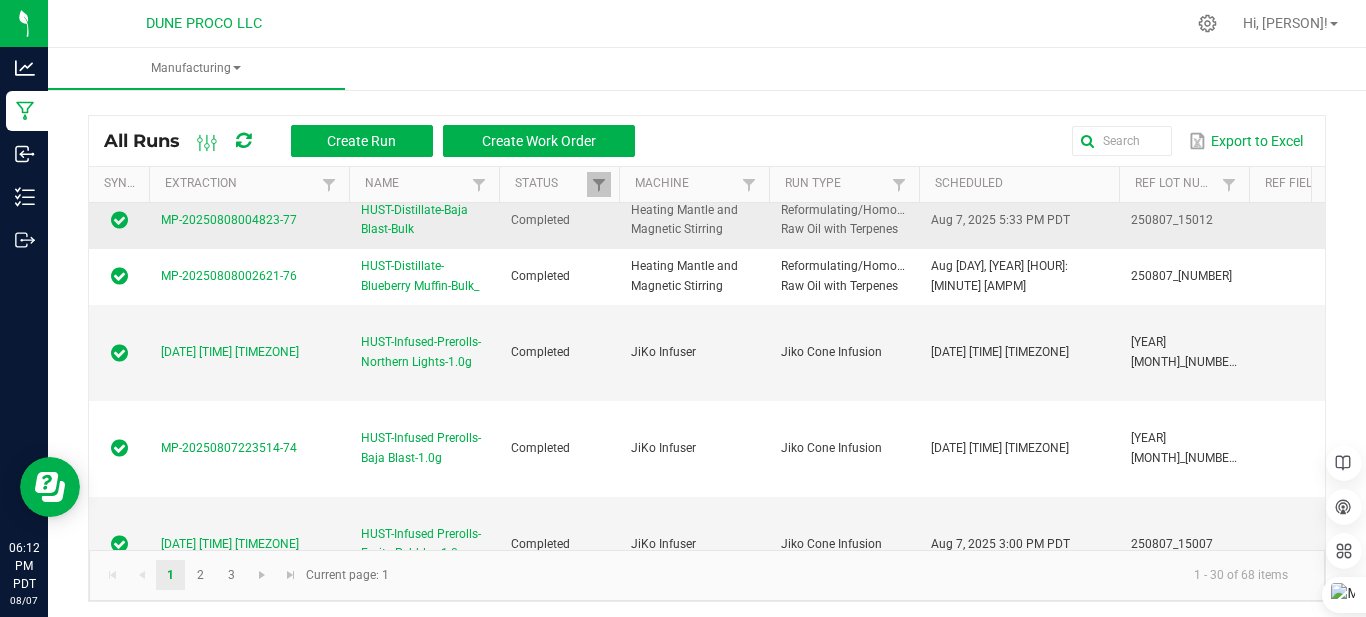 scroll, scrollTop: 0, scrollLeft: 0, axis: both 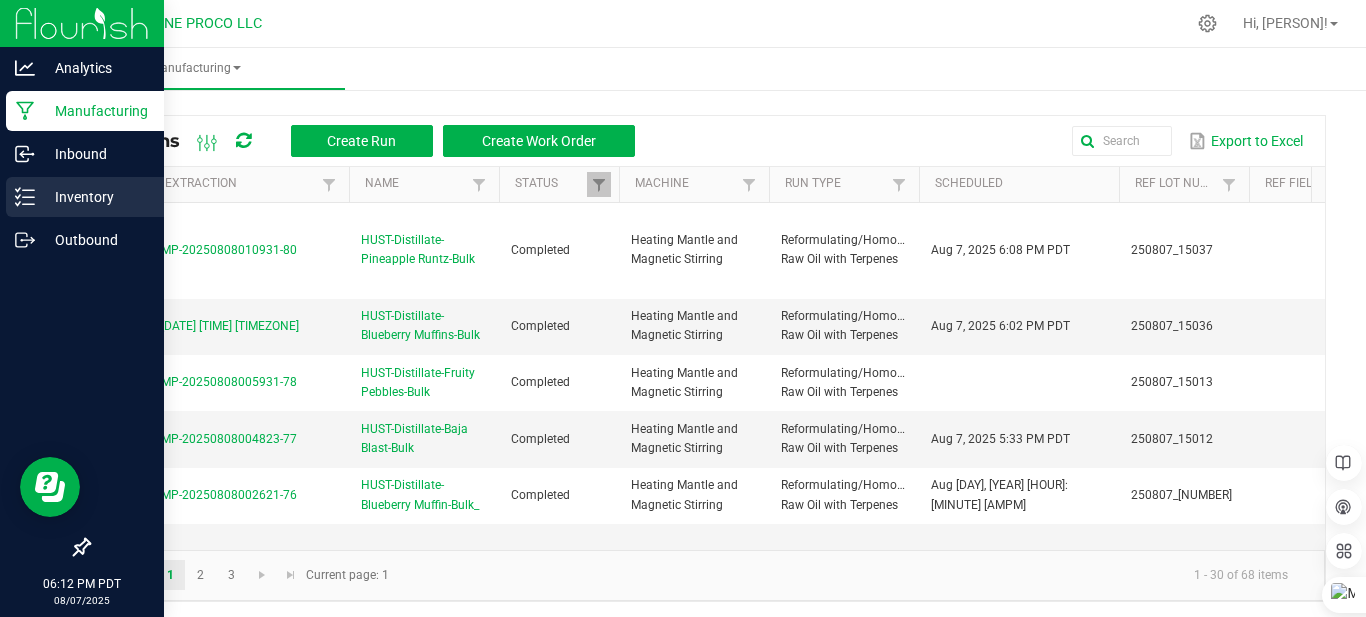 drag, startPoint x: 303, startPoint y: 414, endPoint x: 27, endPoint y: 196, distance: 351.7101 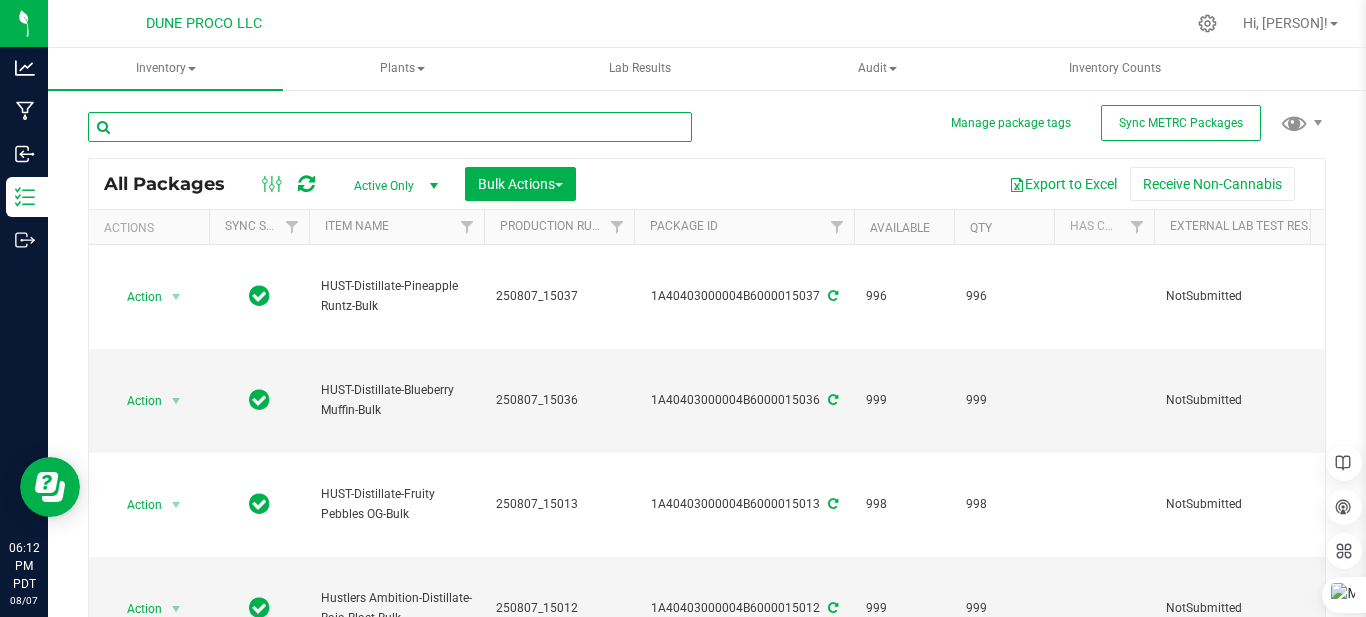 click at bounding box center (390, 127) 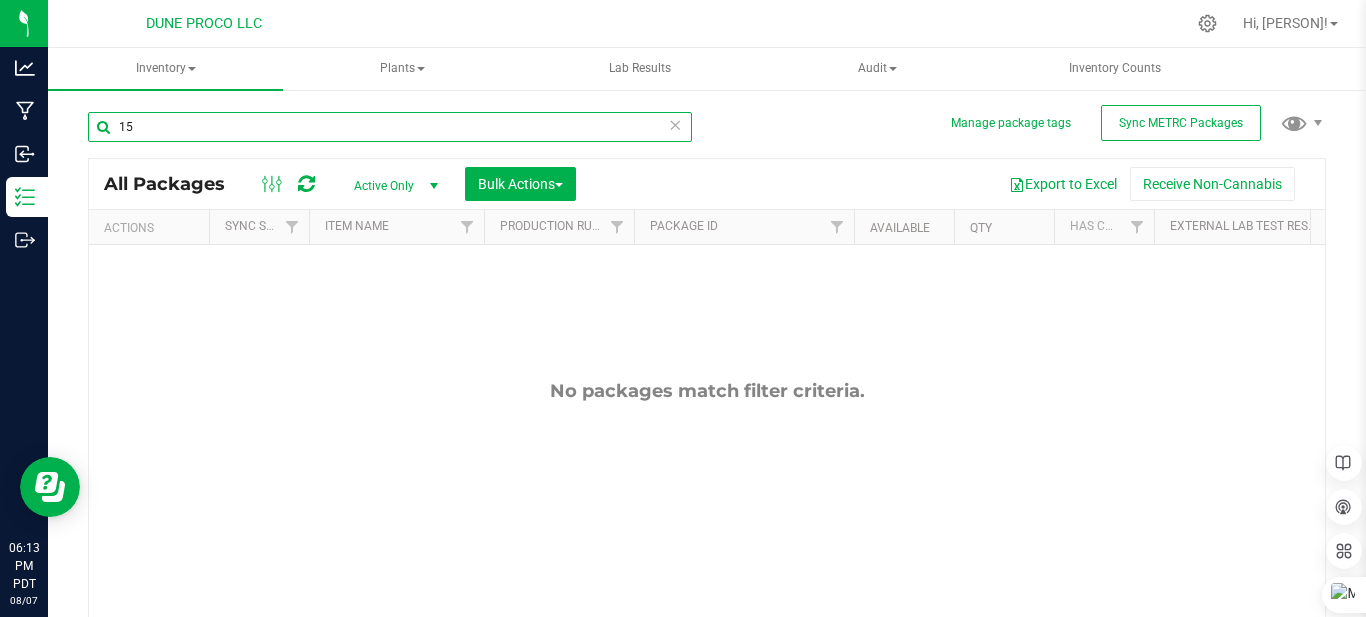 type on "1" 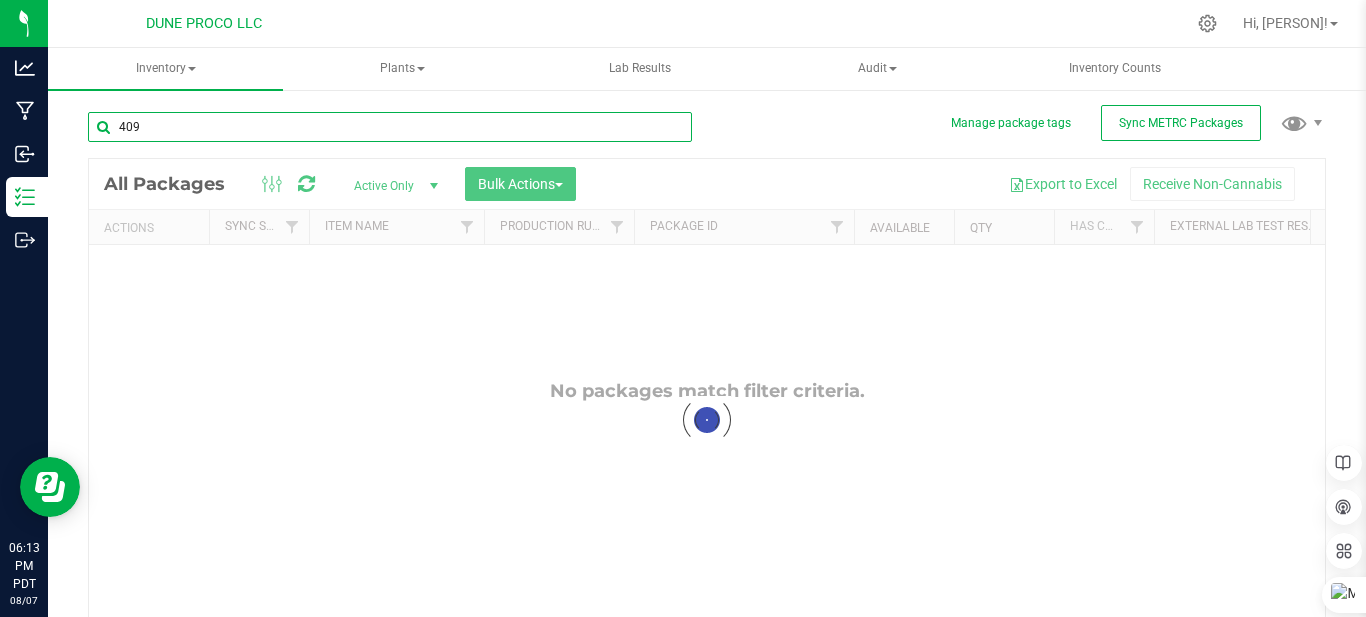 type on "4098" 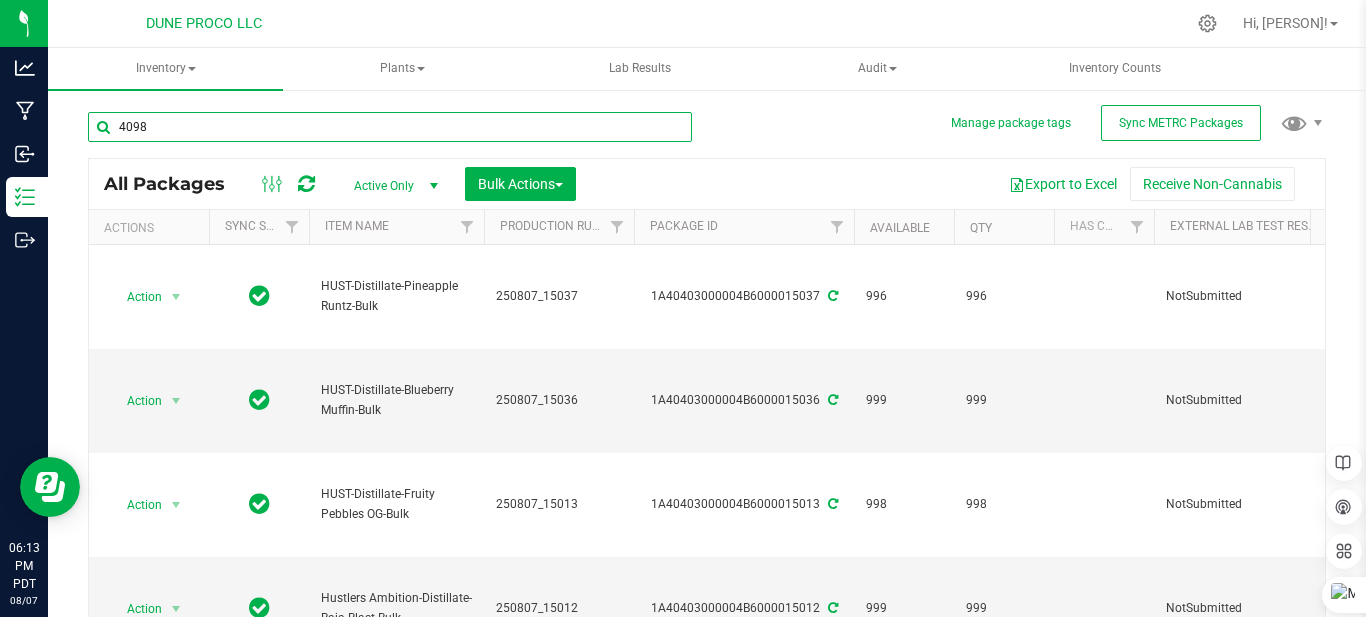 type on "2025-08-07" 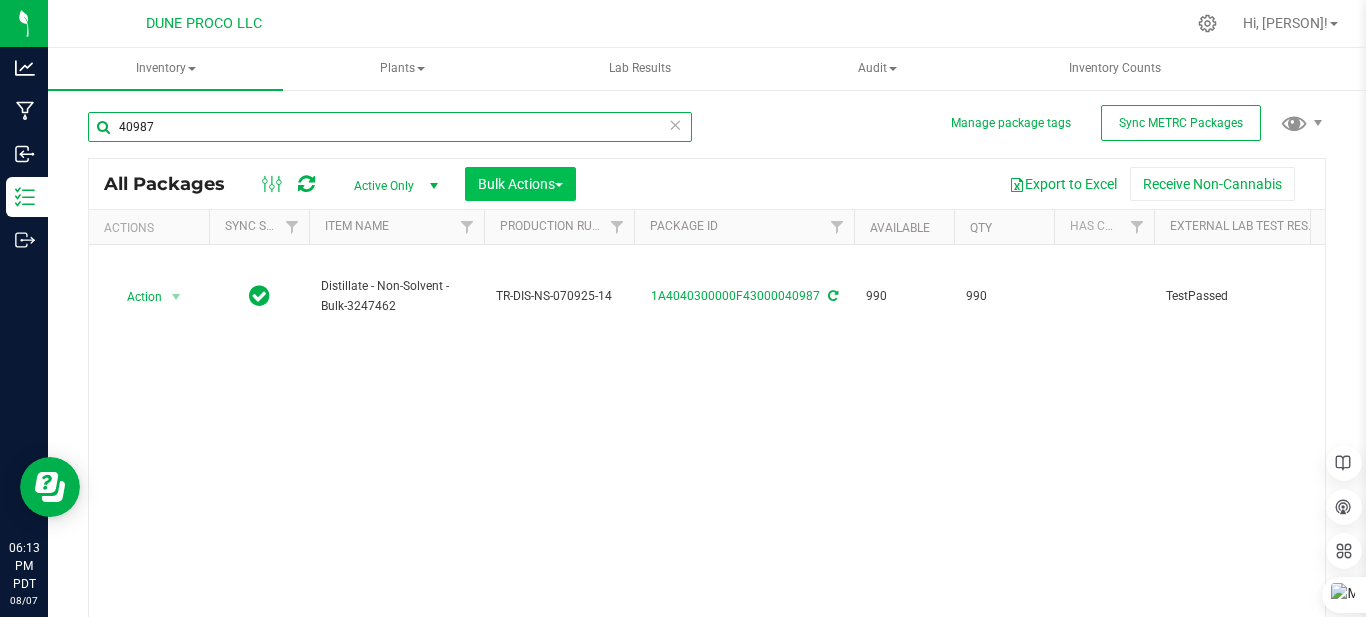 type on "40987" 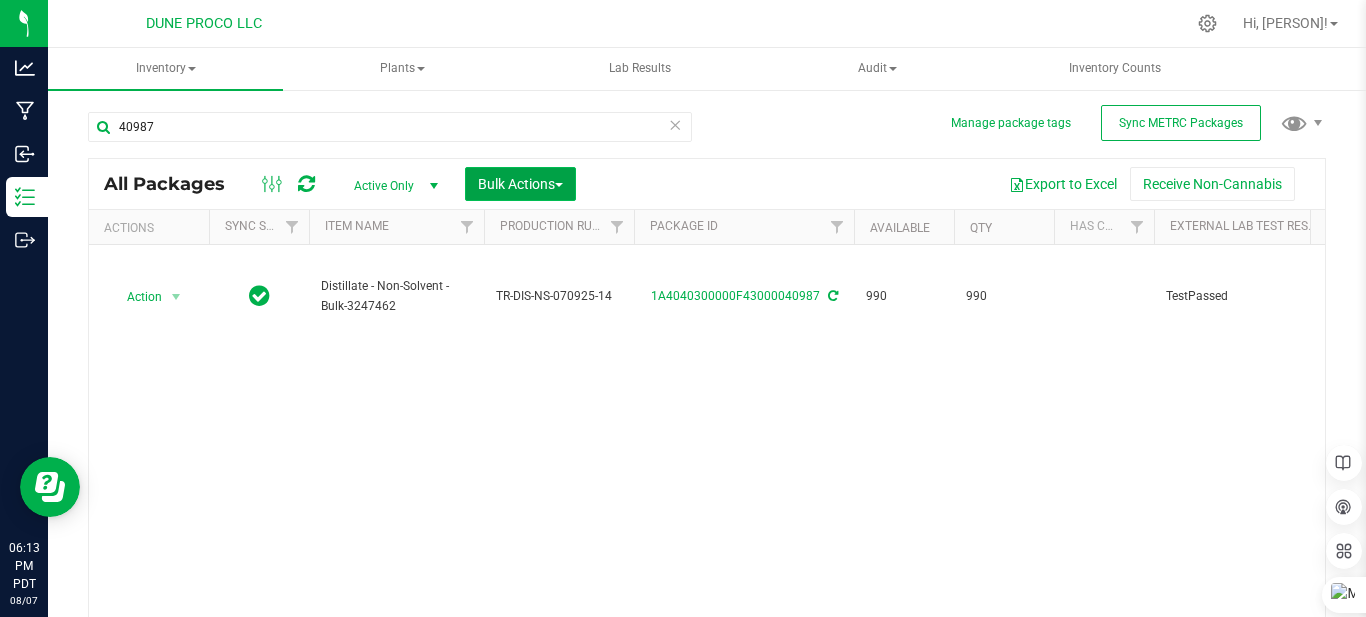 click on "Bulk Actions" at bounding box center [520, 184] 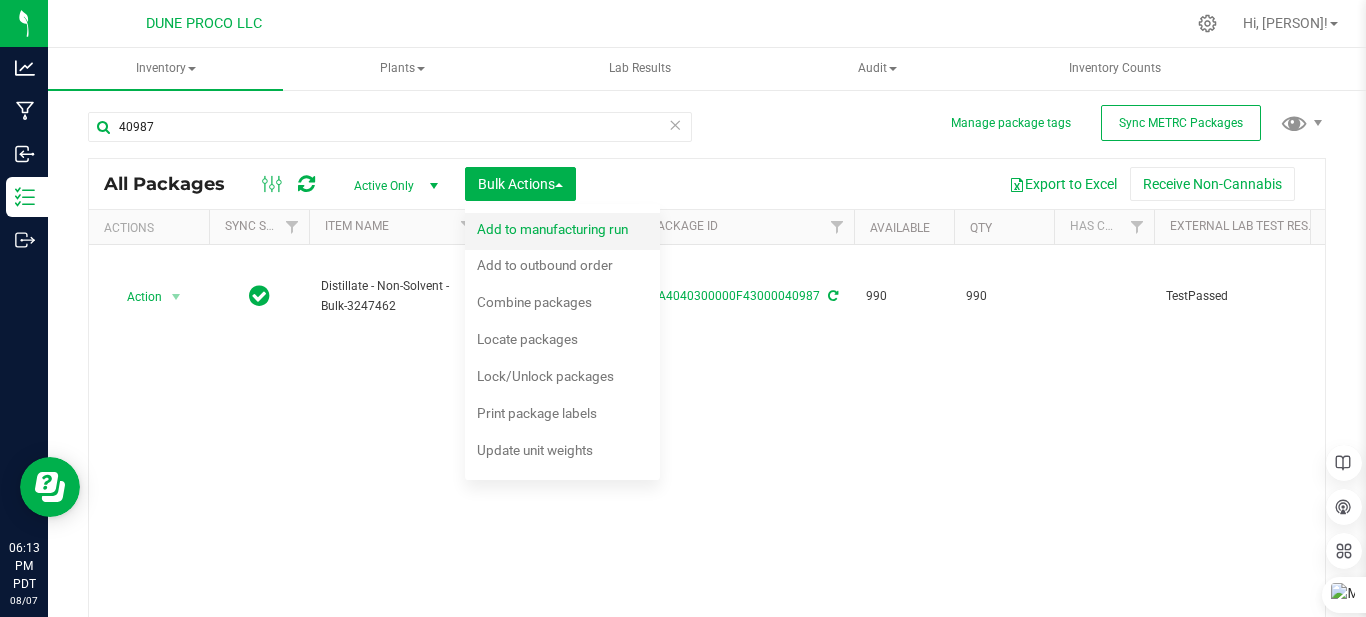 click on "Add to manufacturing run" at bounding box center (566, 232) 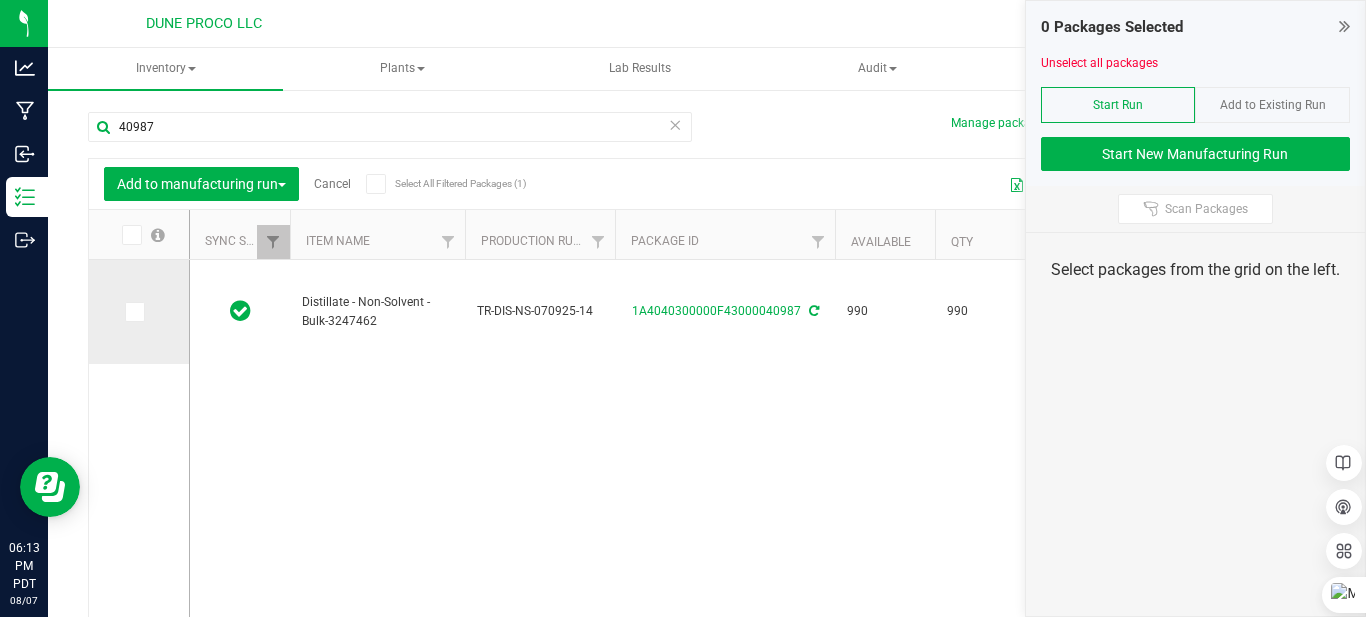 click at bounding box center (133, 312) 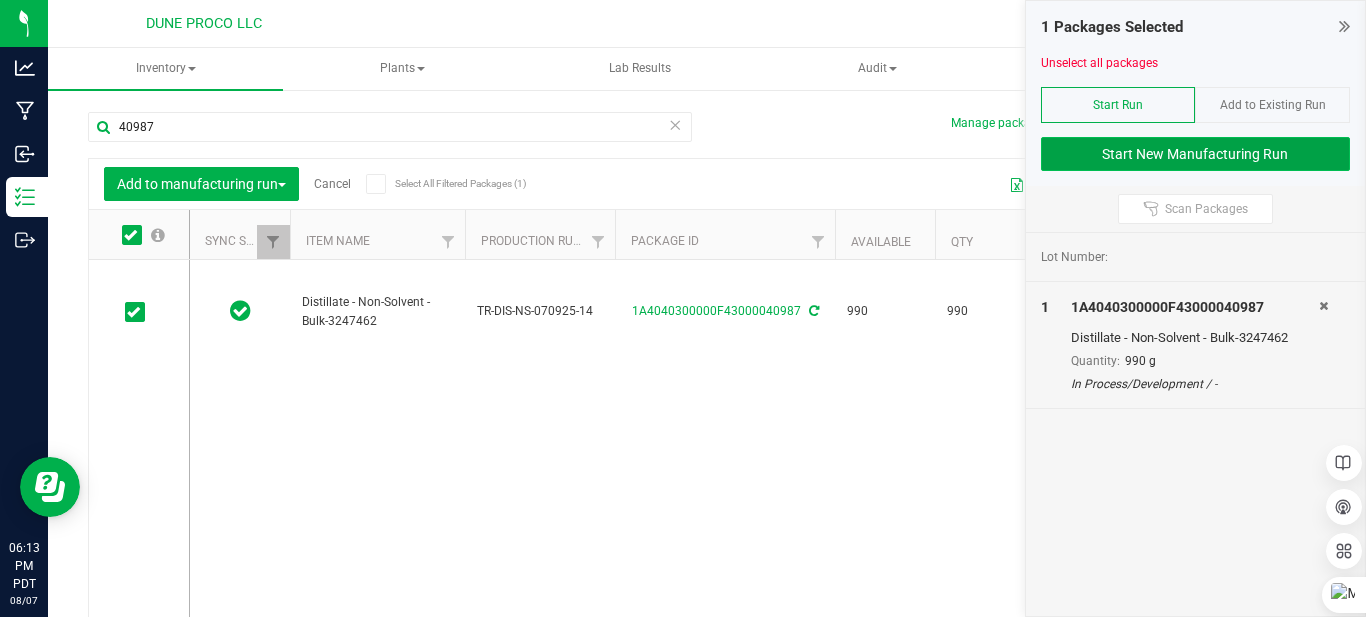 click on "Start New Manufacturing Run" at bounding box center (1196, 154) 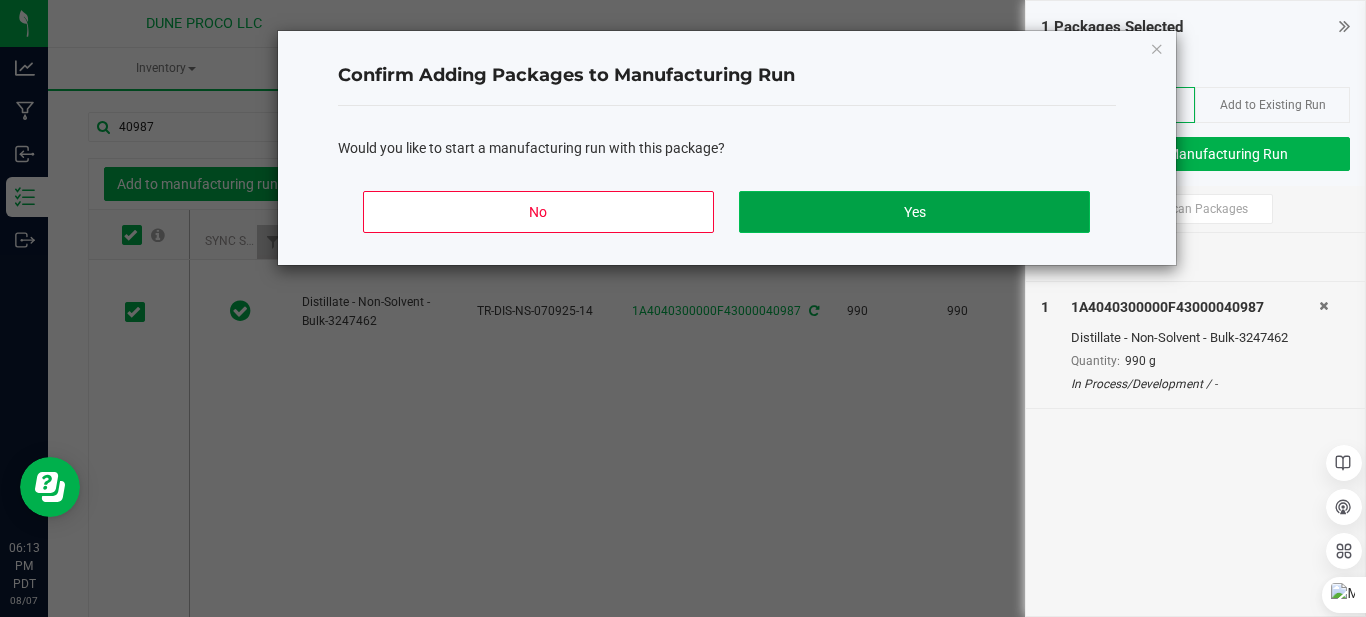 click on "Yes" 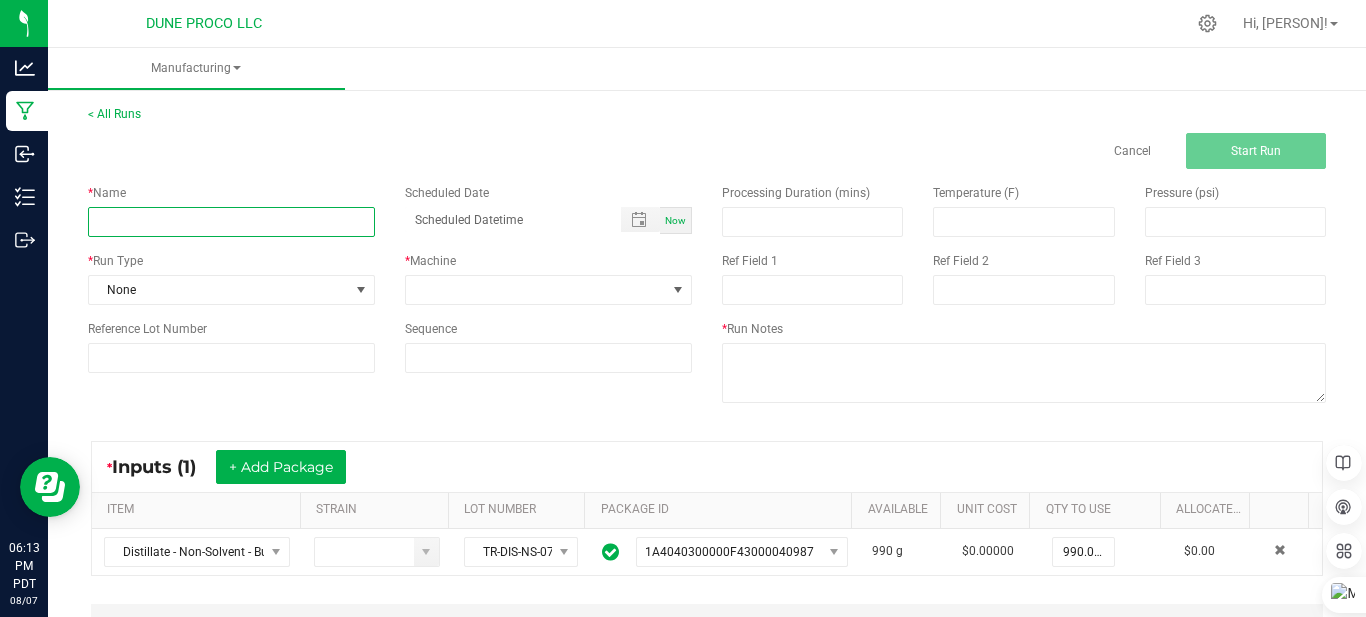 click at bounding box center [231, 222] 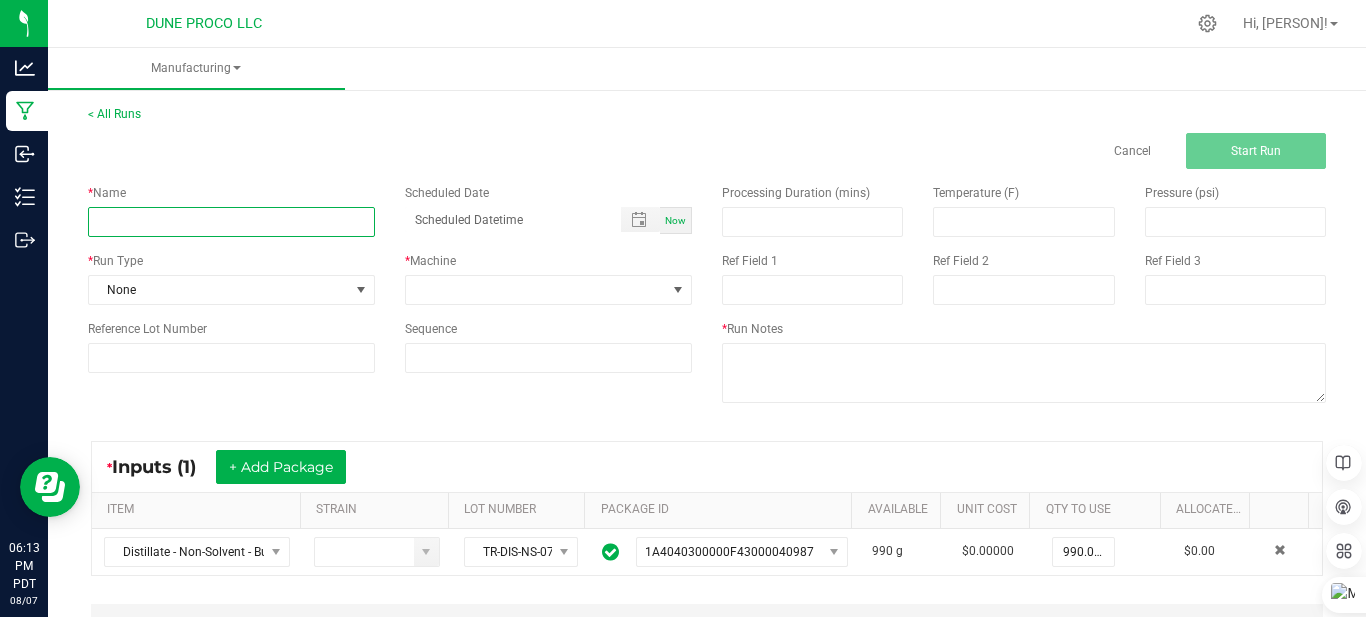 type on "HUST-Distillate-Pineapple Runtz-Bulk" 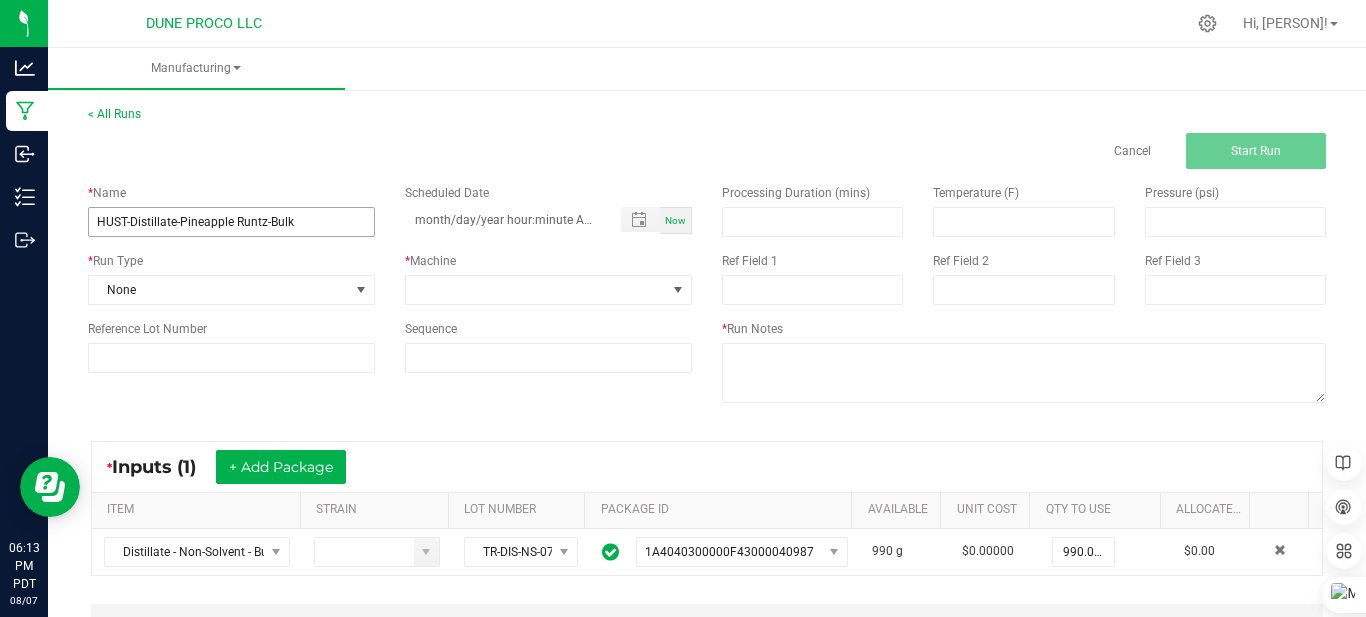 type on "month/day/year hour:minute AM" 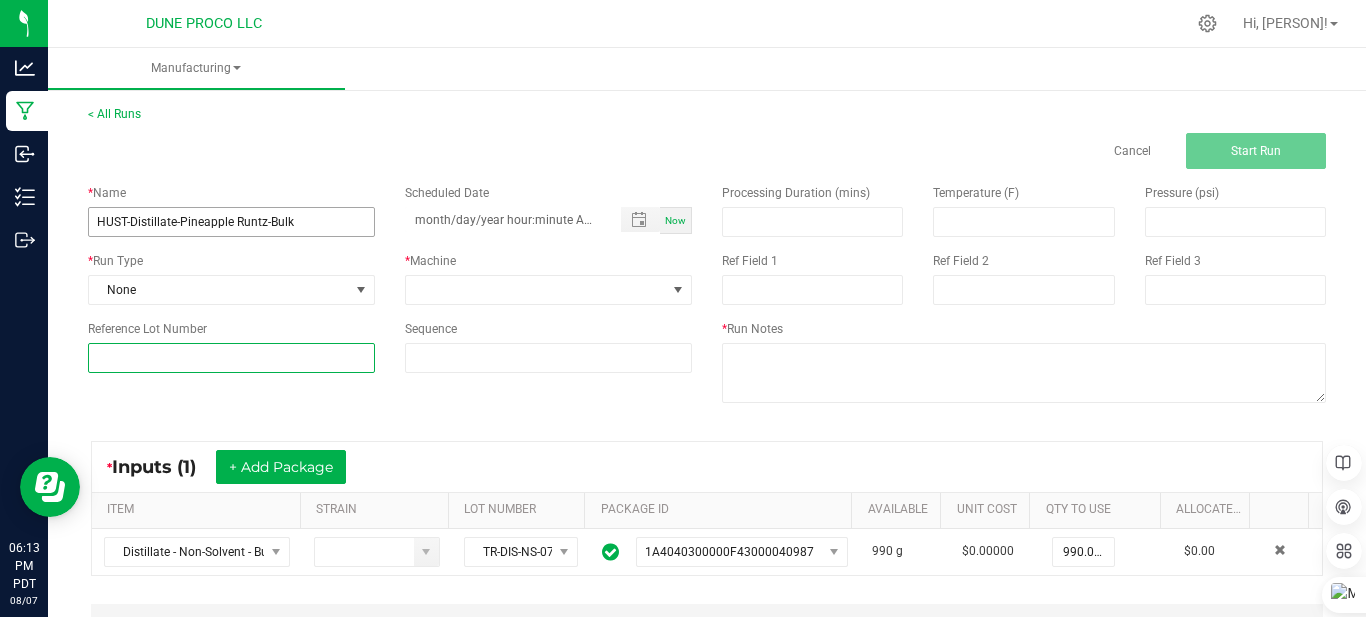 type on "250807_15037" 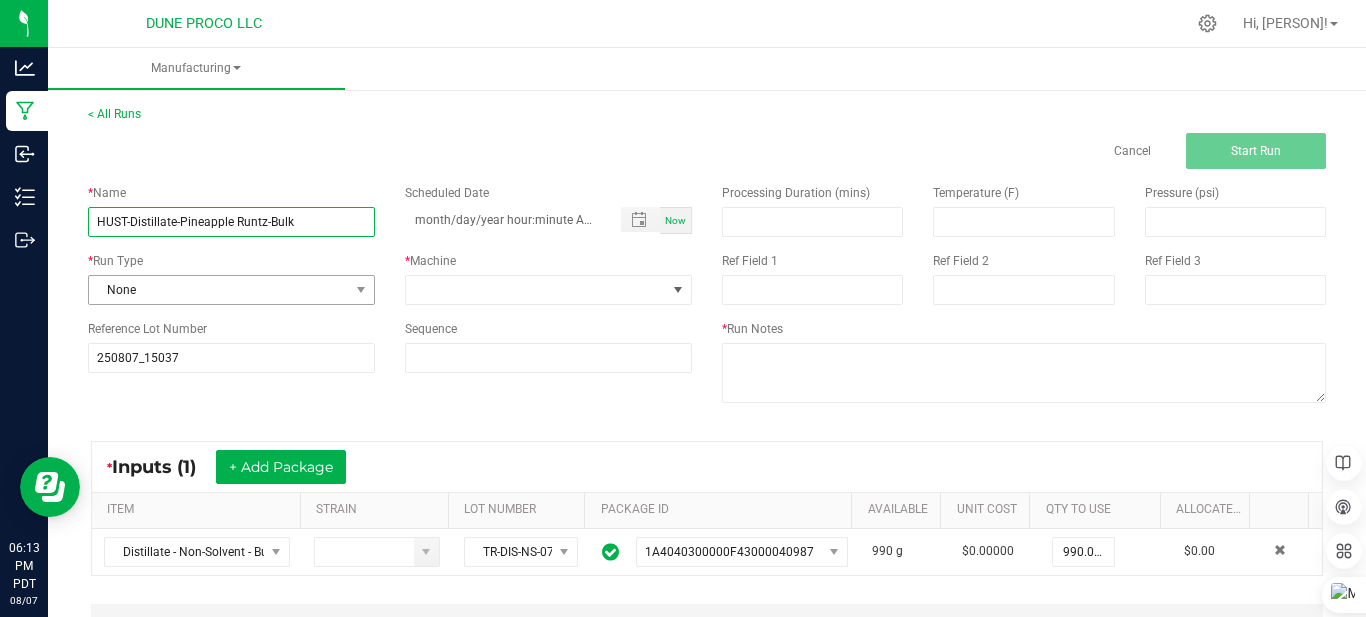 type on "month/day/year hour:minute AM" 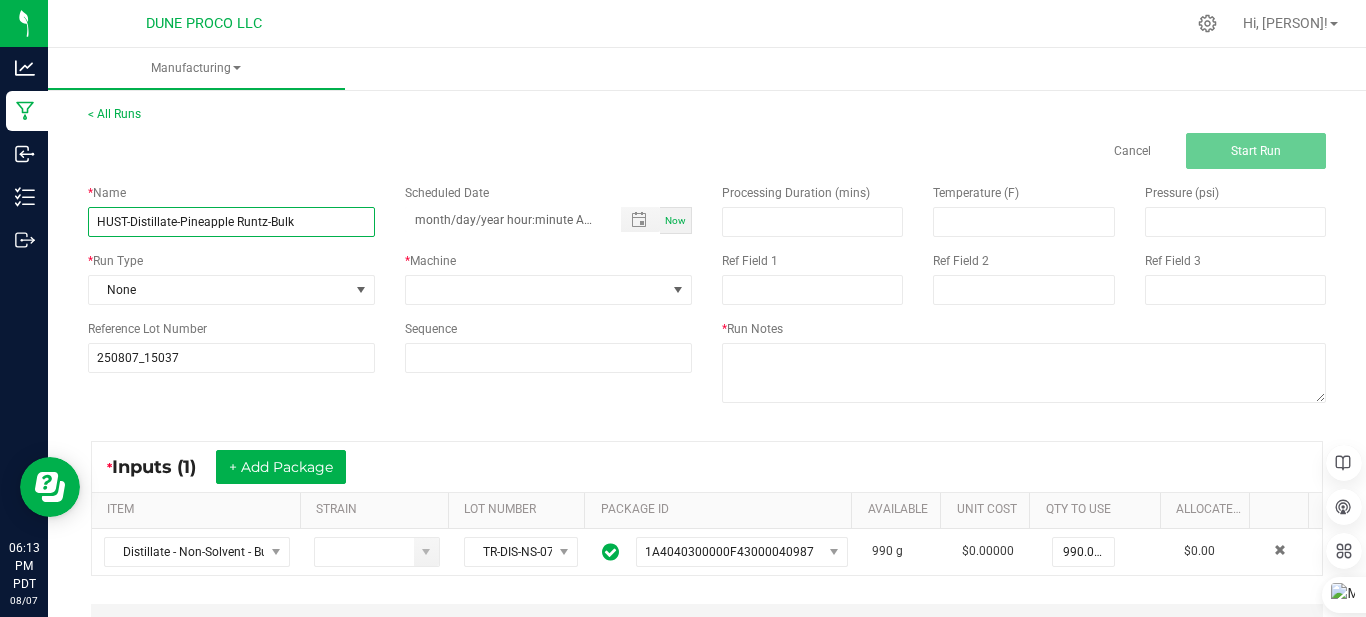 type 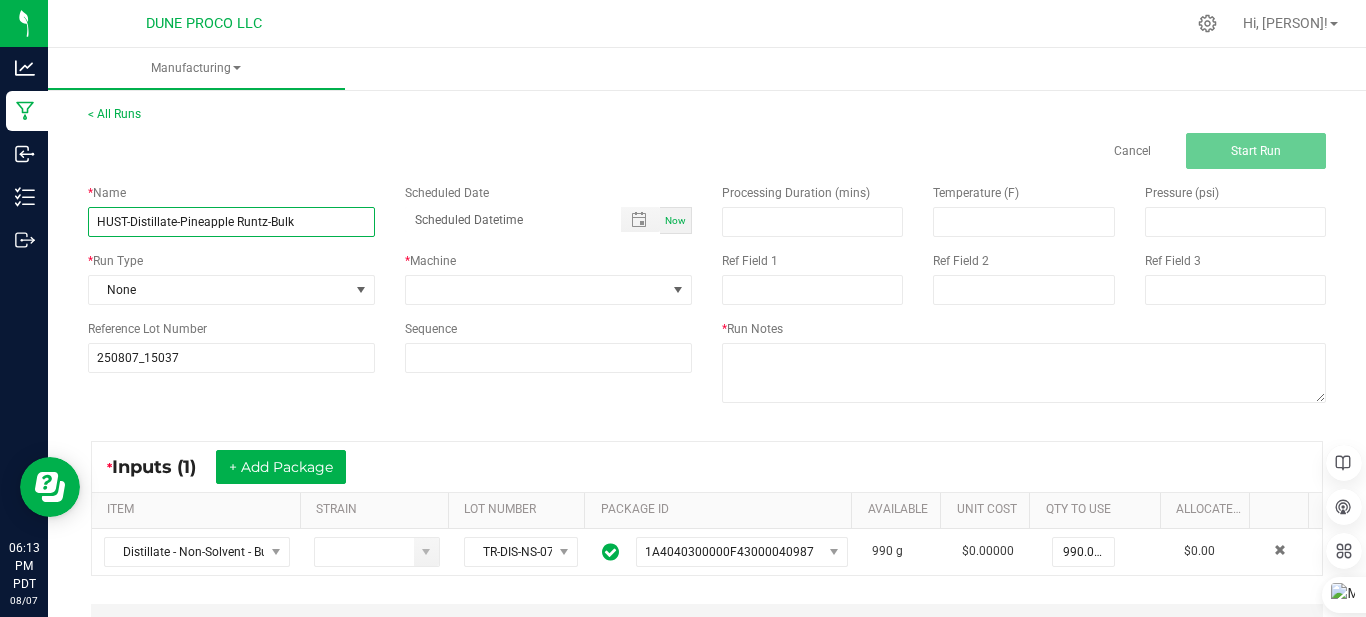 click on "HUST-Distillate-Pineapple Runtz-Bulk" at bounding box center [231, 222] 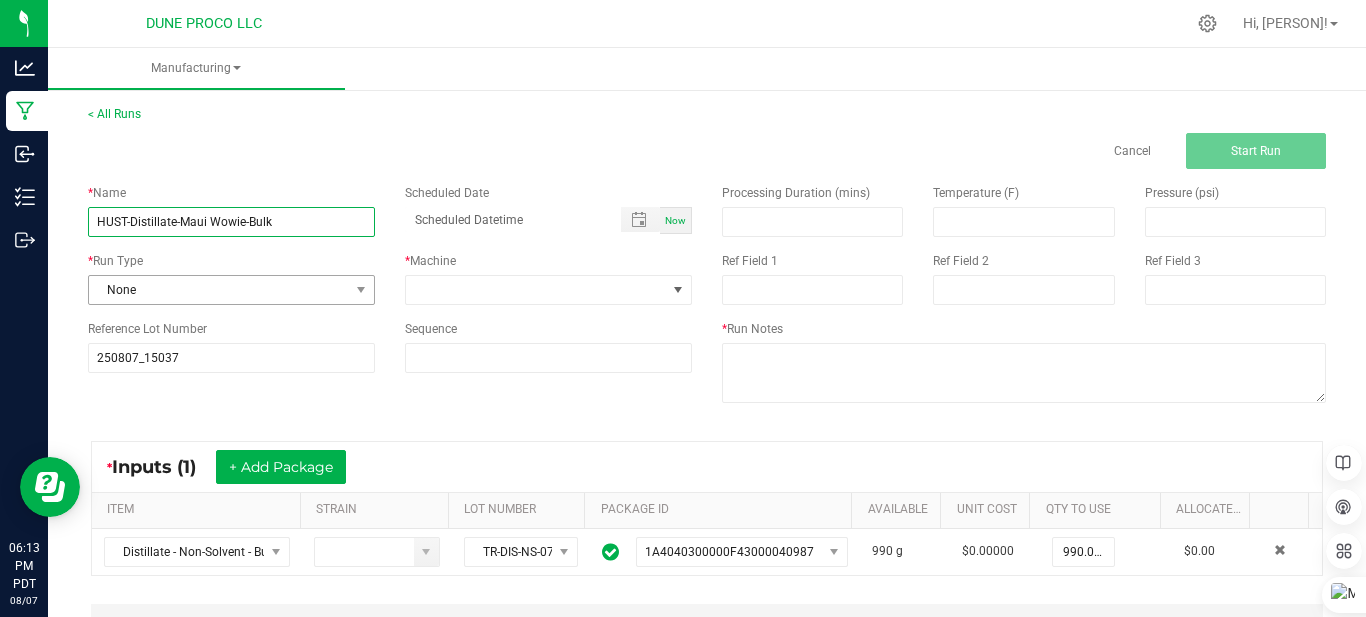 type on "HUST-Distillate-Maui Wowie-Bulk" 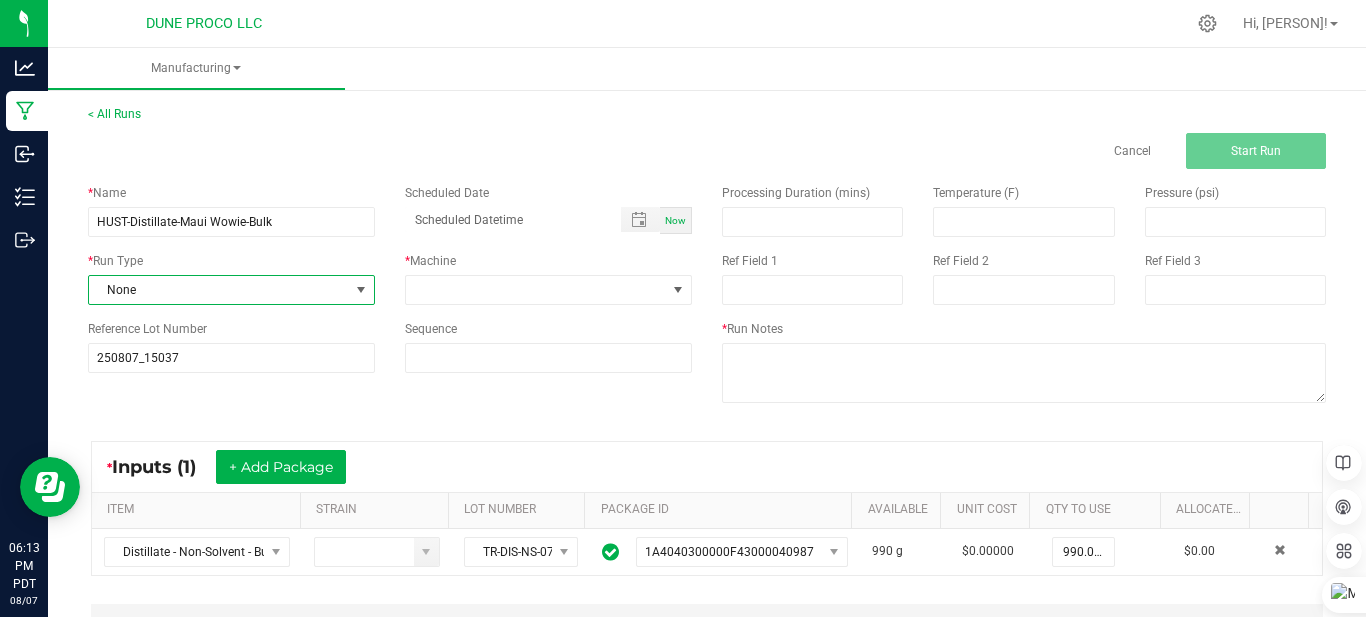 click on "None" at bounding box center (219, 290) 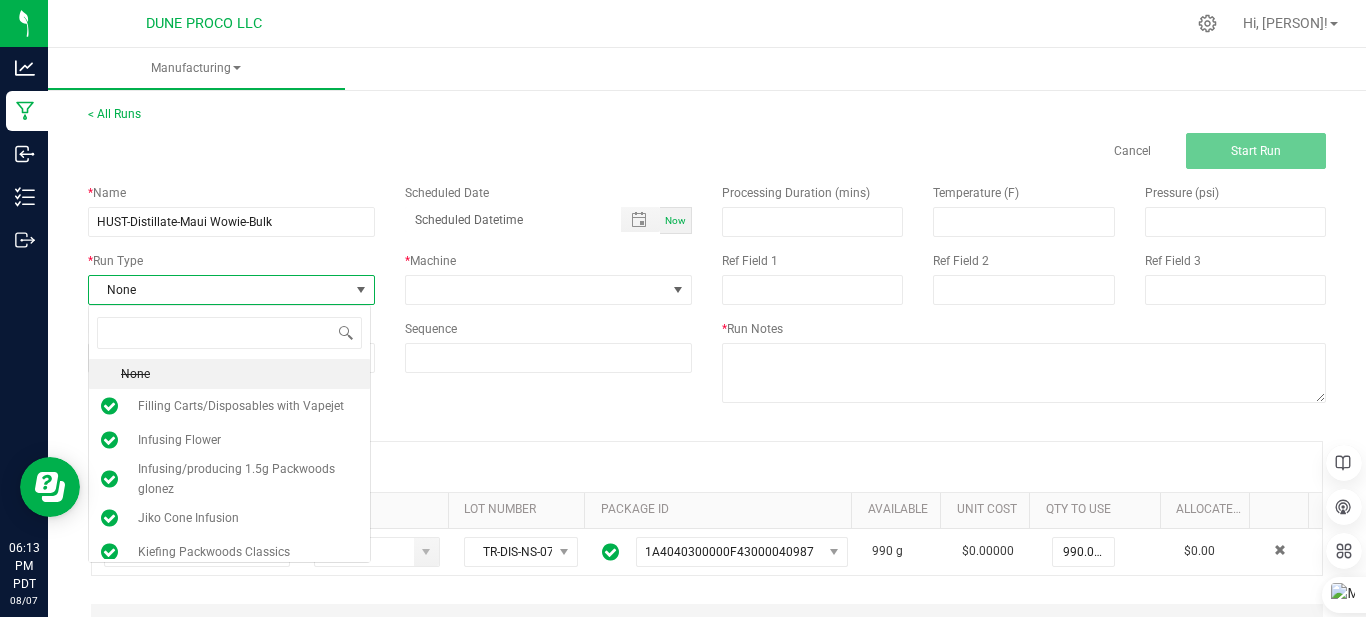scroll, scrollTop: 99970, scrollLeft: 99717, axis: both 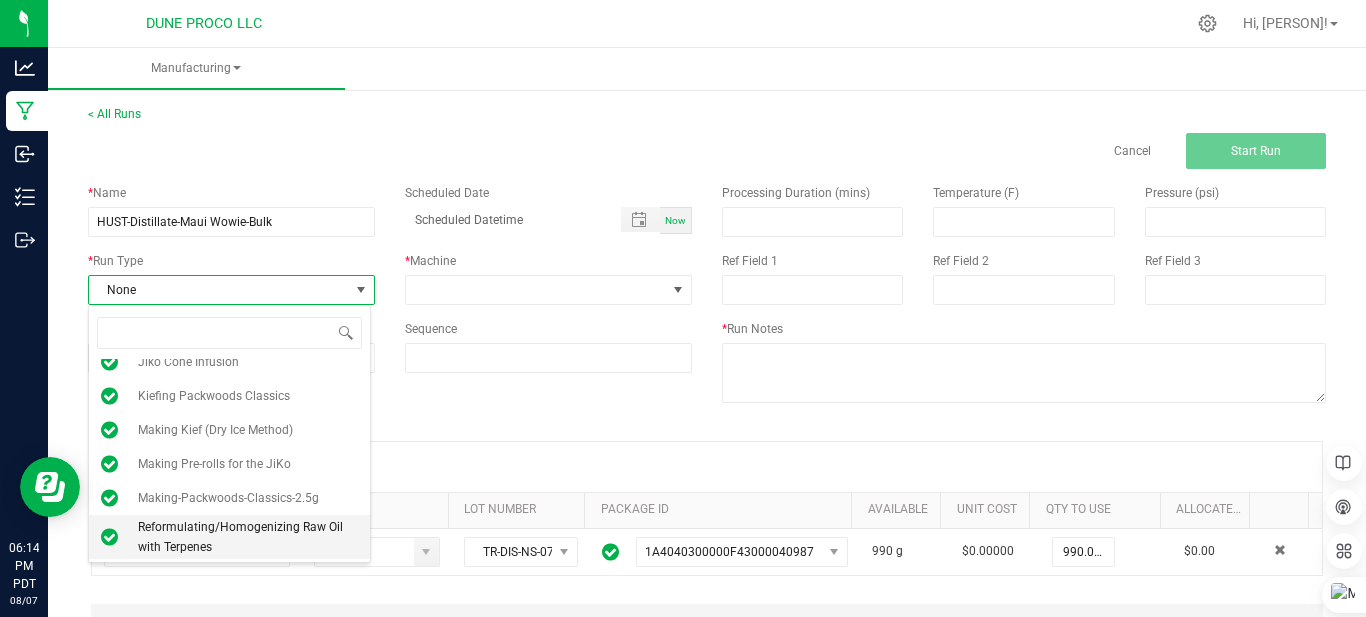 click on "Reformulating/Homogenizing Raw Oil with Terpenes" at bounding box center (248, 537) 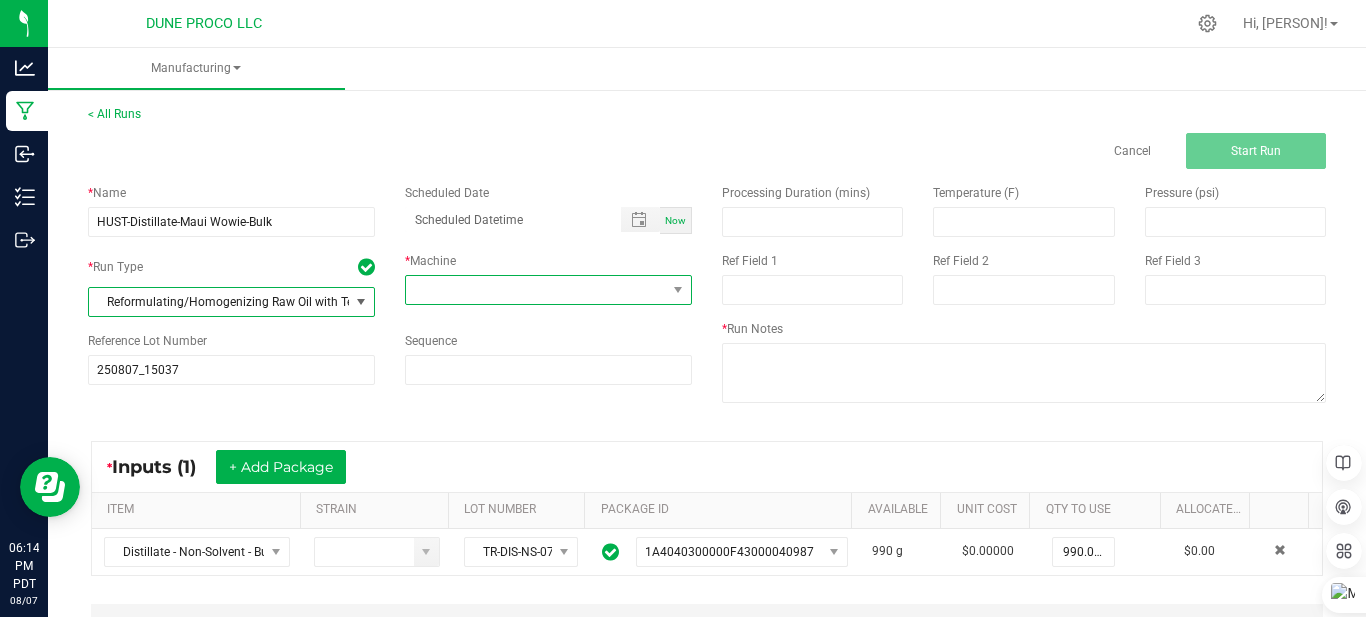 click at bounding box center (536, 290) 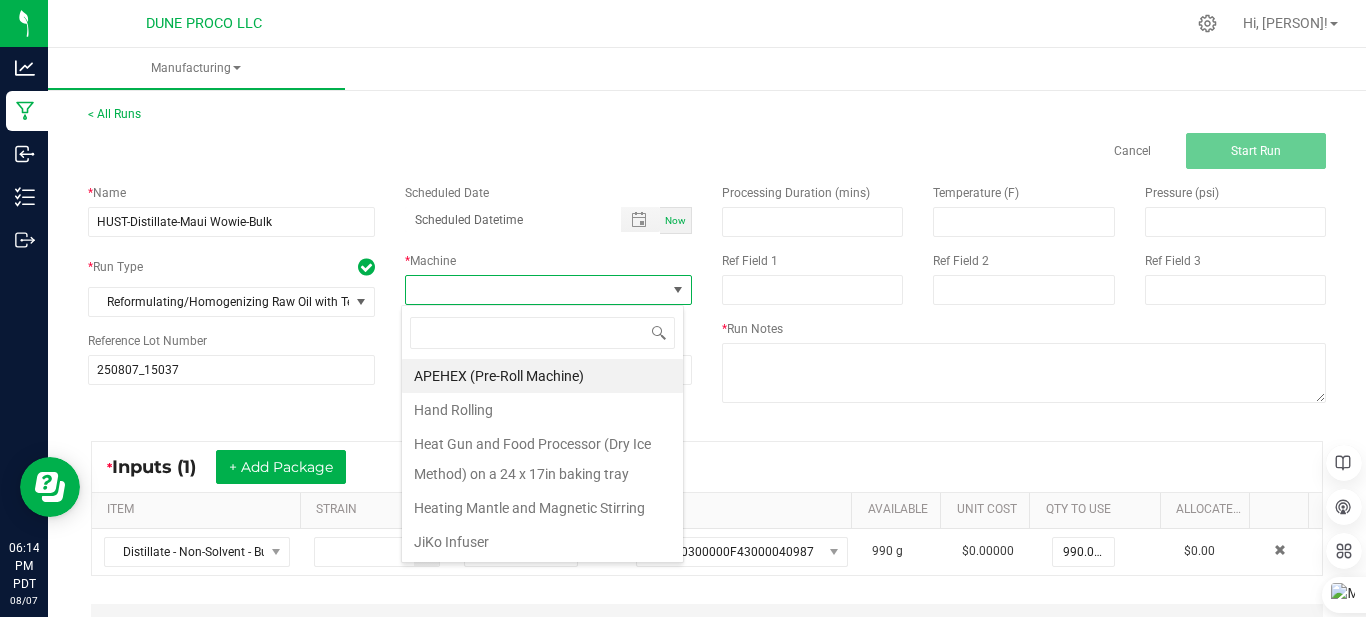 scroll, scrollTop: 99970, scrollLeft: 99717, axis: both 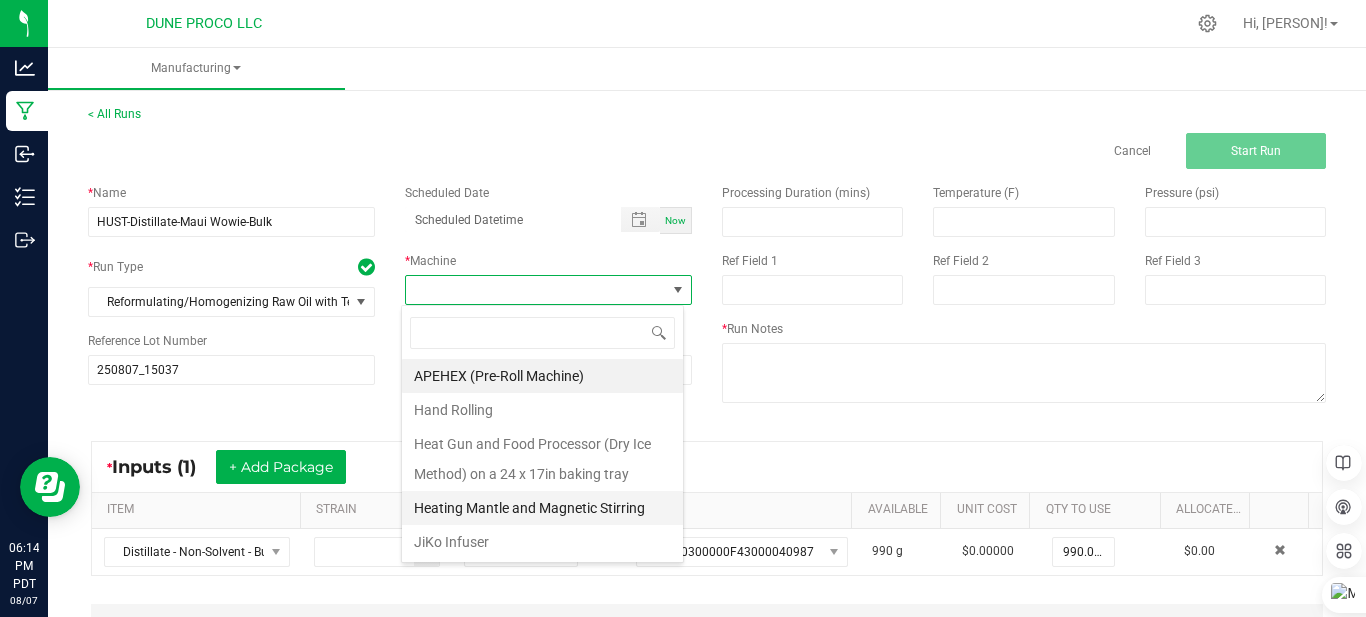 click on "Heating Mantle and Magnetic Stirring" at bounding box center (542, 508) 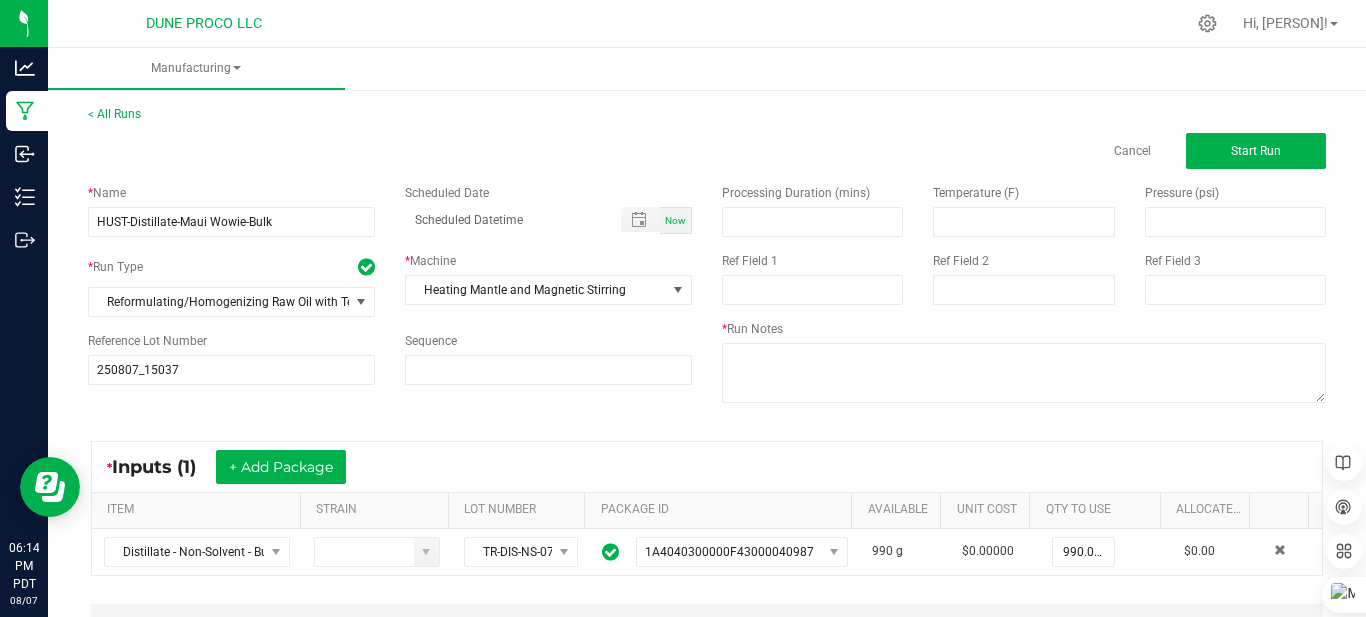 click on "Now" at bounding box center (675, 220) 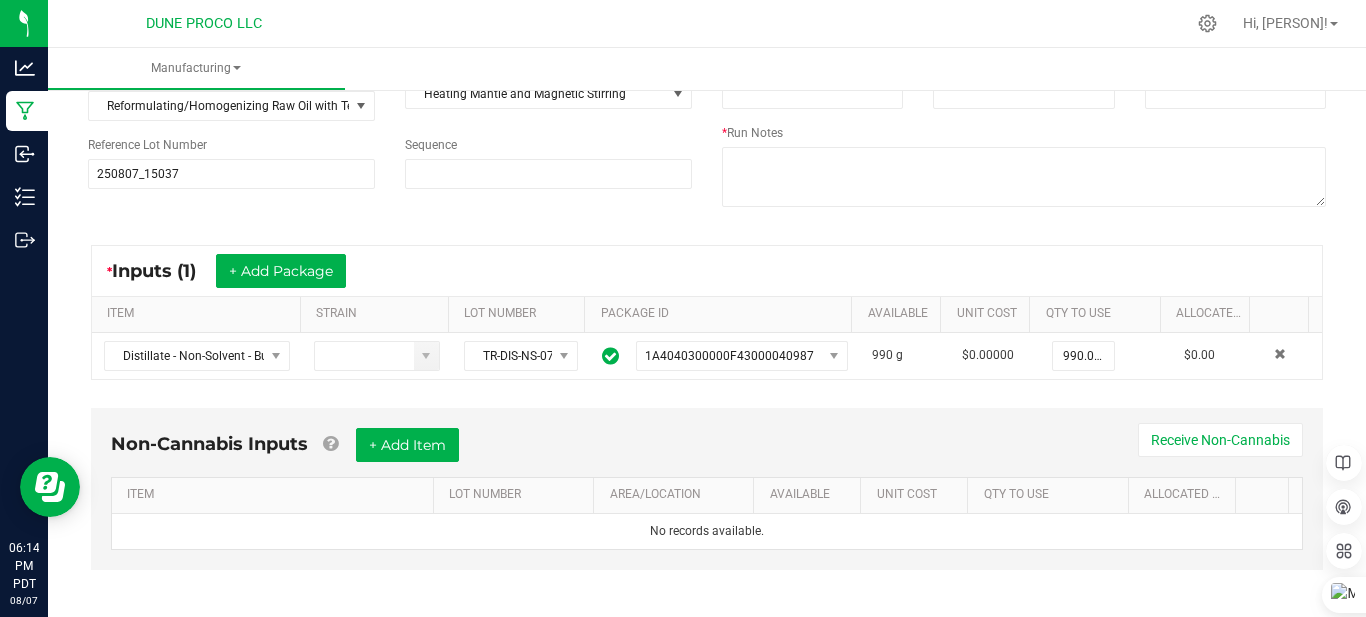 scroll, scrollTop: 200, scrollLeft: 0, axis: vertical 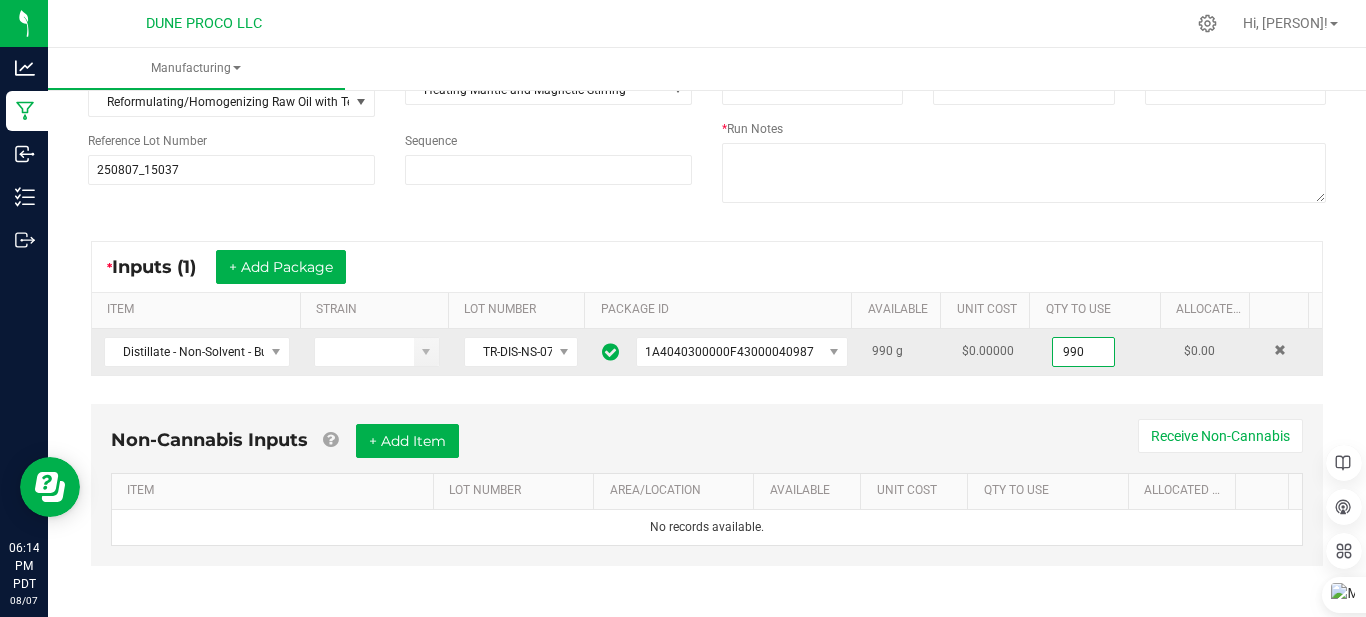 click on "990" at bounding box center (1083, 352) 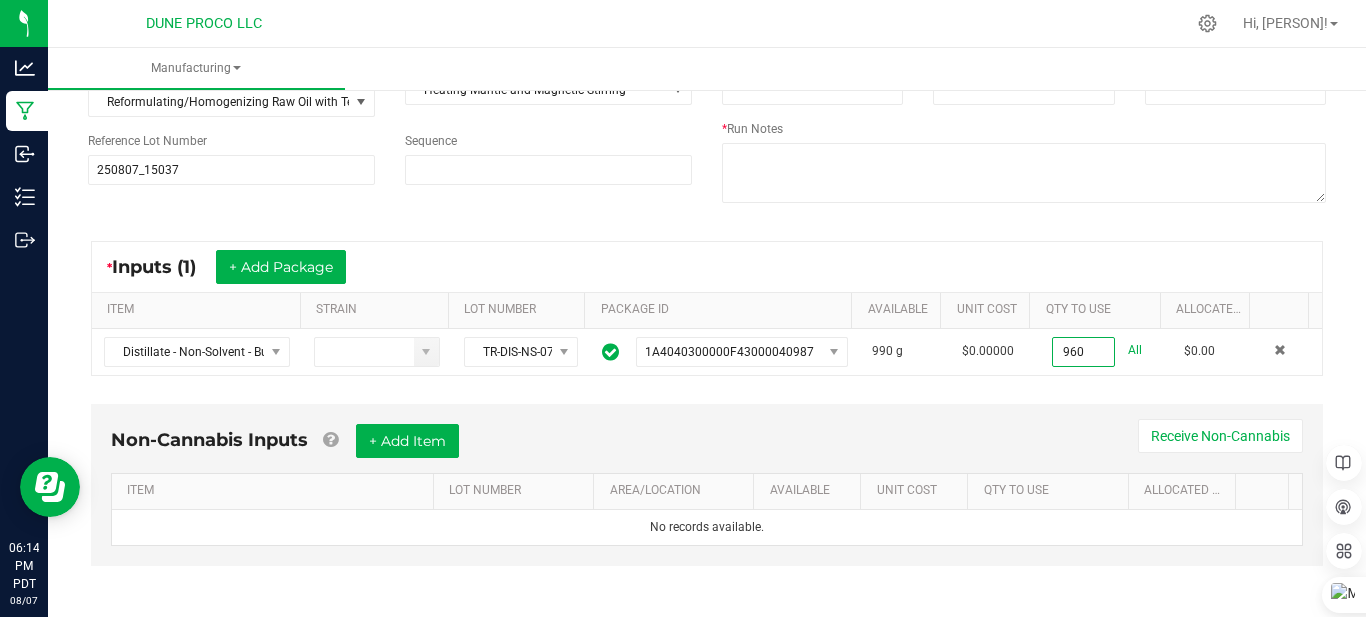 type on "960.0000 g" 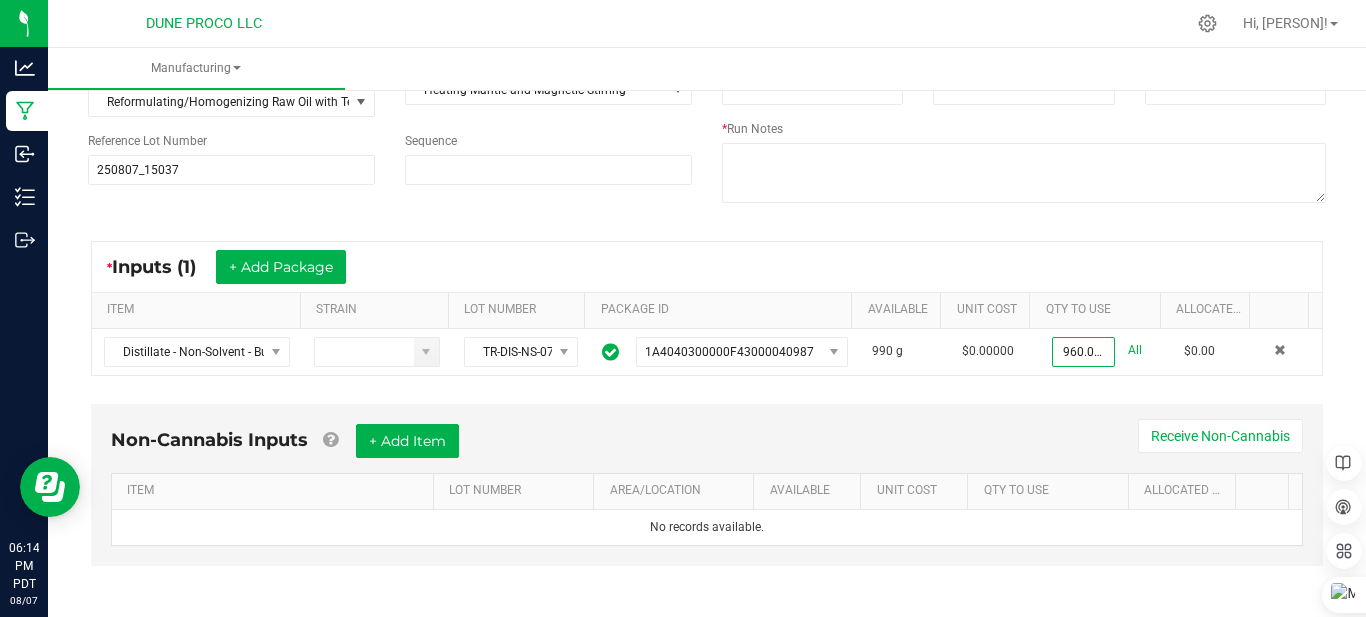 click on "*    Inputs (1)   + Add Package  ITEM STRAIN LOT NUMBER PACKAGE ID AVAILABLE Unit Cost QTY TO USE Allocated Cost Distillate - Non-Solvent - Bulk-3247462 TR-DIS-NS-070925-14
1A4040300000F43000040987 990   g  $0.00000  960.0000 g All  $0.00" at bounding box center (707, 308) 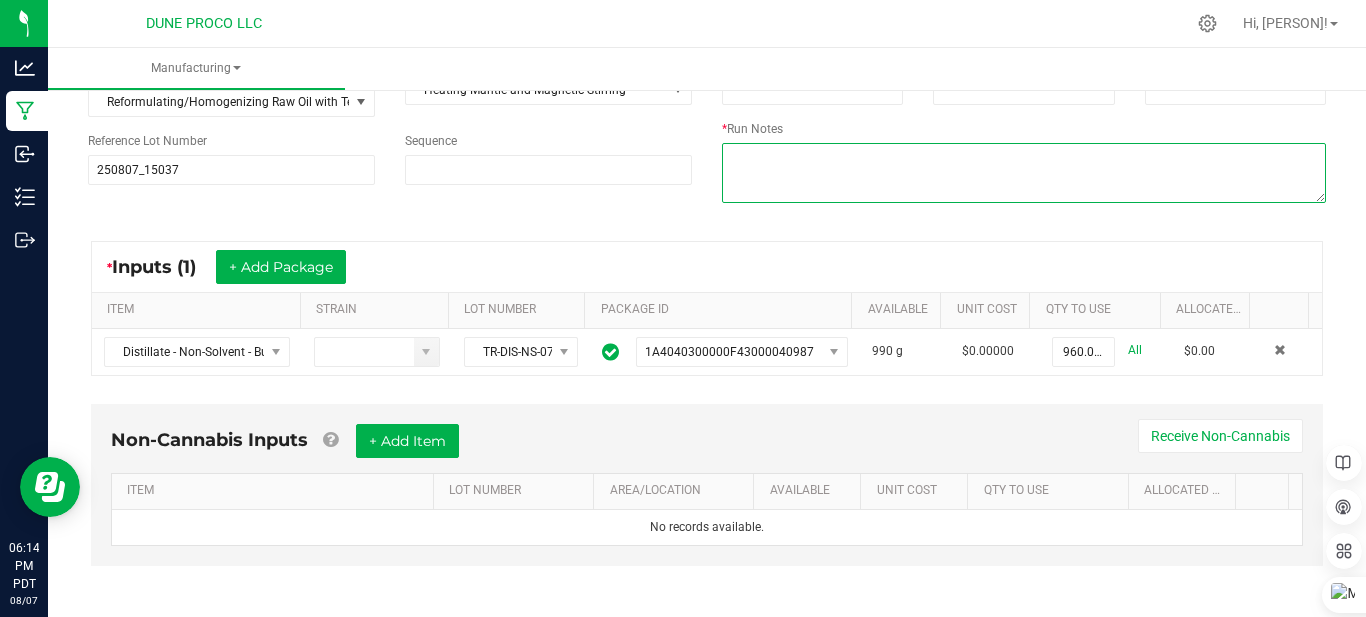 click at bounding box center (1024, 173) 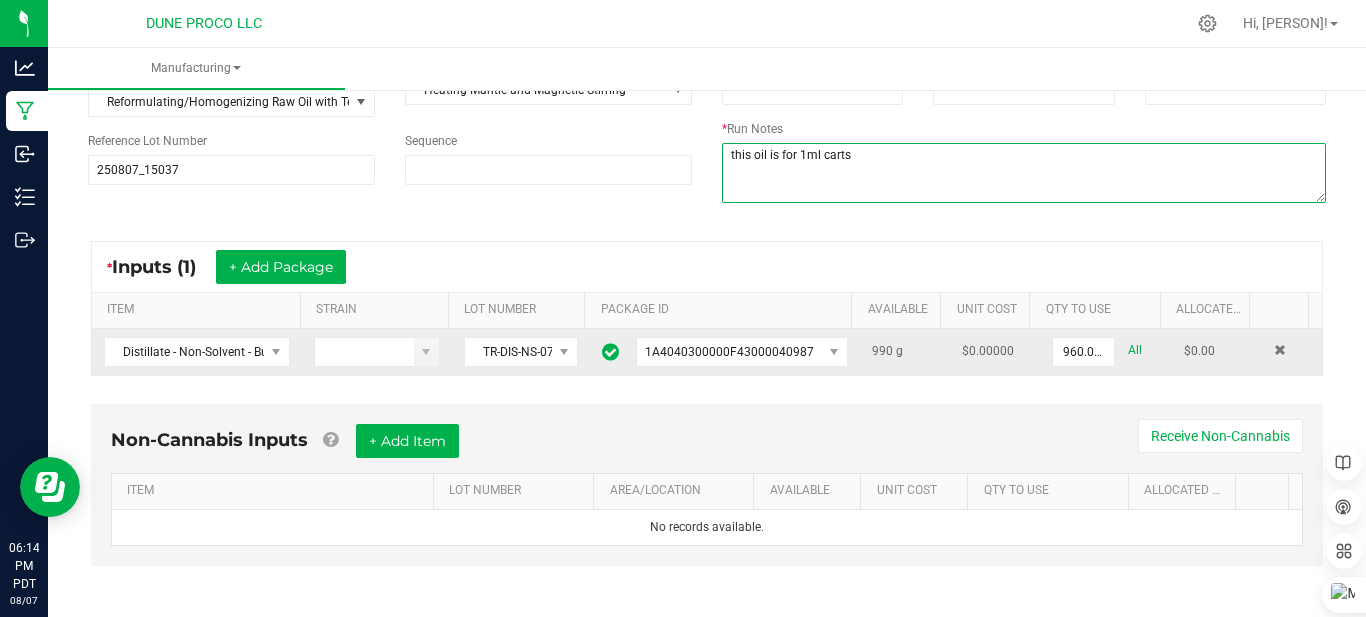 scroll, scrollTop: 207, scrollLeft: 0, axis: vertical 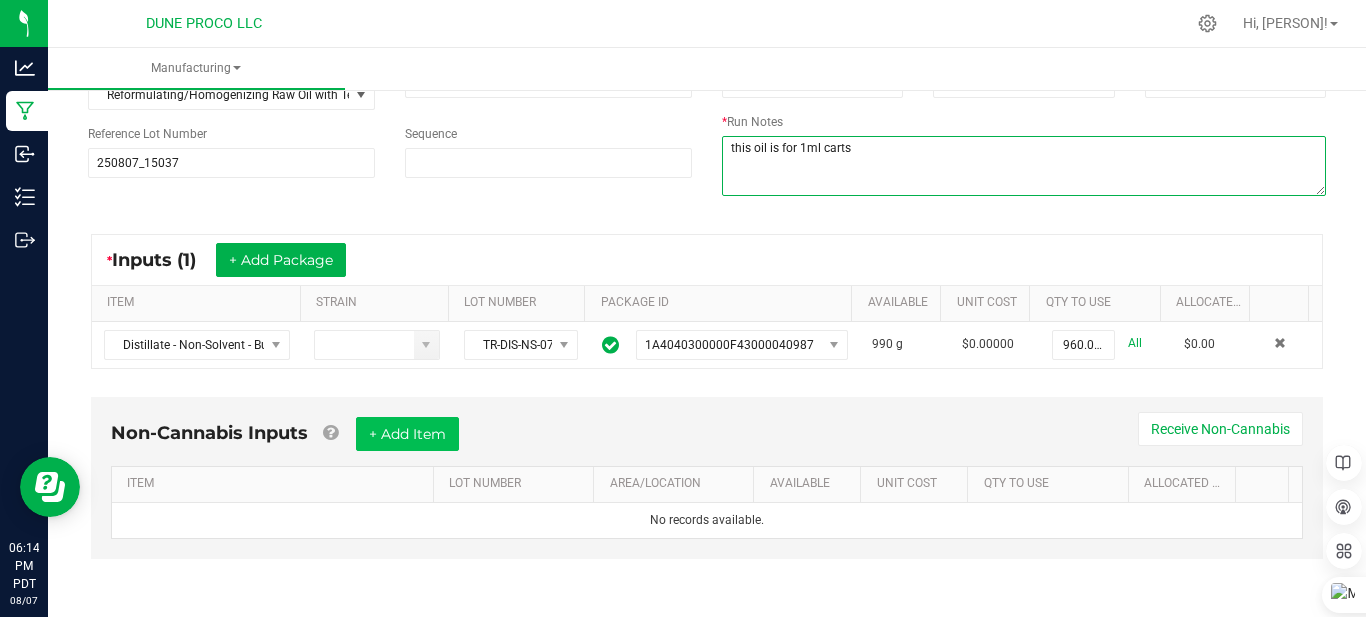 type on "this oil is for 1ml carts" 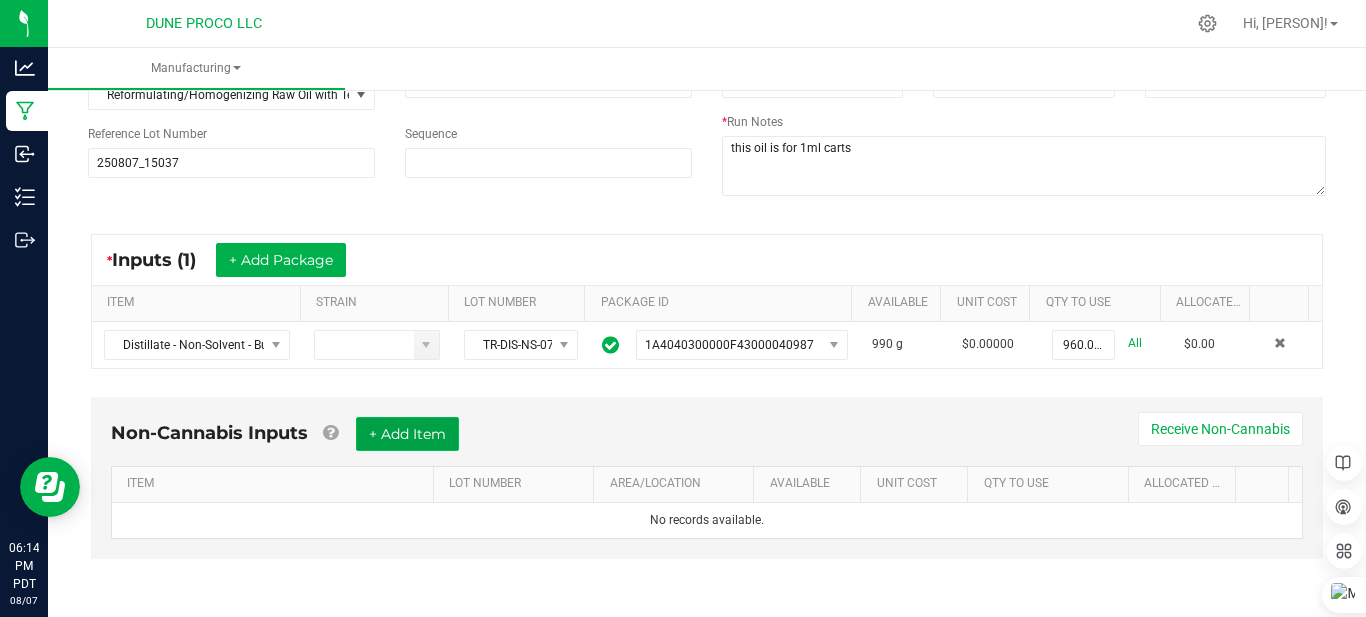 click on "+ Add Item" at bounding box center [407, 434] 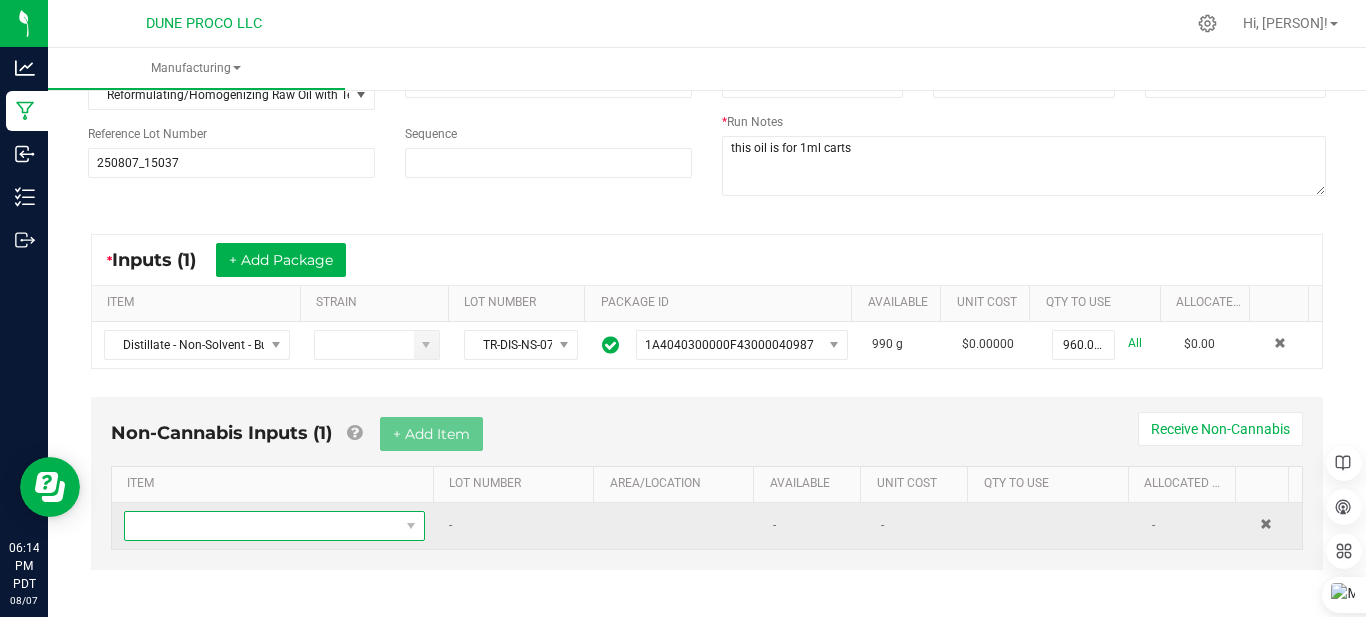 click at bounding box center (262, 526) 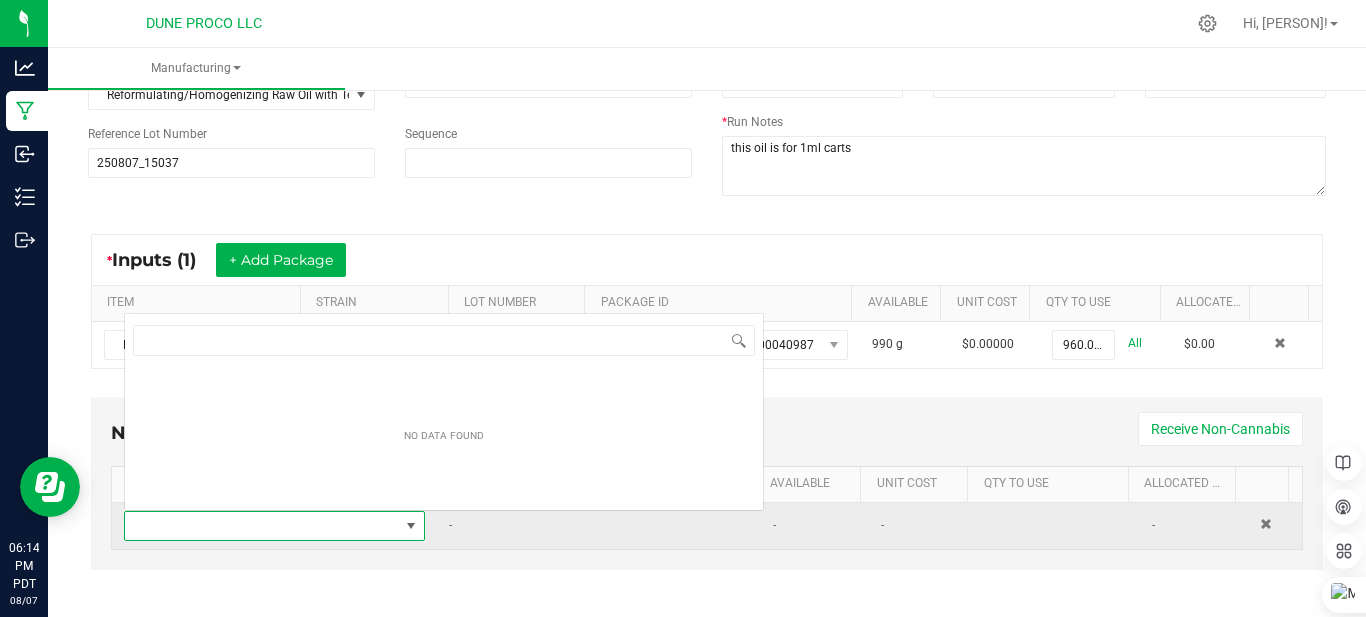 scroll, scrollTop: 0, scrollLeft: 0, axis: both 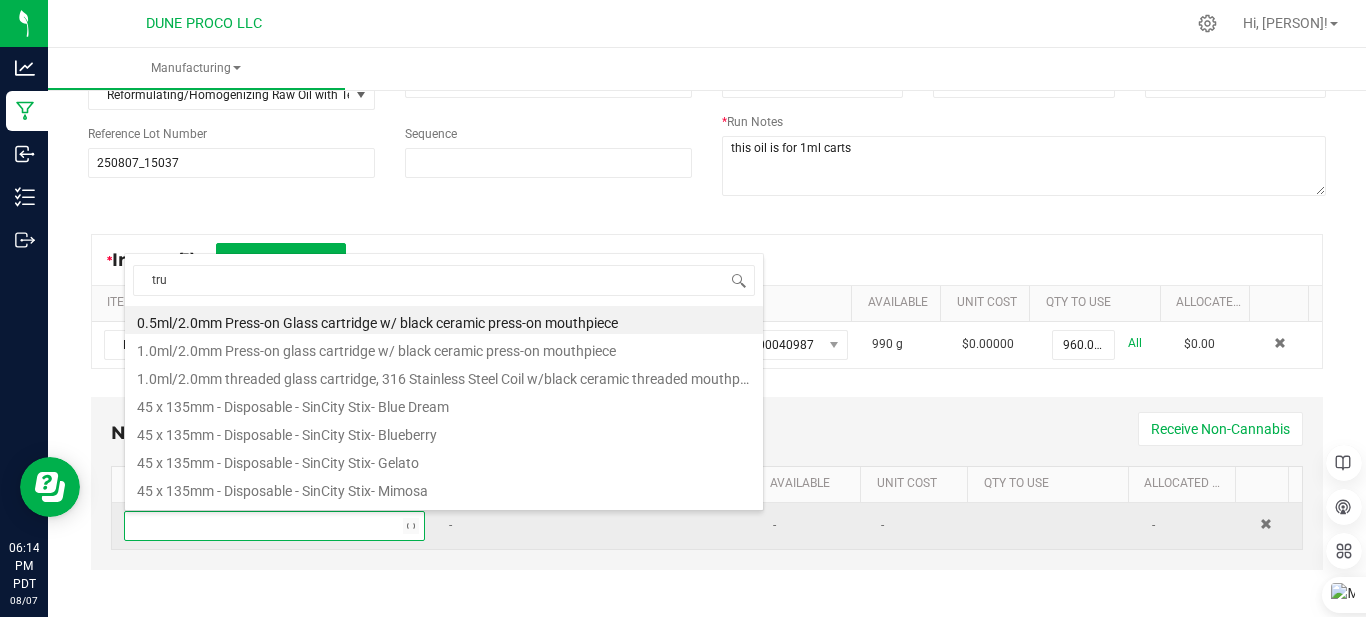 type on "true" 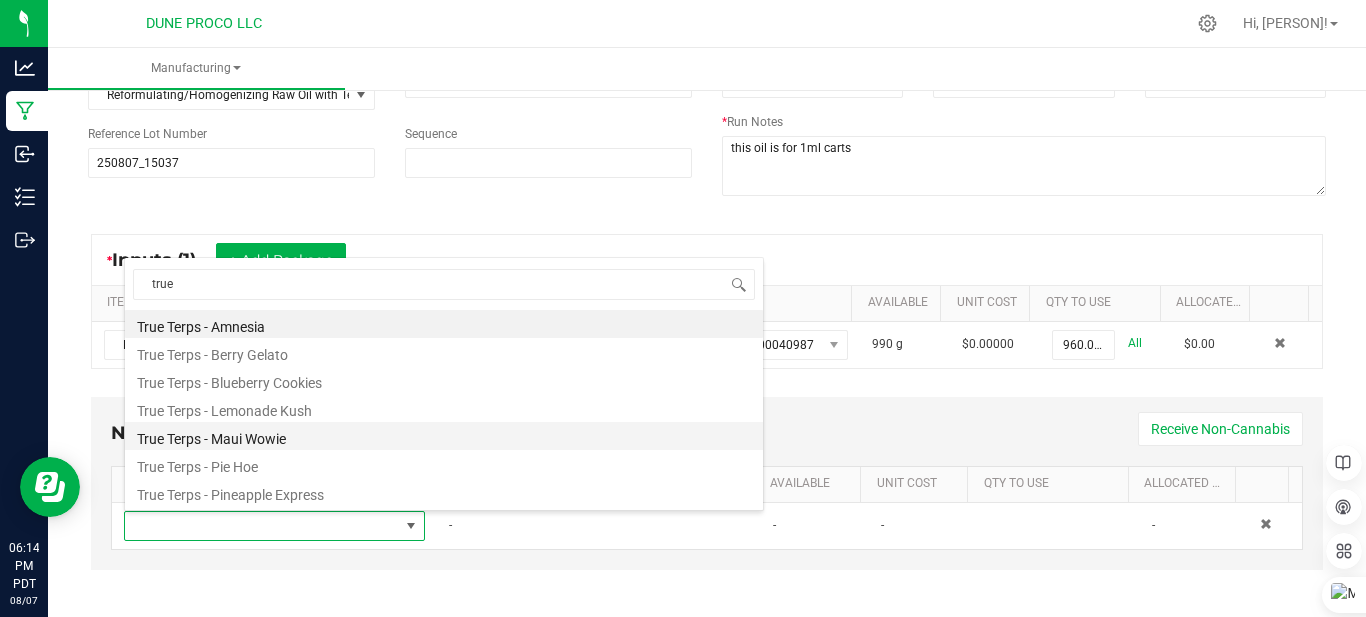 click on "True Terps - Maui Wowie" at bounding box center [444, 436] 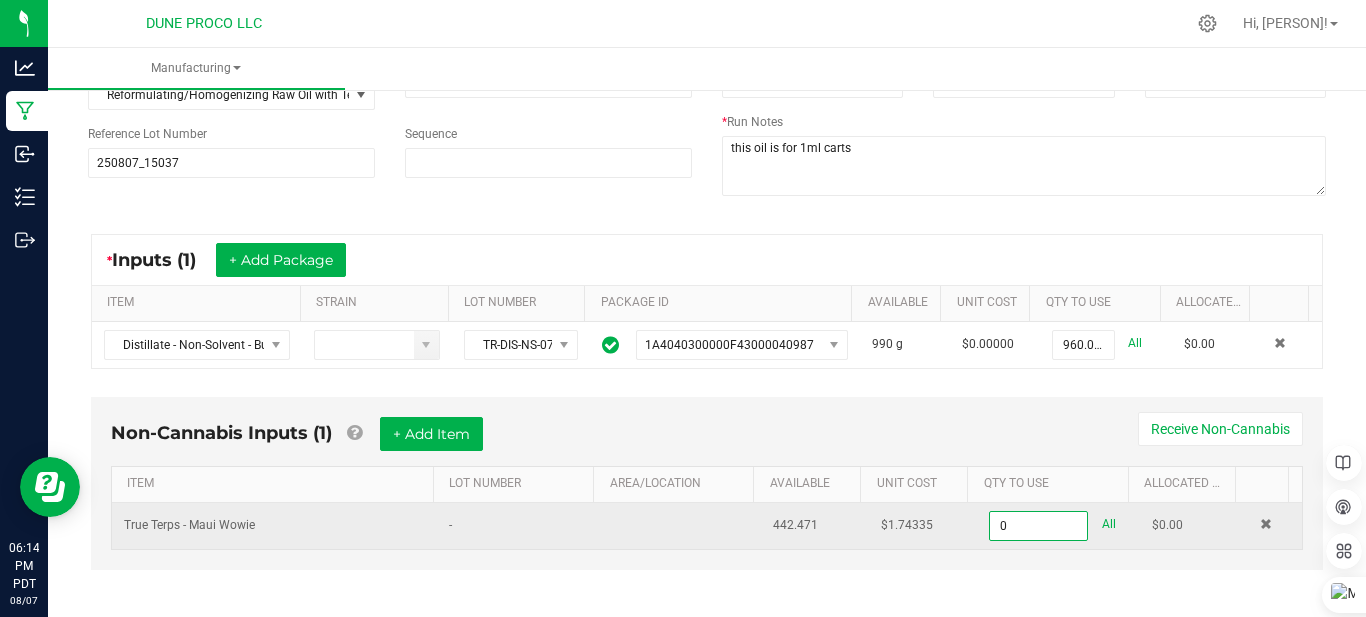 click on "0" at bounding box center (1038, 526) 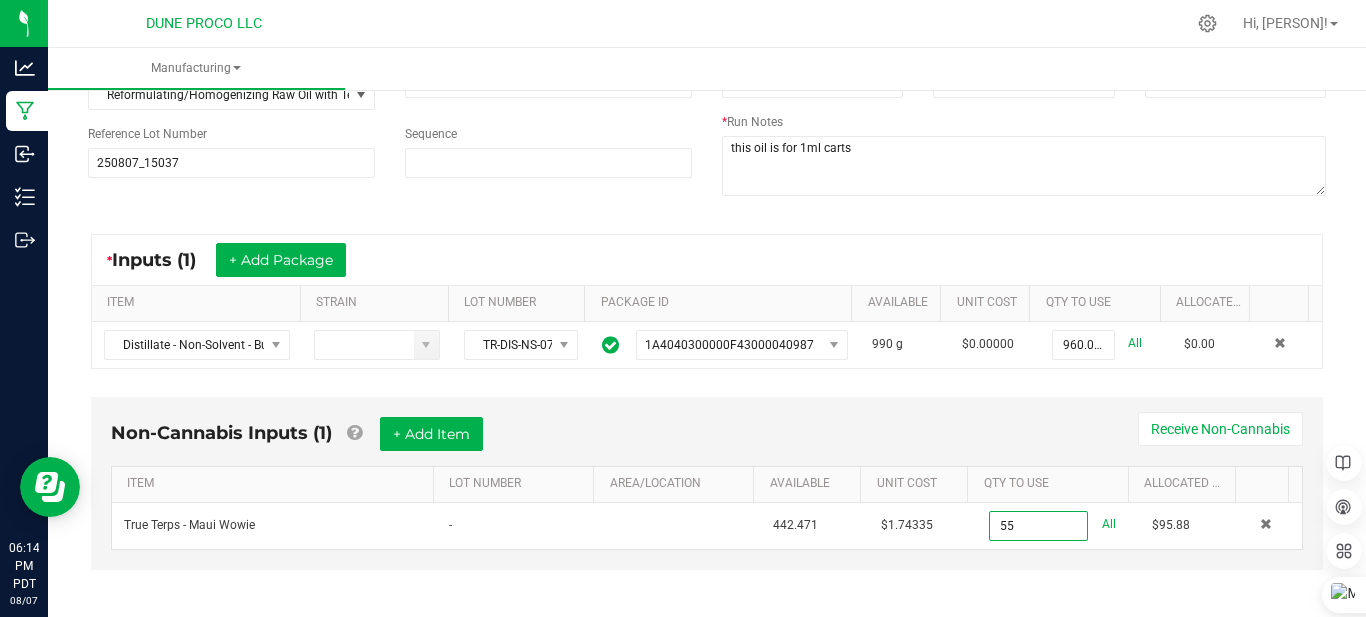 type on "55.0000 ml" 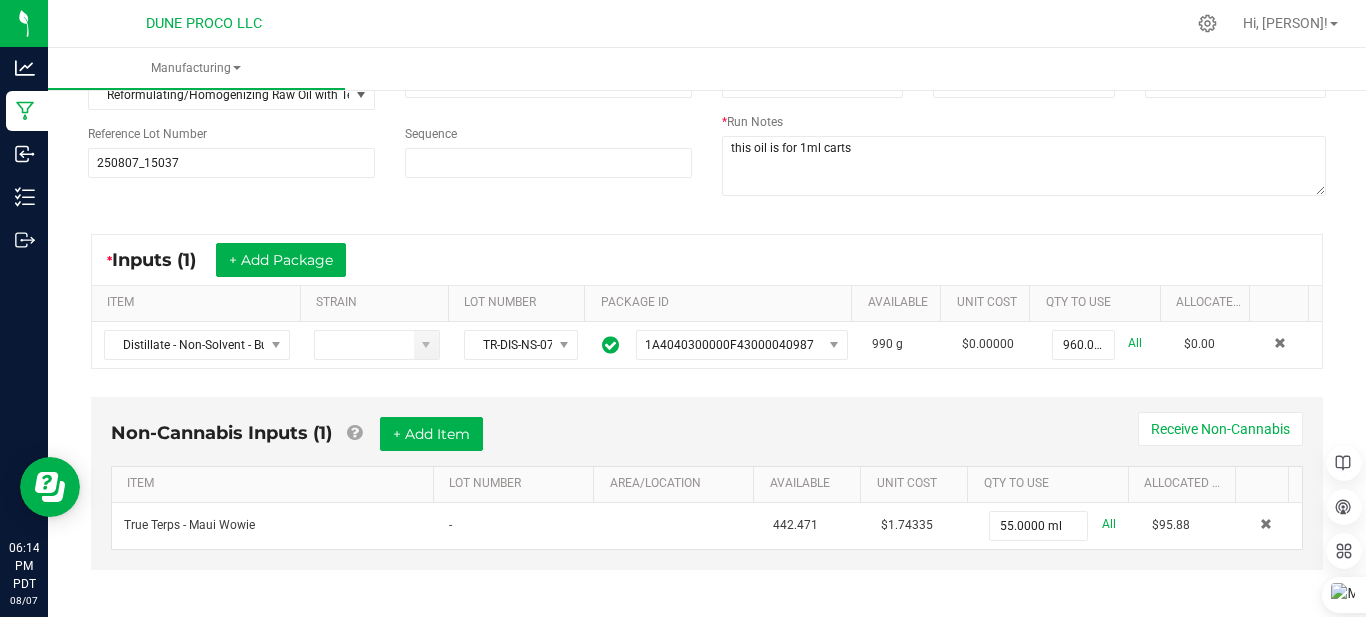 click on "Non-Cannabis Inputs (1)  + Add Item   Receive Non-Cannabis" at bounding box center (707, 441) 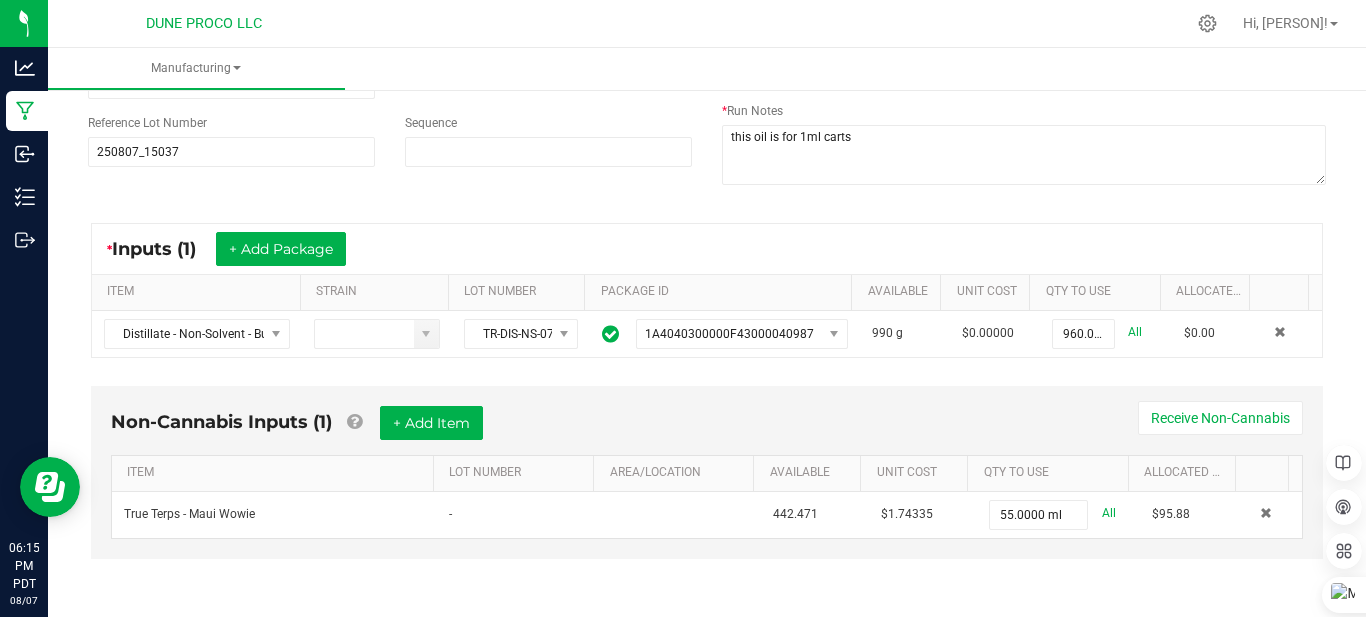 scroll, scrollTop: 0, scrollLeft: 0, axis: both 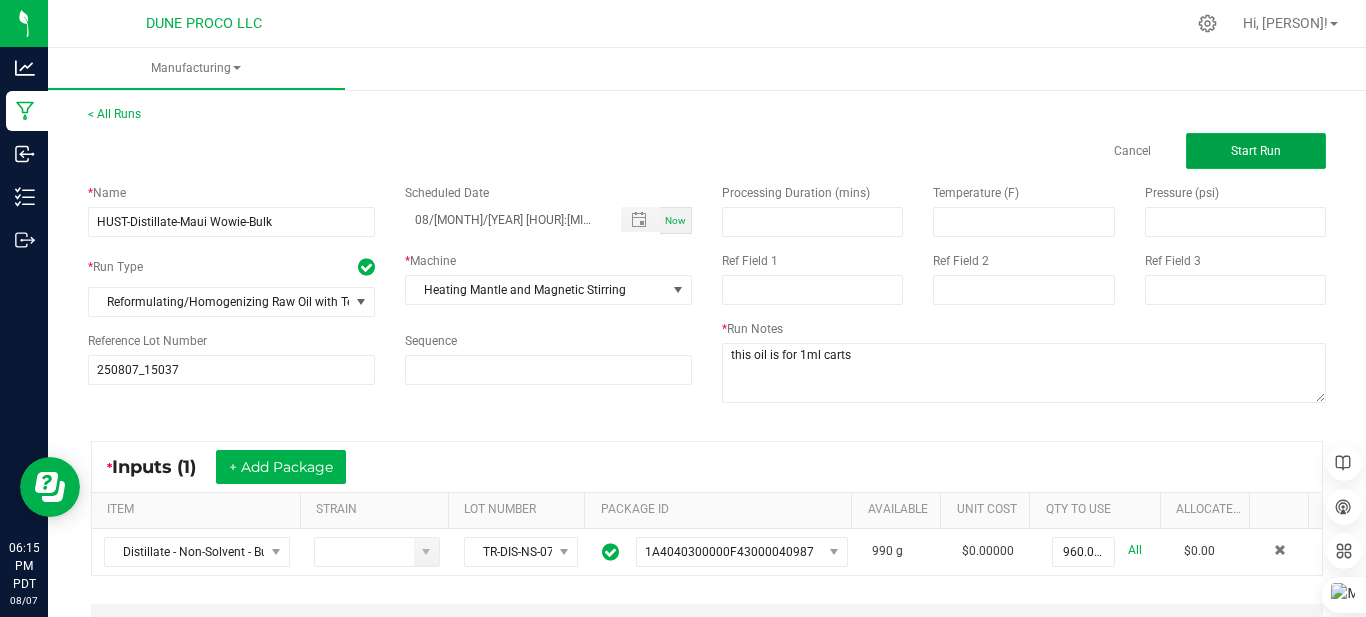 click on "Start Run" 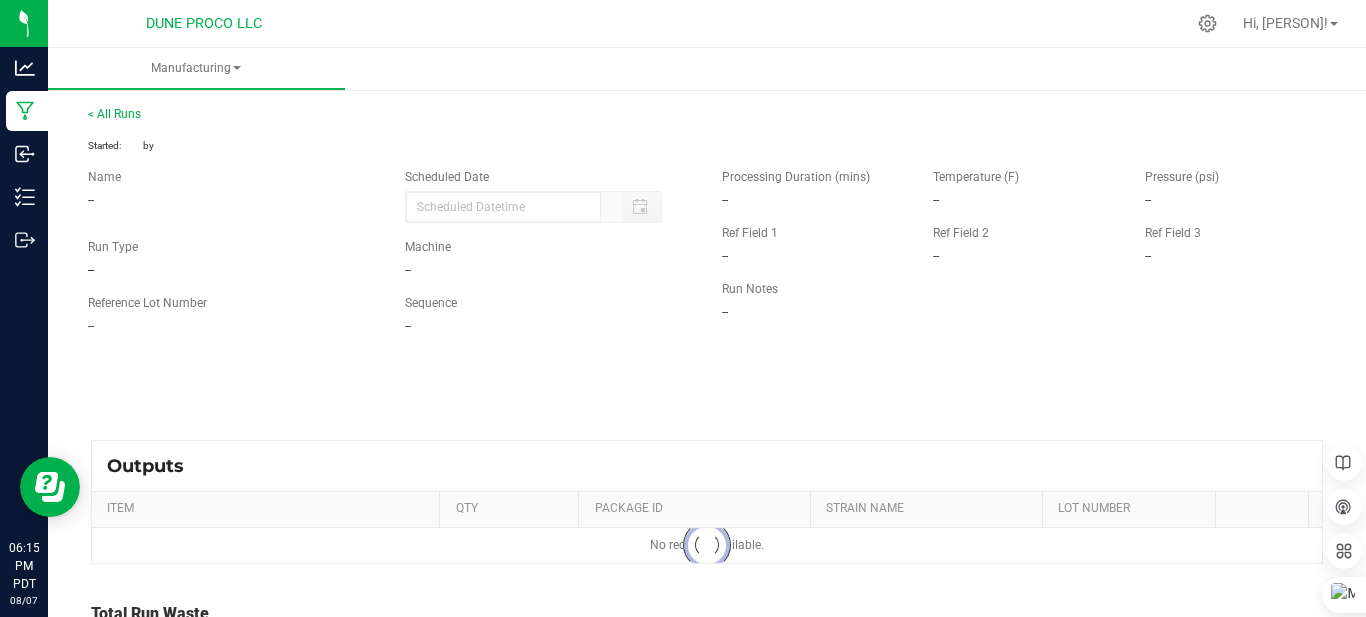 type on "08/07/2025 6:14 PM" 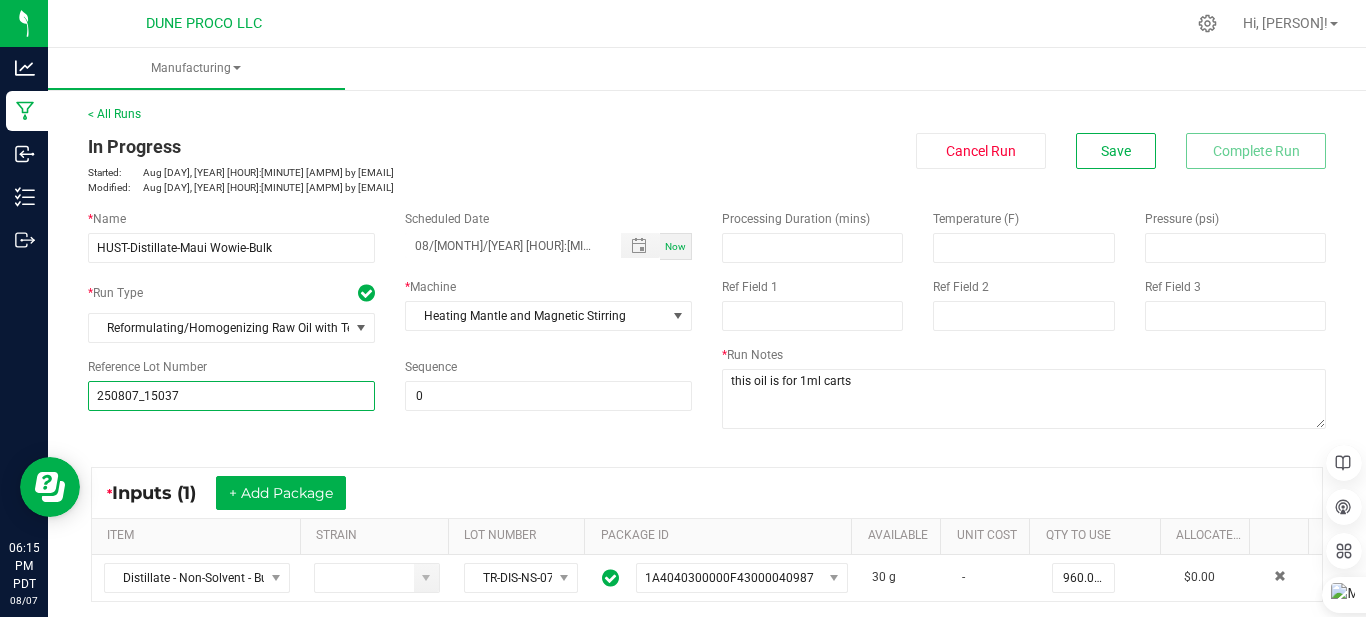 click on "250807_15037" at bounding box center [231, 396] 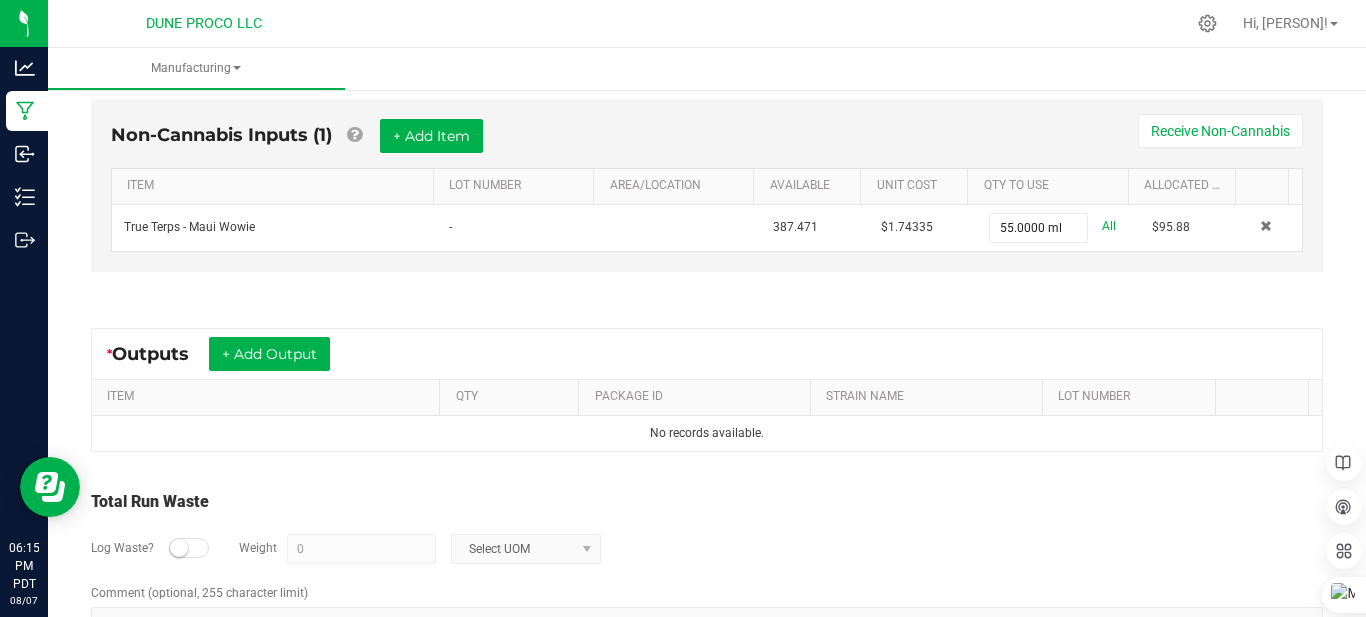 scroll, scrollTop: 600, scrollLeft: 0, axis: vertical 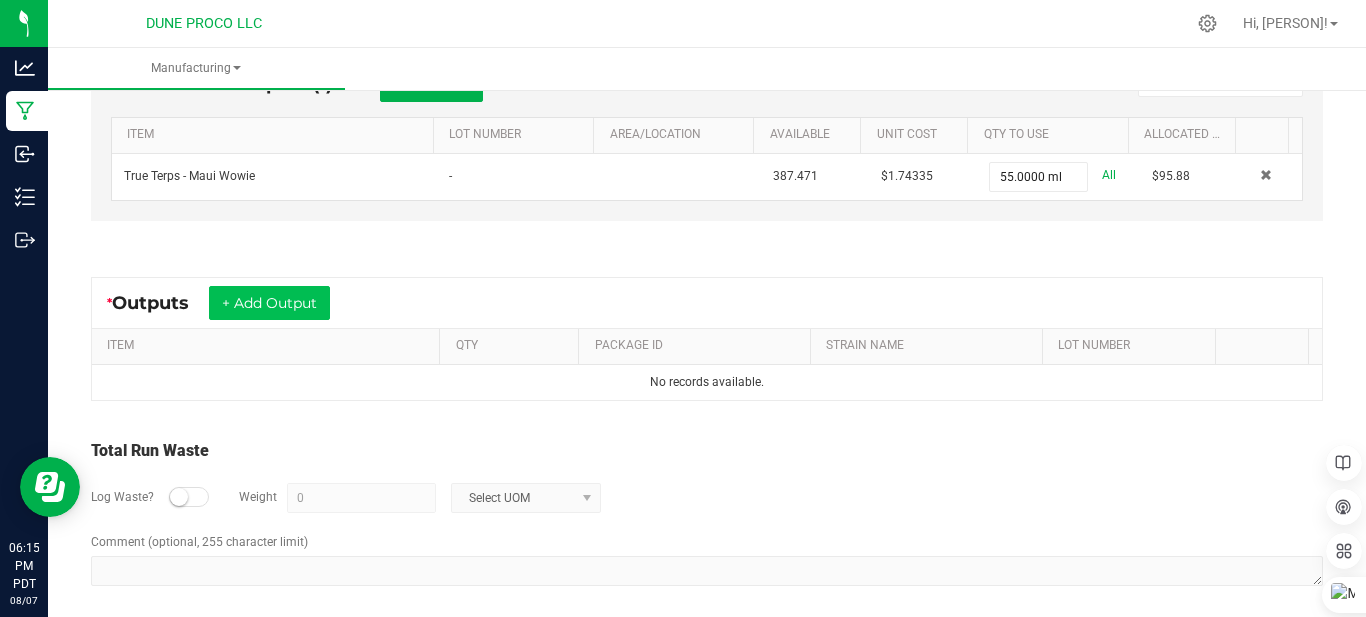 type on "250807_15038" 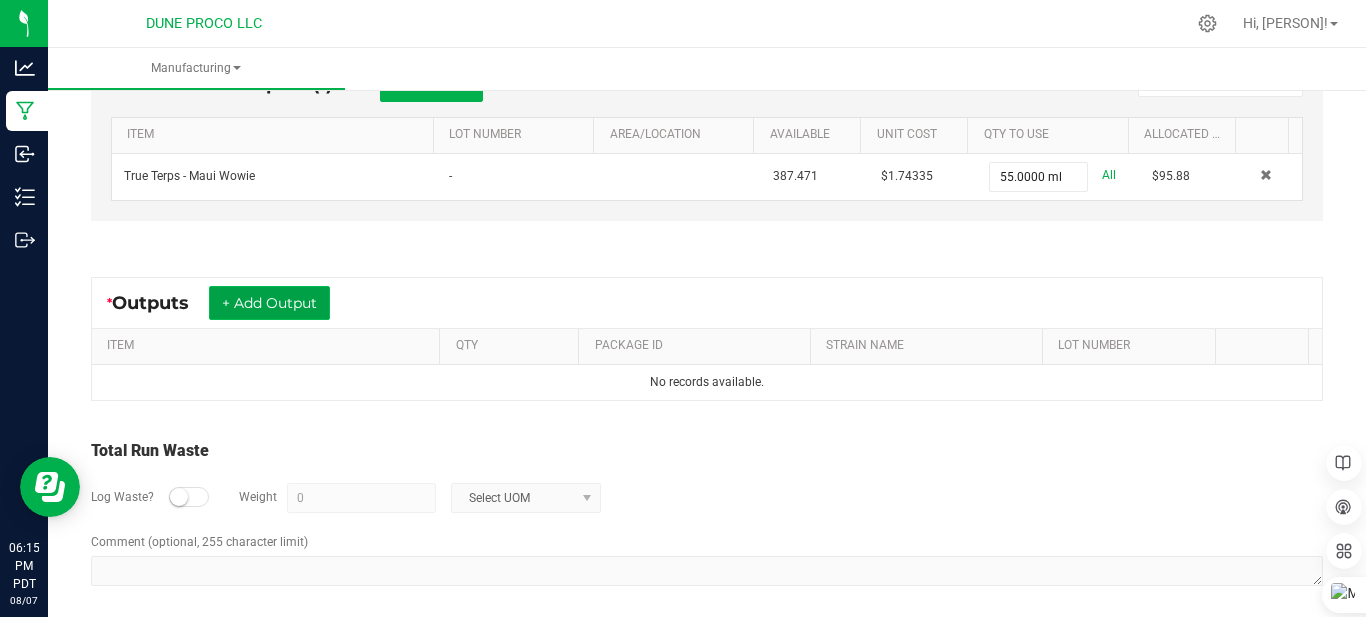 click on "+ Add Output" at bounding box center (269, 303) 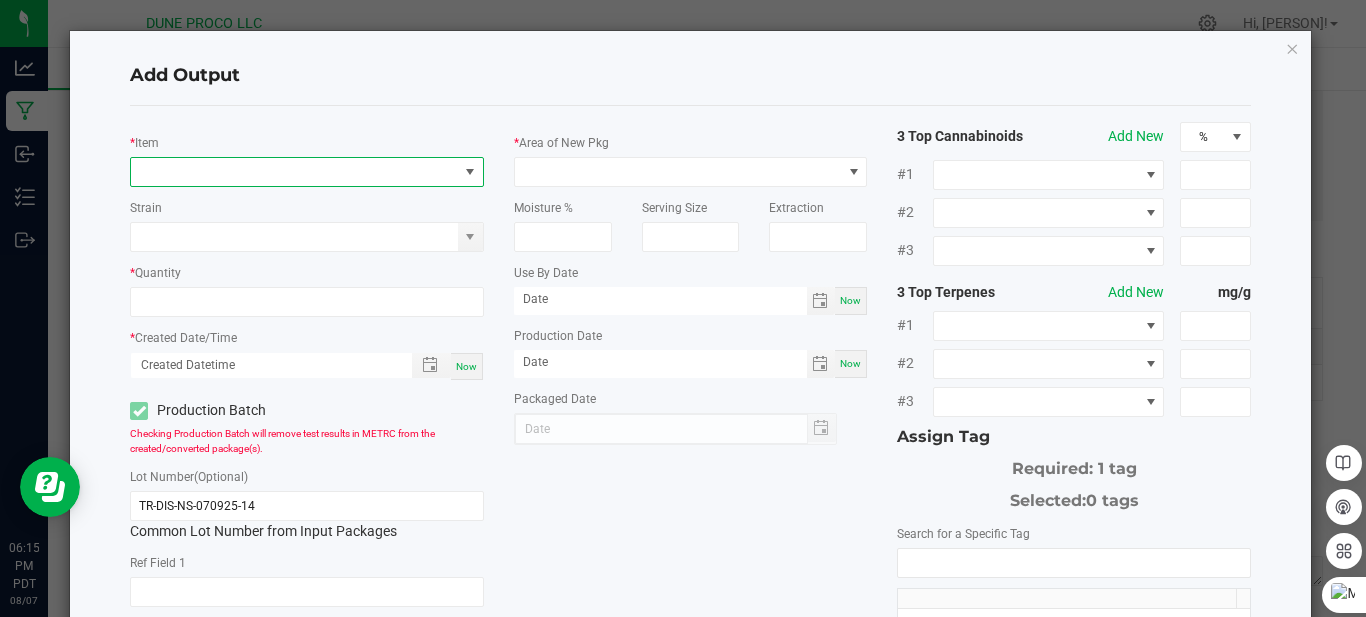 click at bounding box center [294, 172] 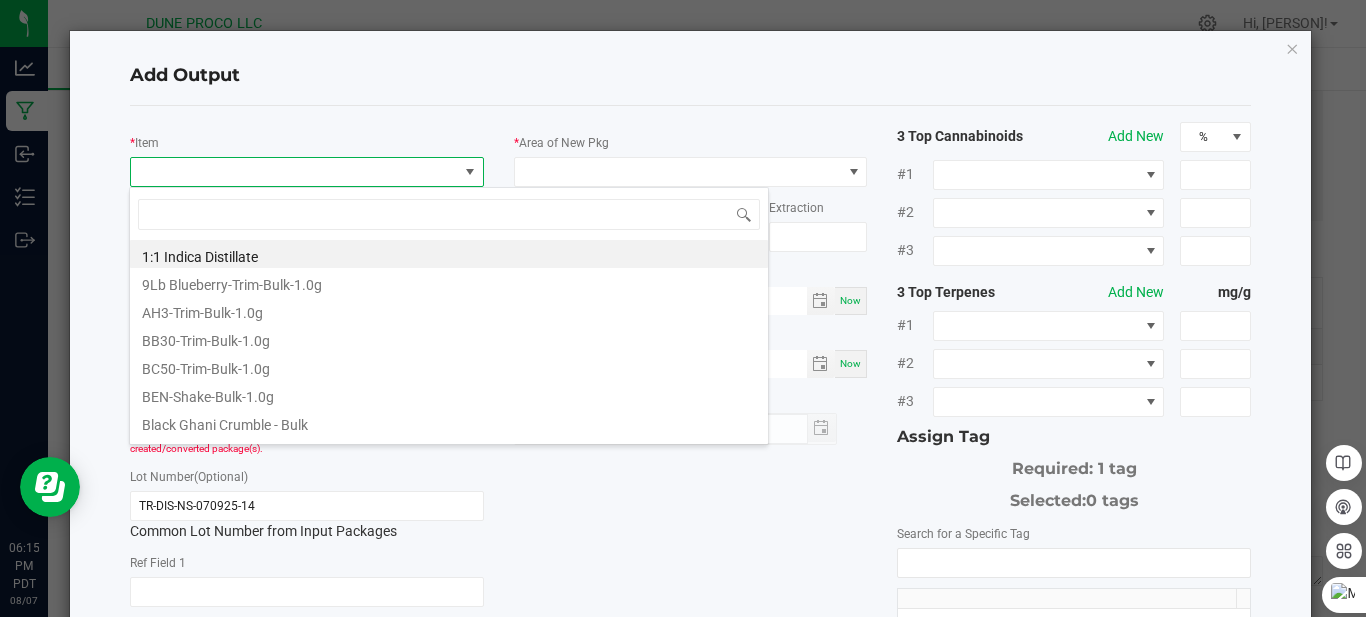scroll, scrollTop: 99970, scrollLeft: 99651, axis: both 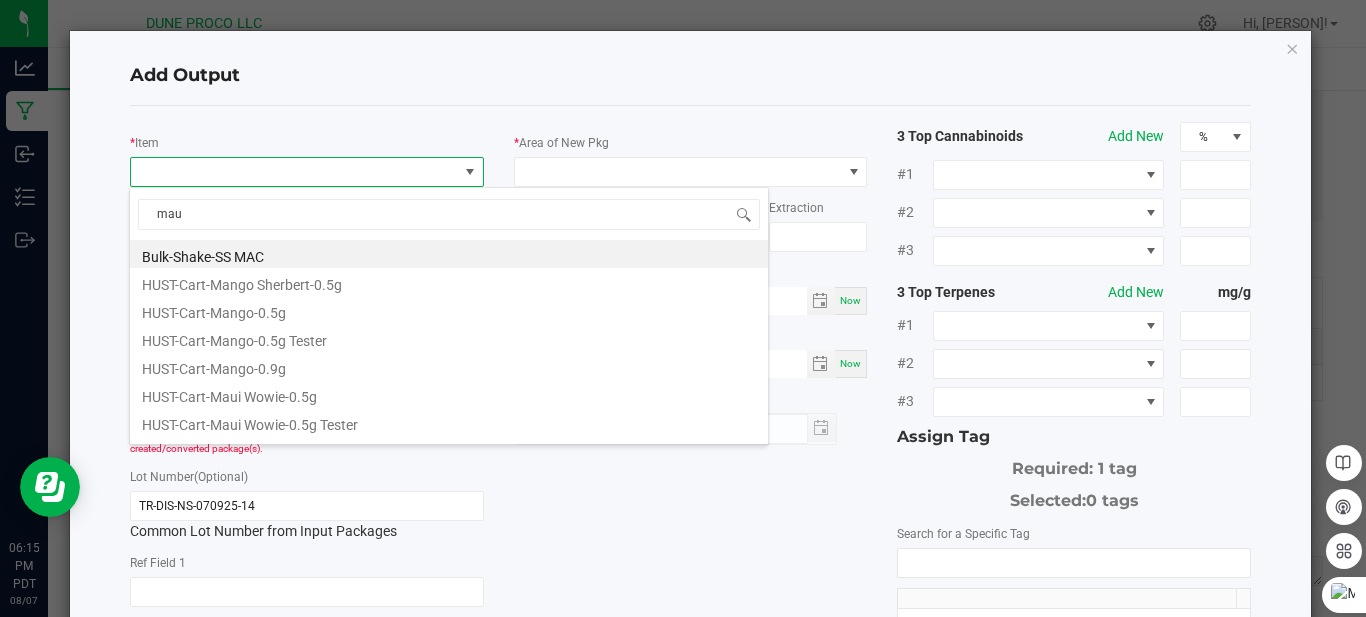 type on "maui" 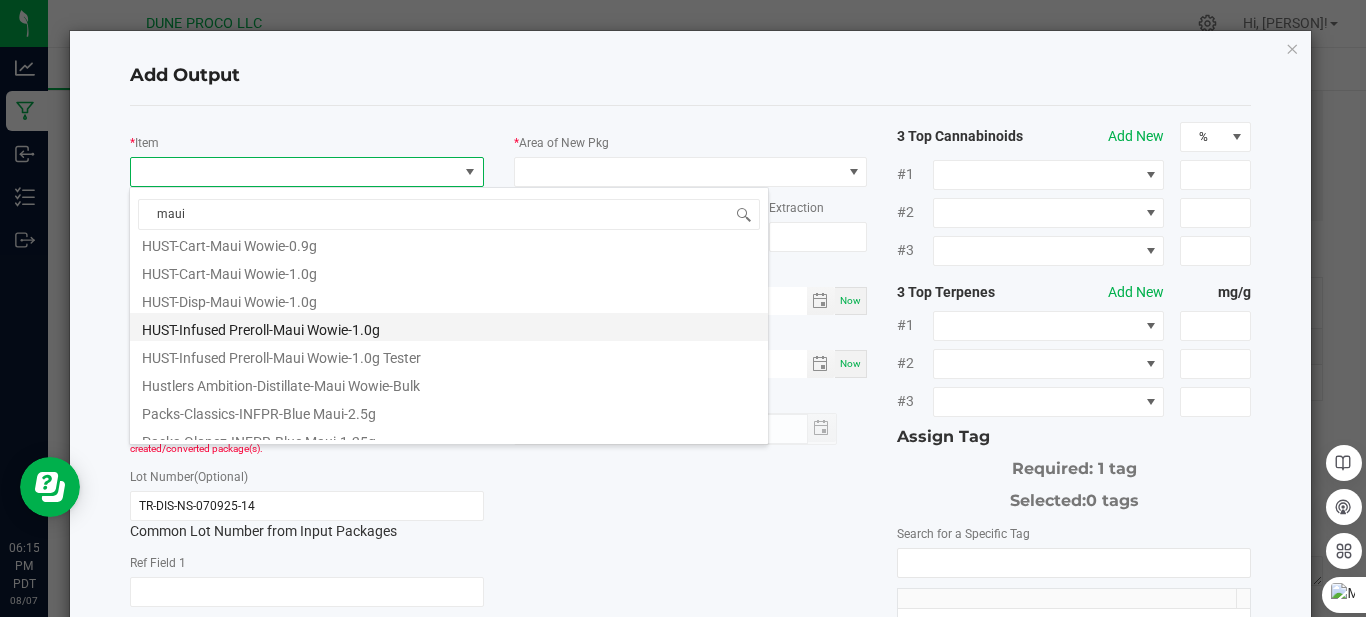scroll, scrollTop: 136, scrollLeft: 0, axis: vertical 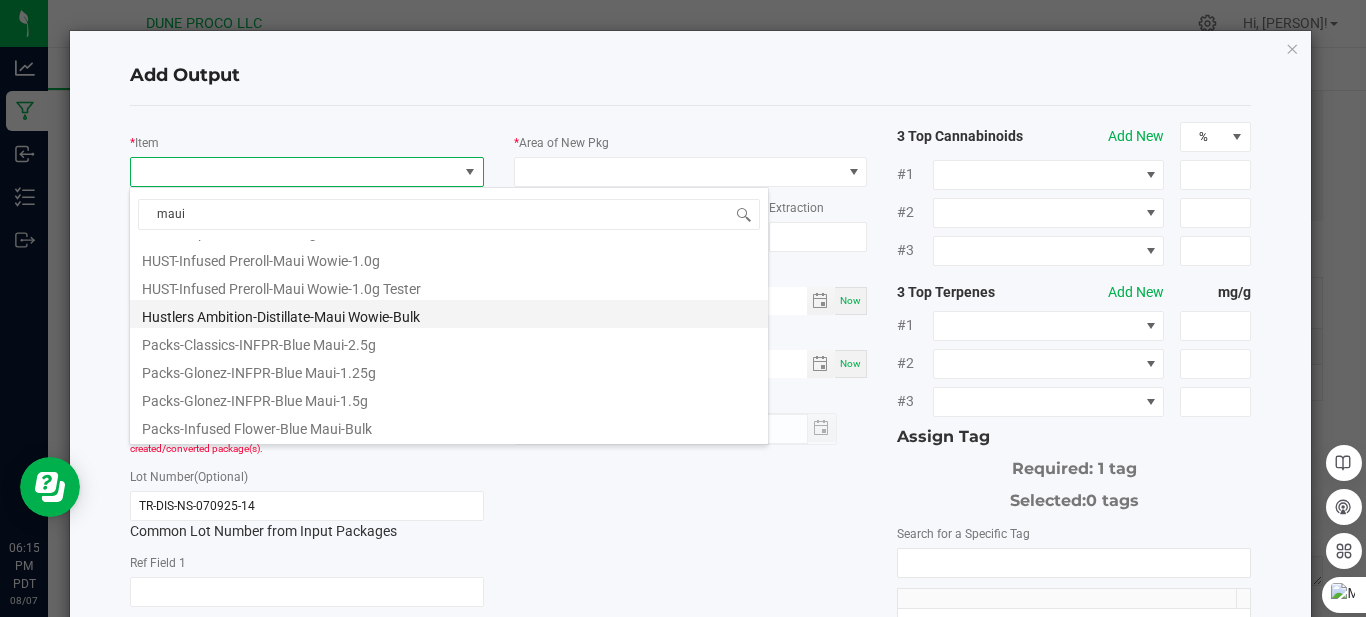 click on "Hustlers Ambition-Distillate-Maui Wowie-Bulk" at bounding box center (449, 314) 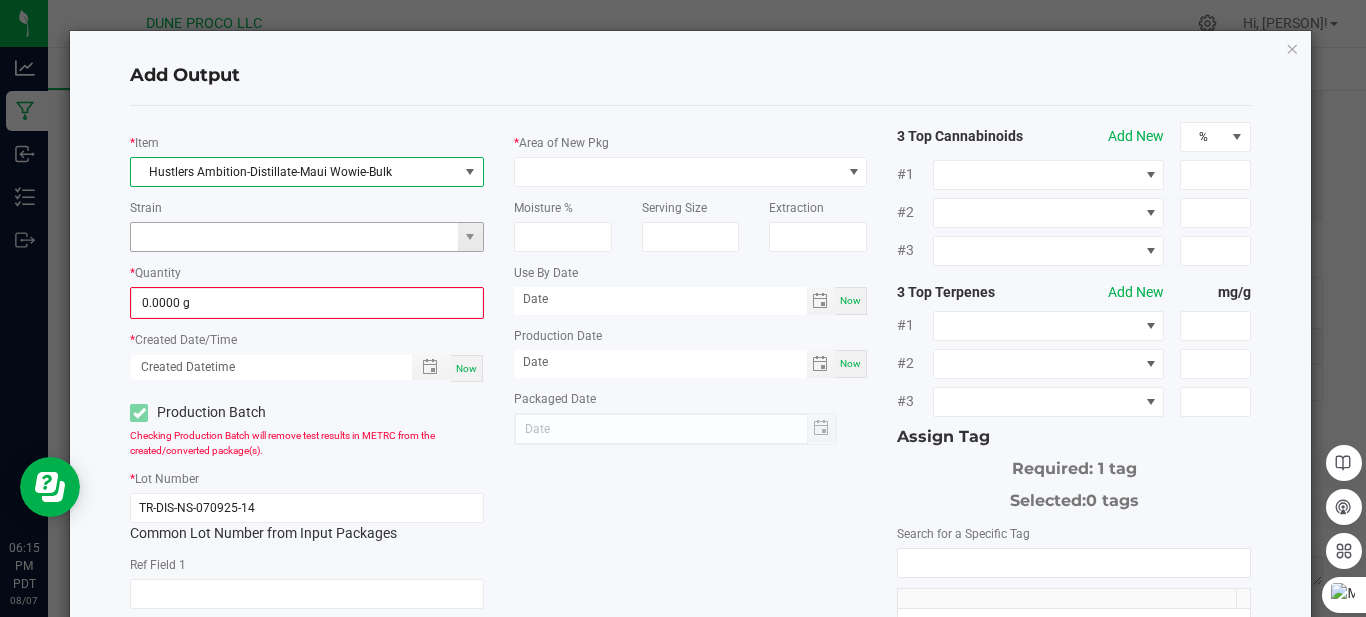 click at bounding box center (294, 237) 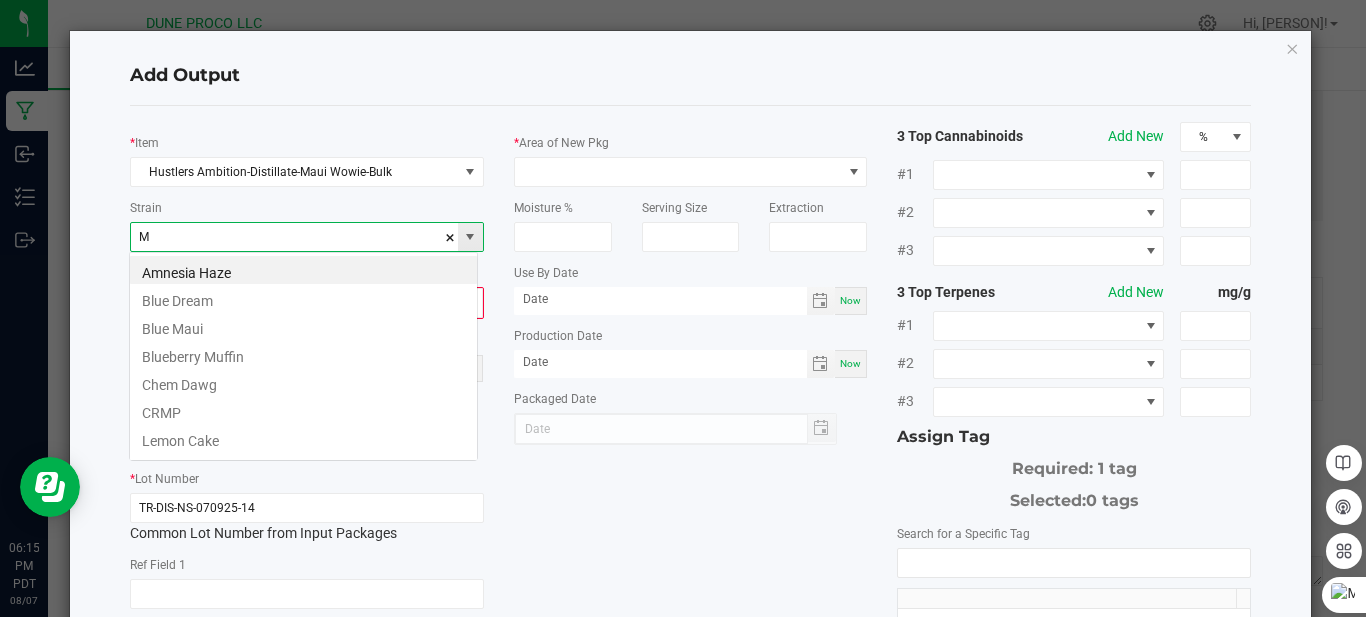 scroll, scrollTop: 99970, scrollLeft: 99651, axis: both 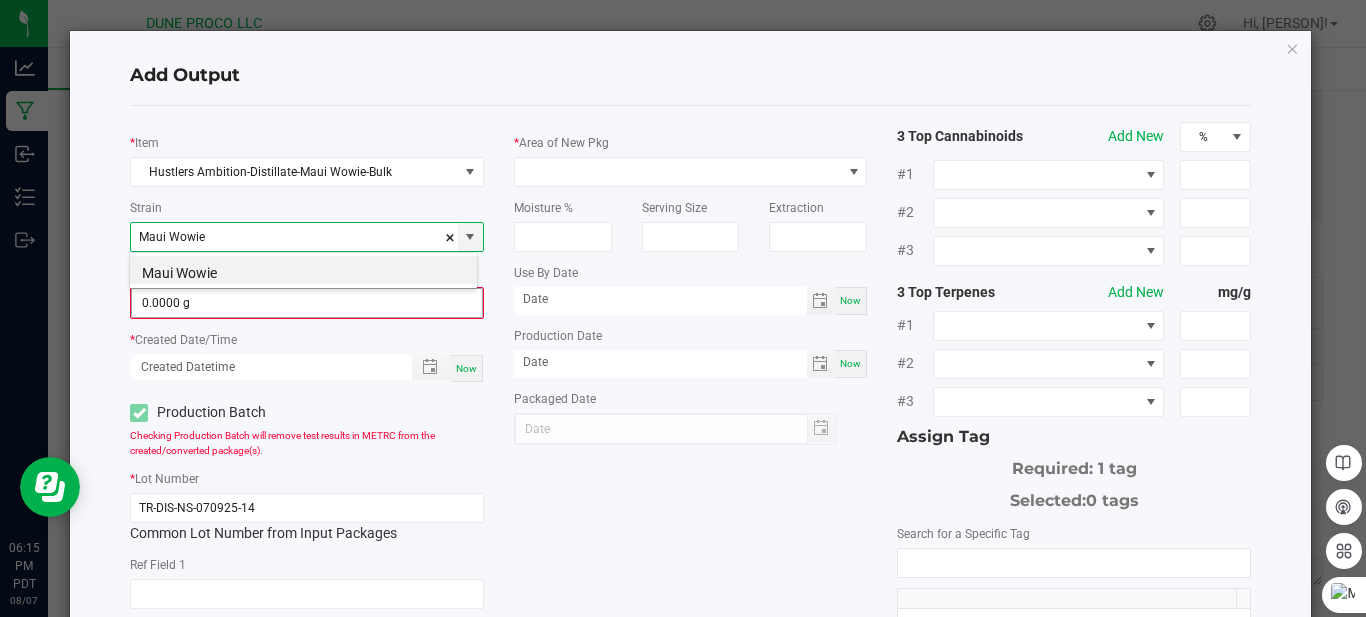 type on "Maui Wowie" 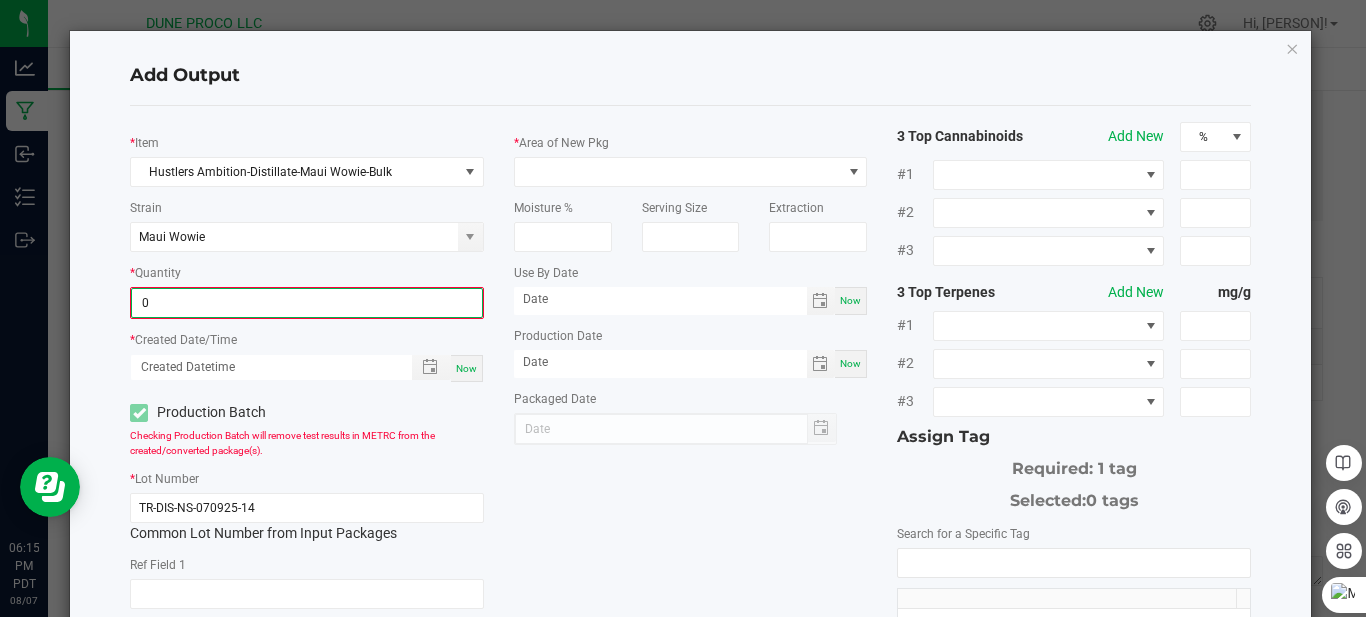 click on "0" at bounding box center [307, 303] 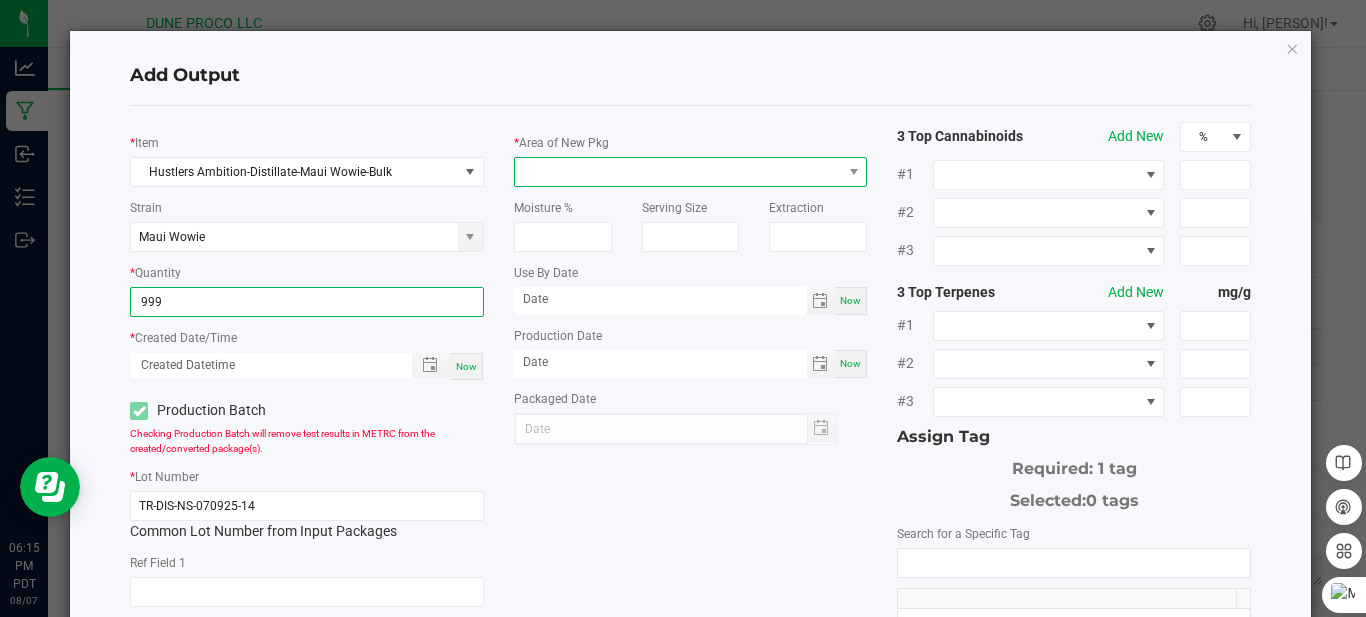 type on "[QUANTITY]" 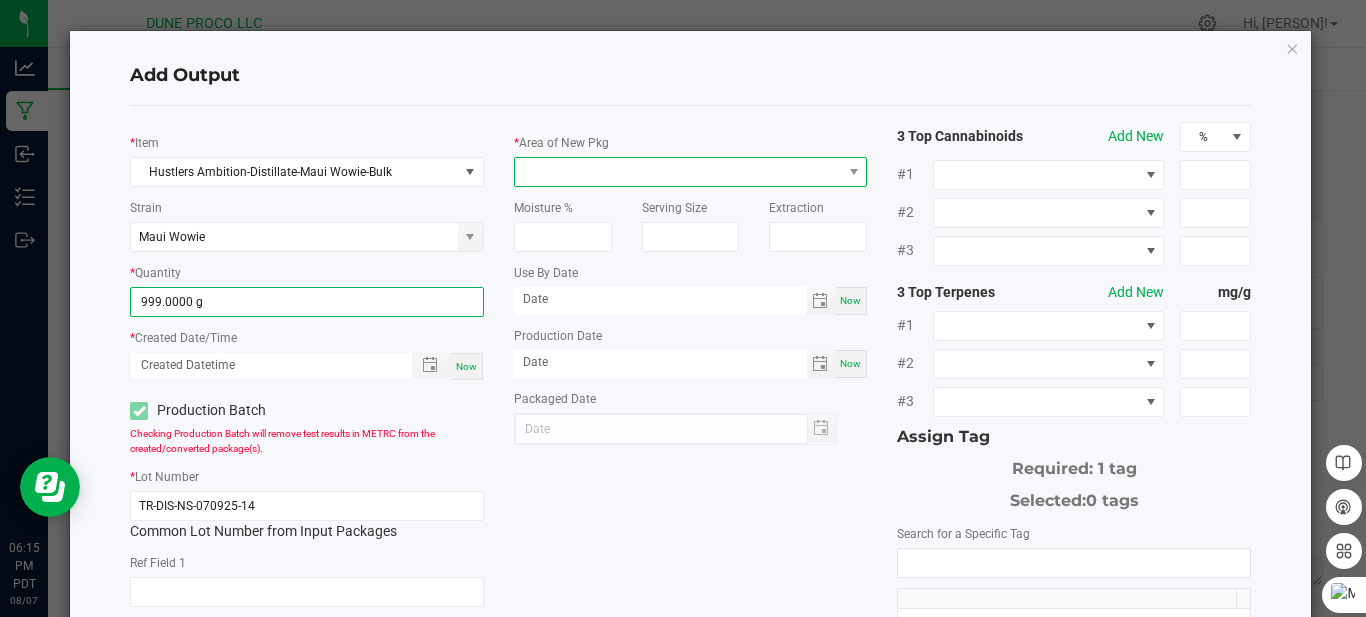 click at bounding box center [678, 172] 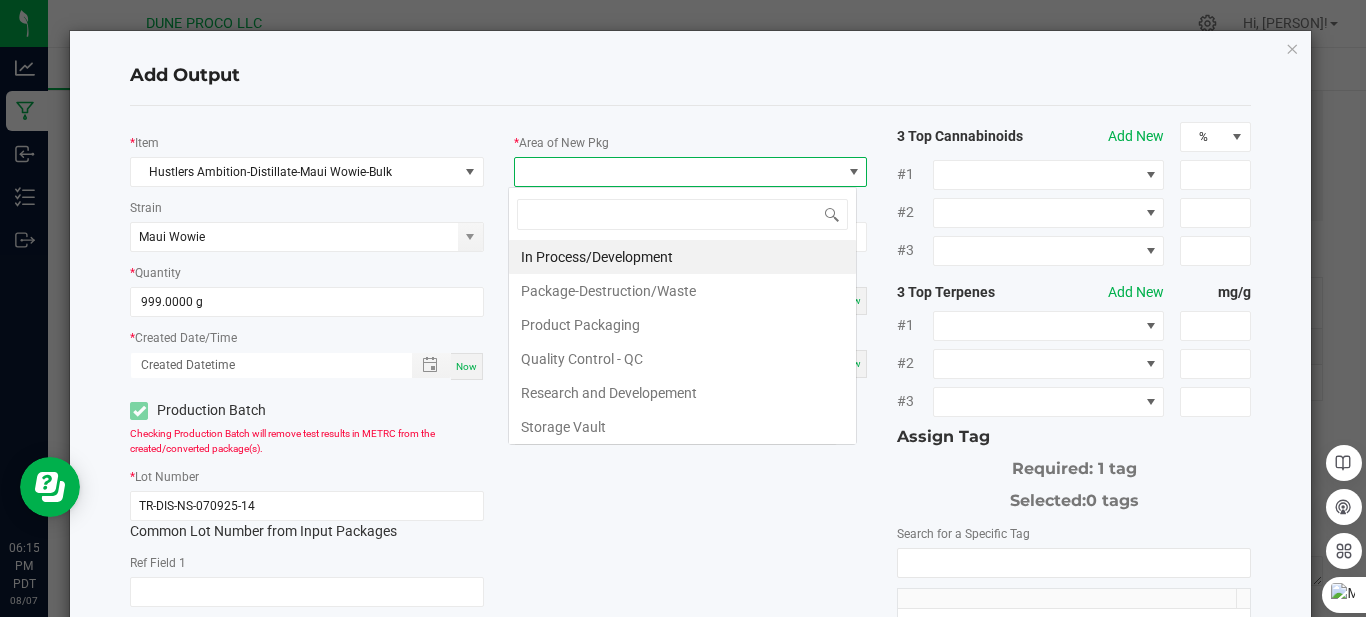 scroll, scrollTop: 99970, scrollLeft: 99651, axis: both 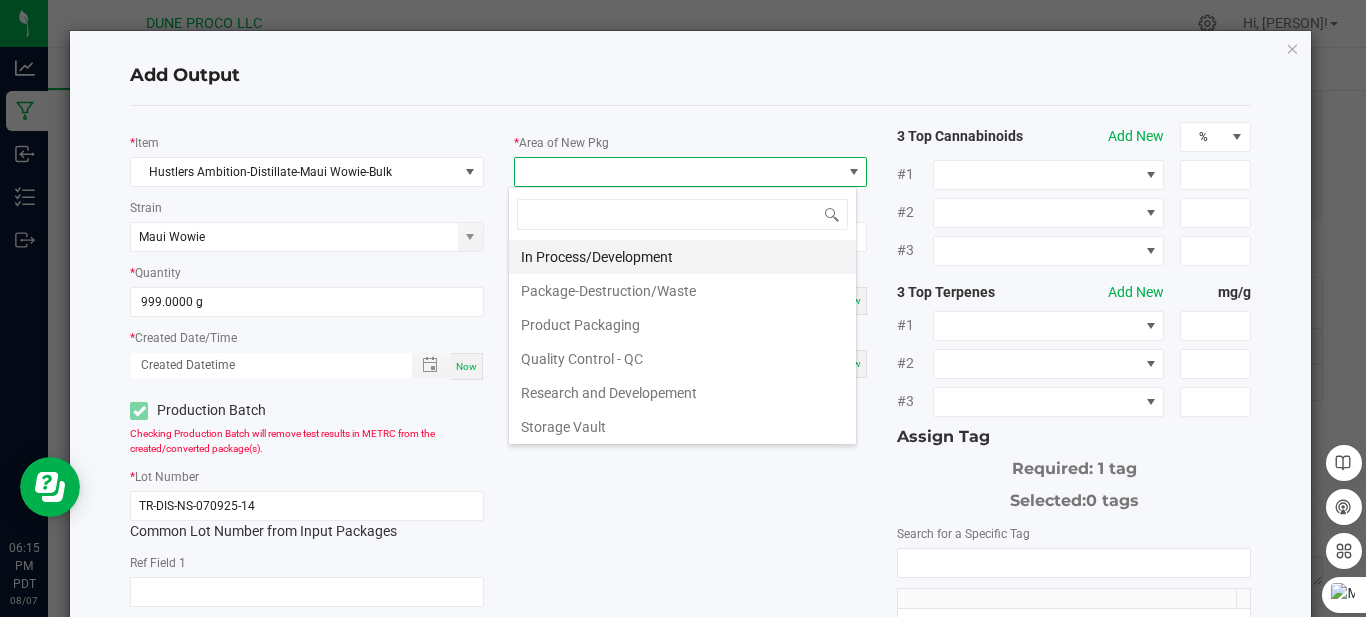 click on "In Process/Development" at bounding box center (682, 257) 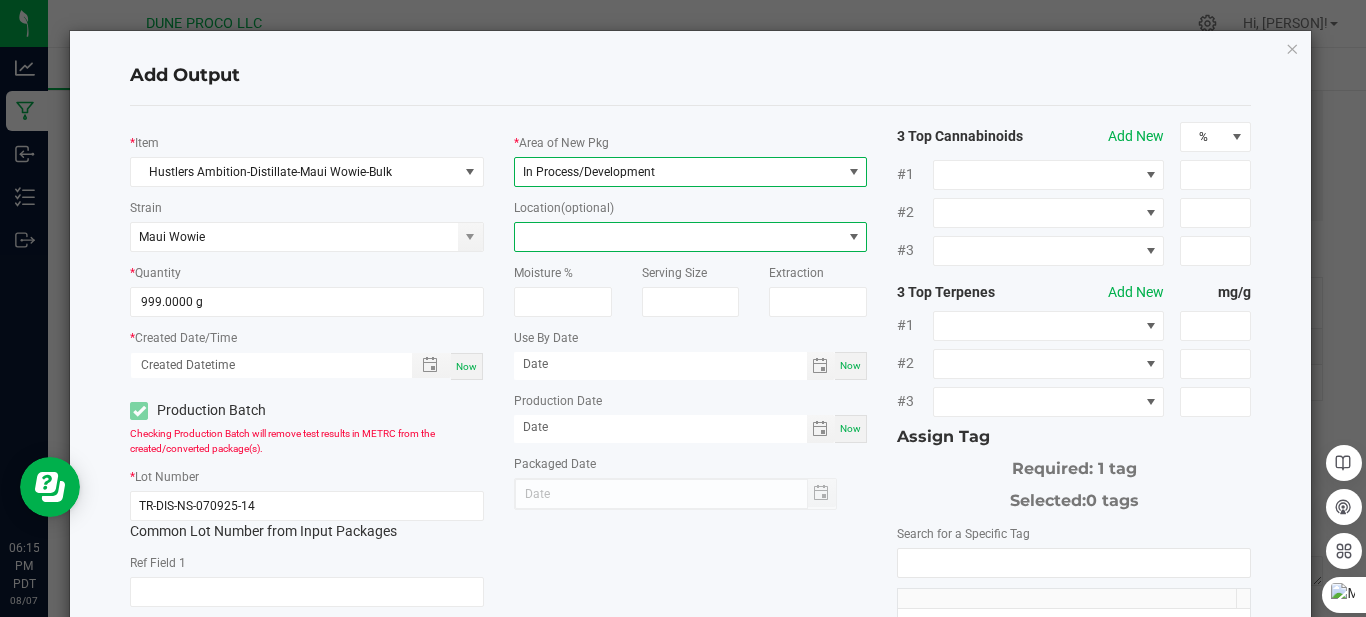 click at bounding box center [678, 237] 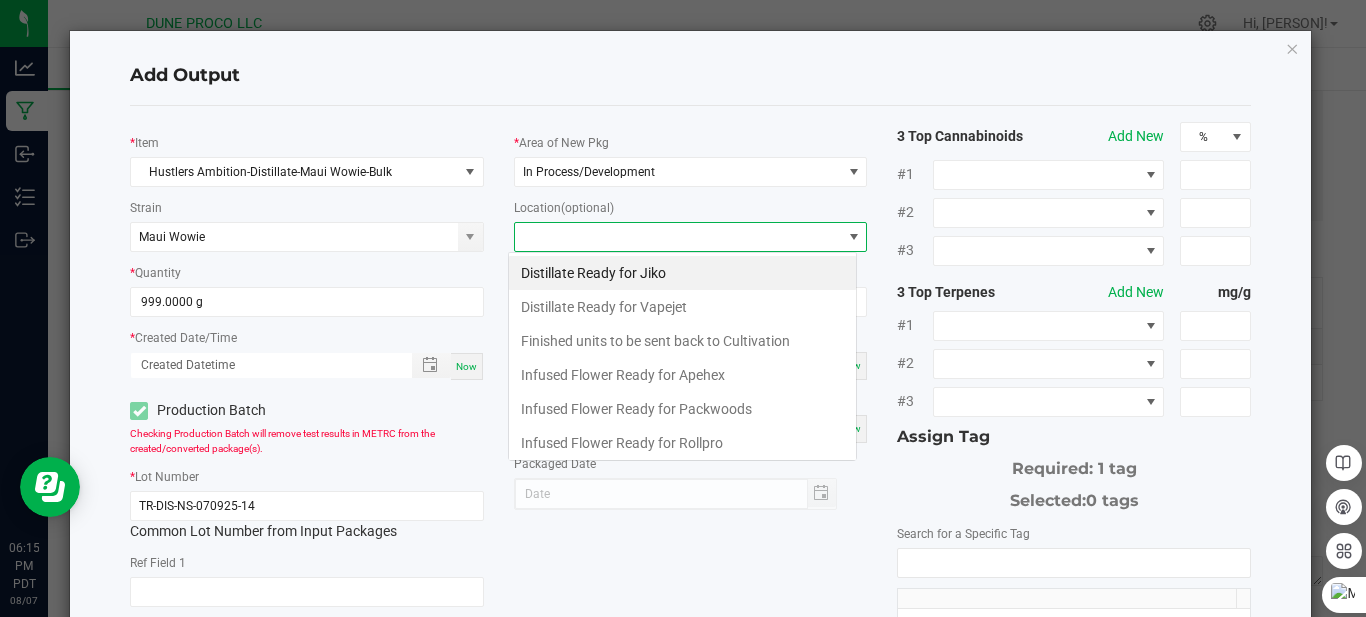 scroll, scrollTop: 99970, scrollLeft: 99651, axis: both 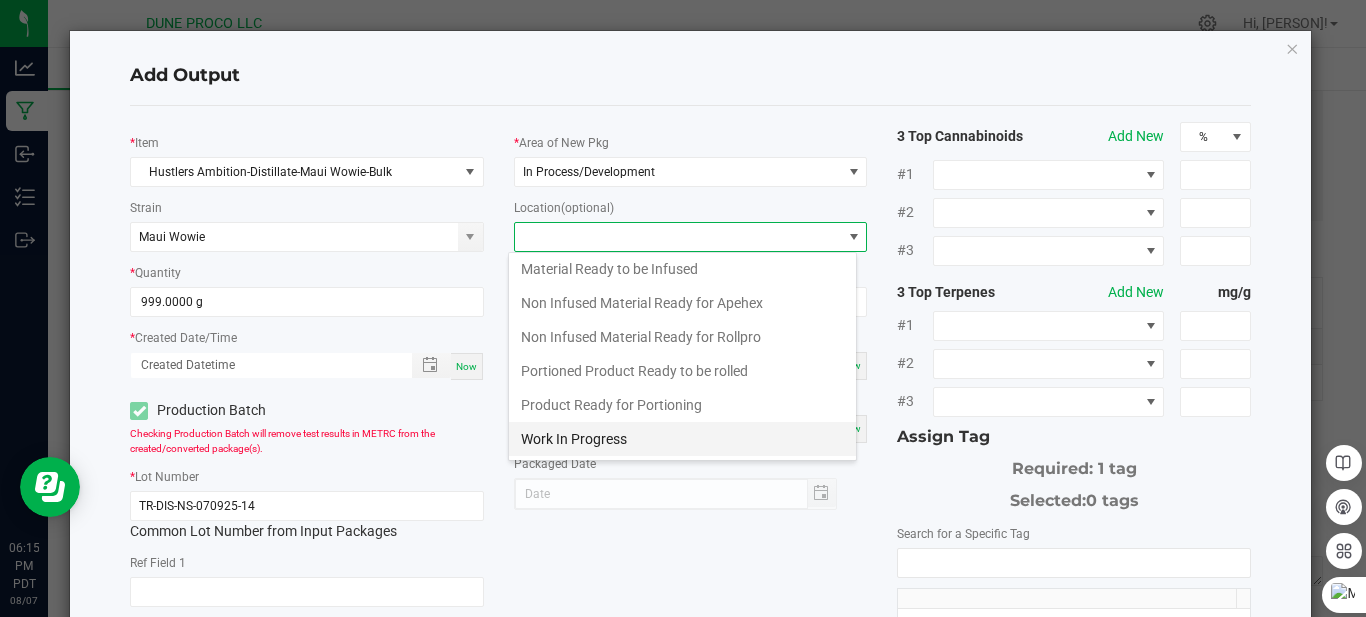 click on "Work In Progress" at bounding box center [682, 439] 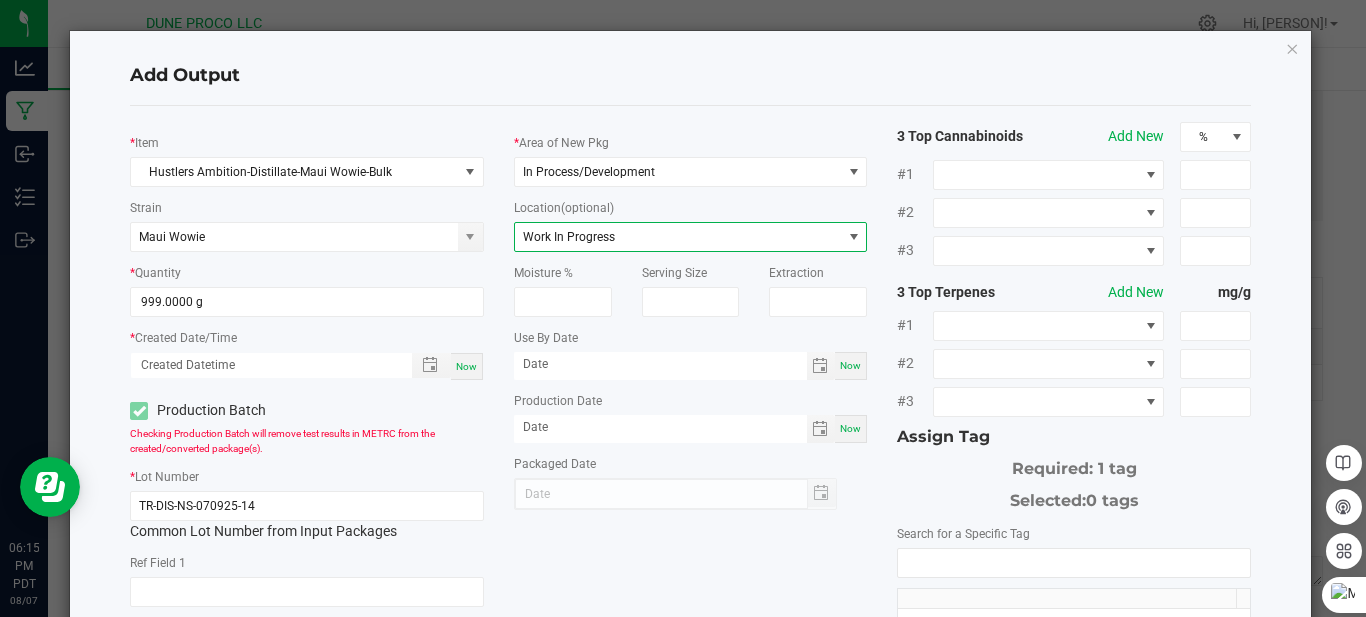 click on "Now" at bounding box center (850, 428) 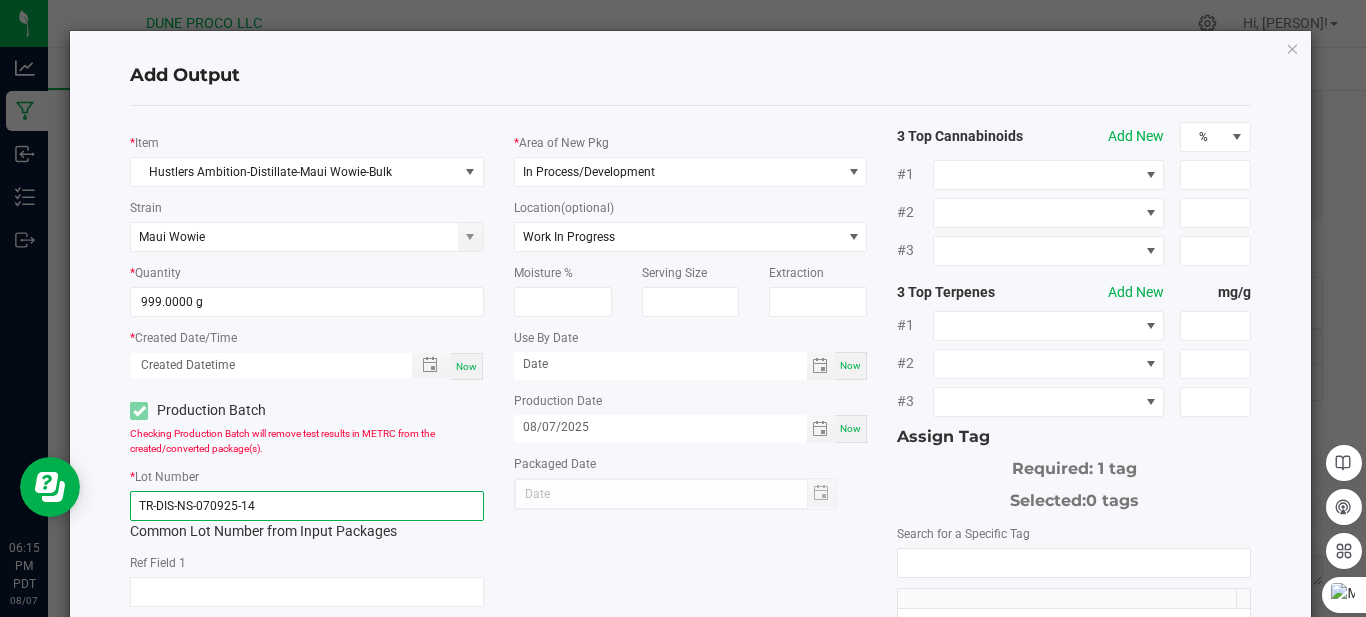 click on "TR-DIS-NS-070925-14" 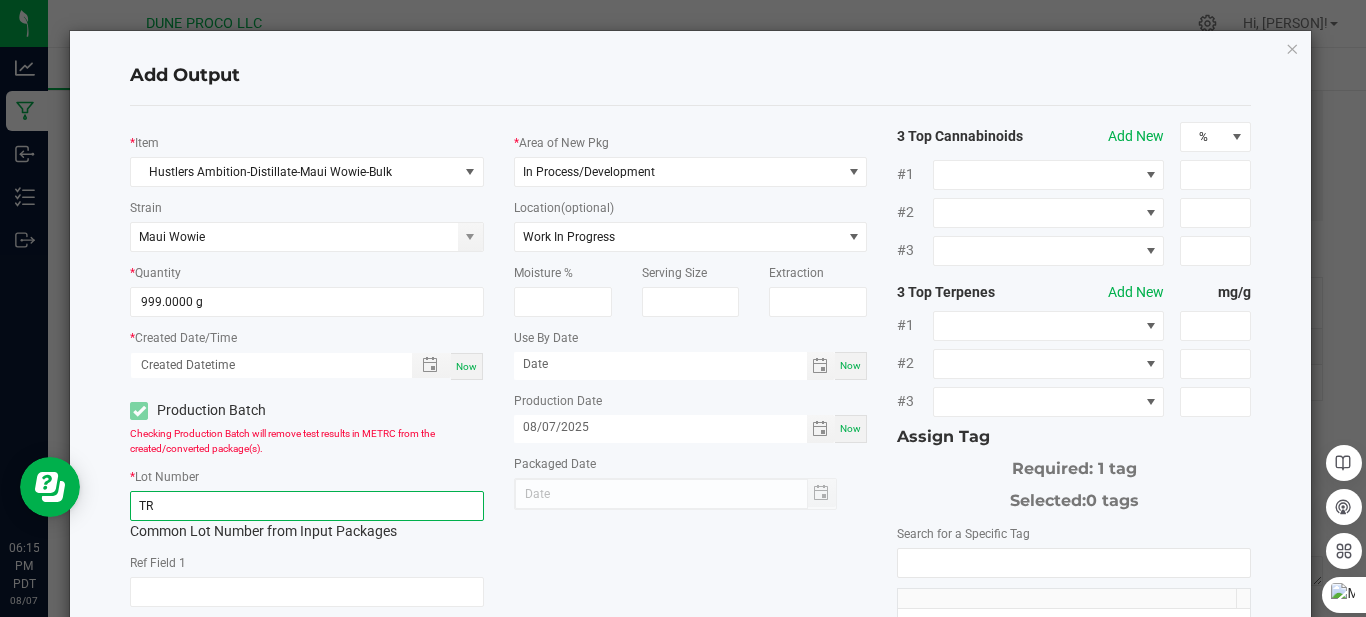 type on "T" 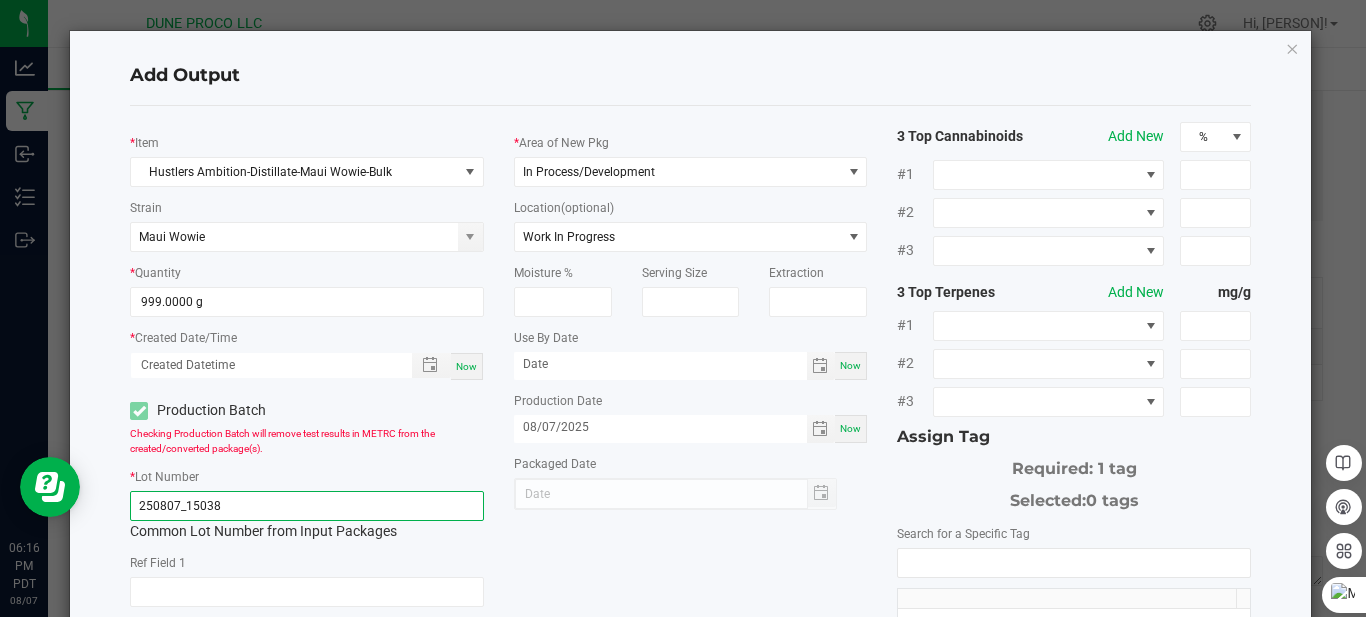 type on "250807_15038" 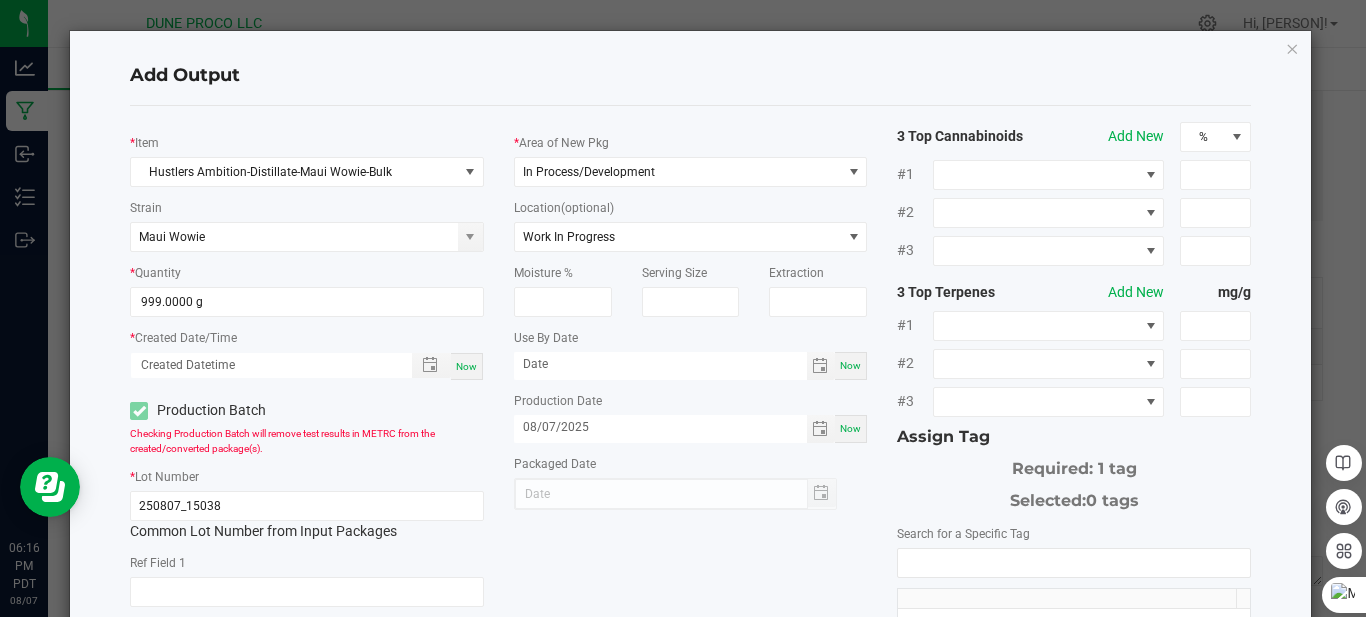 click on "Now" at bounding box center (466, 366) 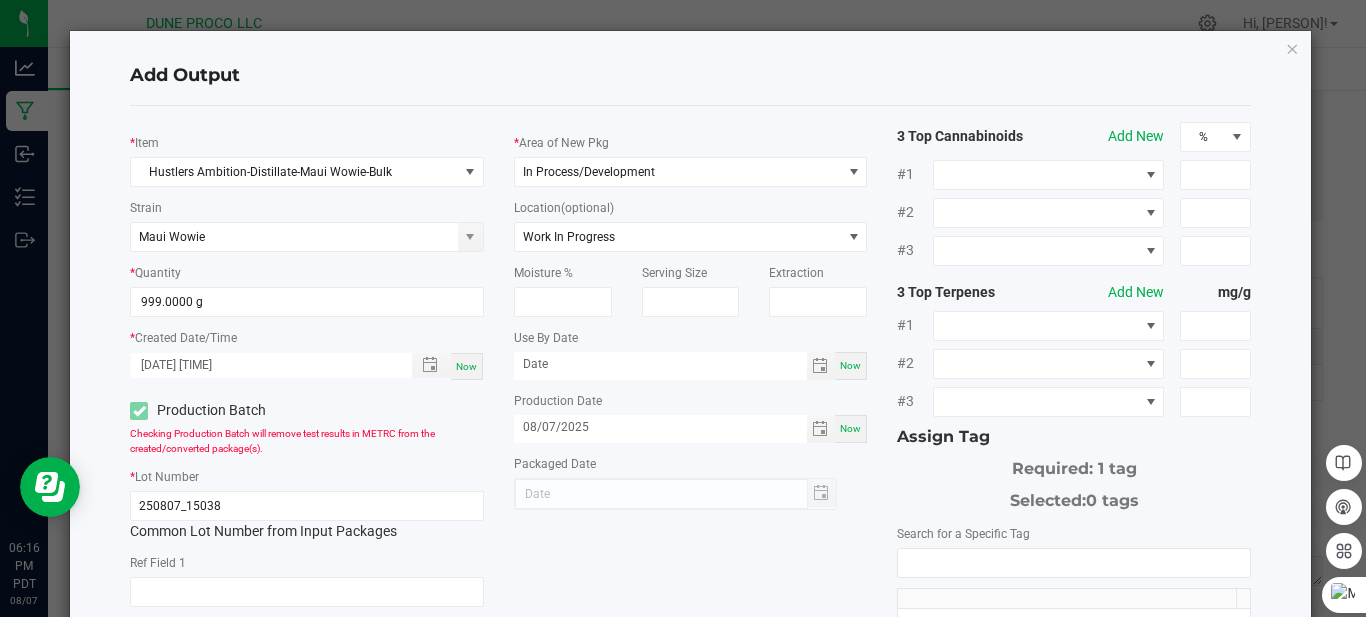type on "08/07/2025" 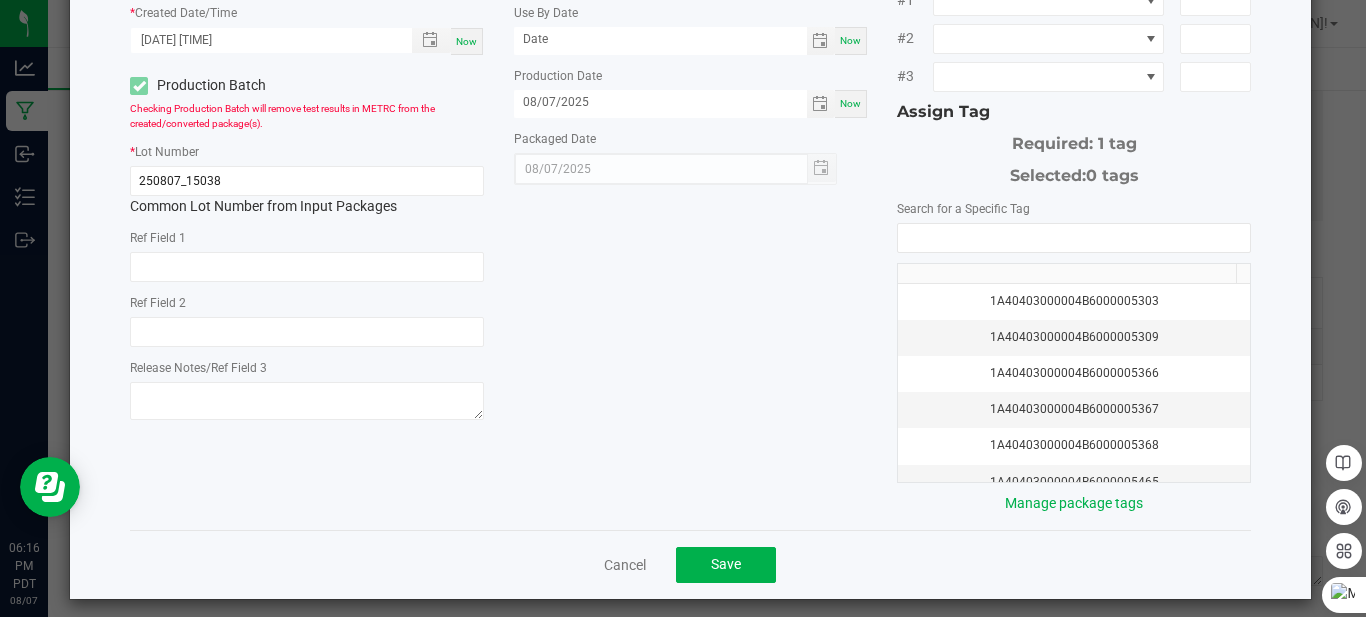 scroll, scrollTop: 338, scrollLeft: 0, axis: vertical 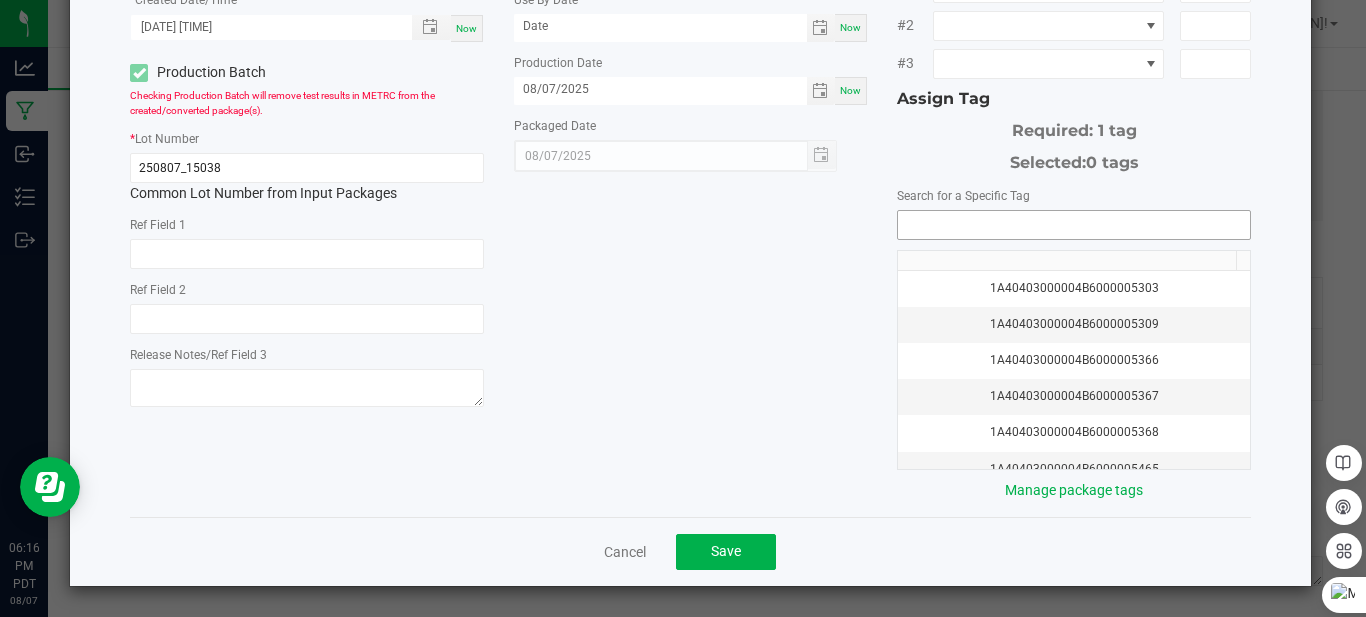 click at bounding box center [1074, 225] 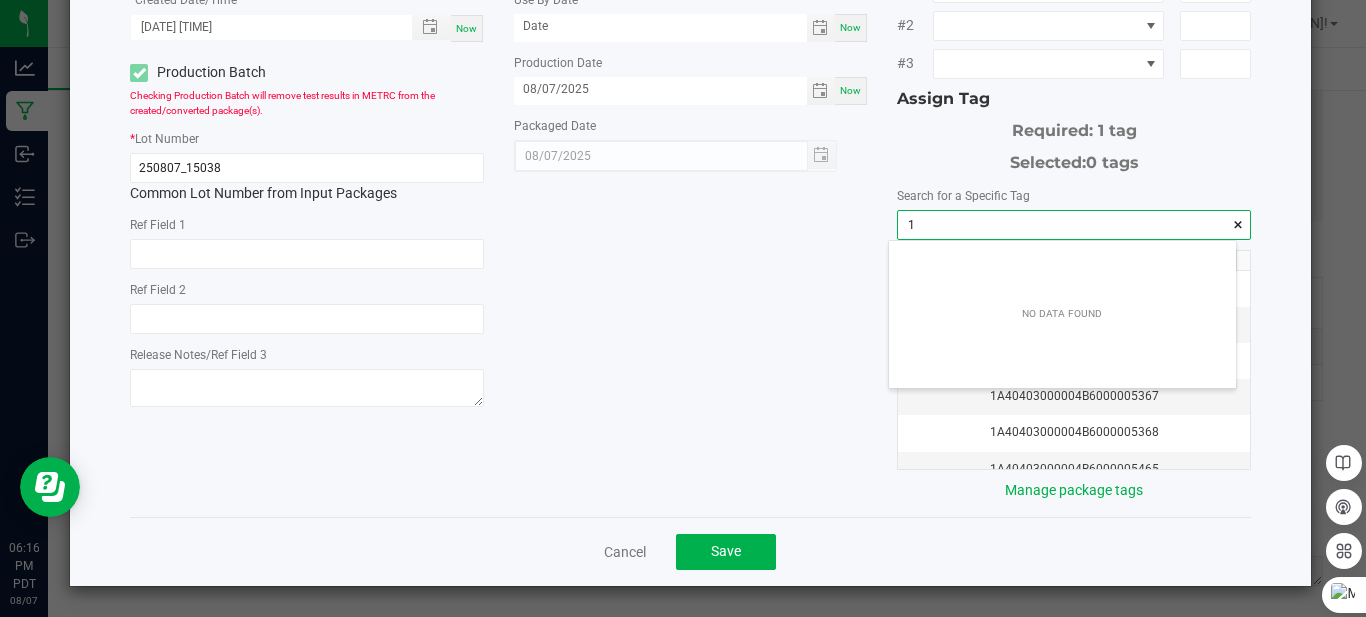 scroll, scrollTop: 99972, scrollLeft: 99653, axis: both 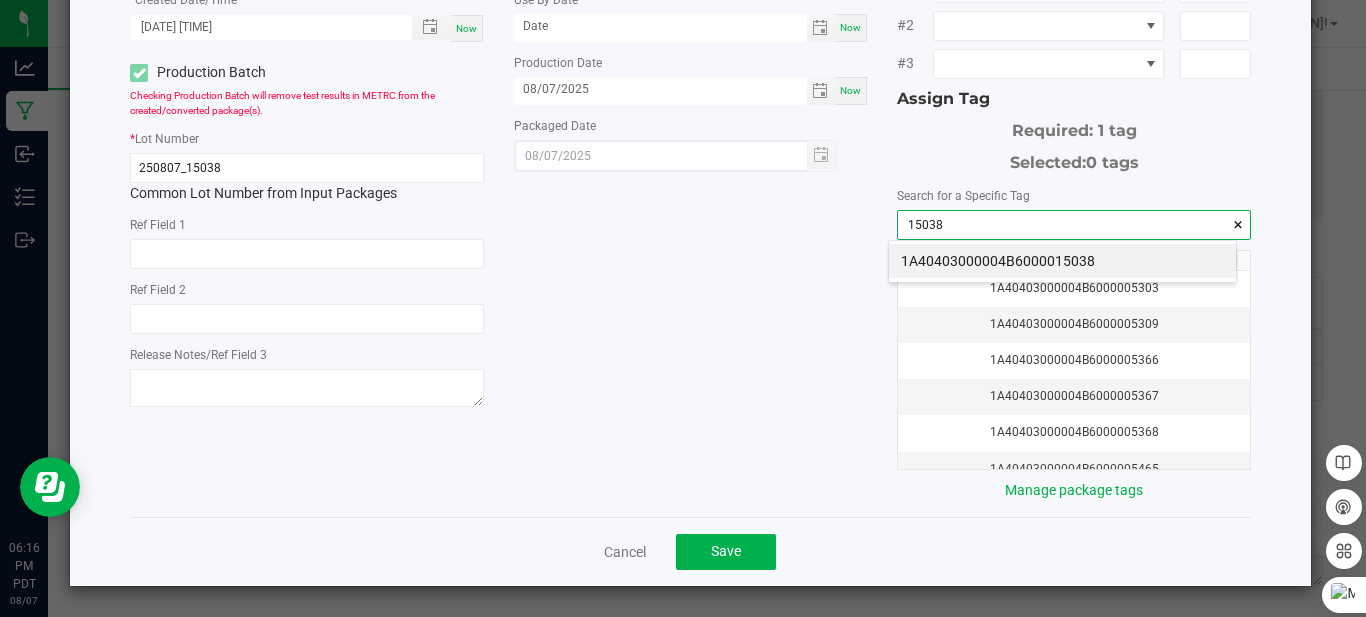 click on "*   Item  Hustlers Ambition-Distillate-Maui Wowie-Bulk  Strain  Maui Wowie  *   Quantity  999.0000 g  *   Created Date/Time  08/07/2025 6:16 PM Now  Production Batch   Checking Production Batch will remove test results in METRC from the created/converted package(s).   *   Lot Number  250807_15038  Common Lot Number from Input Packages   Ref Field 1   Ref Field 2   Release Notes/Ref Field 3   *   Area of New Pkg  In Process/Development  Location  (optional) Work In Progress  Moisture %   Serving Size   Extraction   Use By Date  Now  Production Date  08/07/2025 Now  Packaged Date  08/07/2025 3 Top Cannabinoids  Add New  % #1 #2 #3 3 Top Terpenes  Add New  mg/g #1 #2 #3 Assign Tag  Required: 1 tag   Selected:   0 tags   Search for a Specific Tag  15038  1A40403000004B6000005303   1A40403000004B6000005309   1A40403000004B6000005366   1A40403000004B6000005367   1A40403000004B6000005368   1A40403000004B6000005465   1A40403000004B6000005666   1A40403000004B6000005716   1A40403000004B6000005808" 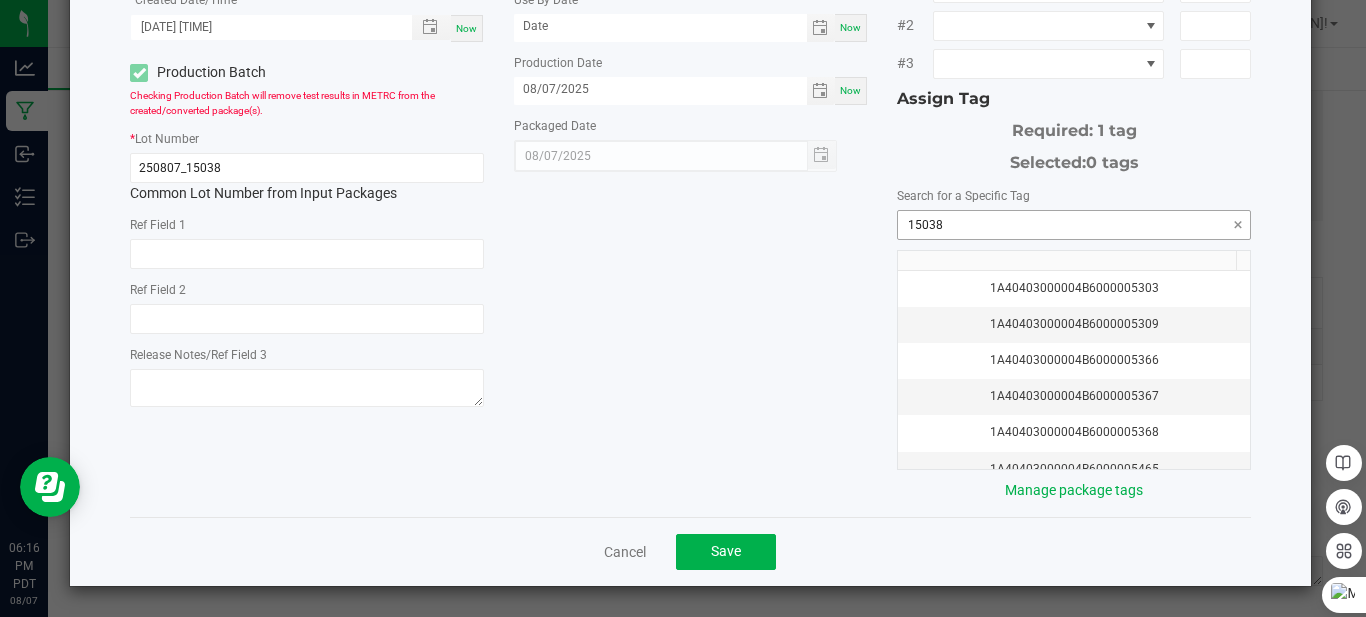 click on "15038" at bounding box center (1074, 225) 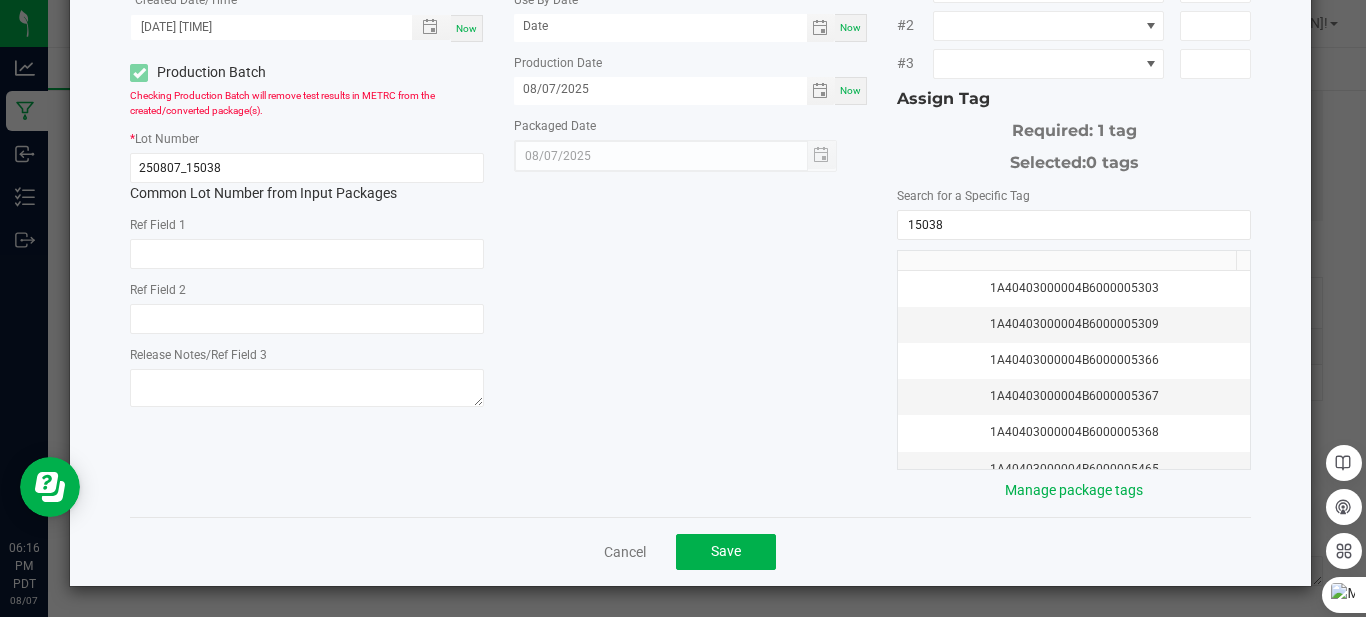 drag, startPoint x: 948, startPoint y: 227, endPoint x: 788, endPoint y: 348, distance: 200.6016 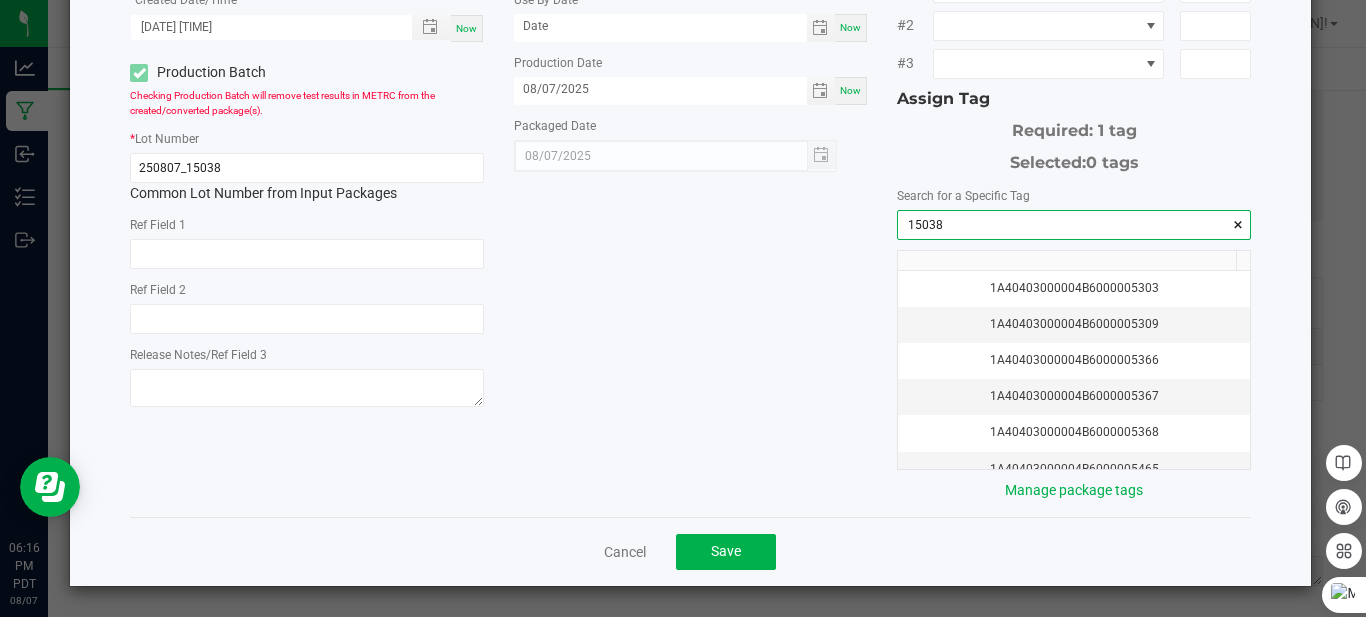 click on "15038" at bounding box center (1074, 225) 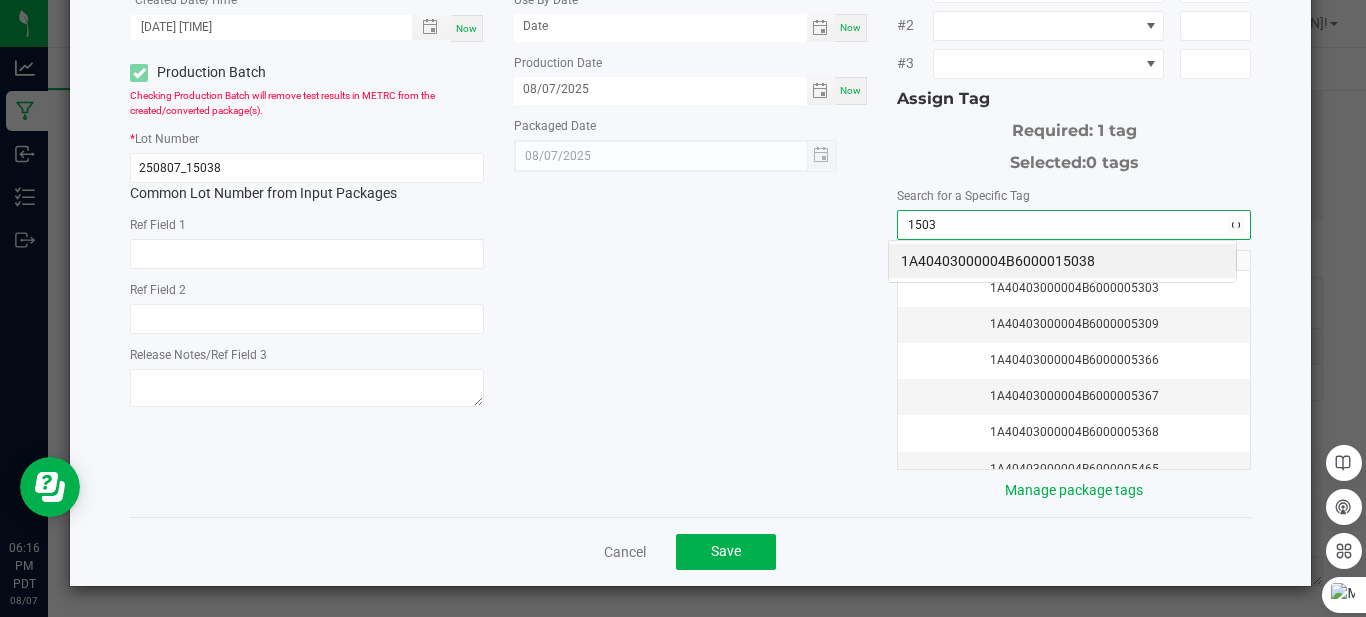 scroll, scrollTop: 99972, scrollLeft: 99653, axis: both 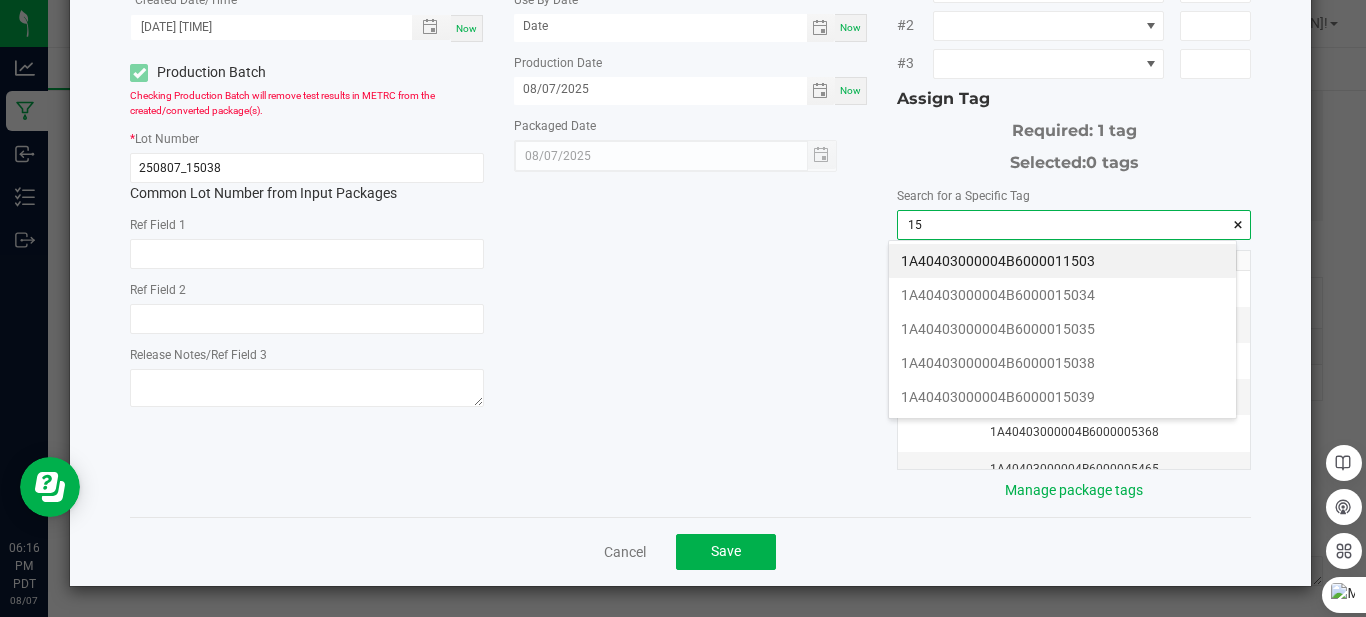 type on "1" 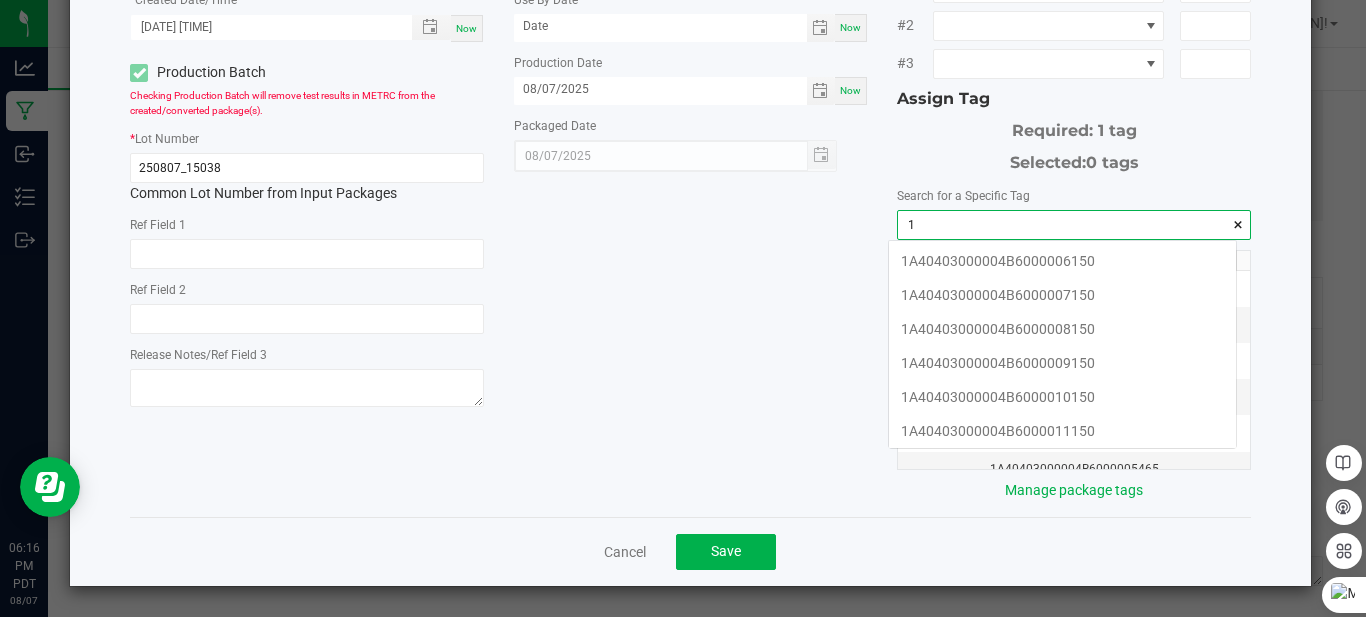 scroll, scrollTop: 99972, scrollLeft: 99653, axis: both 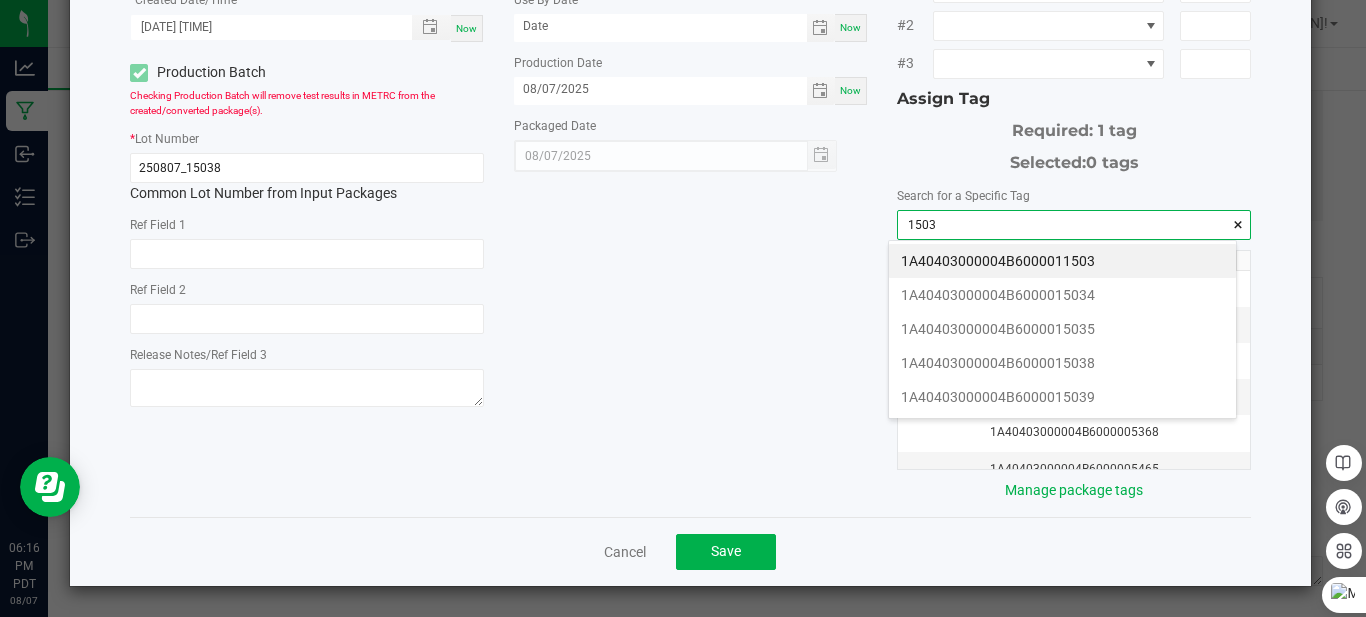 type on "15038" 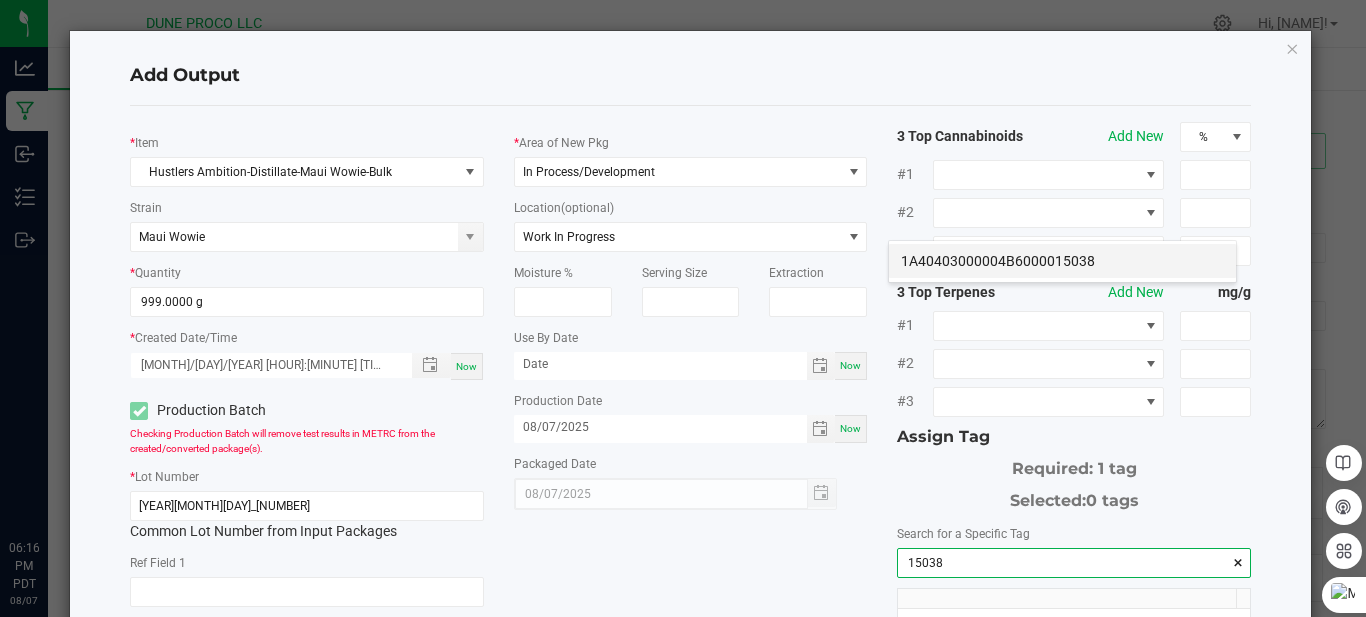 scroll, scrollTop: 0, scrollLeft: 0, axis: both 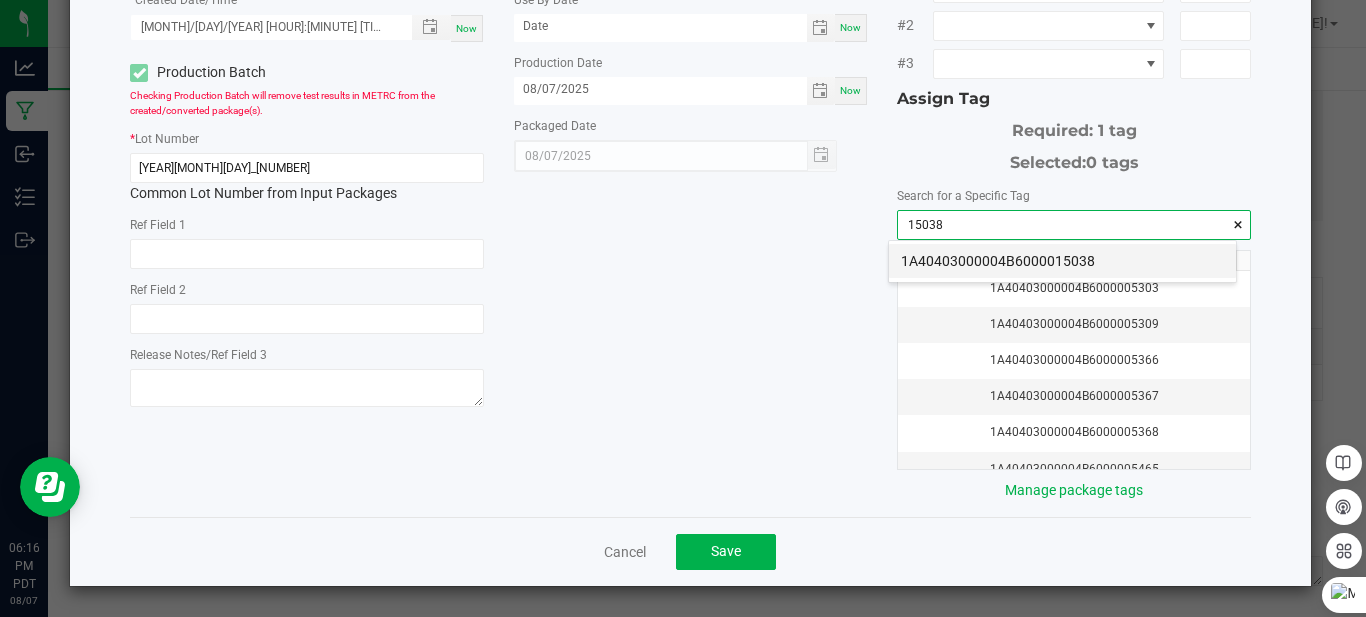 click on "1A40403000004B6000015038" at bounding box center [1062, 261] 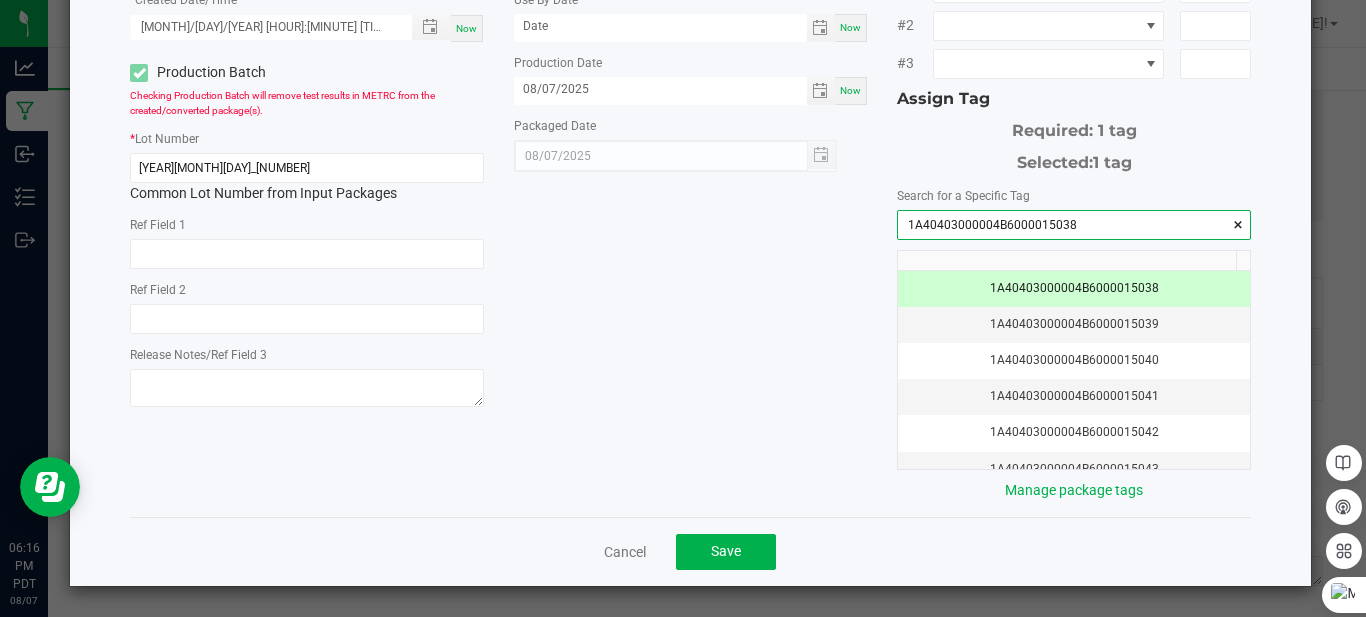 click on "*   Item  Hustlers Ambition-Distillate-Maui Wowie-Bulk  Strain  Maui Wowie  *   Quantity  999.0000 g  *   Created Date/Time  08/07/2025 6:16 PM Now  Production Batch   Checking Production Batch will remove test results in METRC from the created/converted package(s).   *   Lot Number  250807_15038  Common Lot Number from Input Packages   Ref Field 1   Ref Field 2   Release Notes/Ref Field 3   *   Area of New Pkg  In Process/Development  Location  (optional) Work In Progress  Moisture %   Serving Size   Extraction   Use By Date  Now  Production Date  08/07/2025 Now  Packaged Date  08/07/2025 3 Top Cannabinoids  Add New  % #1 #2 #3 3 Top Terpenes  Add New  mg/g #1 #2 #3 Assign Tag  Required: 1 tag   Selected:   1 tag   Search for a Specific Tag  1A40403000004B6000015038  1A40403000004B6000015038   1A40403000004B6000015039   1A40403000004B6000015040   1A40403000004B6000015041   1A40403000004B6000015042   1A40403000004B6000015043   1A40403000004B6000015044   1A40403000004B6000015045   1A40403000004B6000015046" 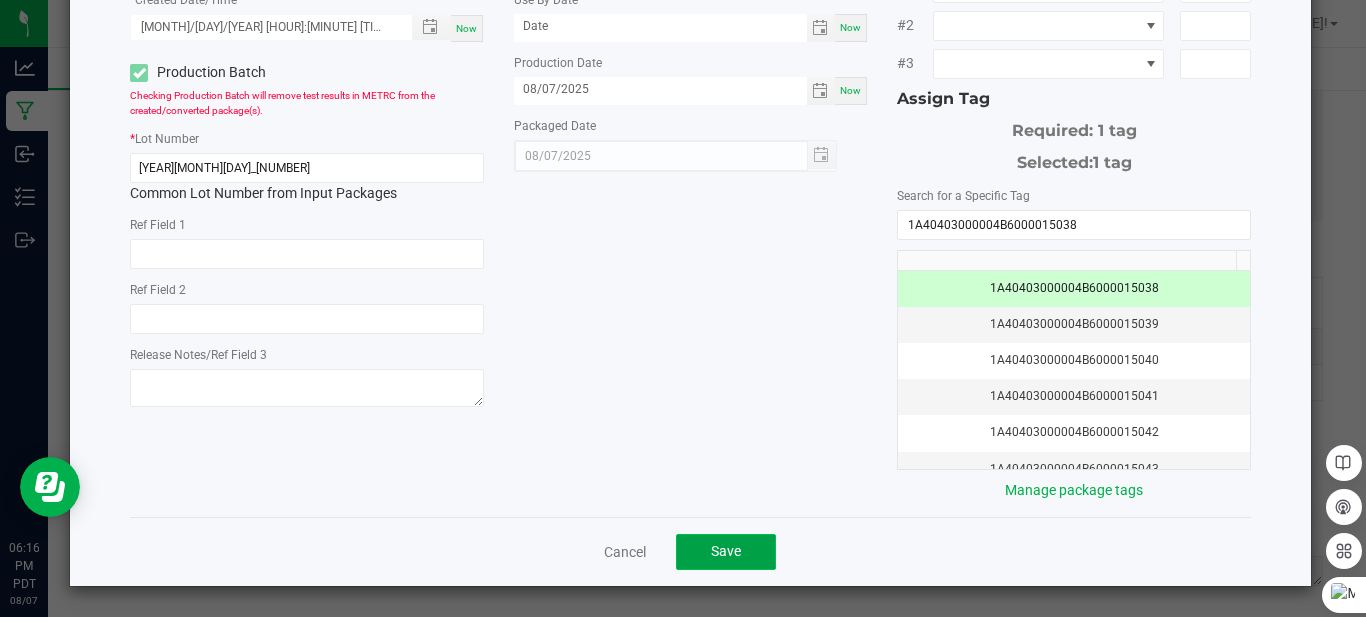 click on "Save" 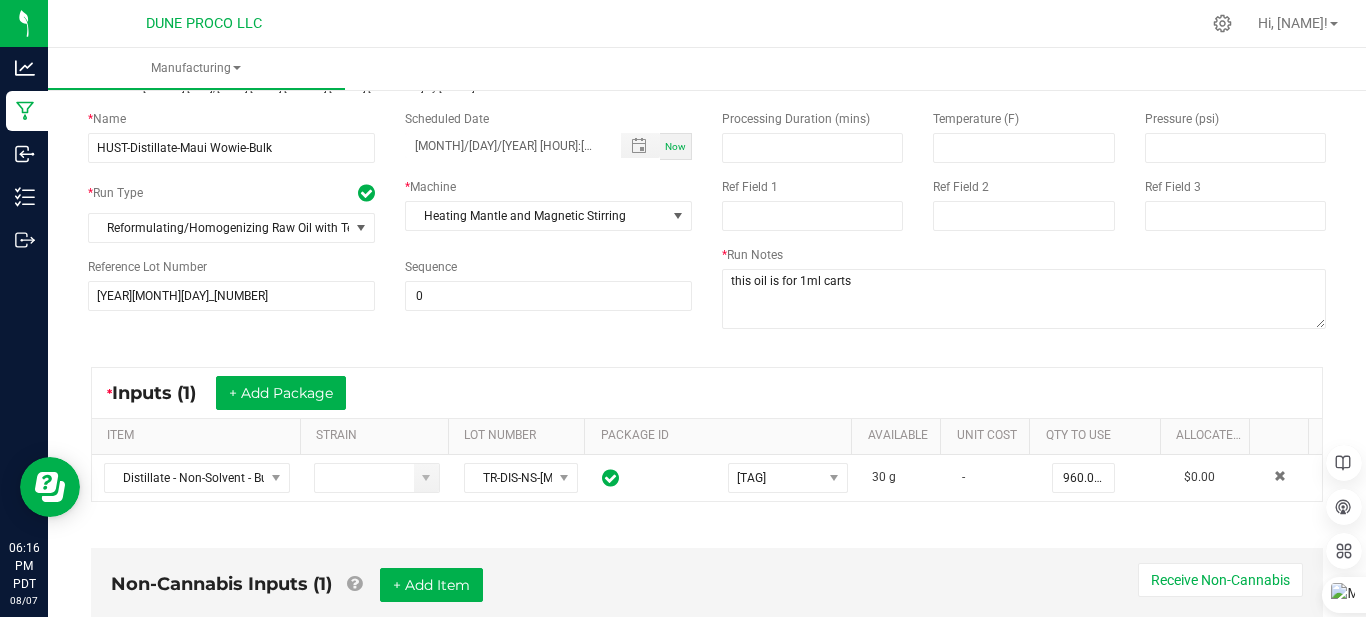 scroll, scrollTop: 0, scrollLeft: 0, axis: both 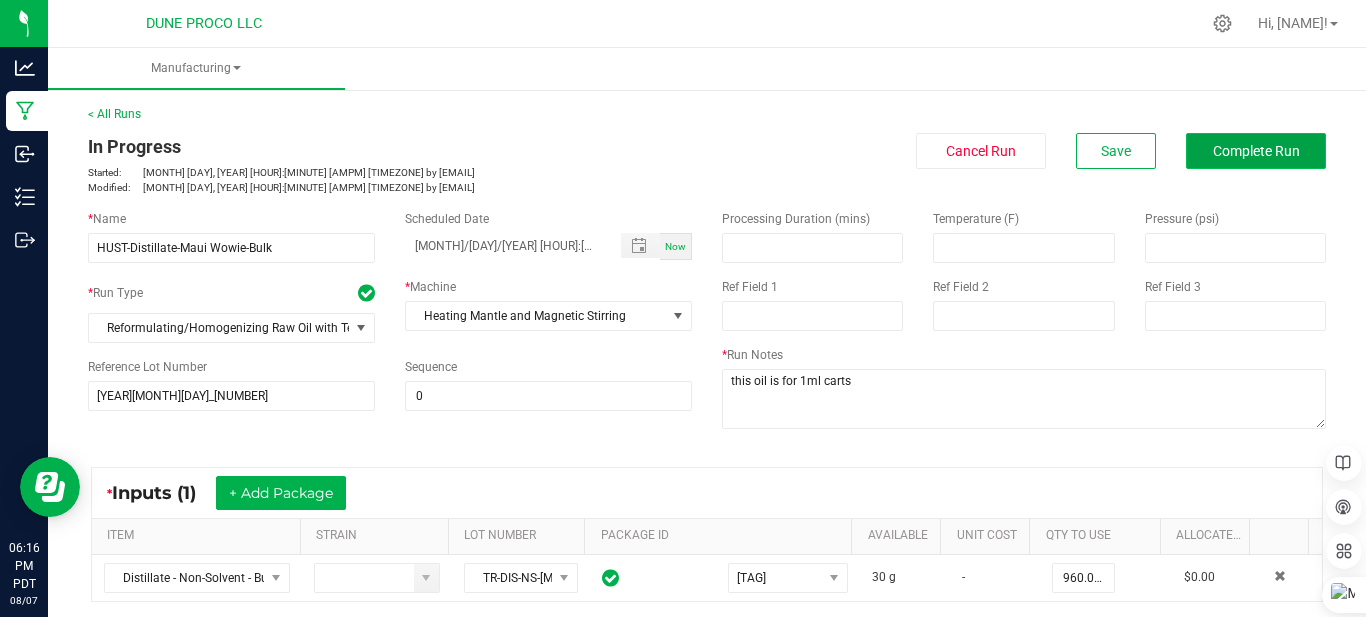 click on "Complete Run" at bounding box center (1256, 151) 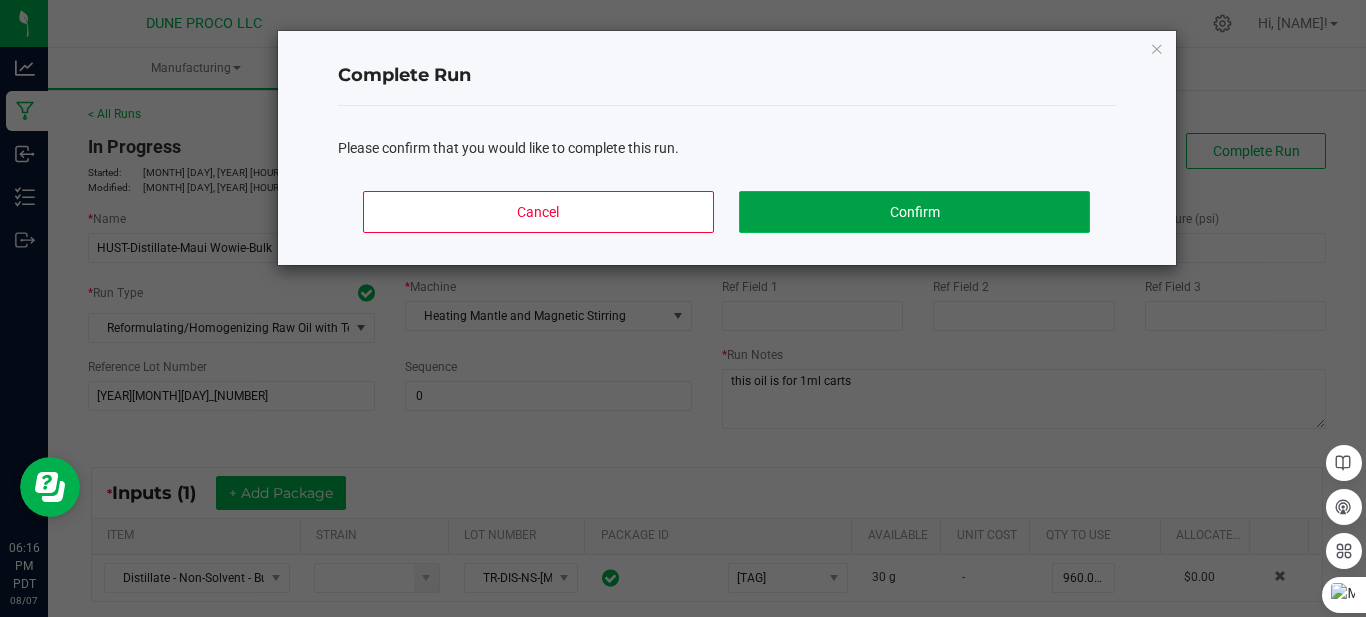 click on "Confirm" 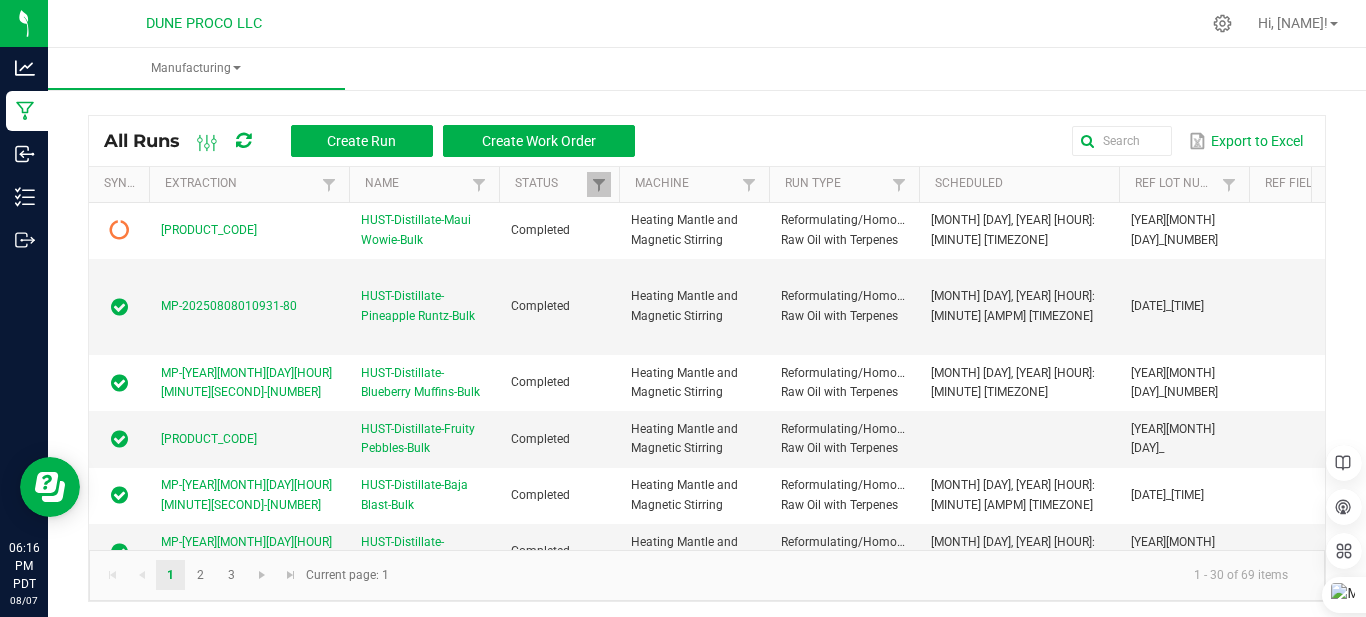 click at bounding box center [243, 141] 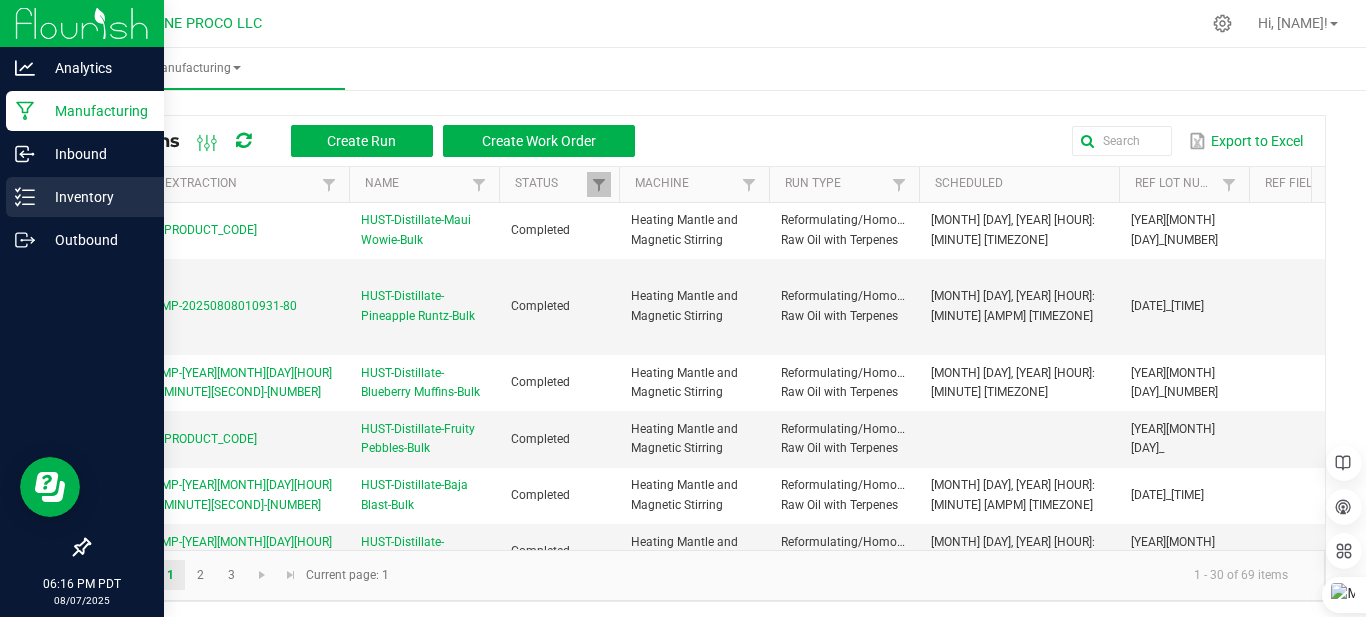 click on "Inventory" at bounding box center (95, 197) 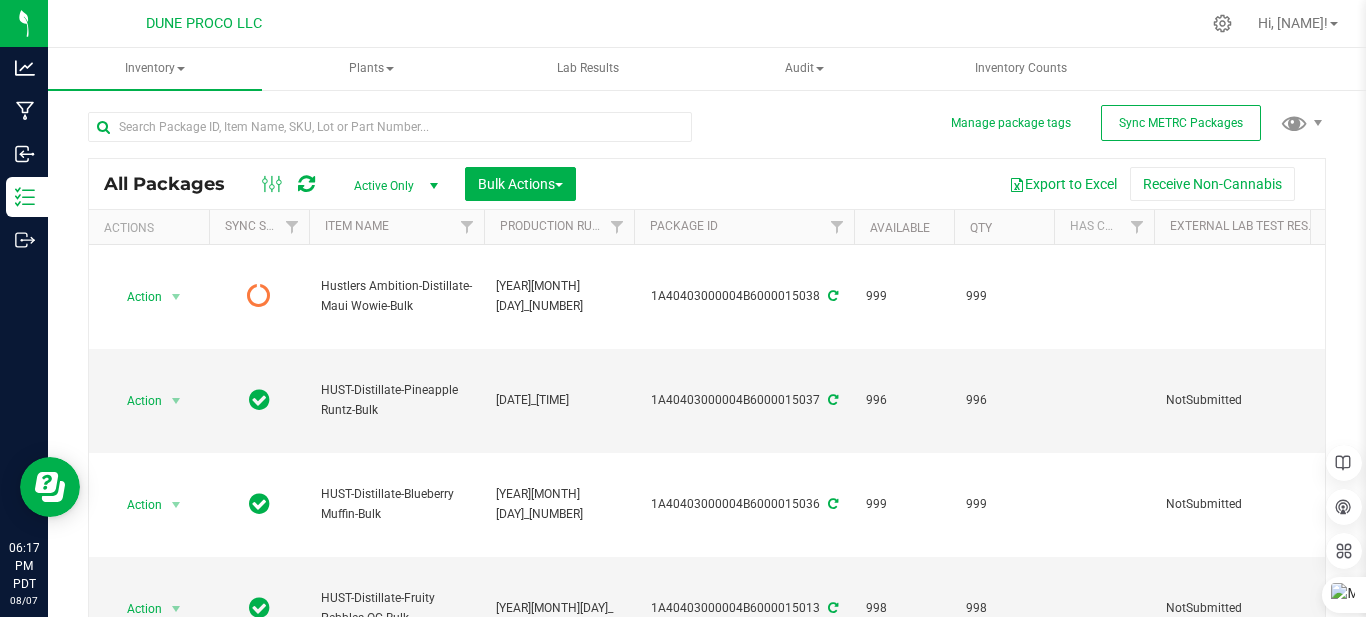 click at bounding box center [288, 184] 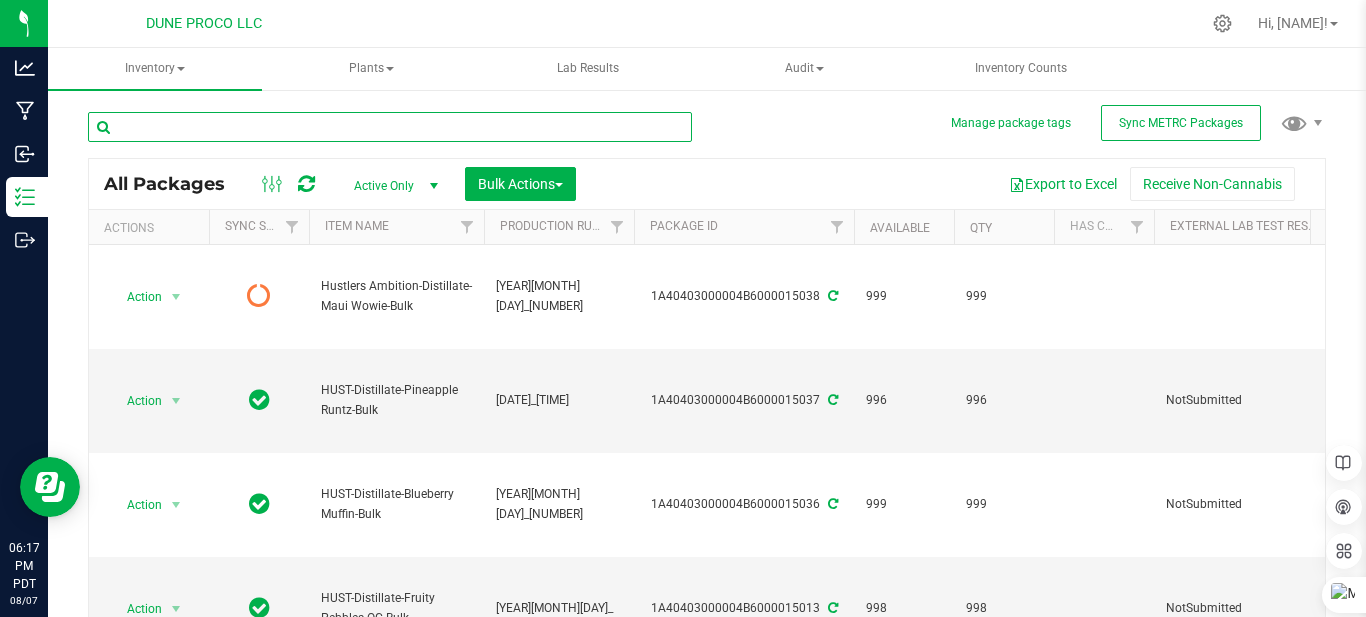 click at bounding box center [390, 127] 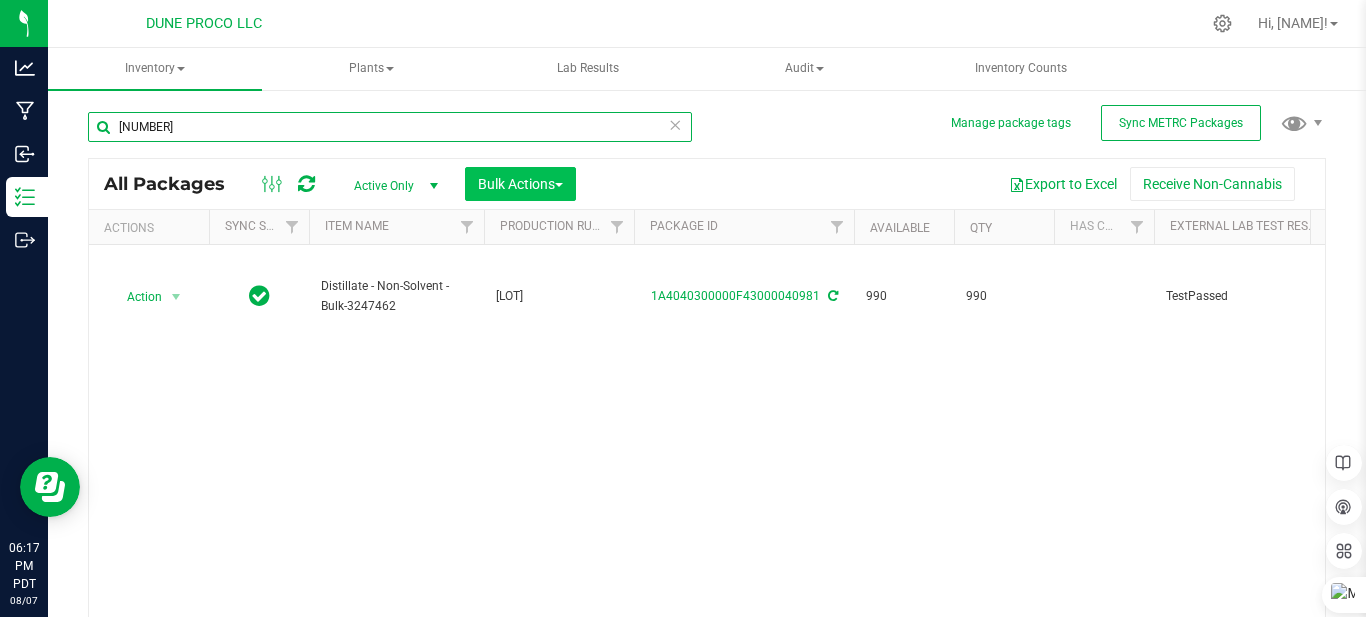 type on "40981" 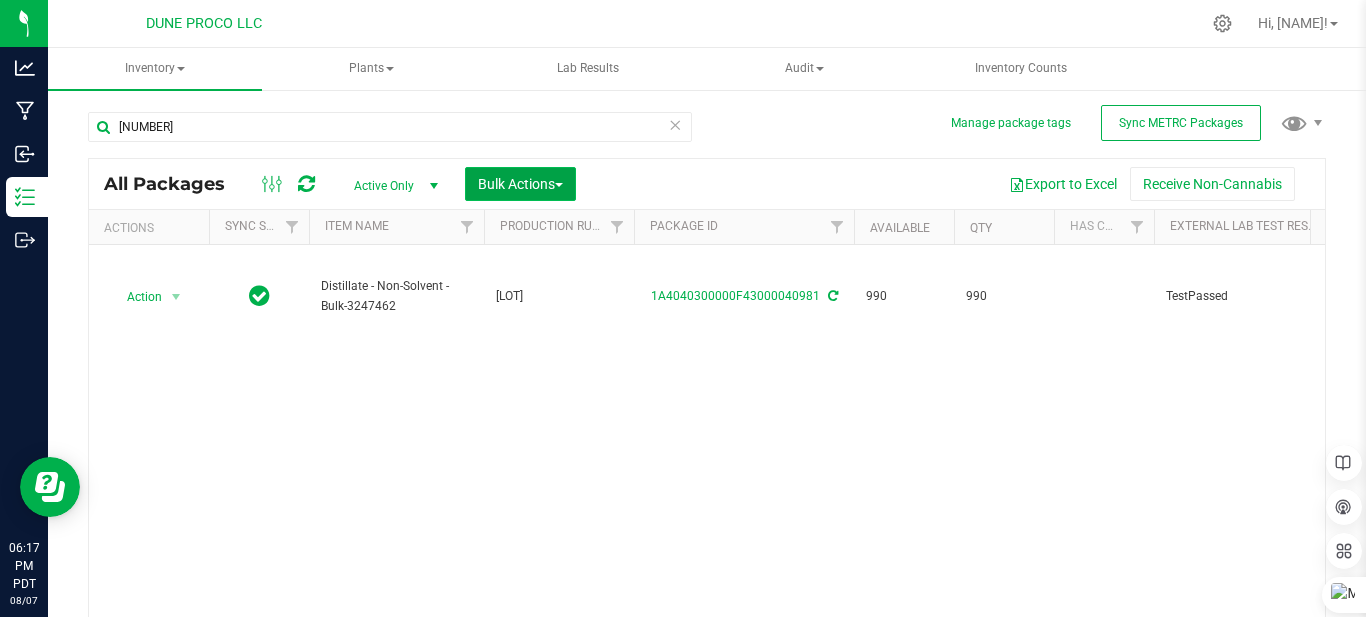 click on "Bulk Actions" at bounding box center (520, 184) 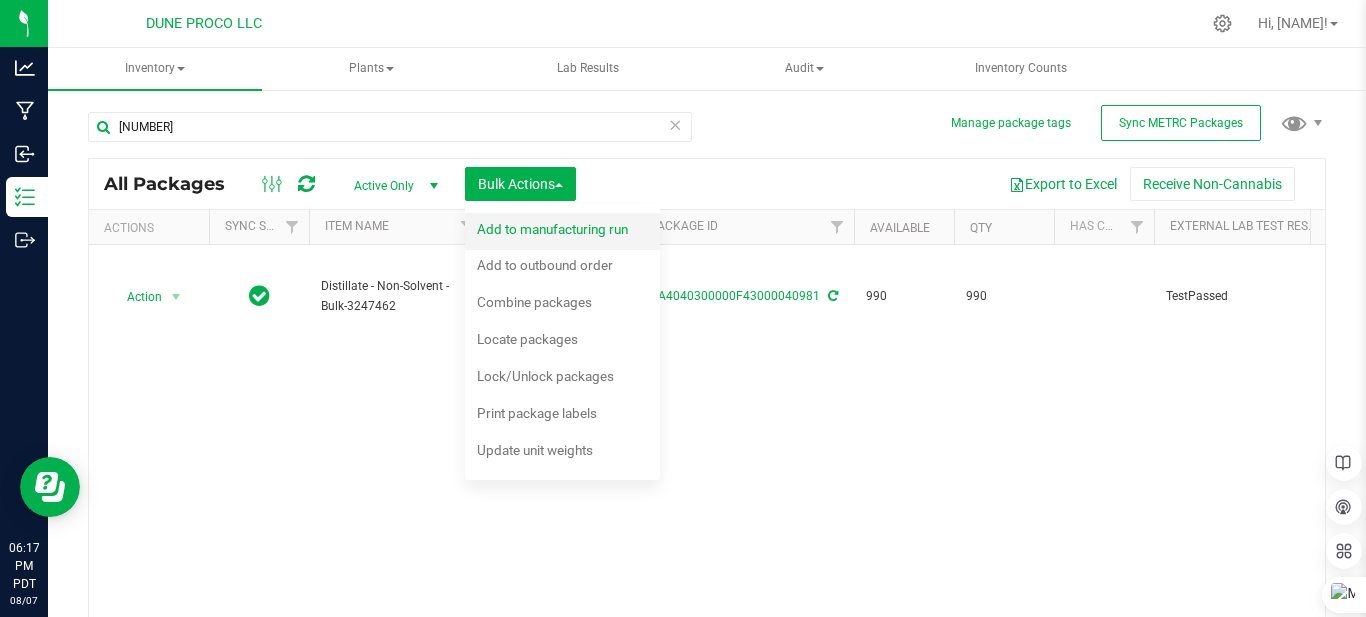 click on "Add to manufacturing run" at bounding box center (552, 229) 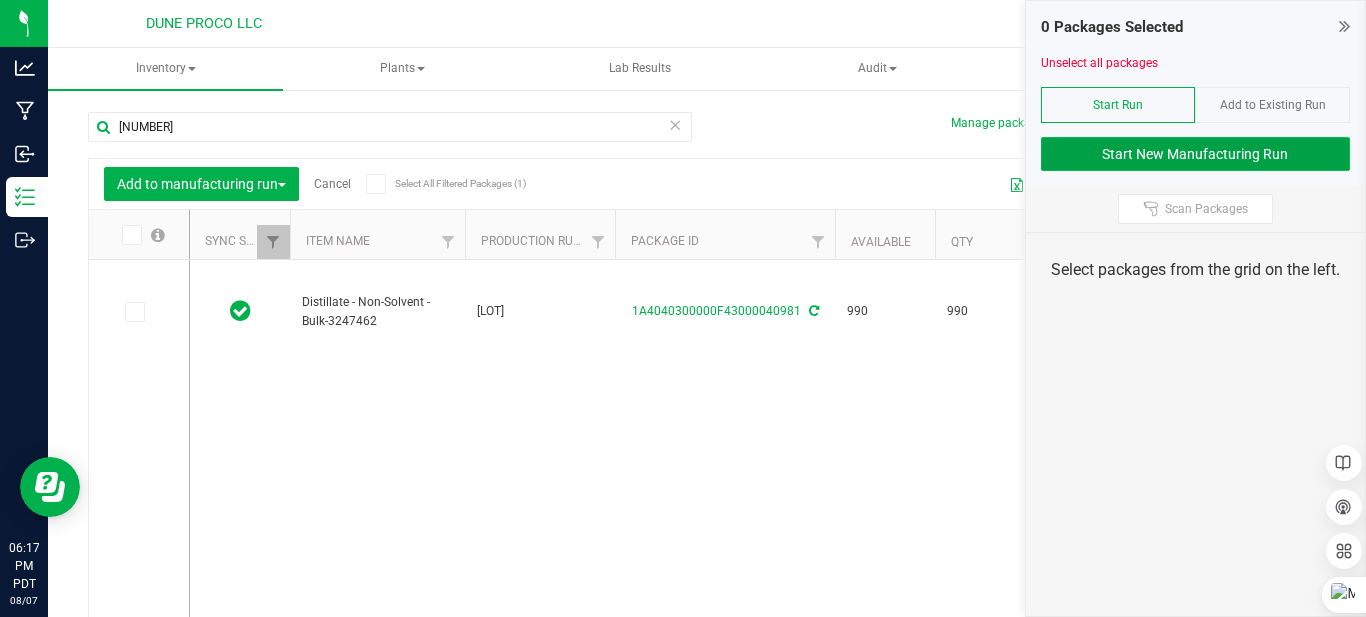 click on "Start New Manufacturing Run" at bounding box center (1196, 154) 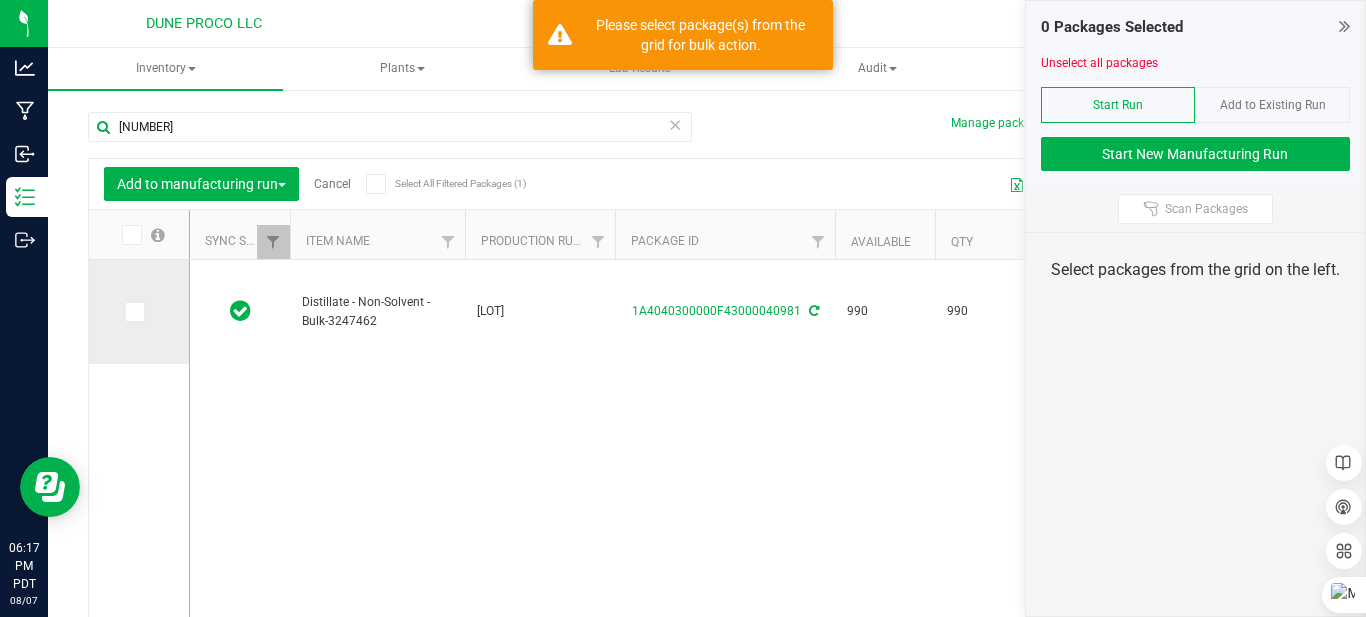 click at bounding box center [133, 312] 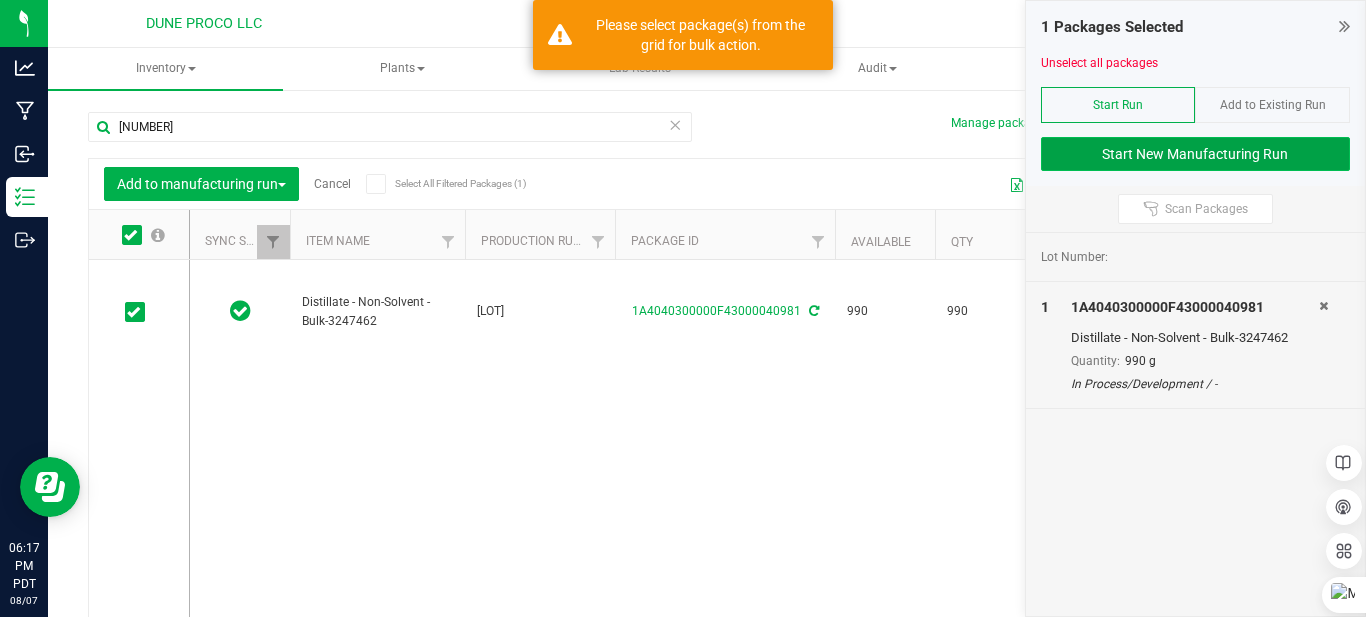 click on "Start New Manufacturing Run" at bounding box center (1196, 154) 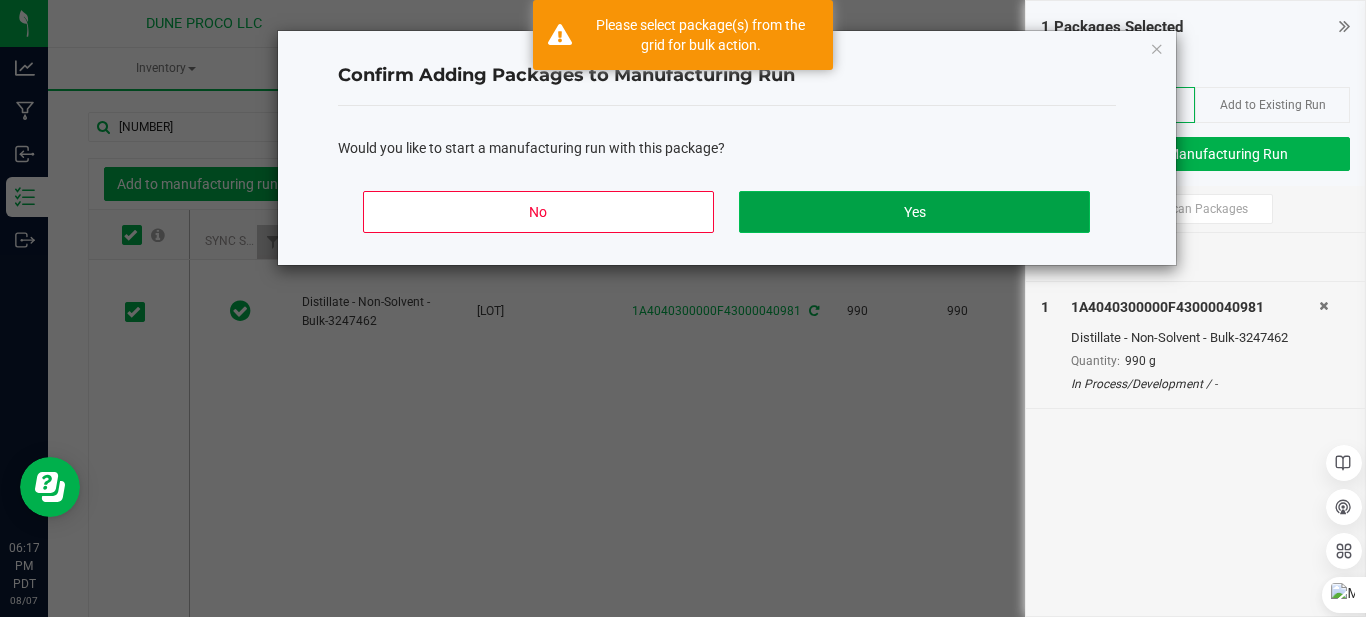 click on "Yes" 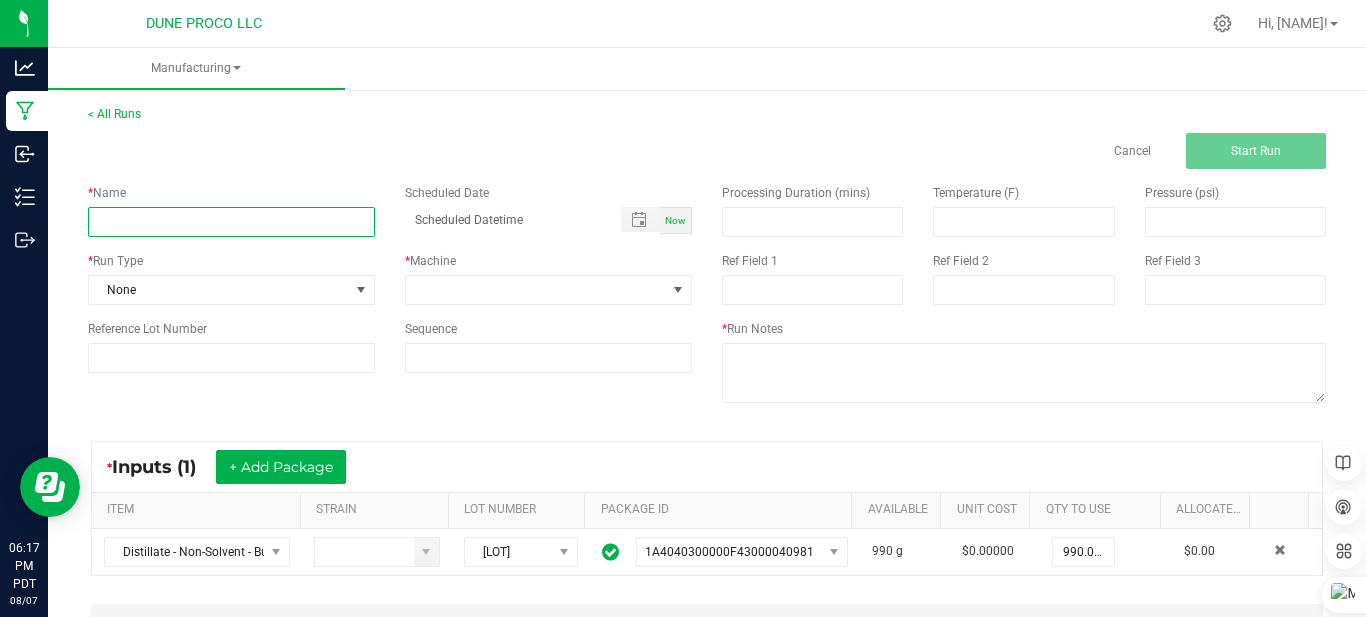 click at bounding box center (231, 222) 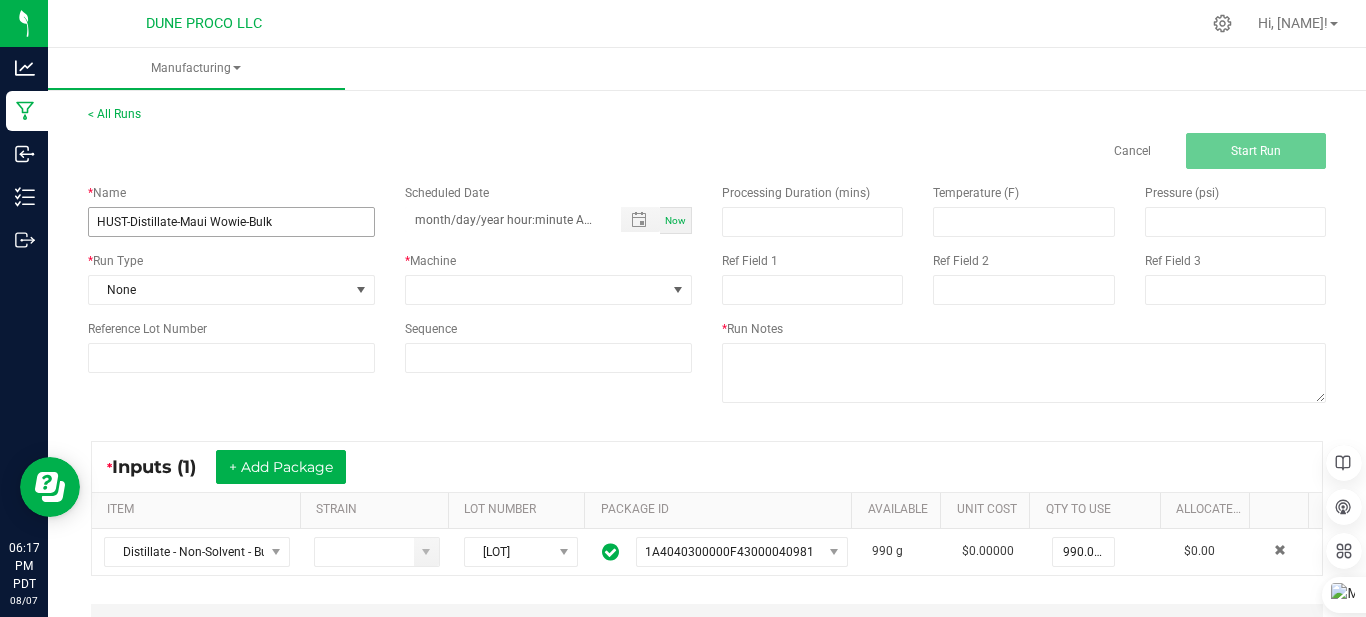 type on "month/day/year hour:minute AM" 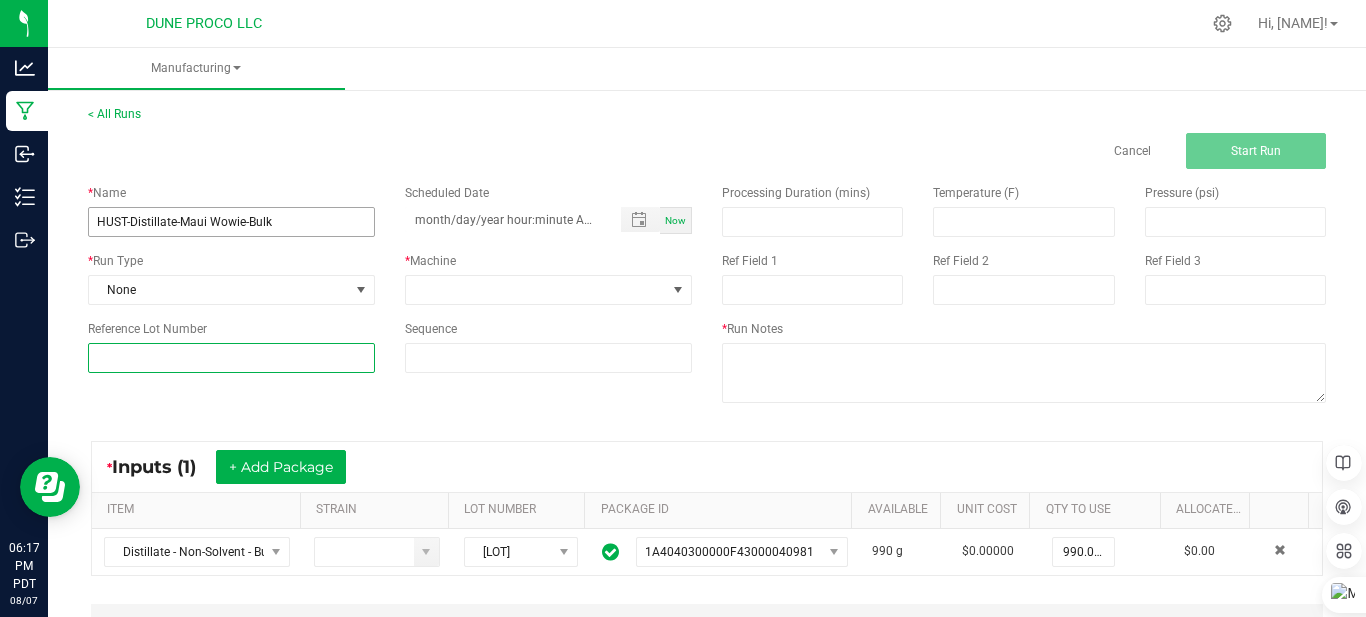type on "250807_15037" 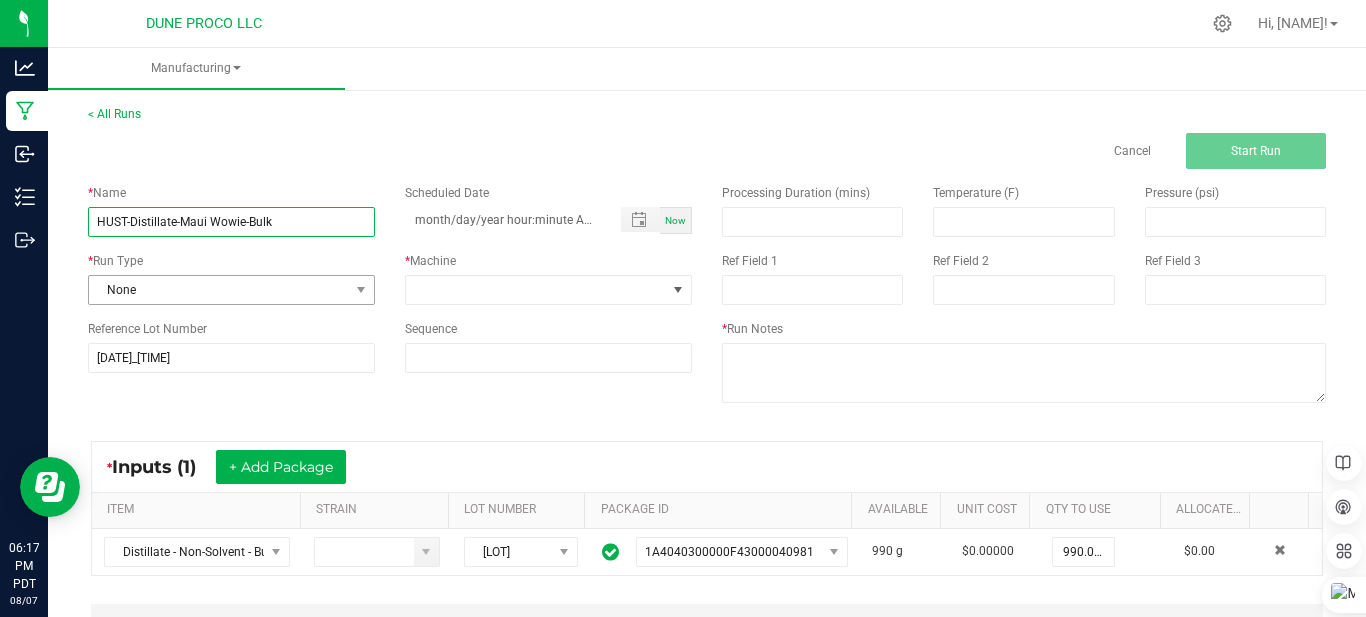 type on "month/day/year hour:minute AM" 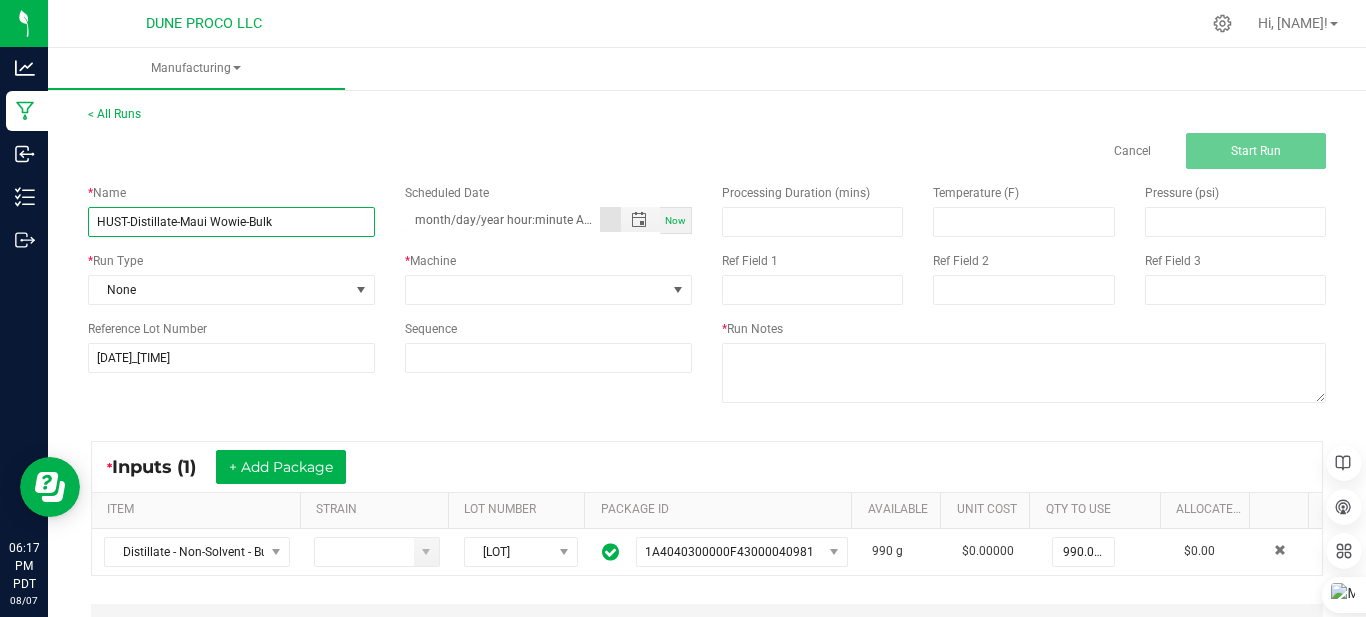 type 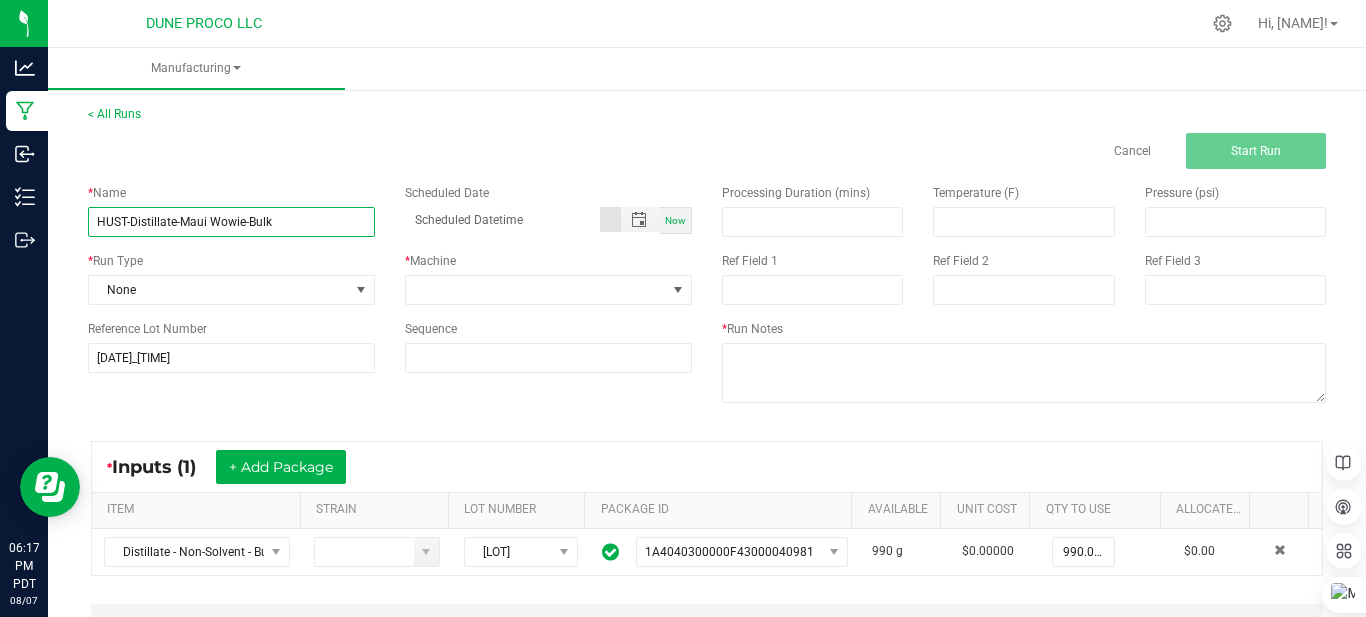 click on "HUST-Distillate-Maui Wowie-Bulk" at bounding box center [231, 222] 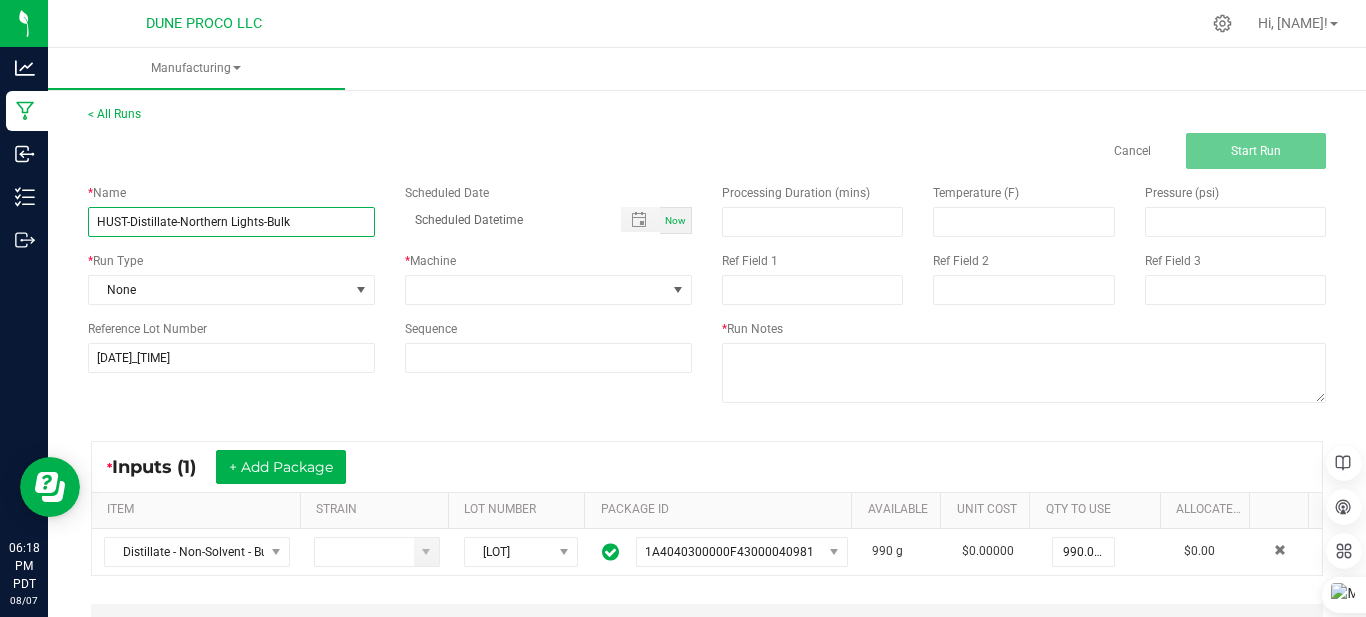 type on "HUST-Distillate-Northern Lights-Bulk" 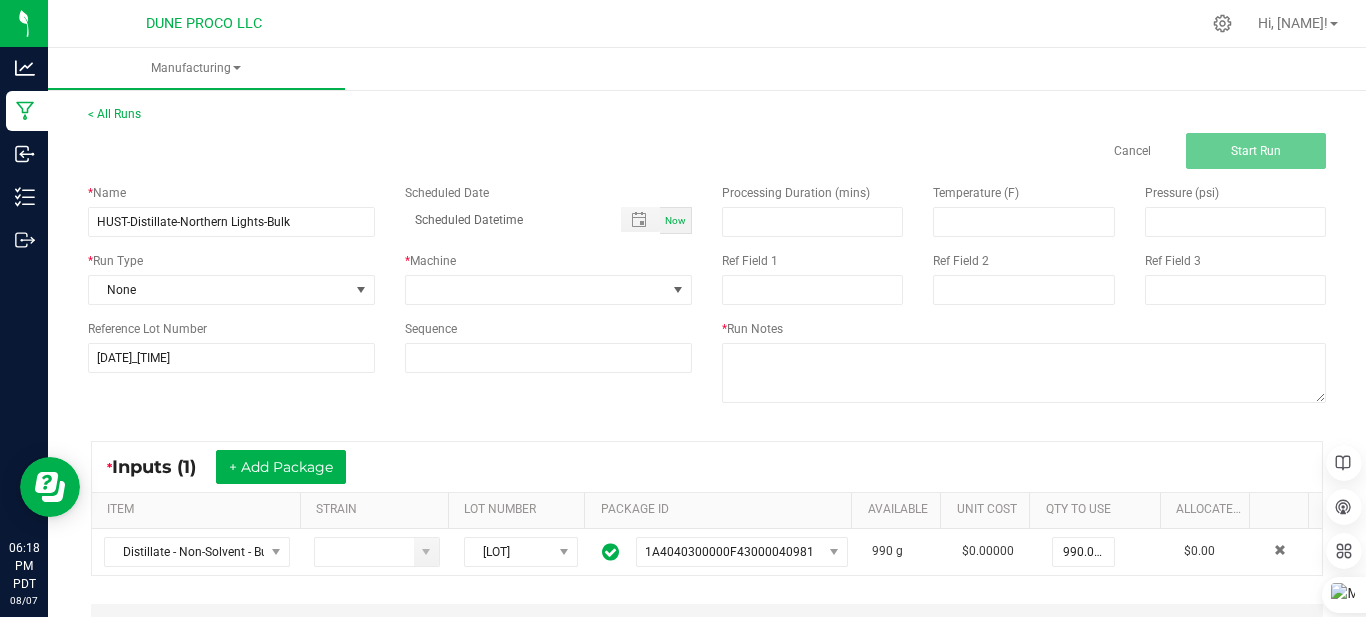 click on "Now" at bounding box center [675, 220] 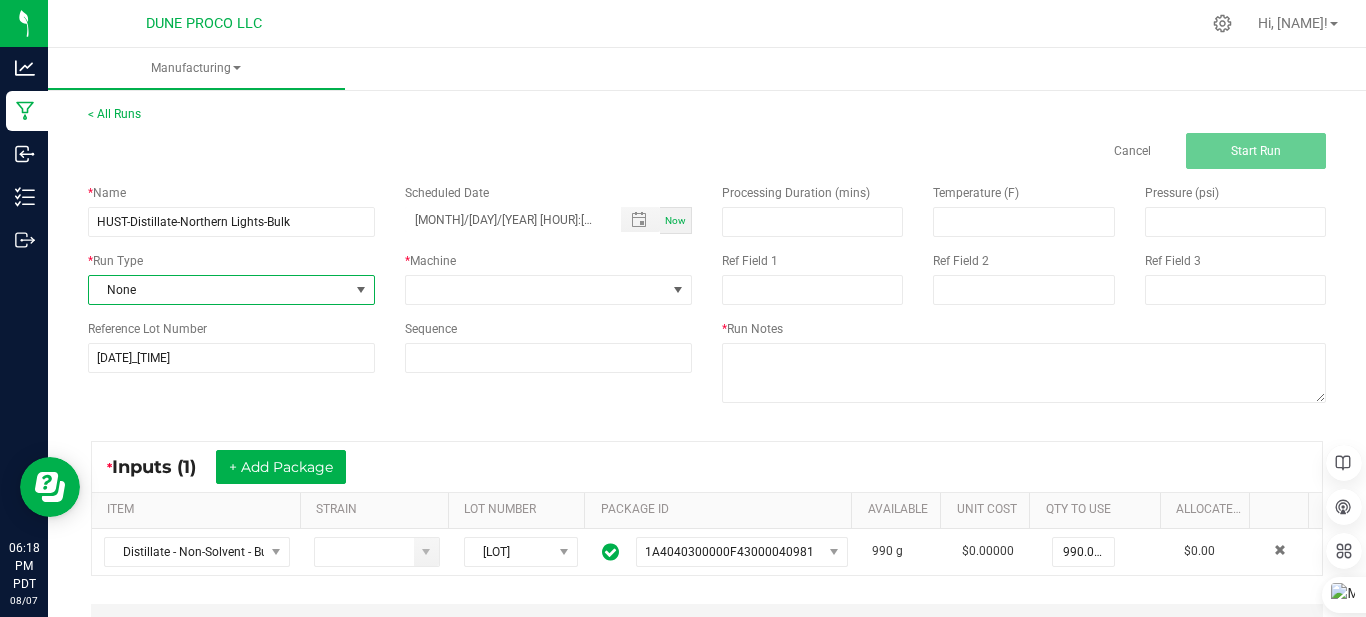 click on "None" at bounding box center (219, 290) 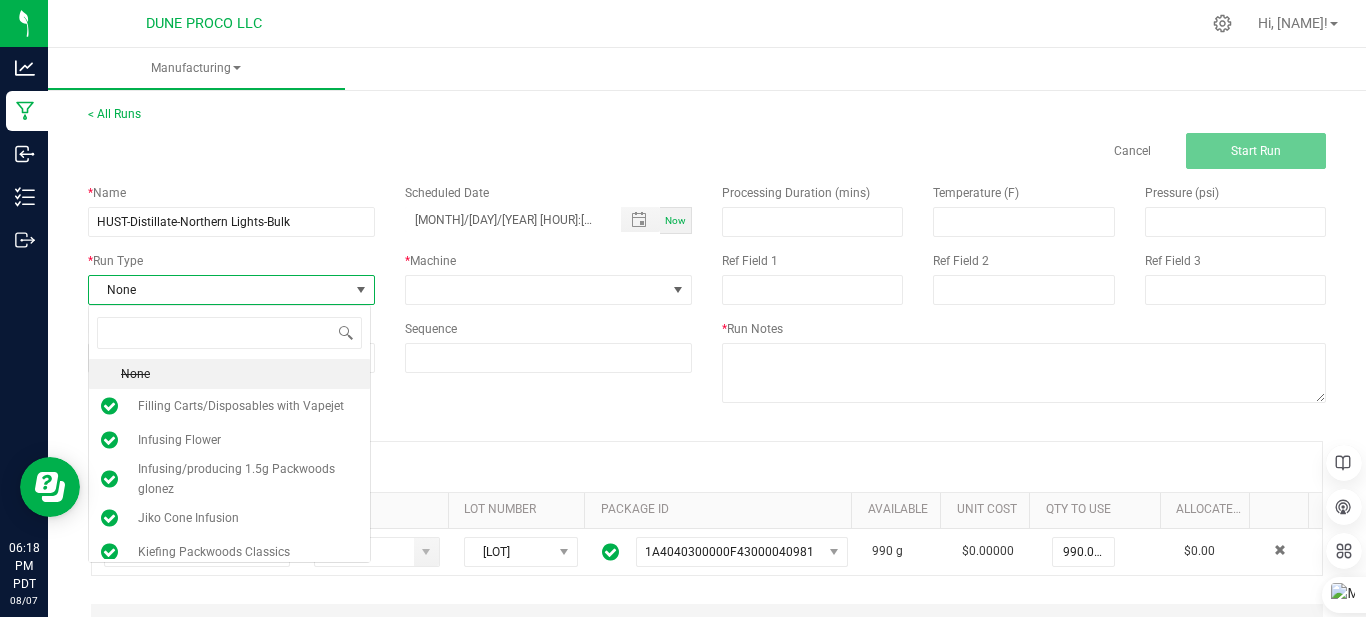 scroll, scrollTop: 99970, scrollLeft: 99717, axis: both 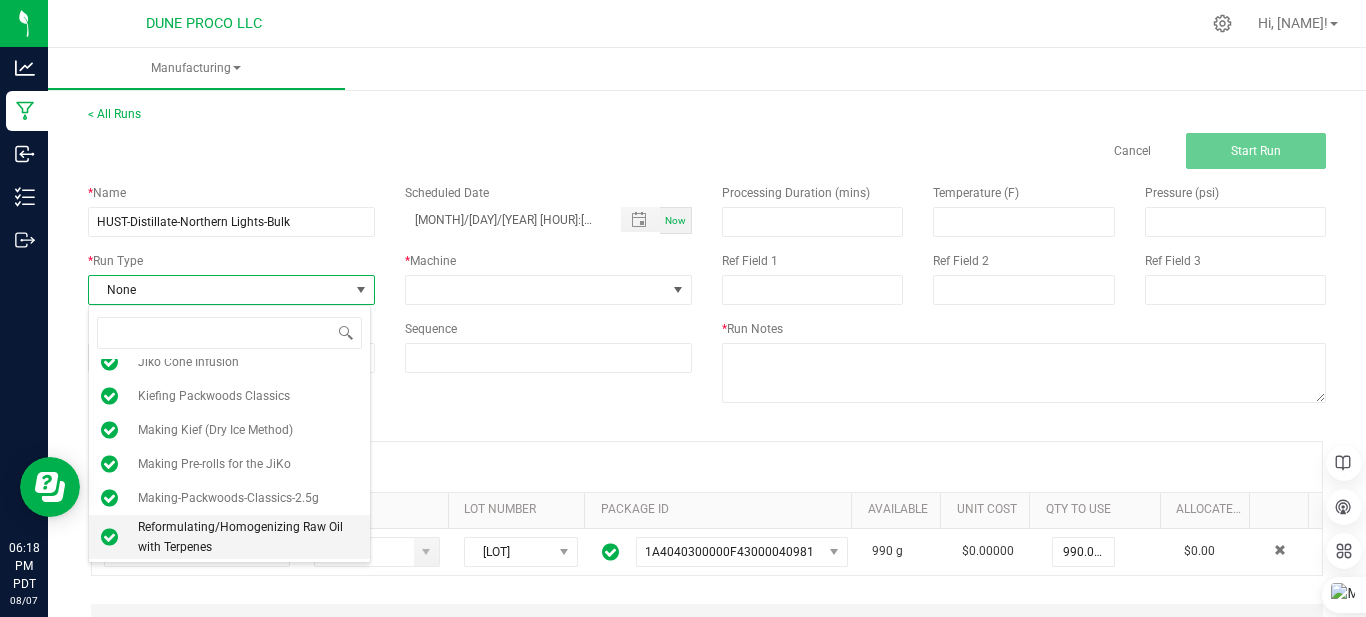 click on "Reformulating/Homogenizing Raw Oil with Terpenes" at bounding box center [248, 537] 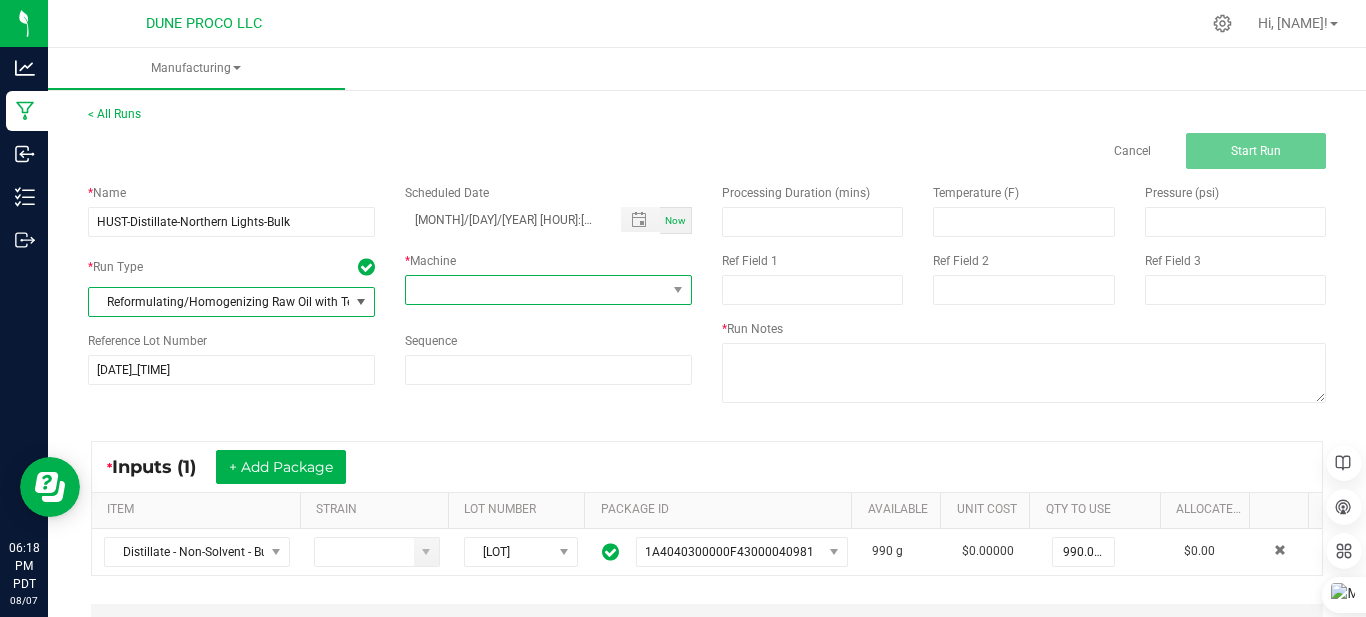 click at bounding box center [536, 290] 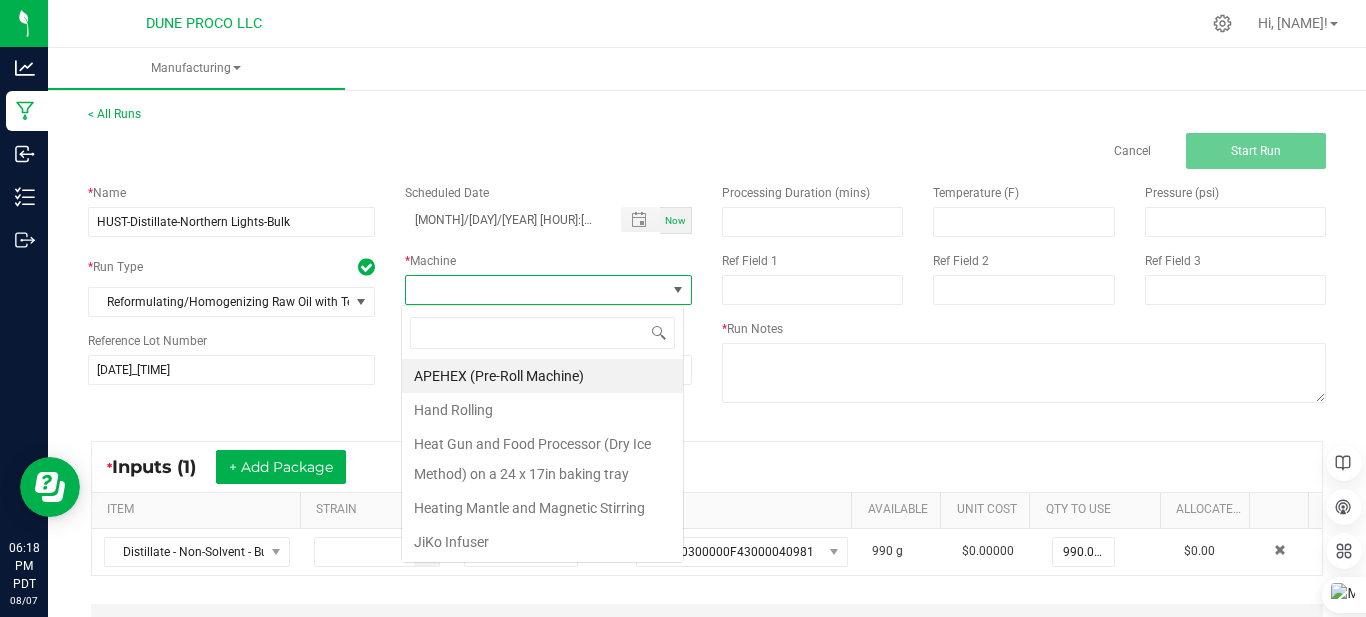 scroll, scrollTop: 99970, scrollLeft: 99717, axis: both 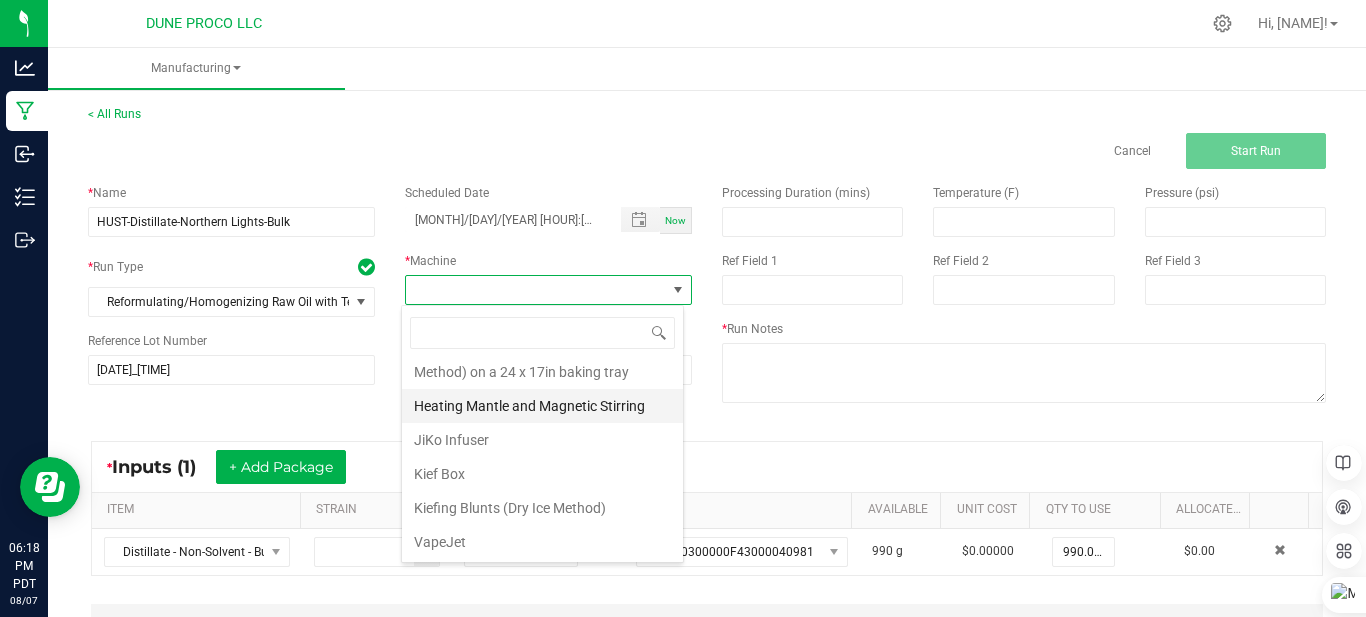 click on "Heating Mantle and Magnetic Stirring" at bounding box center (542, 406) 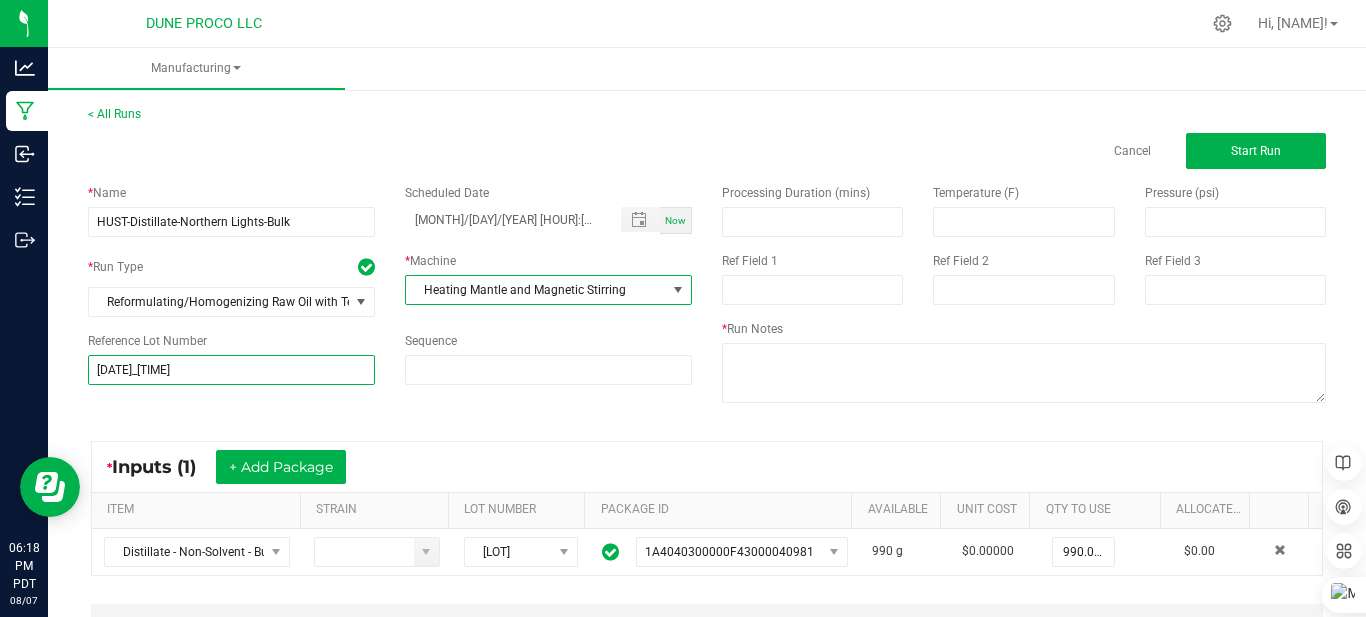 click on "250807_15037" at bounding box center [231, 370] 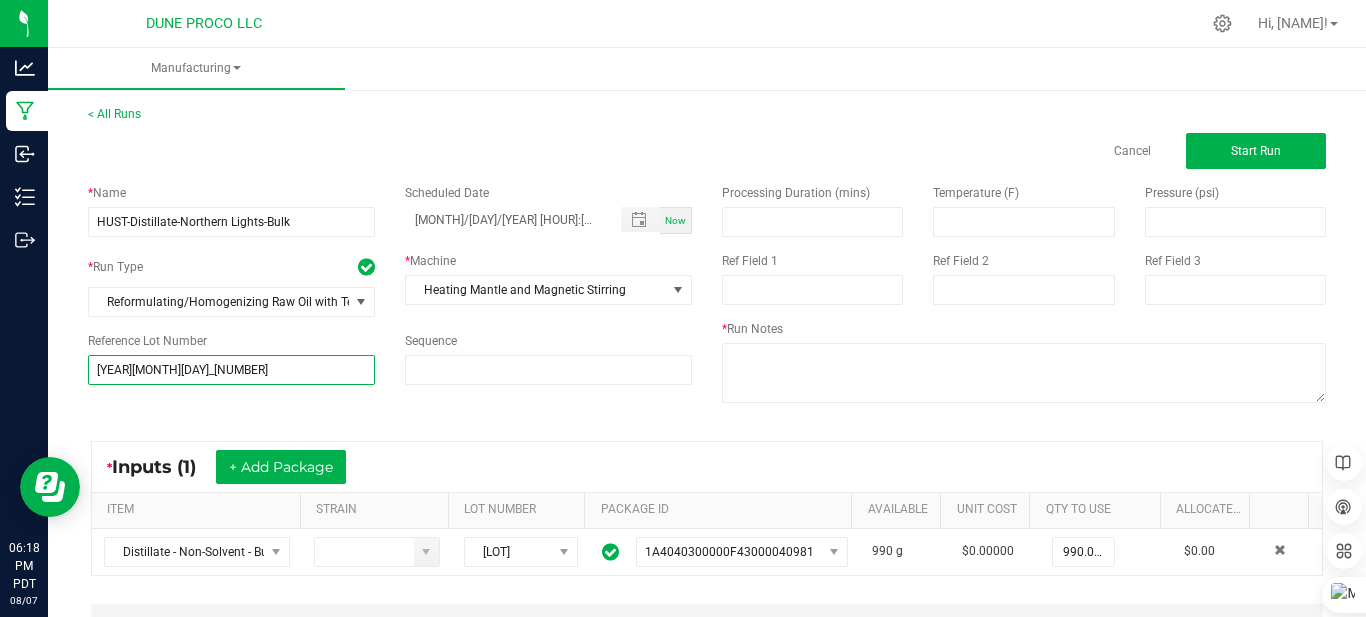 type on "250807_15038" 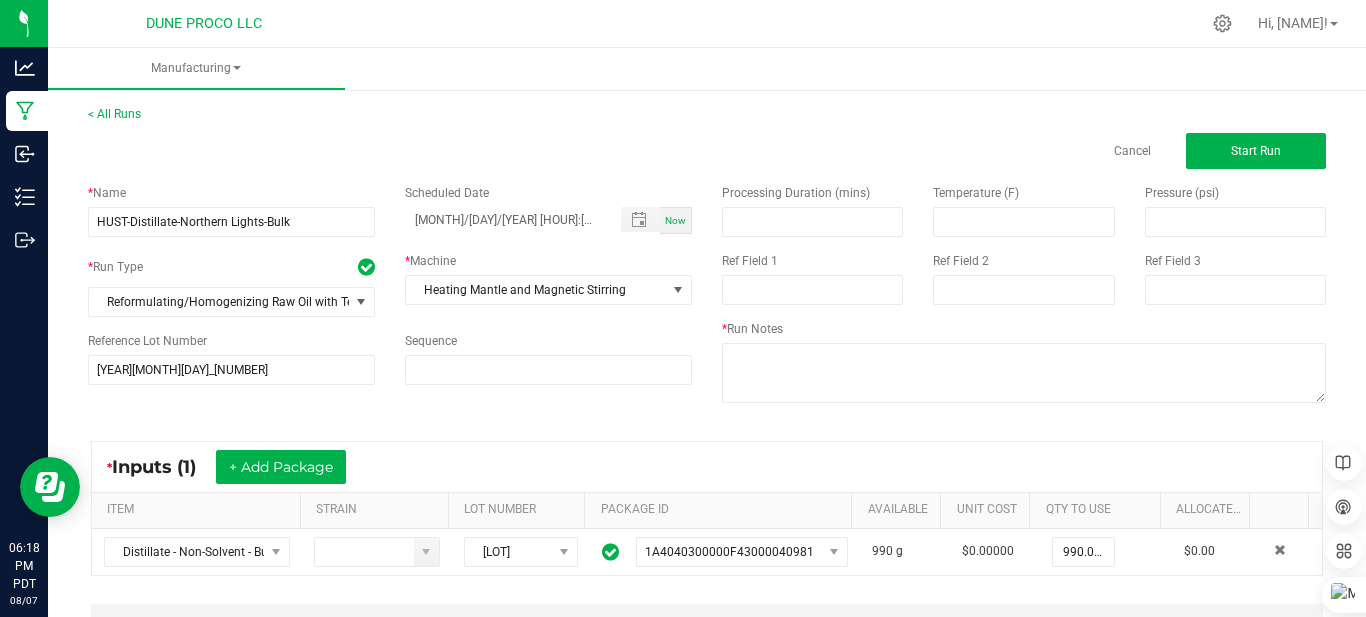 click on "*   Run Notes" at bounding box center (1024, 364) 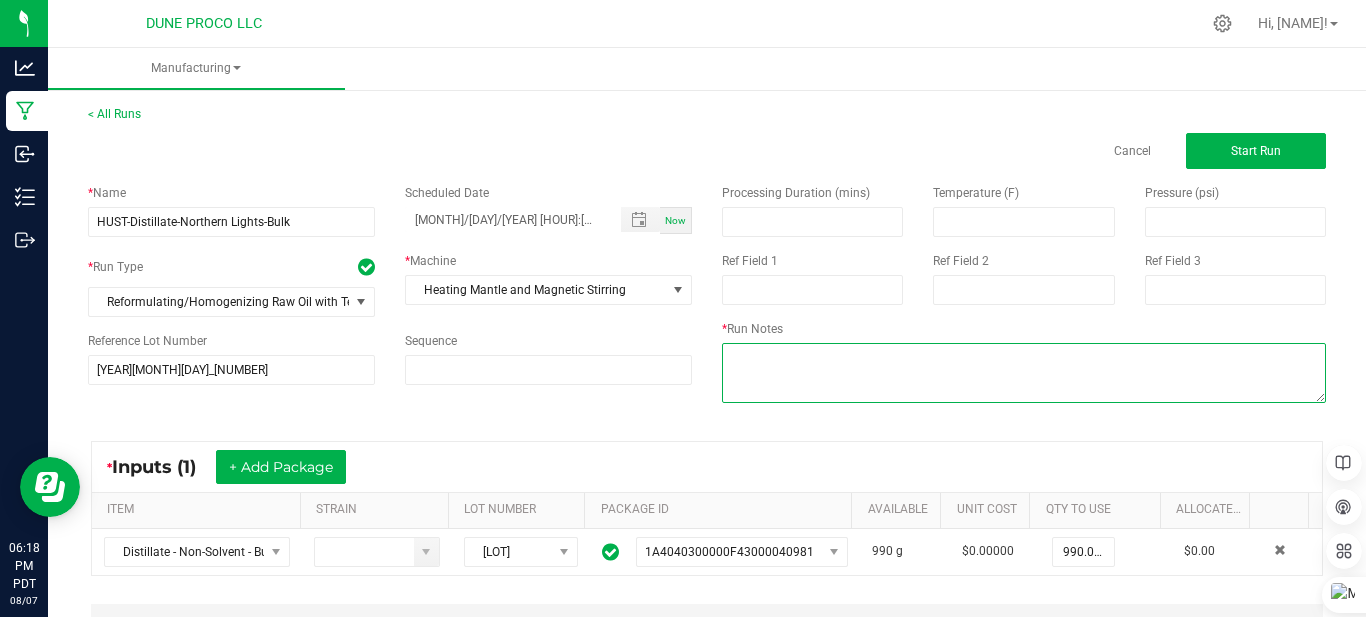 drag, startPoint x: 802, startPoint y: 367, endPoint x: 757, endPoint y: 316, distance: 68.0147 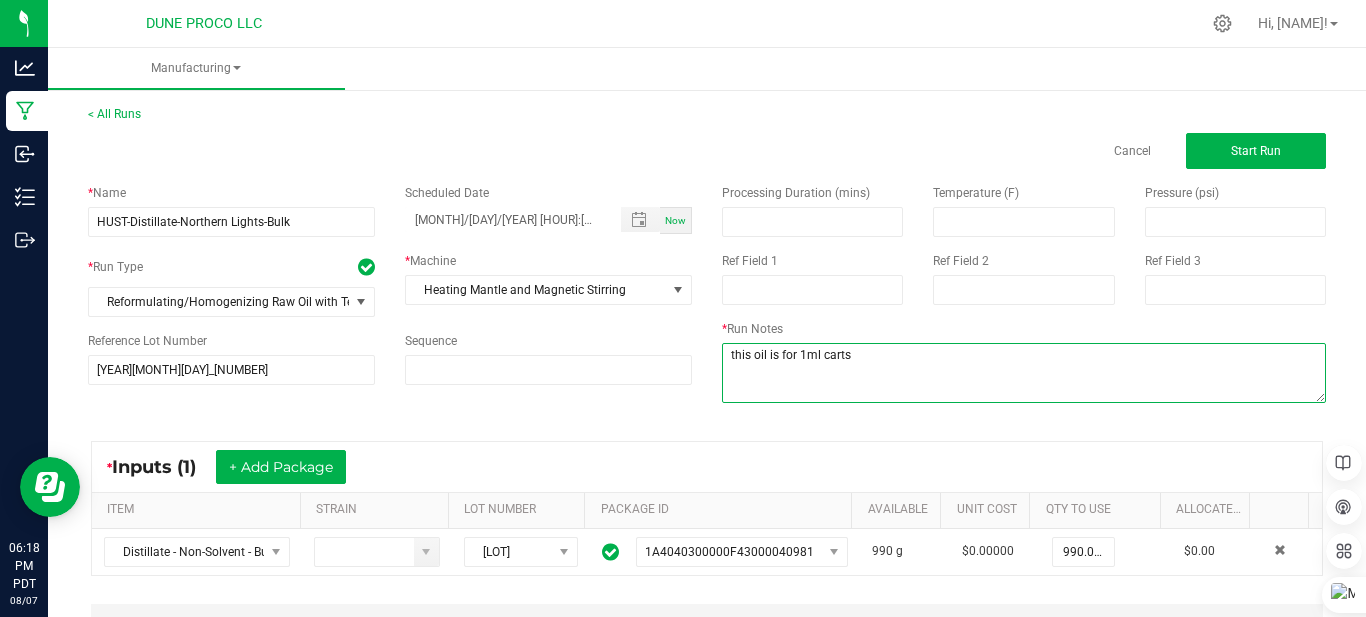 type on "this oil is for 1ml carts" 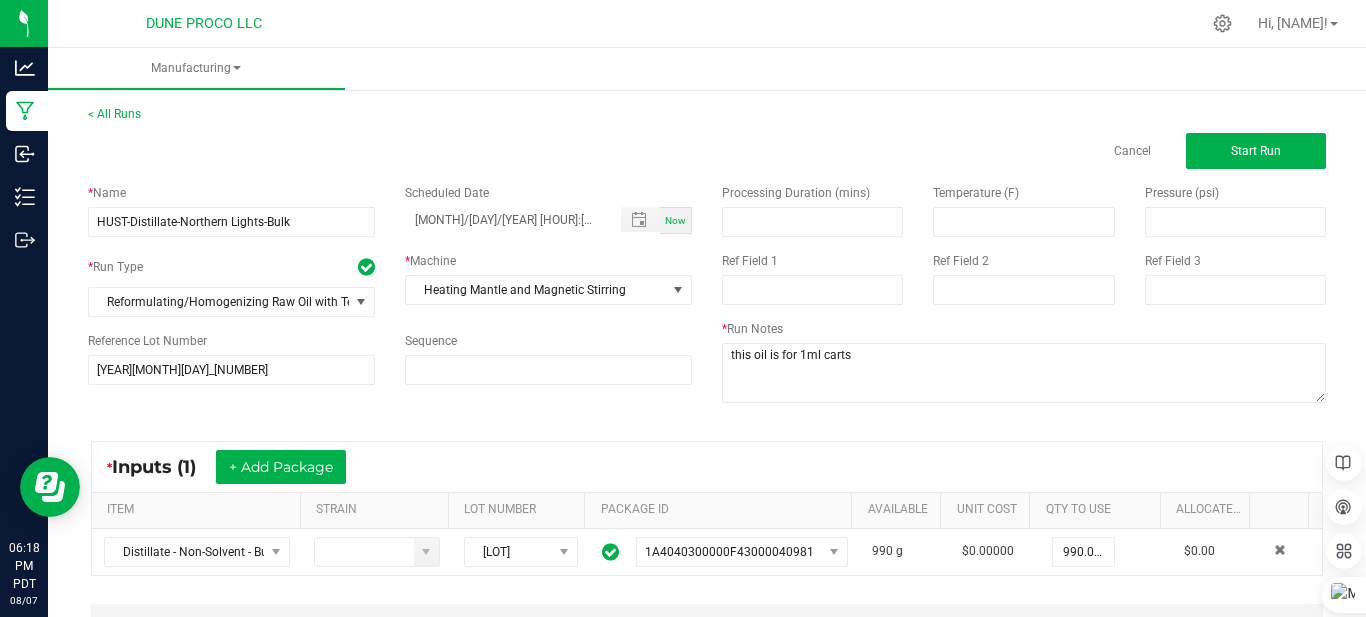 click on "*    Inputs (1)   + Add Package" at bounding box center (707, 467) 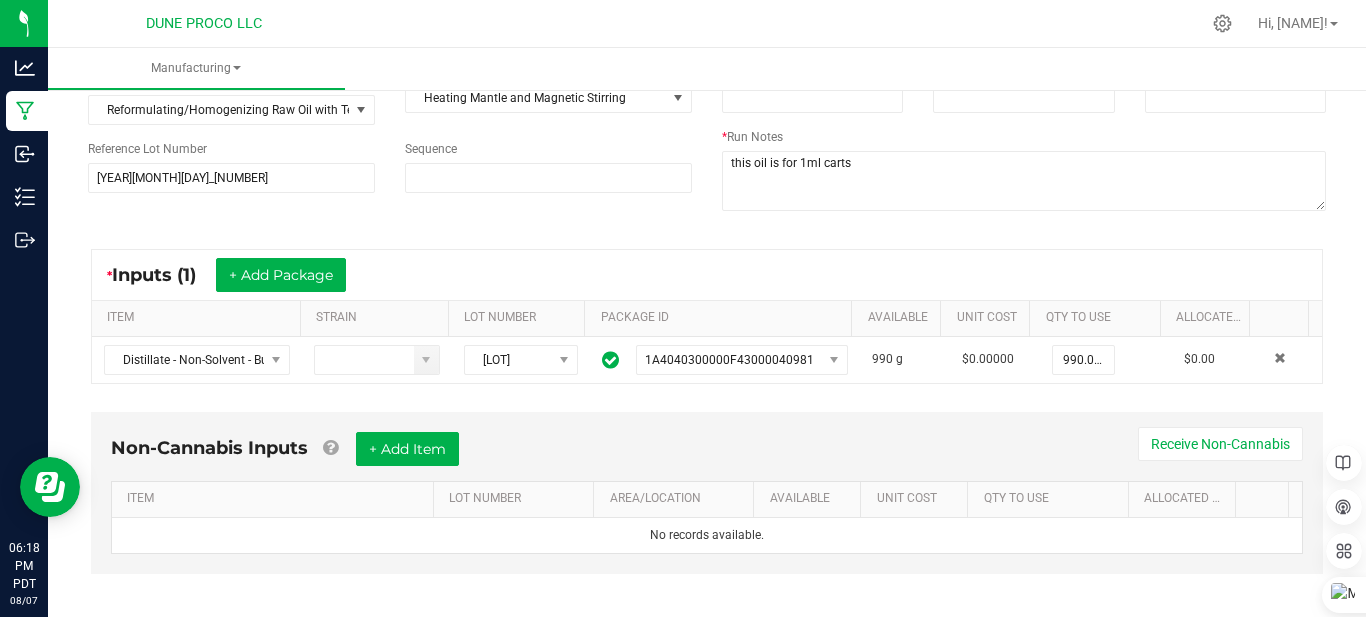 scroll, scrollTop: 207, scrollLeft: 0, axis: vertical 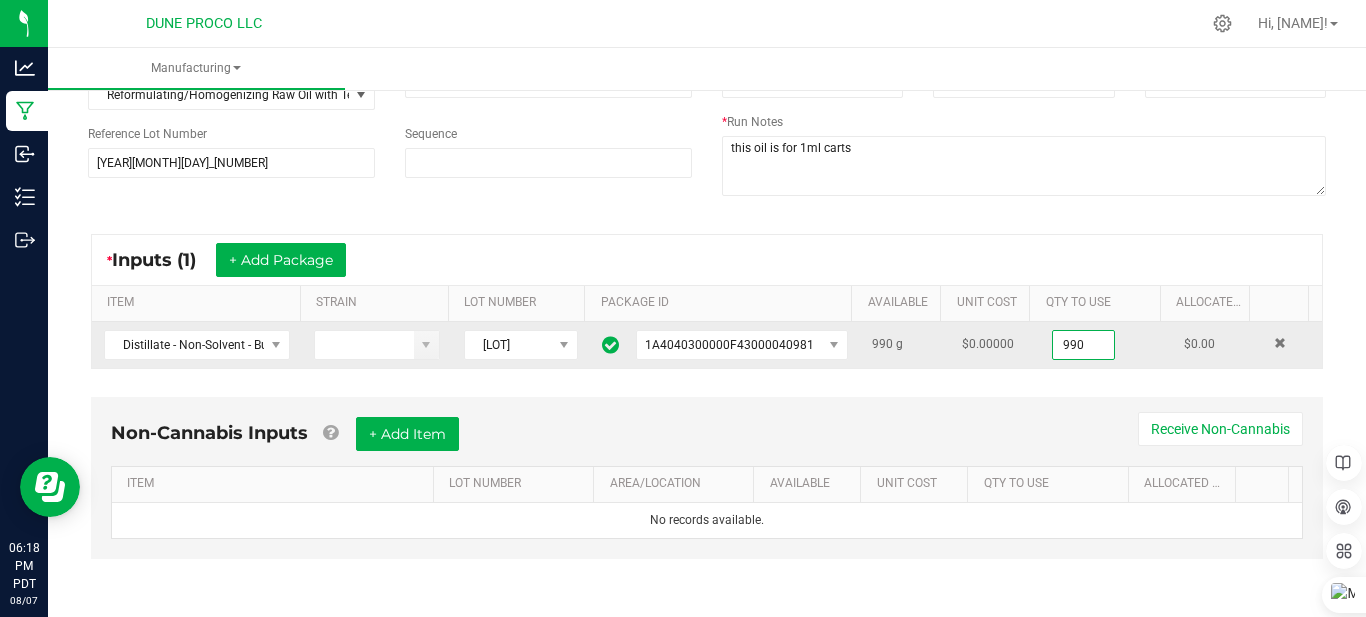 click on "990" at bounding box center (1083, 345) 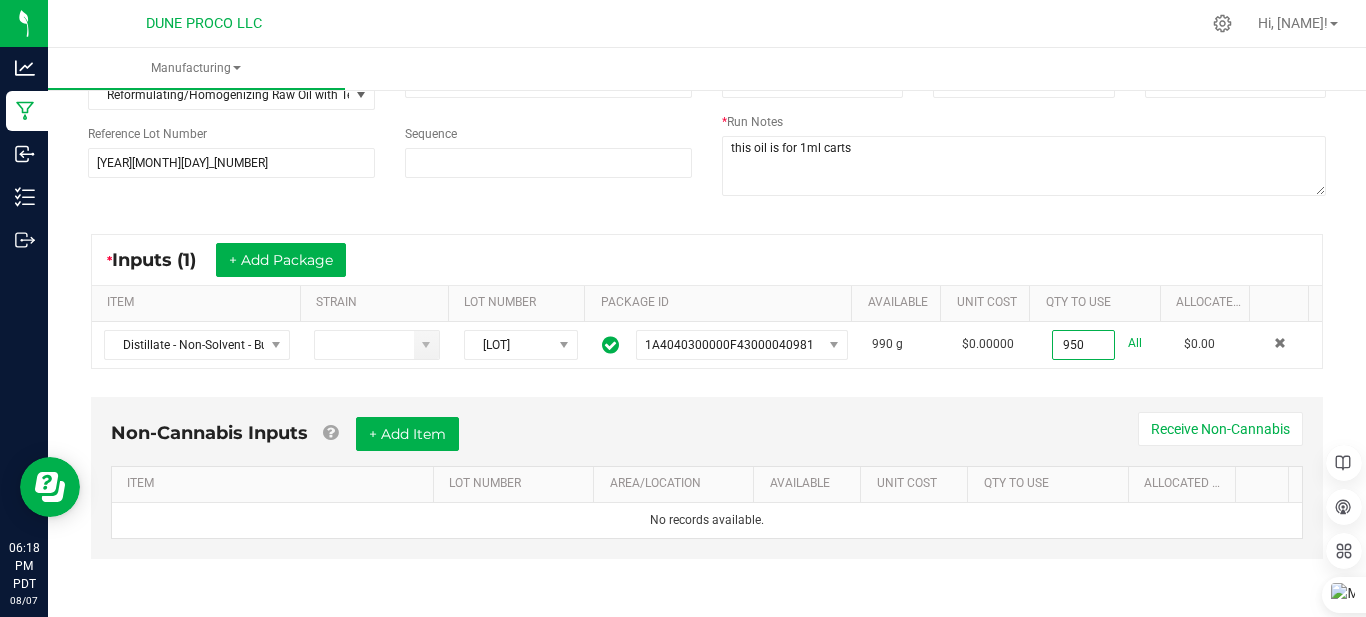 type on "950.0000 g" 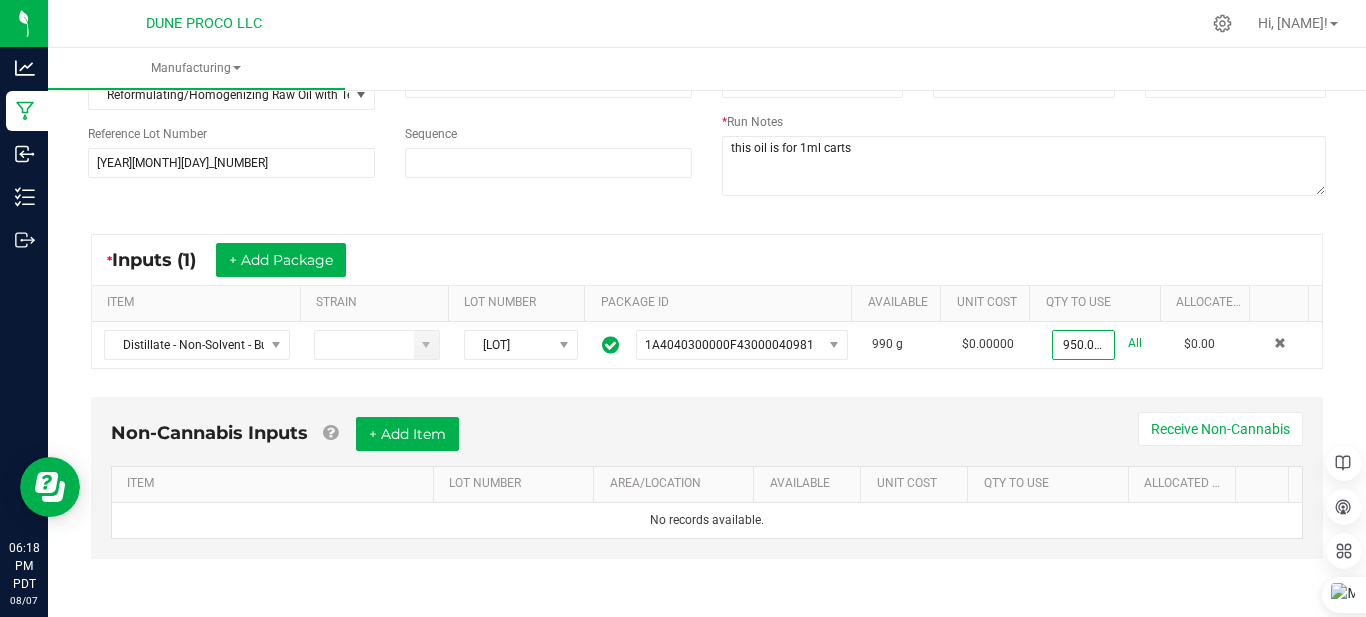 click on "Non-Cannabis Inputs   + Add Item   Receive Non-Cannabis  ITEM LOT NUMBER AREA/LOCATION AVAILABLE Unit Cost QTY TO USE Allocated Cost  No records available." at bounding box center (707, 478) 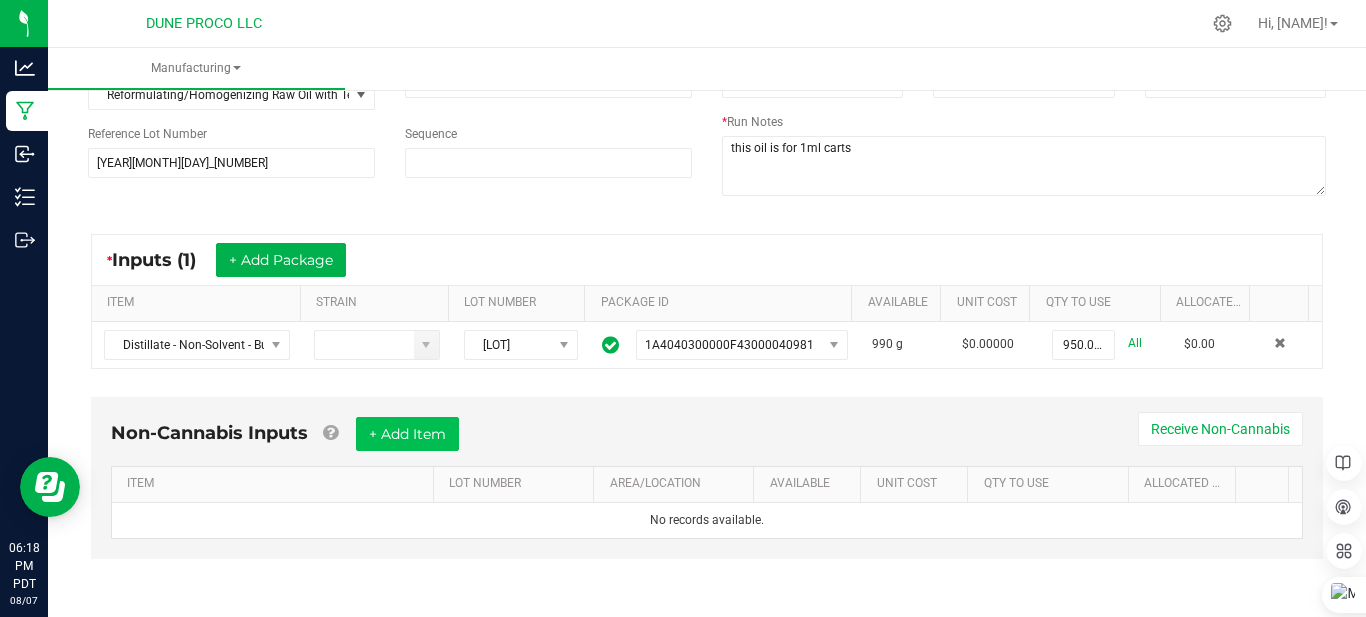 drag, startPoint x: 468, startPoint y: 388, endPoint x: 438, endPoint y: 424, distance: 46.8615 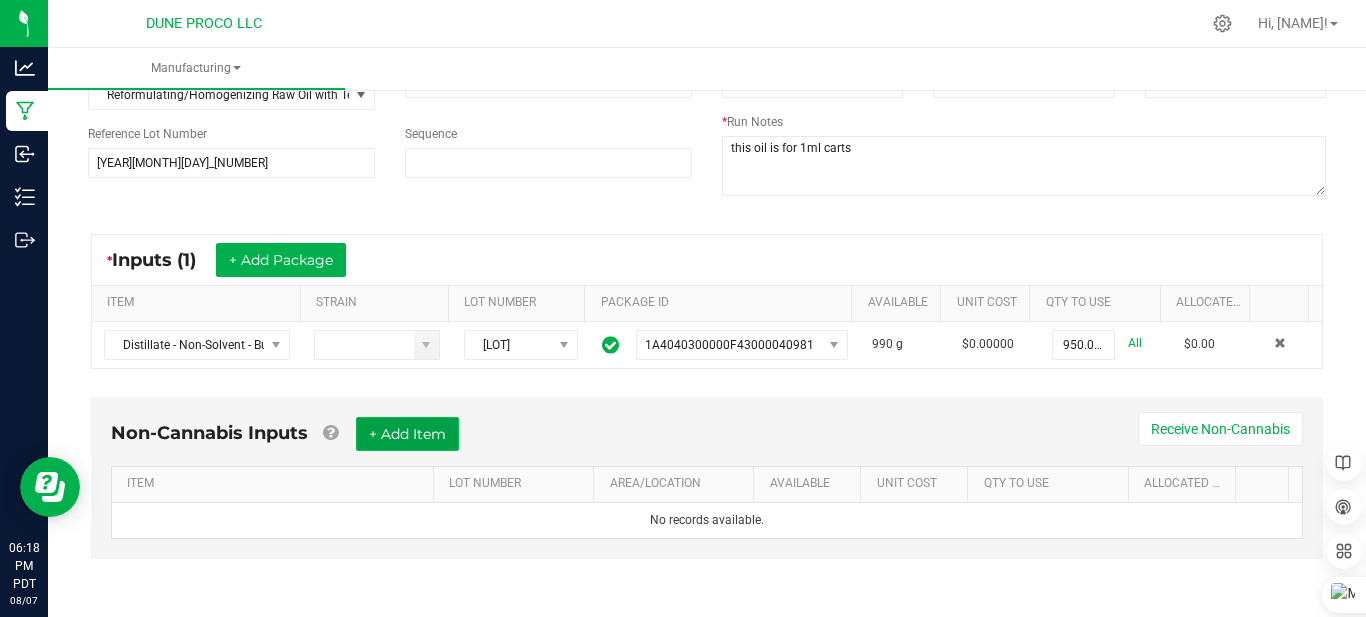 click on "+ Add Item" at bounding box center [407, 434] 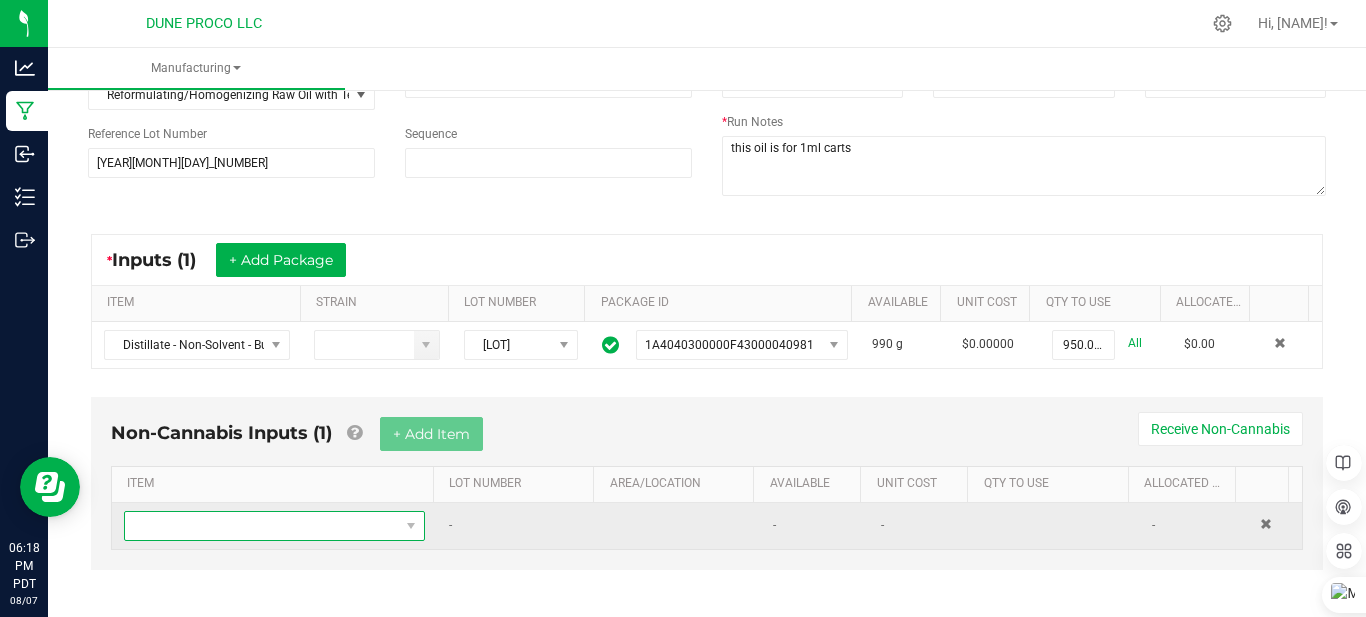 click at bounding box center [262, 526] 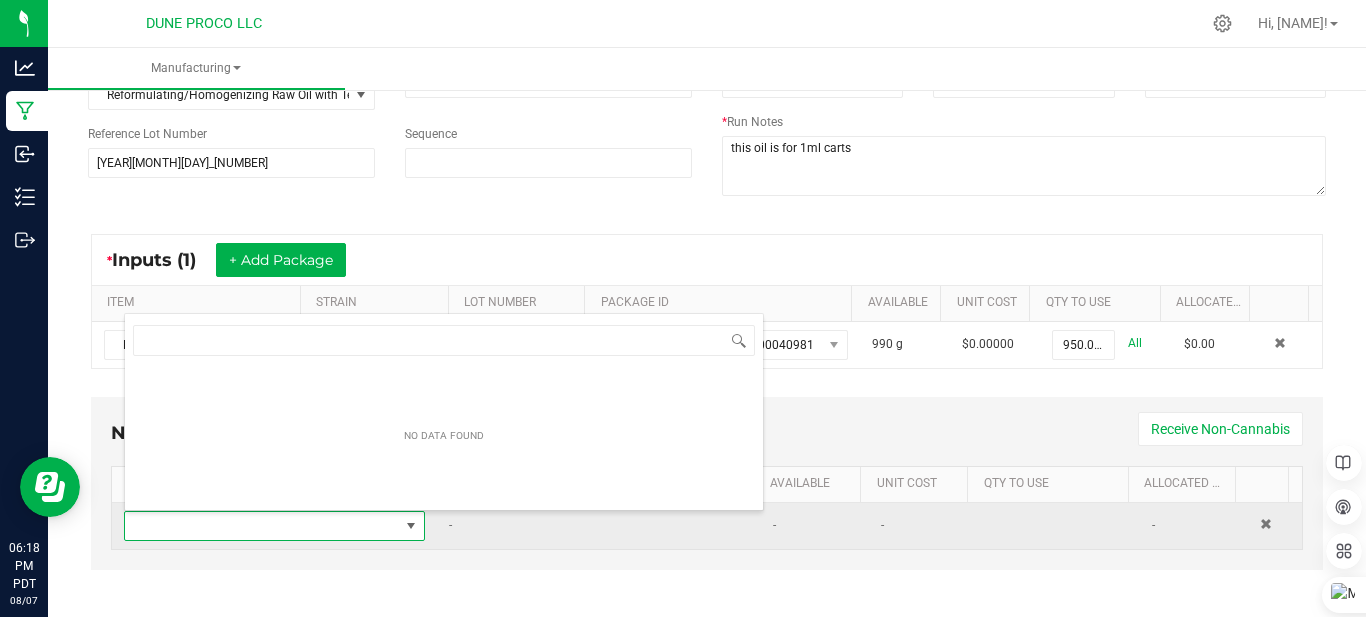 scroll, scrollTop: 0, scrollLeft: 0, axis: both 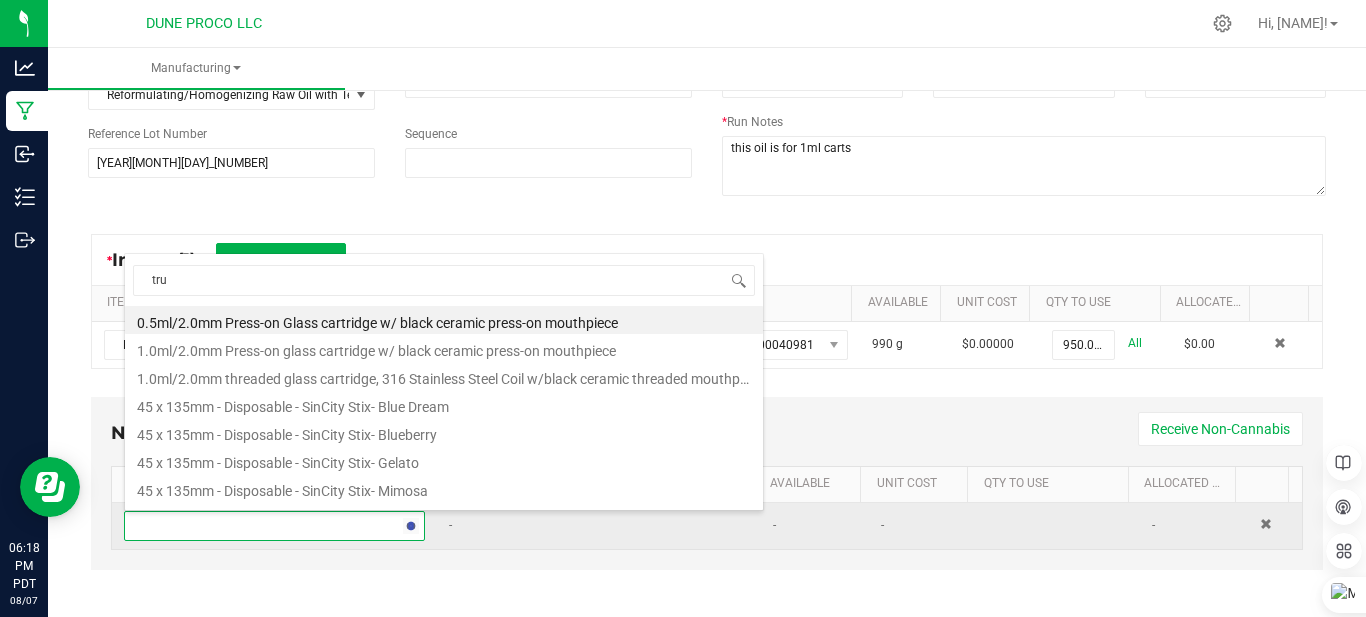 type on "true" 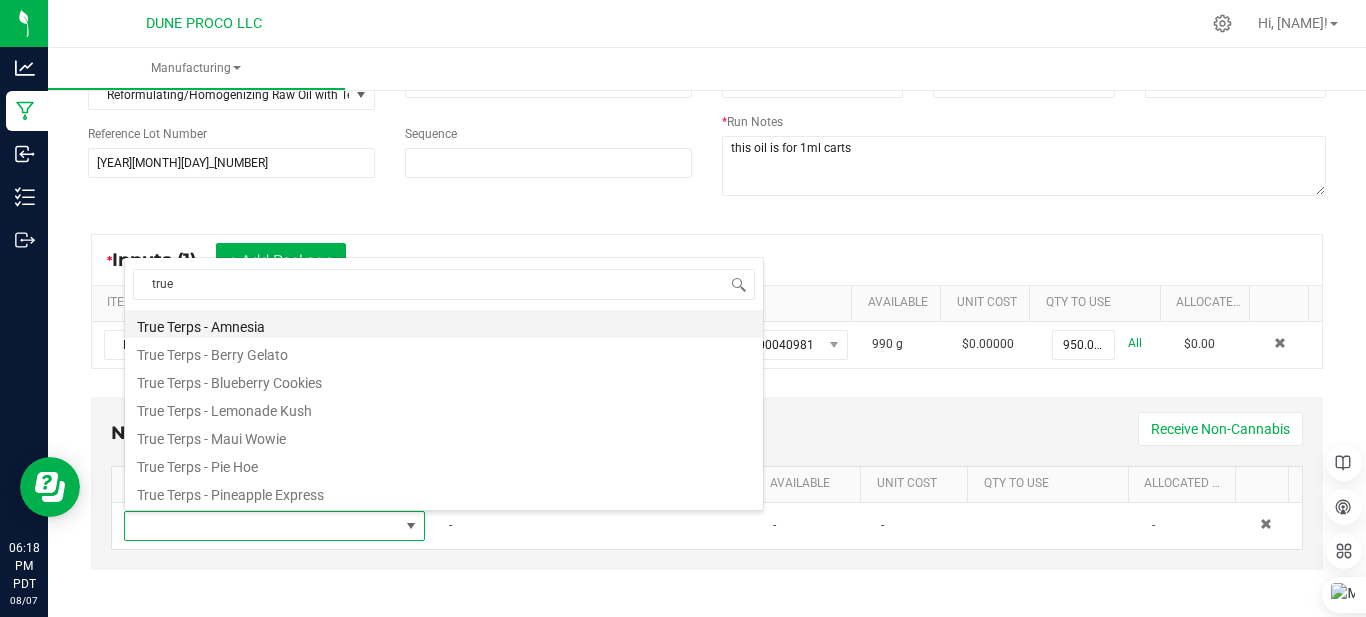 click on "True Terps - Amnesia" at bounding box center [444, 324] 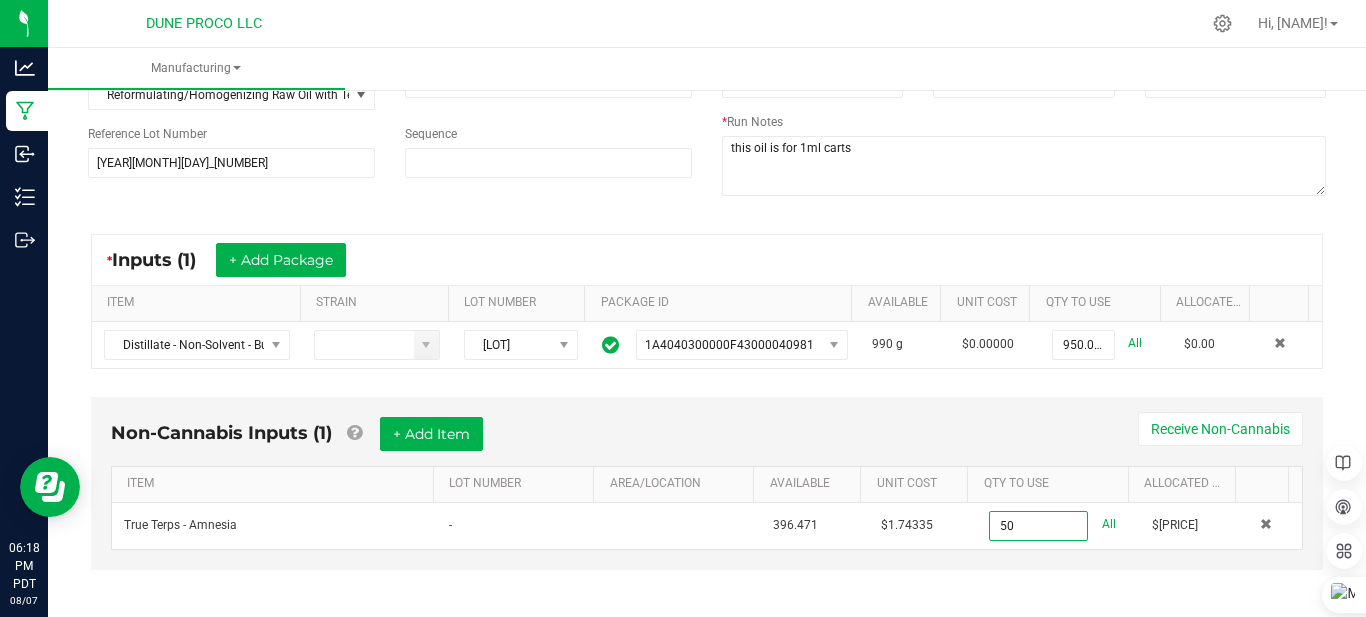 type on "50.0000 ml" 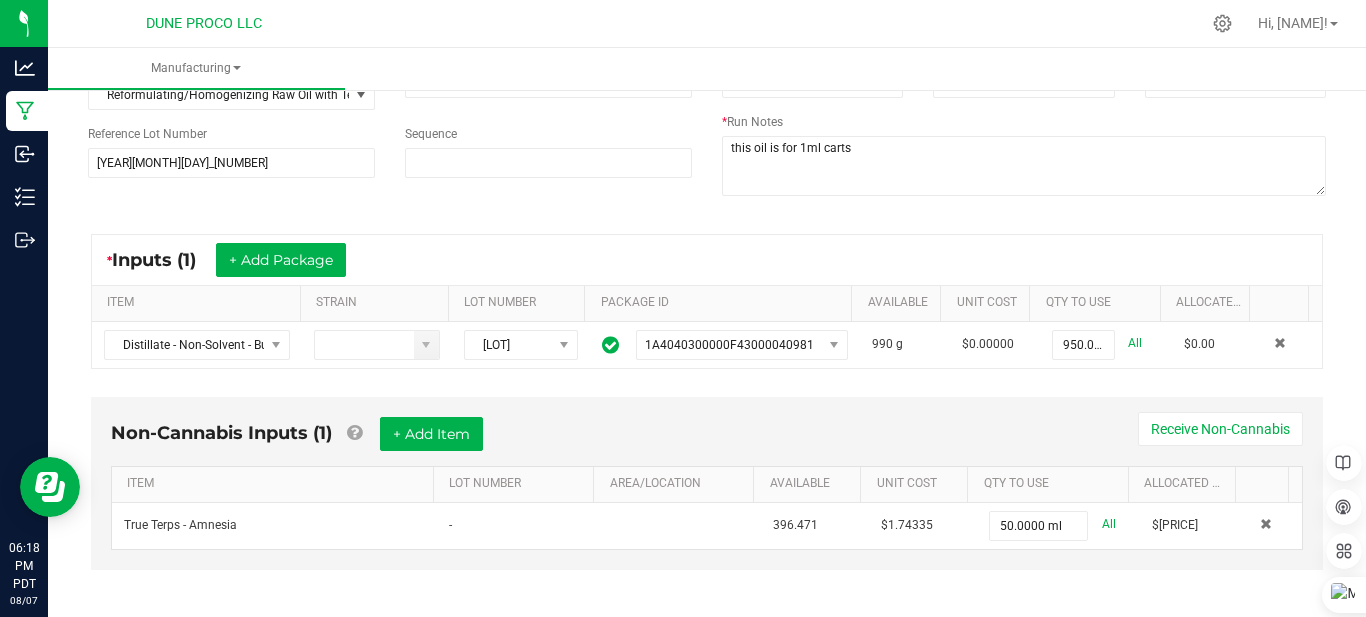 click on "Non-Cannabis Inputs (1)  + Add Item   Receive Non-Cannabis" at bounding box center (707, 441) 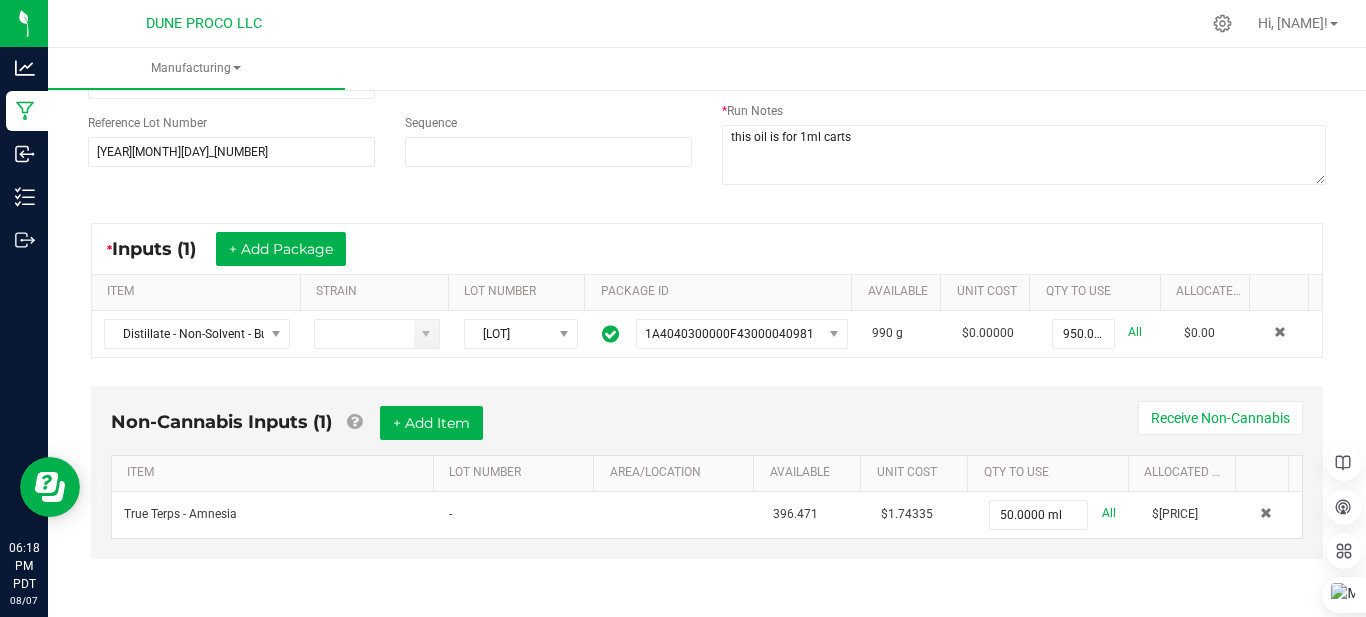 scroll, scrollTop: 0, scrollLeft: 0, axis: both 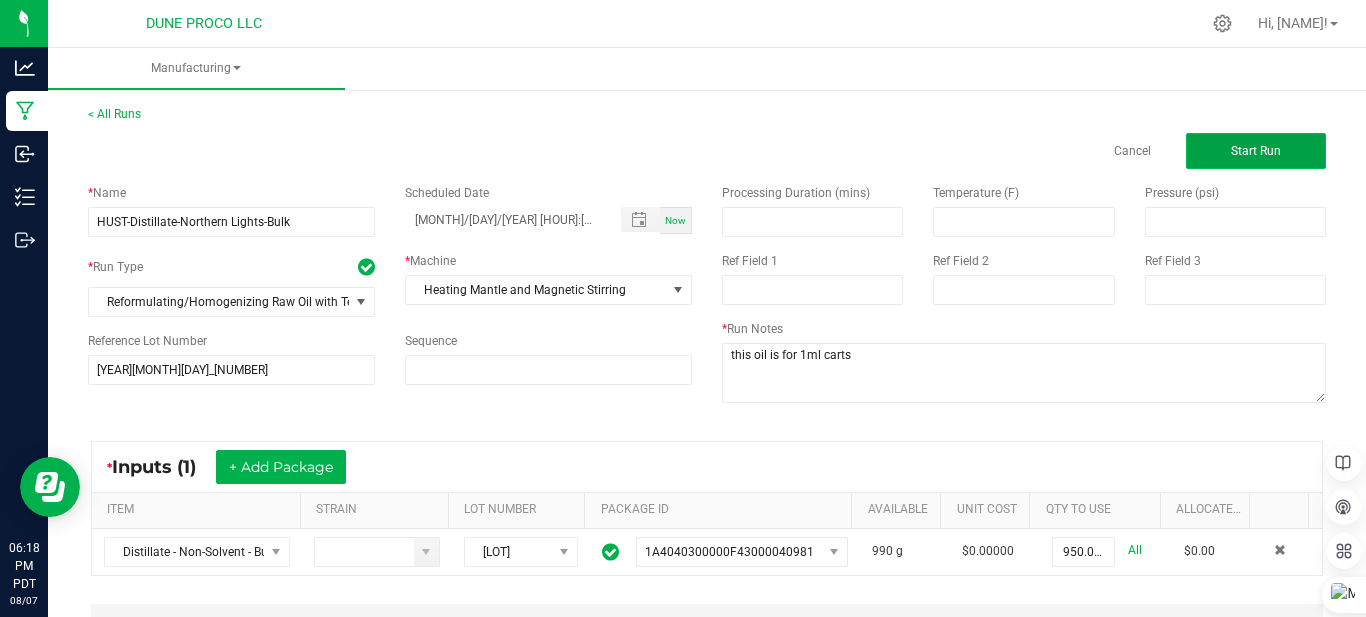 click on "Start Run" 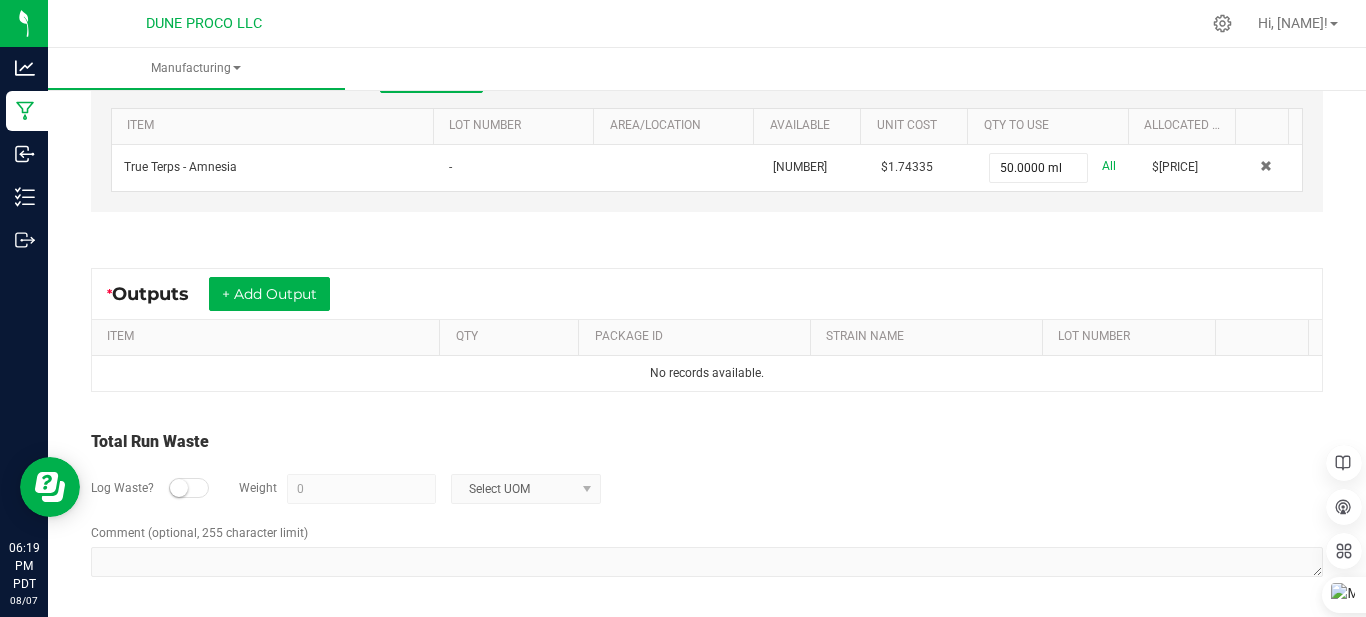 scroll, scrollTop: 612, scrollLeft: 0, axis: vertical 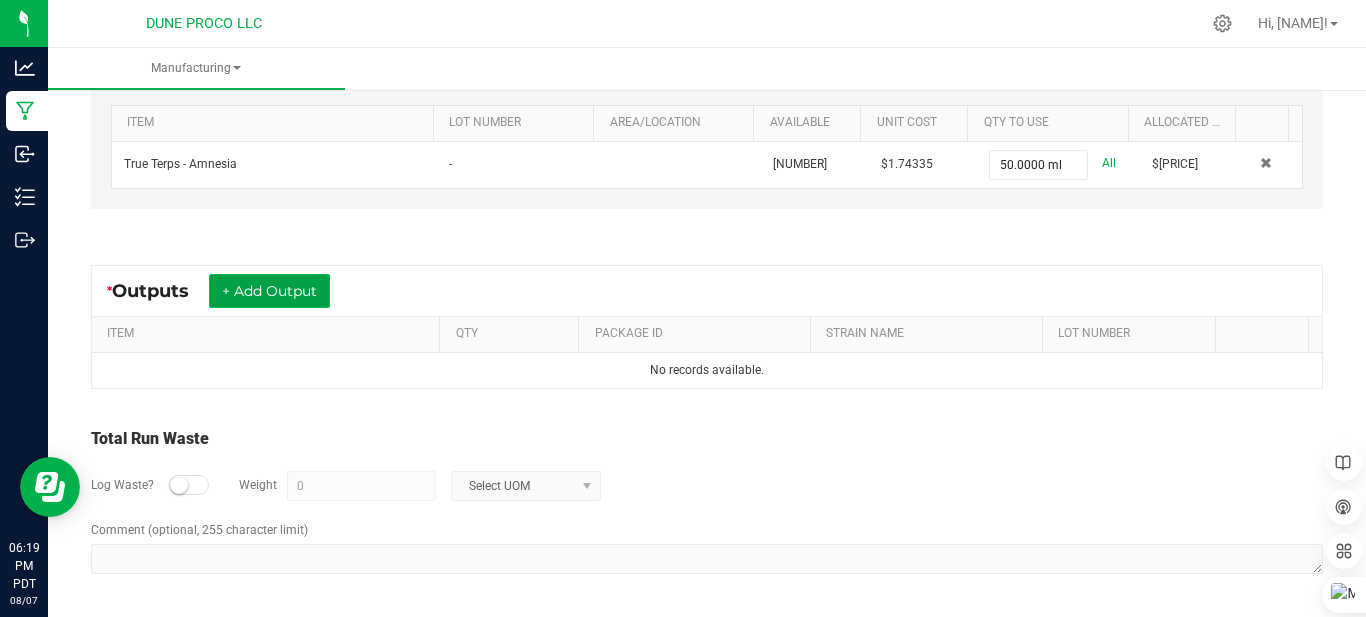 click on "+ Add Output" at bounding box center [269, 291] 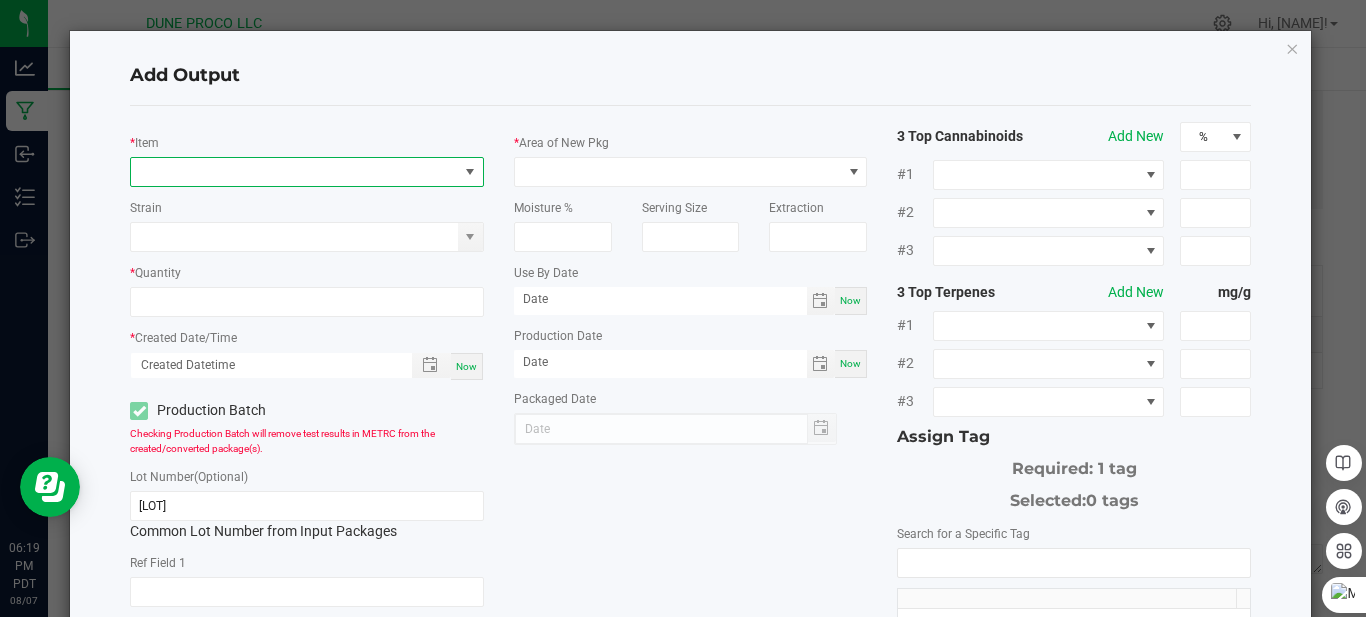 click at bounding box center (294, 172) 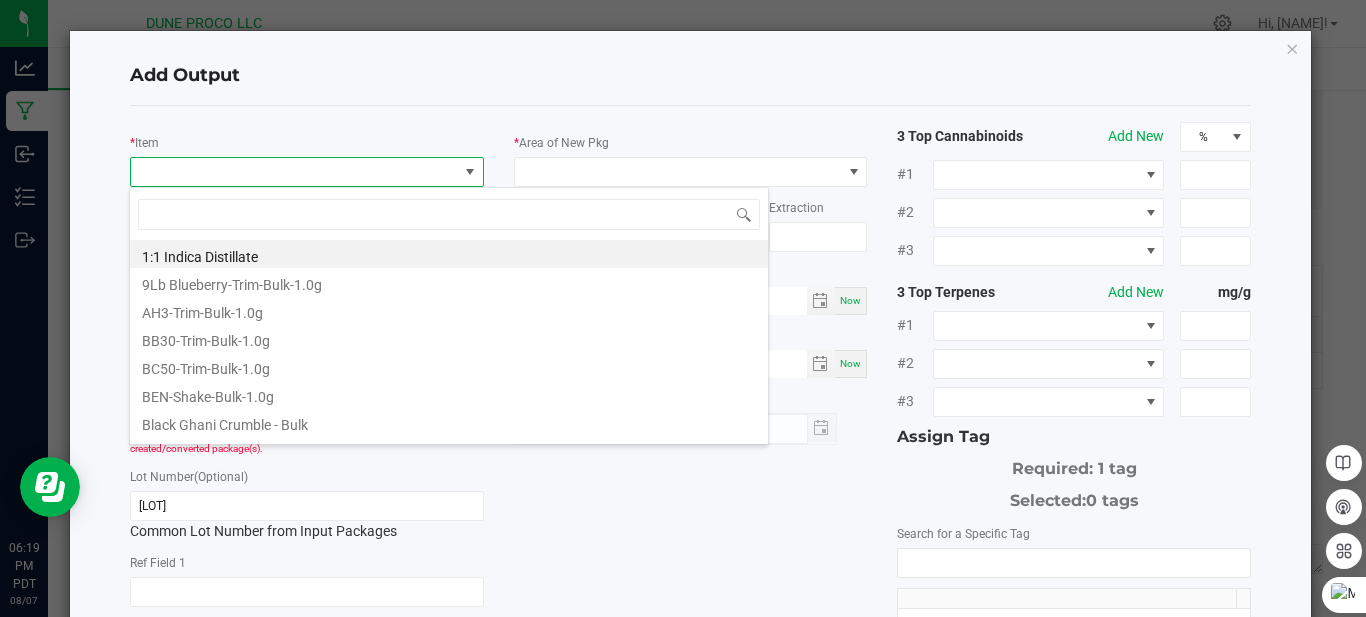 scroll, scrollTop: 99970, scrollLeft: 99651, axis: both 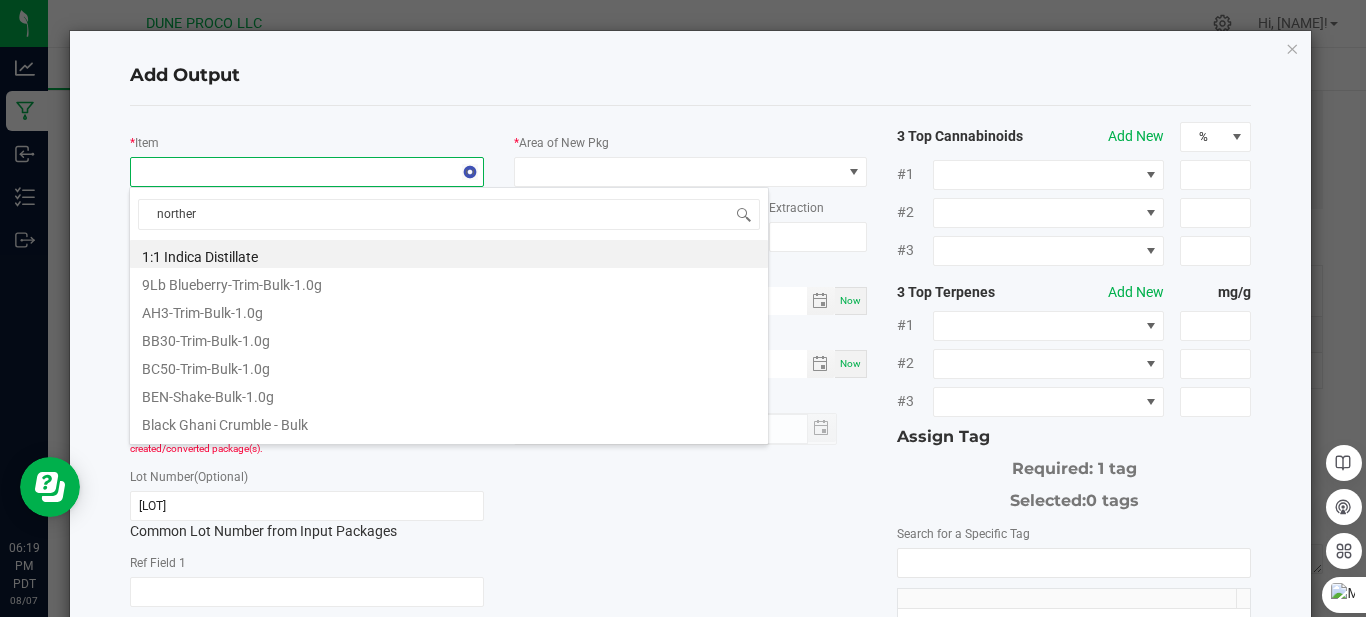 type on "northern" 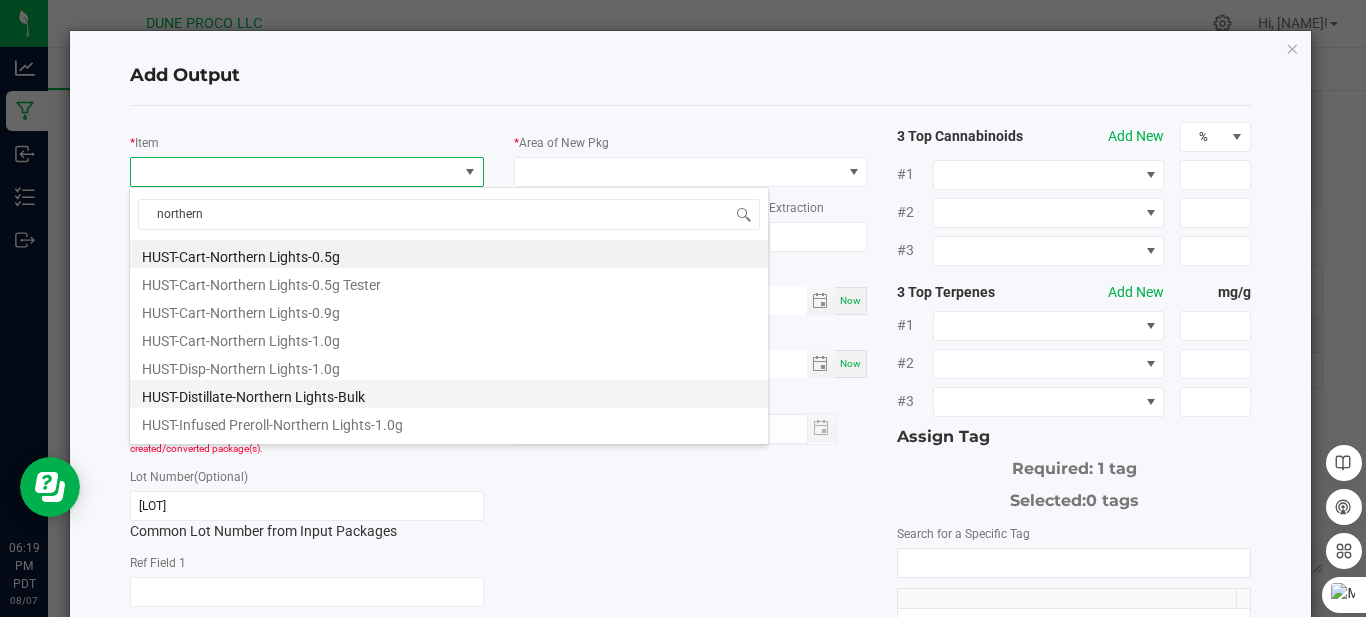 click on "HUST-Distillate-Northern Lights-Bulk" at bounding box center (449, 394) 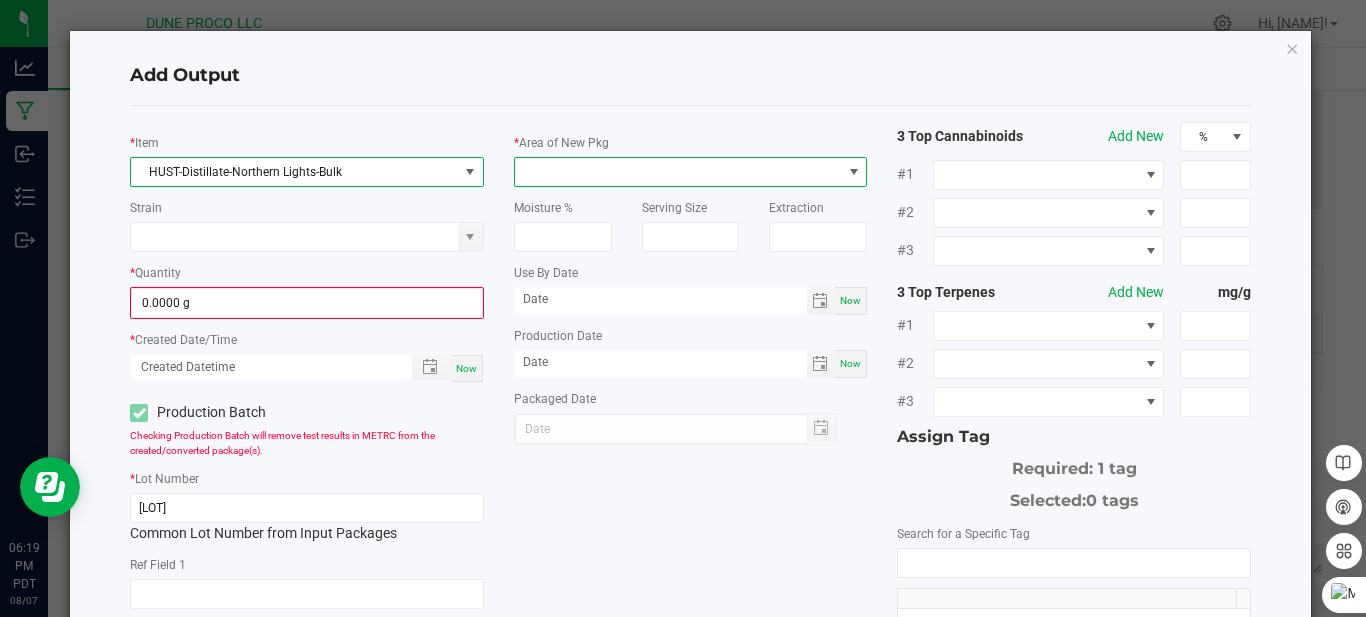 click at bounding box center (678, 172) 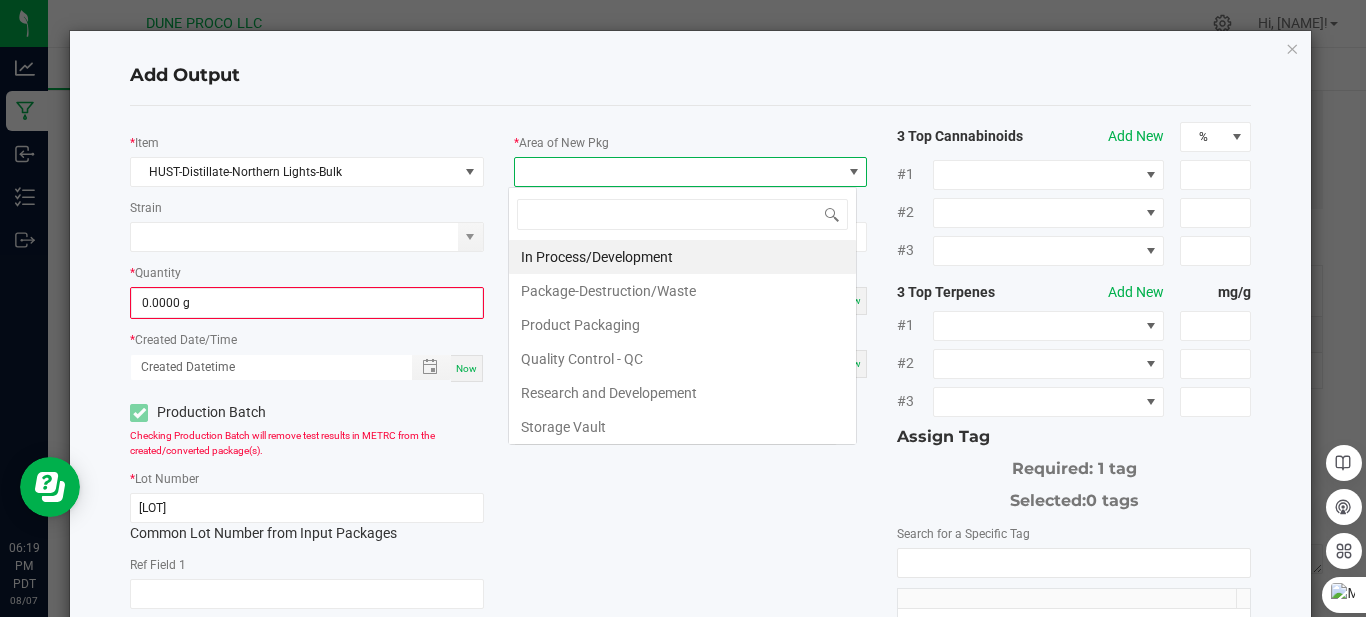 scroll, scrollTop: 99970, scrollLeft: 99651, axis: both 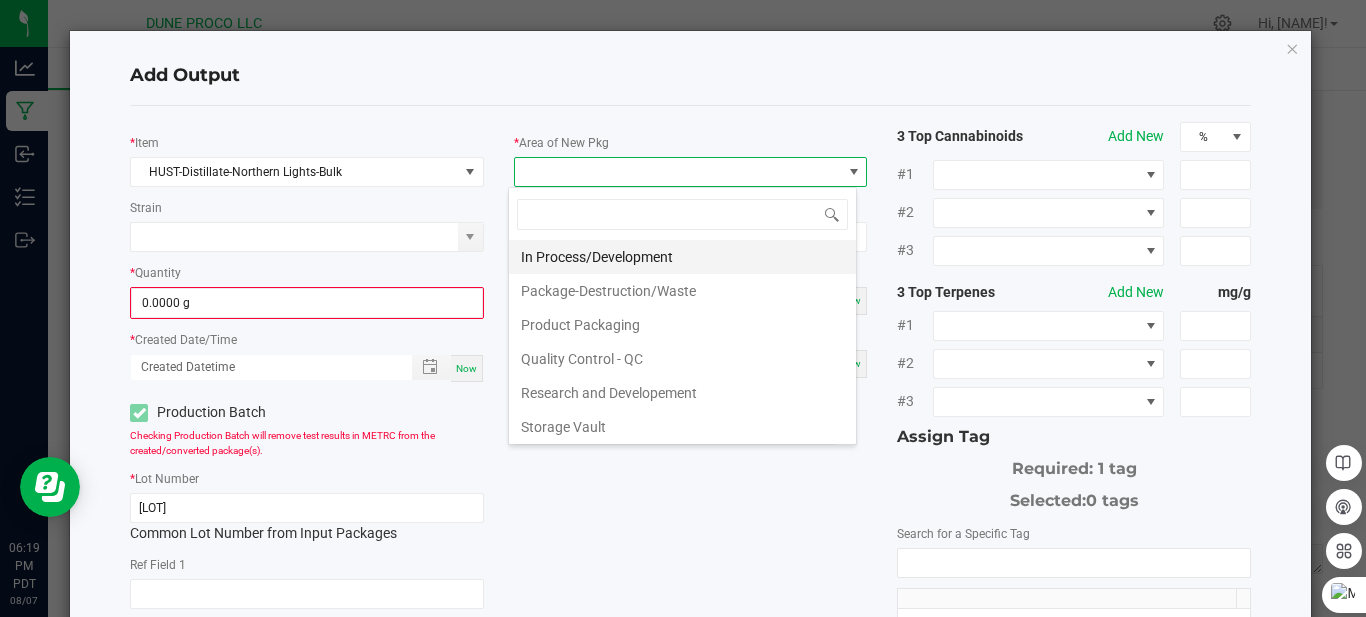 click on "In Process/Development" at bounding box center (682, 257) 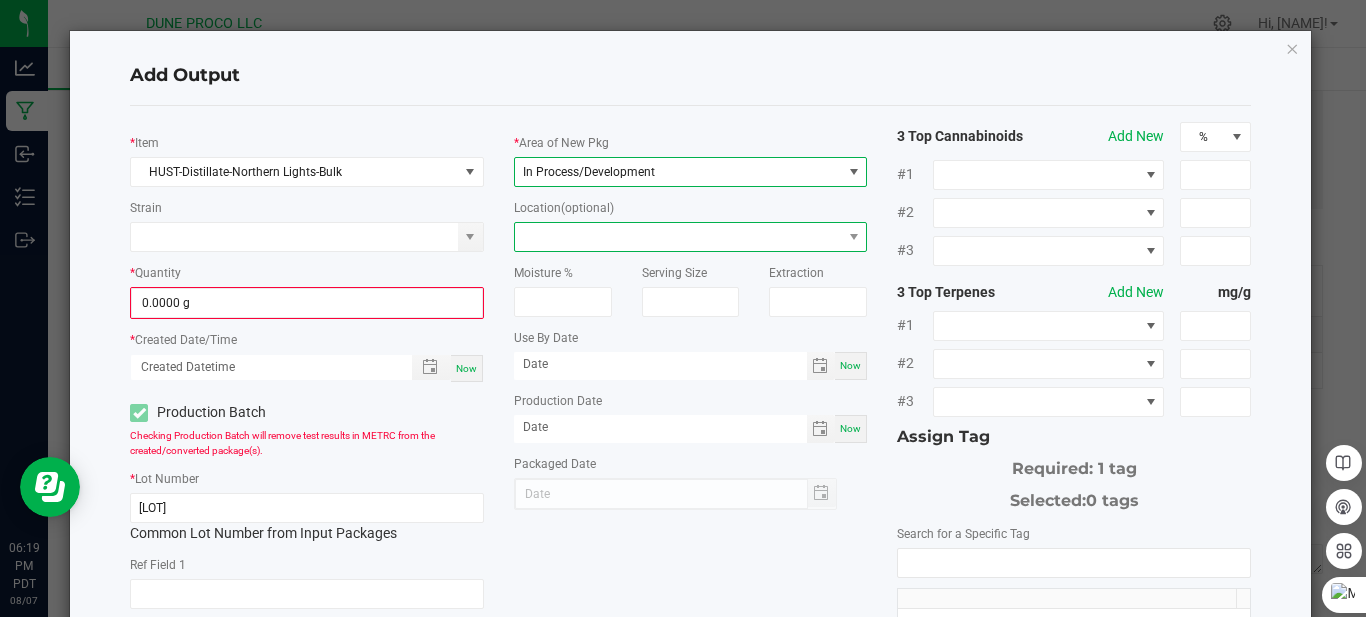 click at bounding box center (678, 237) 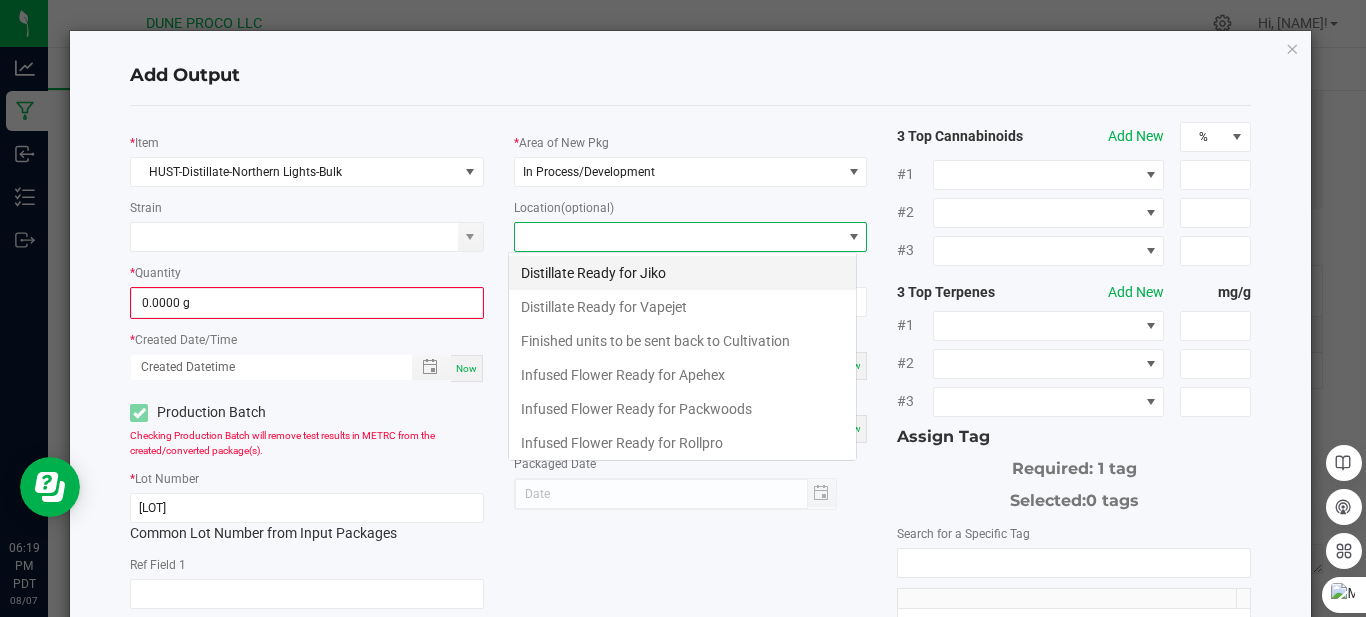 scroll, scrollTop: 99970, scrollLeft: 99651, axis: both 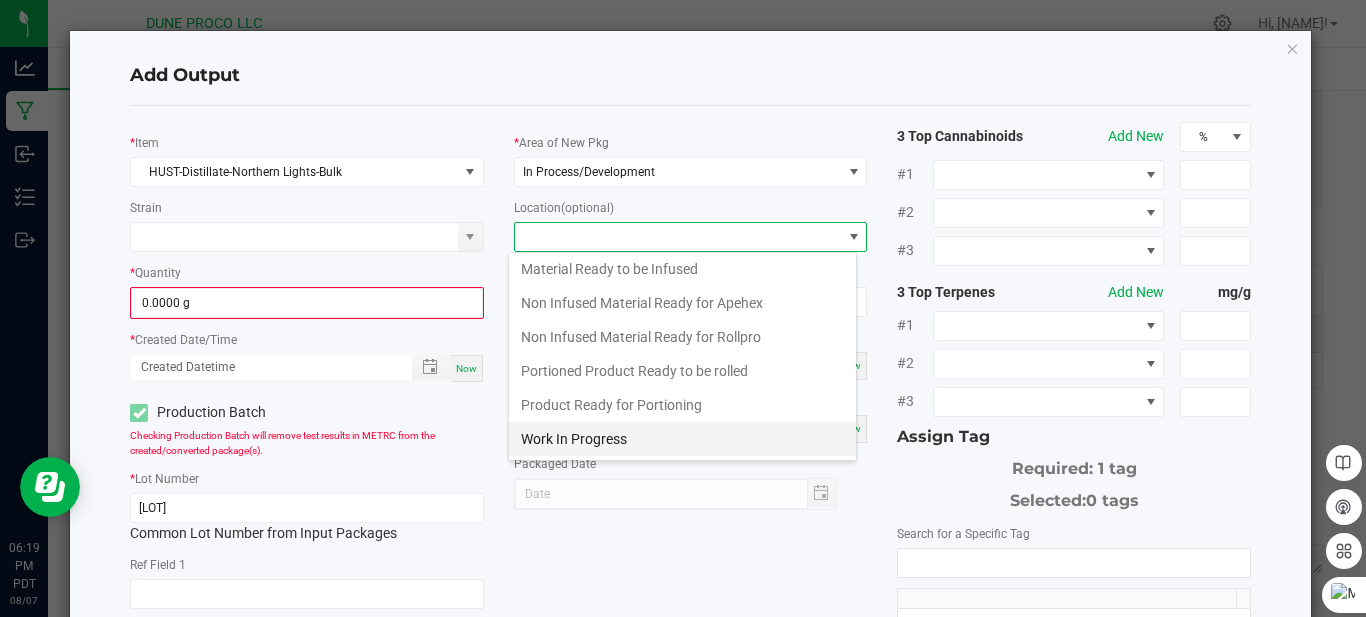 click on "Work In Progress" at bounding box center [682, 439] 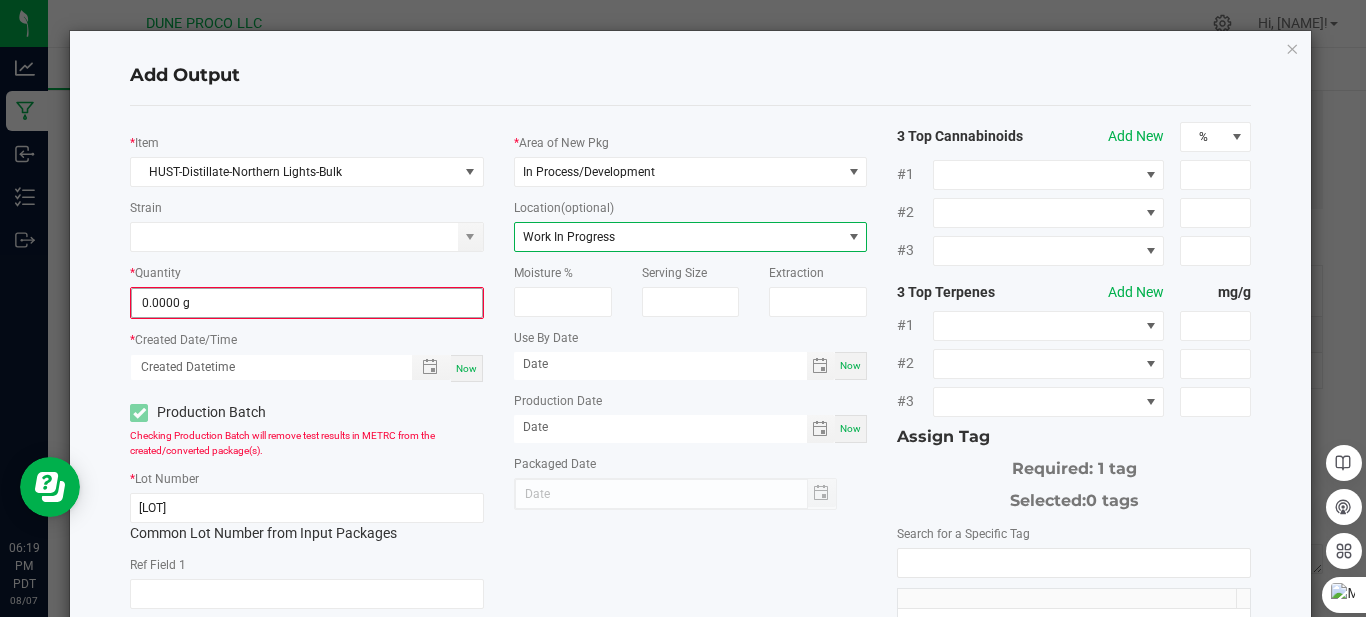 type on "0" 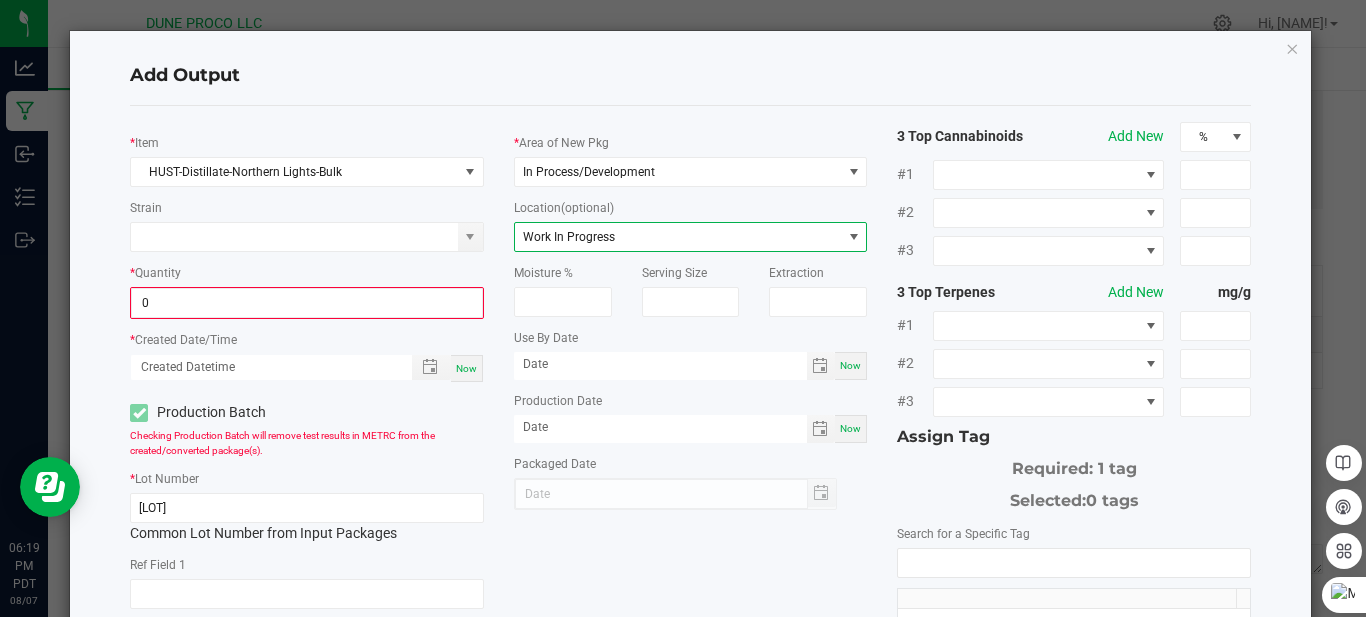 drag, startPoint x: 195, startPoint y: 294, endPoint x: 173, endPoint y: 273, distance: 30.413813 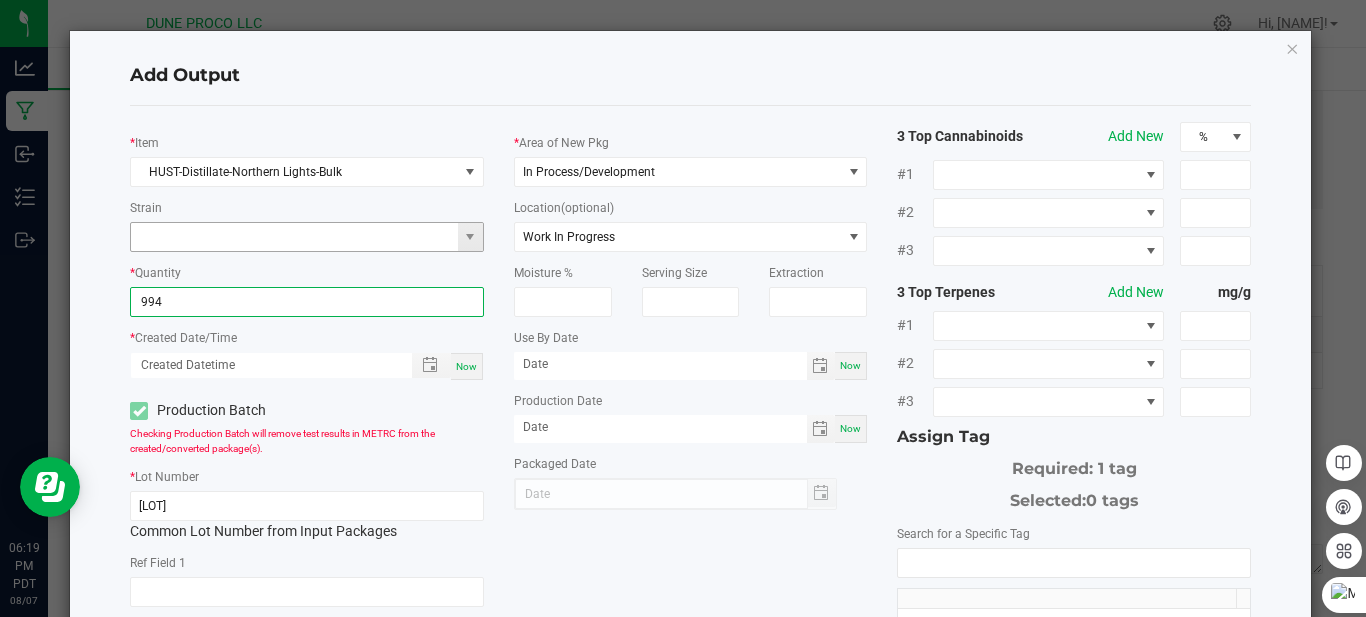 type on "994.0000 g" 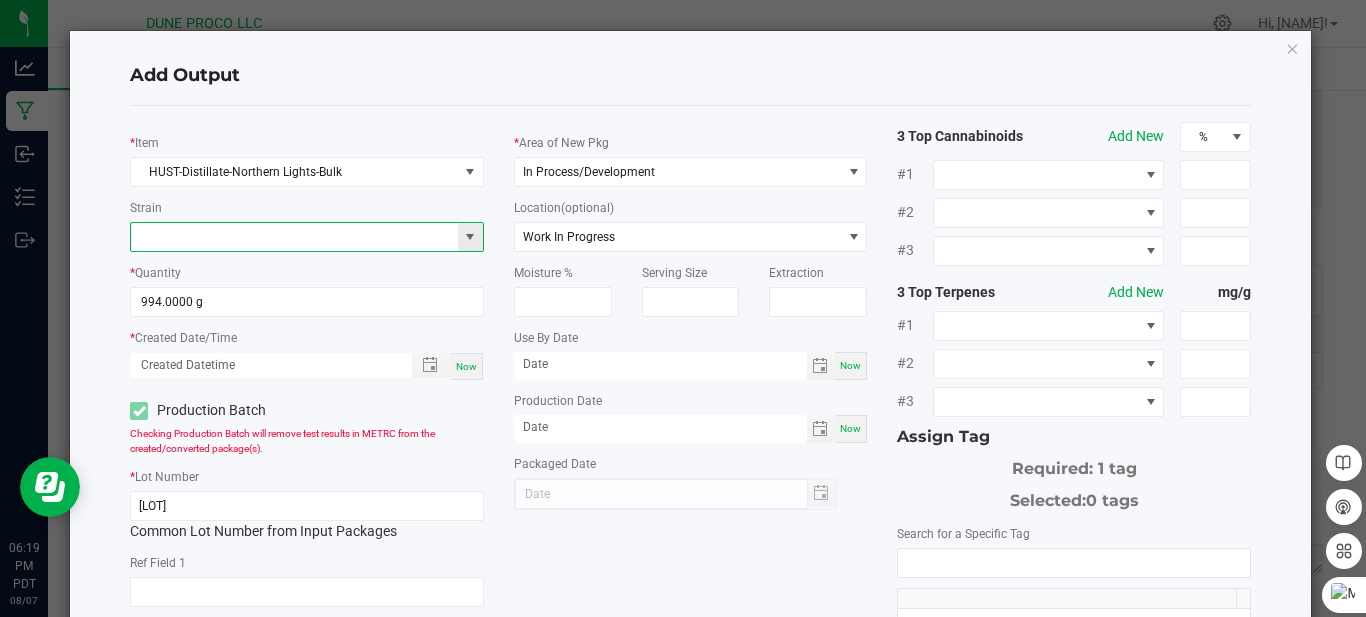 click at bounding box center [294, 237] 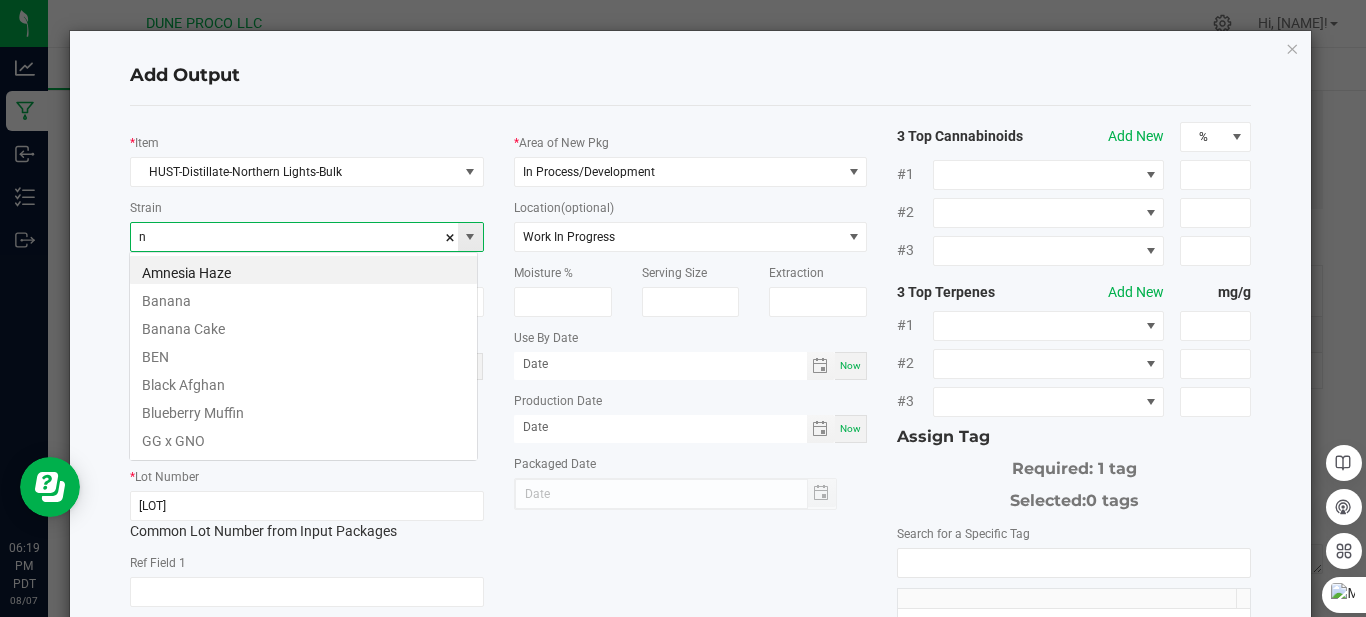 scroll, scrollTop: 99970, scrollLeft: 99651, axis: both 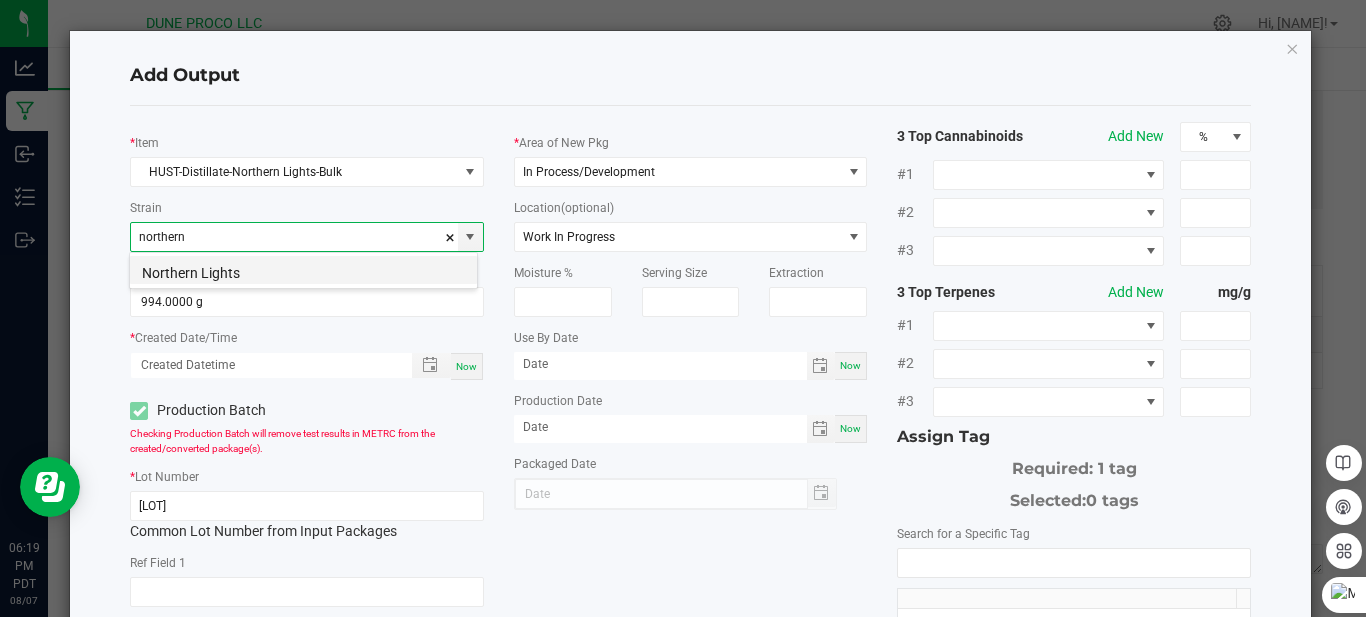 click on "Northern Lights" at bounding box center (303, 270) 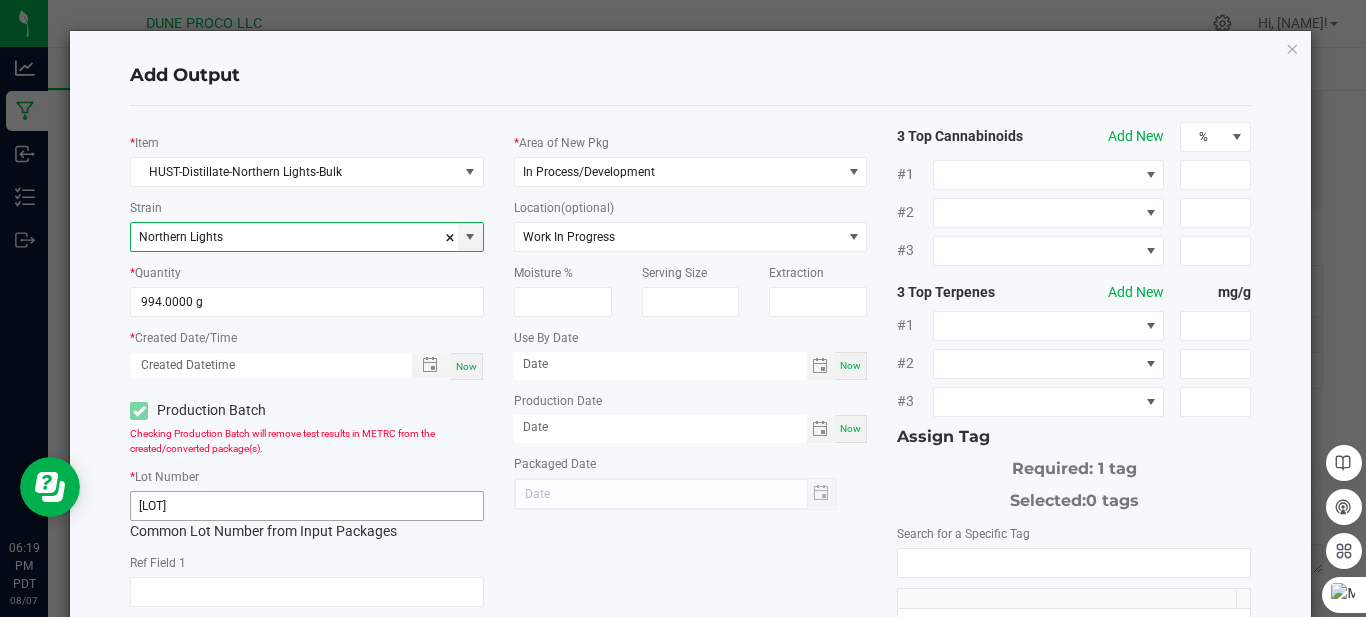 type on "Northern Lights" 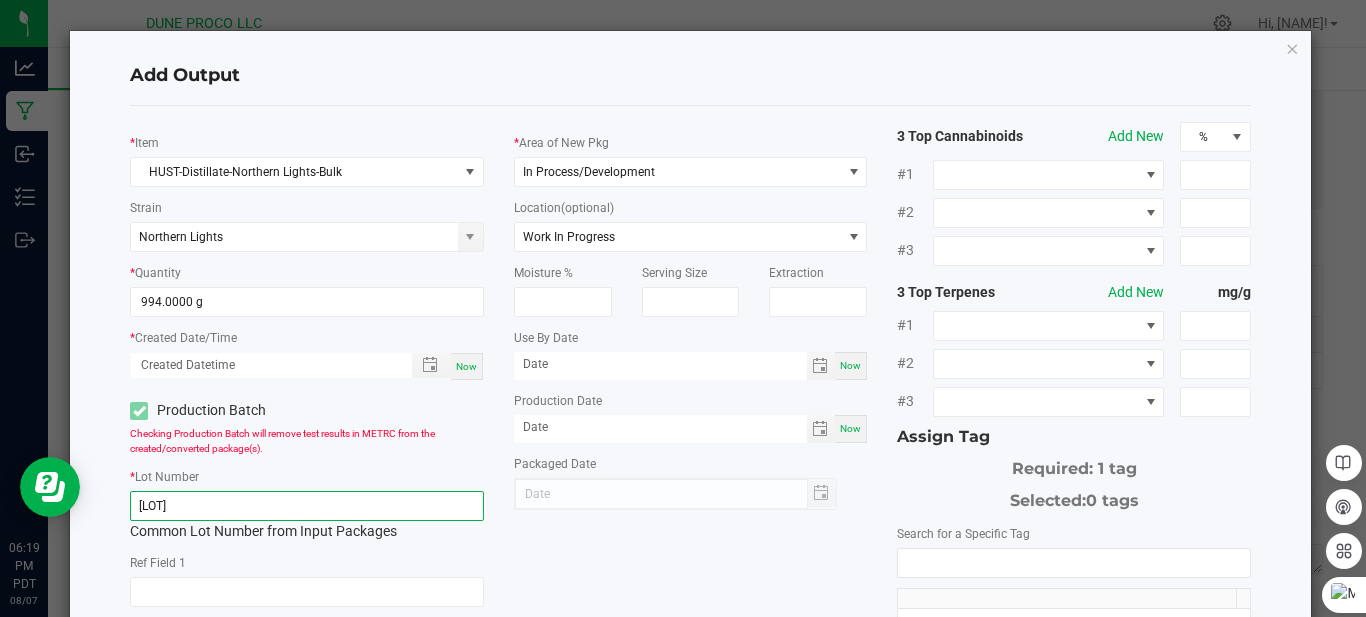 click on "TR-DIS-NS-070925-8" 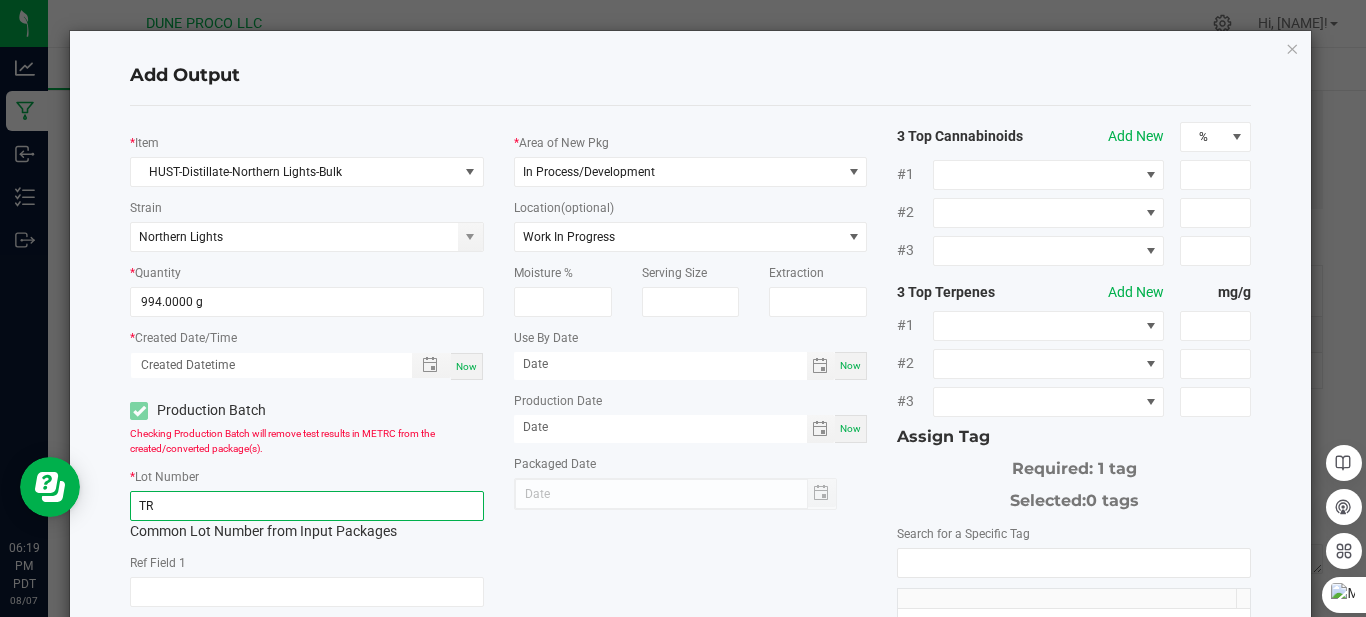 type on "T" 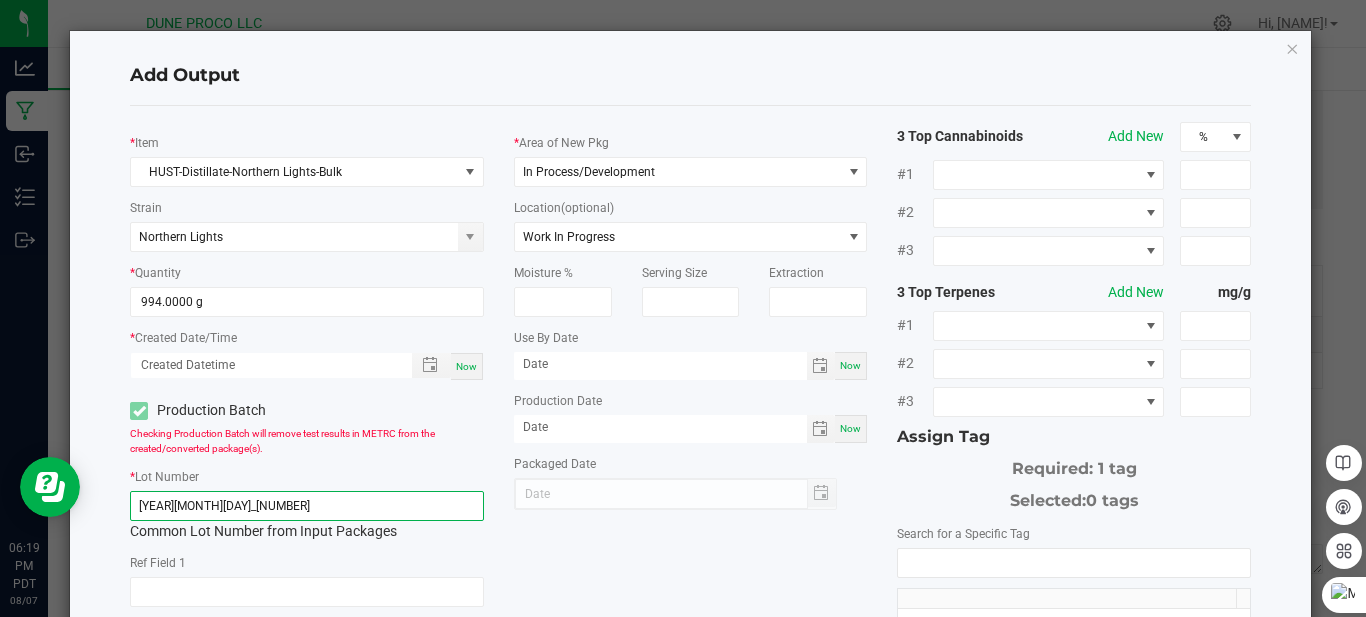 type on "250807_15039" 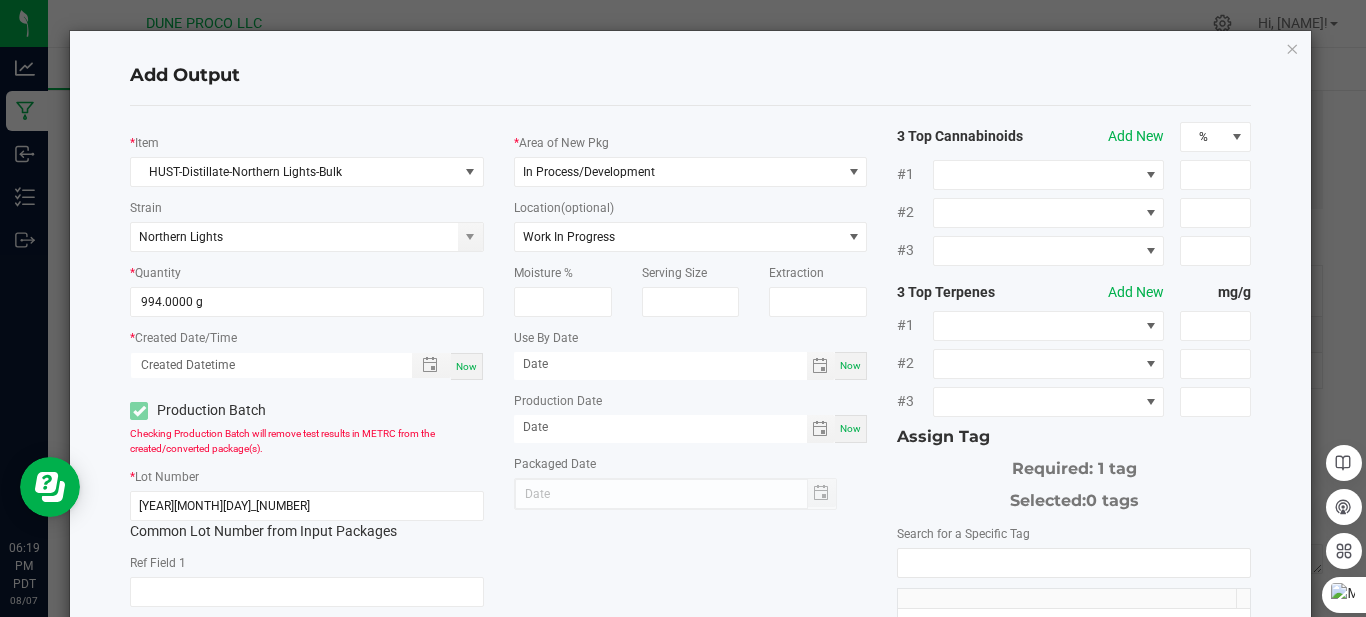 click on "Now" at bounding box center [850, 428] 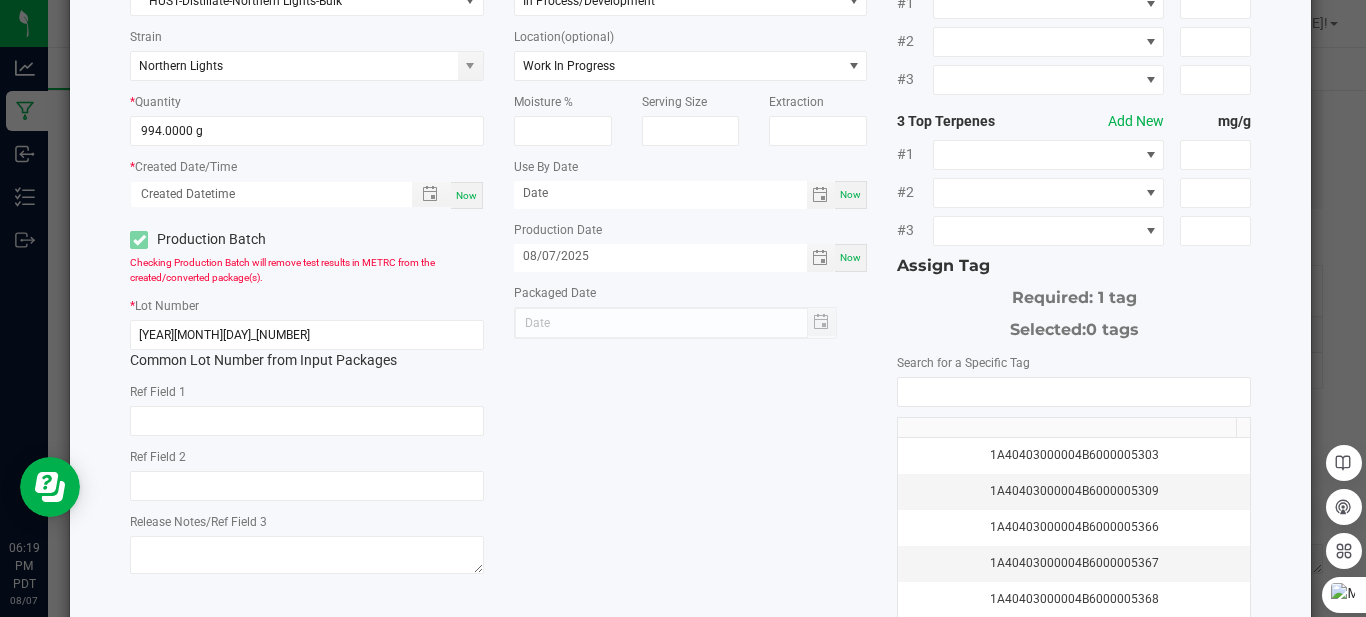 scroll, scrollTop: 200, scrollLeft: 0, axis: vertical 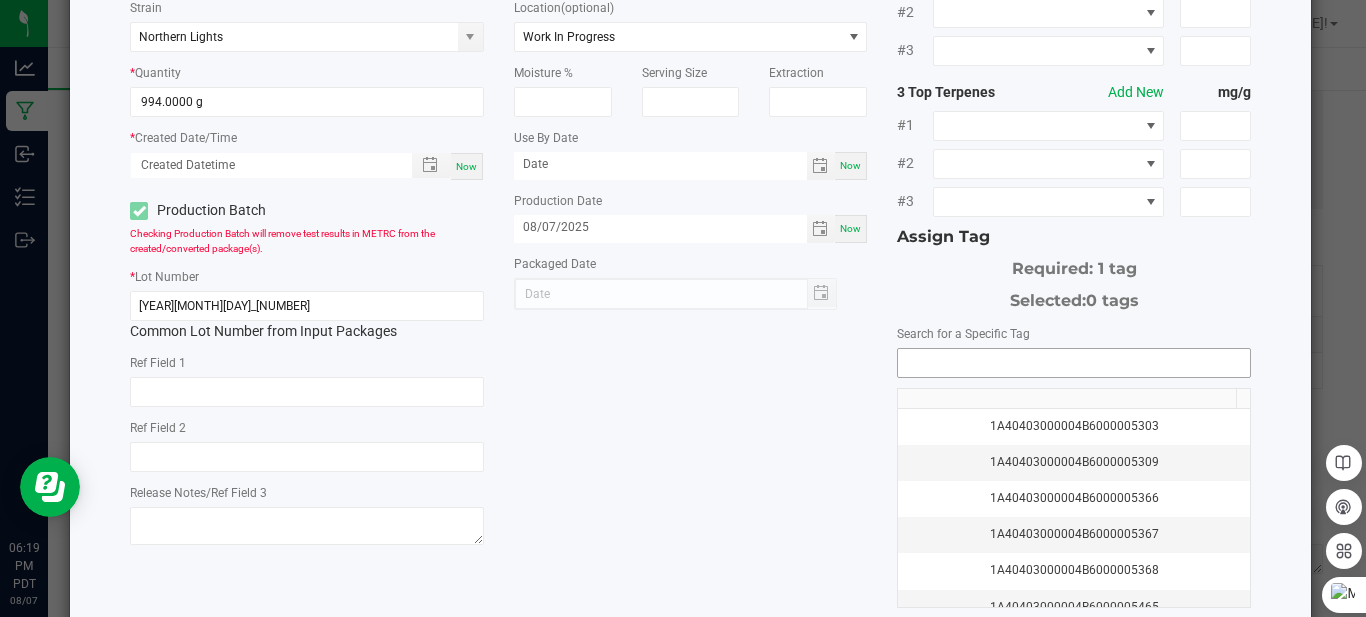 click at bounding box center (1074, 363) 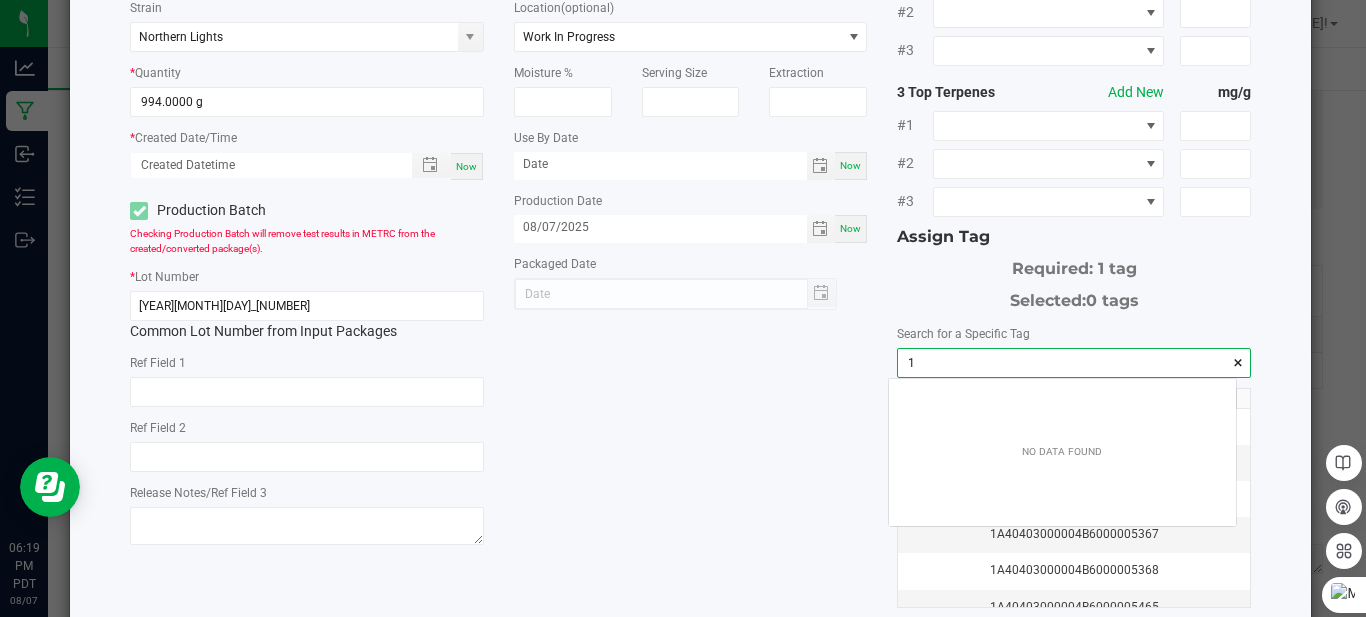 scroll, scrollTop: 99972, scrollLeft: 99653, axis: both 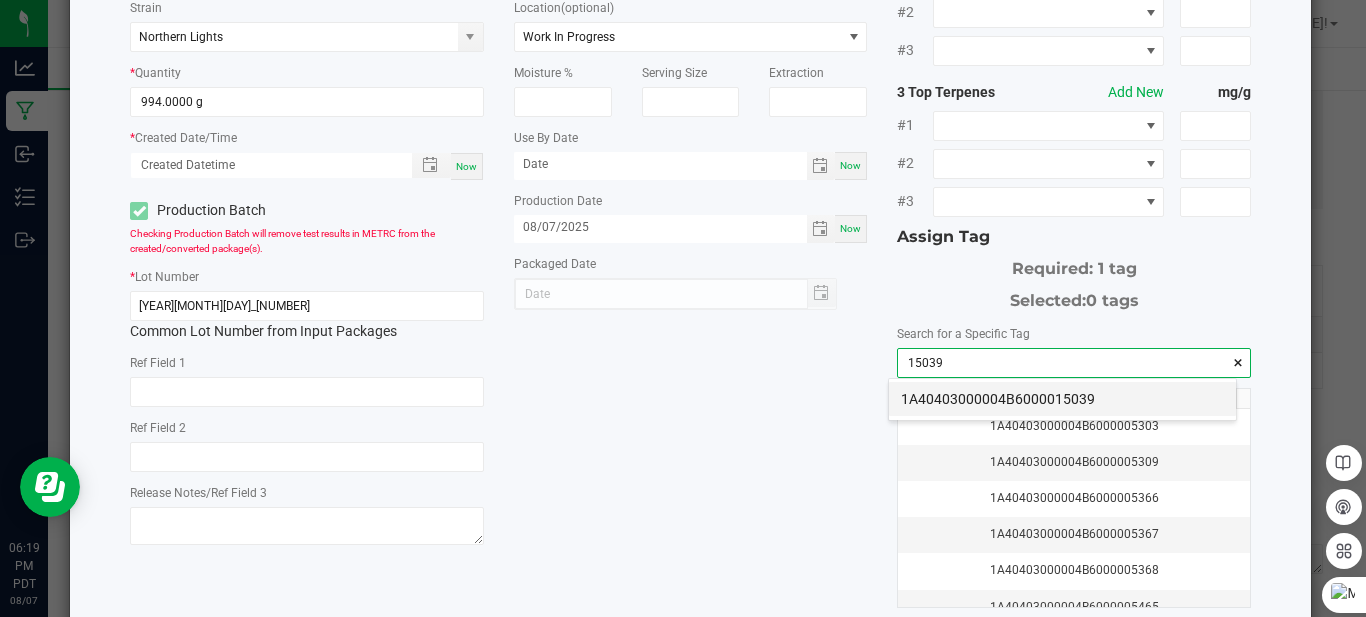 click on "1A40403000004B6000015039" at bounding box center [1062, 399] 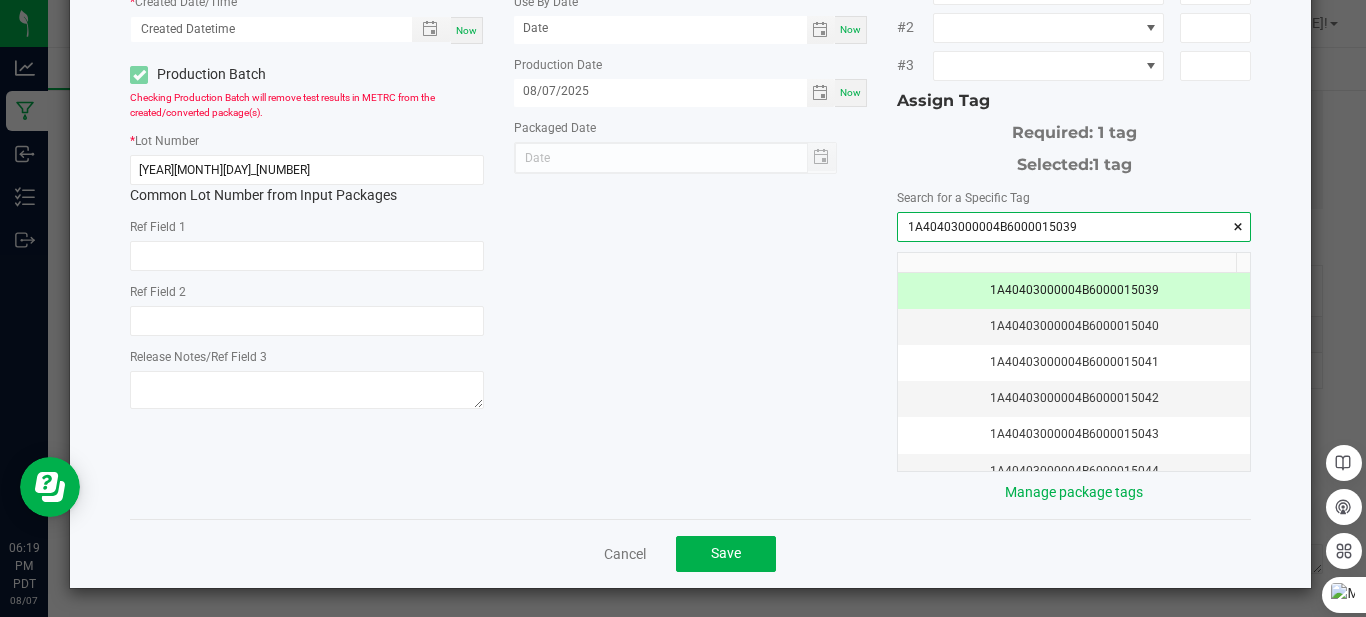 scroll, scrollTop: 338, scrollLeft: 0, axis: vertical 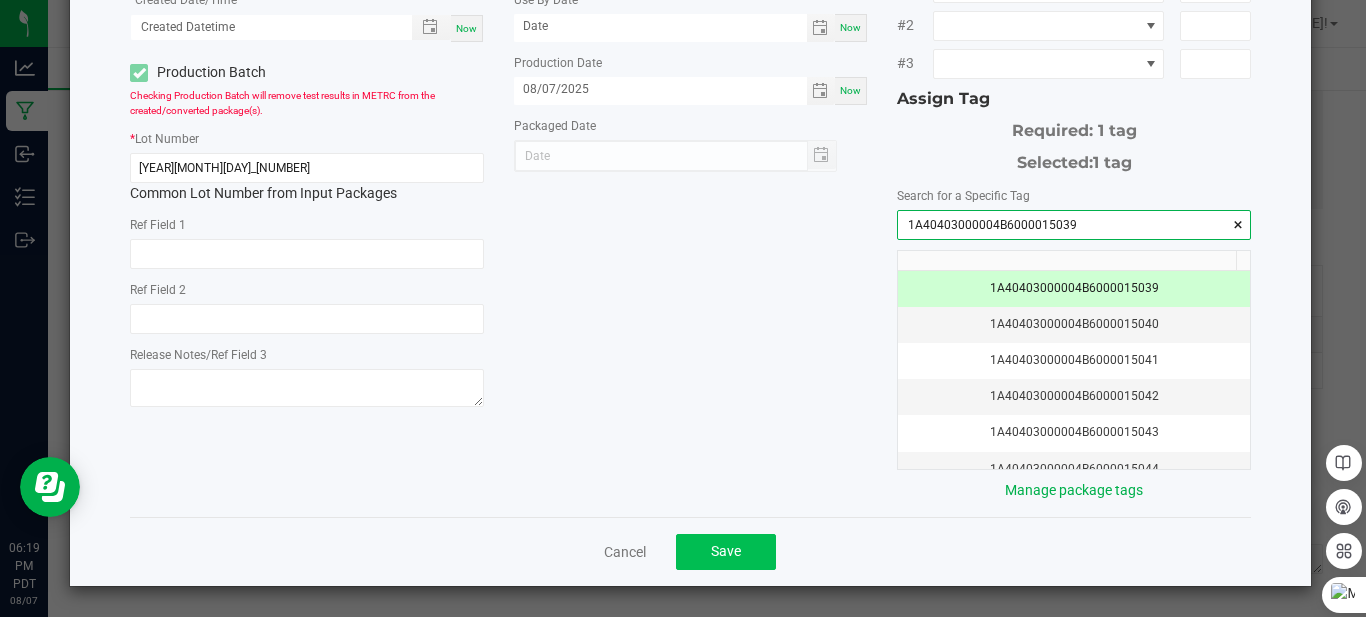 type on "1A40403000004B6000015039" 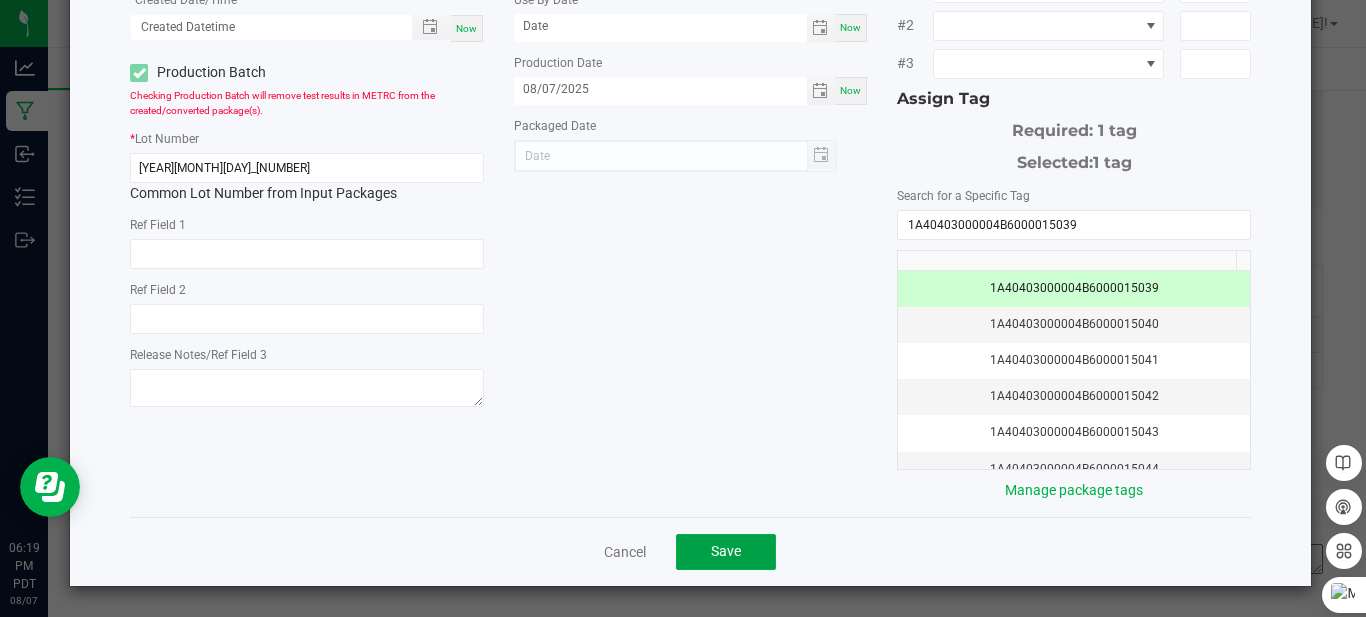click on "Save" 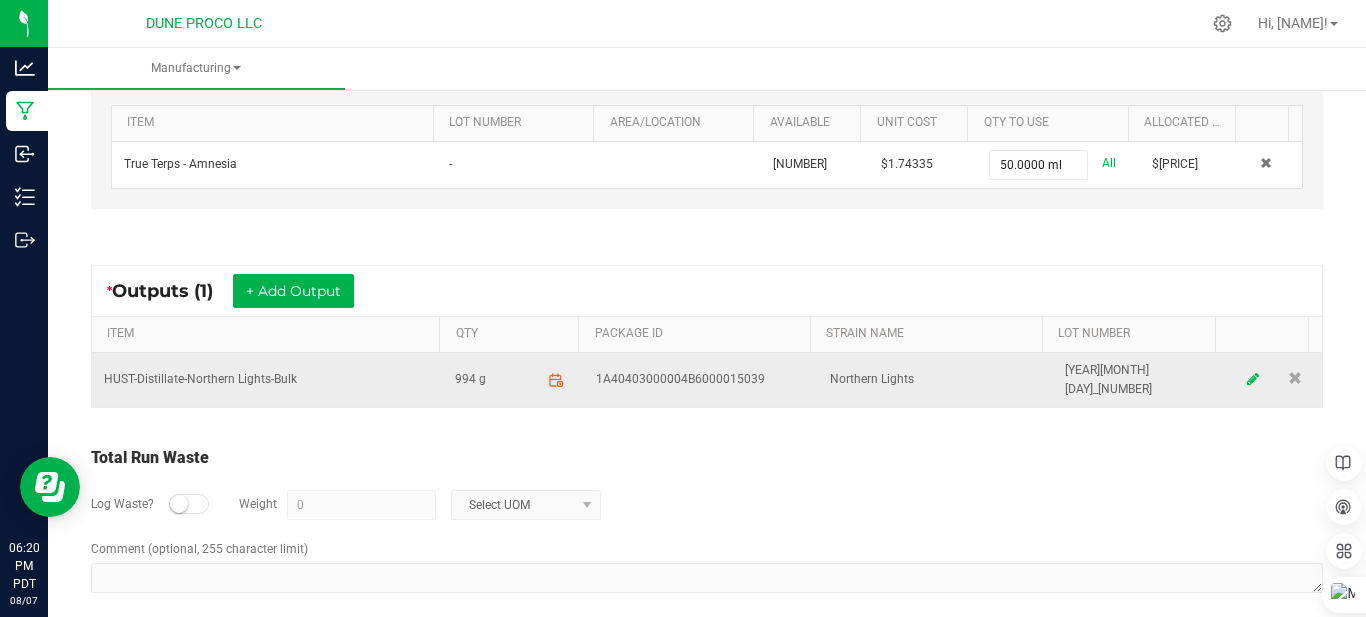 click at bounding box center [1275, 379] 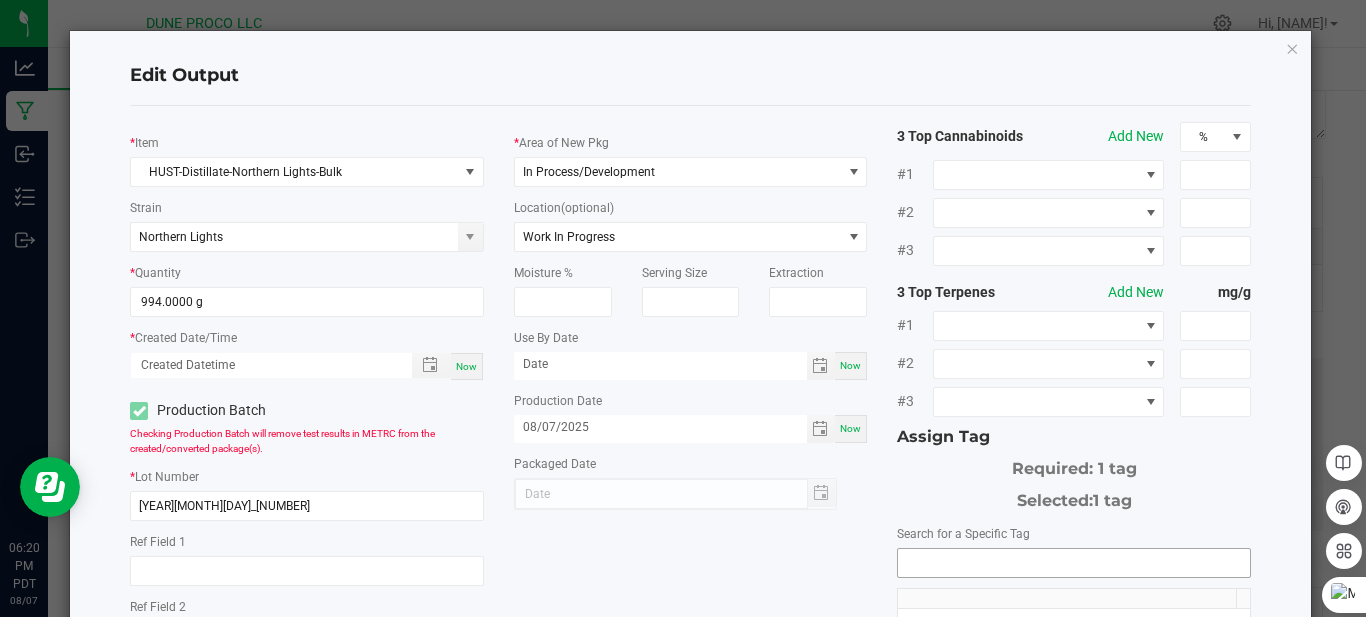 click at bounding box center [1074, 563] 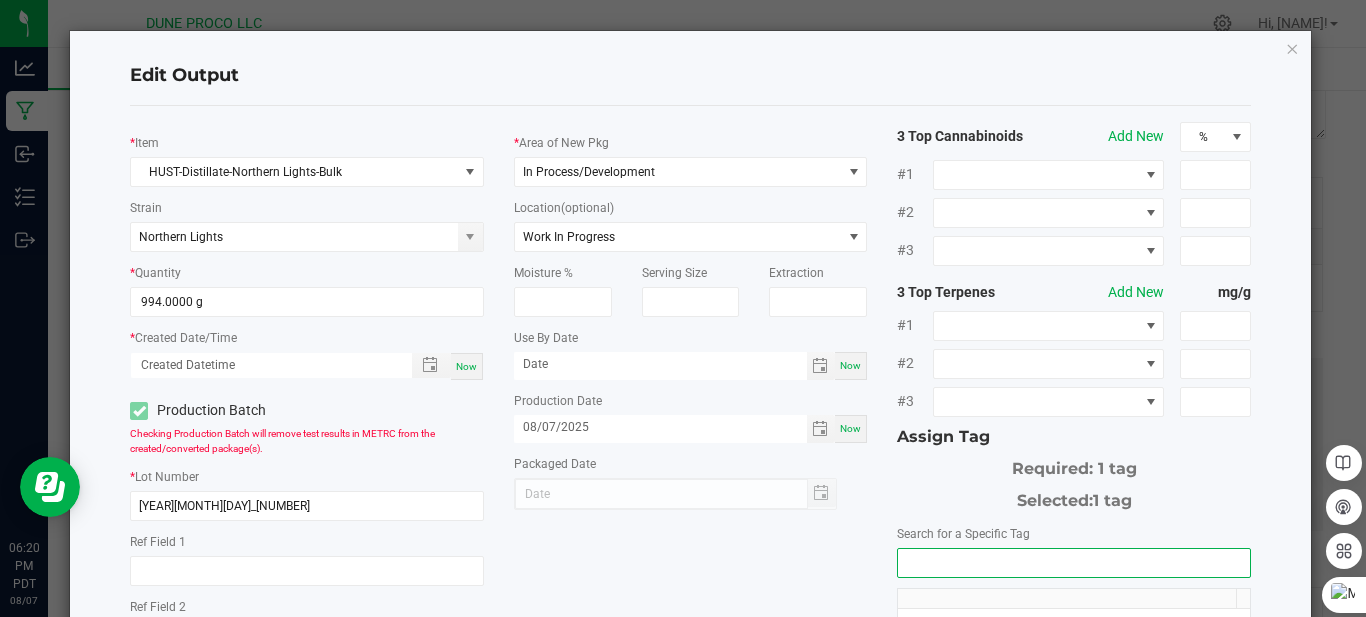 click on "Now" at bounding box center (466, 366) 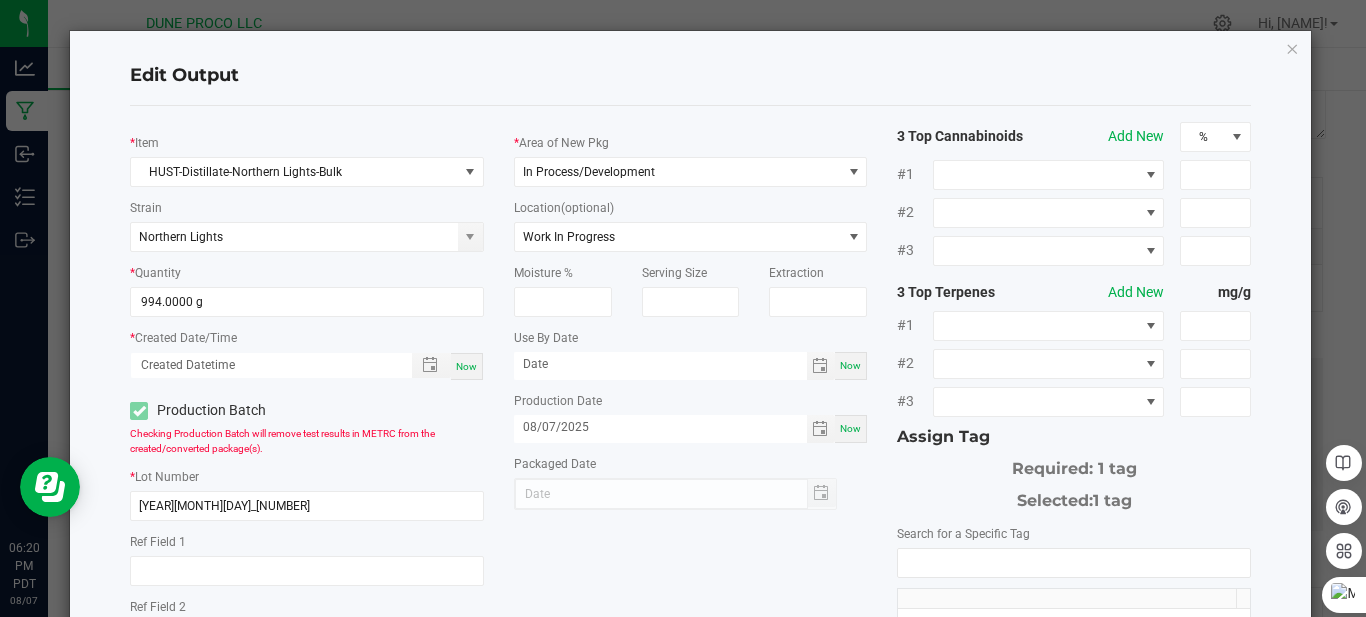 type on "08/07/2025 6:20 PM" 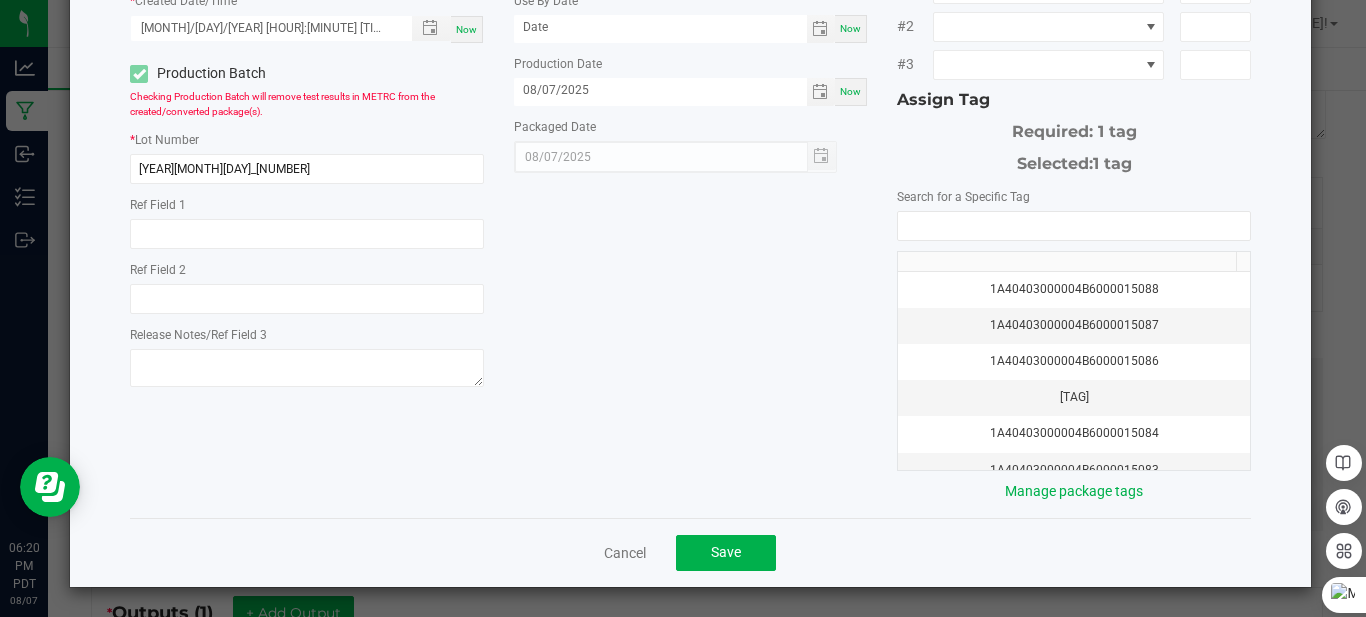 scroll, scrollTop: 338, scrollLeft: 0, axis: vertical 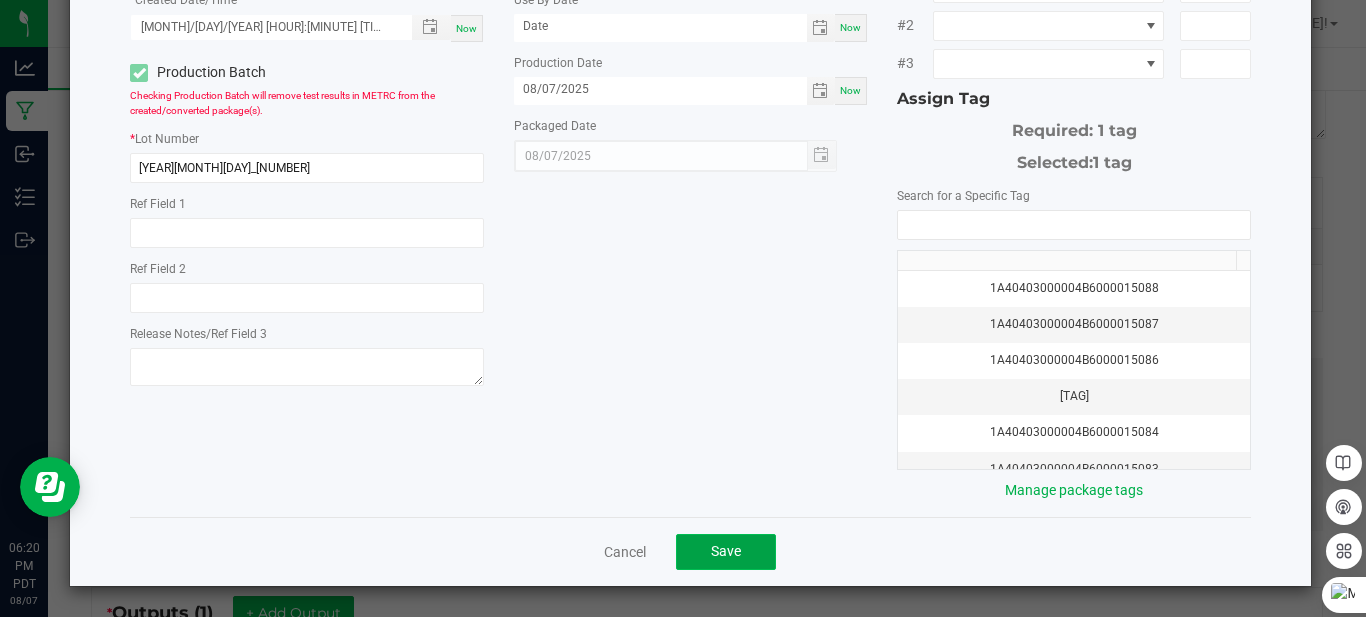 click on "Save" 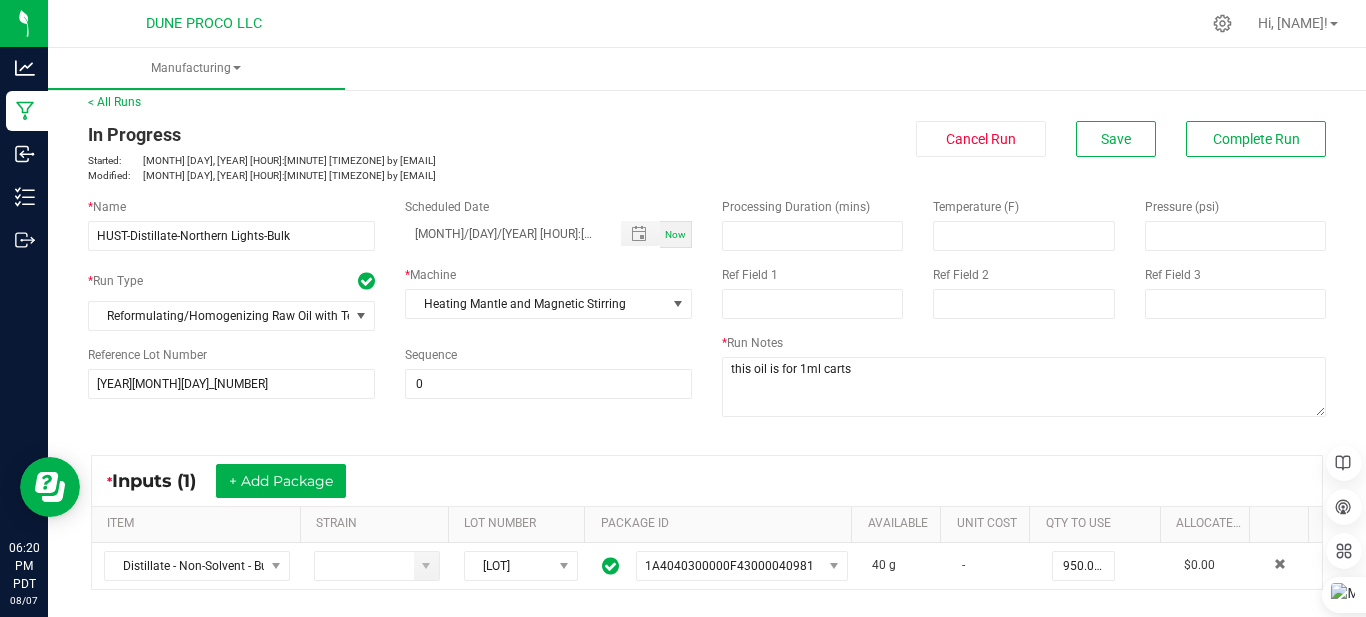 scroll, scrollTop: 0, scrollLeft: 0, axis: both 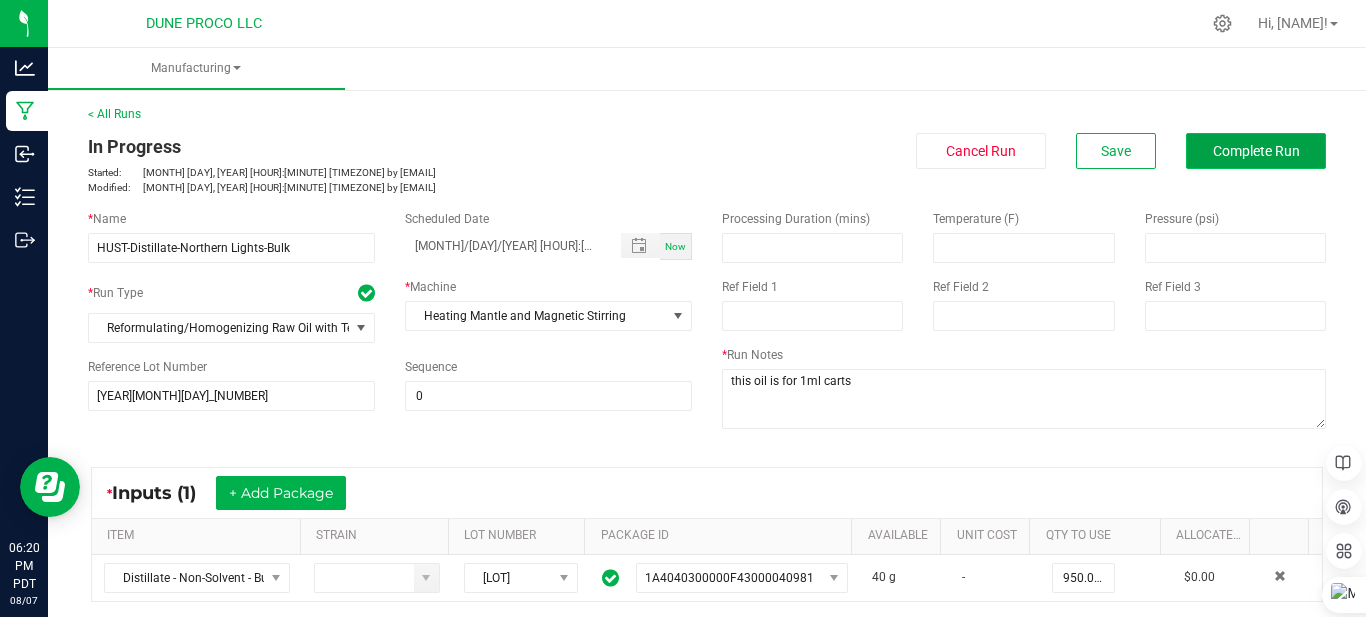 click on "Complete Run" at bounding box center (1256, 151) 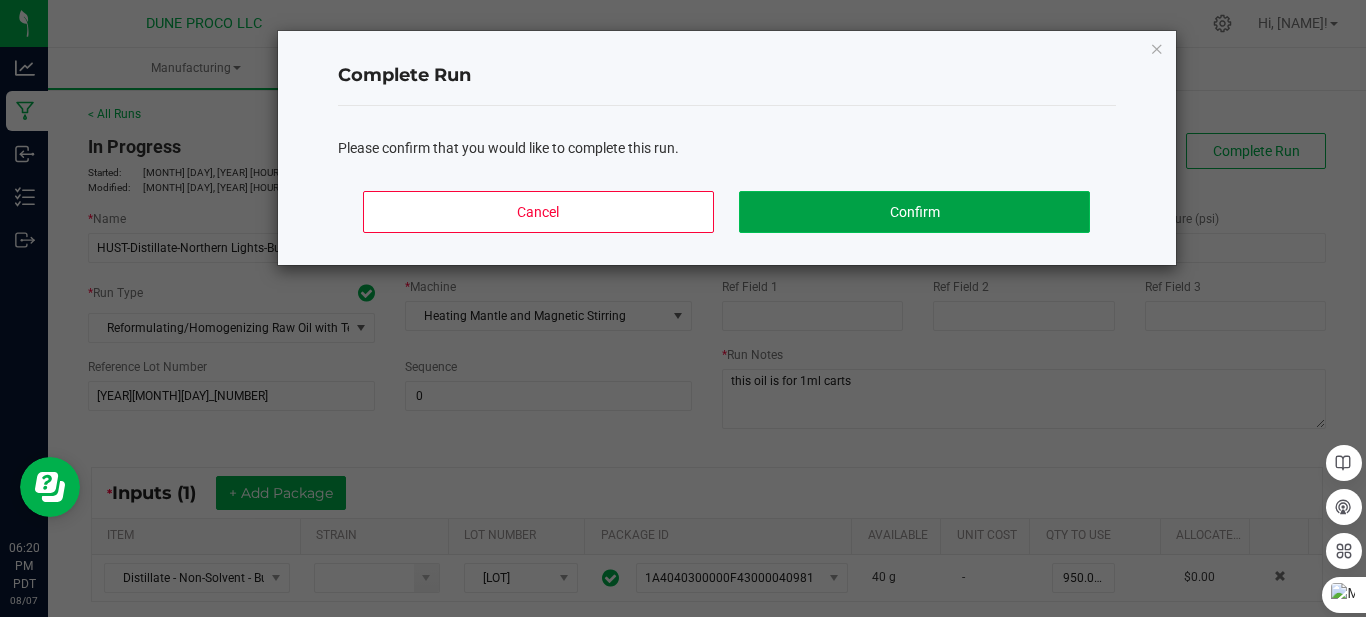 click on "Confirm" 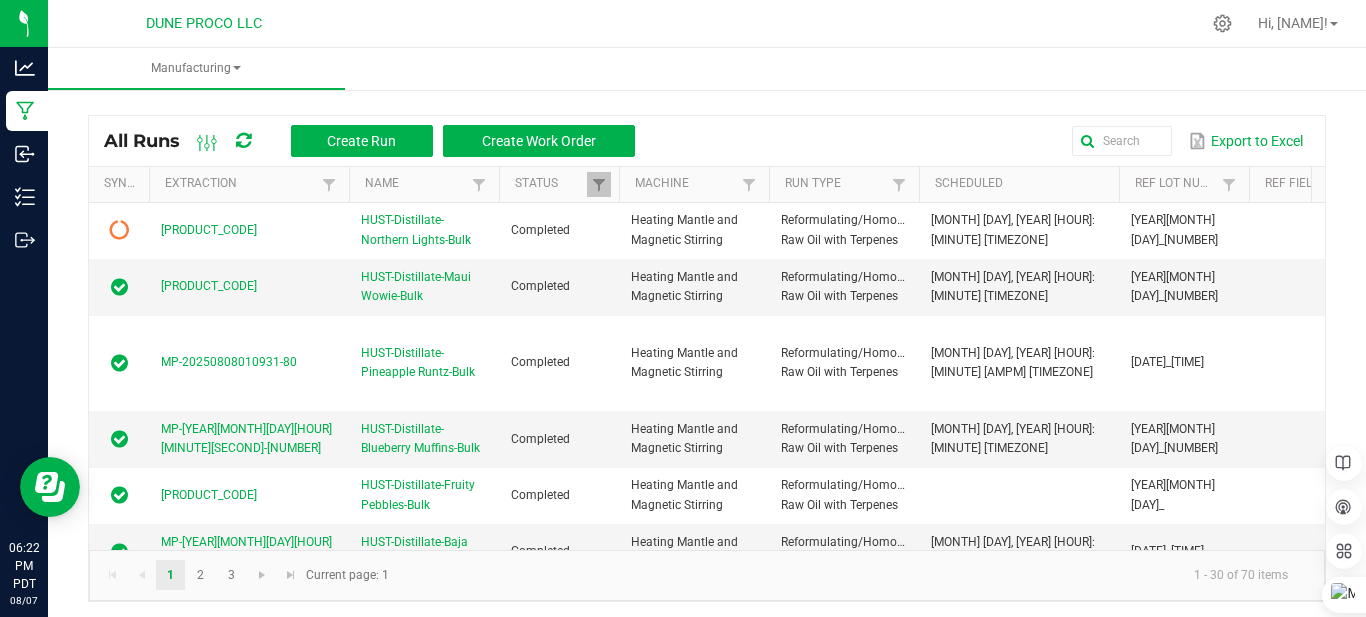 click at bounding box center [243, 141] 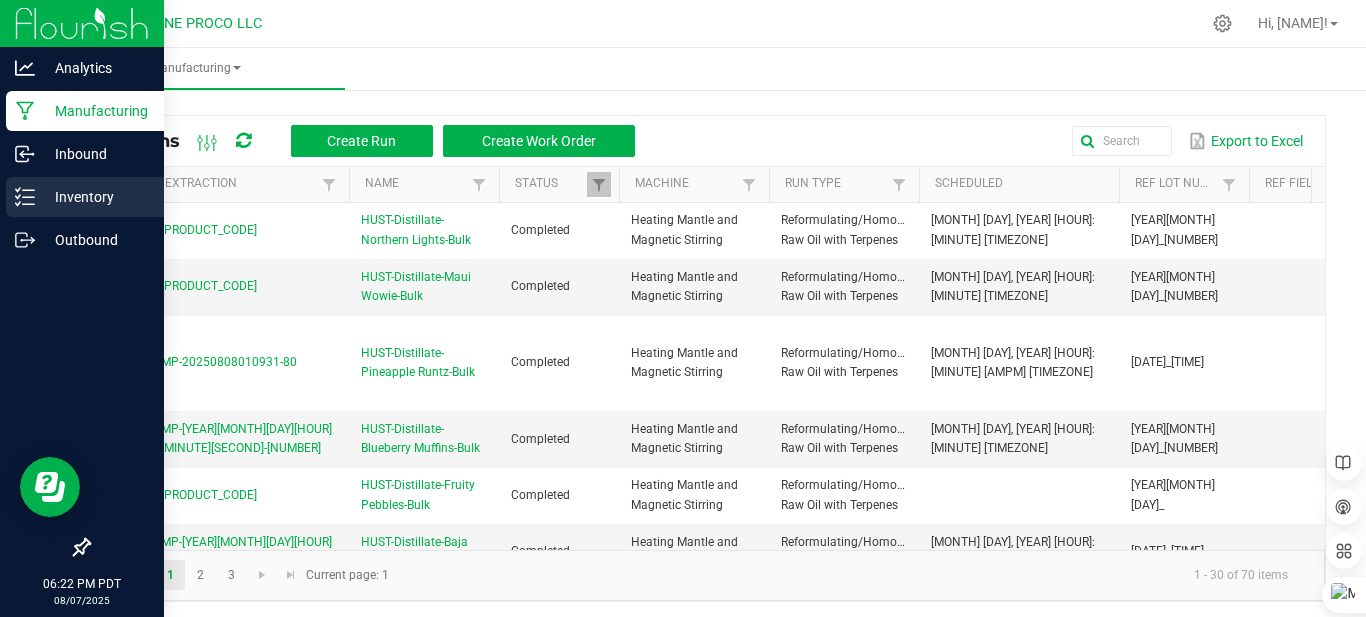 click on "Inventory" at bounding box center (95, 197) 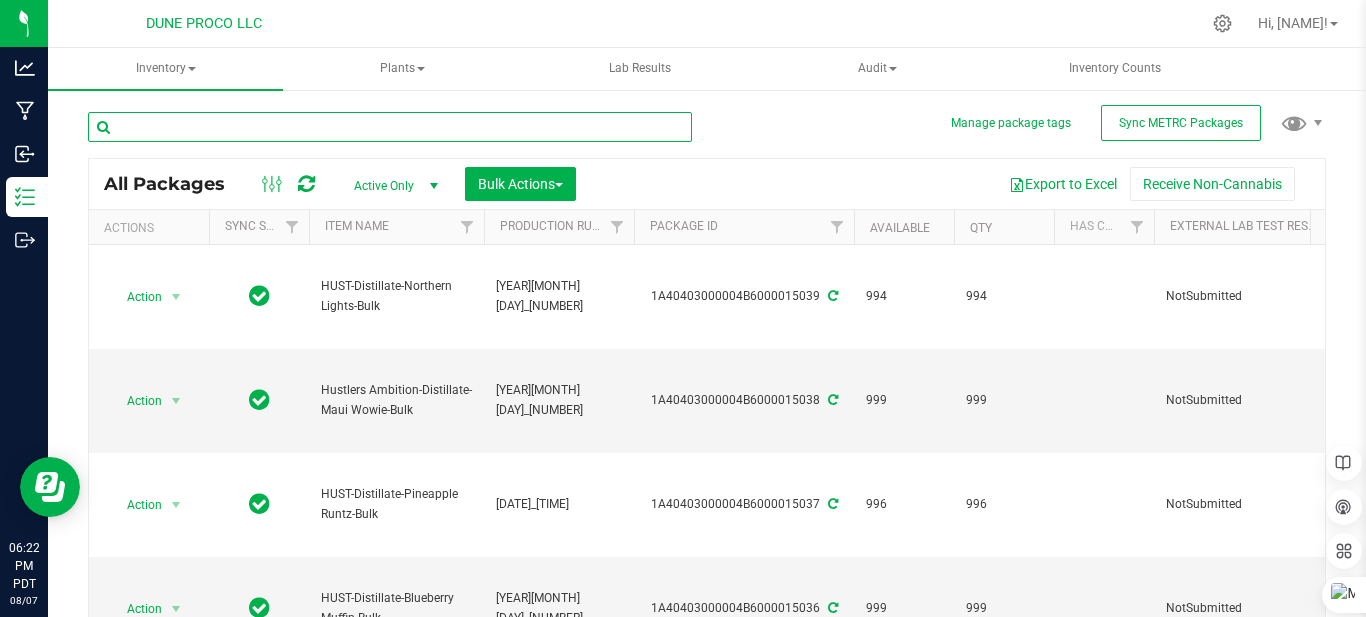 click at bounding box center [390, 127] 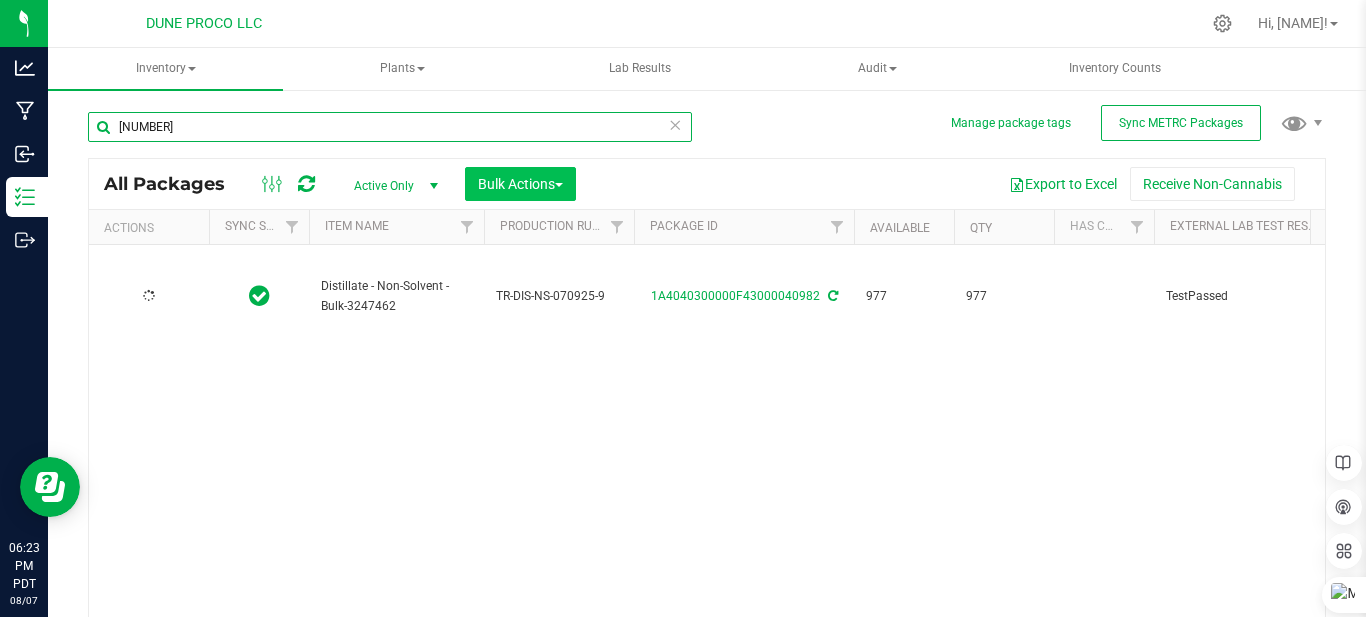 type on "40982" 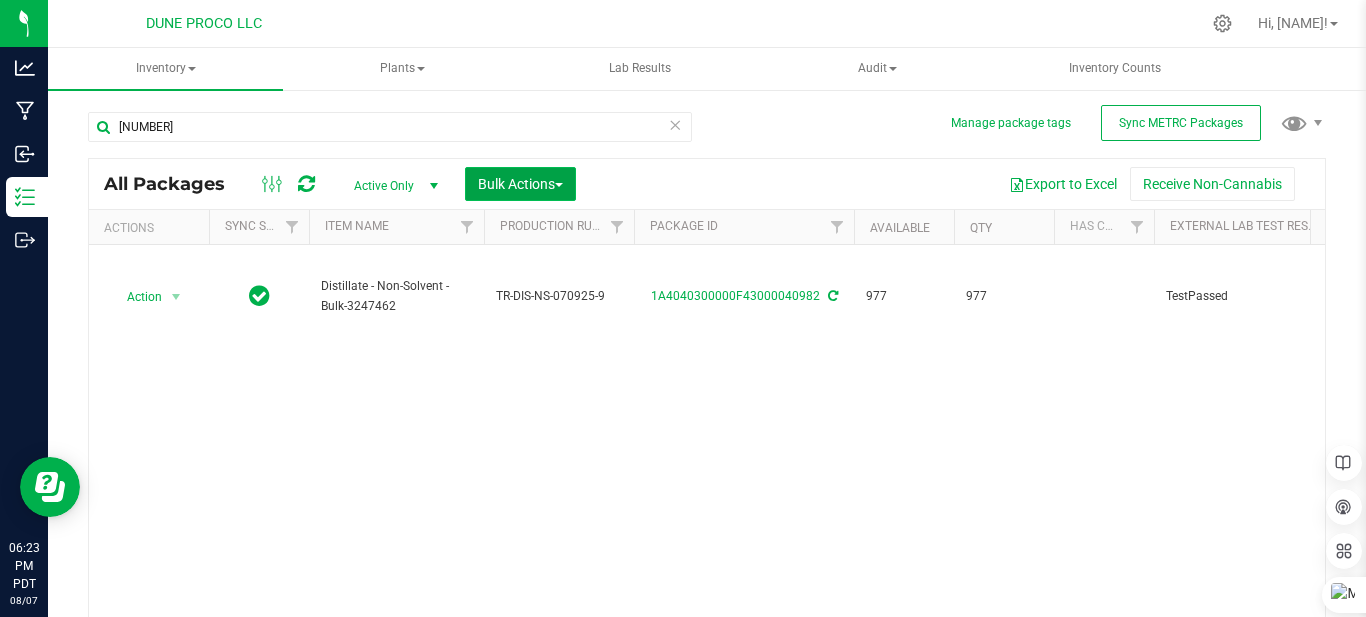 click on "Bulk Actions" at bounding box center [520, 184] 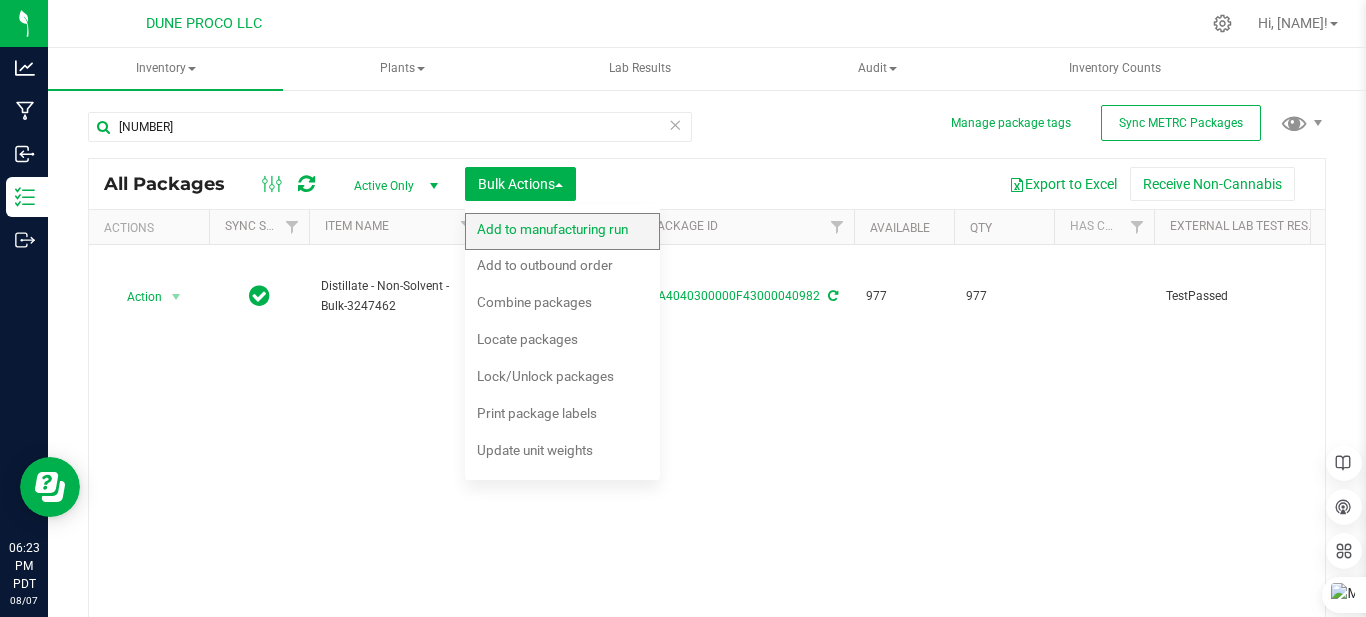 click on "Add to manufacturing run" at bounding box center [552, 229] 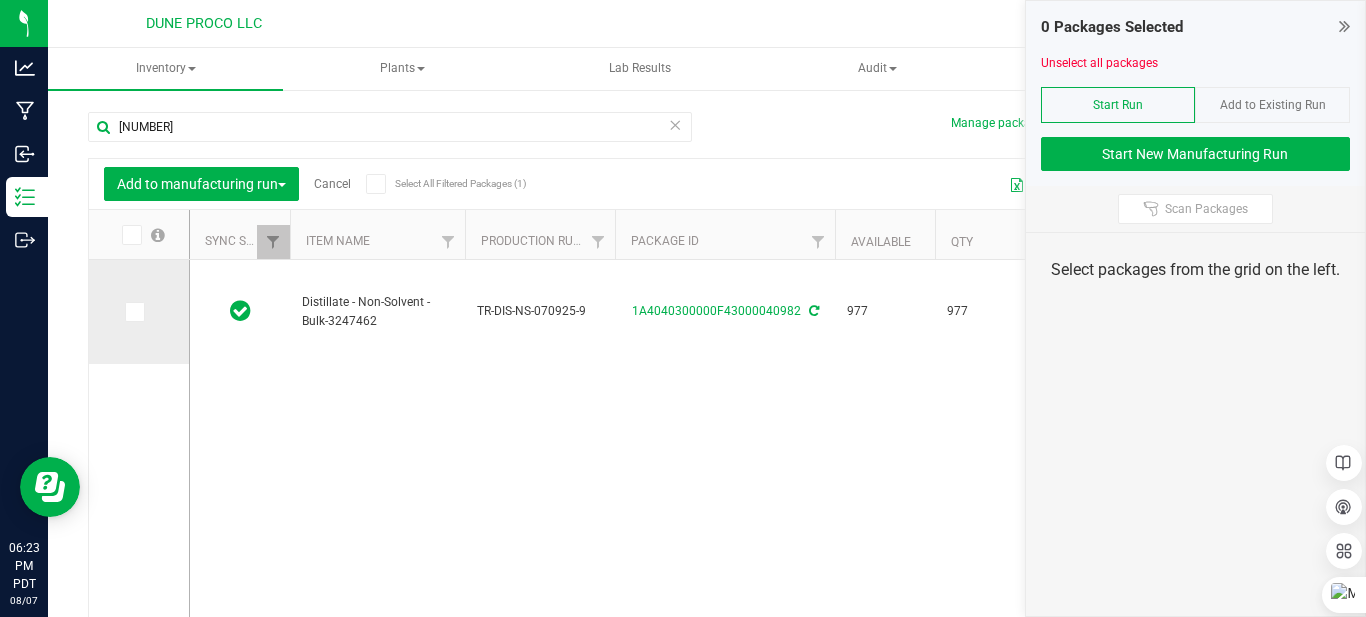 click at bounding box center (135, 312) 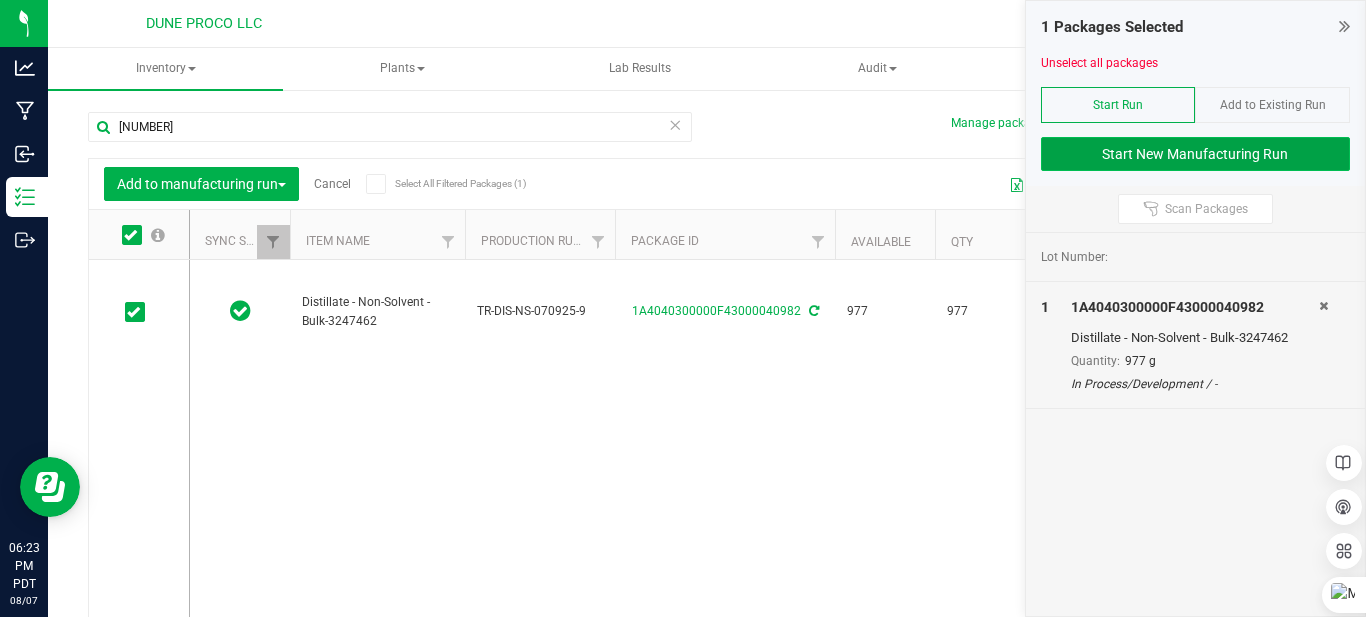 click on "Start New Manufacturing Run" at bounding box center (1196, 154) 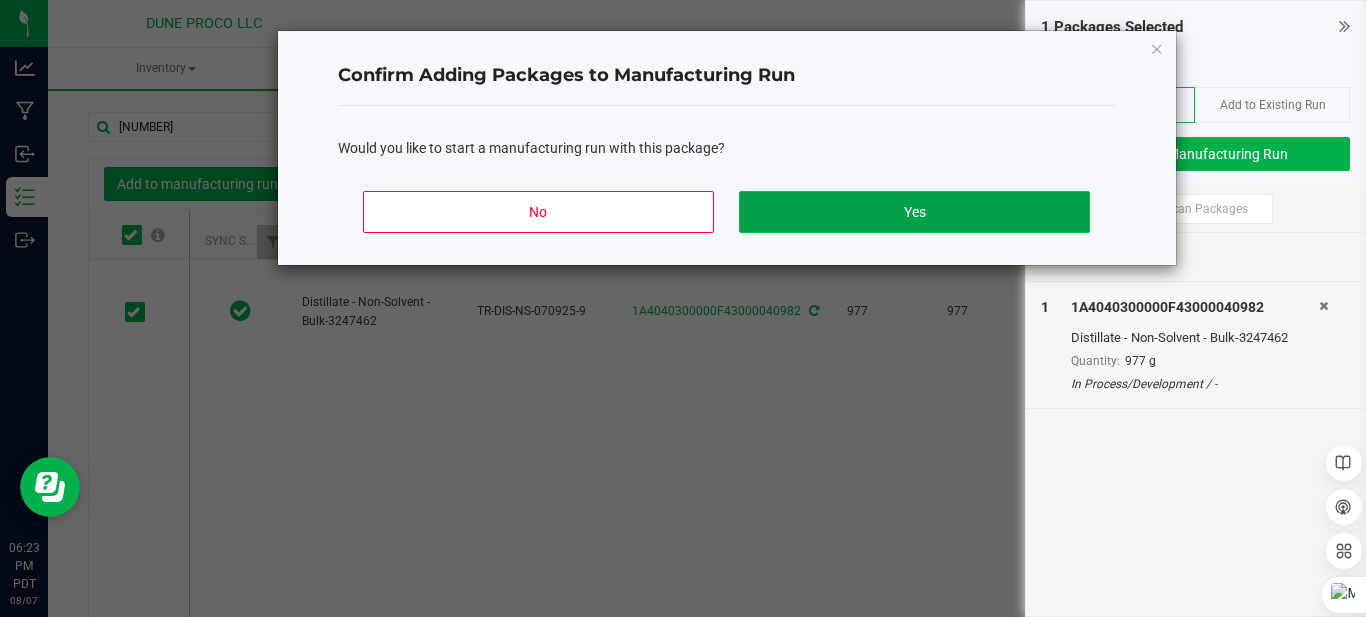 click on "Yes" 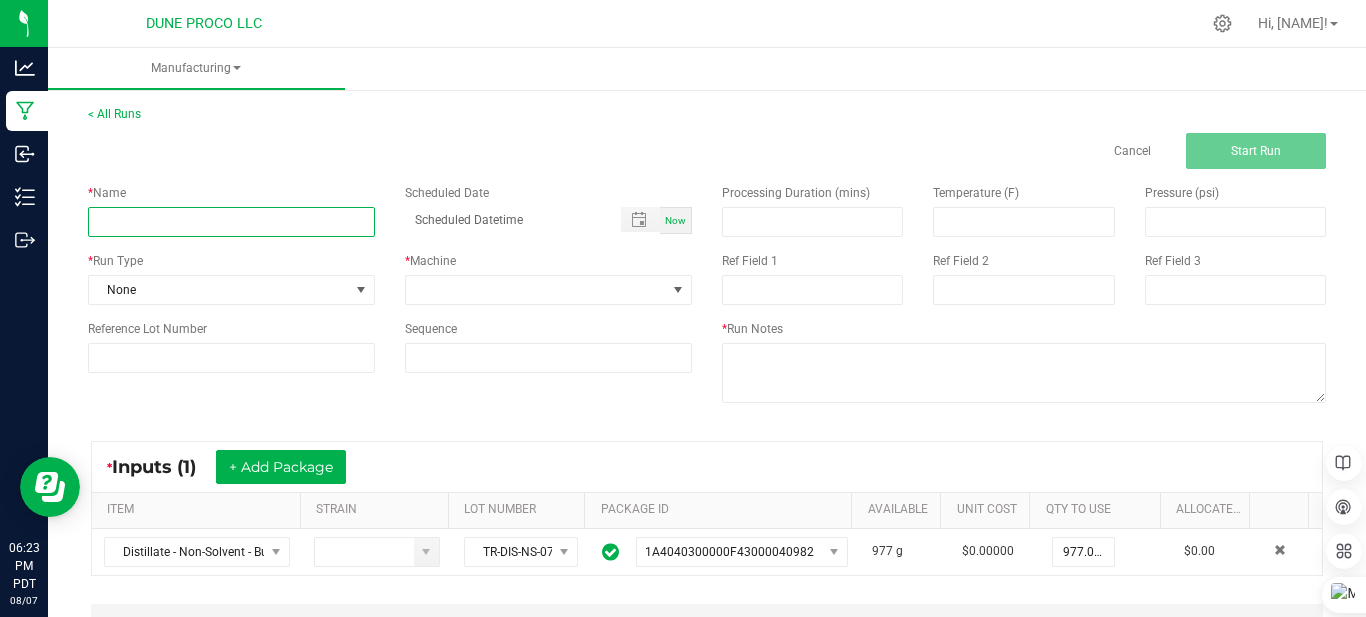 click at bounding box center (231, 222) 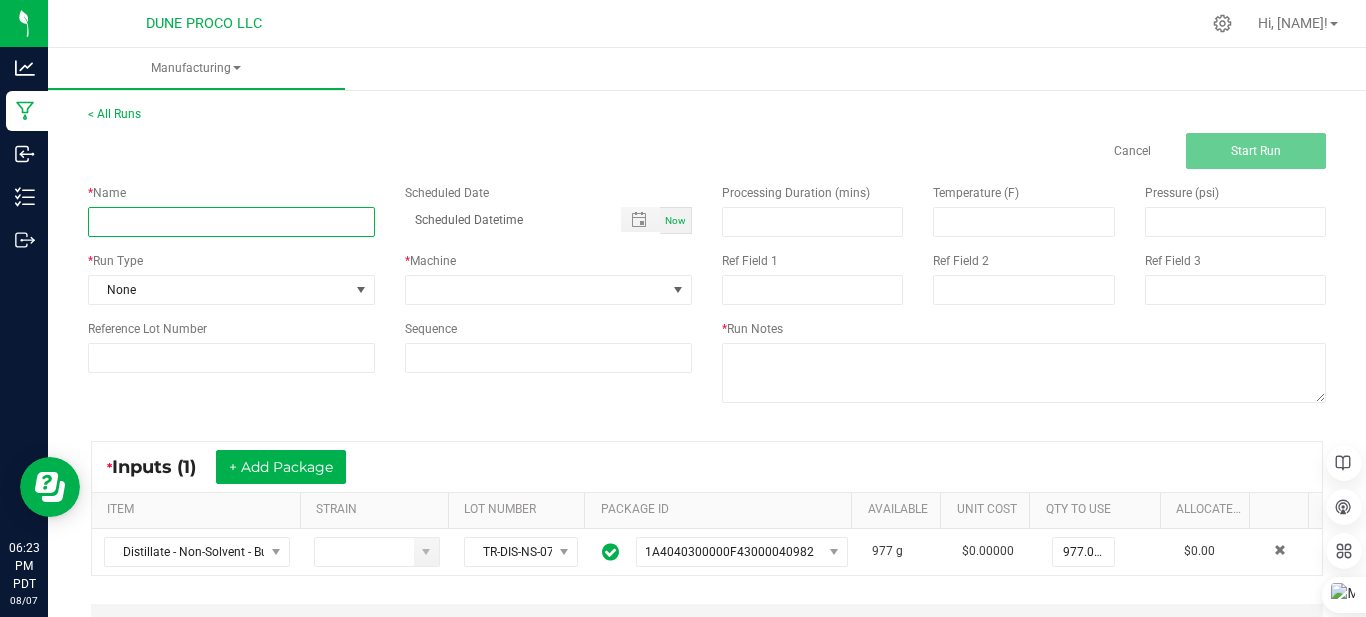 type on "HUST-Distillate-Northern Lights-Bulk" 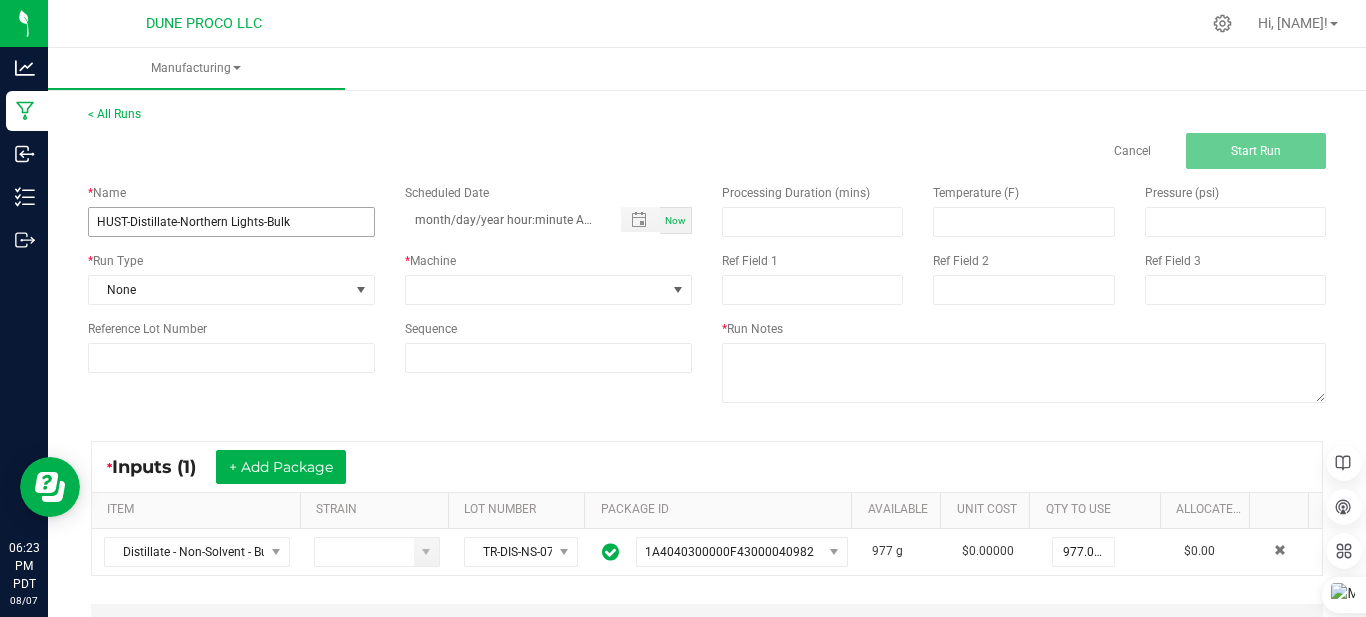 type on "month/day/year hour:minute AM" 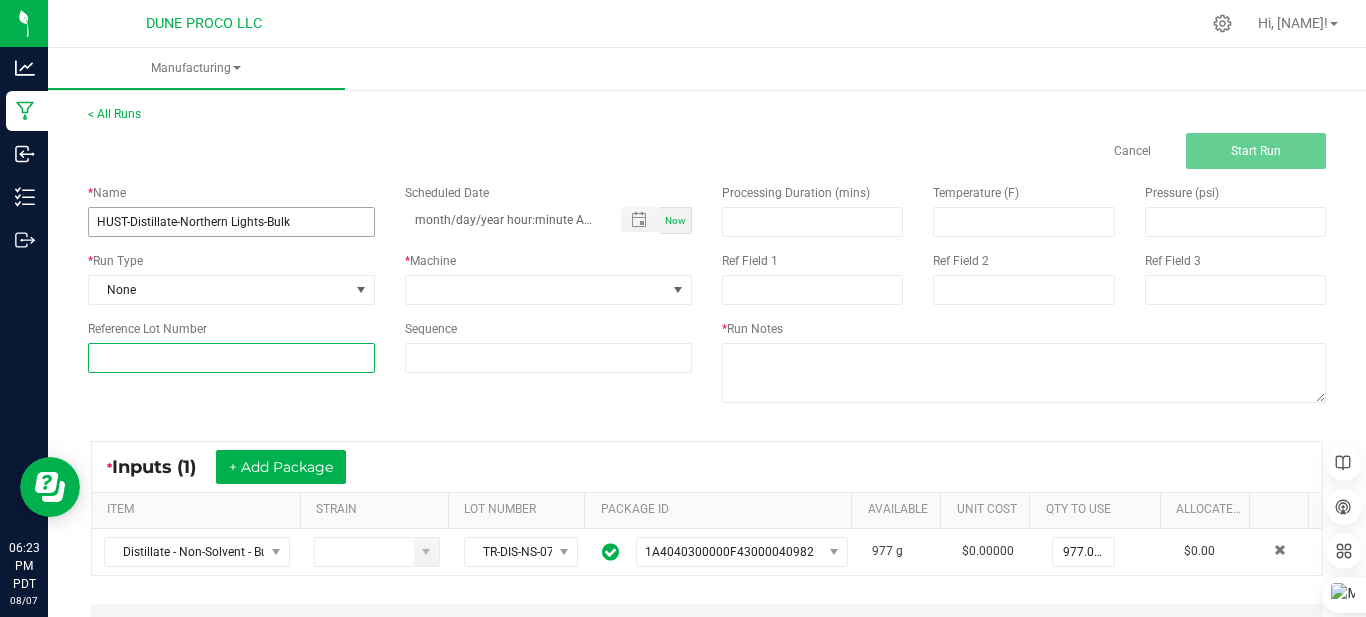 type on "250807_15038" 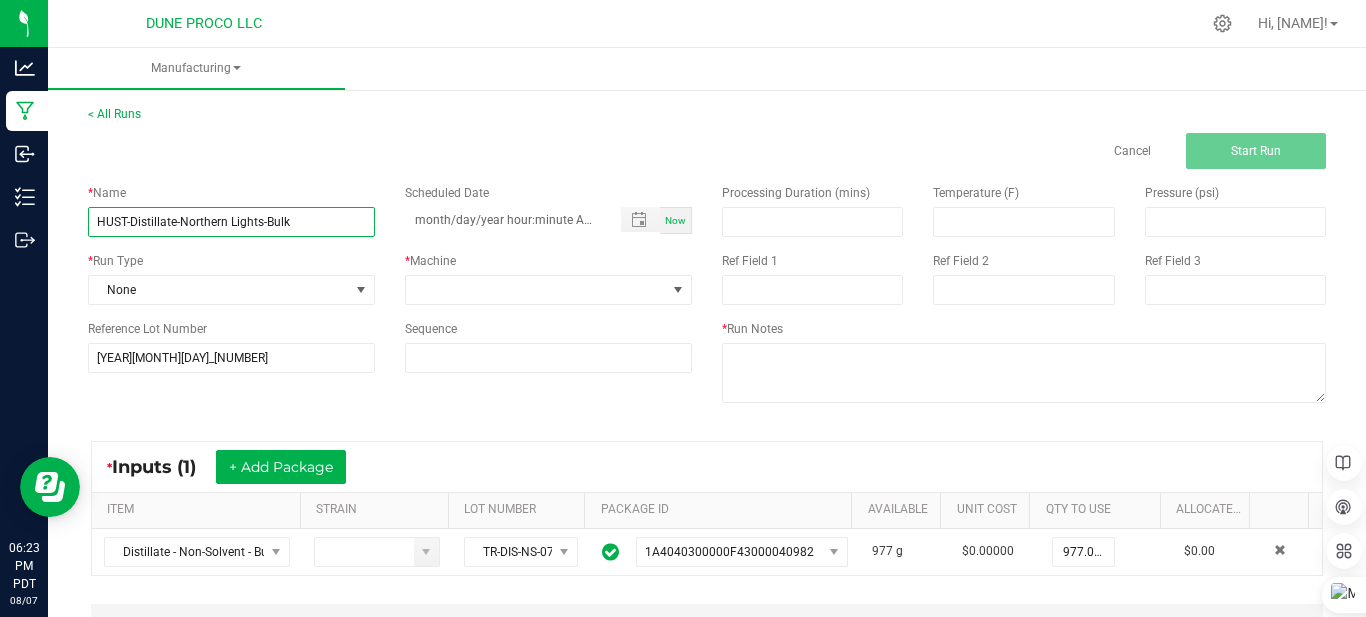 type on "month/day/year hour:minute AM" 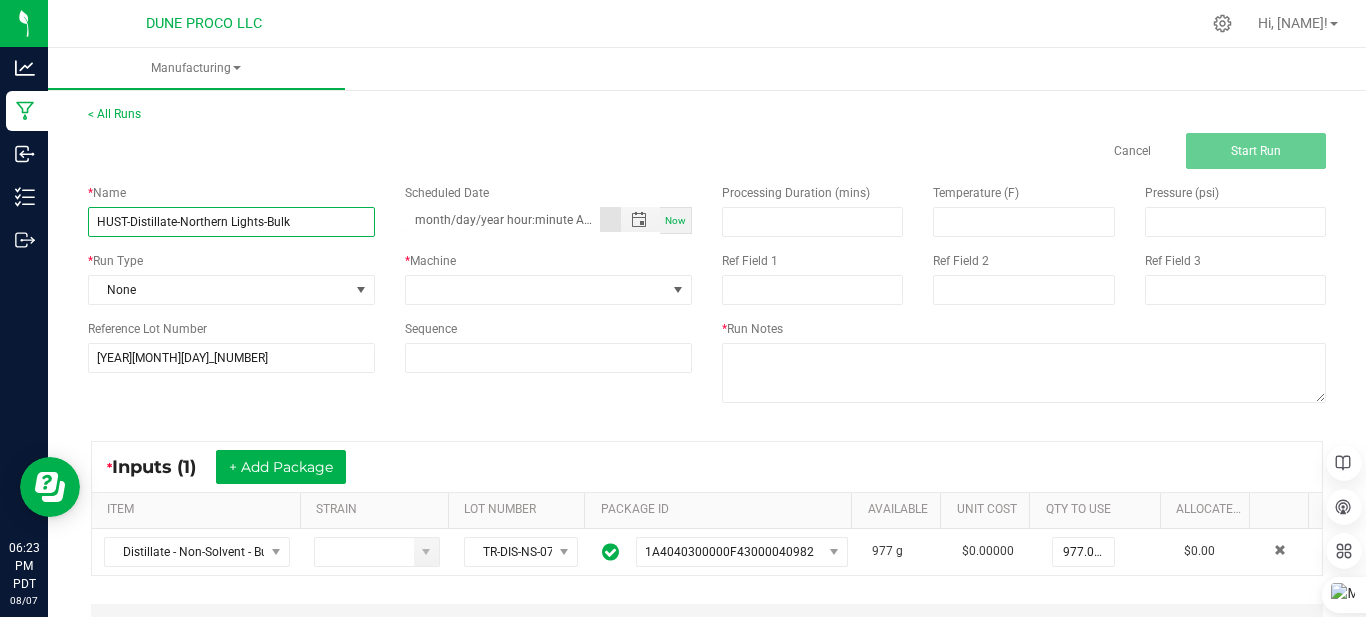 type 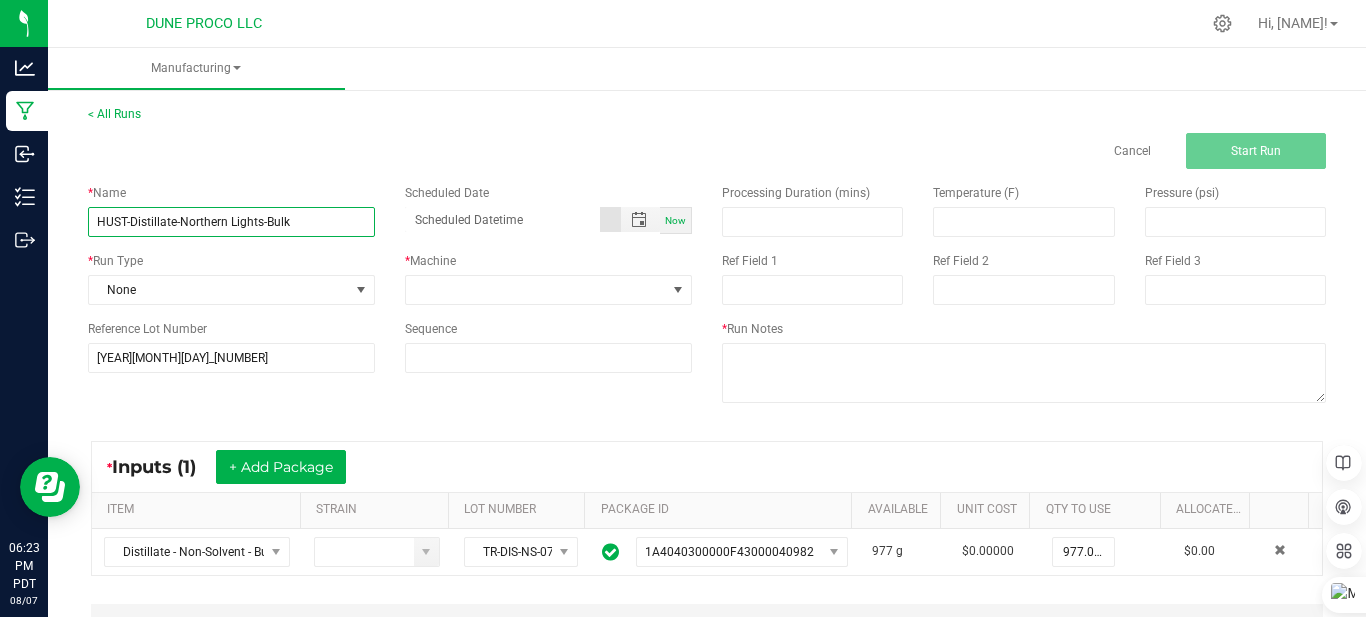 click on "HUST-Distillate-Northern Lights-Bulk" at bounding box center (231, 222) 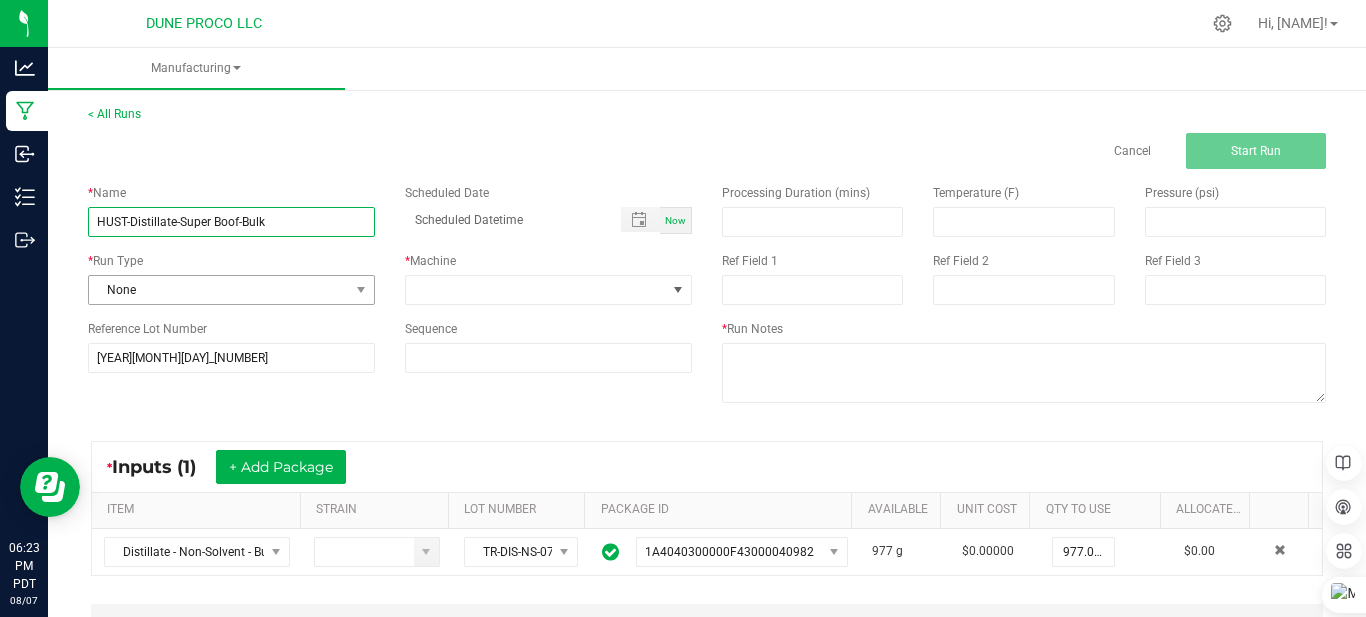 type on "HUST-Distillate-Super Boof-Bulk" 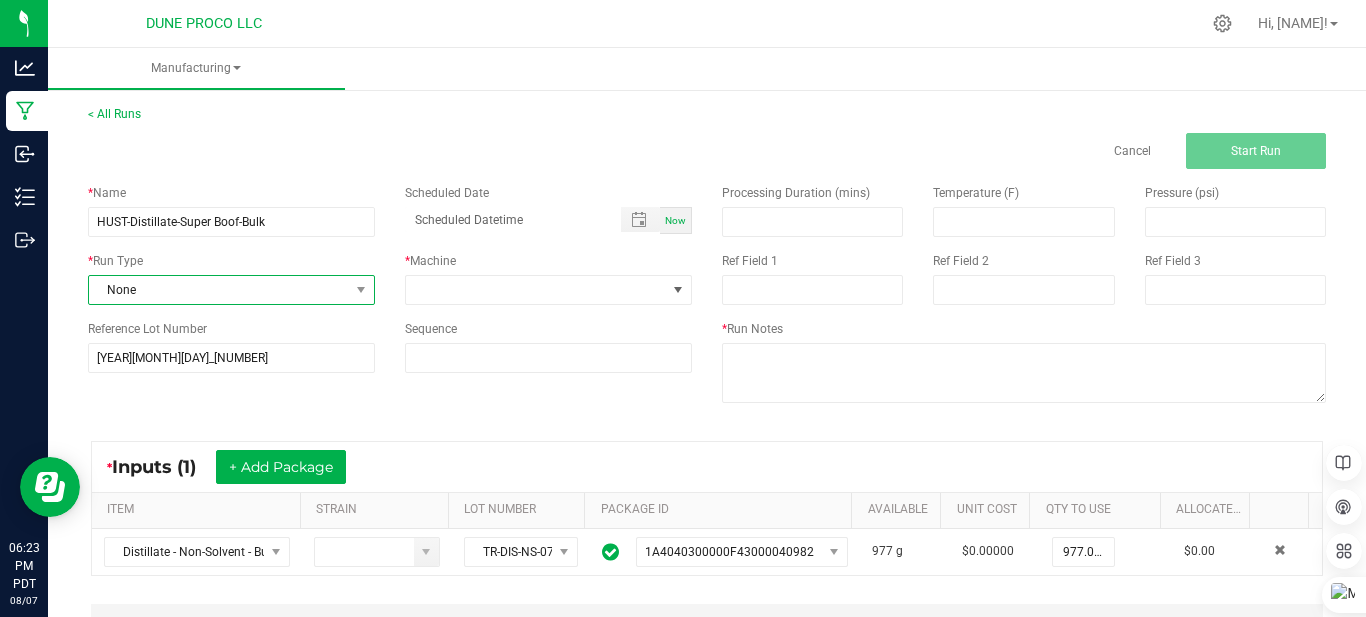 click on "None" at bounding box center (219, 290) 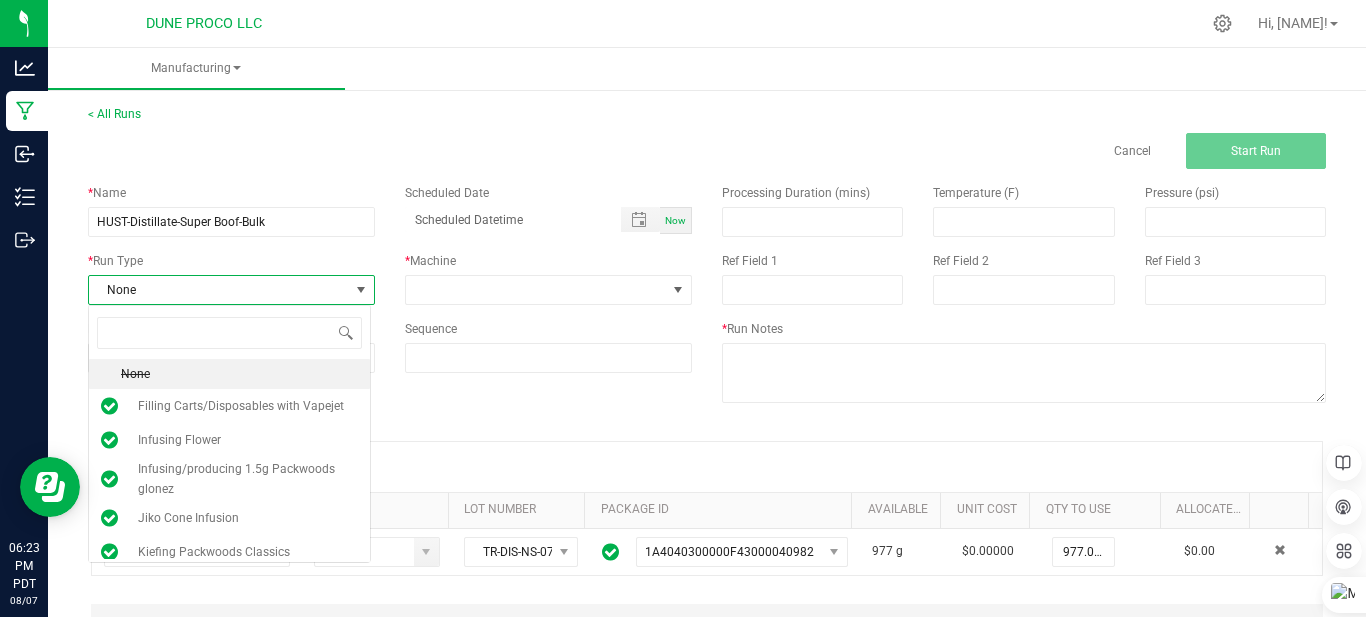 scroll, scrollTop: 99970, scrollLeft: 99717, axis: both 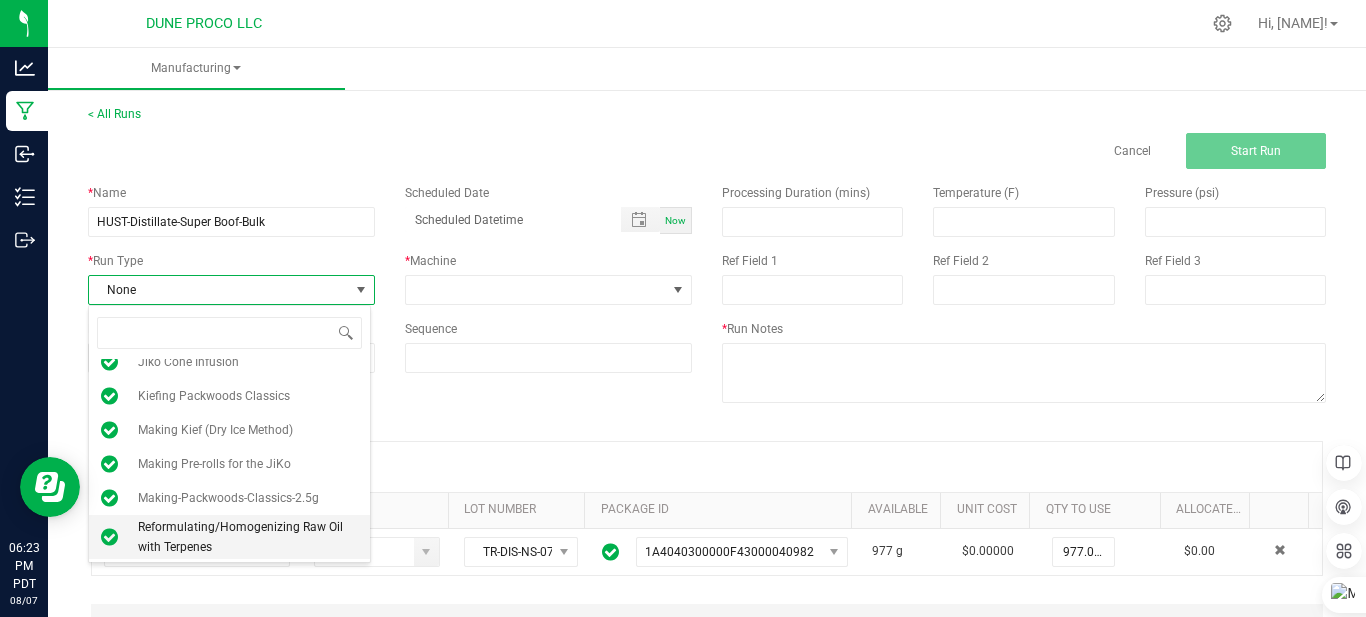 click on "Reformulating/Homogenizing Raw Oil with Terpenes" at bounding box center (248, 537) 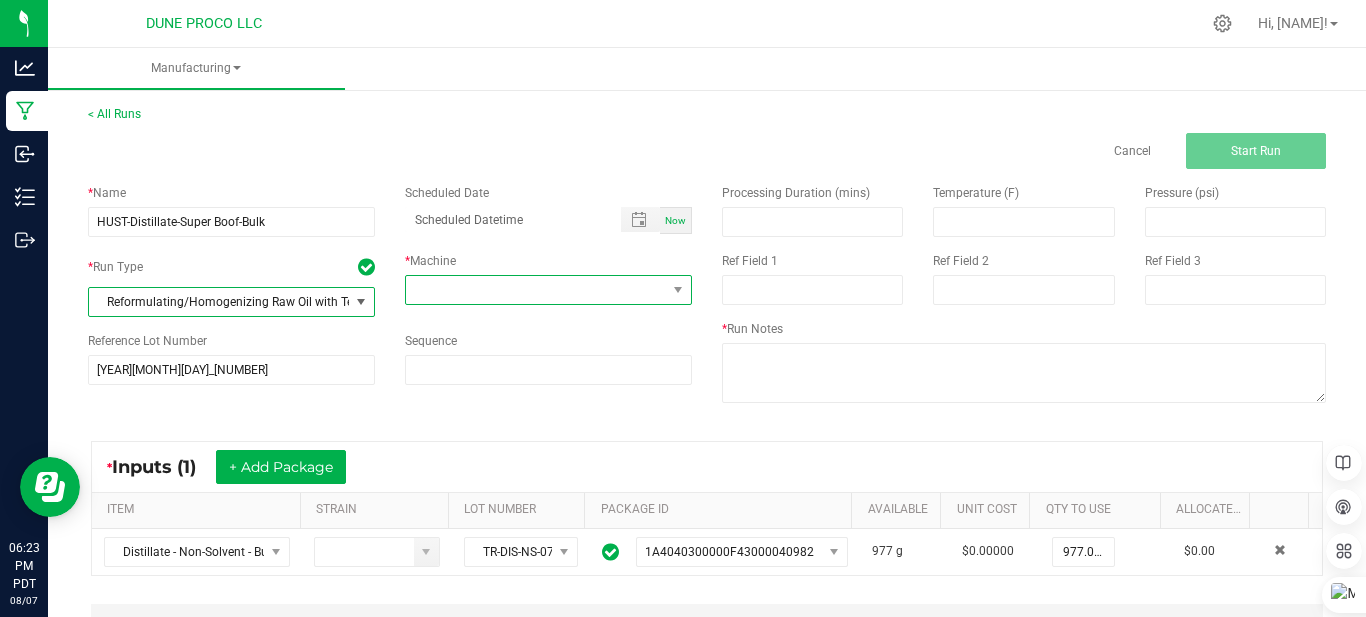 click at bounding box center [536, 290] 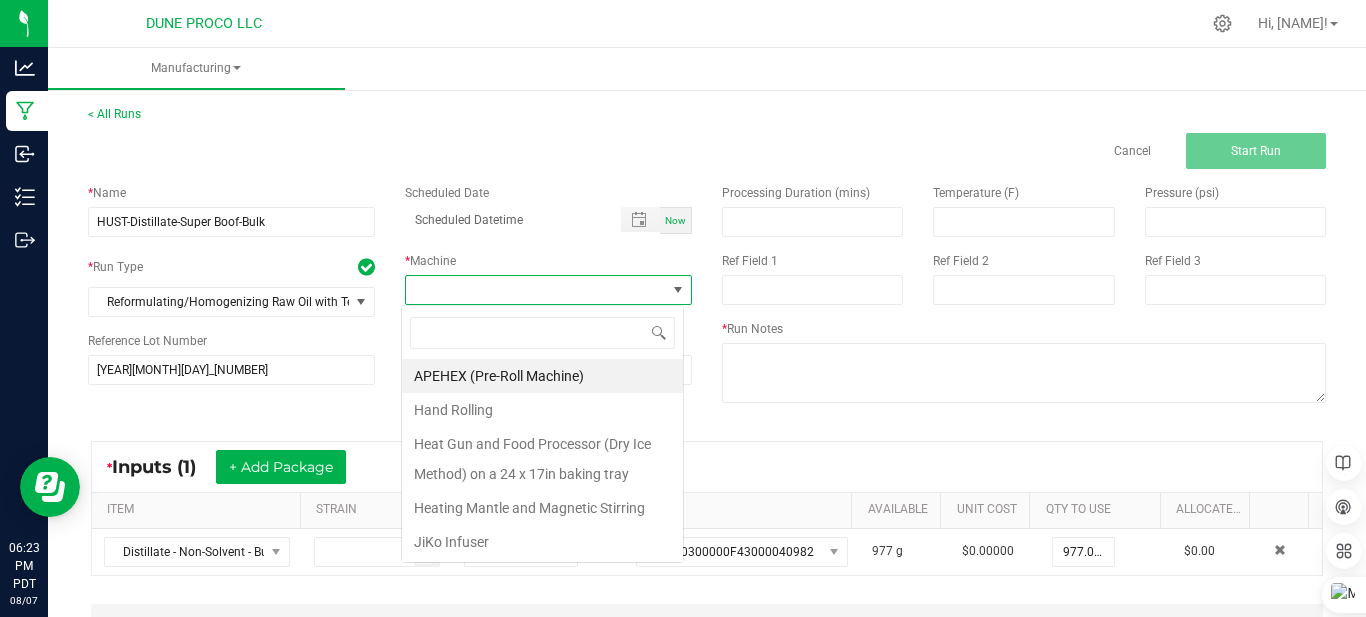 scroll, scrollTop: 99970, scrollLeft: 99717, axis: both 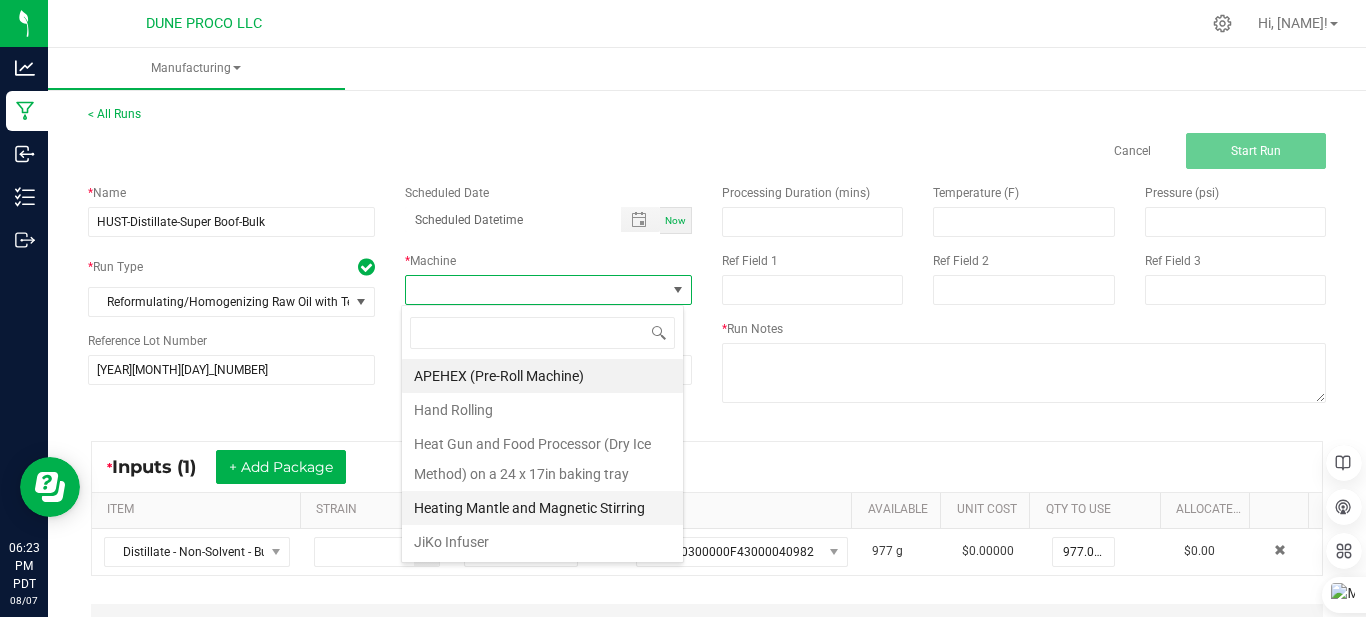 click on "Heating Mantle and Magnetic Stirring" at bounding box center (542, 508) 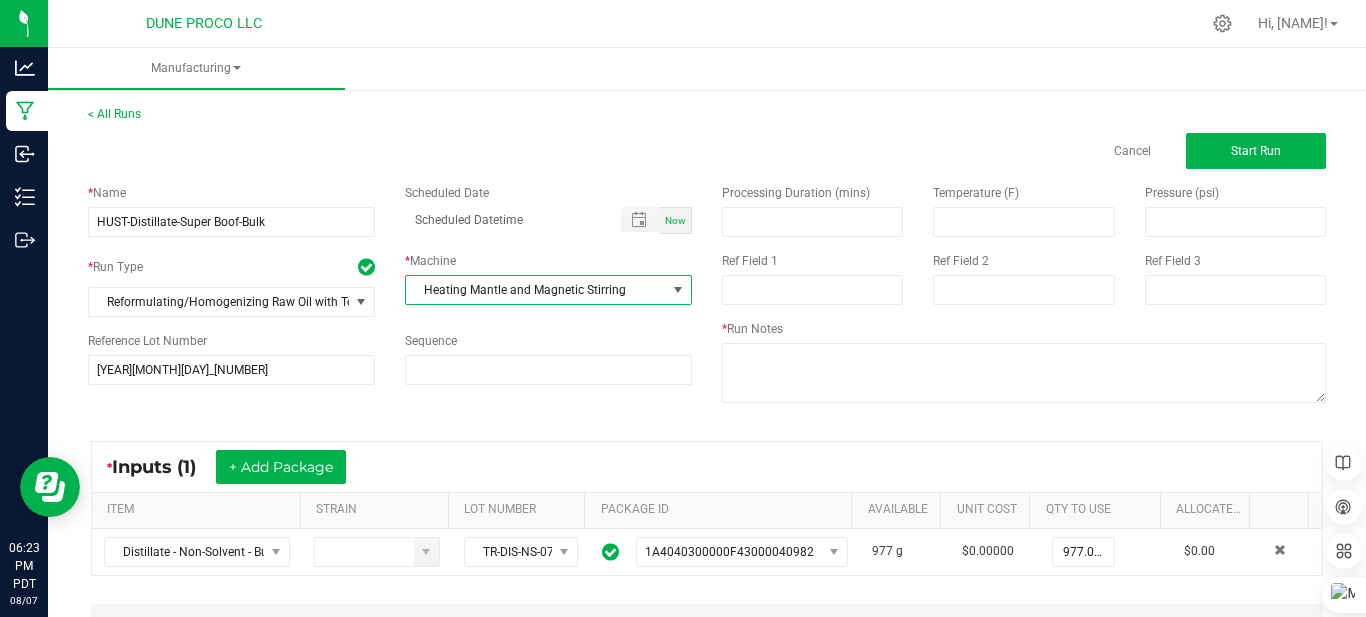 click on "Now" at bounding box center (675, 220) 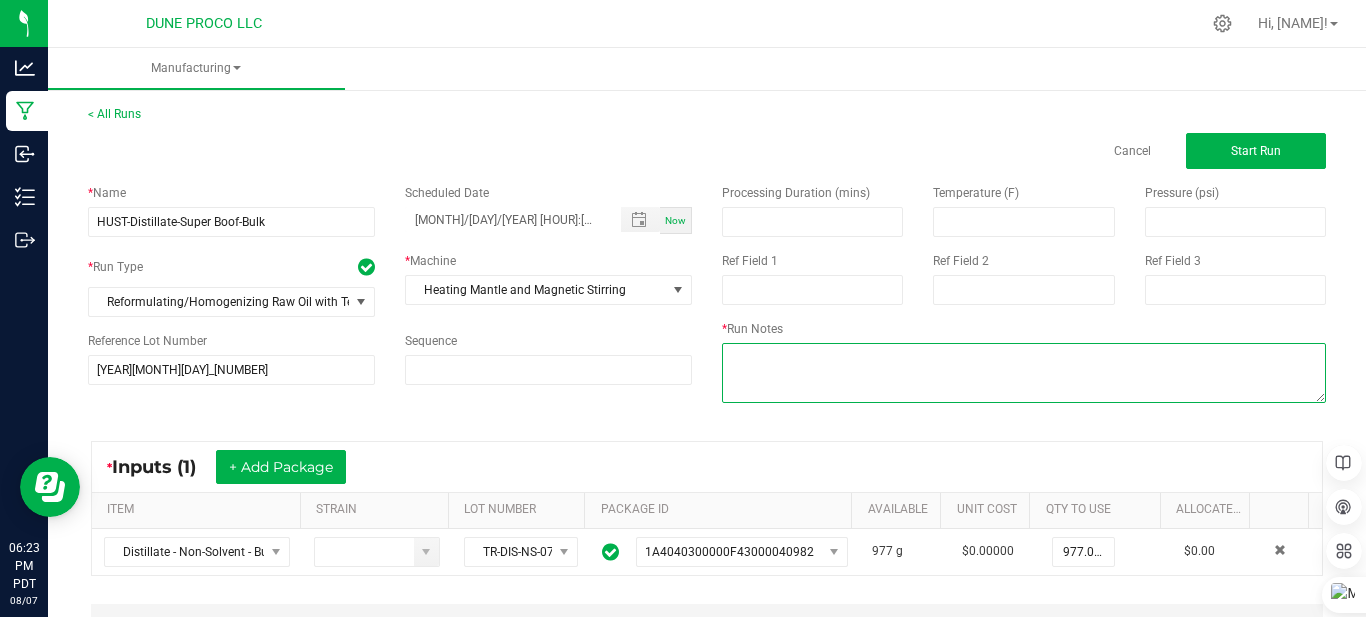 click at bounding box center (1024, 373) 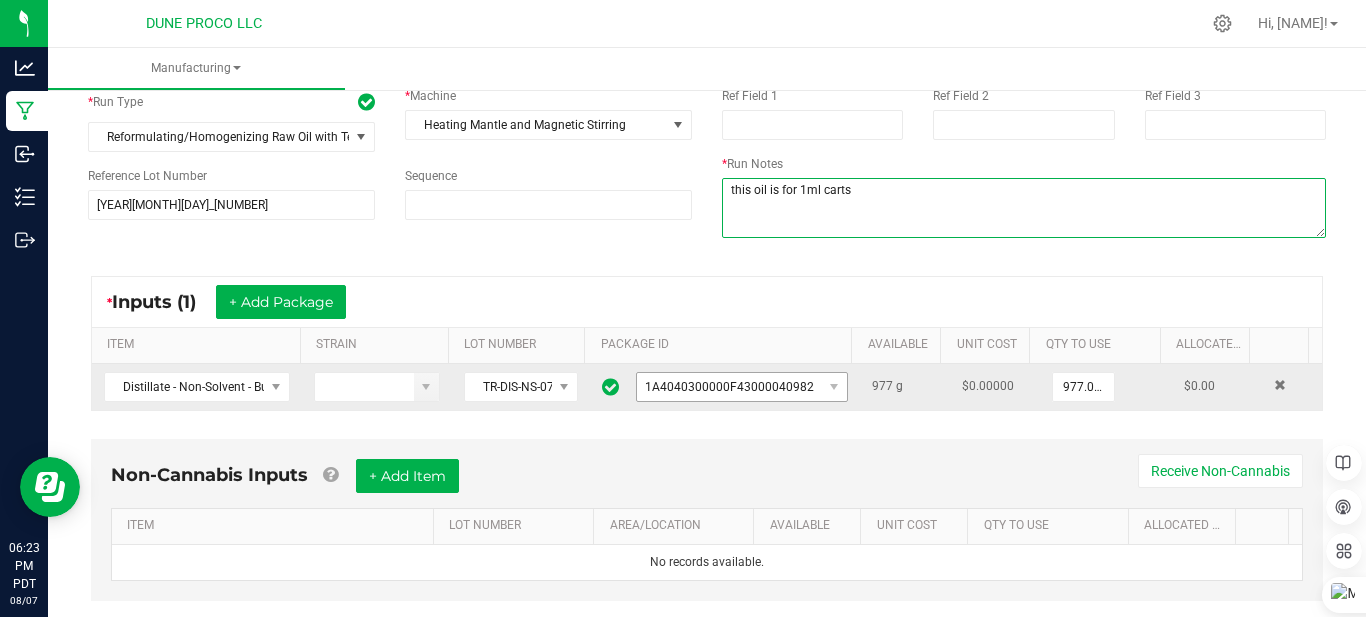 scroll, scrollTop: 200, scrollLeft: 0, axis: vertical 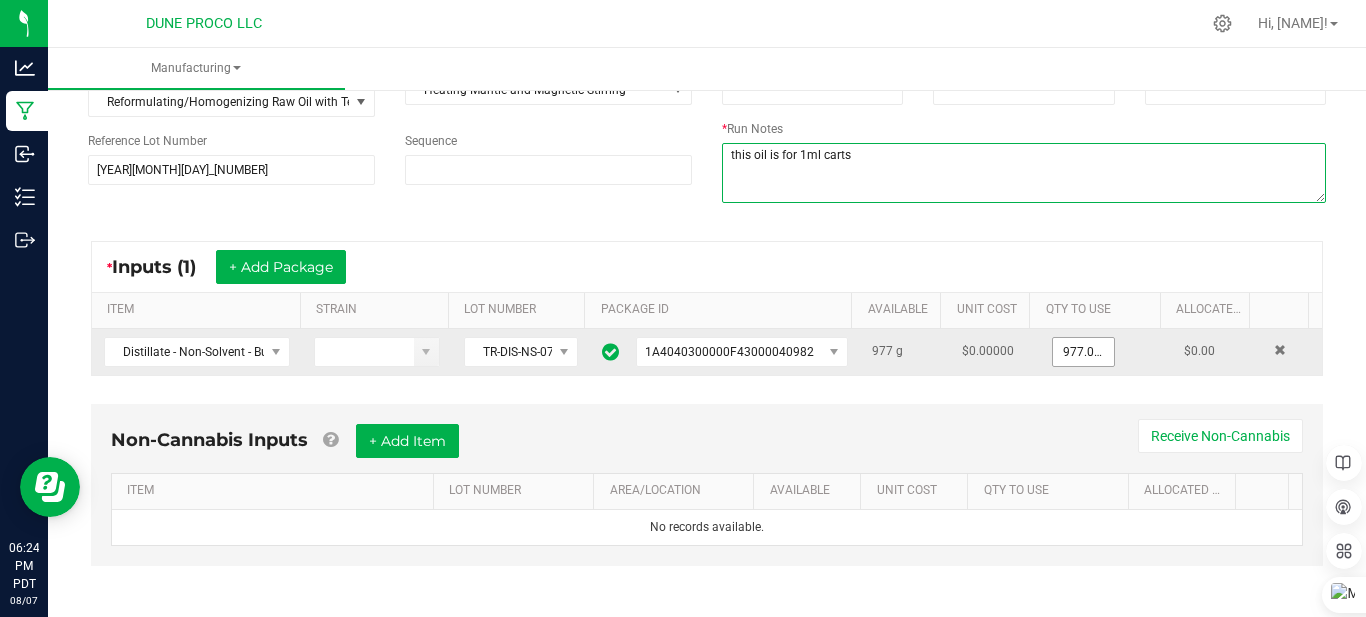 type on "this oil is for 1ml carts" 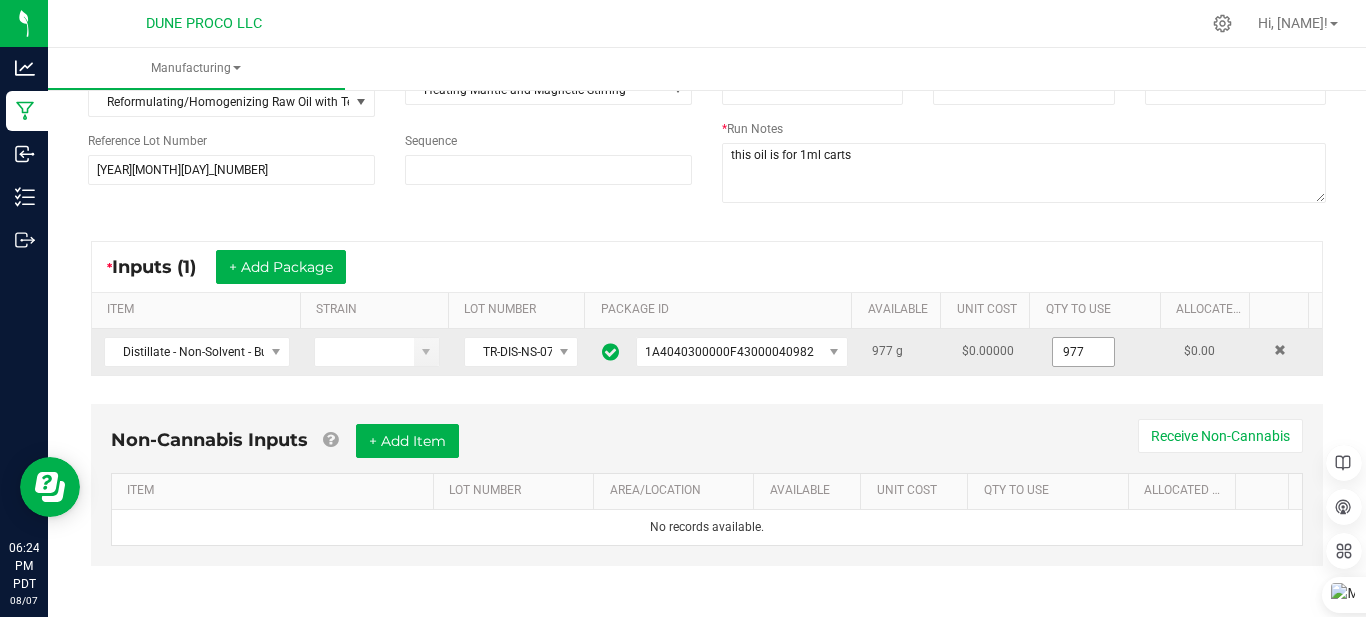 click on "977" at bounding box center [1083, 352] 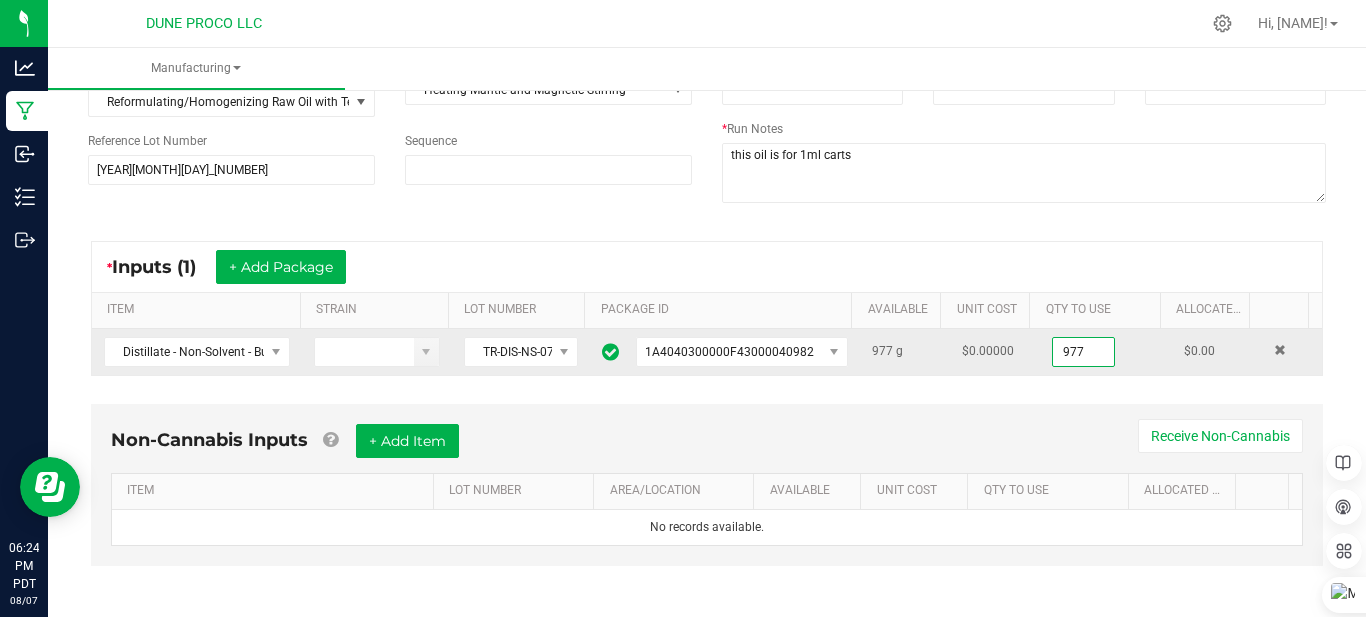 type on "0" 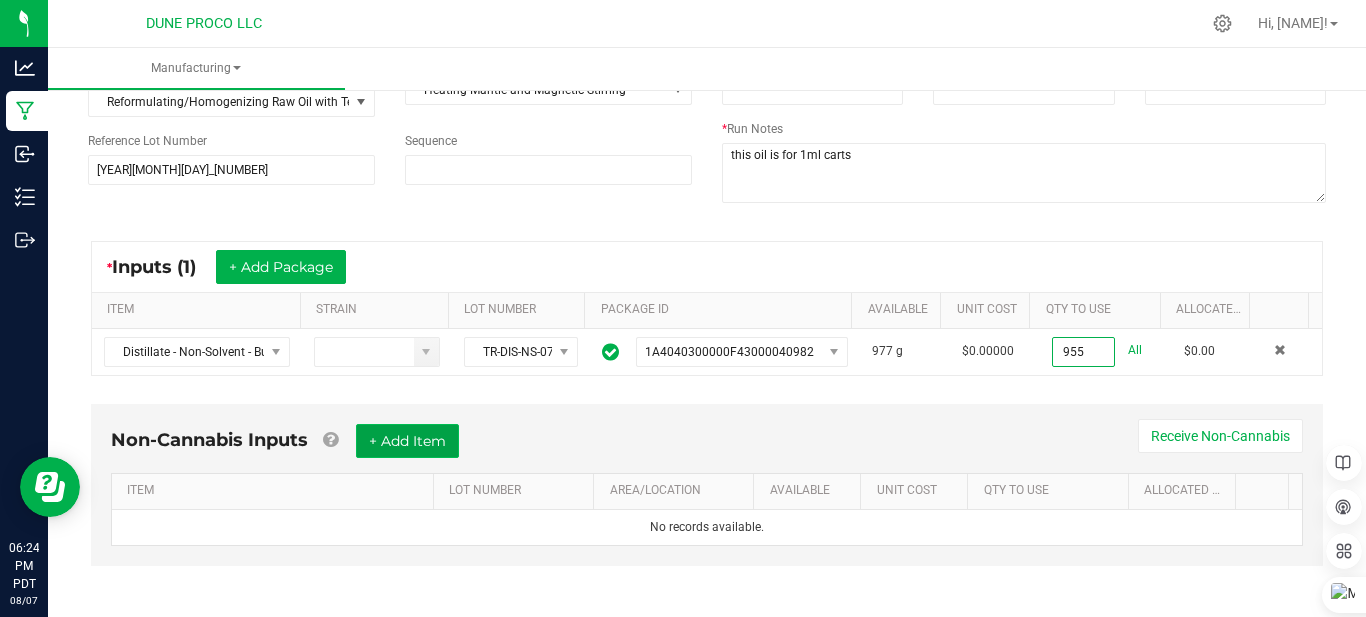type on "955.0000 g" 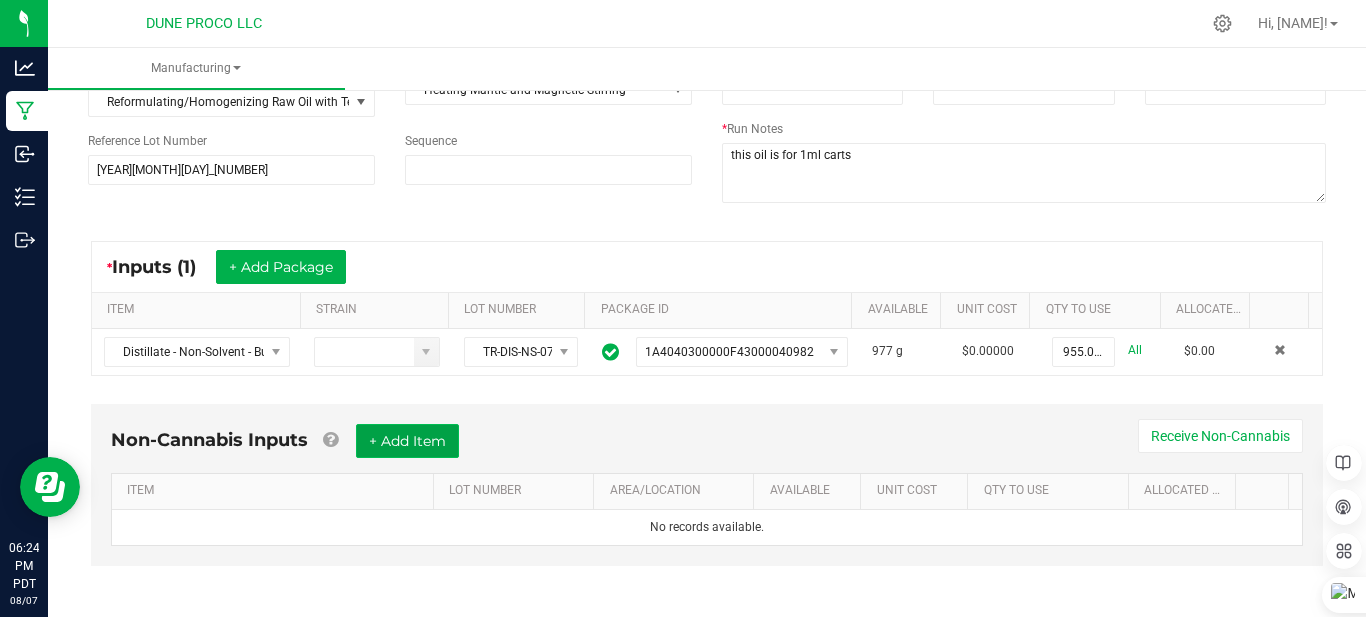 click on "+ Add Item" at bounding box center (407, 441) 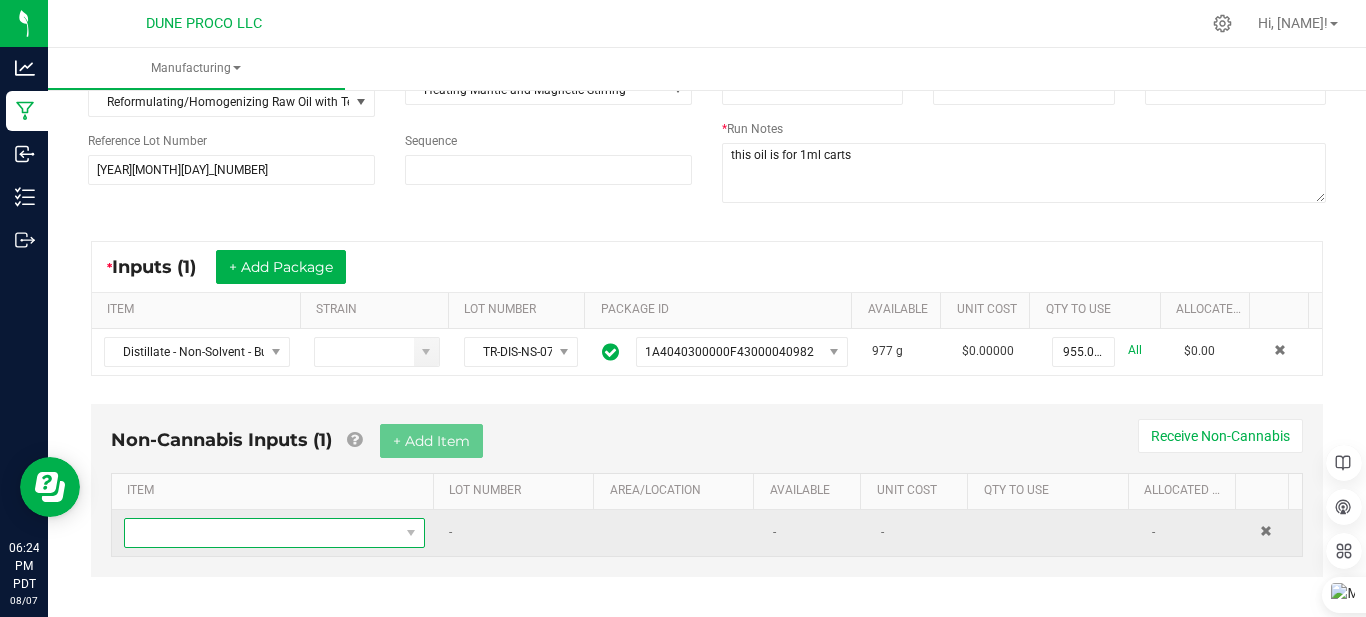 click at bounding box center [262, 533] 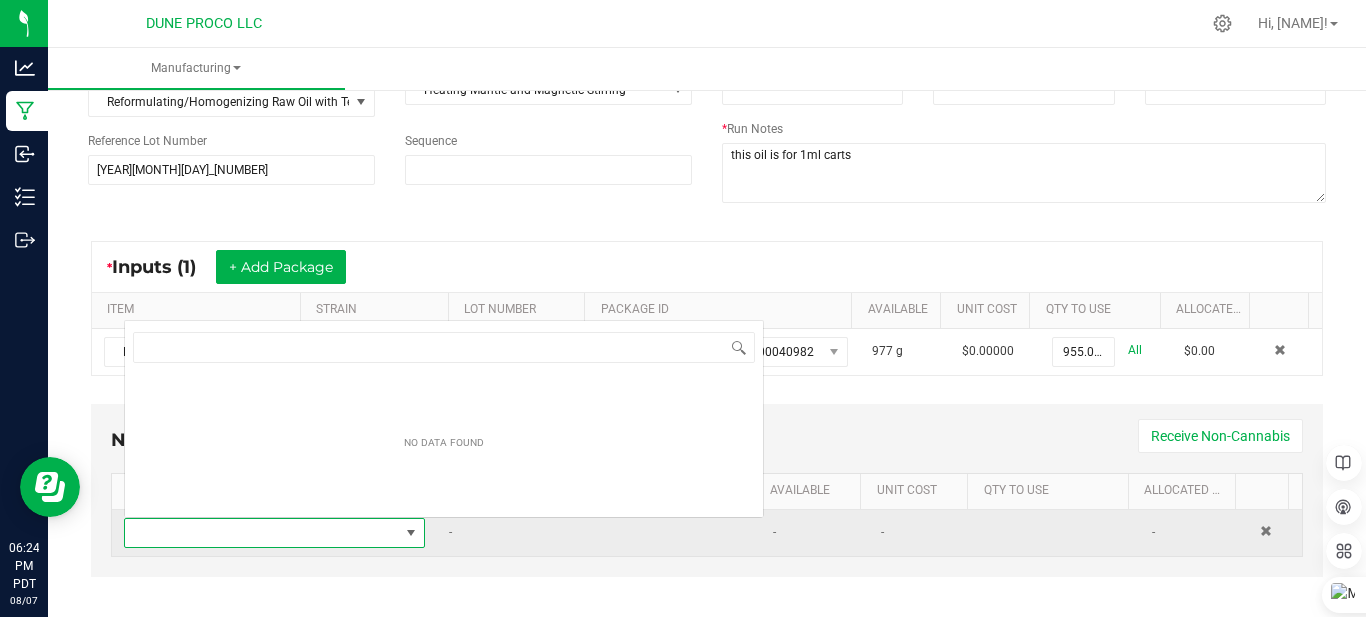 scroll, scrollTop: 0, scrollLeft: 0, axis: both 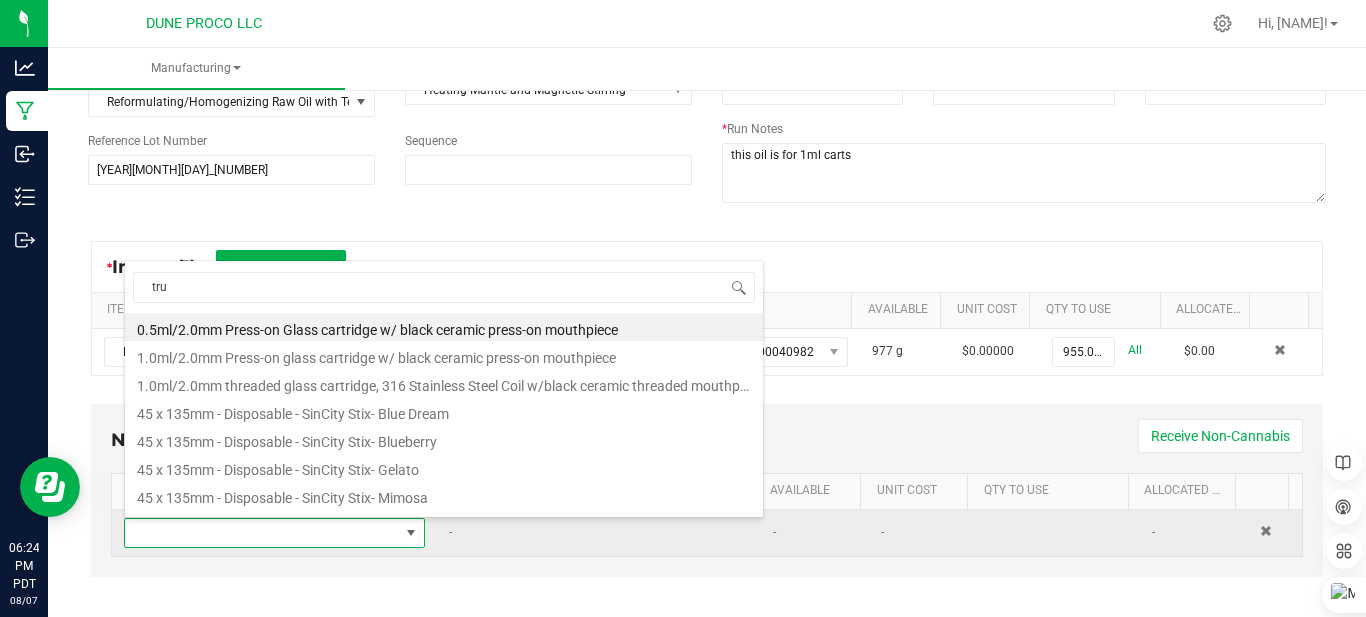 type on "true" 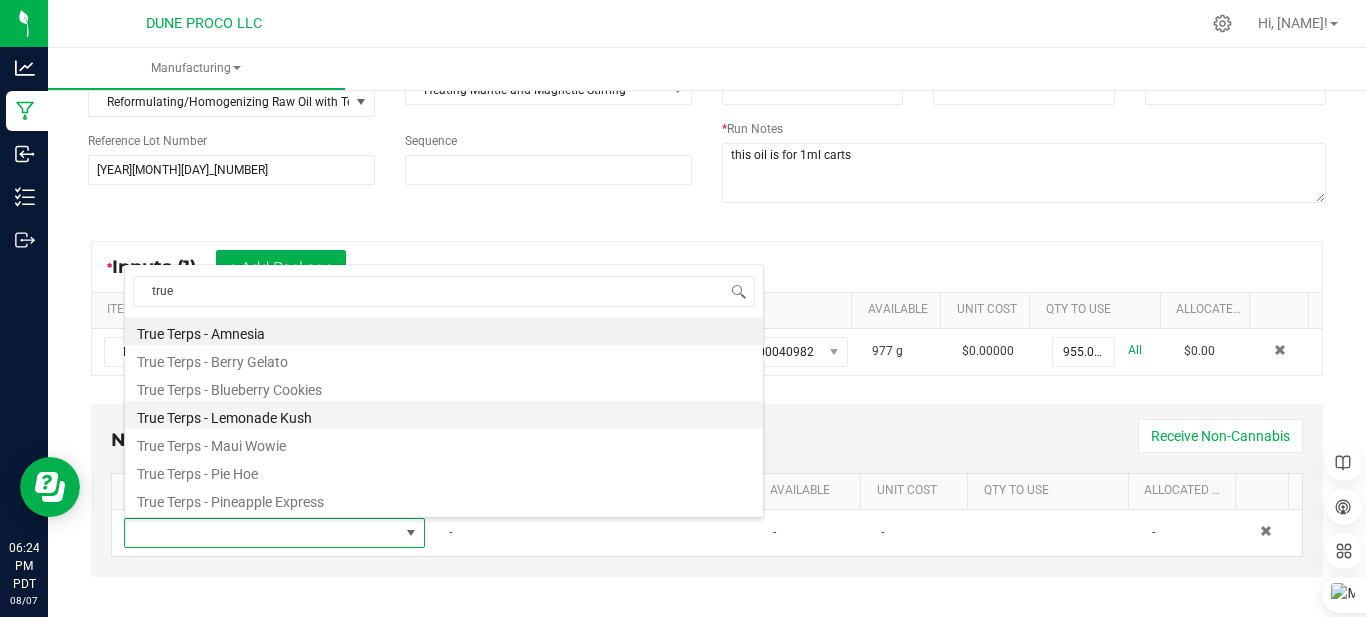 click on "True Terps - Lemonade Kush" at bounding box center (444, 415) 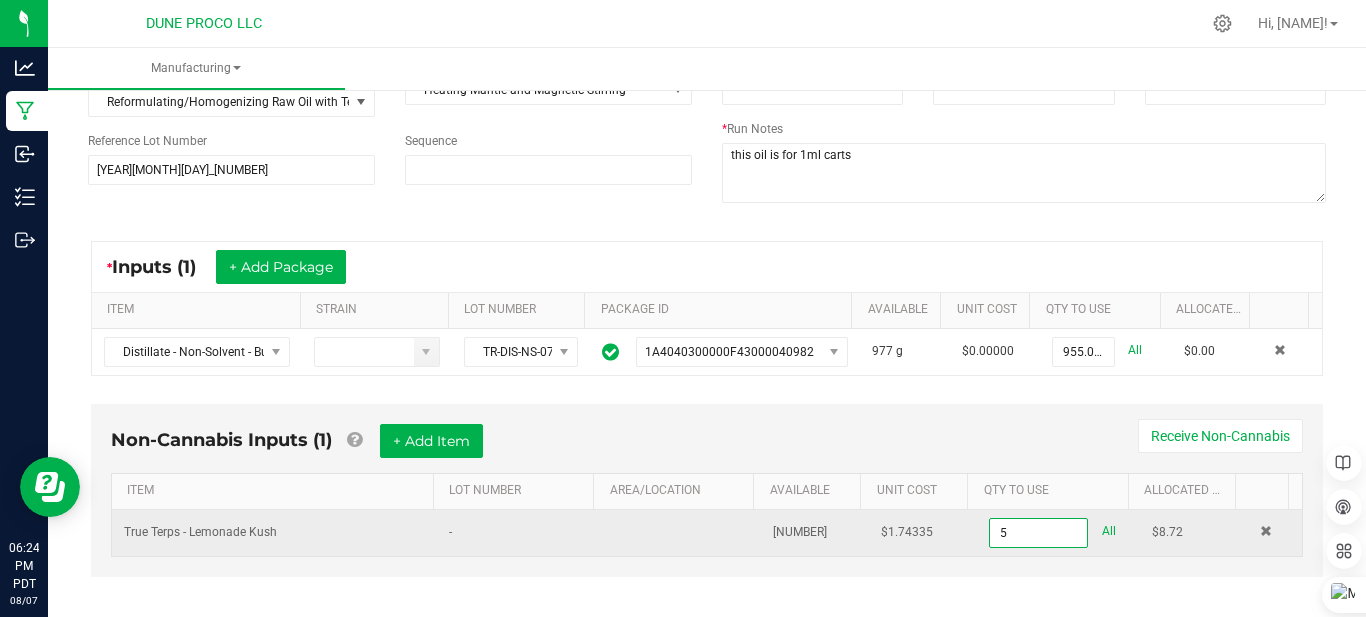 type on "0" 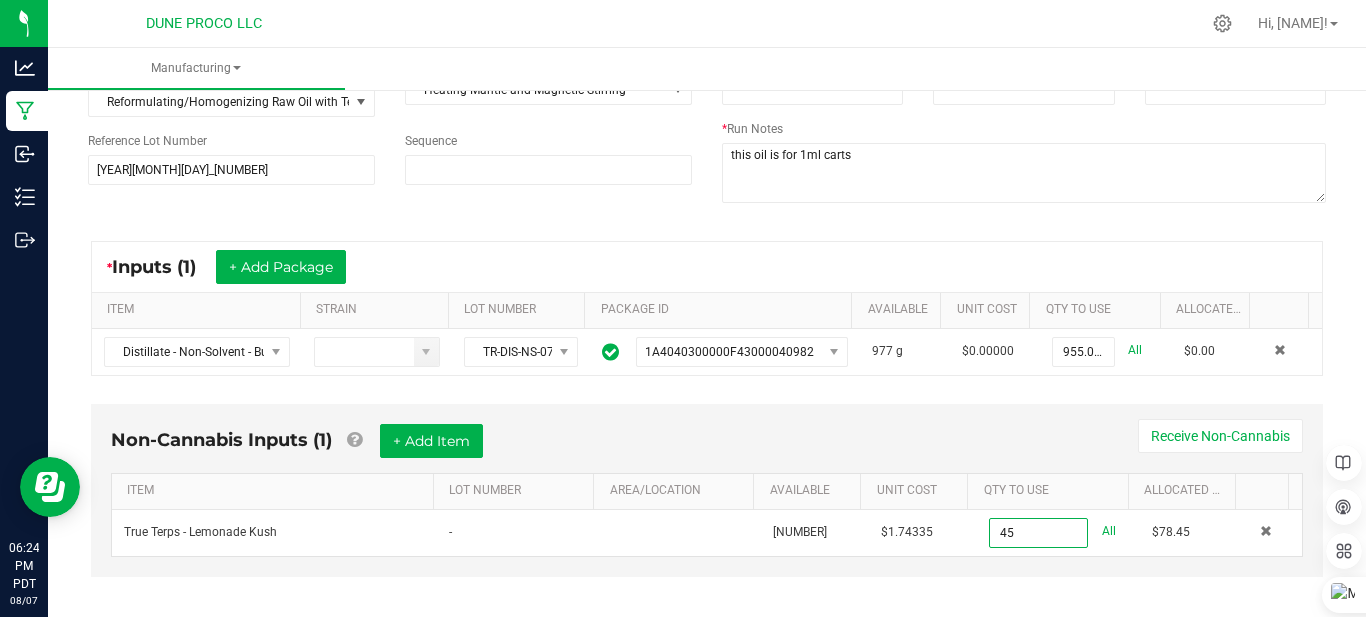 type on "45.0000 ml" 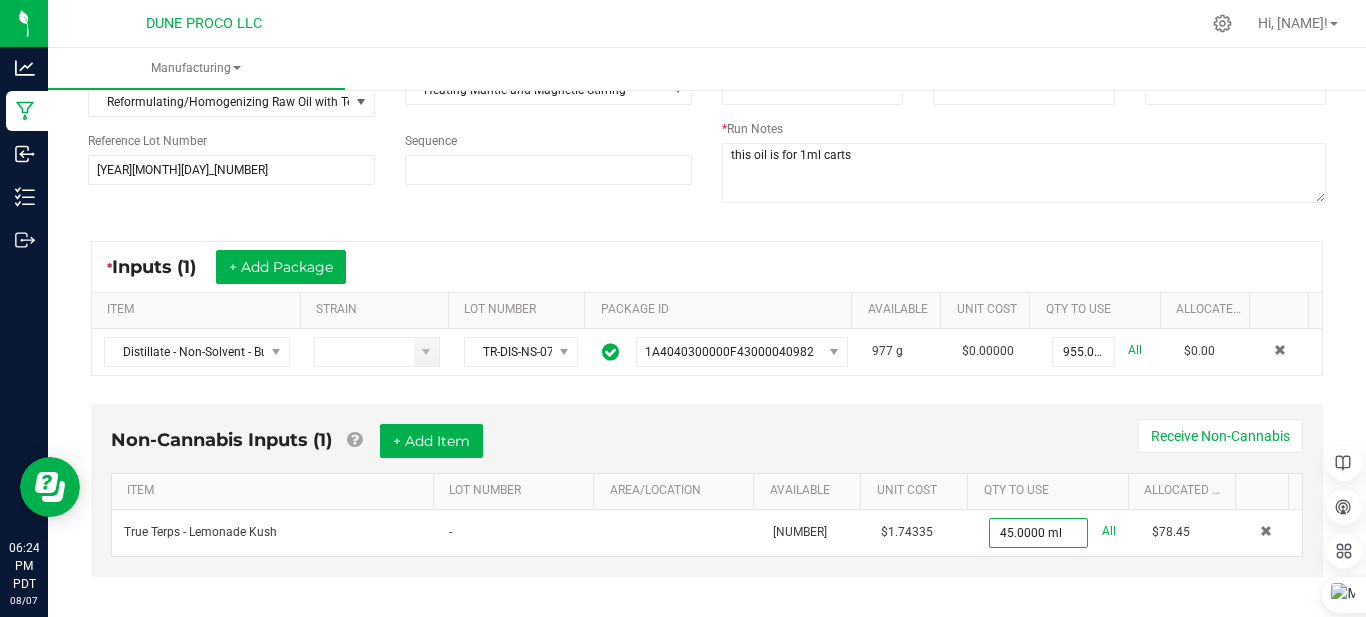 click on "Non-Cannabis Inputs (1)  + Add Item   Receive Non-Cannabis  ITEM LOT NUMBER AREA/LOCATION AVAILABLE Unit Cost QTY TO USE Allocated Cost  True Terps - Lemonade Kush   -      441.471    $1.74335  45.0000 ml All  $78.45" at bounding box center [707, 490] 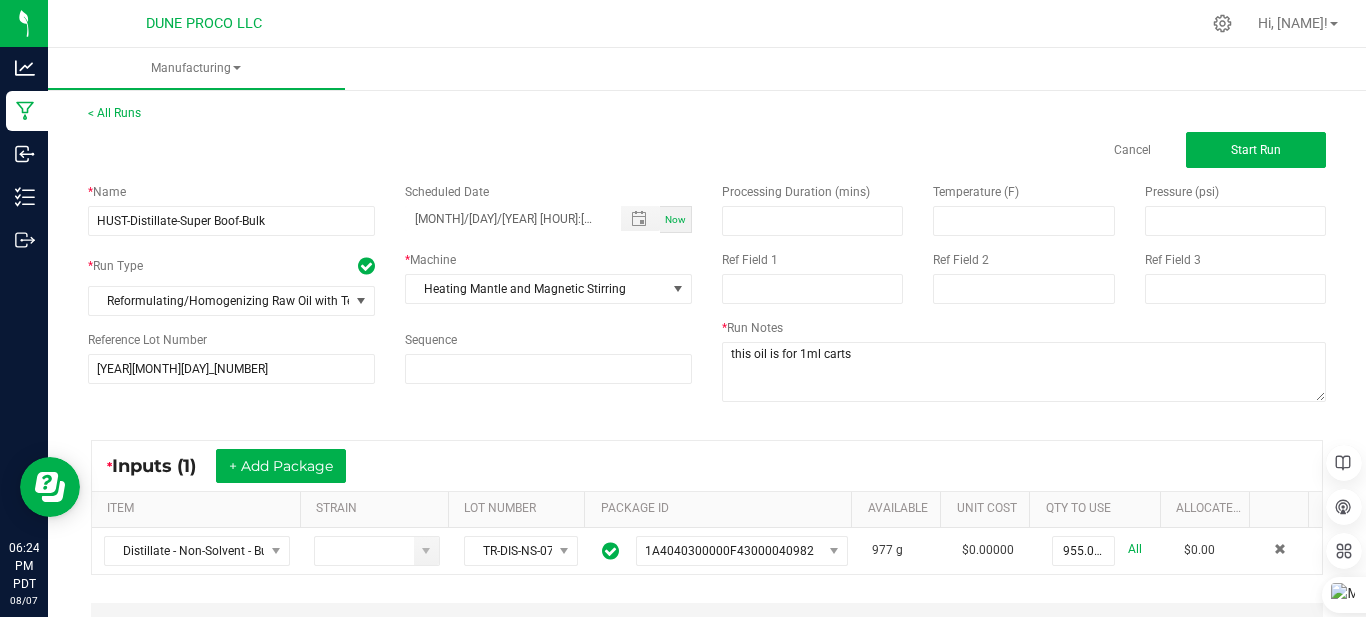 scroll, scrollTop: 0, scrollLeft: 0, axis: both 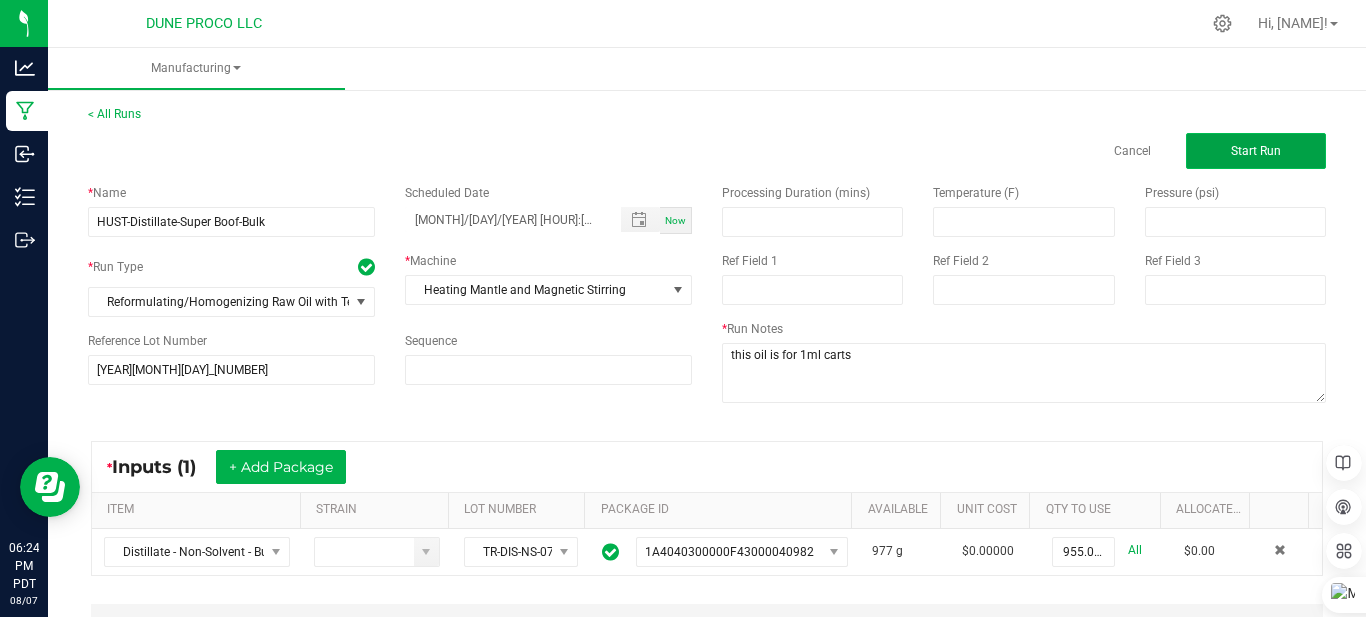 click on "Start Run" 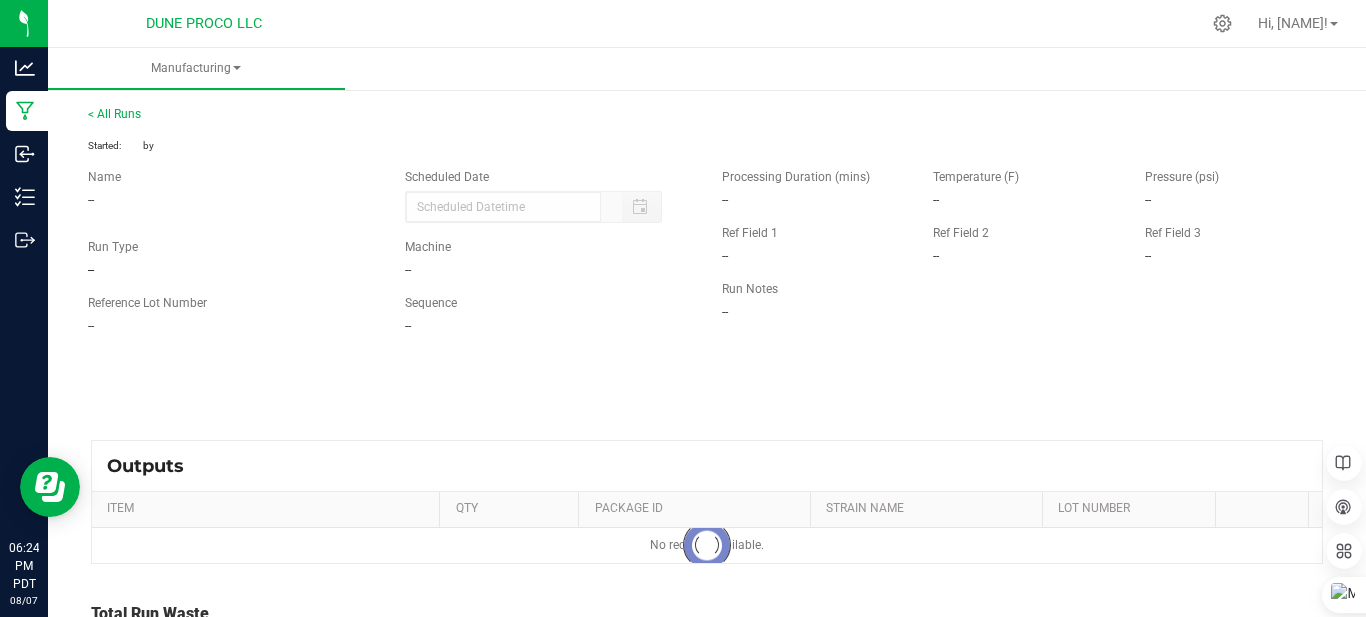 type on "08/07/2025 6:23 PM" 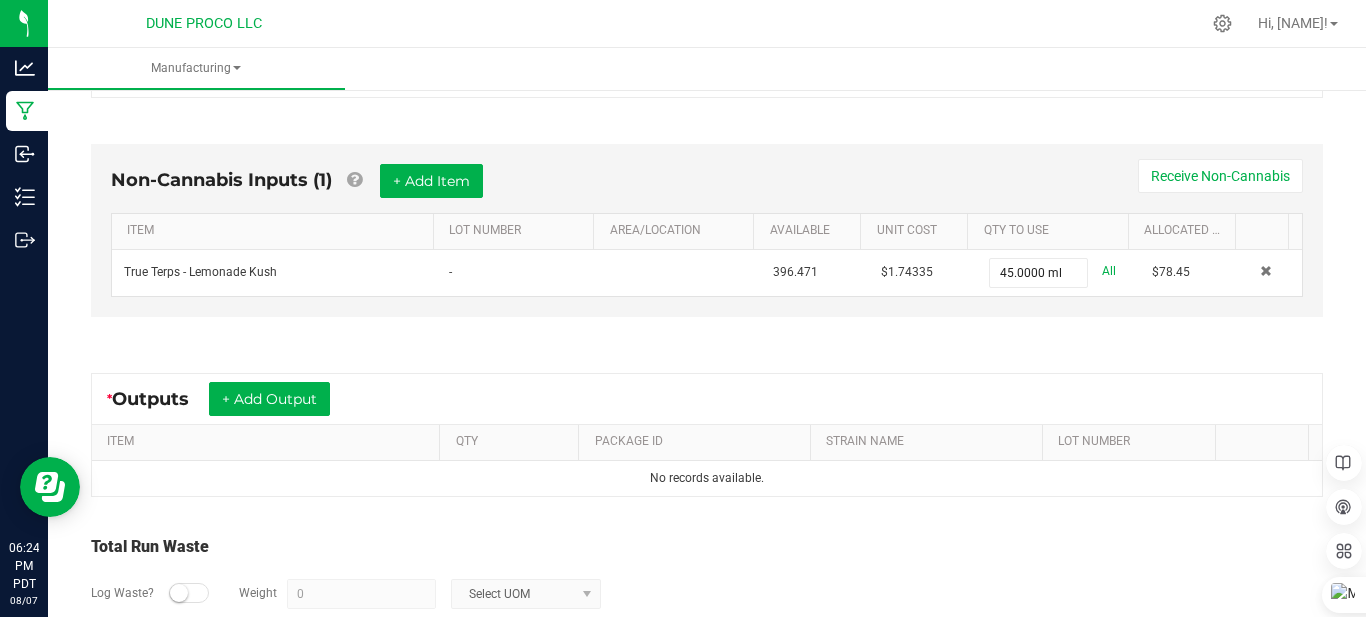 scroll, scrollTop: 612, scrollLeft: 0, axis: vertical 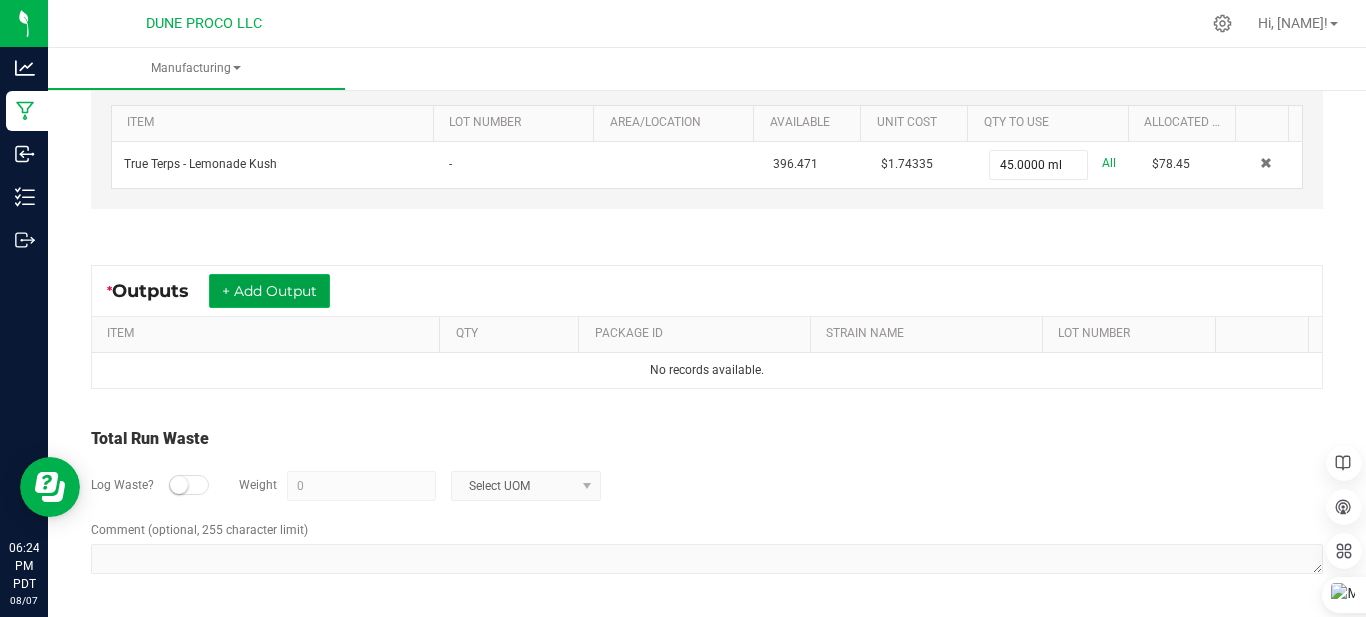 click on "+ Add Output" at bounding box center (269, 291) 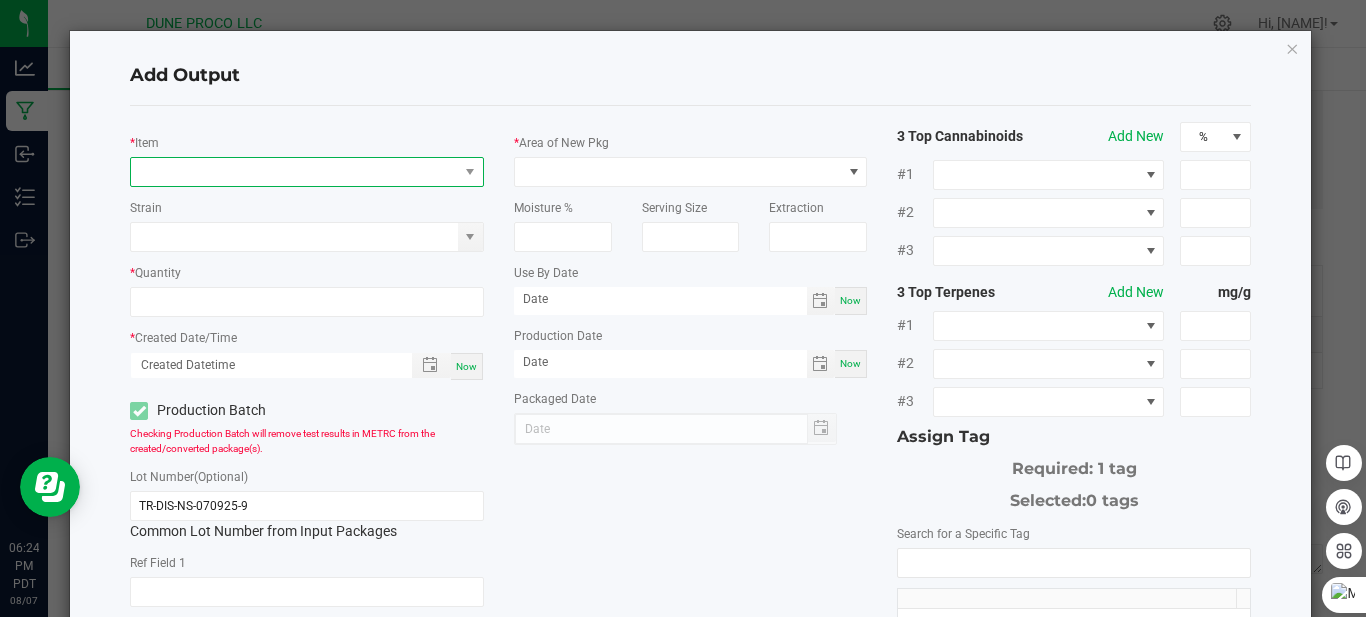 click at bounding box center [294, 172] 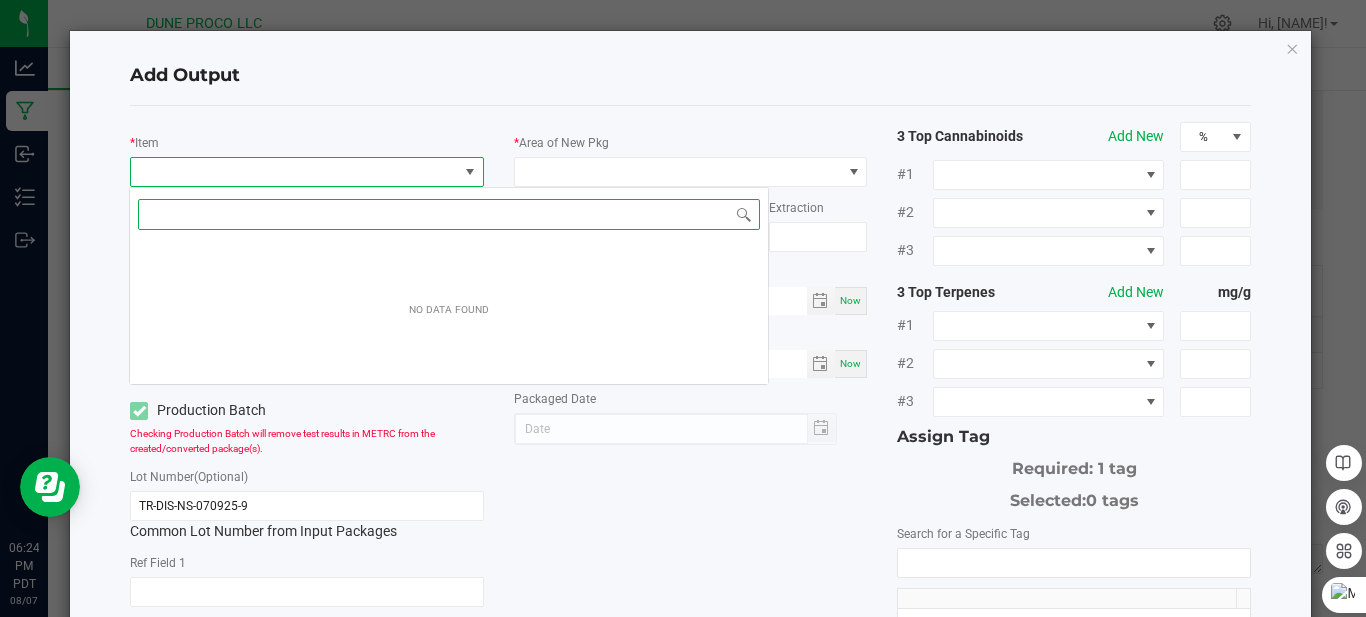 scroll, scrollTop: 99970, scrollLeft: 99651, axis: both 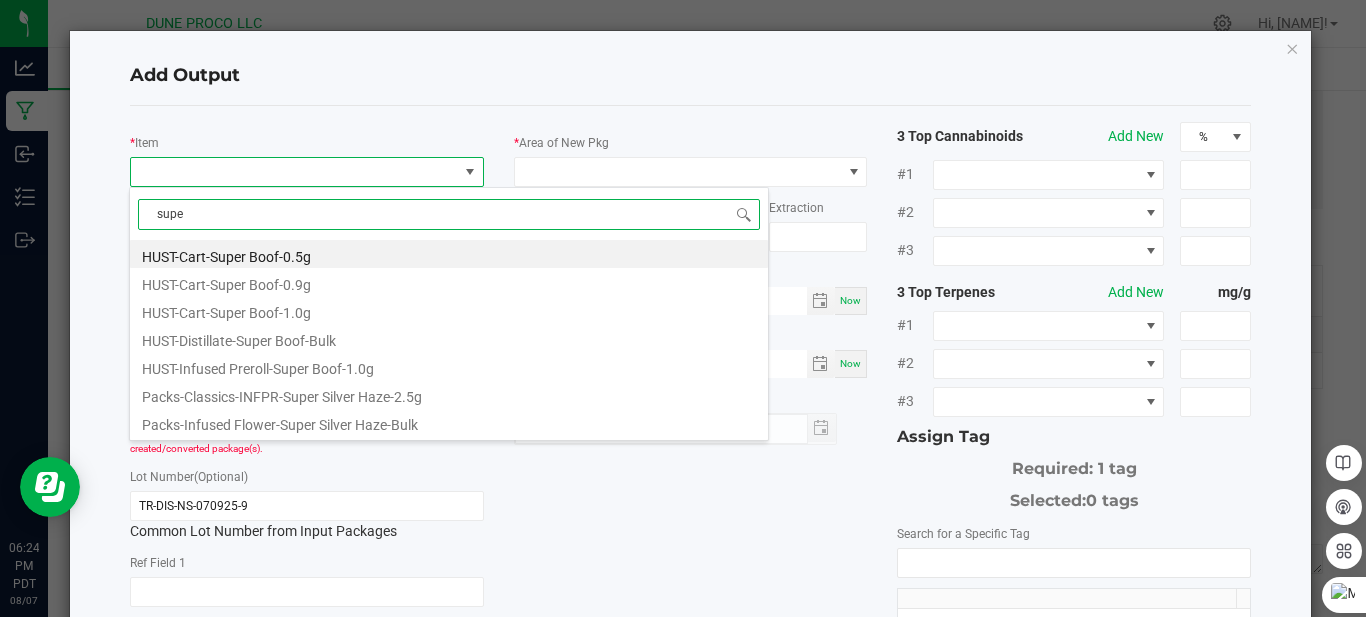 type on "super" 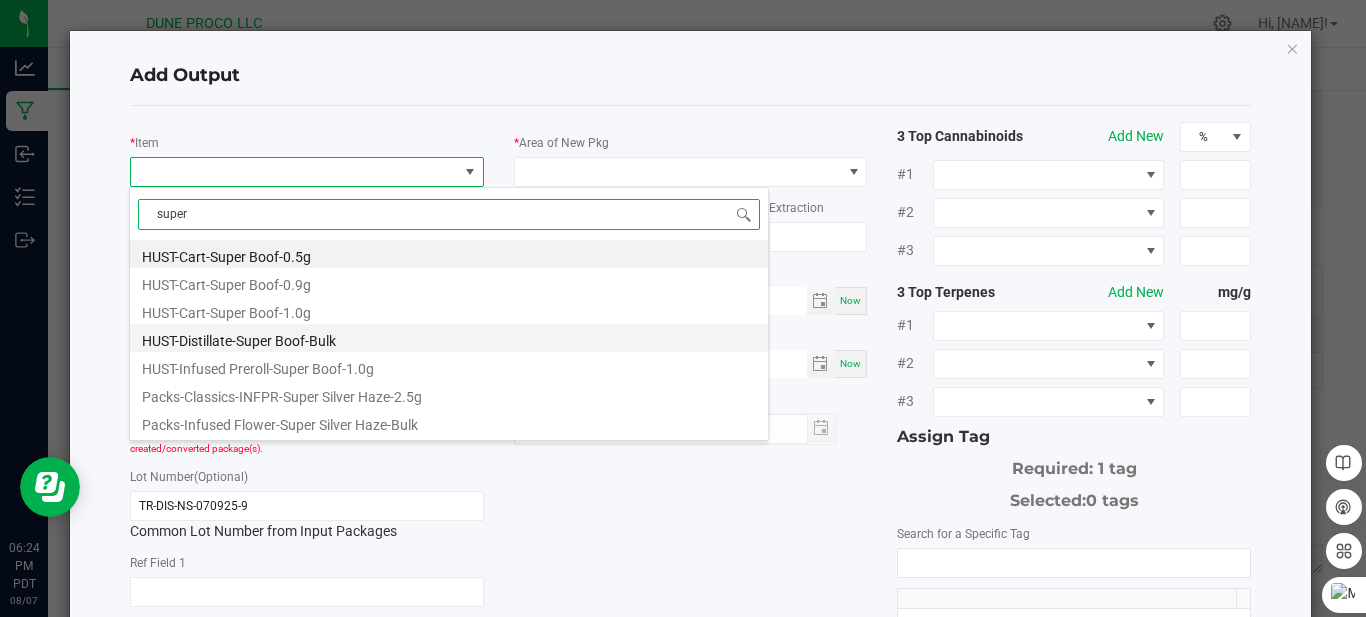 click on "HUST-Distillate-Super Boof-Bulk" at bounding box center (449, 338) 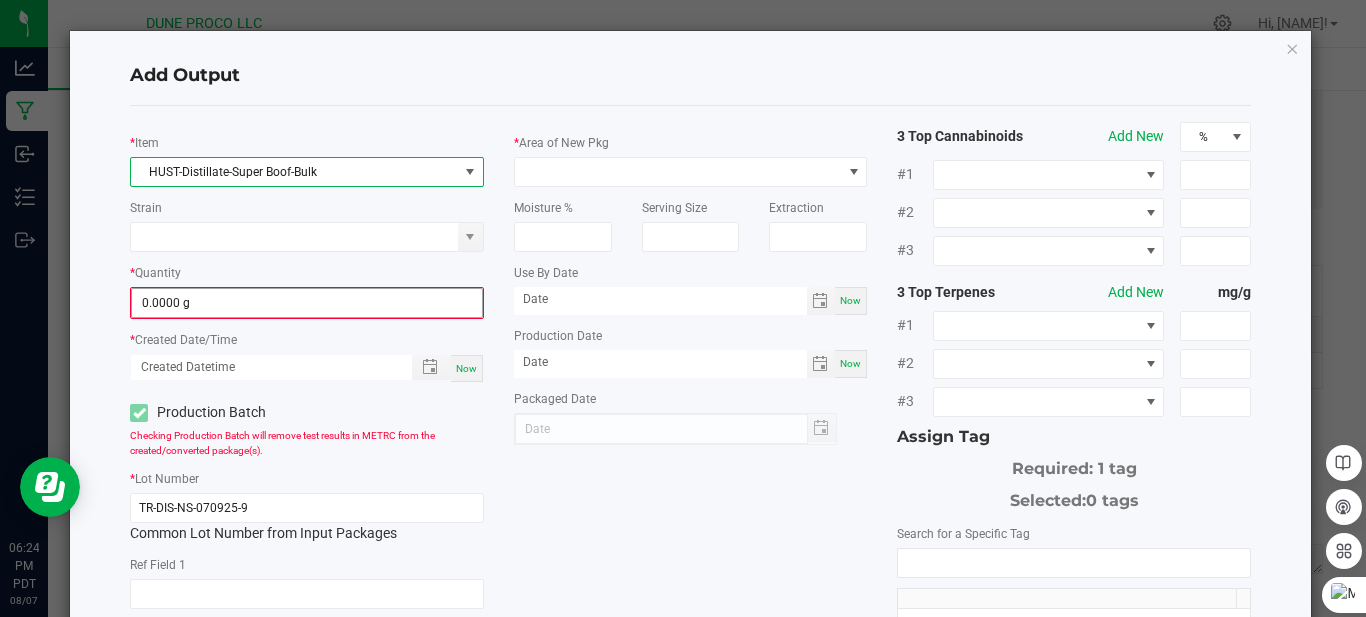 type on "0" 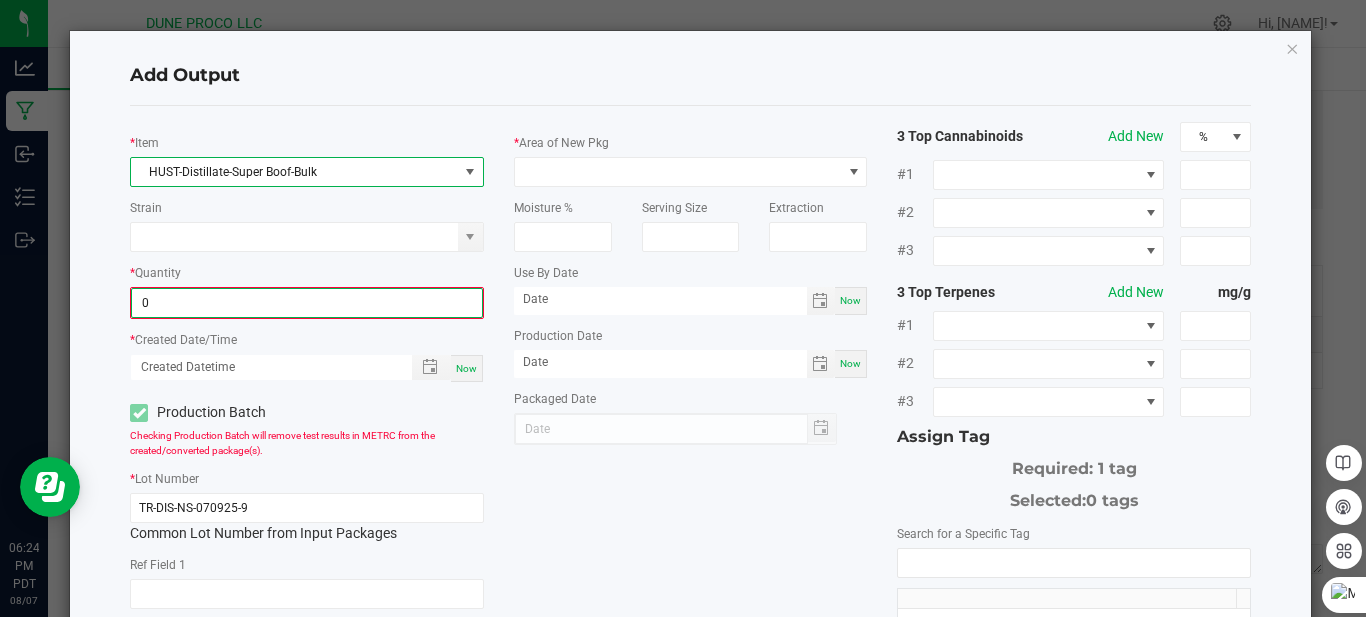 click on "0" at bounding box center (307, 303) 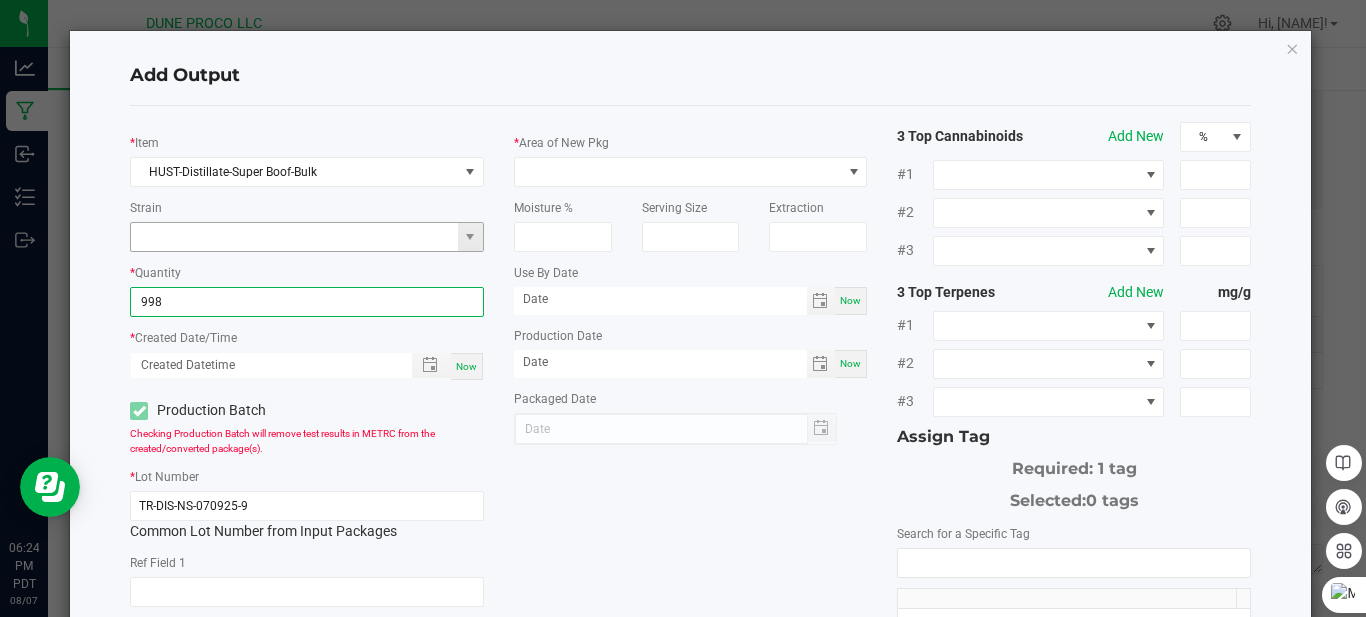 type on "998.0000 g" 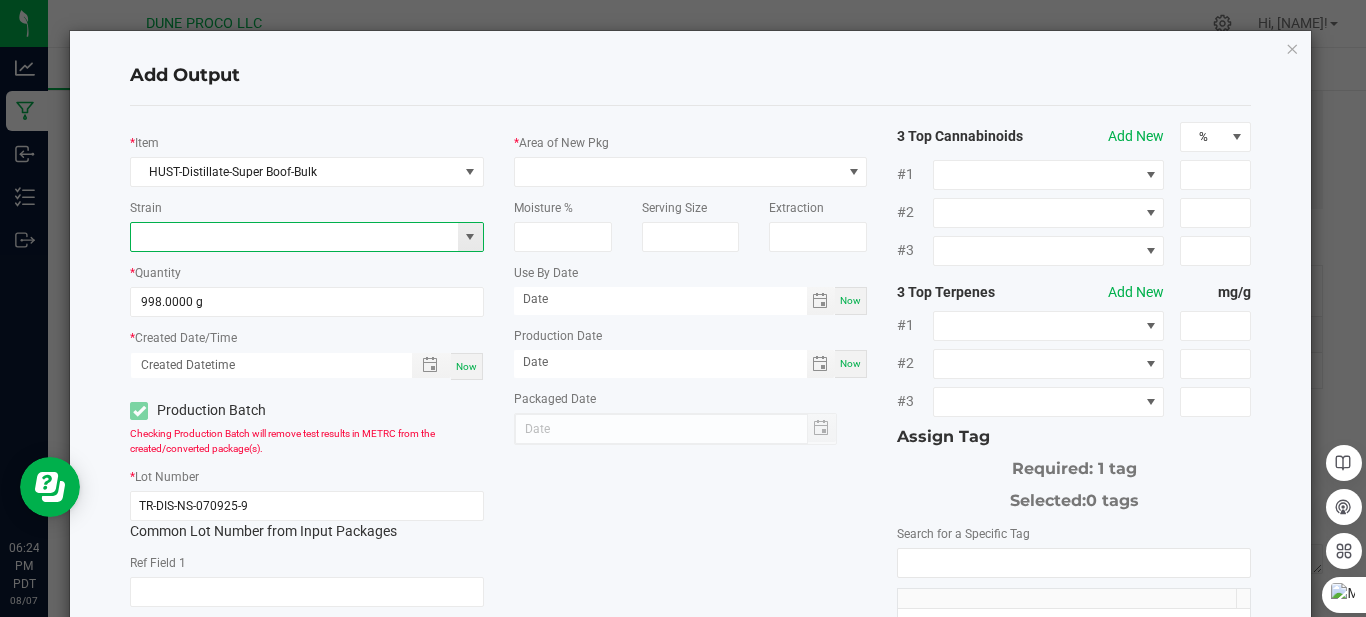 click at bounding box center (294, 237) 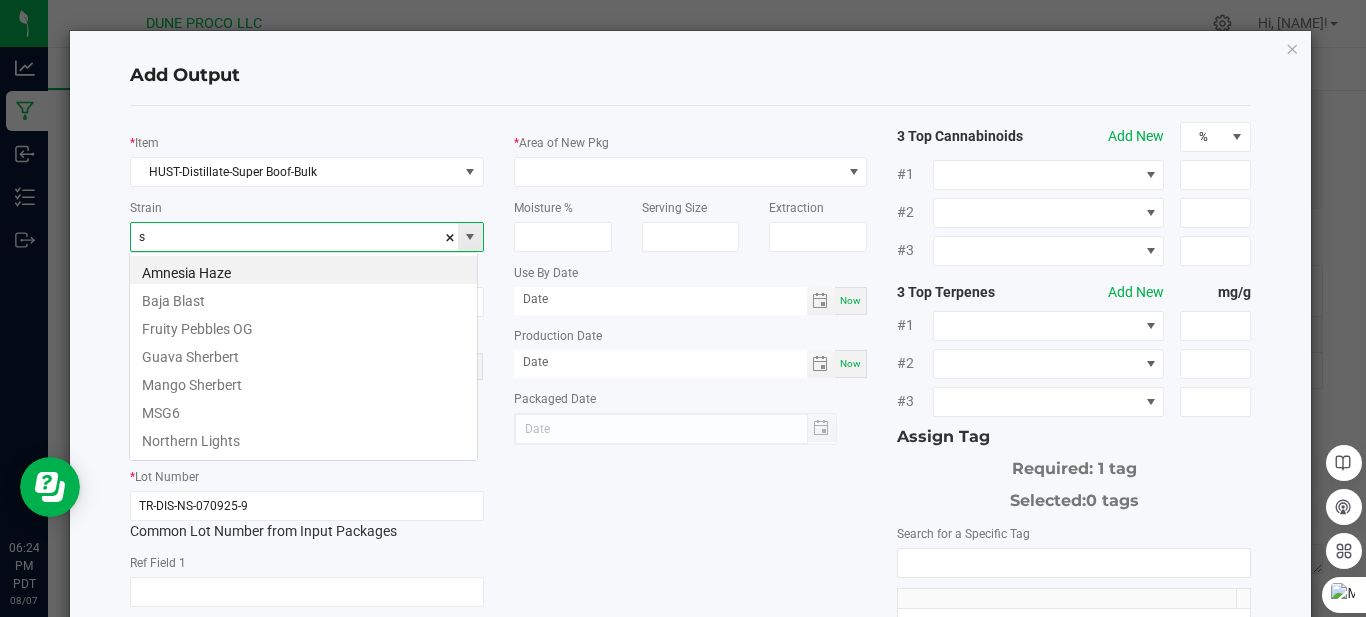 scroll, scrollTop: 99970, scrollLeft: 99651, axis: both 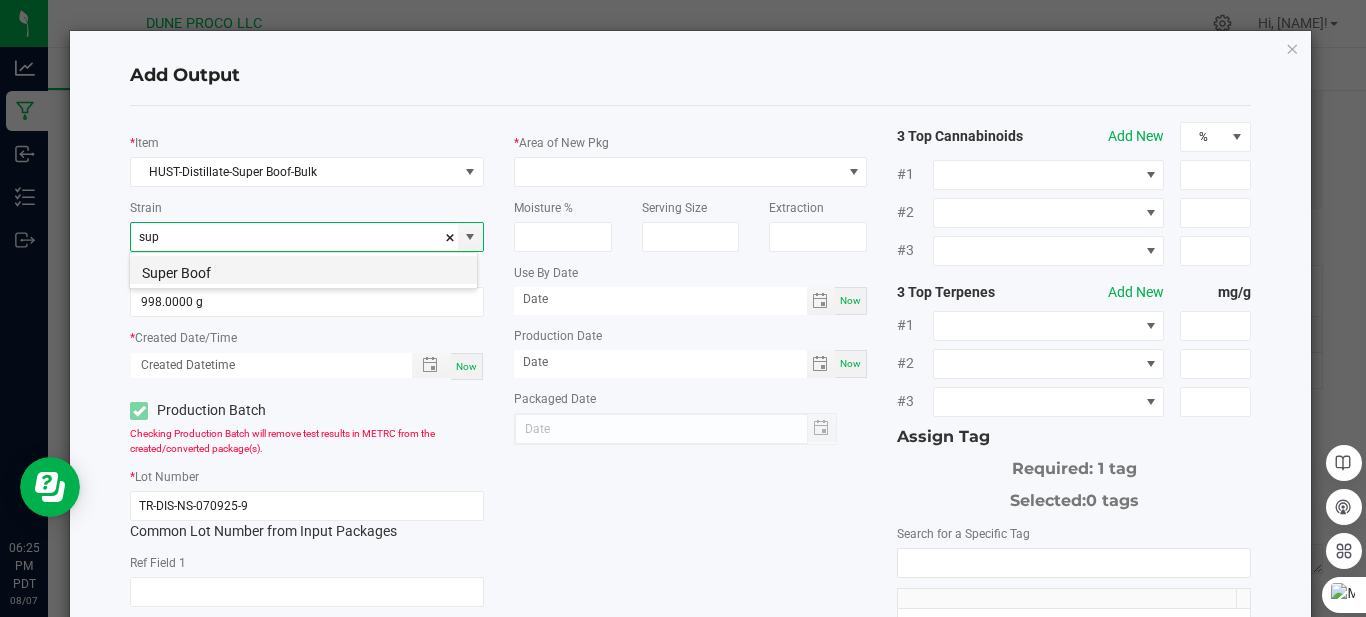 click on "Super Boof" at bounding box center [303, 270] 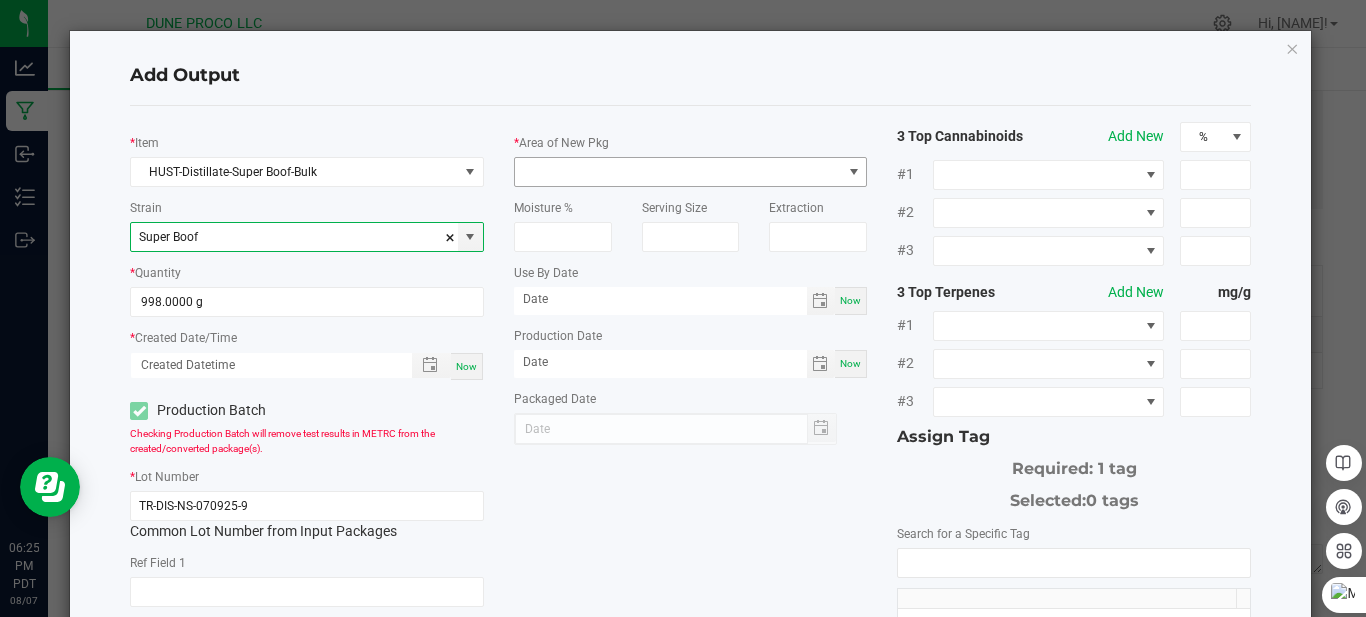 type on "Super Boof" 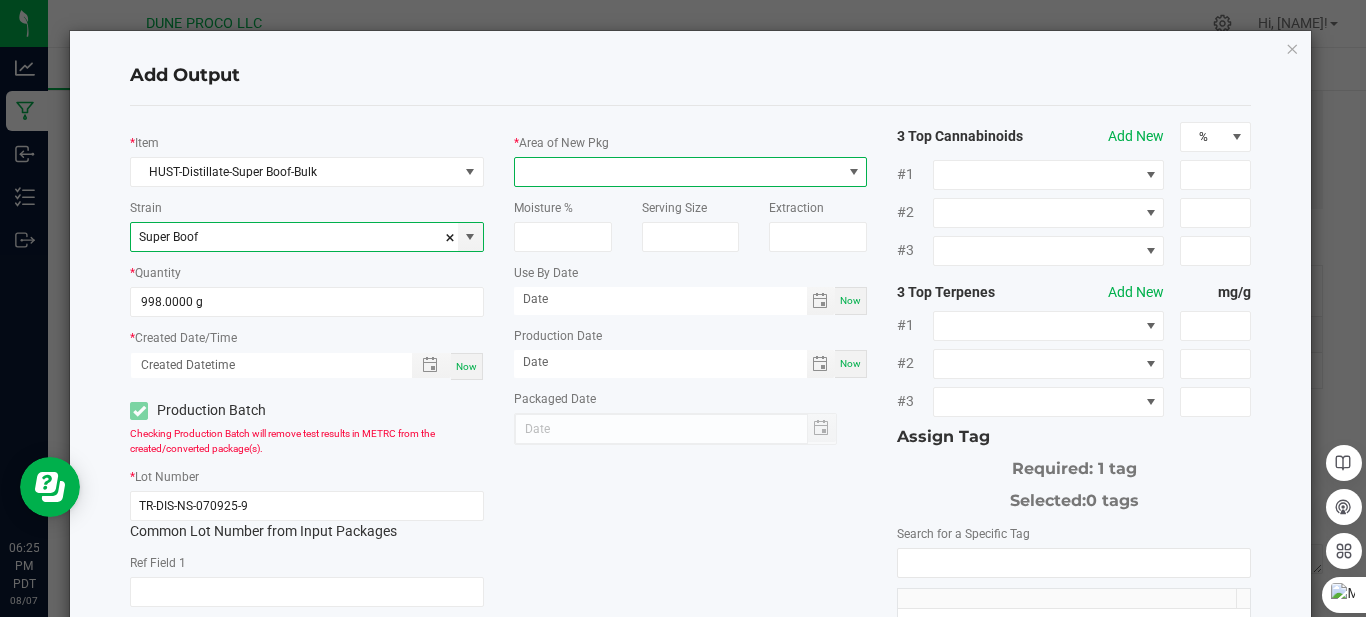 click at bounding box center (854, 172) 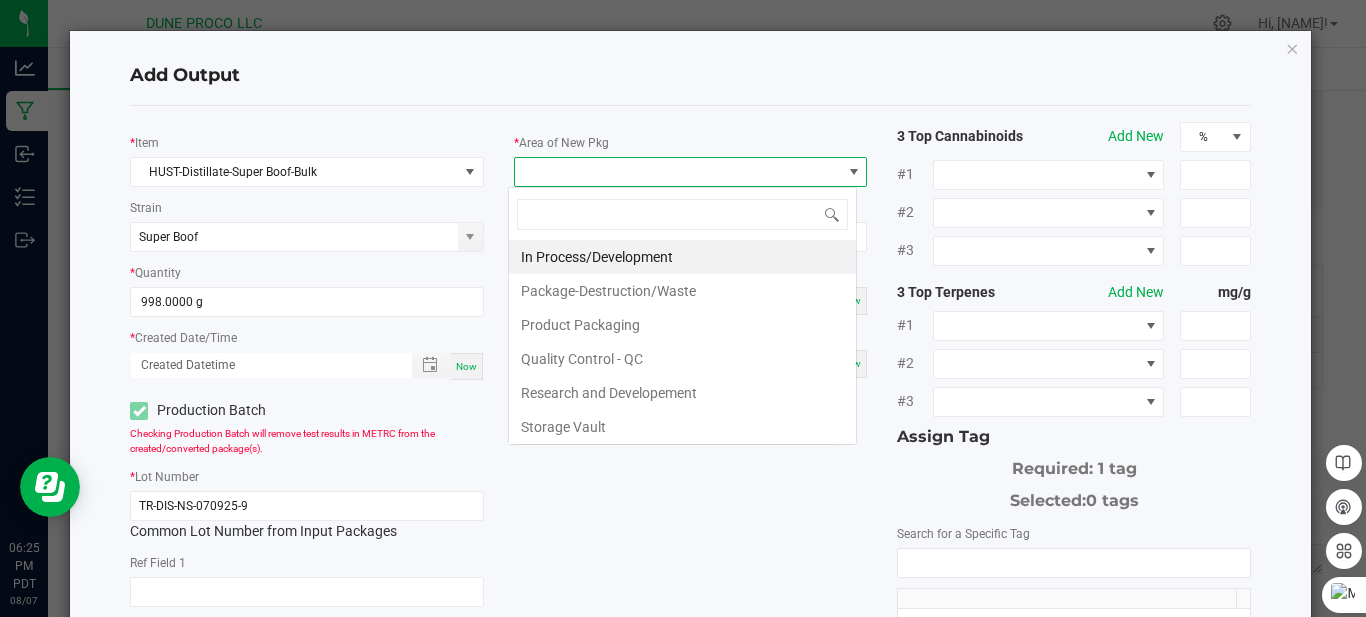 scroll, scrollTop: 99970, scrollLeft: 99651, axis: both 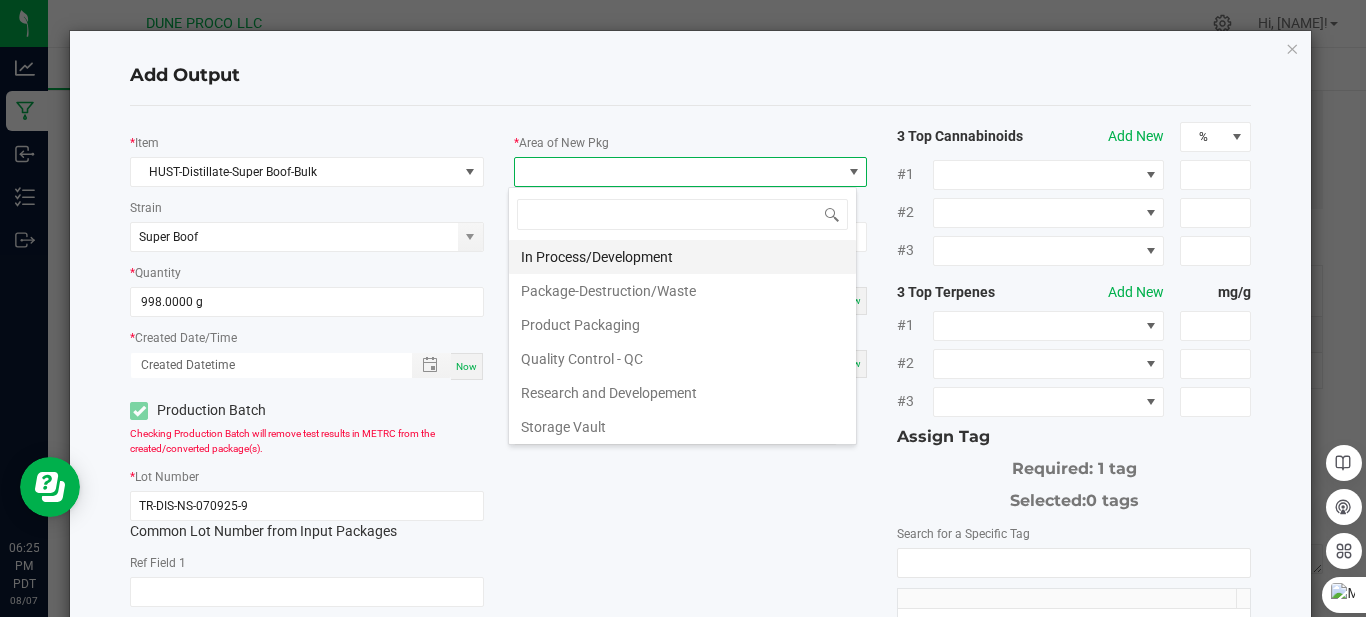 click on "In Process/Development" at bounding box center (682, 257) 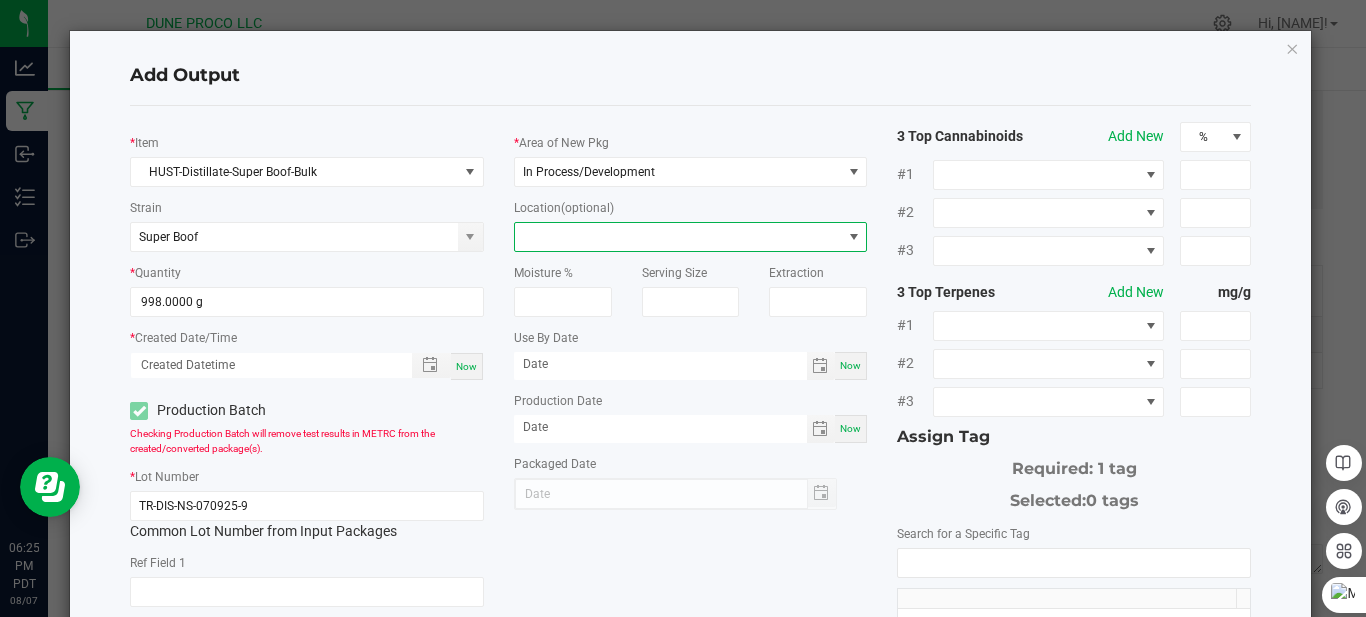 click at bounding box center [678, 237] 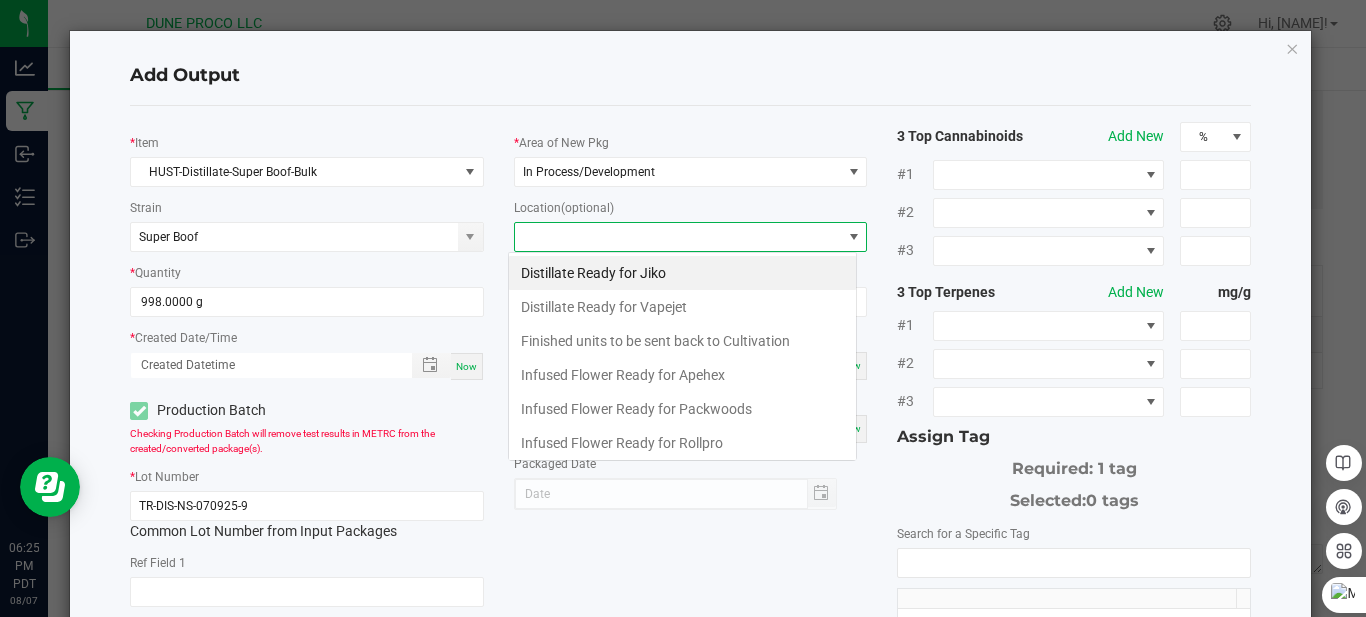 scroll, scrollTop: 99970, scrollLeft: 99651, axis: both 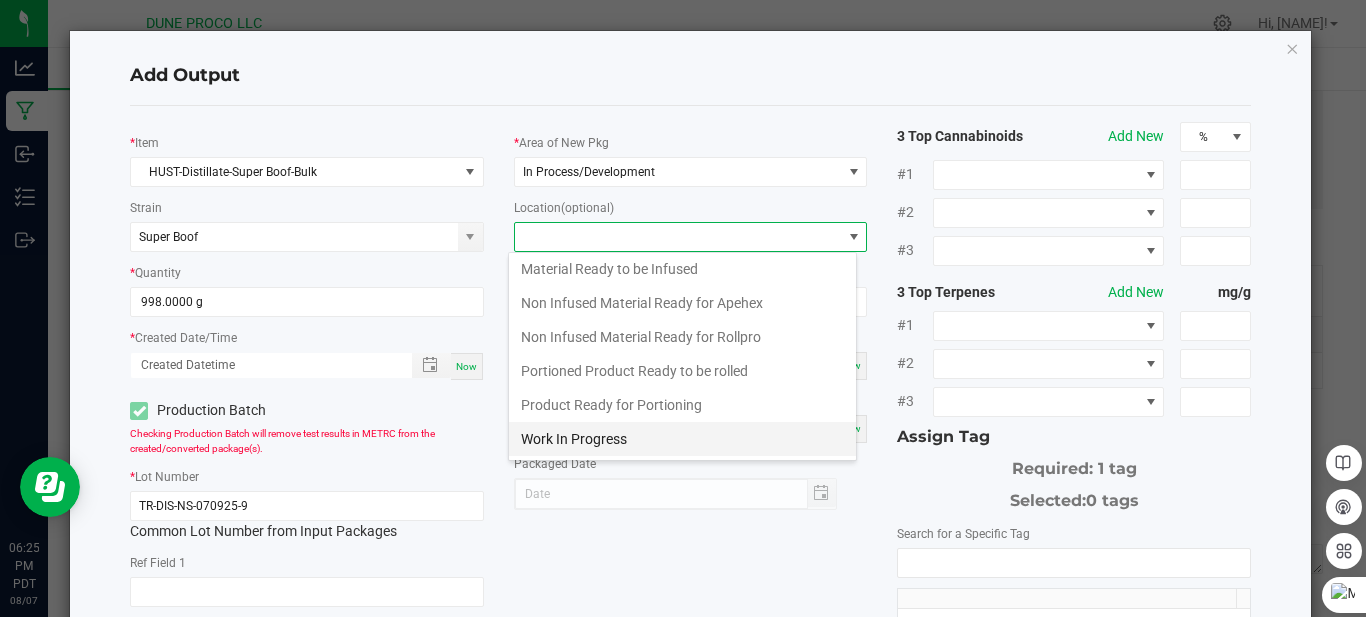 click on "Work In Progress" at bounding box center (682, 439) 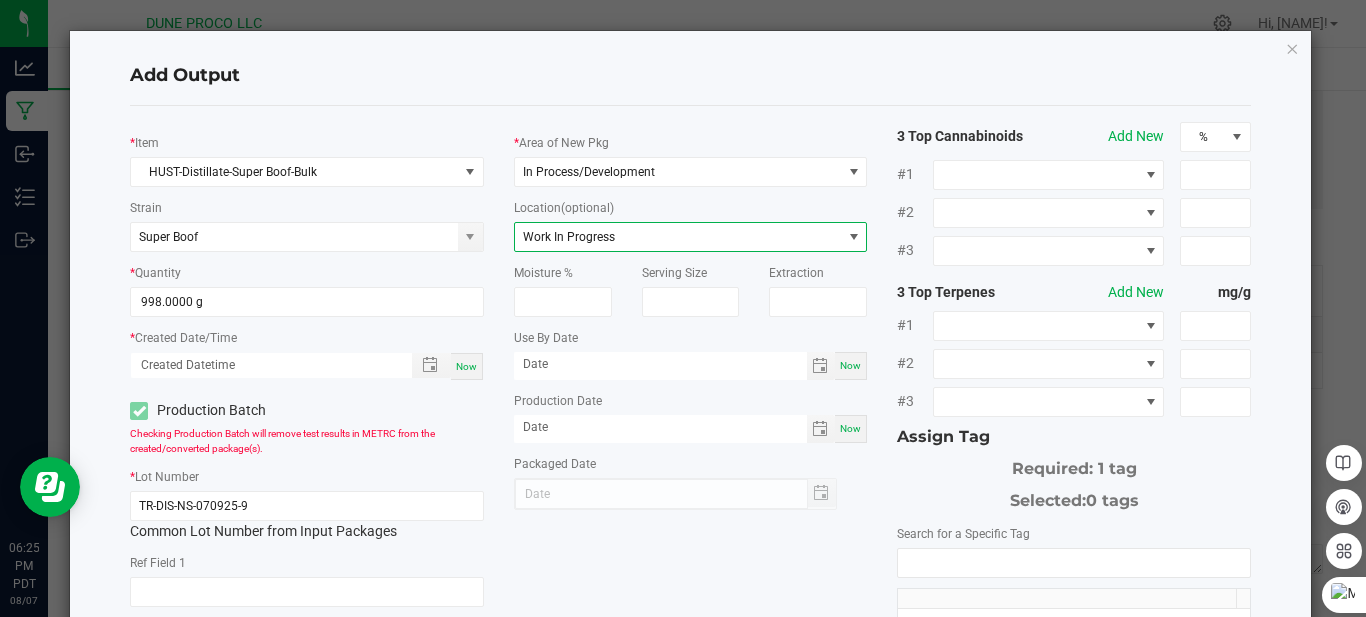 click on "Now" at bounding box center [851, 429] 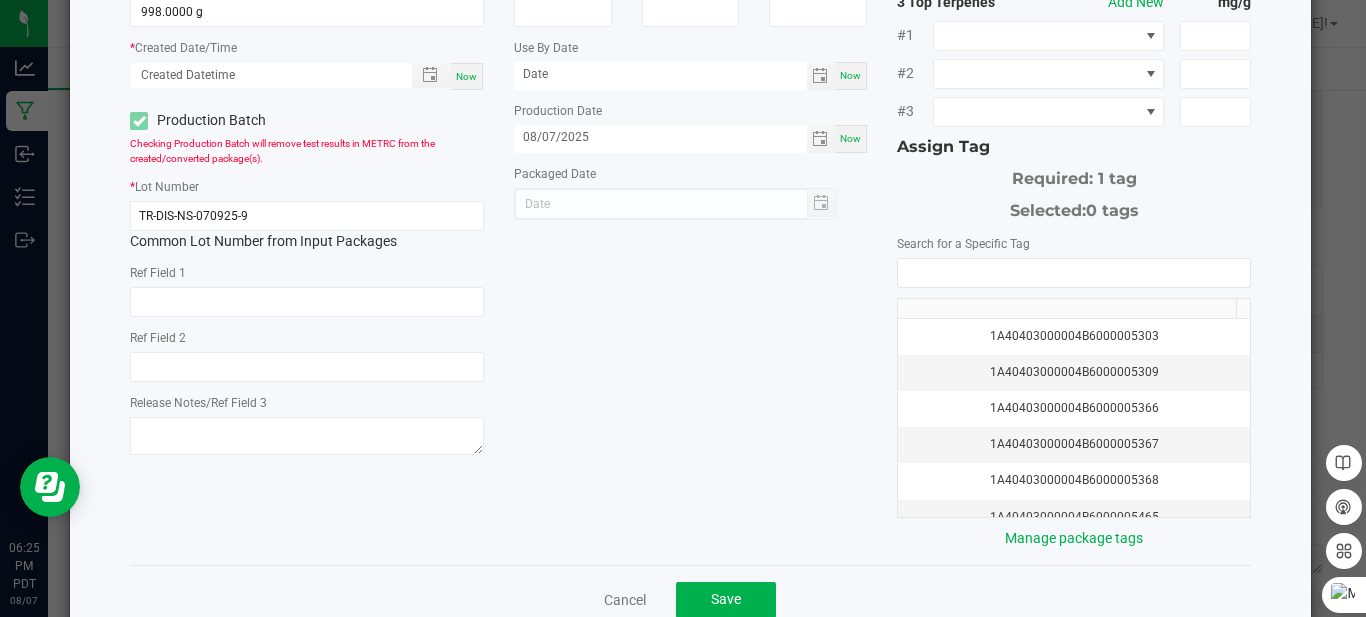 scroll, scrollTop: 300, scrollLeft: 0, axis: vertical 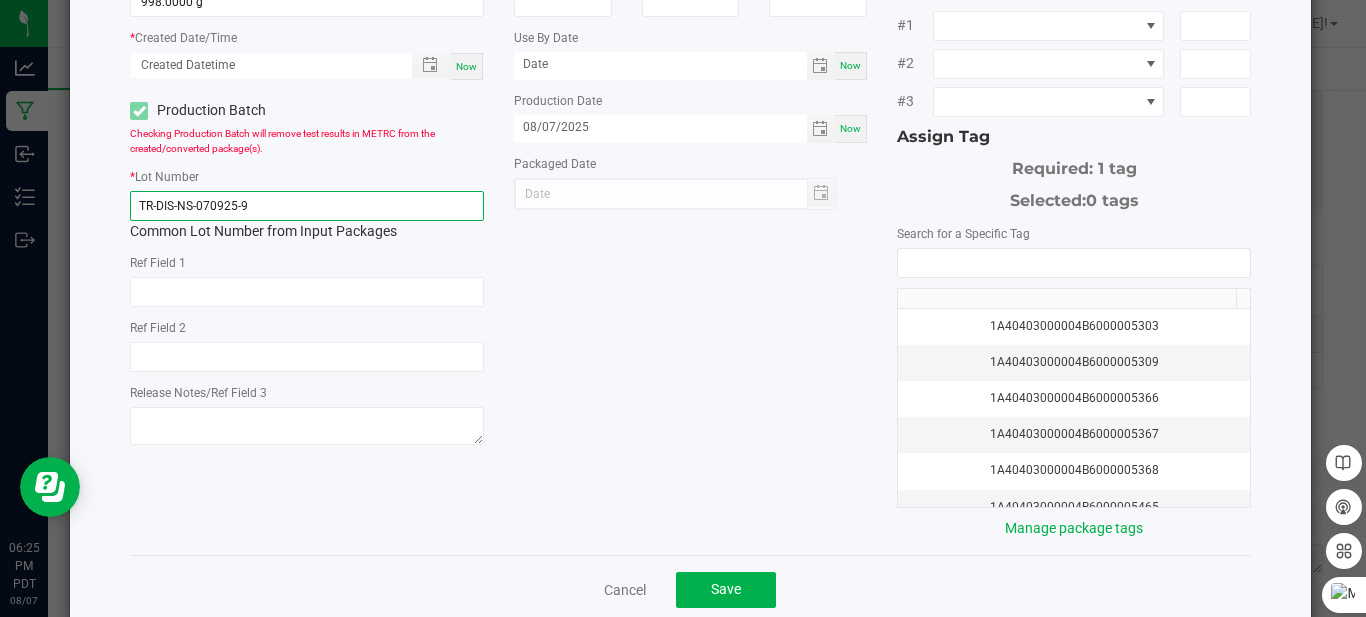 drag, startPoint x: 348, startPoint y: 213, endPoint x: 368, endPoint y: 216, distance: 20.22375 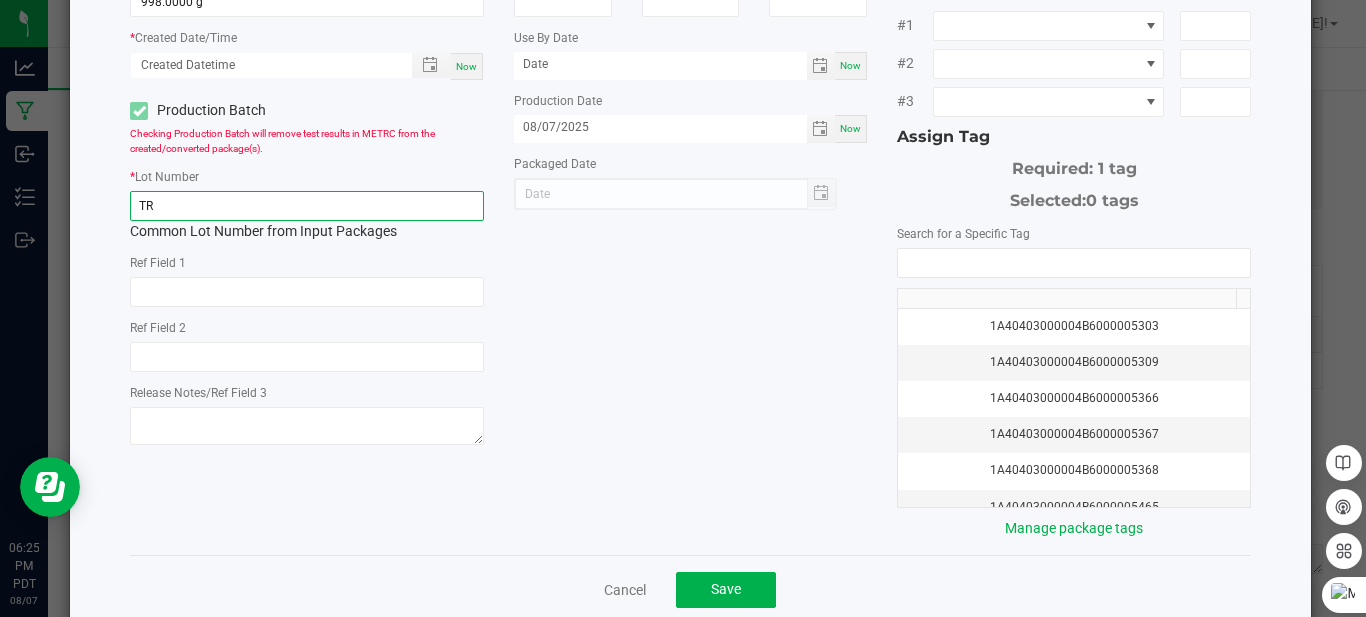 type on "T" 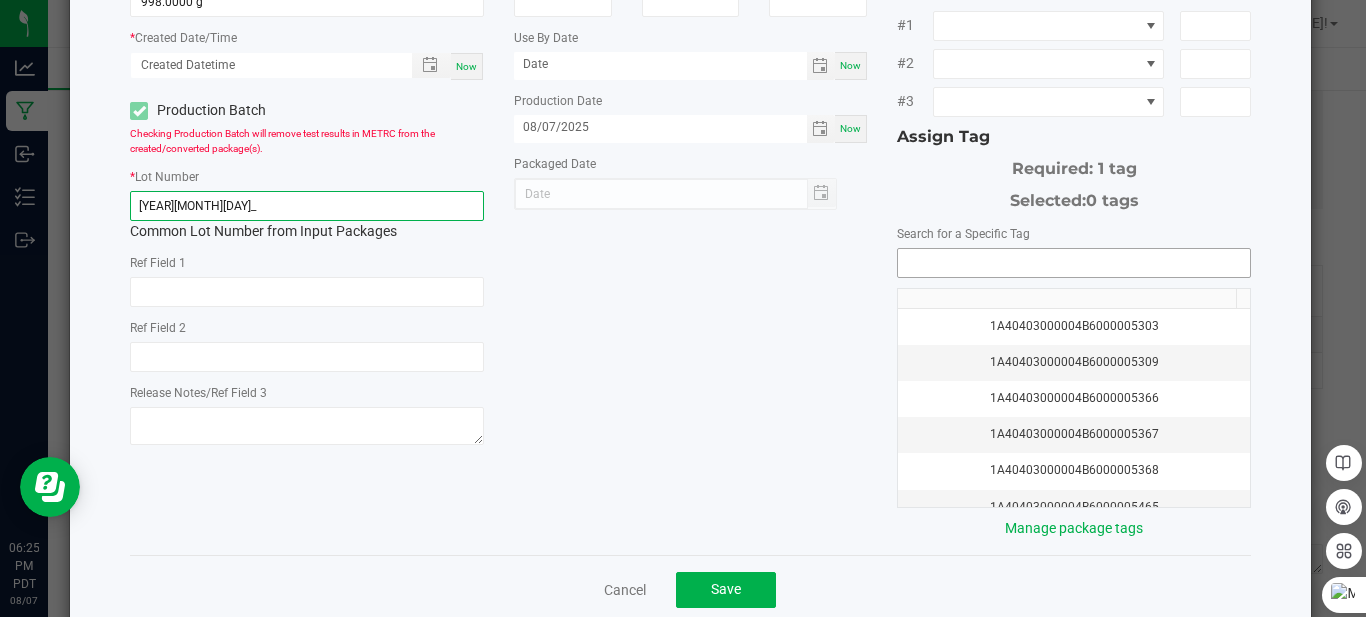 type on "250807_15040" 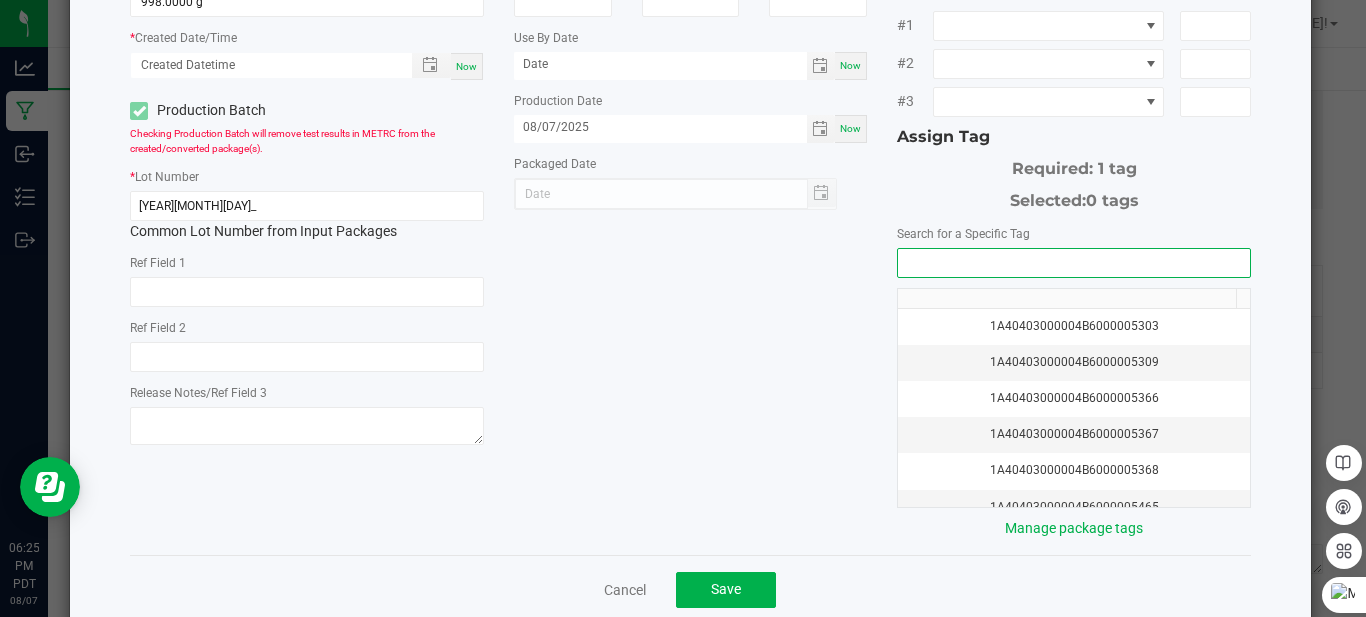 click at bounding box center [1074, 263] 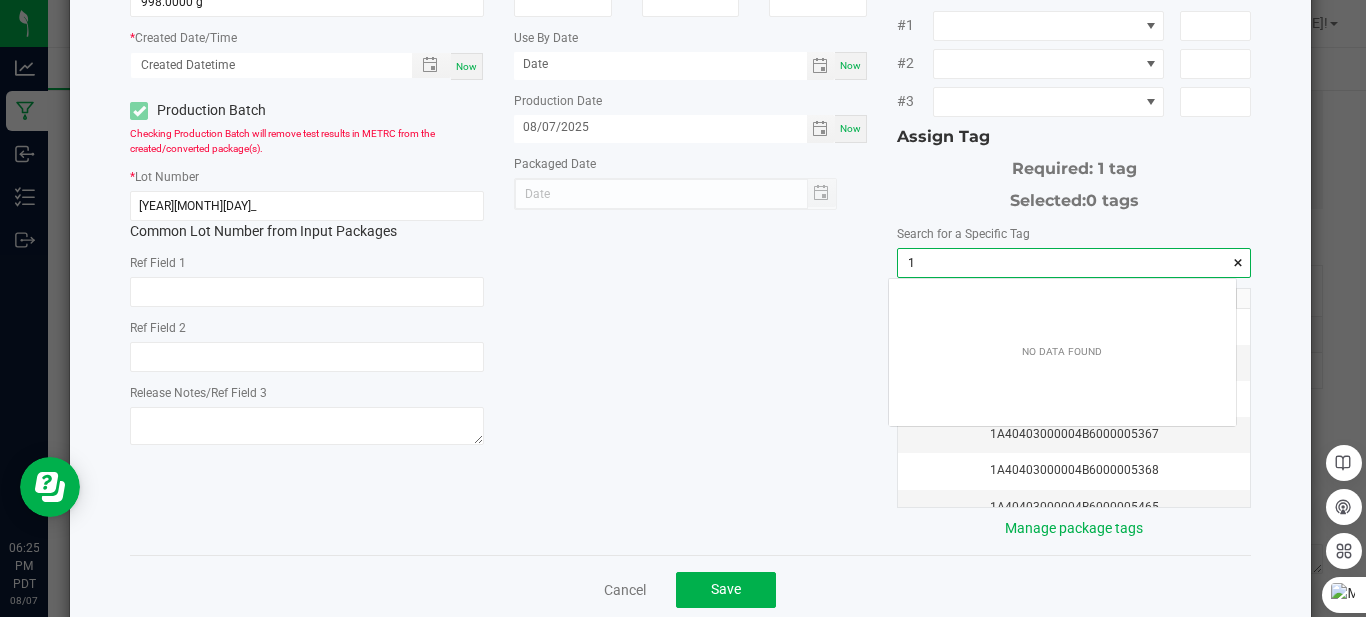 scroll, scrollTop: 99972, scrollLeft: 99653, axis: both 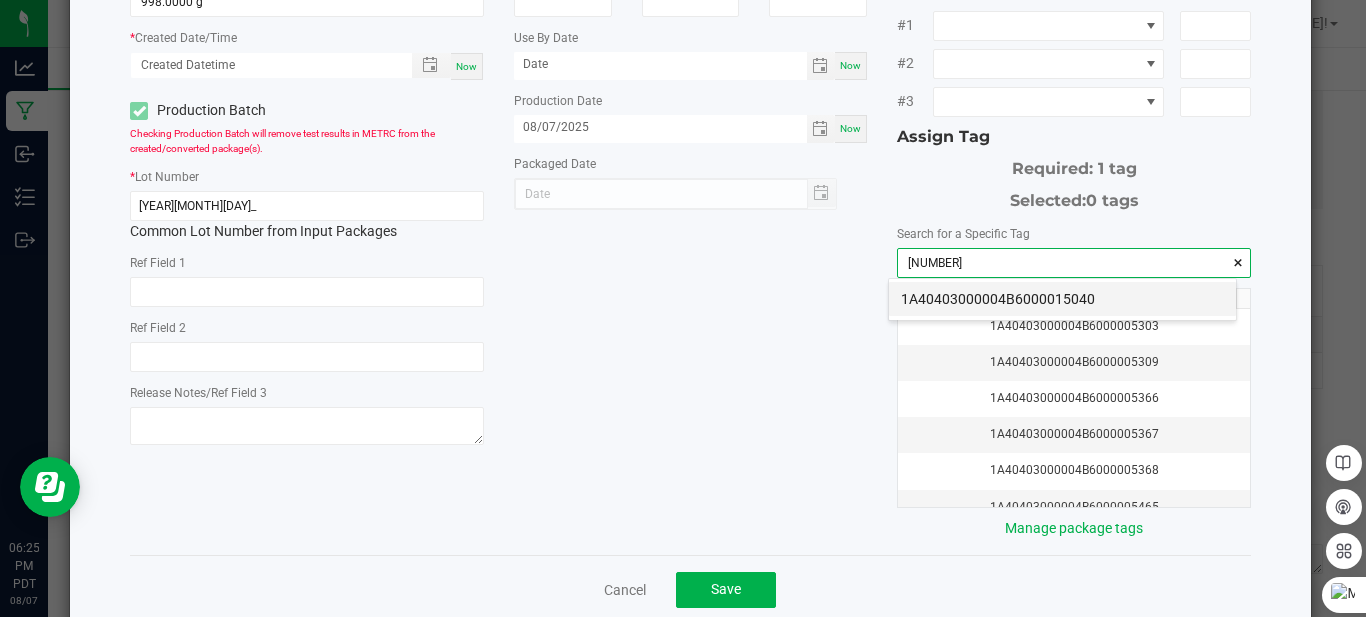 click on "1A40403000004B6000015040" at bounding box center [1062, 299] 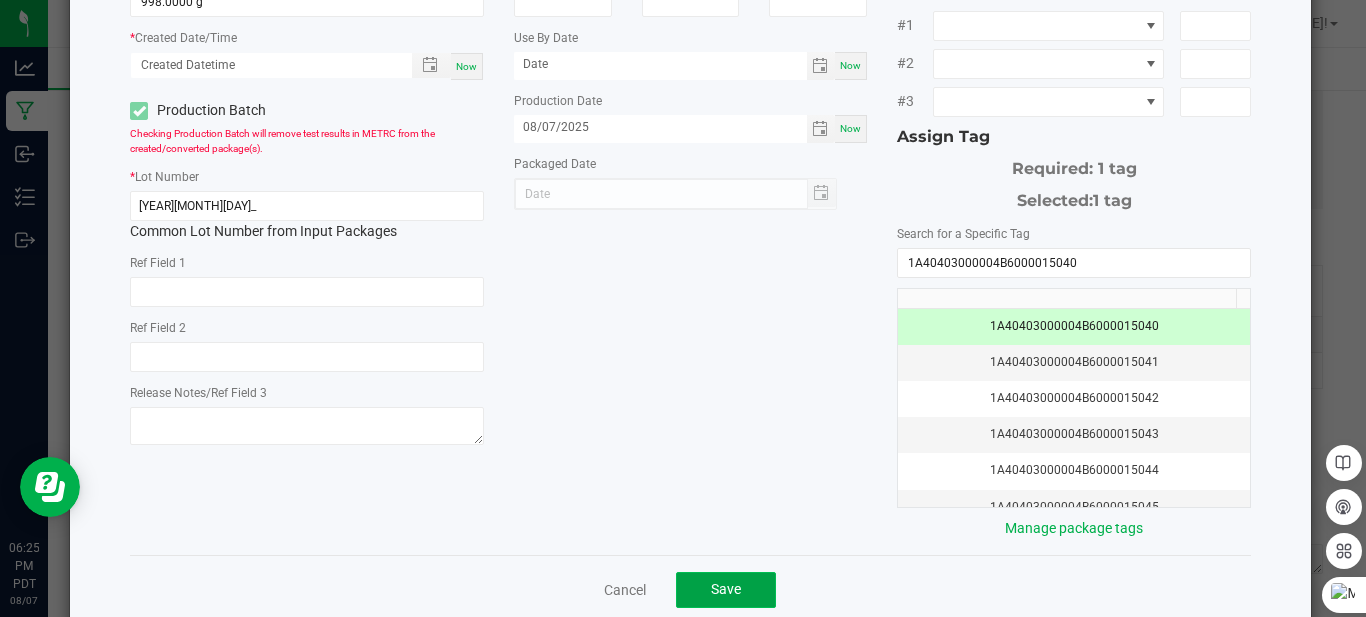 click on "Save" 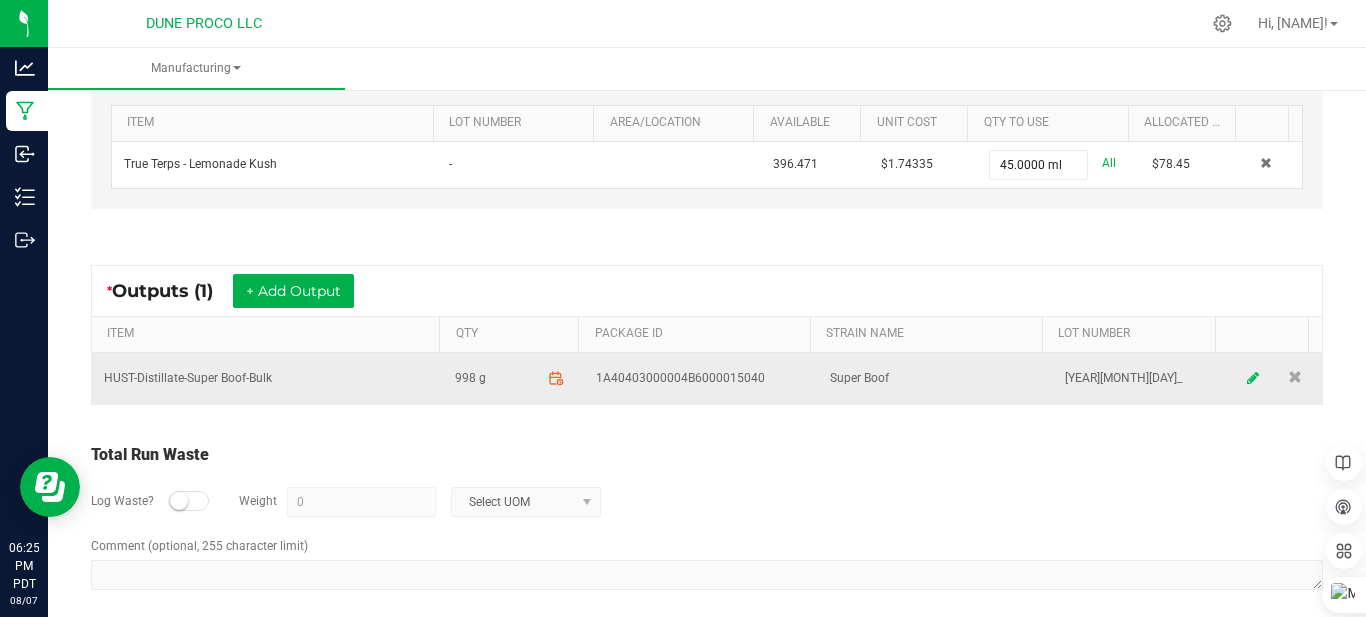 click at bounding box center (1254, 378) 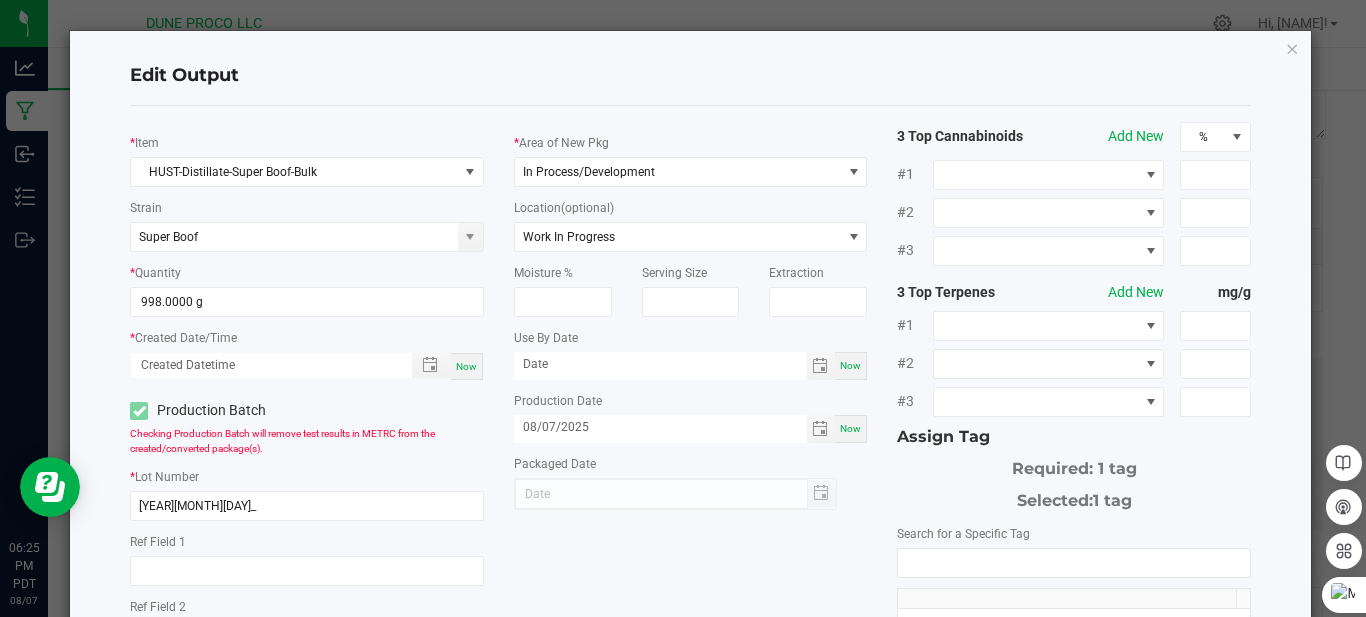 click on "Now" at bounding box center [466, 366] 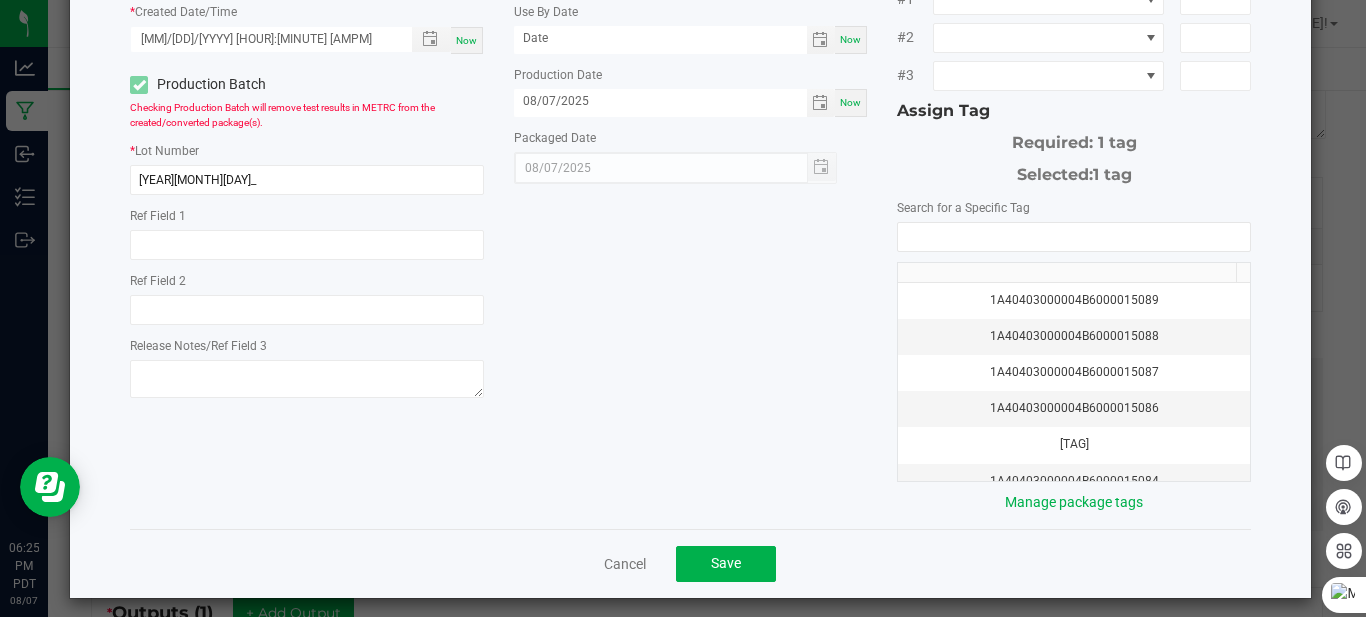 scroll, scrollTop: 338, scrollLeft: 0, axis: vertical 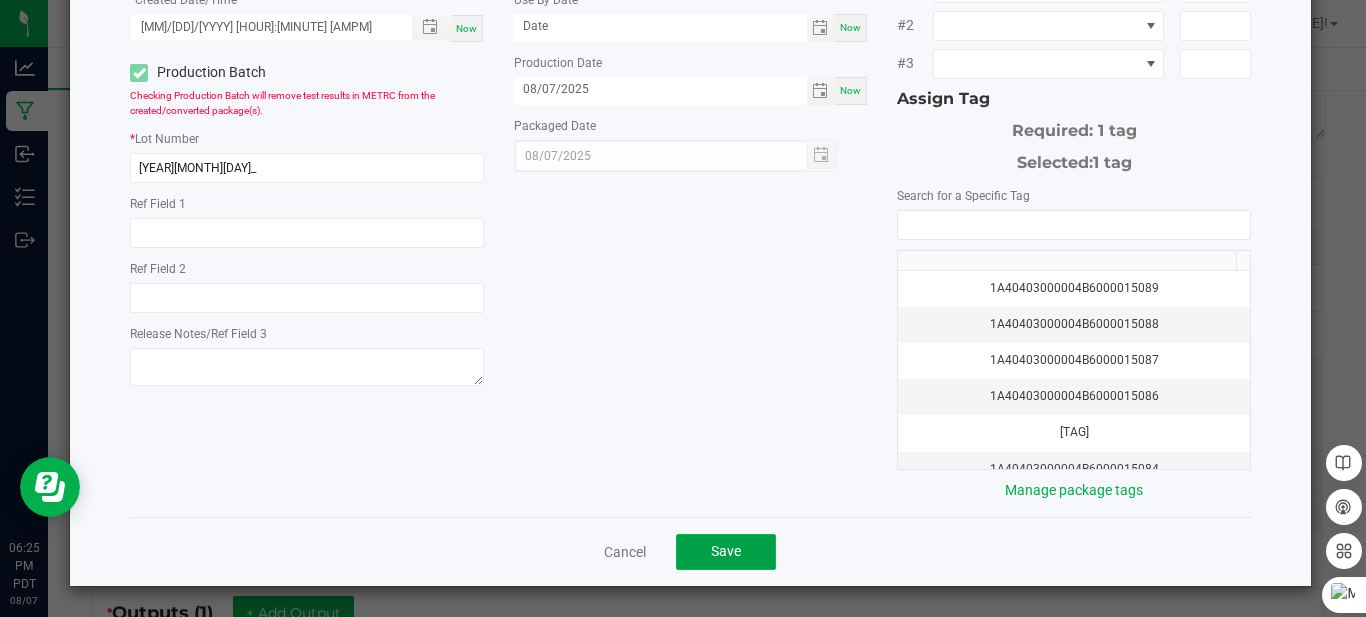 click on "Save" 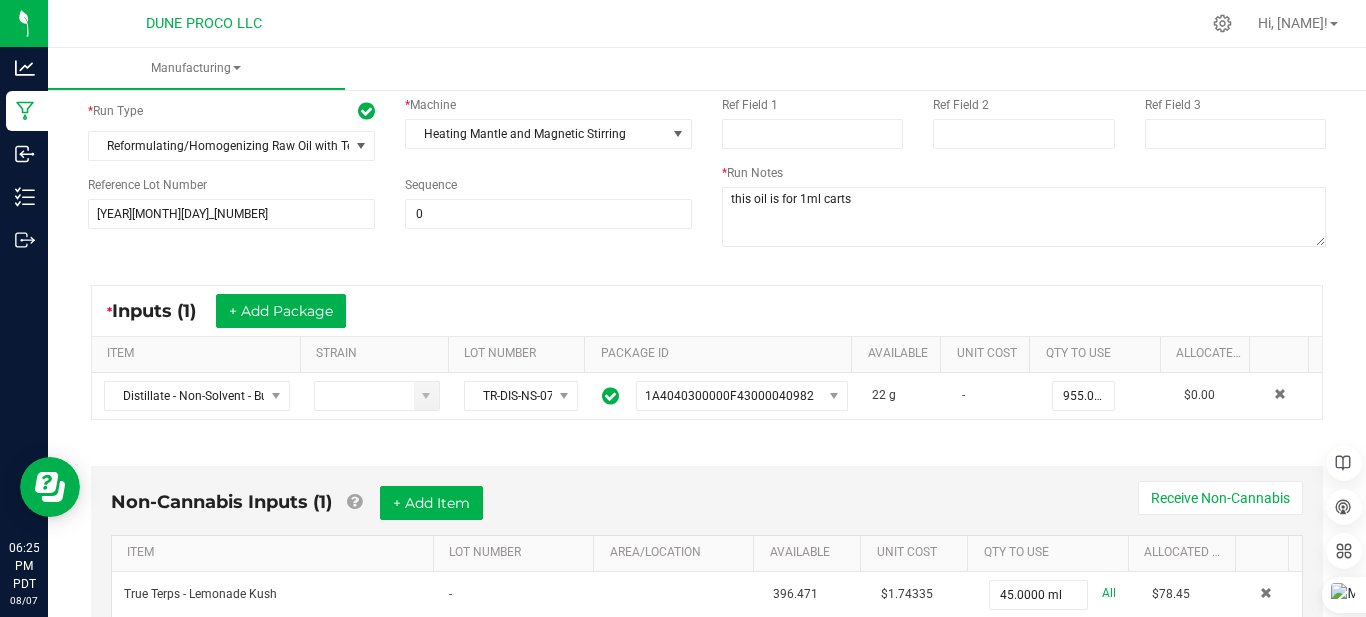 scroll, scrollTop: 28, scrollLeft: 0, axis: vertical 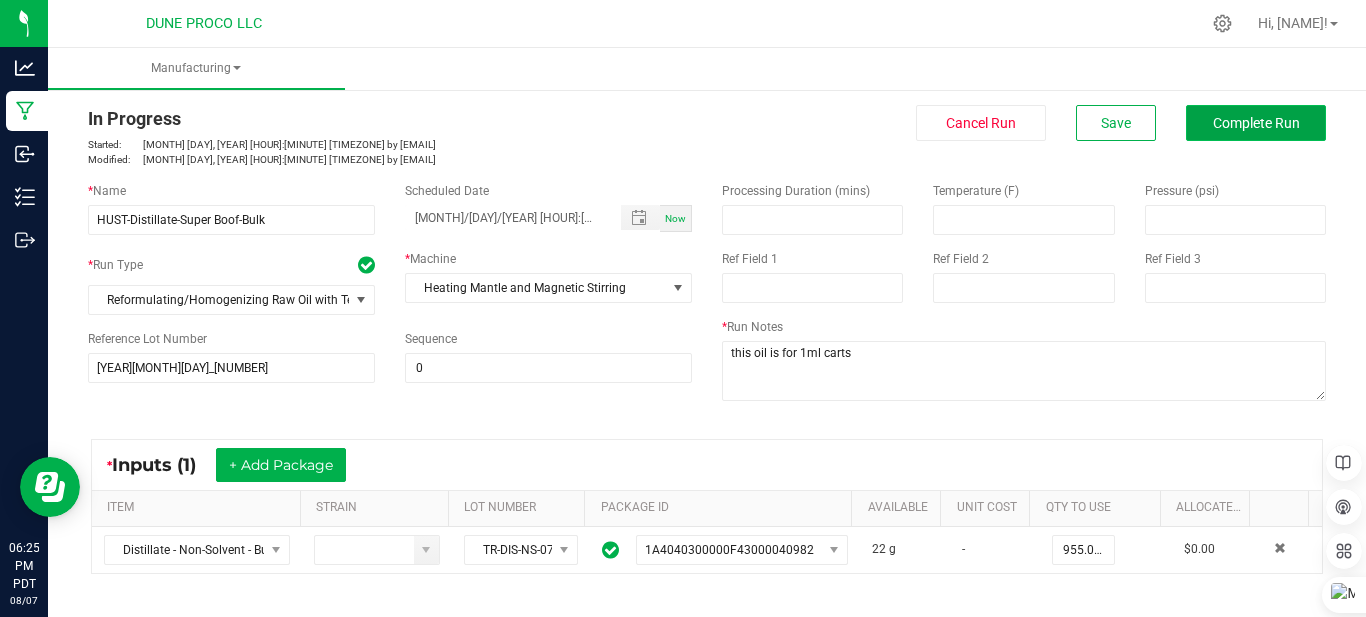 click on "Complete Run" at bounding box center (1256, 123) 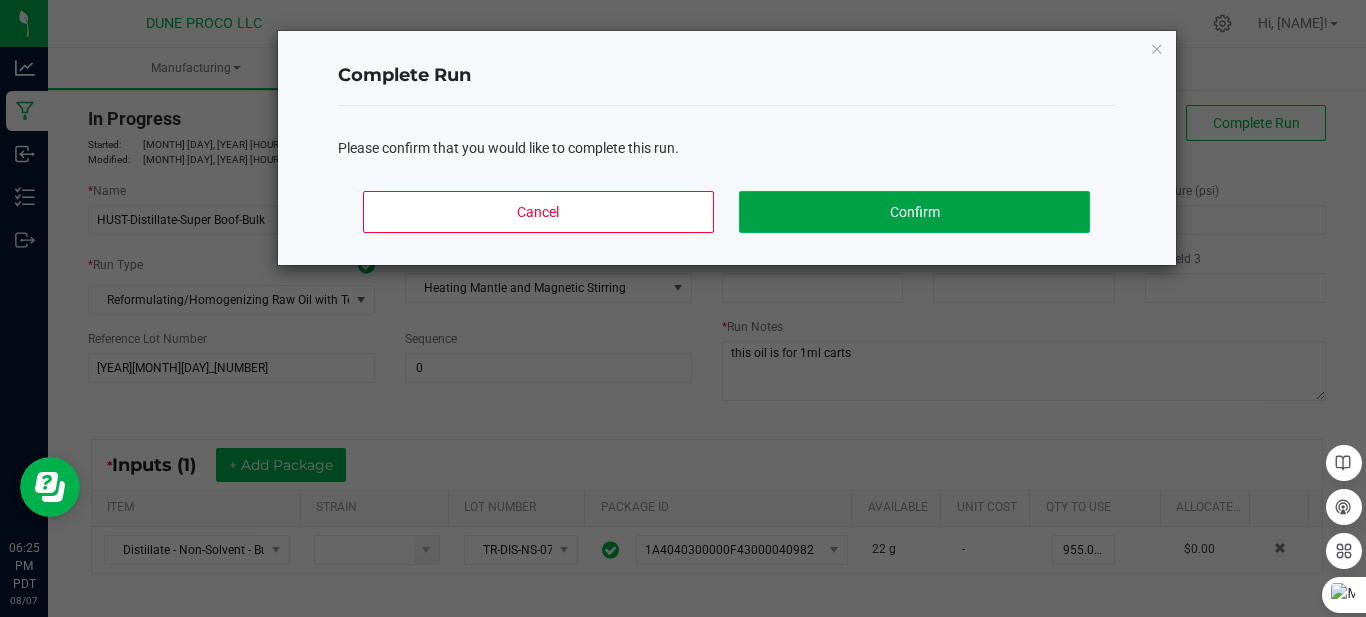 click on "Confirm" 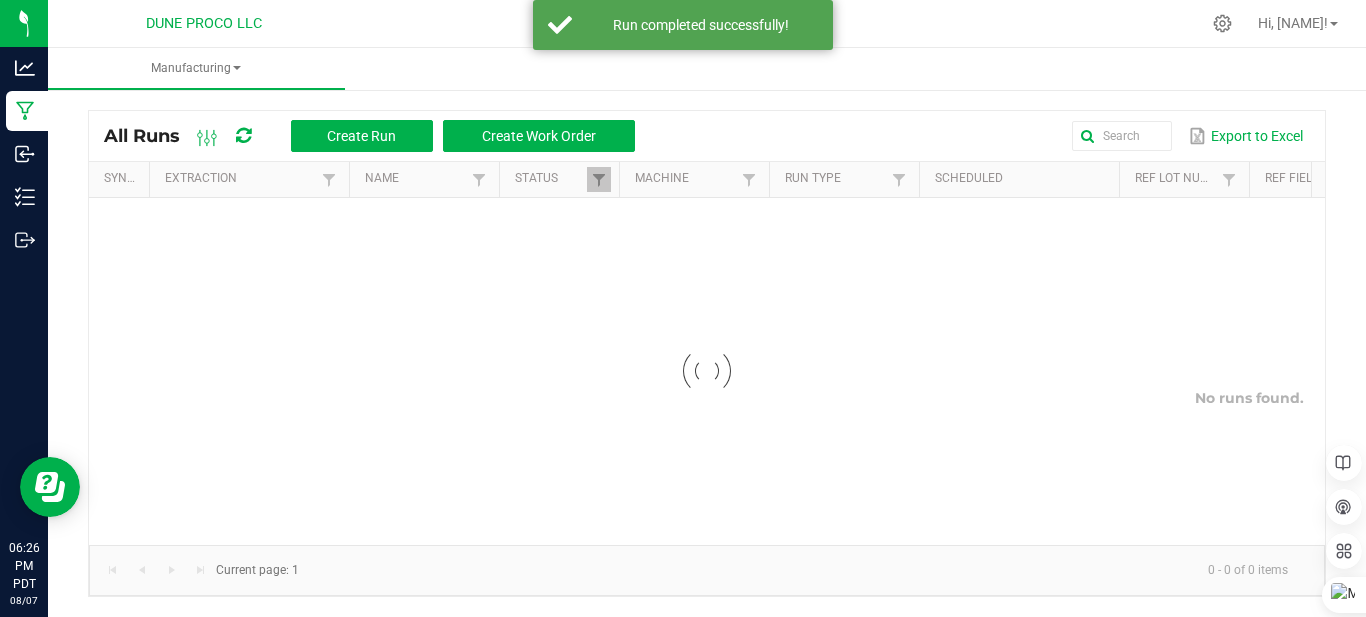 scroll, scrollTop: 0, scrollLeft: 0, axis: both 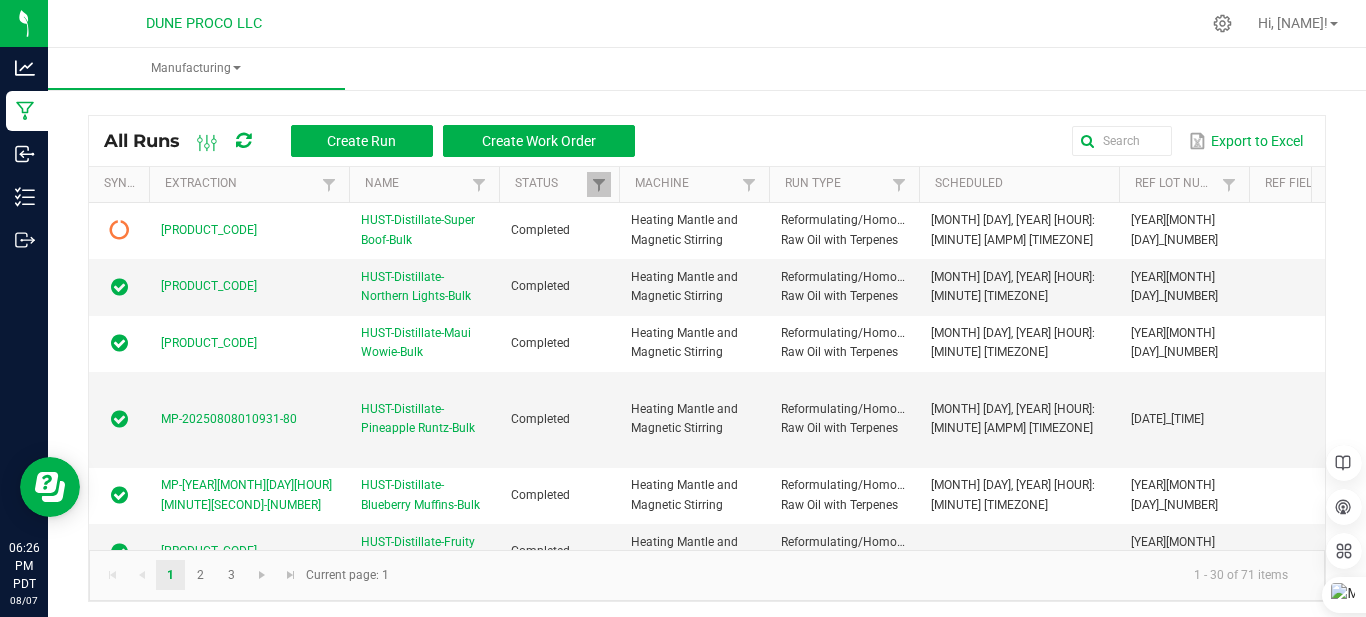 click at bounding box center [243, 141] 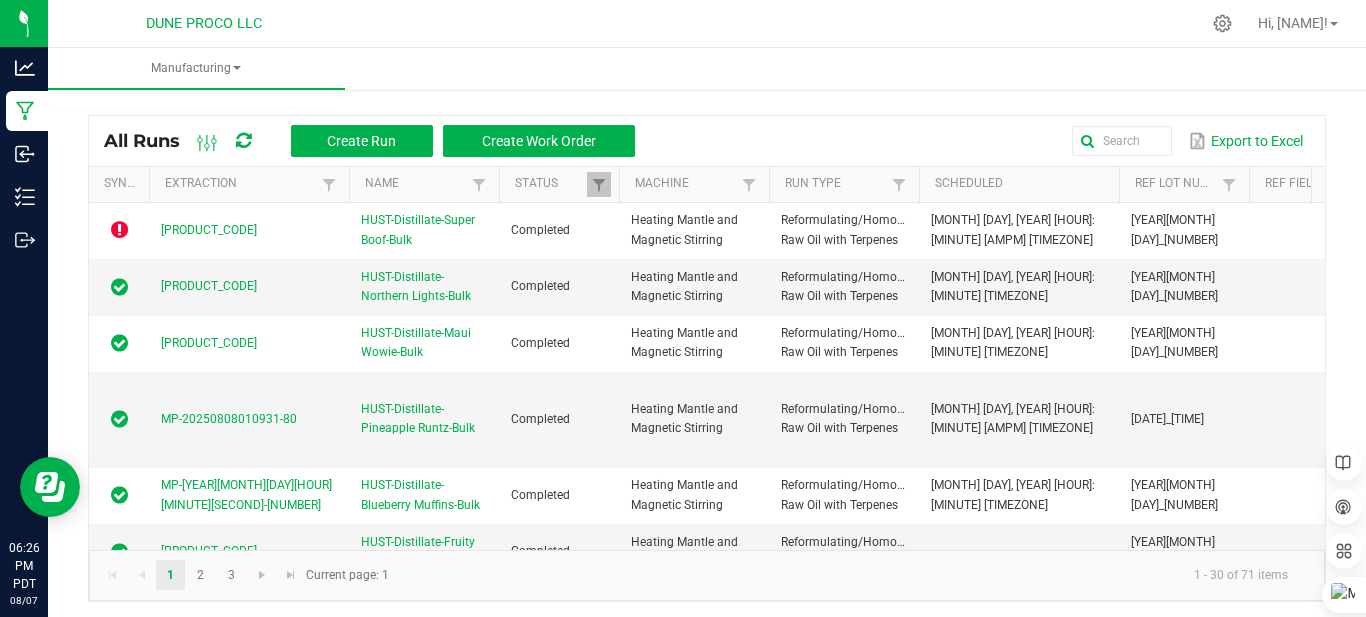 click at bounding box center [243, 141] 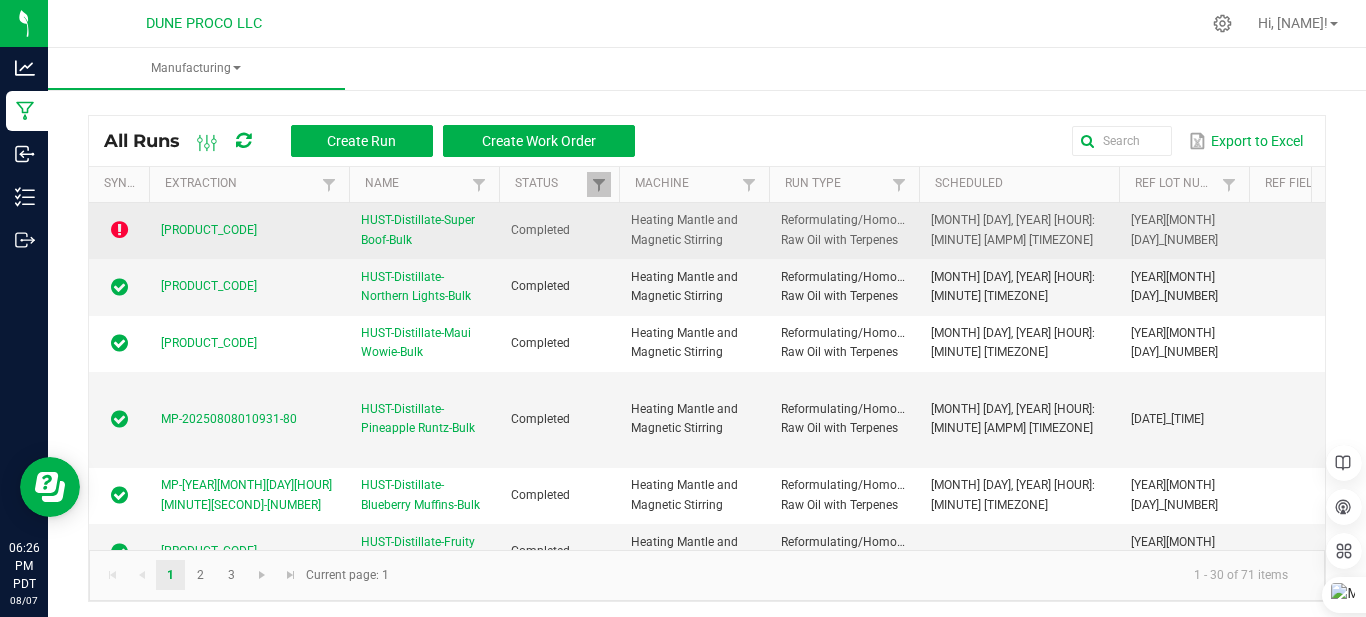 click at bounding box center [119, 230] 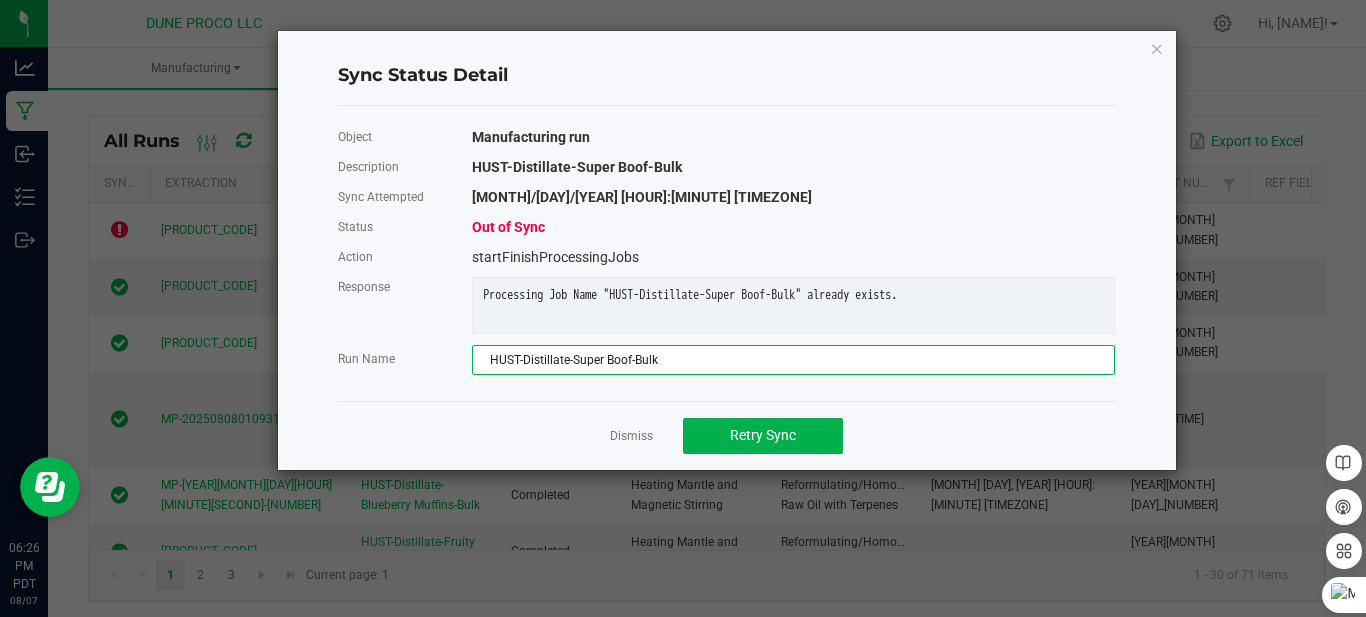 click on "HUST-Distillate-Super Boof-Bulk" at bounding box center [793, 360] 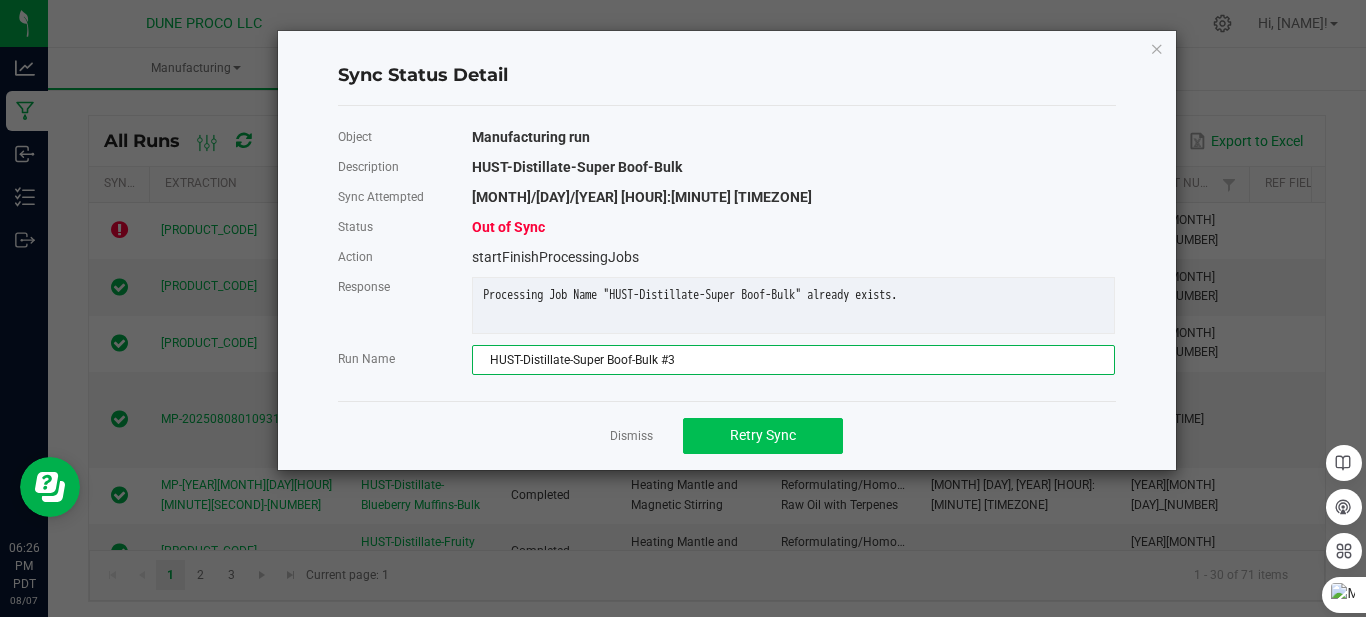 type on "HUST-Distillate-Super Boof-Bulk #3" 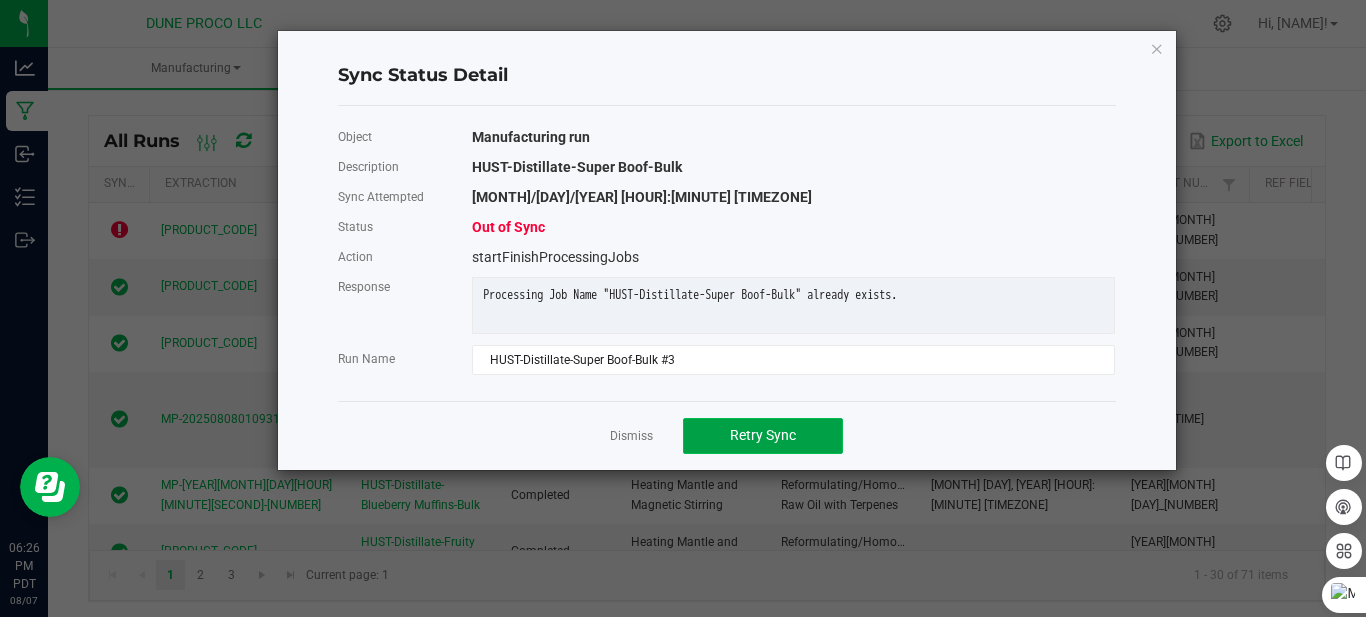 click on "Retry Sync" 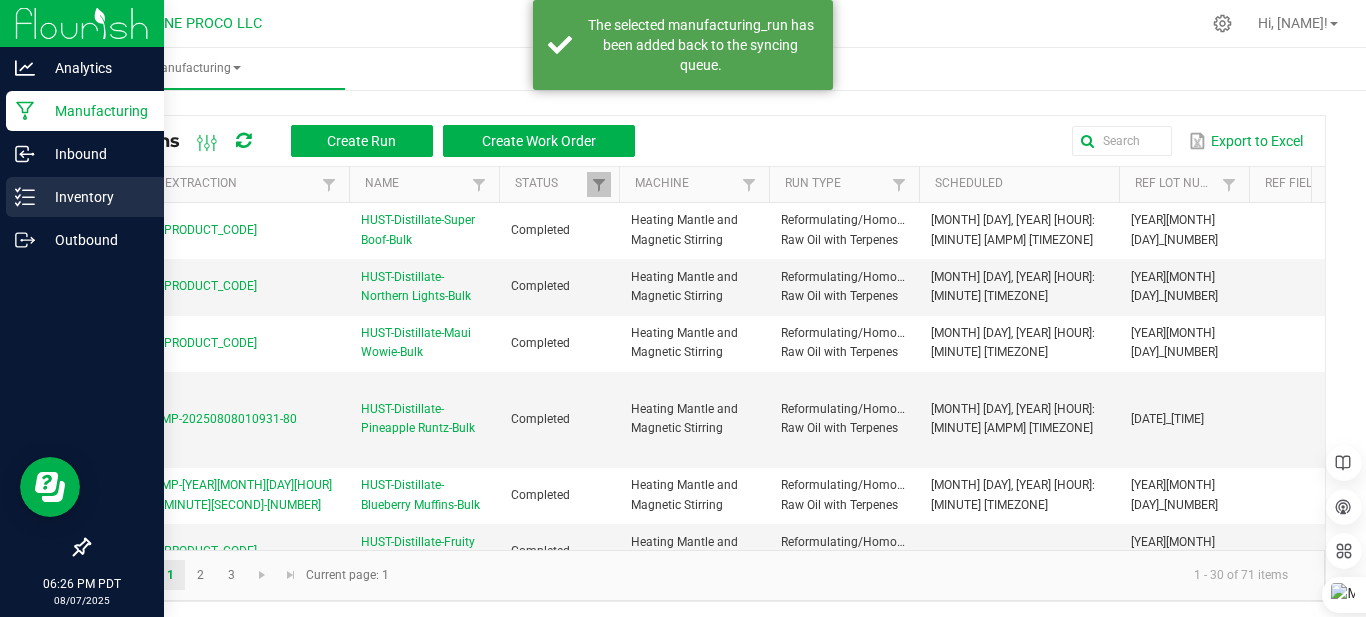 click on "Inventory" at bounding box center (95, 197) 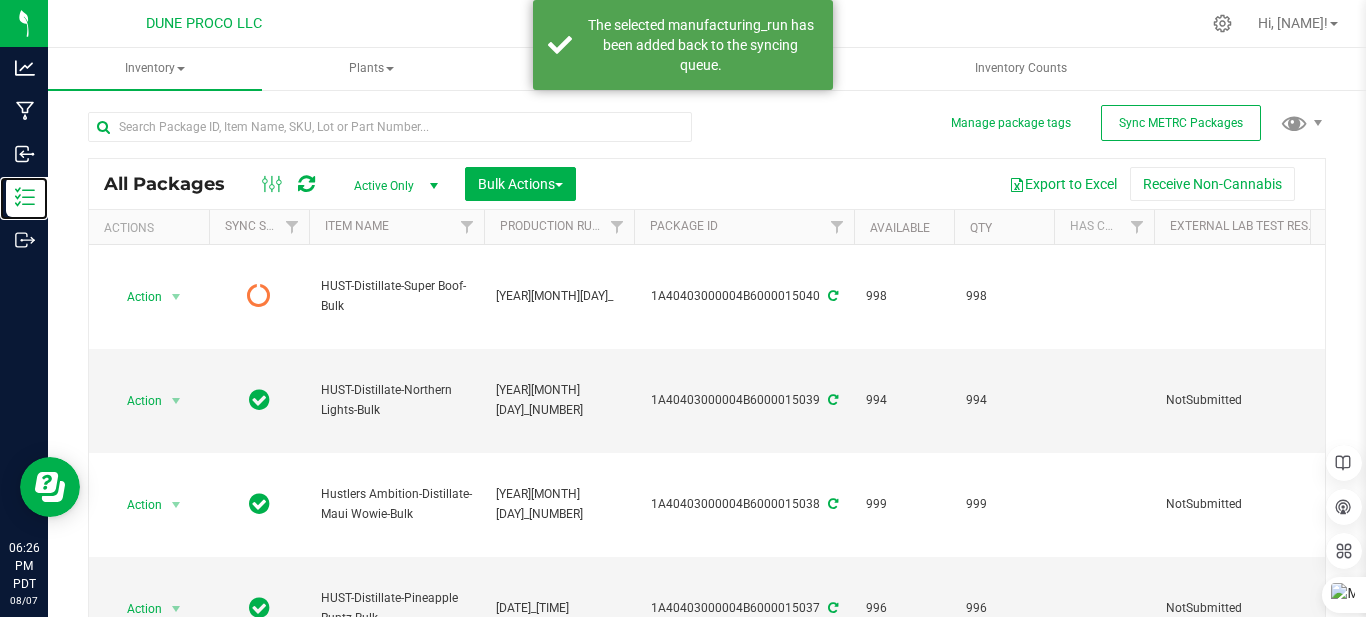 type on "2025-08-07" 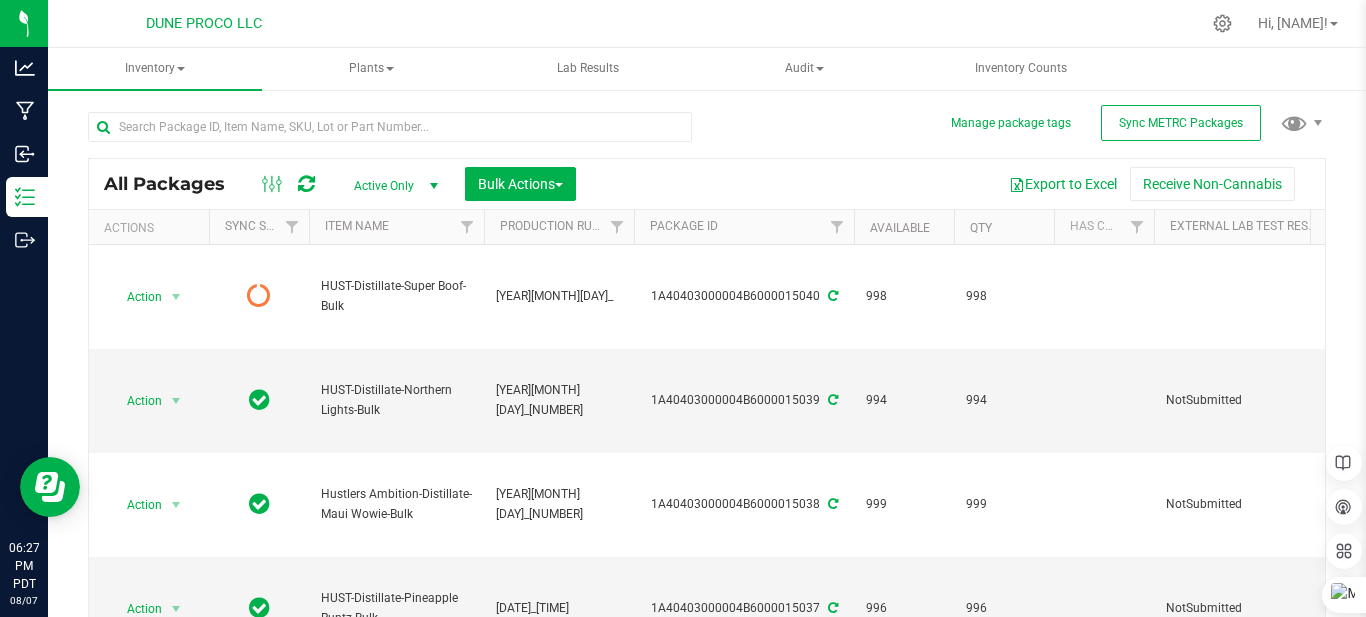 click at bounding box center (306, 184) 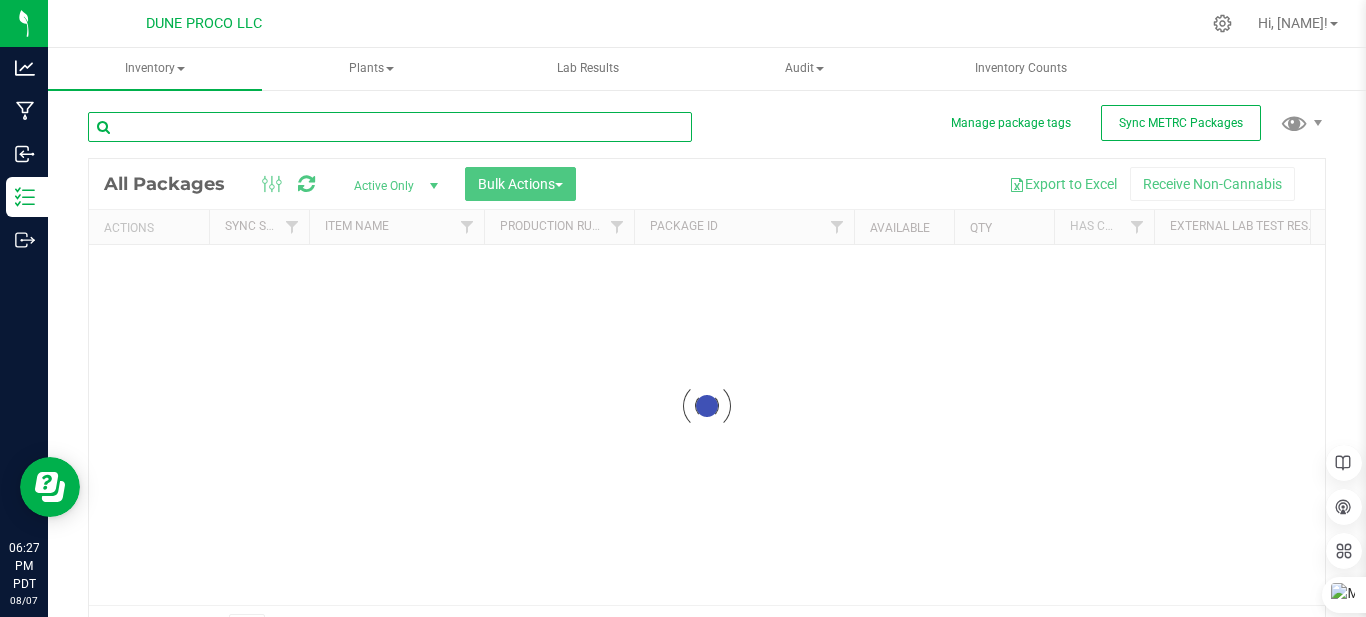 click at bounding box center [390, 127] 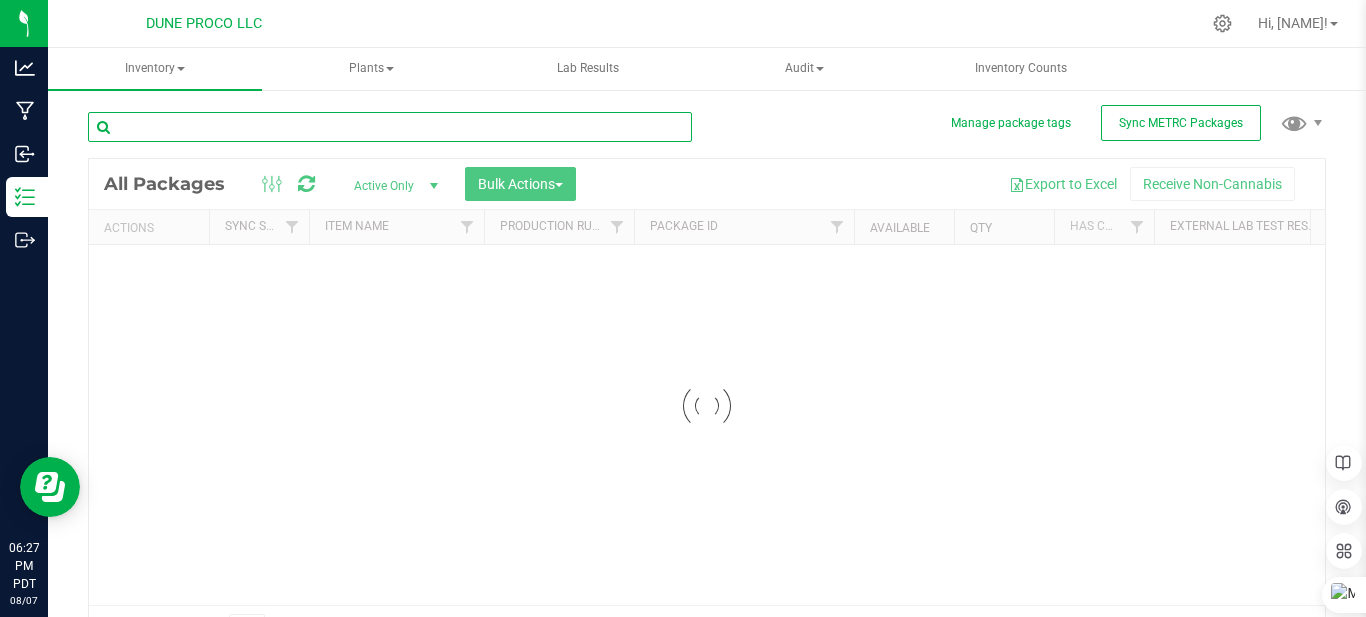 click at bounding box center (390, 127) 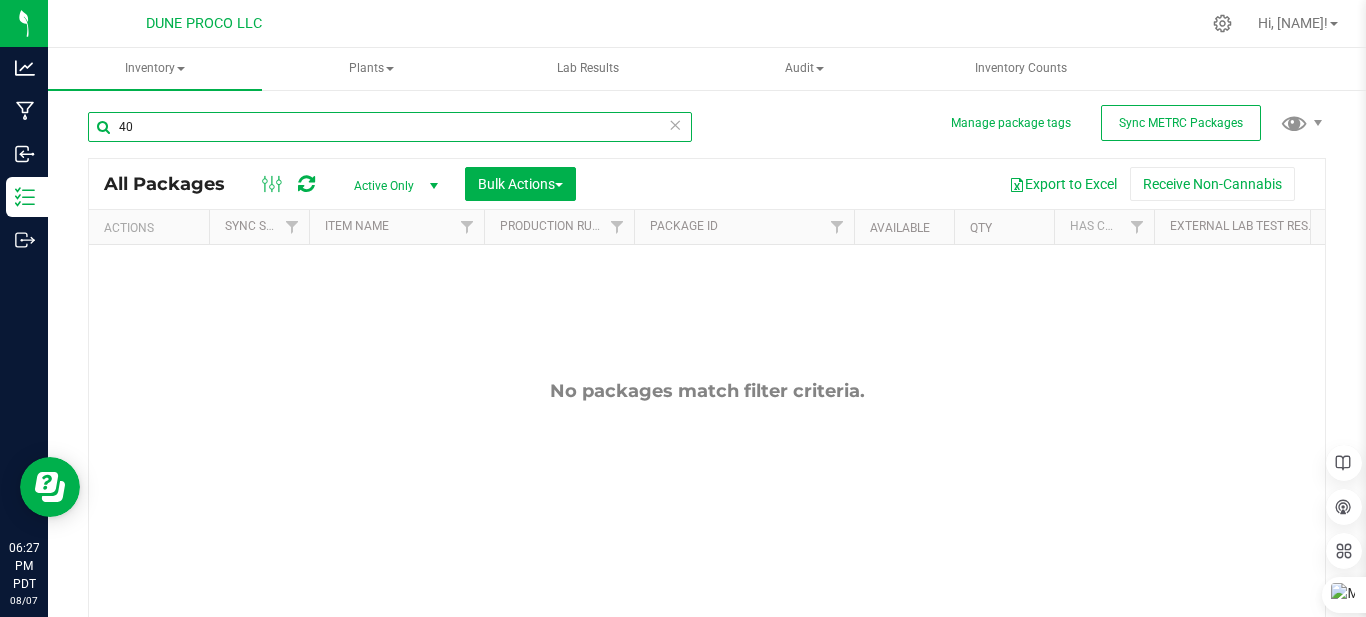 type on "4" 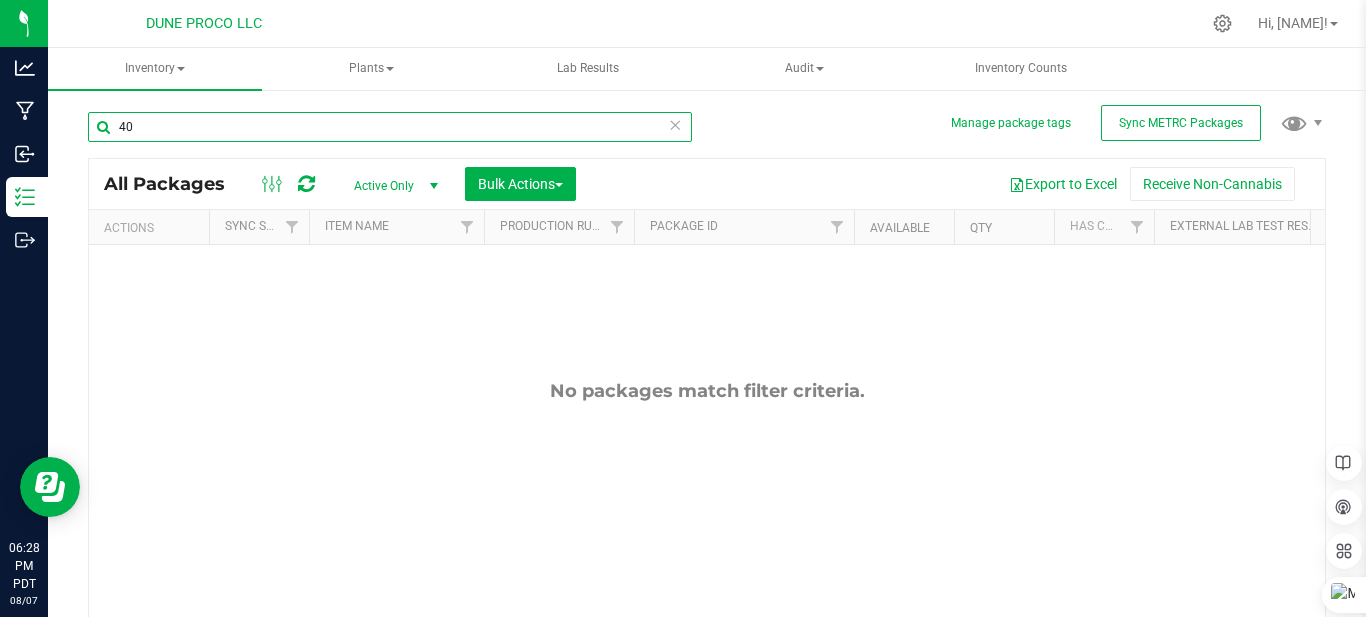 type on "4" 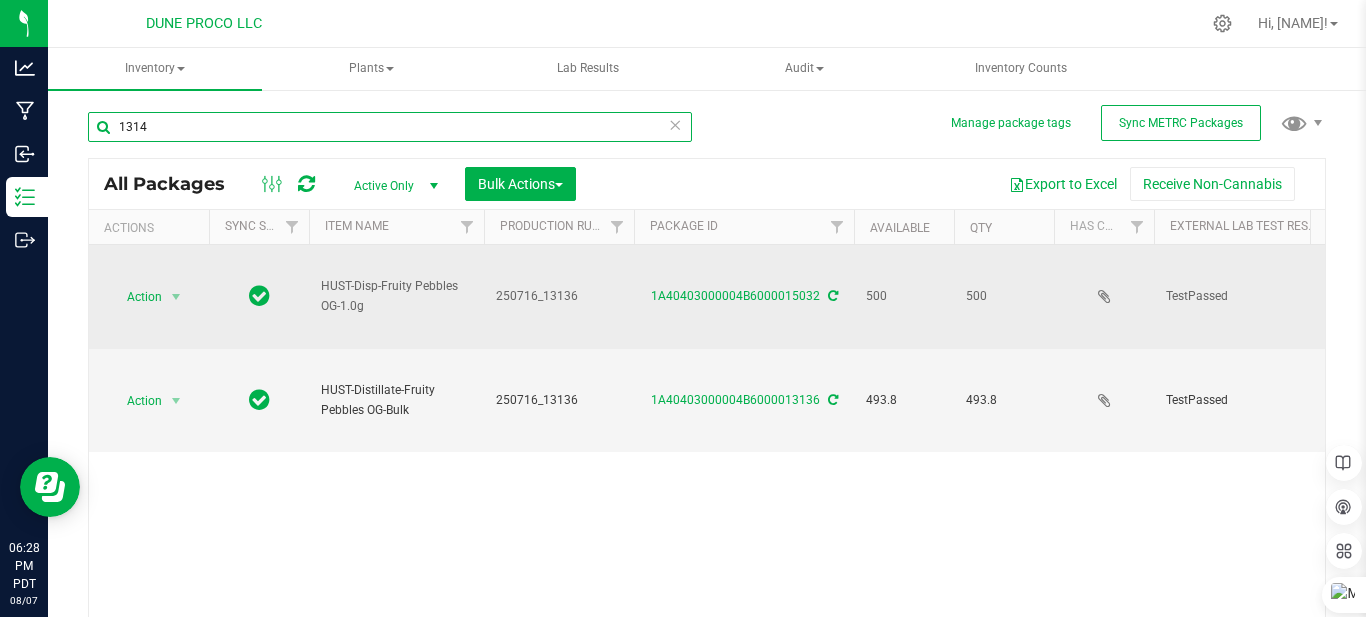 type on "13142" 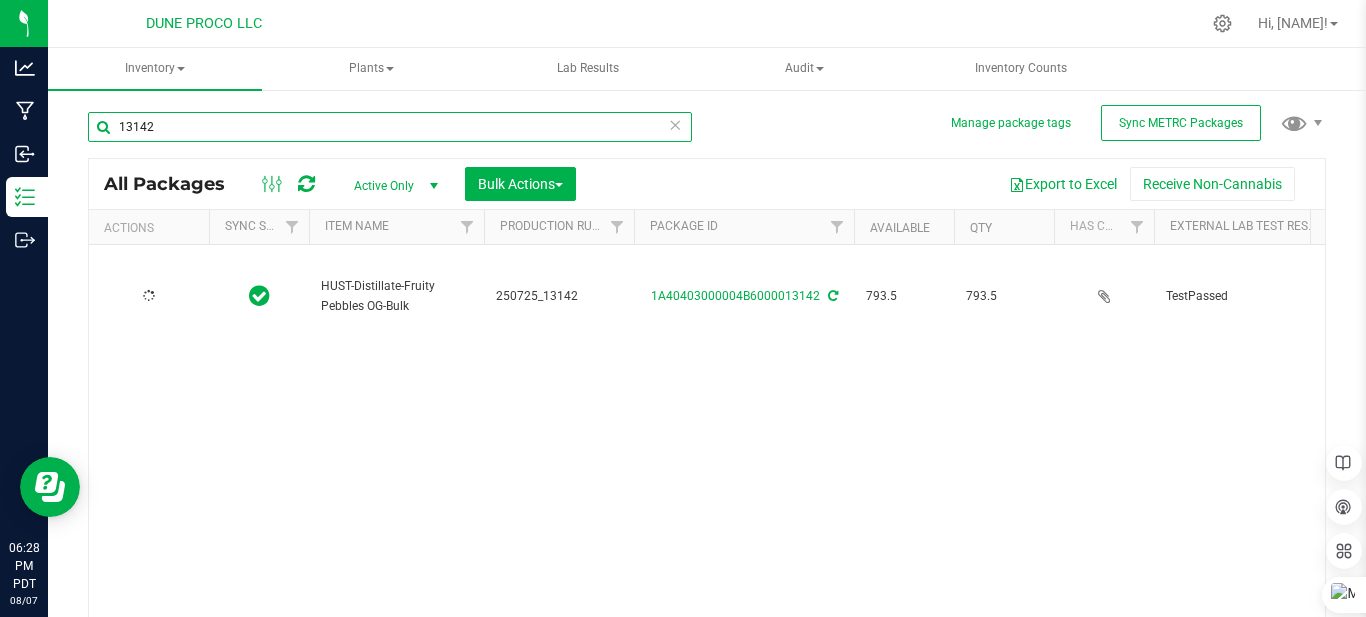 type on "2025-07-25" 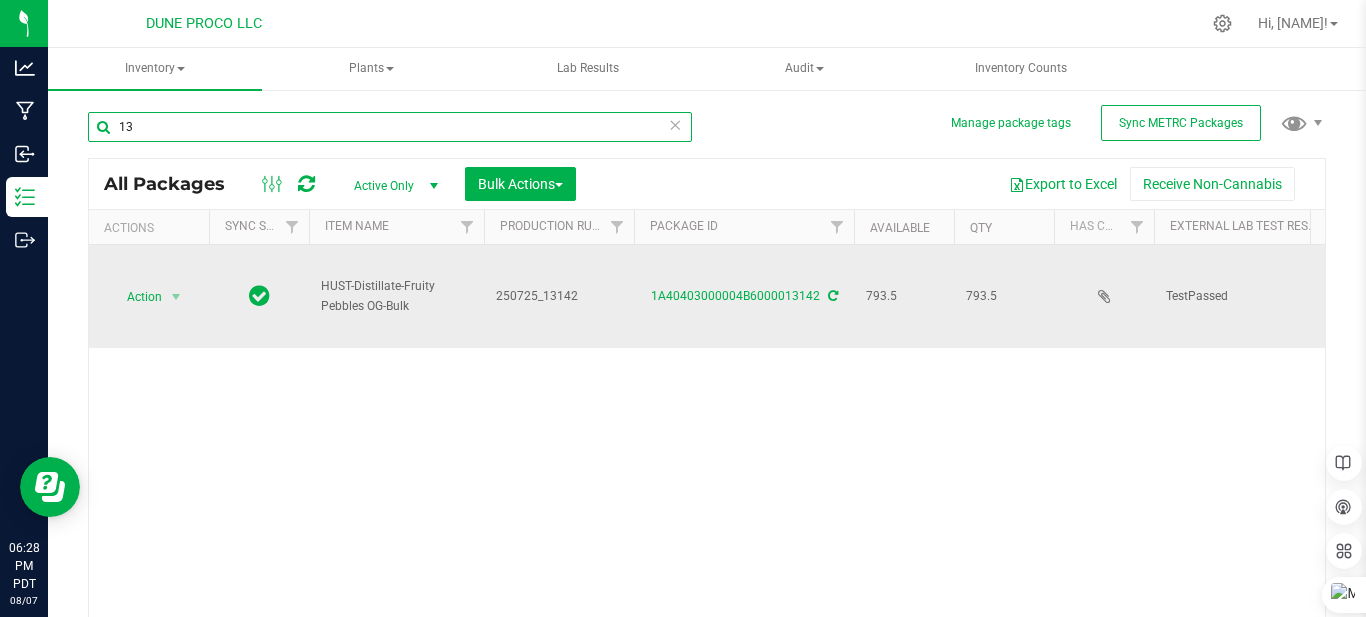 type on "1" 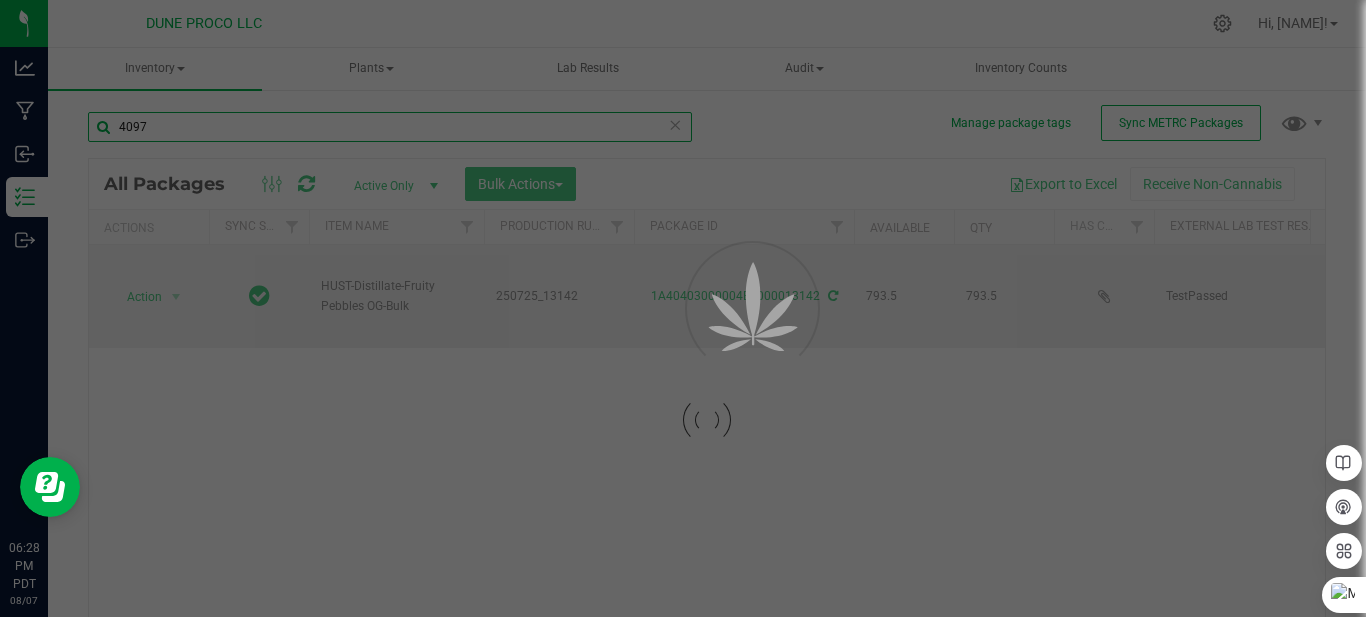 type on "40977" 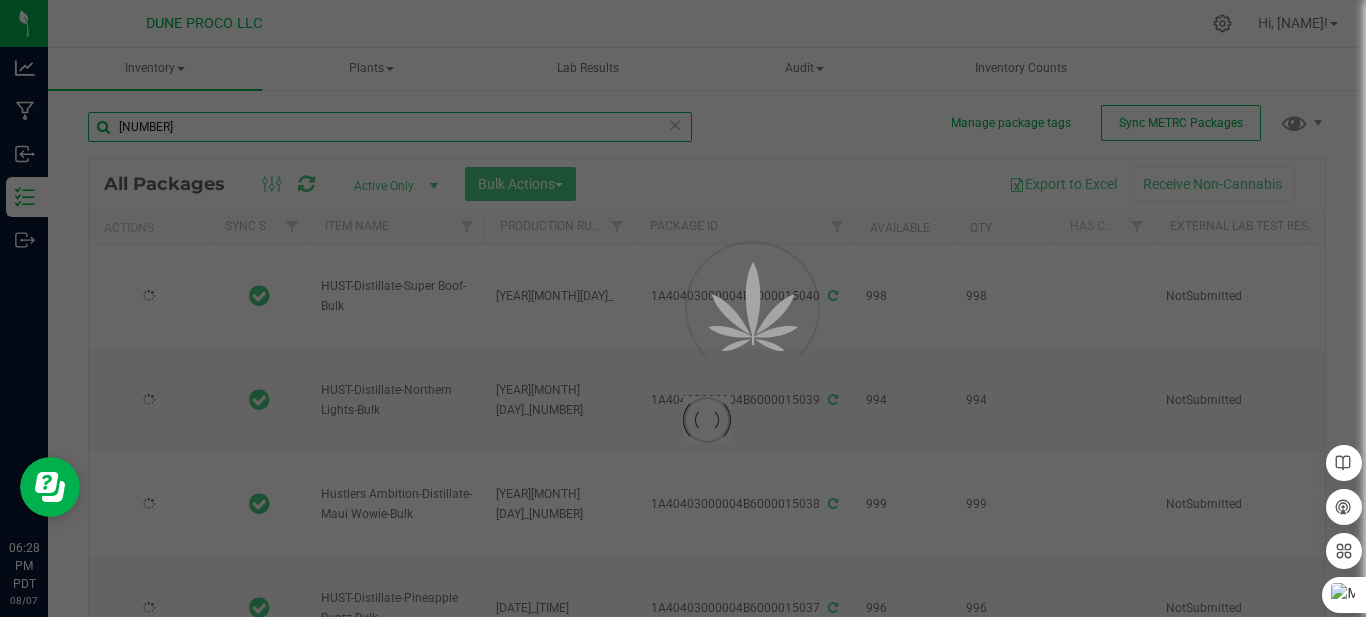 type on "2025-08-07" 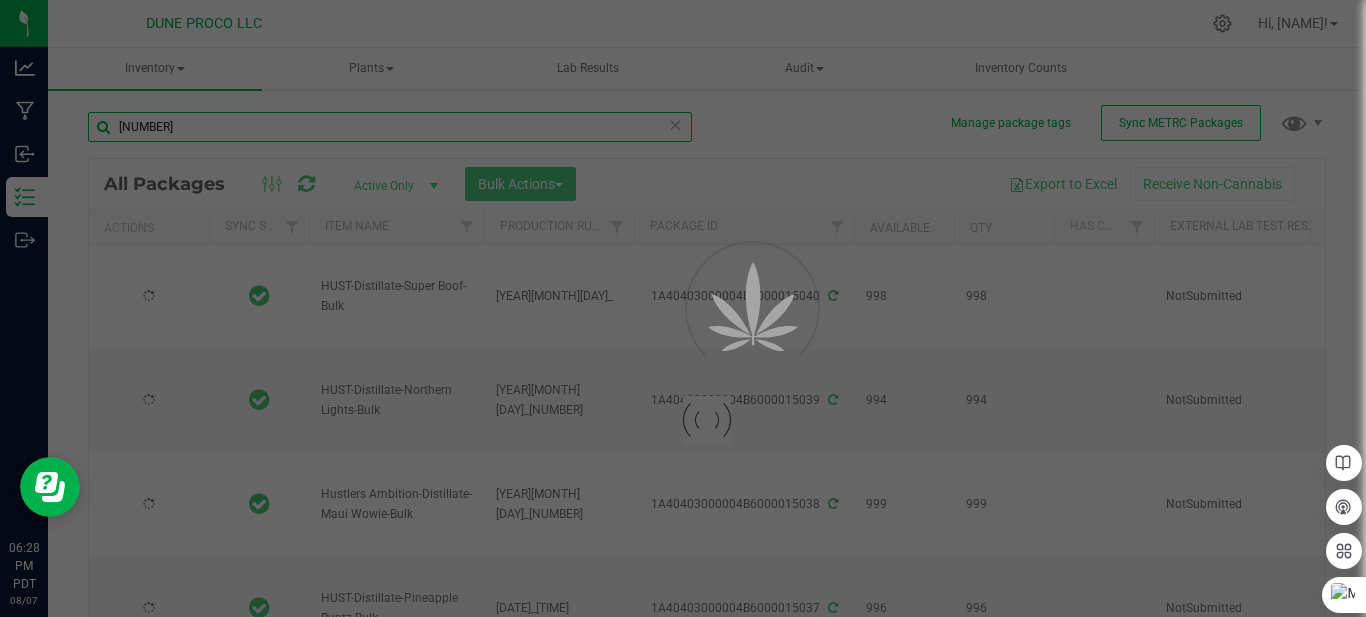 type on "2025-08-07" 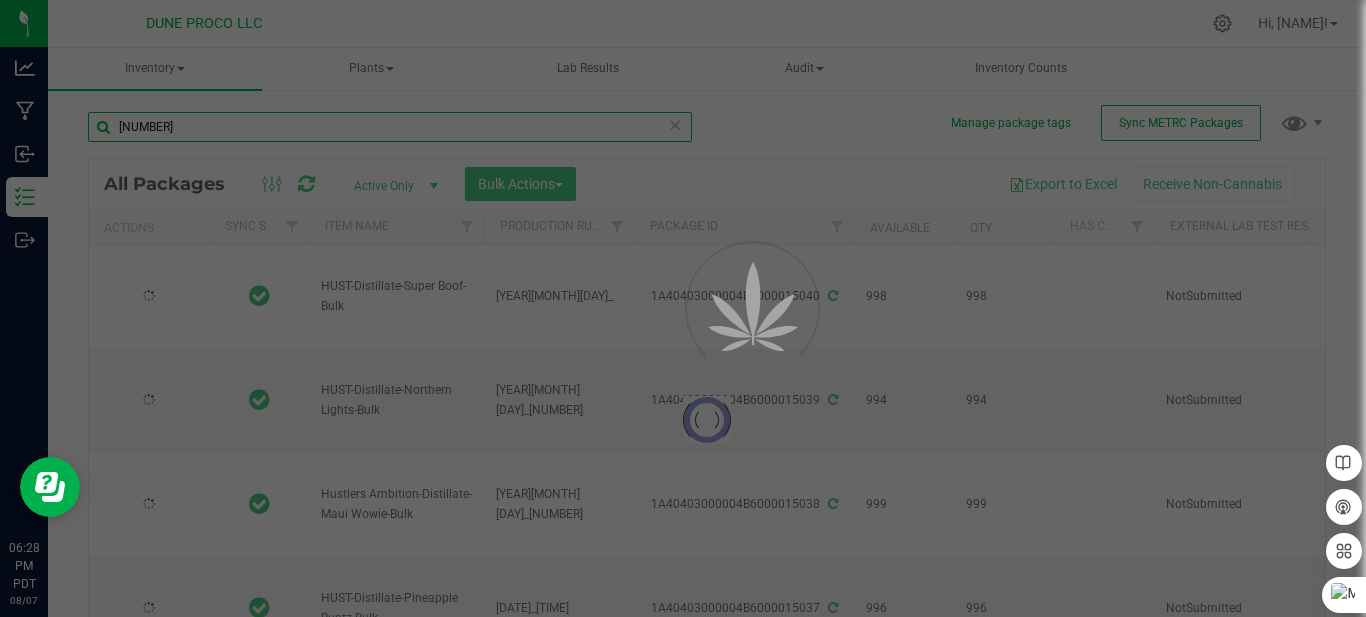 type on "2025-08-07" 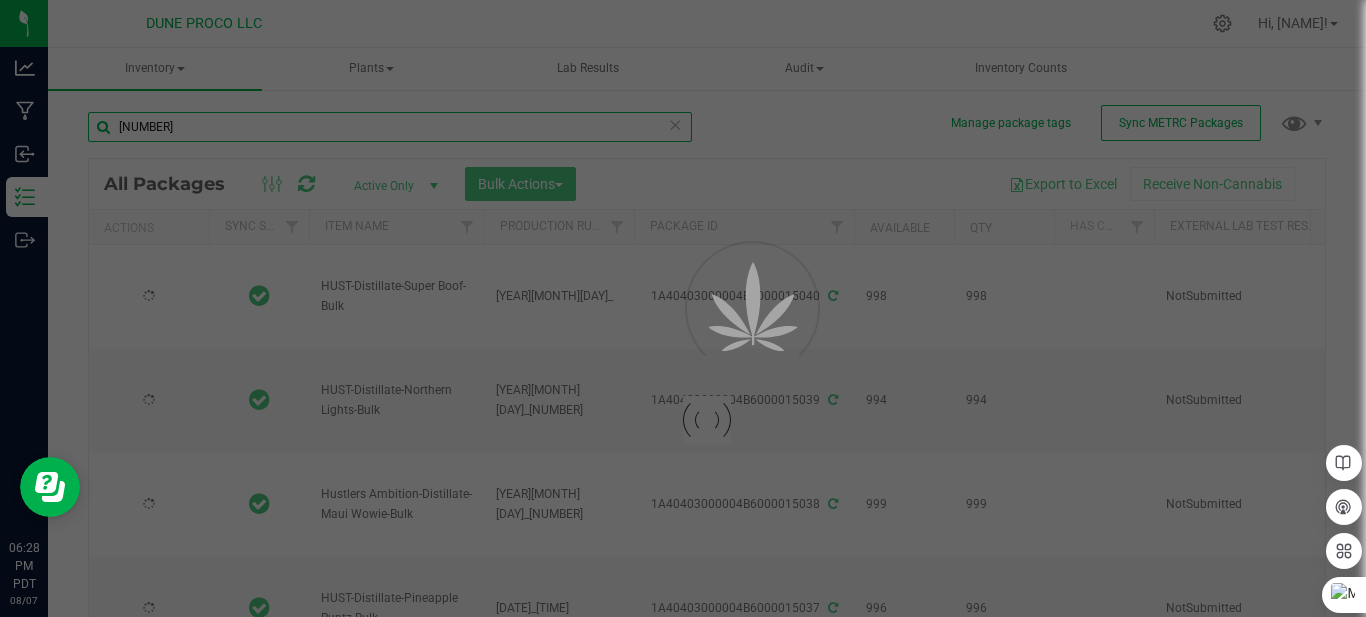 type on "2025-08-07" 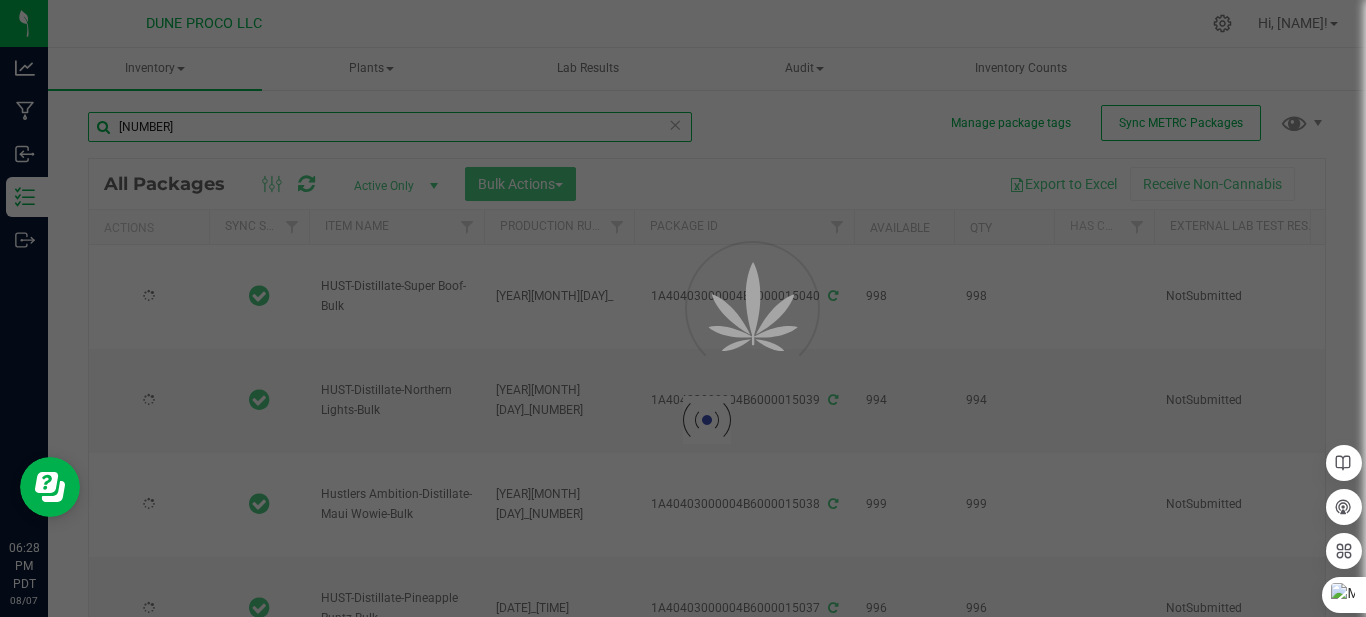 type on "2025-08-07" 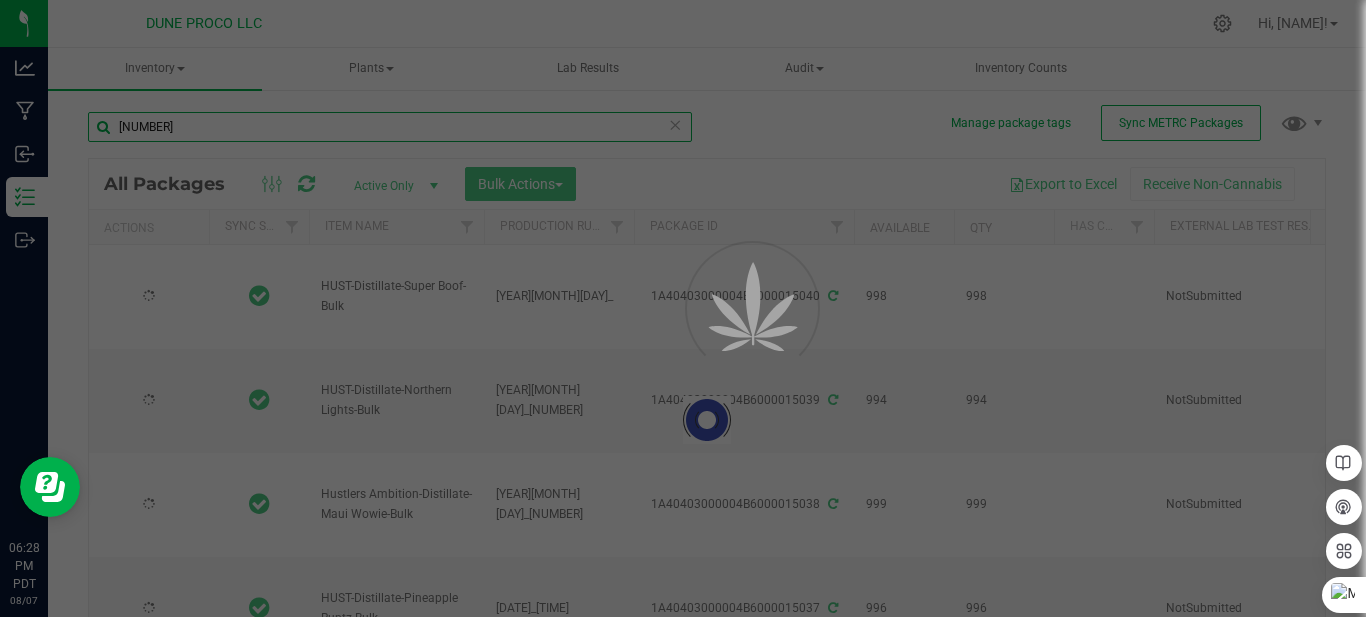 type on "2025-08-07" 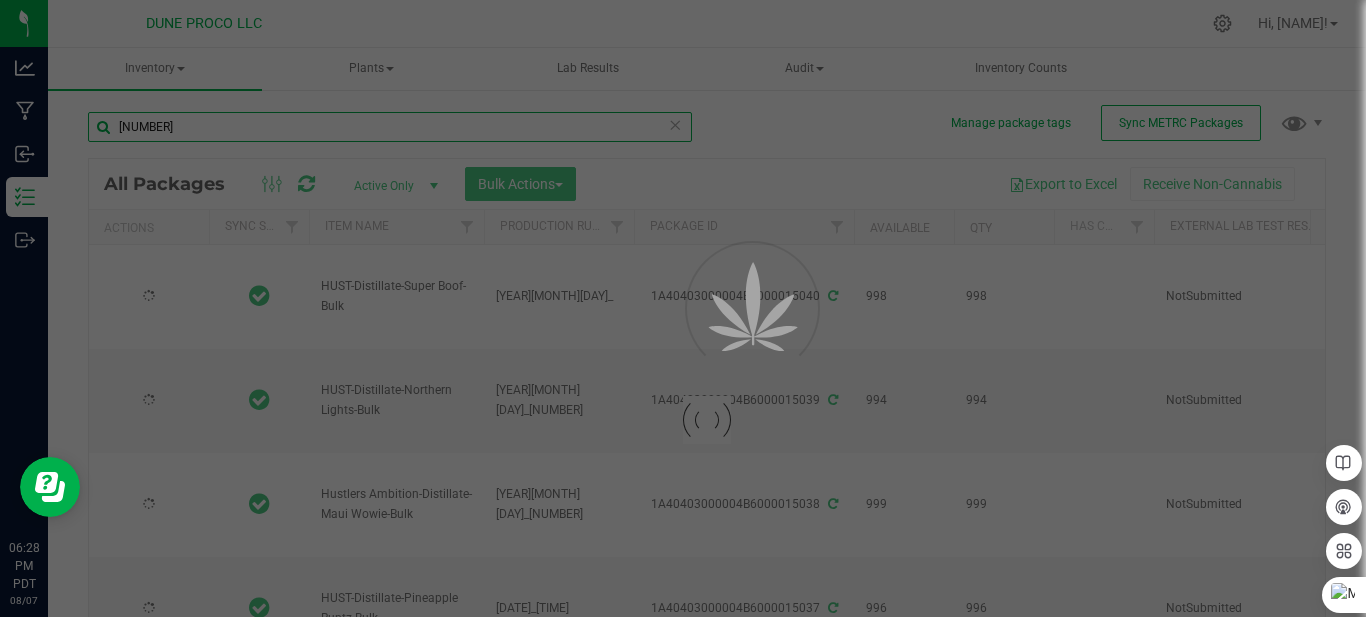 type on "2025-07-16" 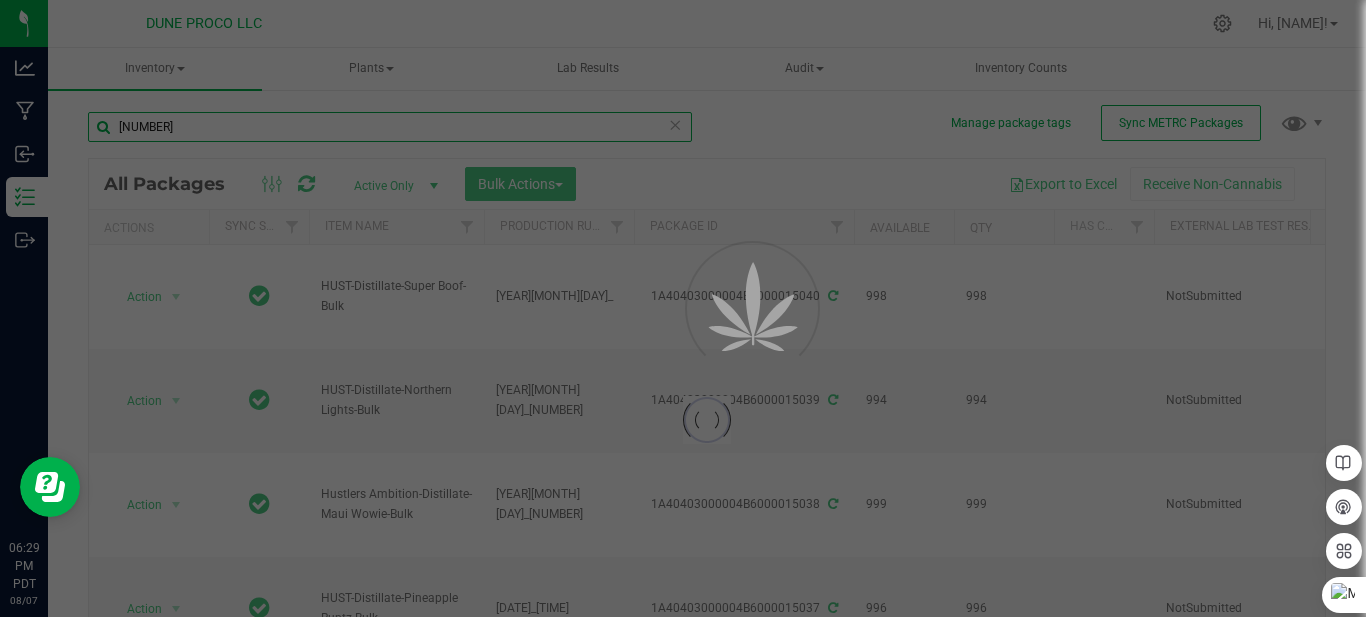 type on "2025-08-07" 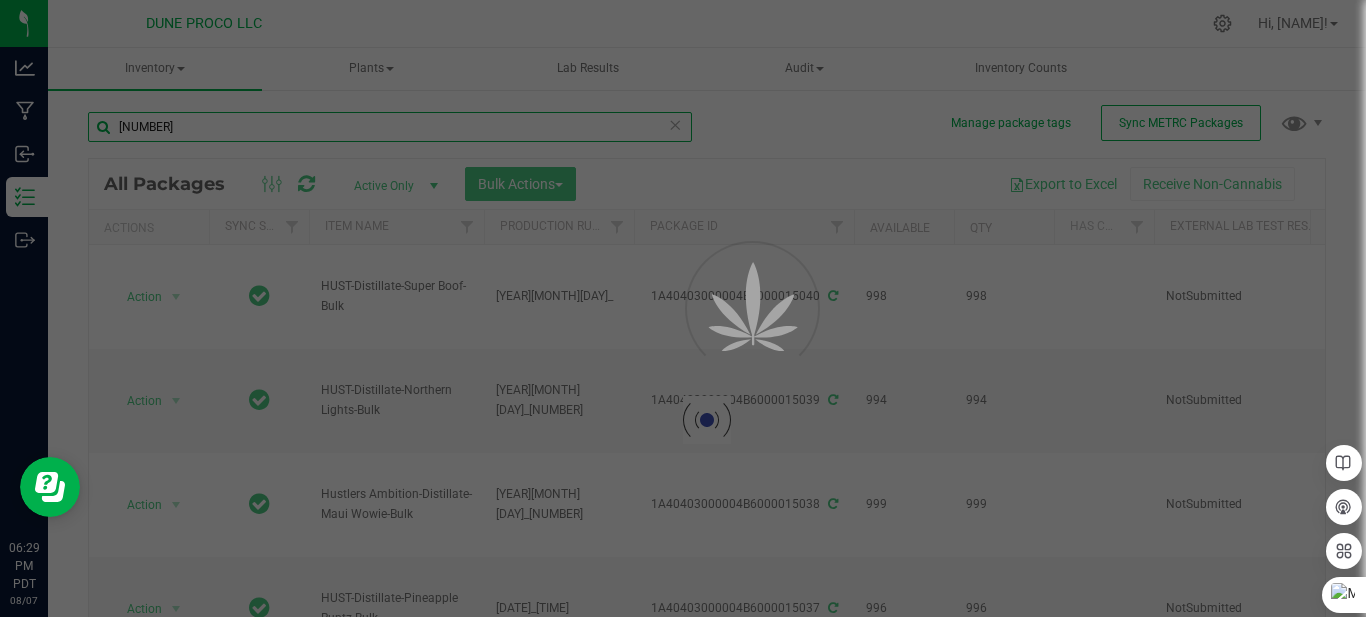 type on "2025-08-07" 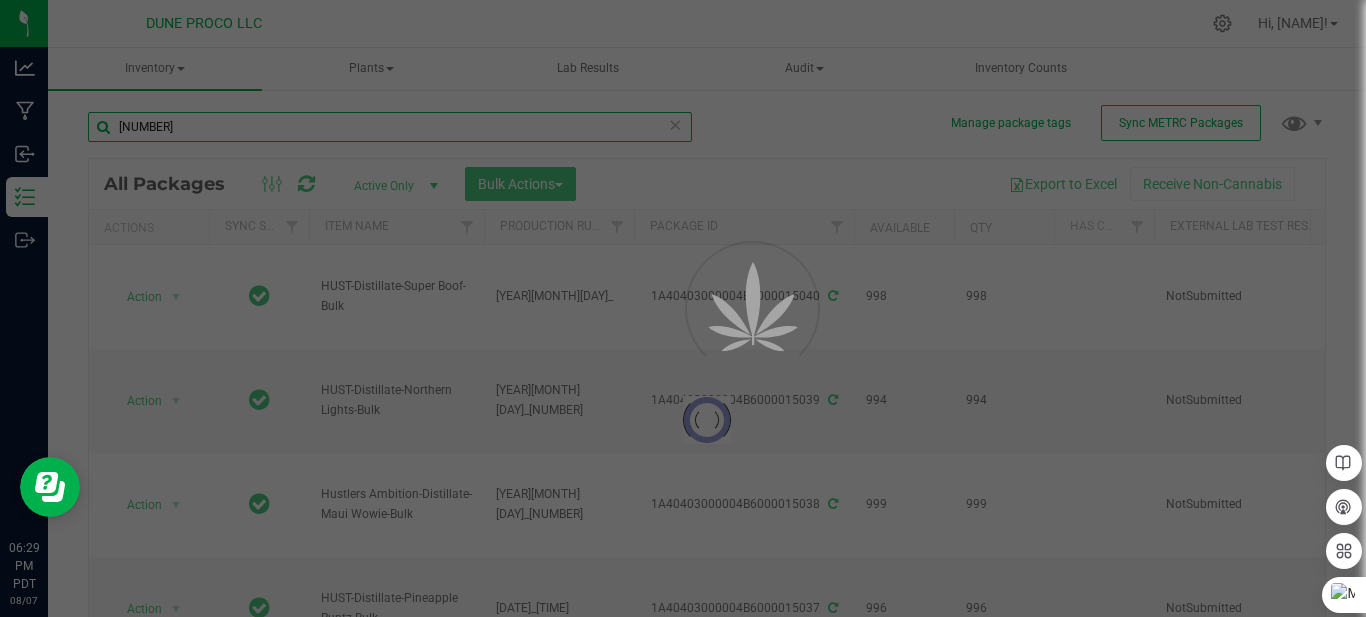 type on "2025-08-07" 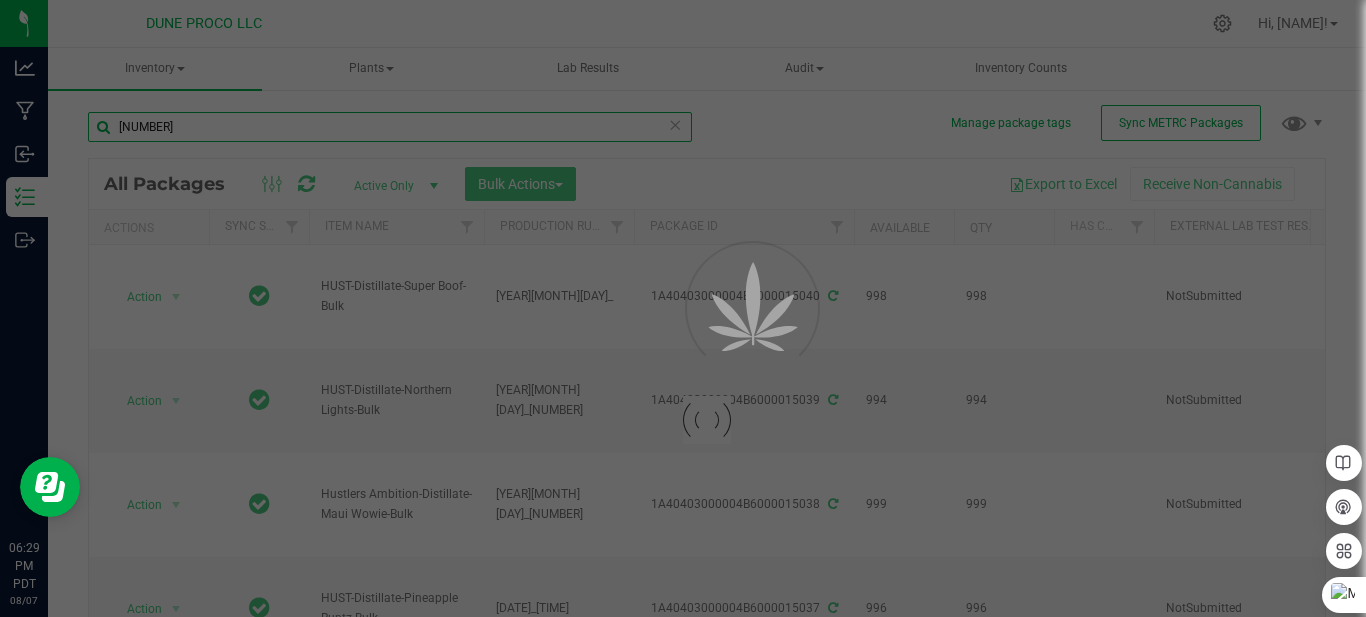 type on "2025-08-07" 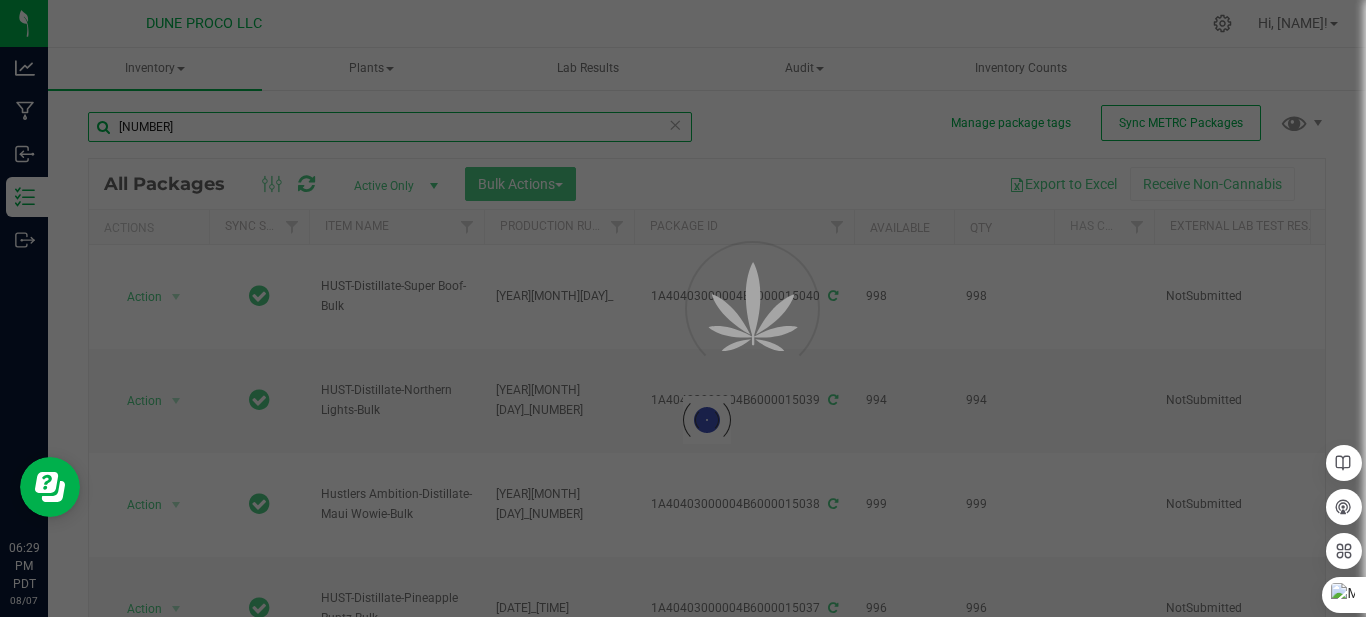 type on "2025-08-07" 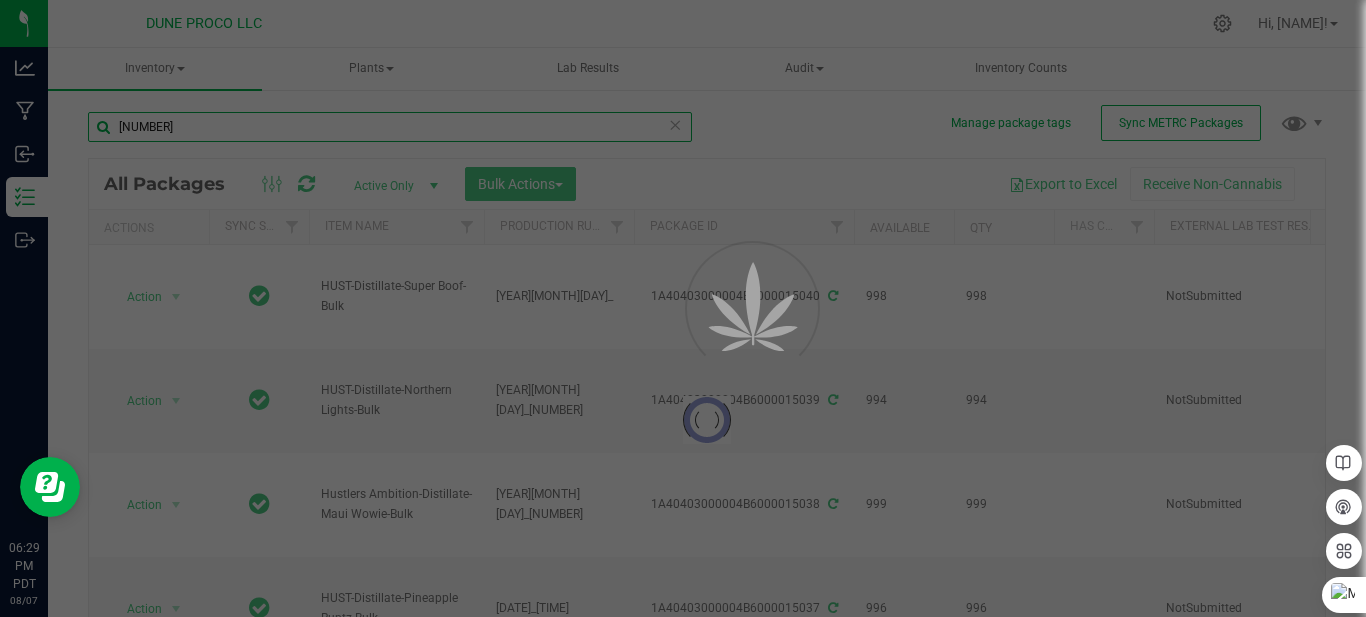 type on "2025-08-07" 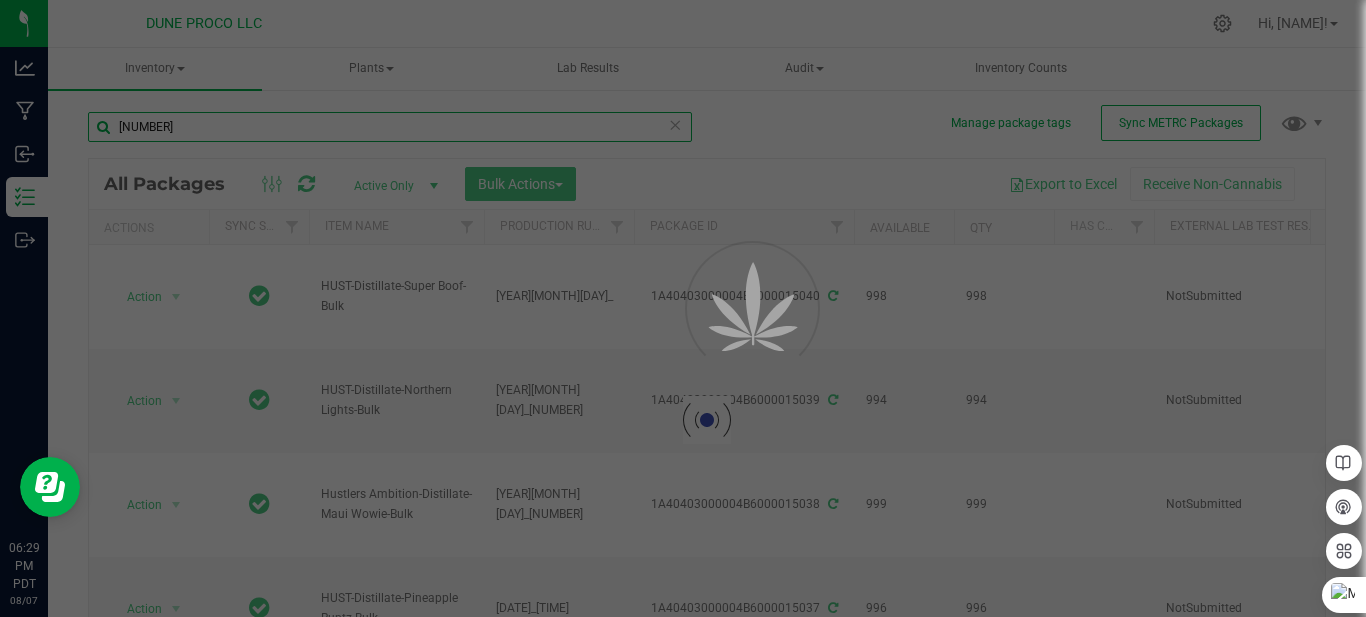 type on "2025-07-16" 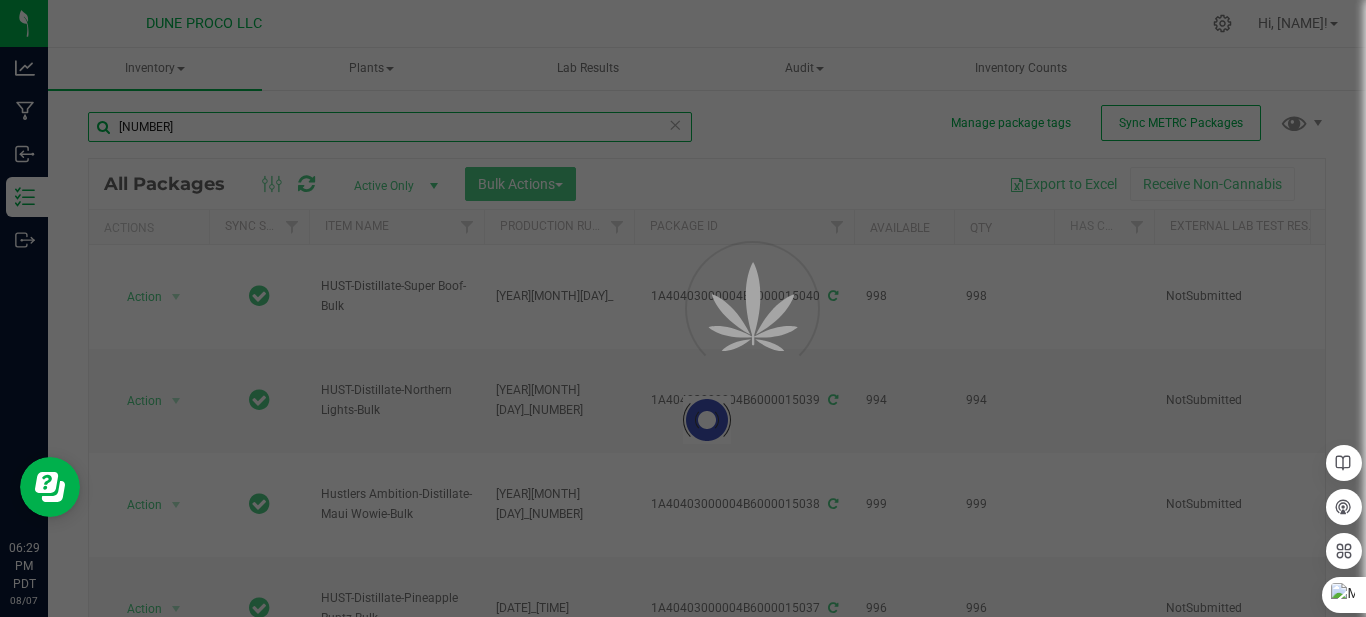 type on "2025-05-26" 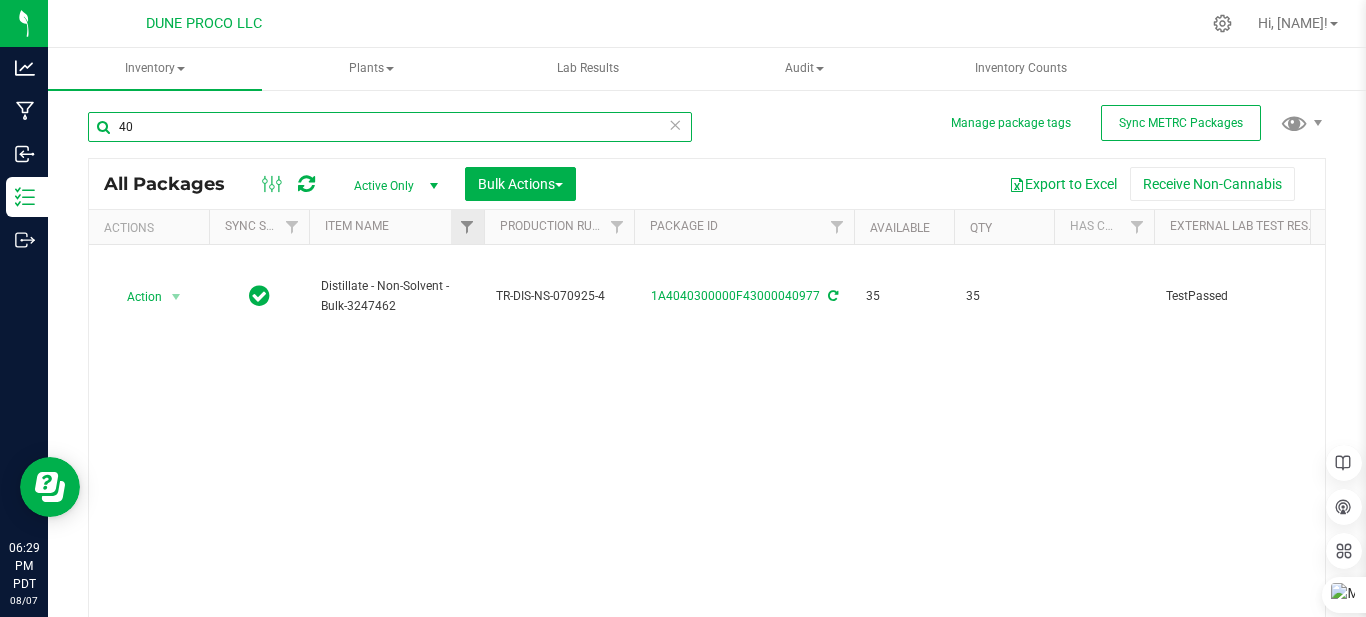 type on "4" 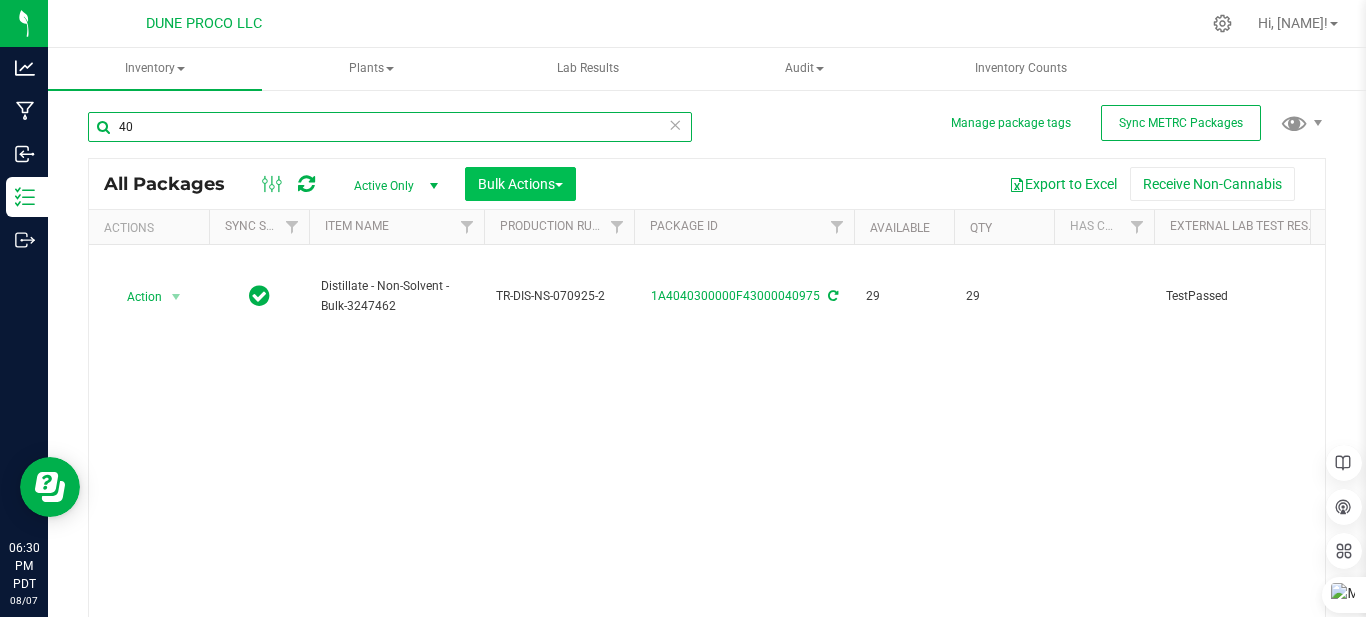 type on "4" 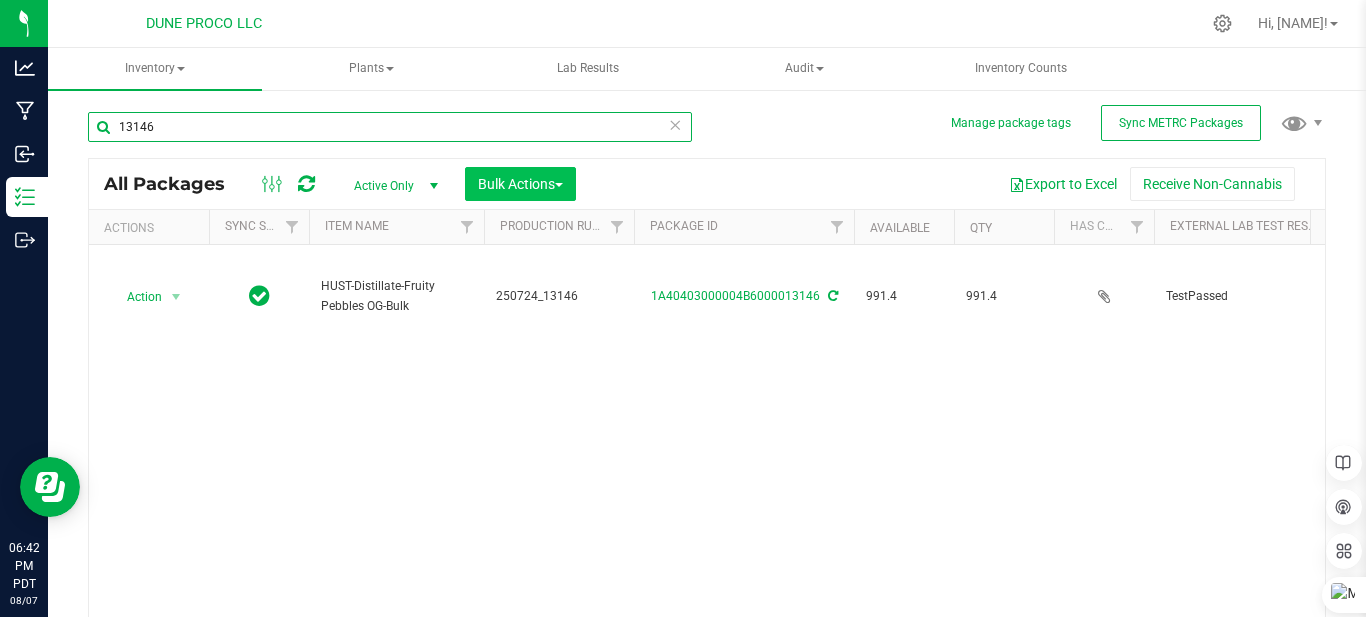 type on "13146" 